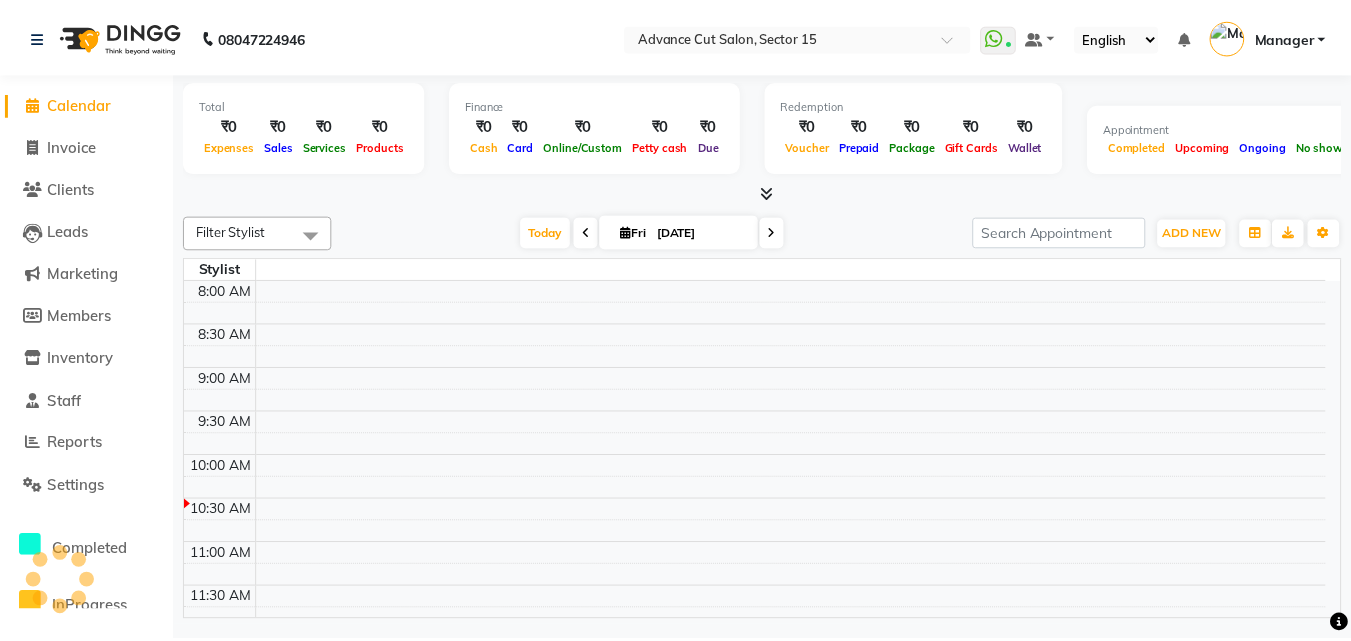 scroll, scrollTop: 0, scrollLeft: 0, axis: both 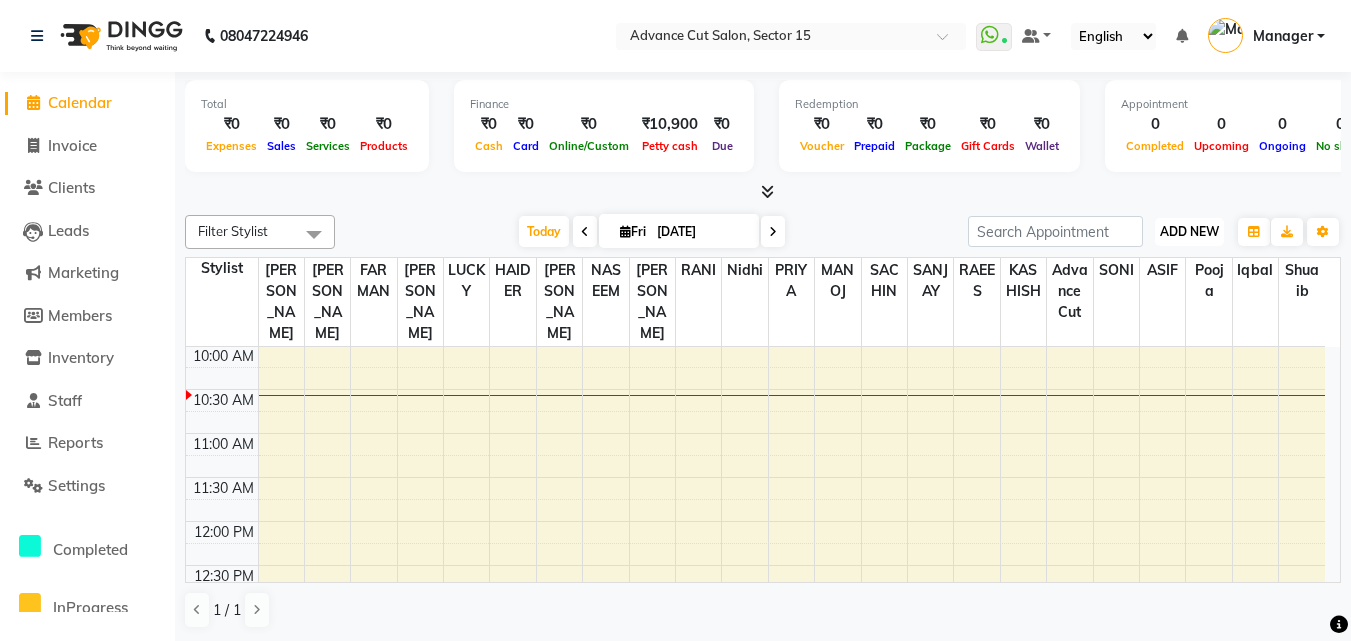 click on "ADD NEW" at bounding box center (1189, 231) 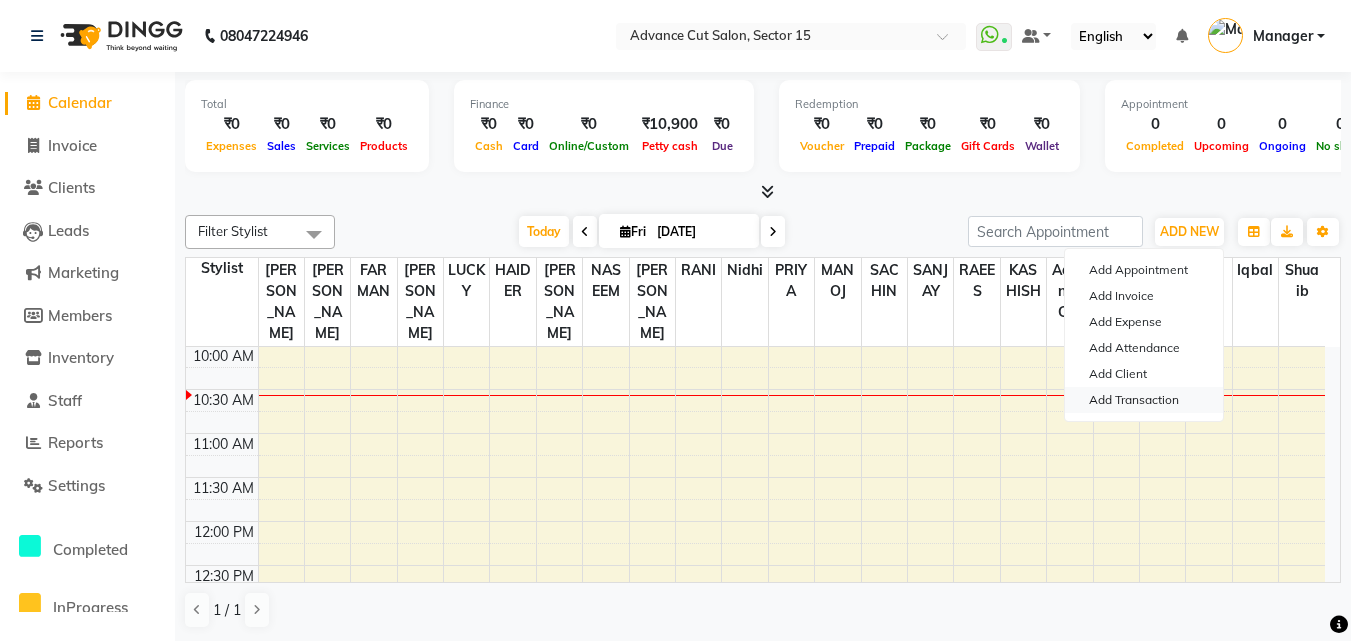 click on "Add Transaction" at bounding box center [1144, 400] 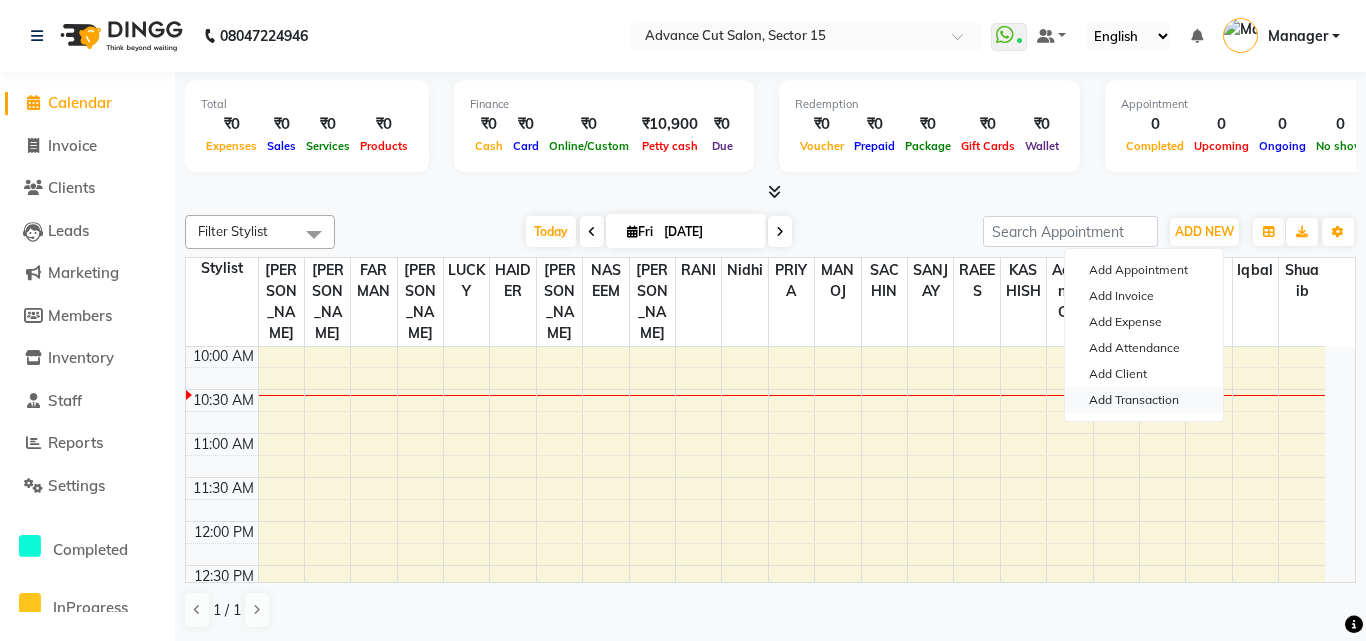 select on "direct" 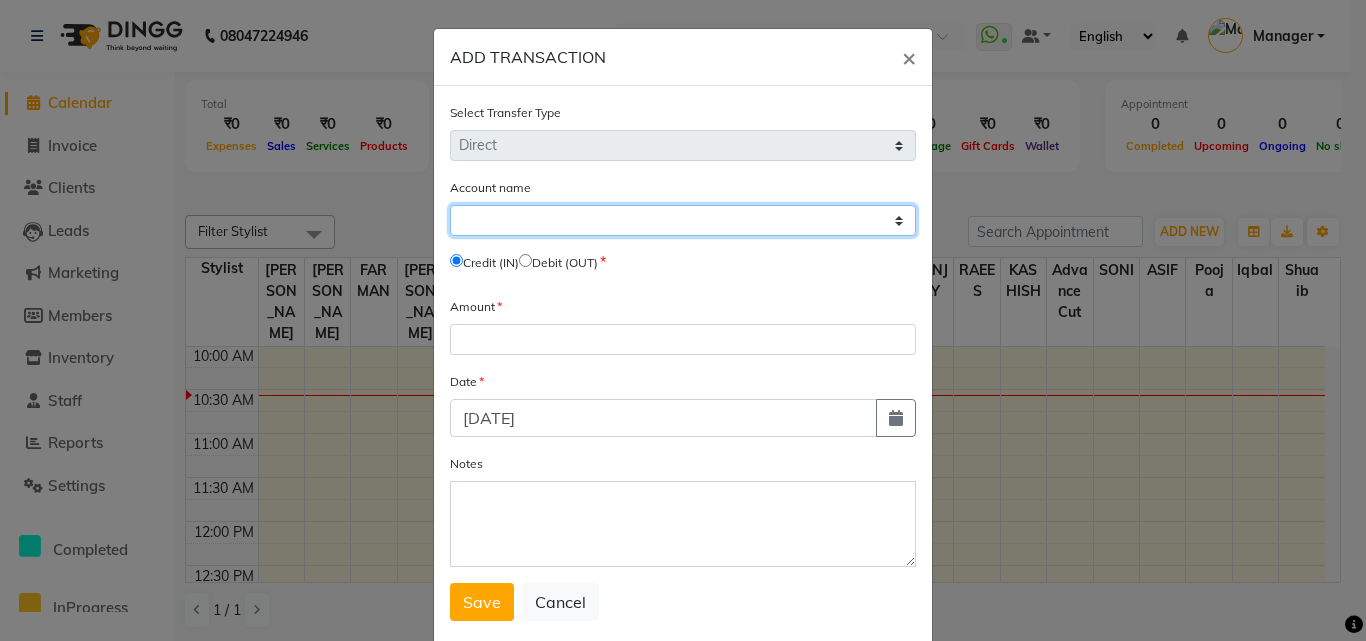 click on "Select Petty Cash Default Account" 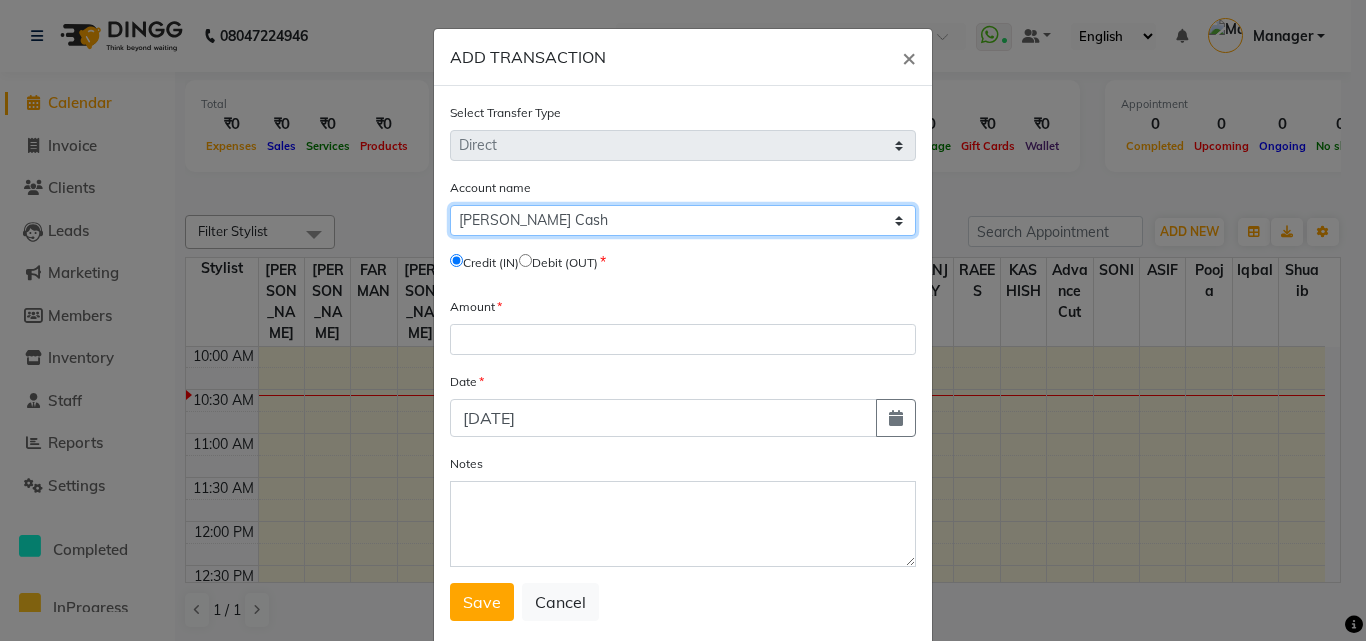 click on "Select Petty Cash Default Account" 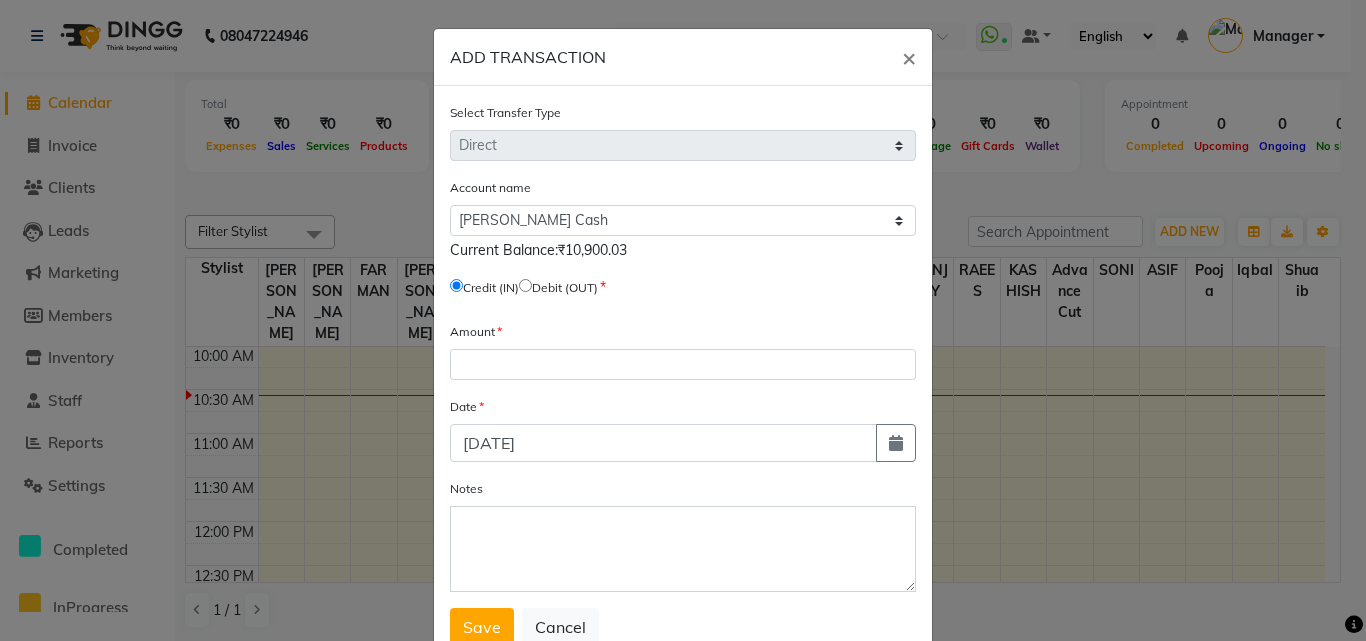 click 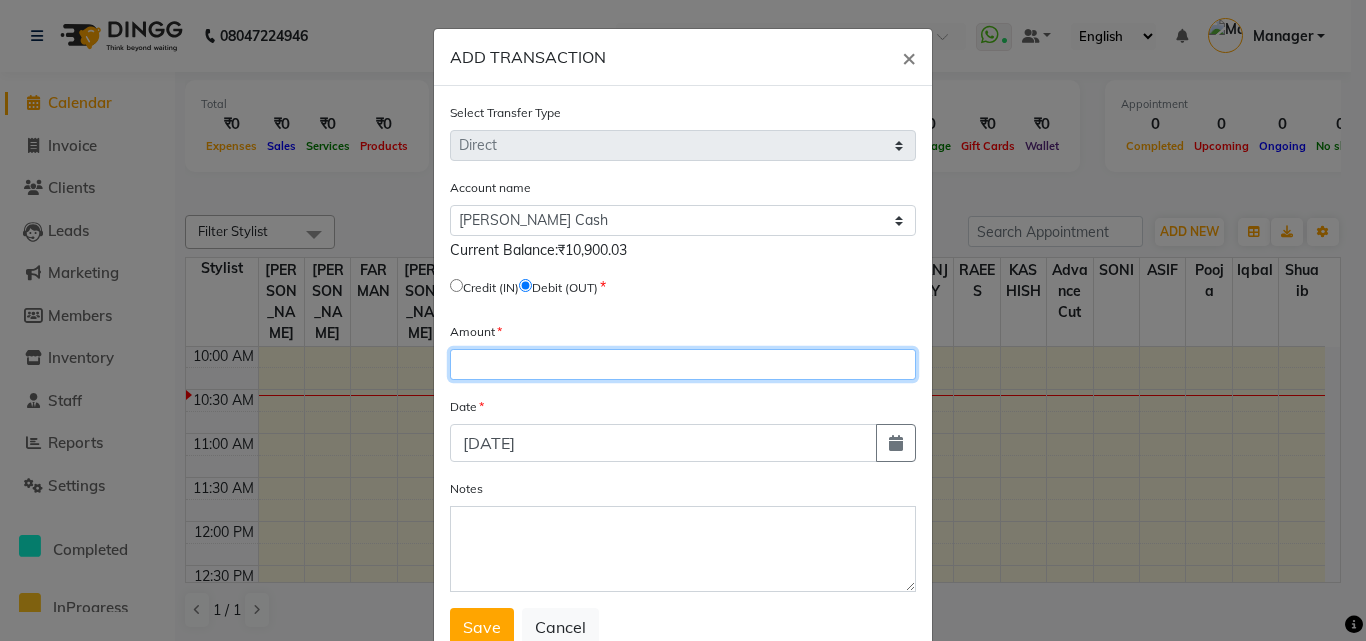 click 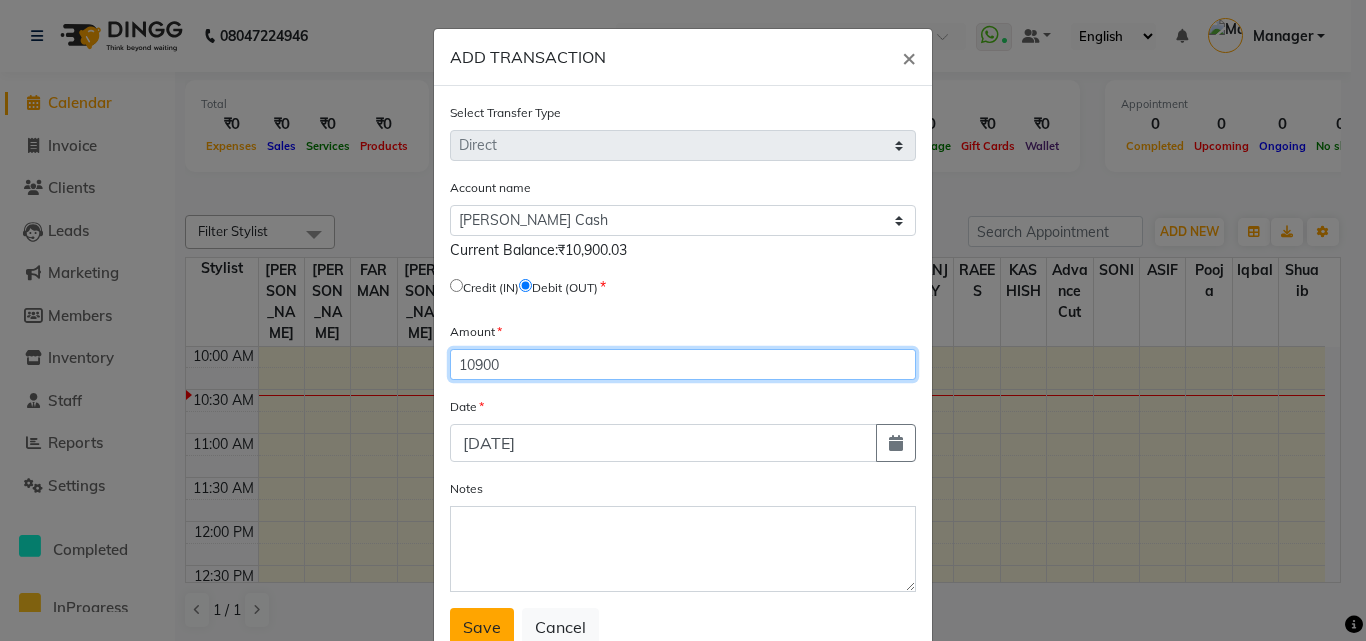 type on "10900" 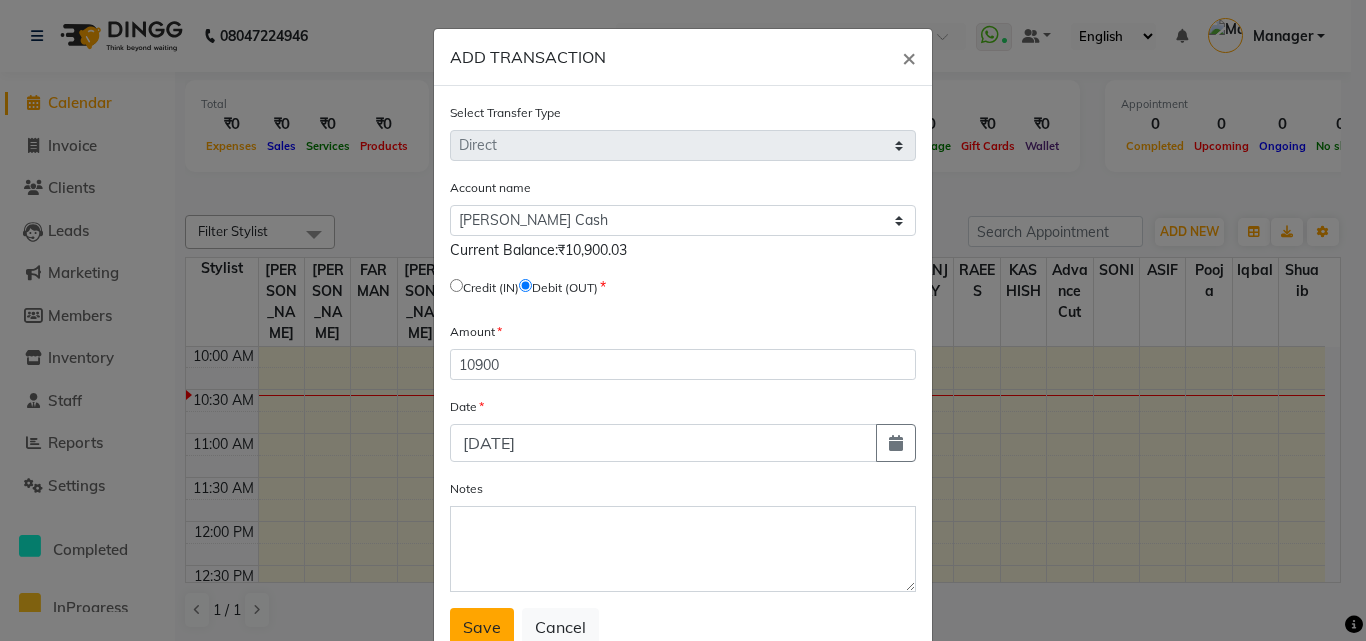 click on "Save" at bounding box center [482, 627] 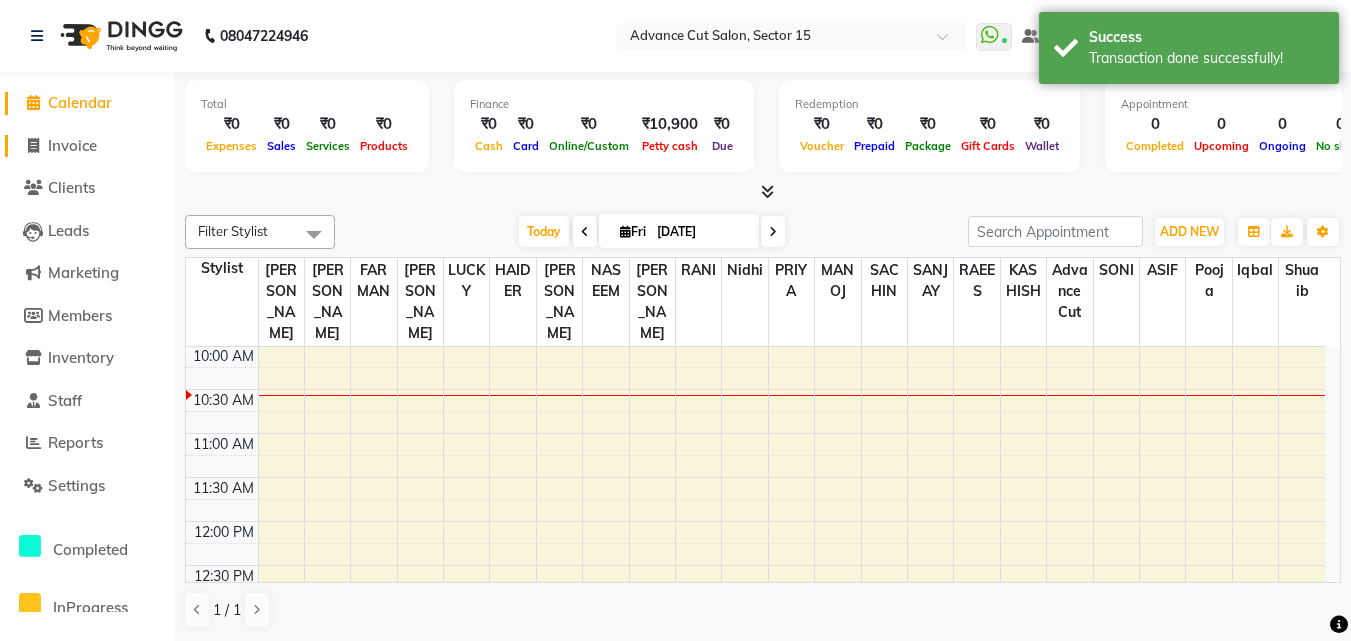 click on "Invoice" 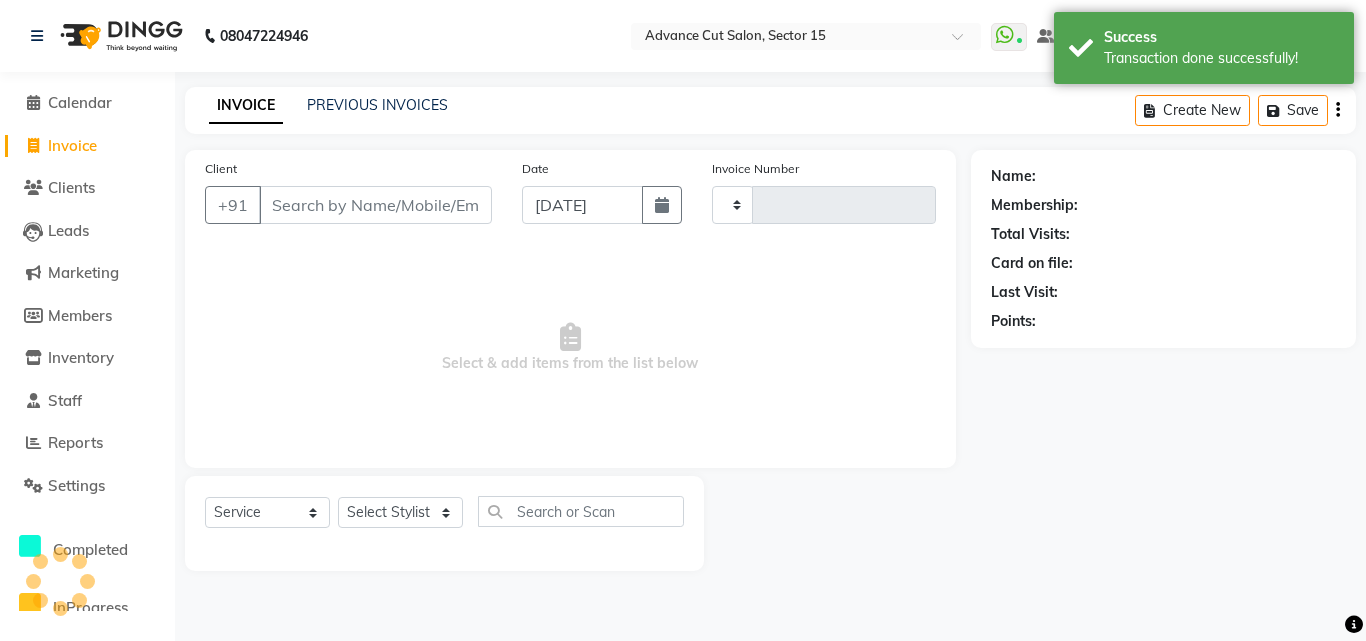 type on "4453" 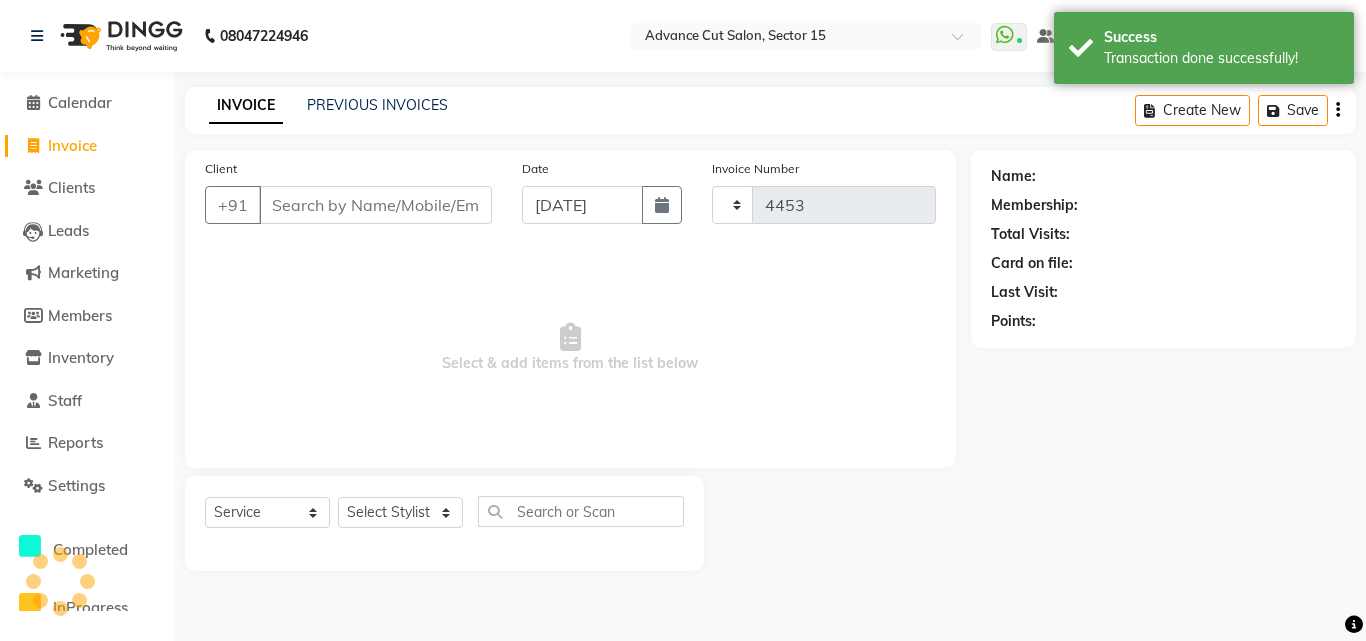 select on "6255" 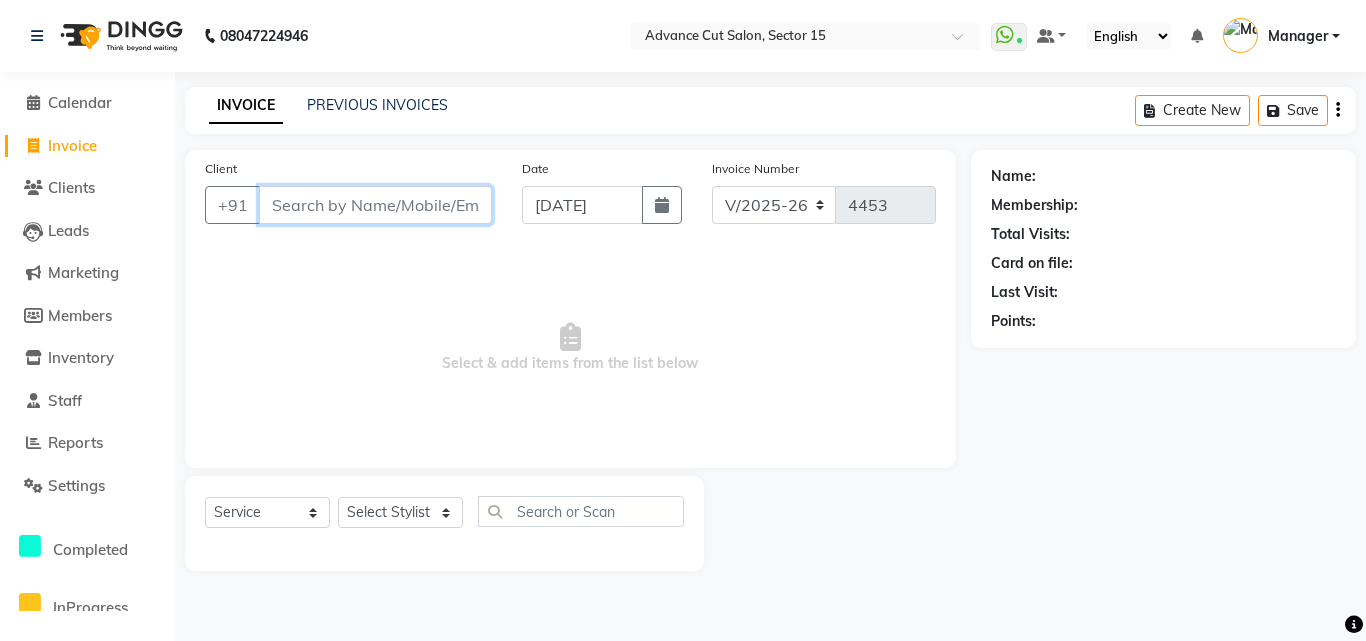click on "Client" at bounding box center (375, 205) 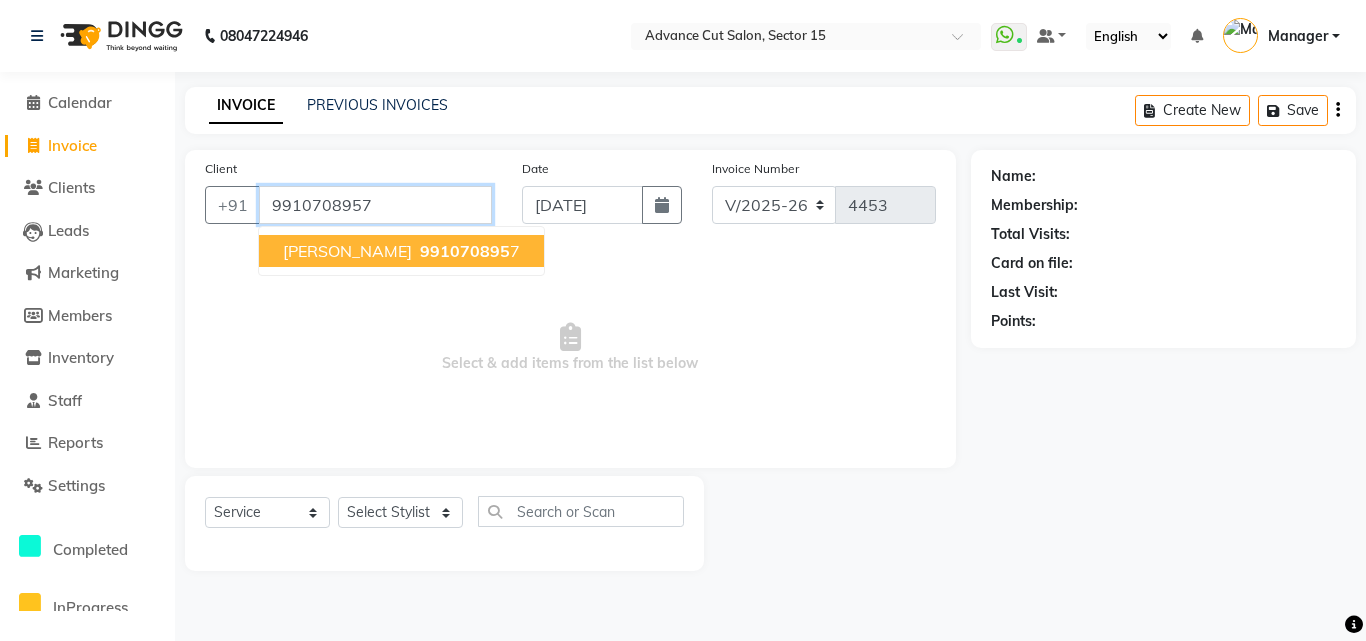 type on "9910708957" 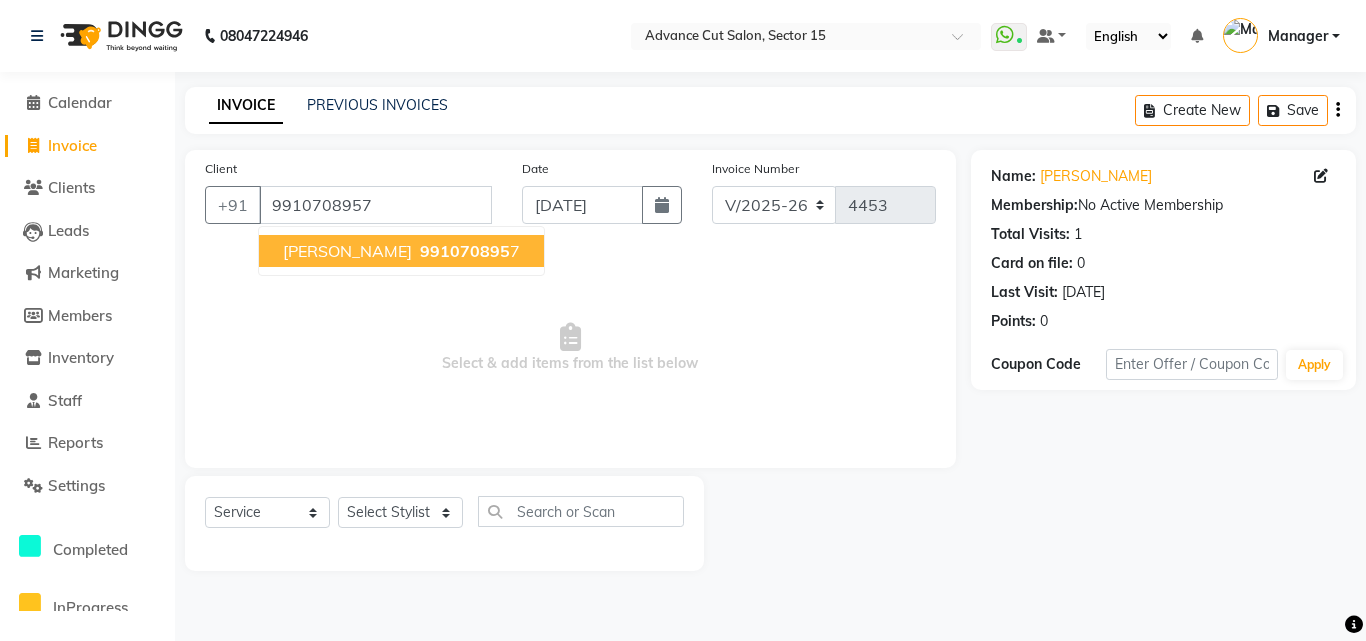 click on "991070895" at bounding box center [465, 251] 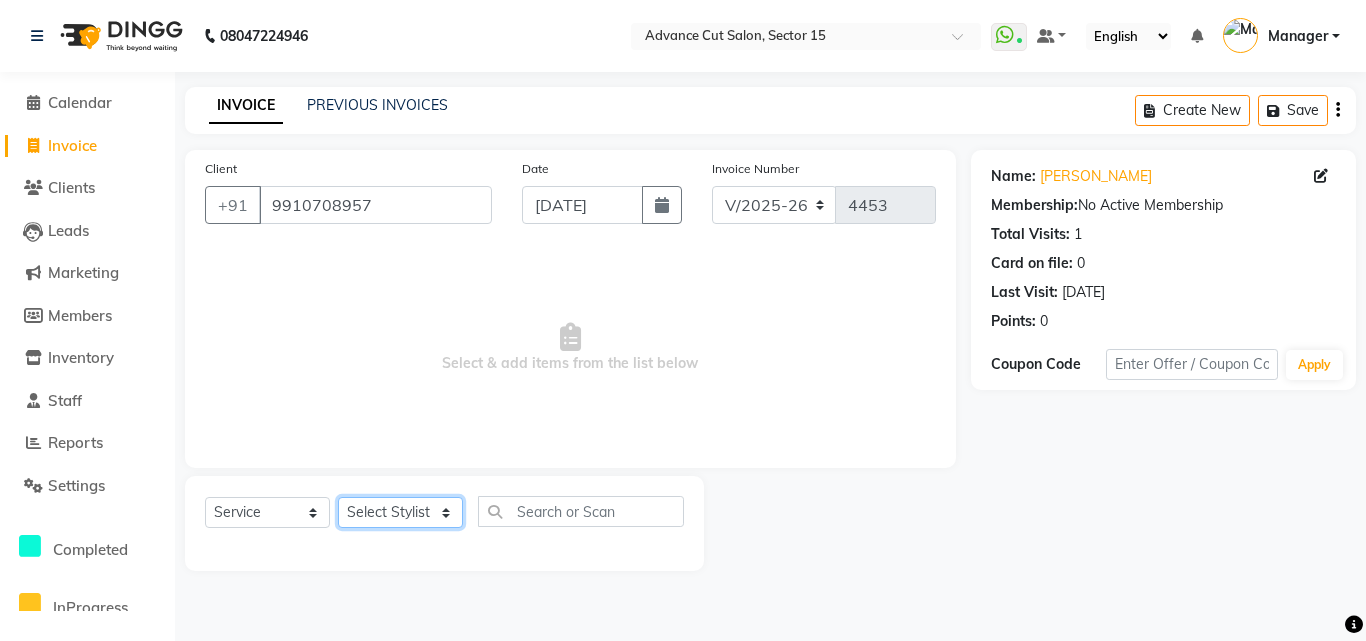 click on "Select Stylist Advance Cut  ASIF FARMAN HAIDER Iqbal KASHISH LUCKY Manager MANOJ NASEEM NASIR Nidhi Pooja  PRIYA RAEES RANI RASHID RIZWAN SACHIN SALMAN SANJAY Shahjad shuaib SONI" 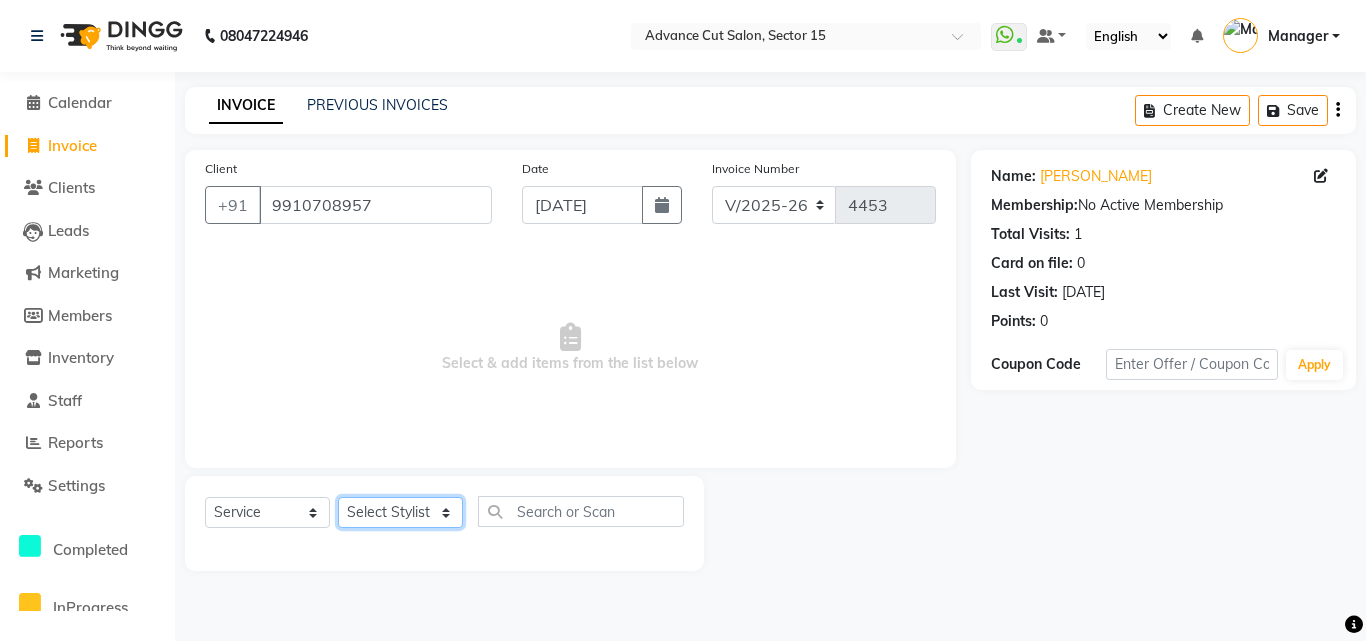 select on "80318" 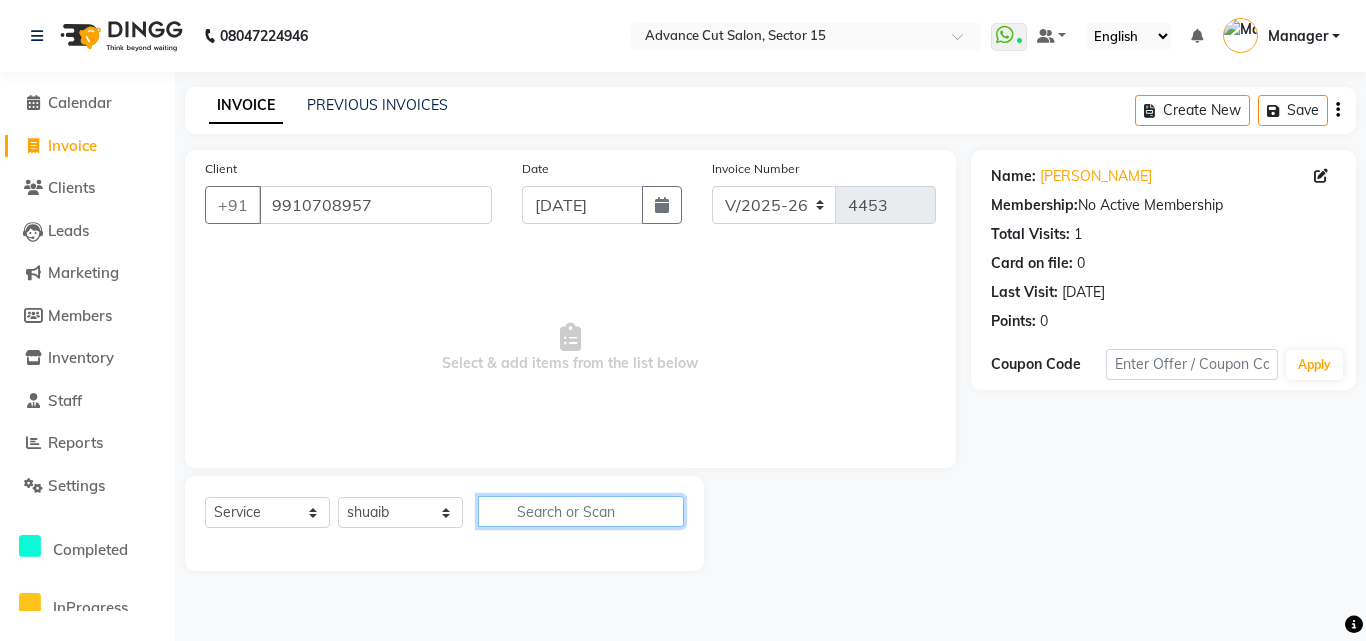 click 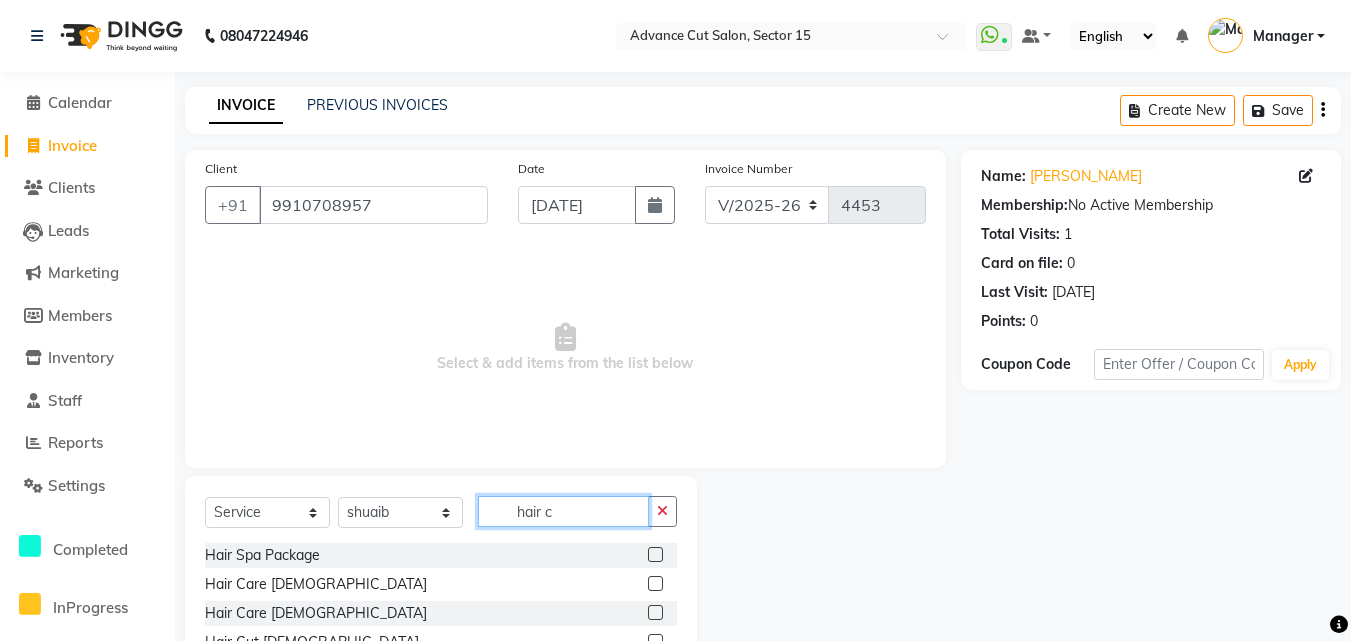 scroll, scrollTop: 134, scrollLeft: 0, axis: vertical 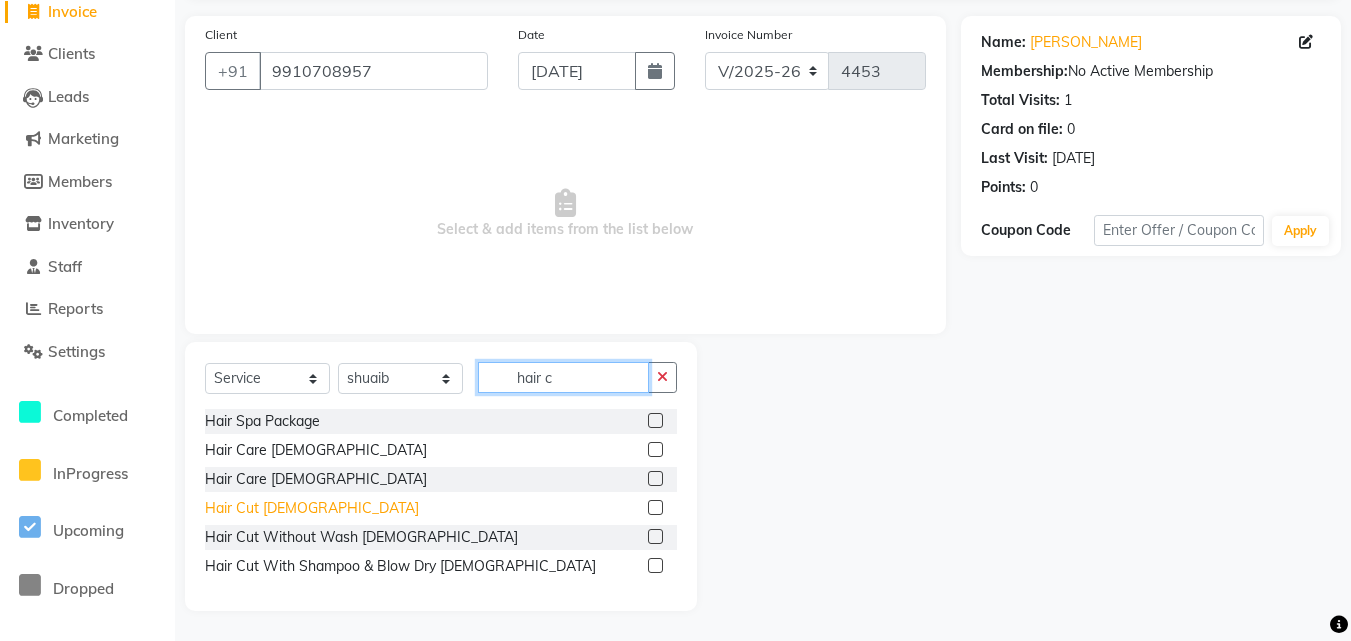 type on "hair c" 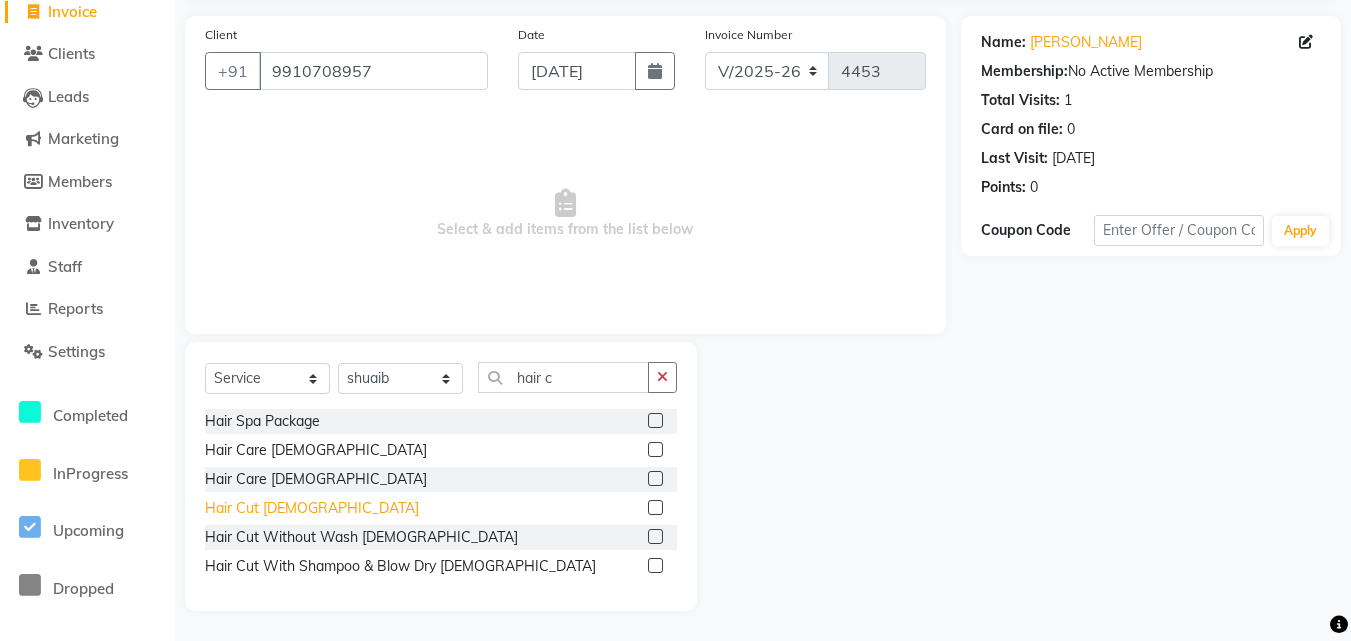 click on "Hair Cut  [DEMOGRAPHIC_DATA]" 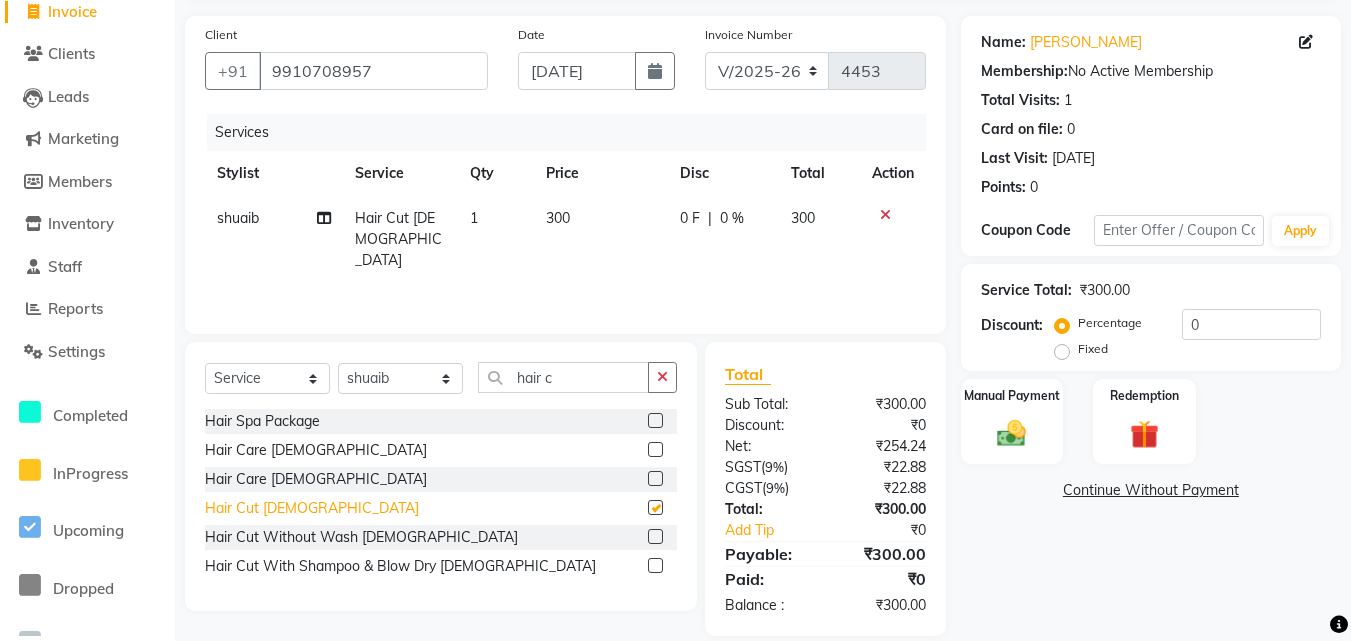 checkbox on "false" 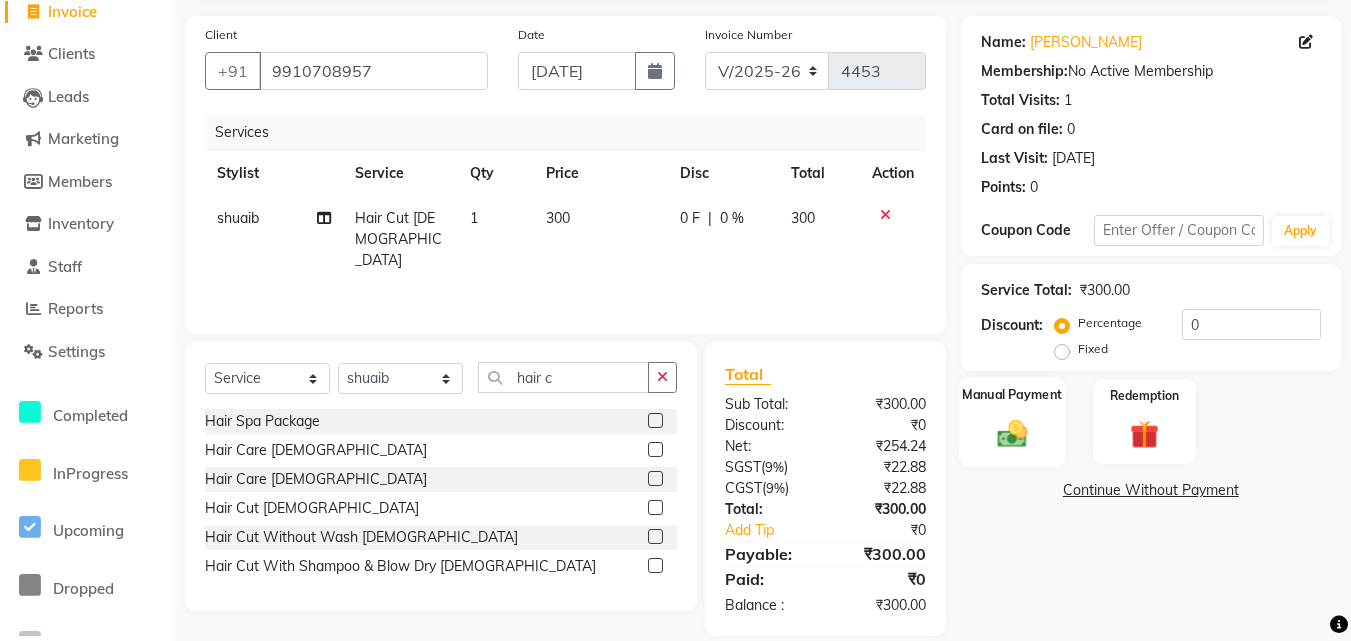 click 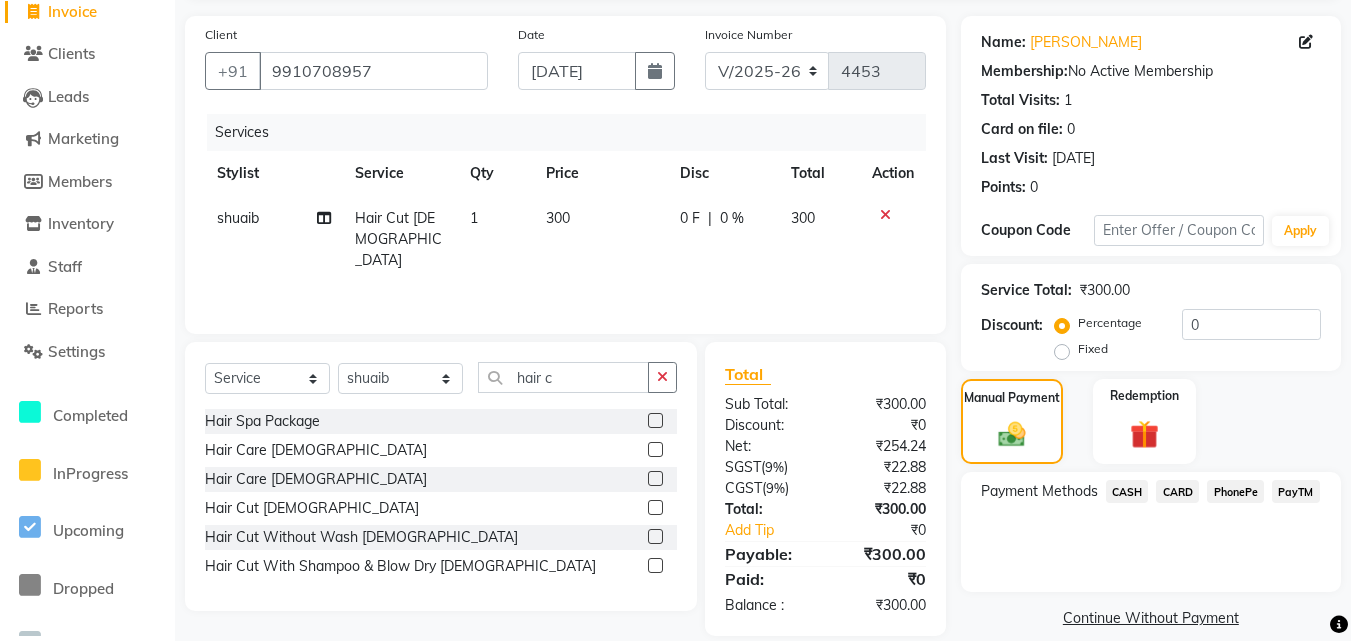 click on "PayTM" 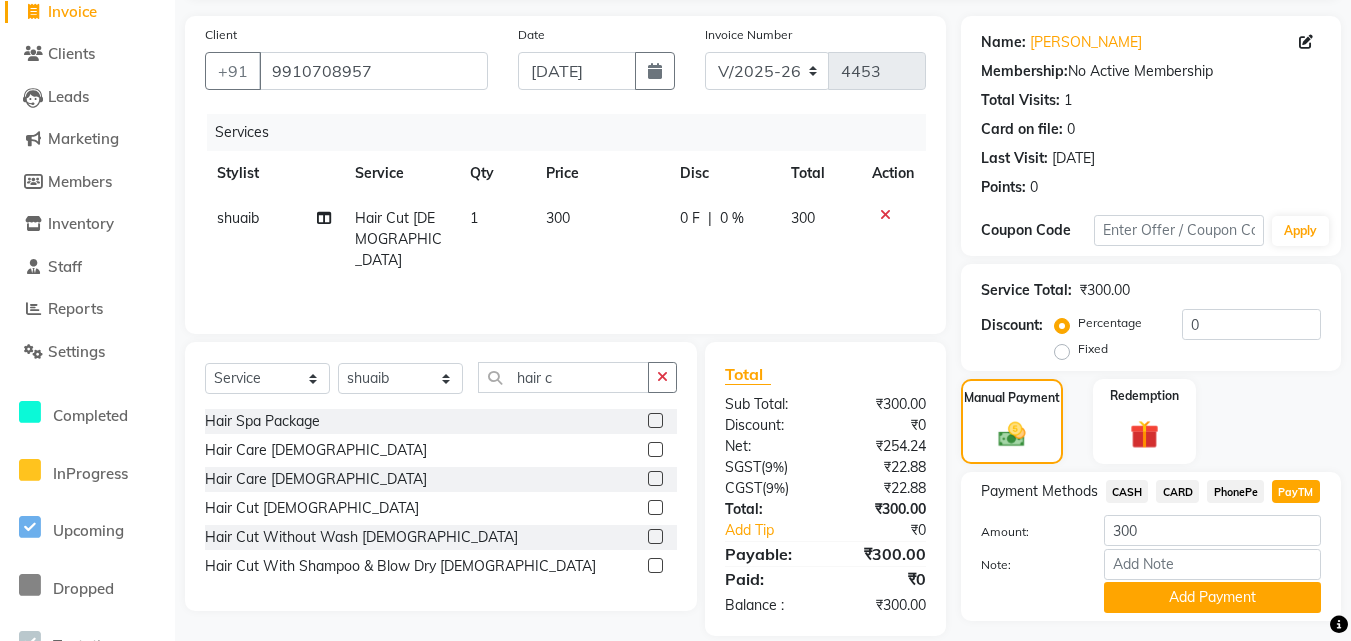click on "Add Payment" 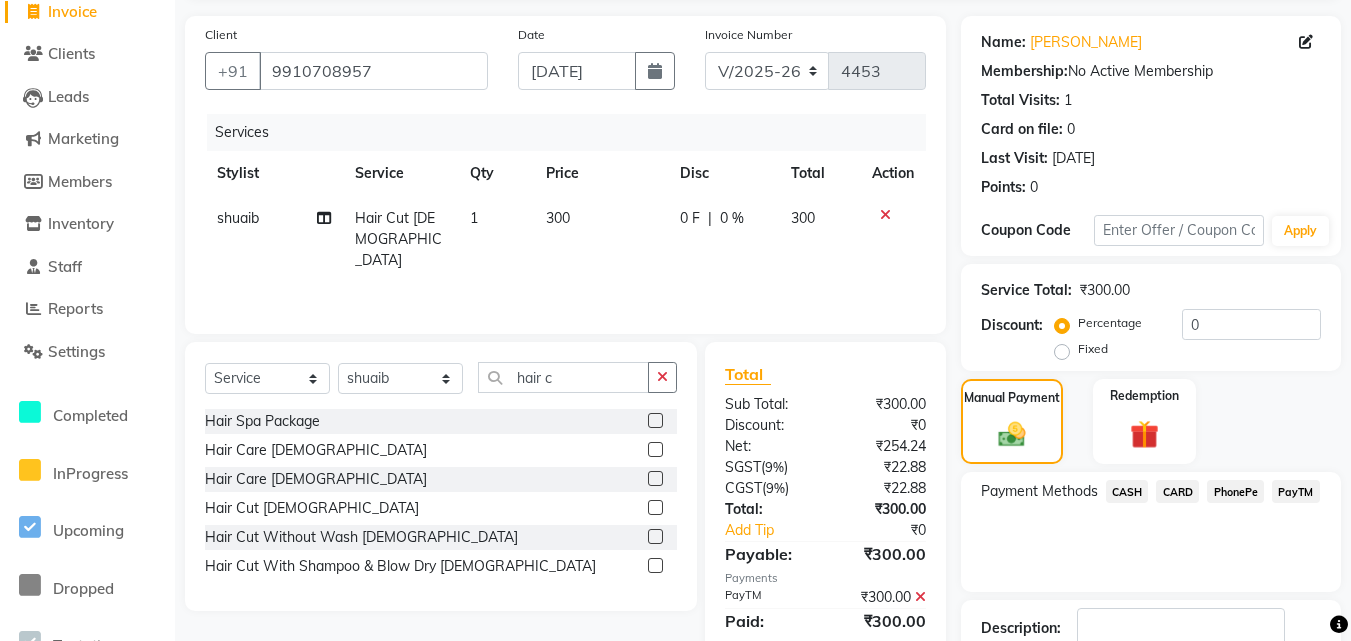 scroll, scrollTop: 269, scrollLeft: 0, axis: vertical 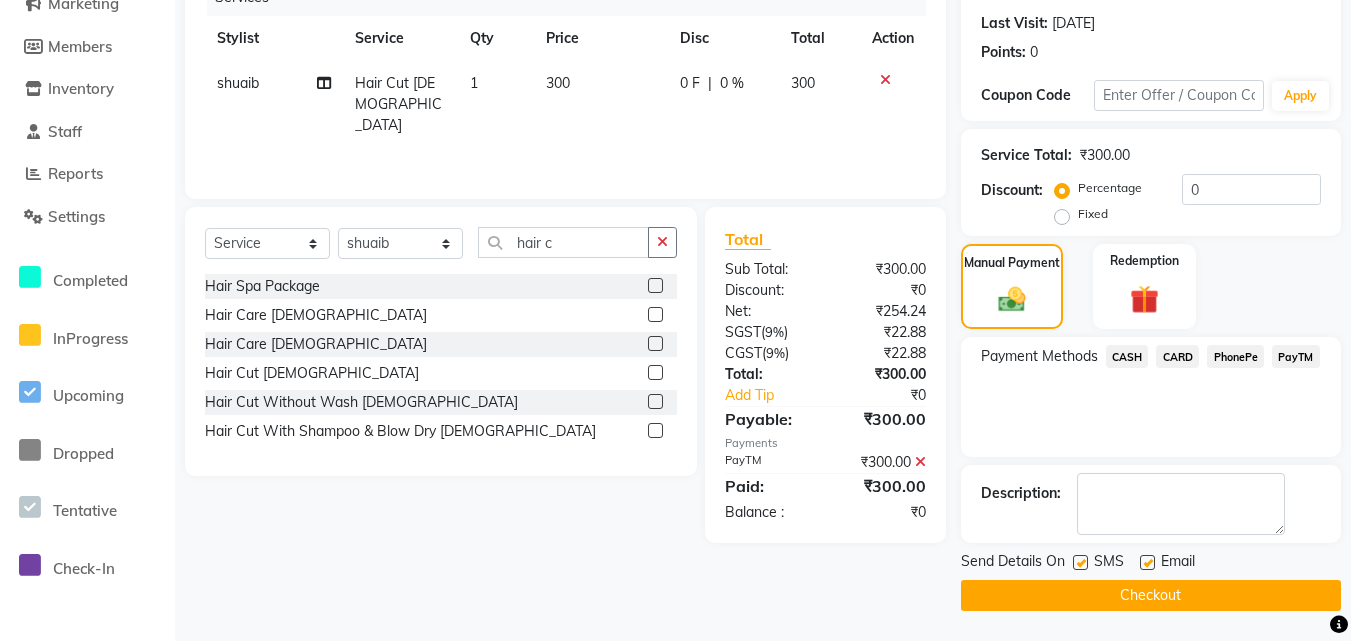 click on "Send Details On SMS Email  Checkout" 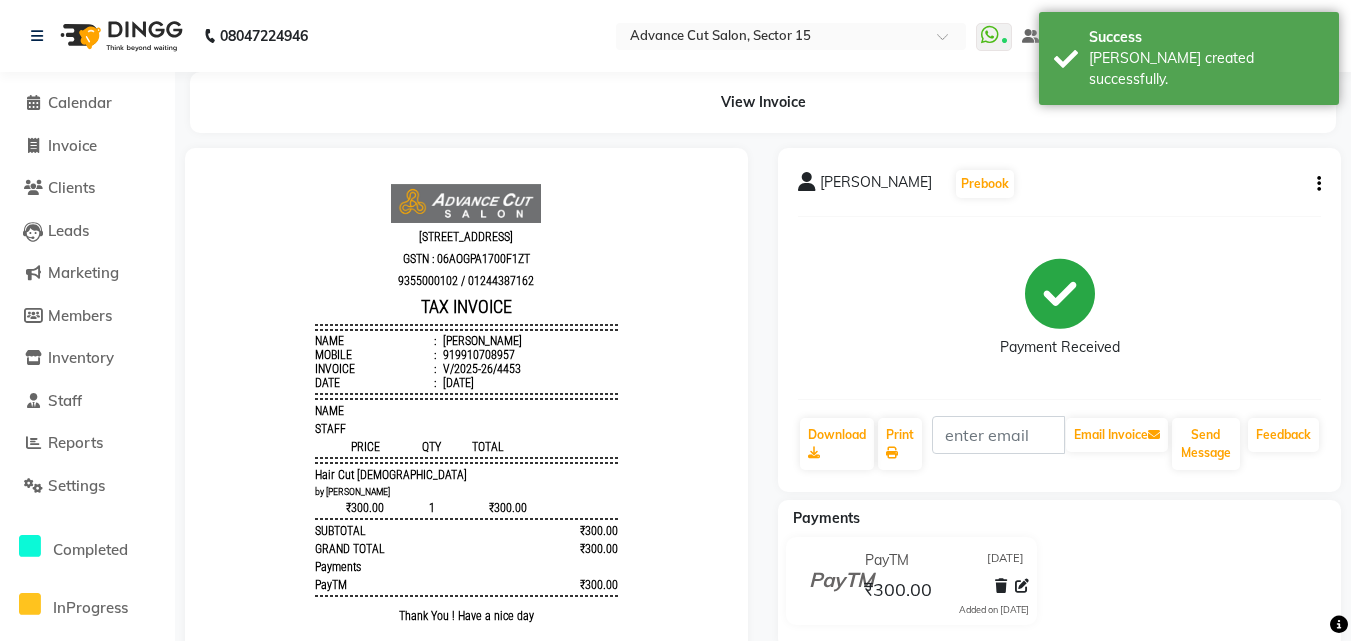 scroll, scrollTop: 0, scrollLeft: 0, axis: both 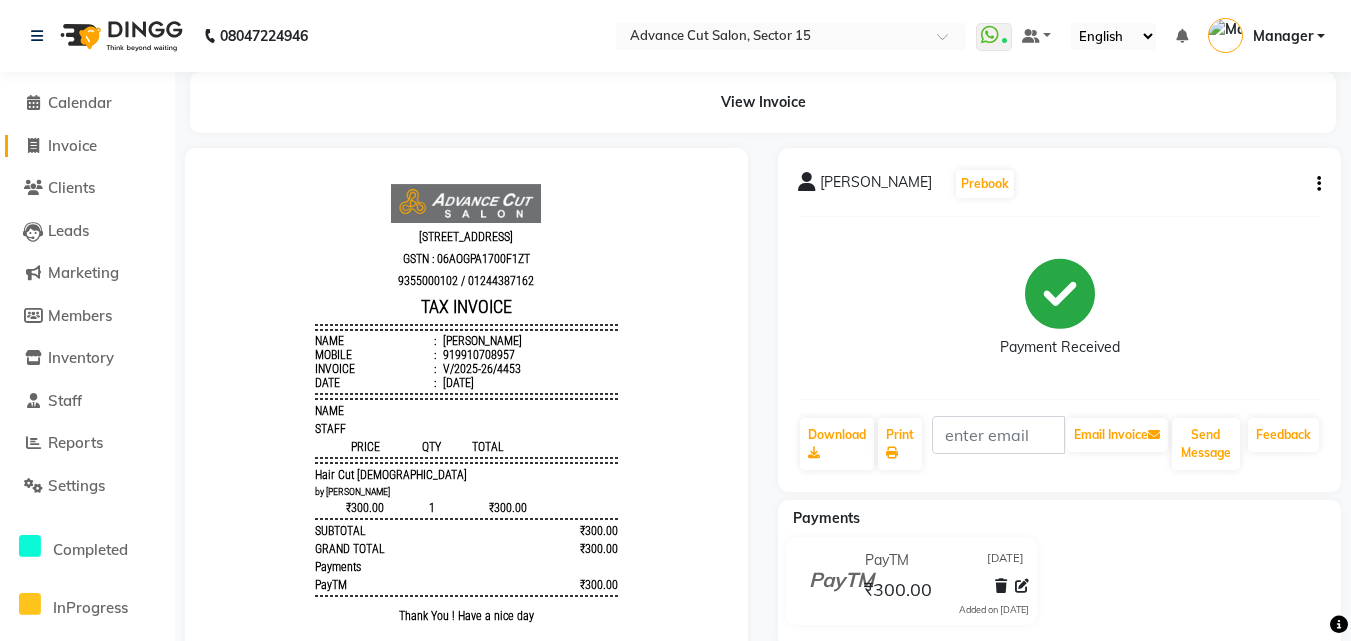 click on "Invoice" 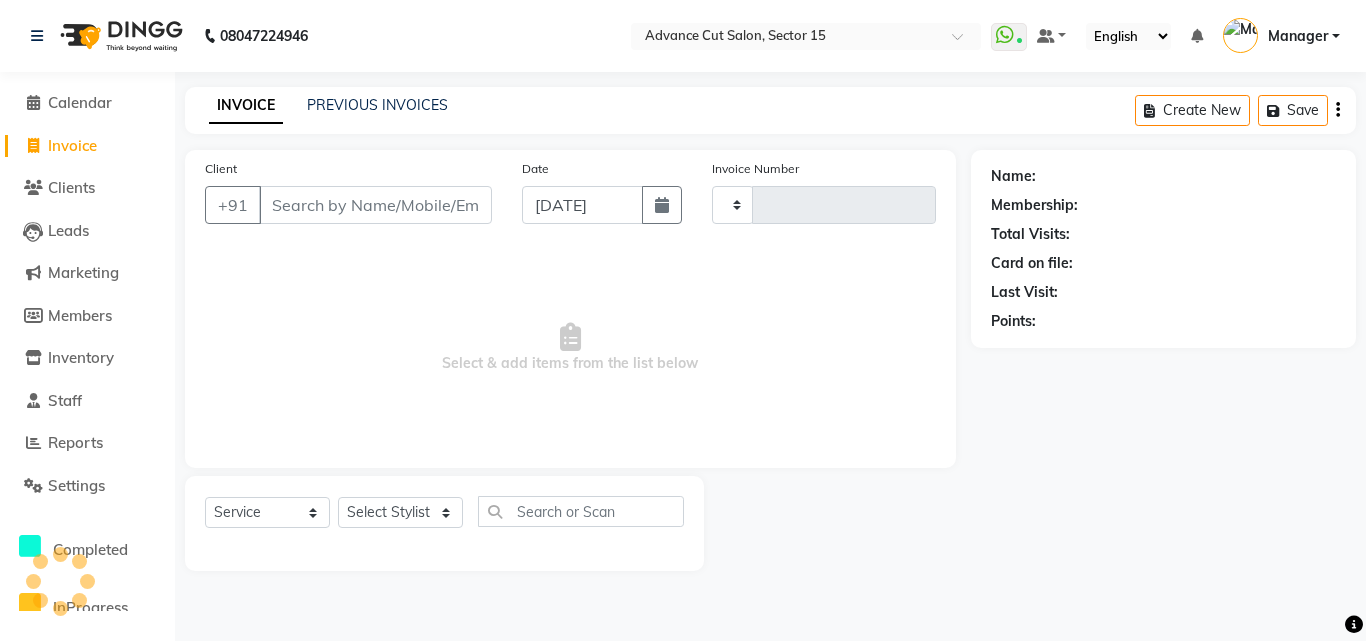 click on "Invoice" 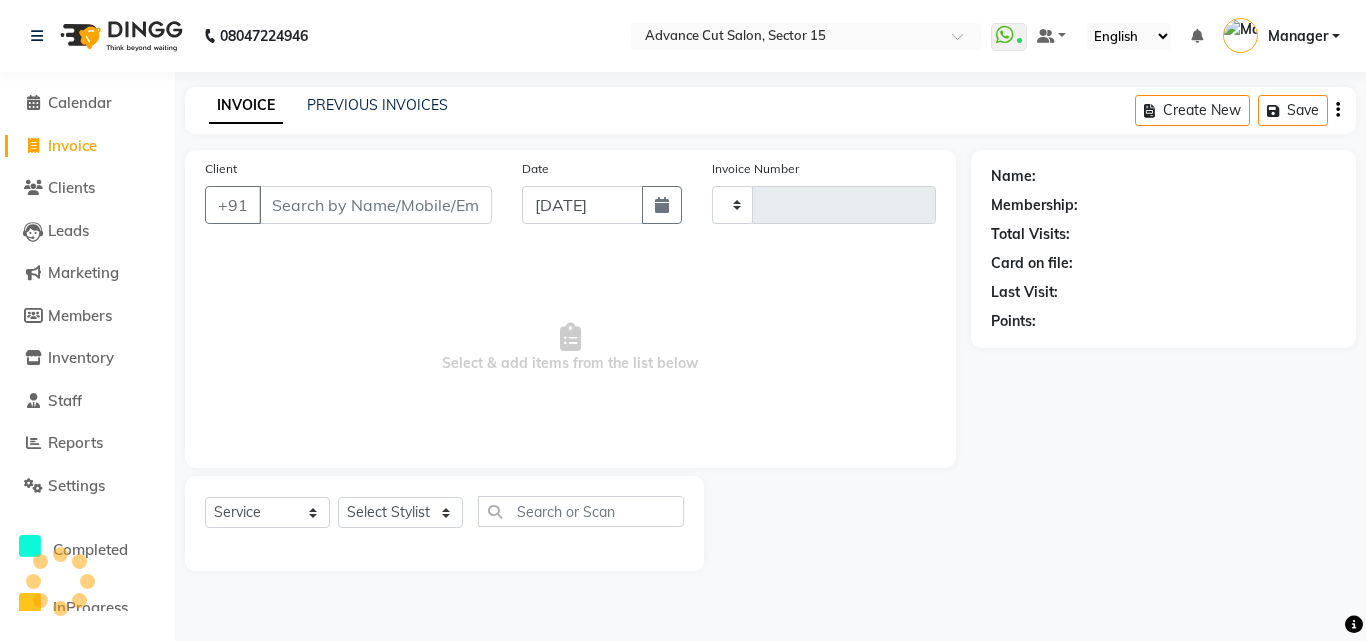 click on "Client" at bounding box center [375, 205] 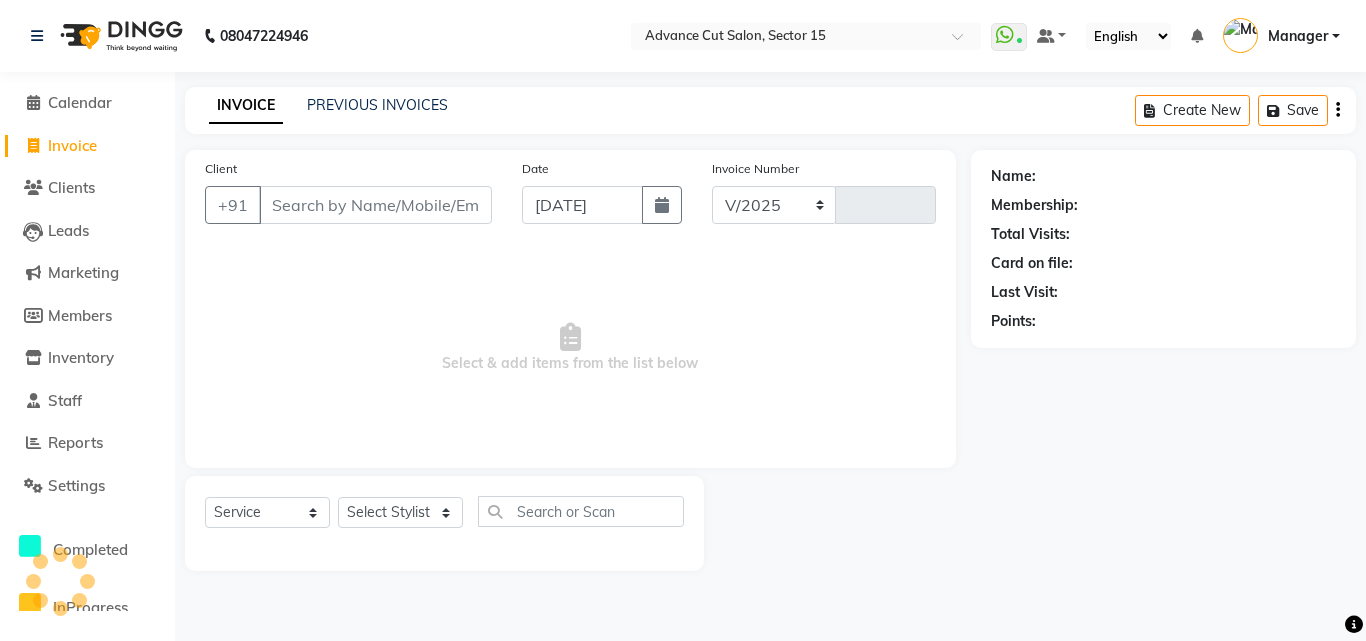 select on "6255" 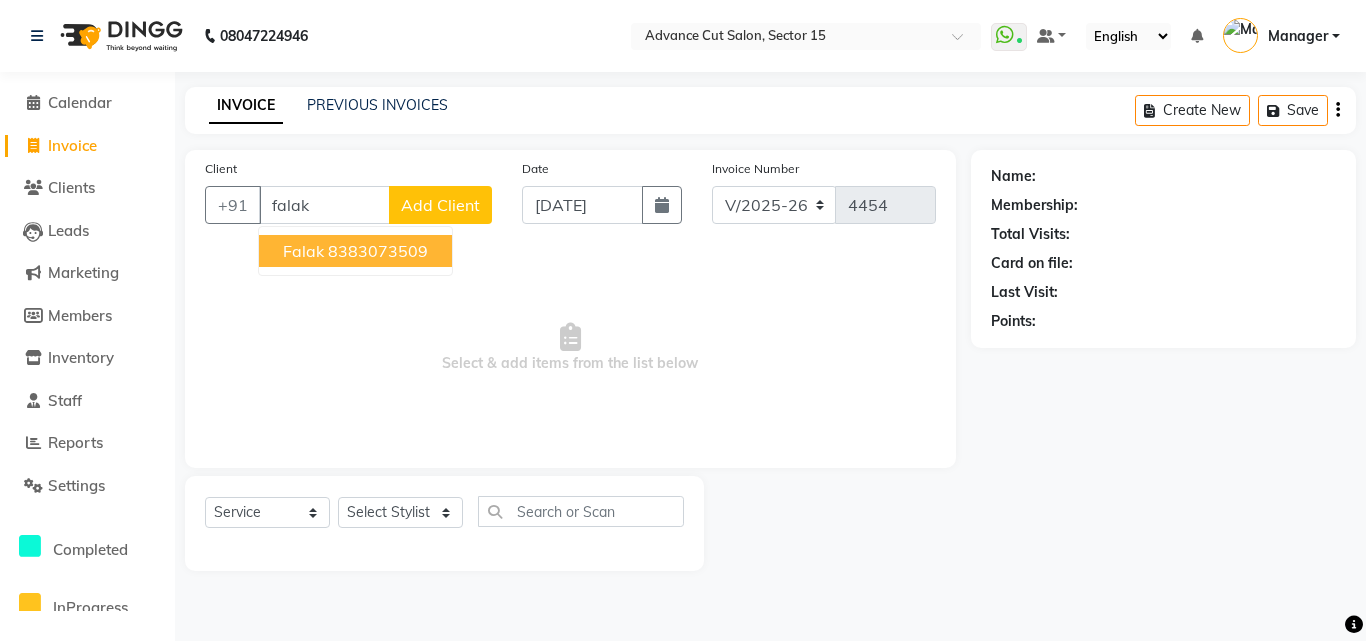 drag, startPoint x: 332, startPoint y: 252, endPoint x: 403, endPoint y: 416, distance: 178.70926 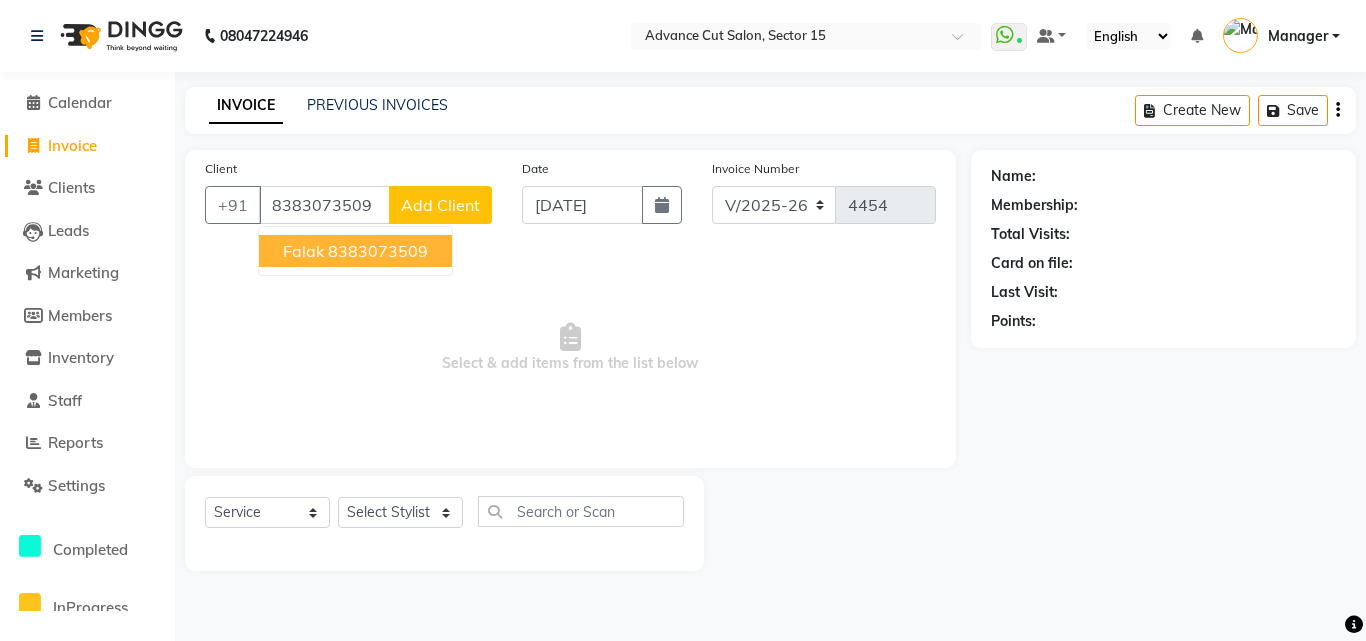 type on "8383073509" 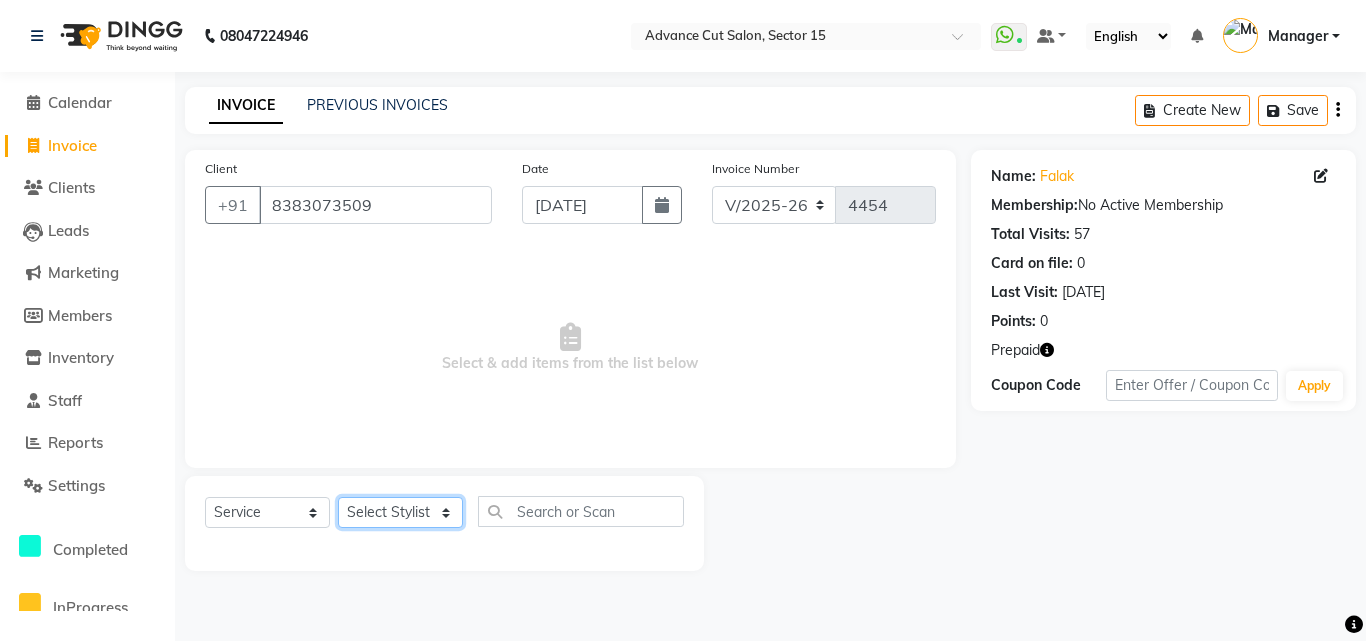 click on "Select Stylist Advance Cut  ASIF FARMAN HAIDER Iqbal KASHISH LUCKY Manager MANOJ NASEEM NASIR Nidhi Pooja  PRIYA RAEES RANI RASHID RIZWAN SACHIN SALMAN SANJAY Shahjad shuaib SONI" 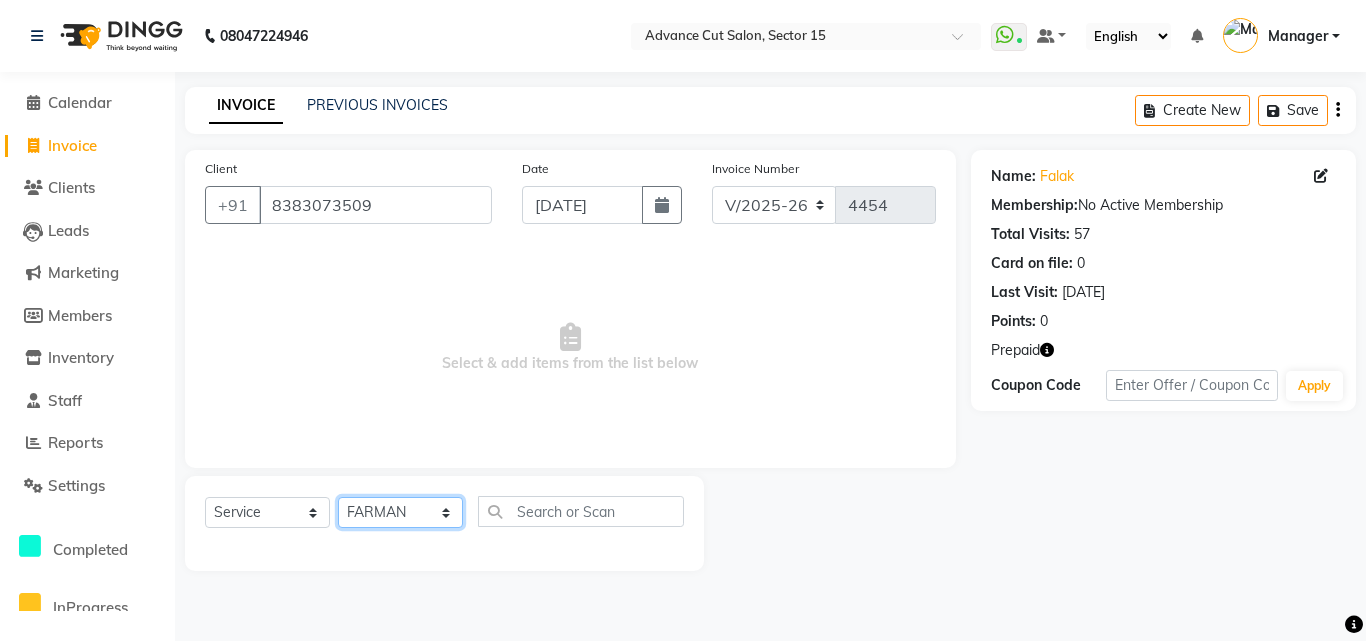 click on "Select Stylist Advance Cut  ASIF FARMAN HAIDER Iqbal KASHISH LUCKY Manager MANOJ NASEEM NASIR Nidhi Pooja  PRIYA RAEES RANI RASHID RIZWAN SACHIN SALMAN SANJAY Shahjad shuaib SONI" 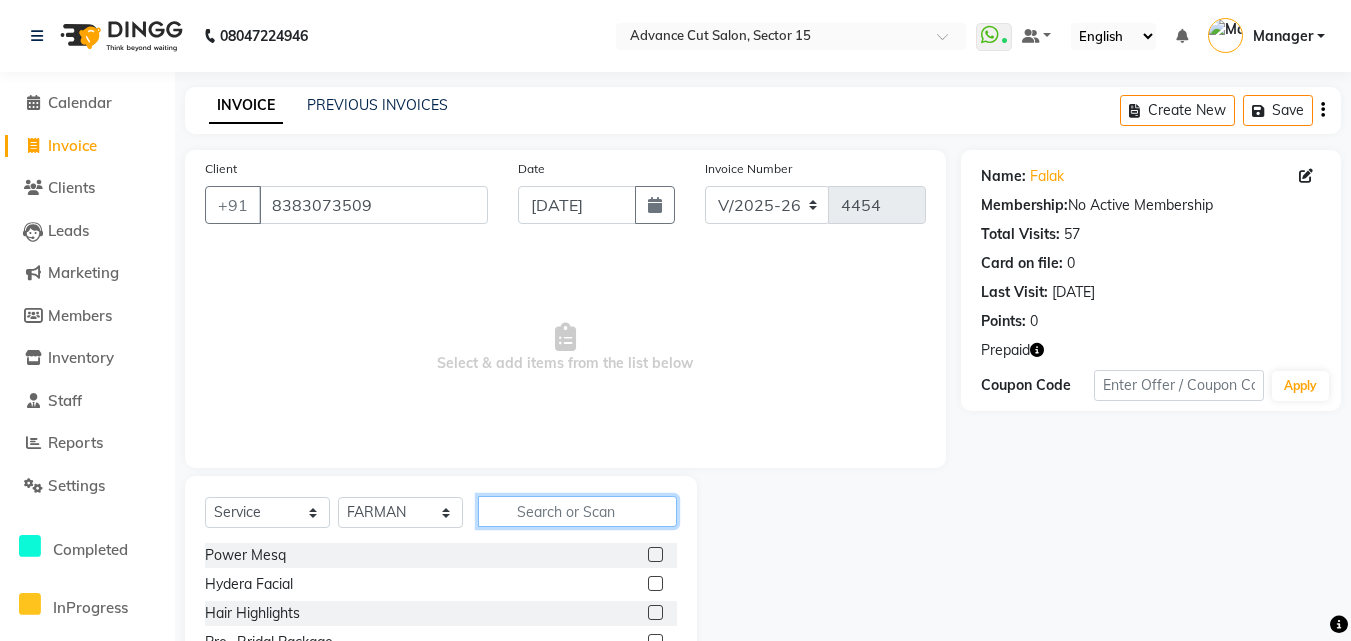 click 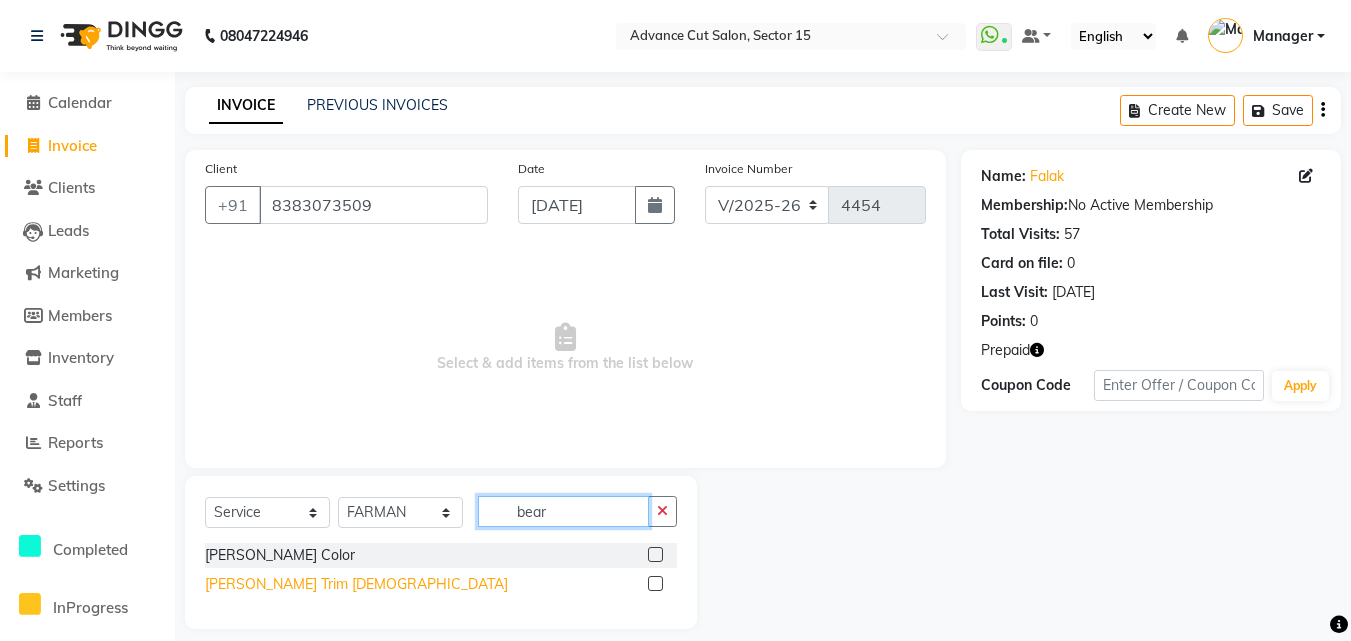 type on "bear" 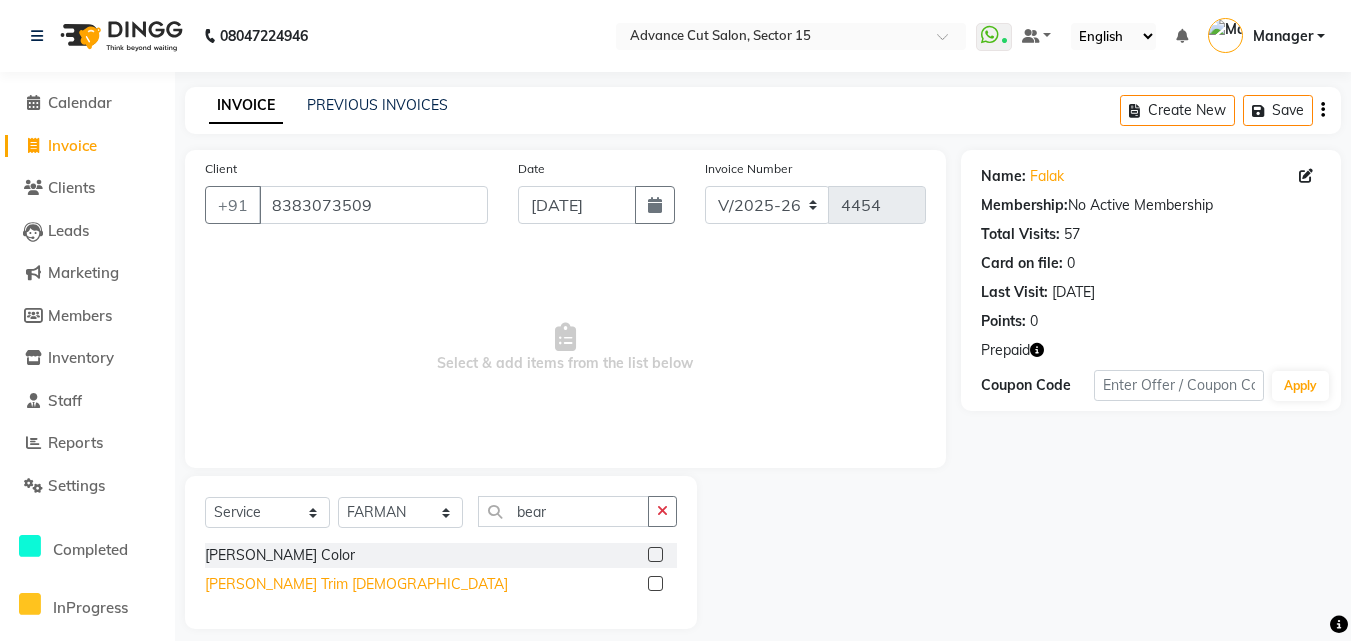 click on "Beard Trim Male" 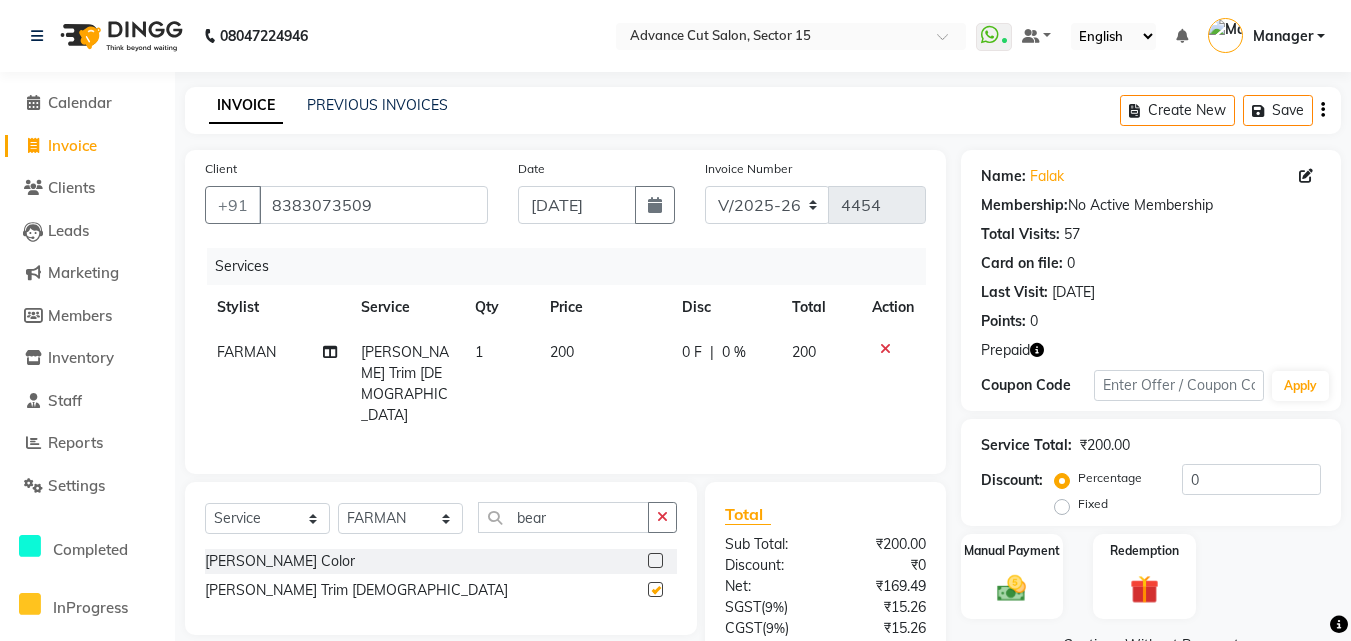 checkbox on "false" 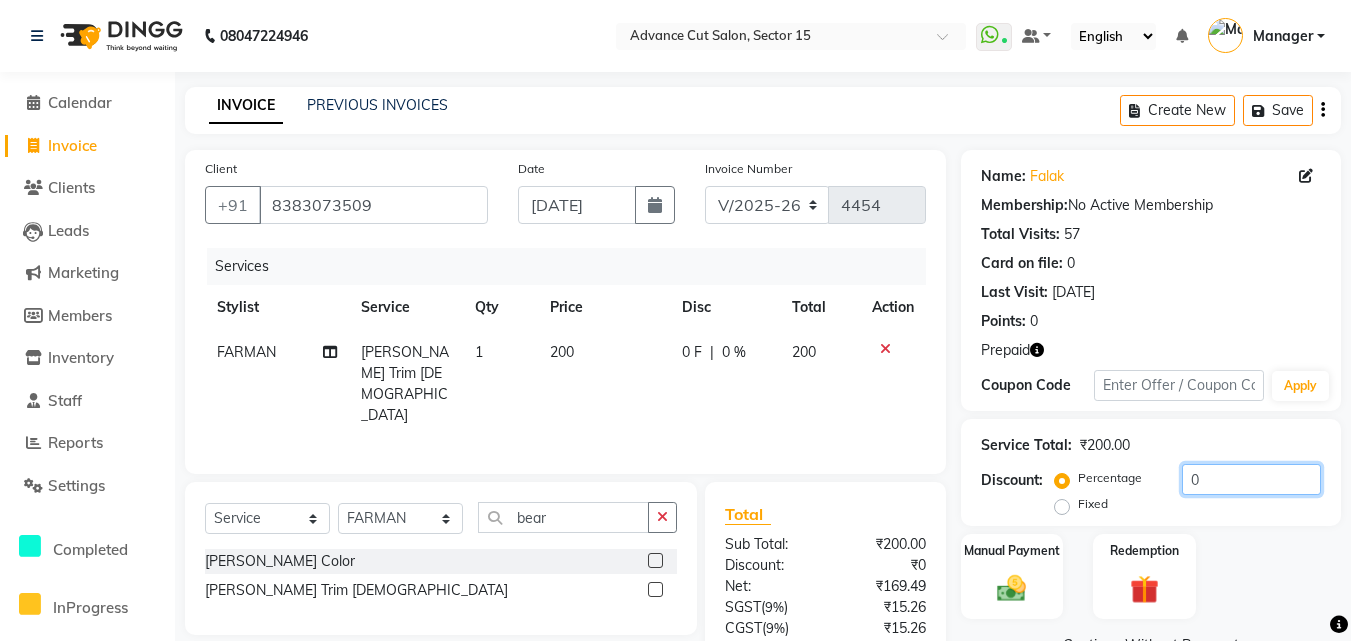 click on "0" 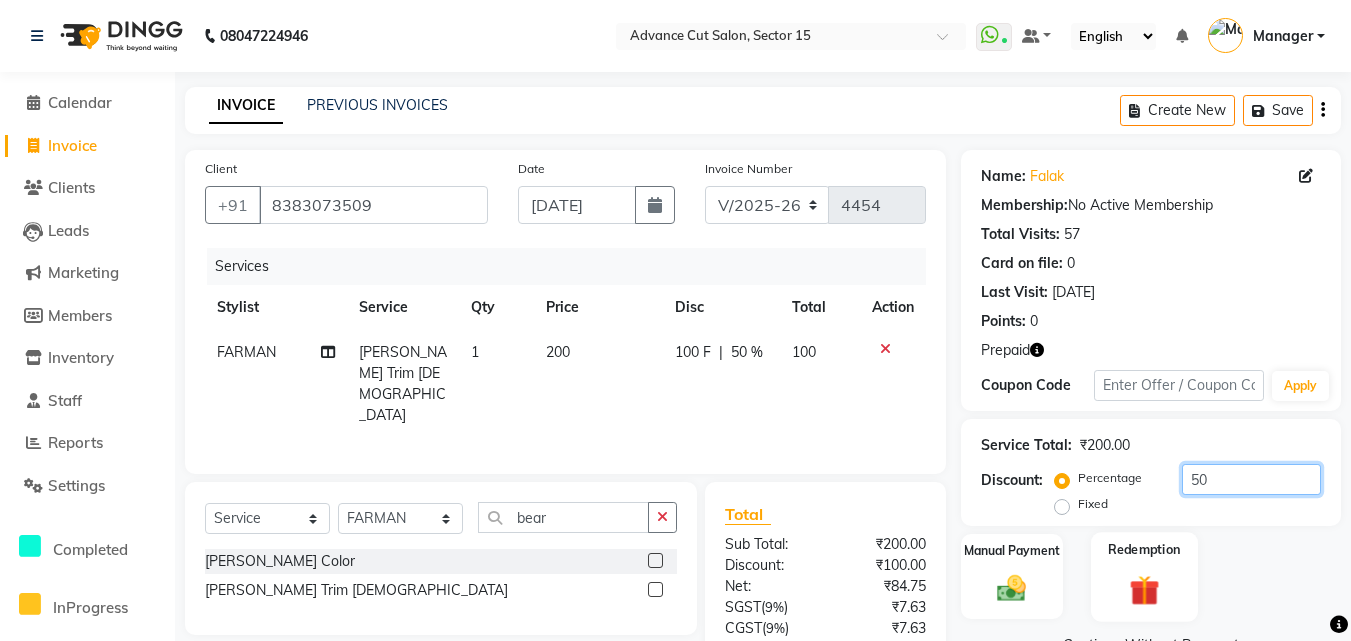 type on "50" 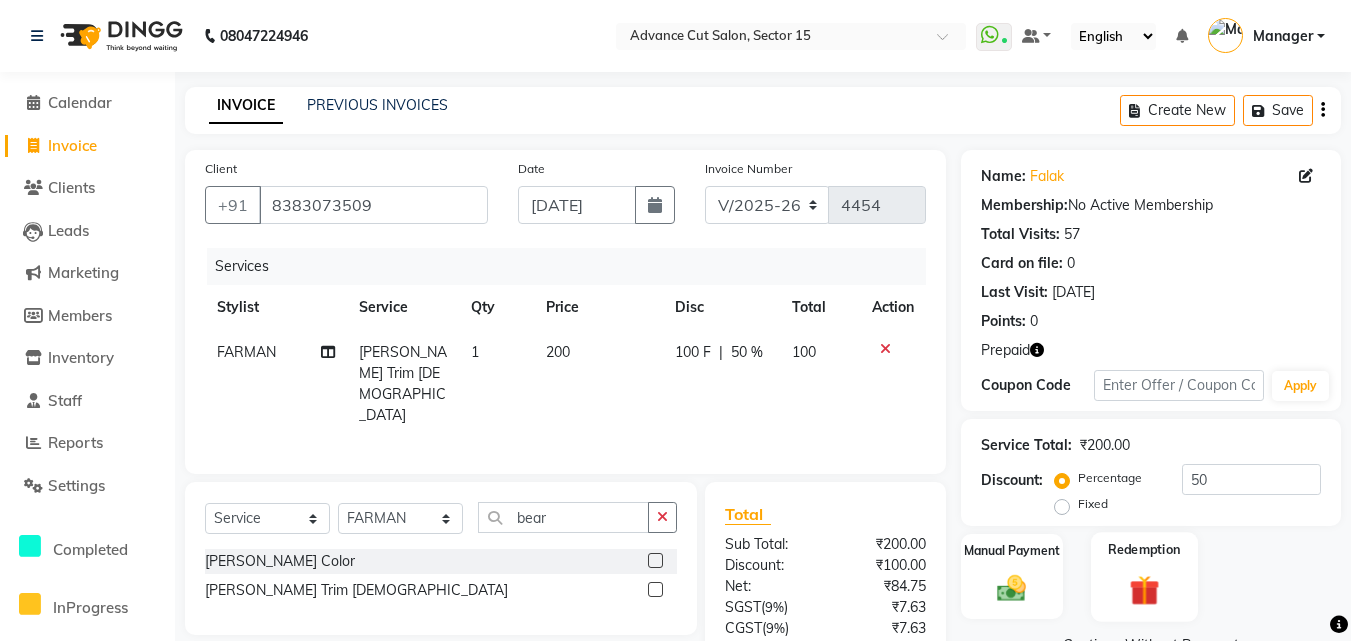 click on "Redemption" 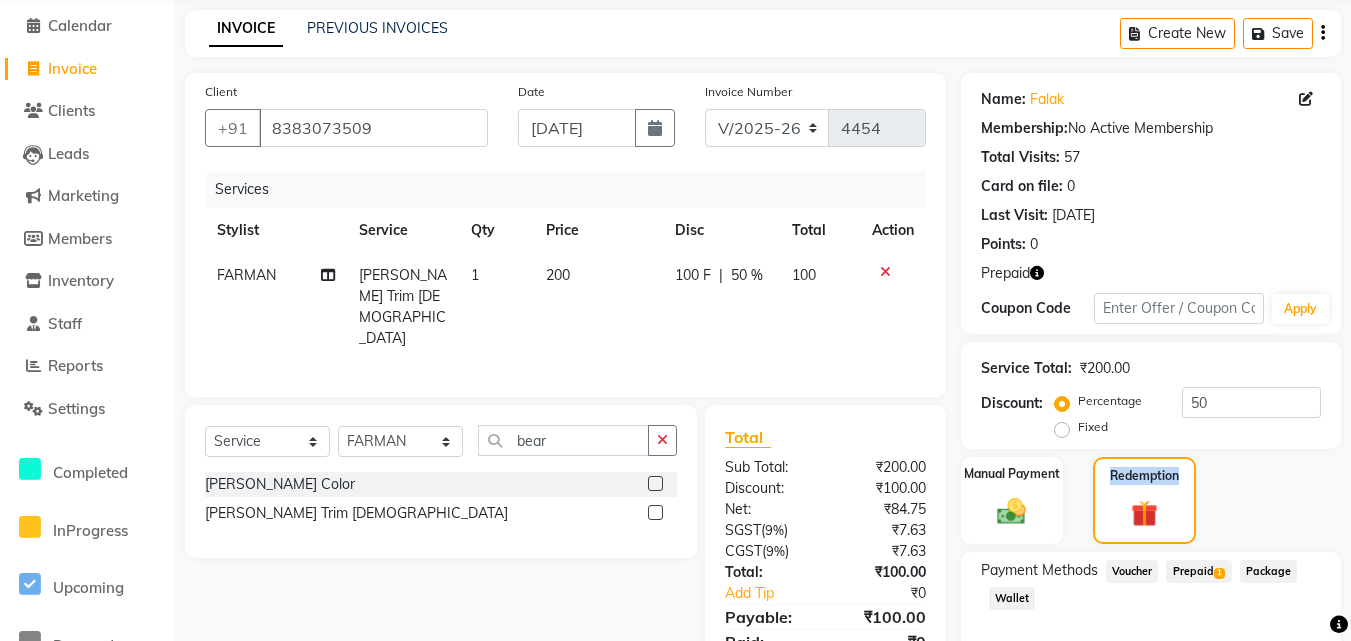 scroll, scrollTop: 179, scrollLeft: 0, axis: vertical 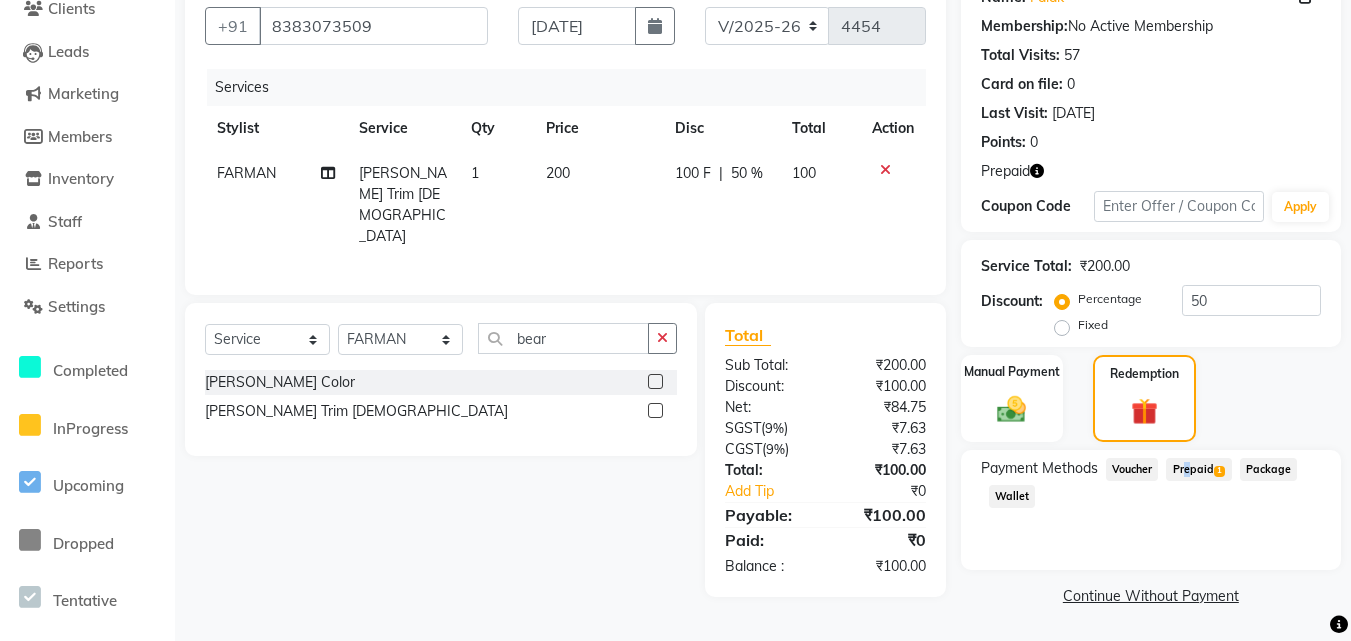 click on "Prepaid  1" 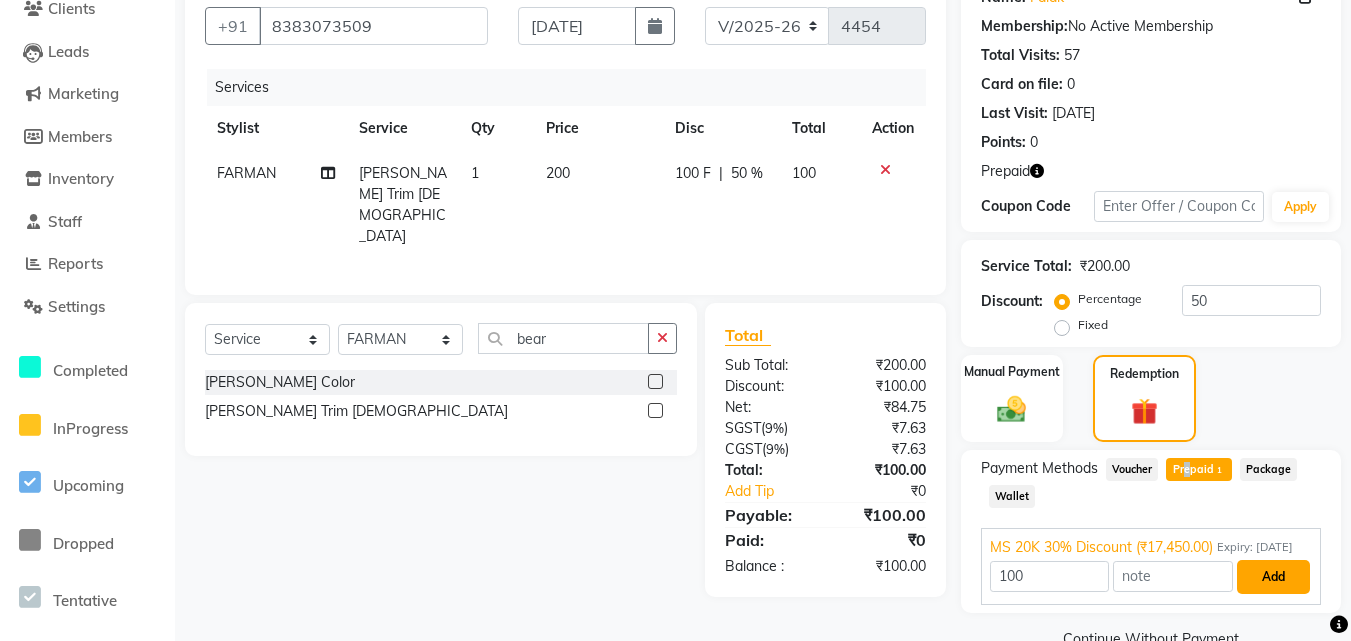 click on "Add" at bounding box center (1273, 577) 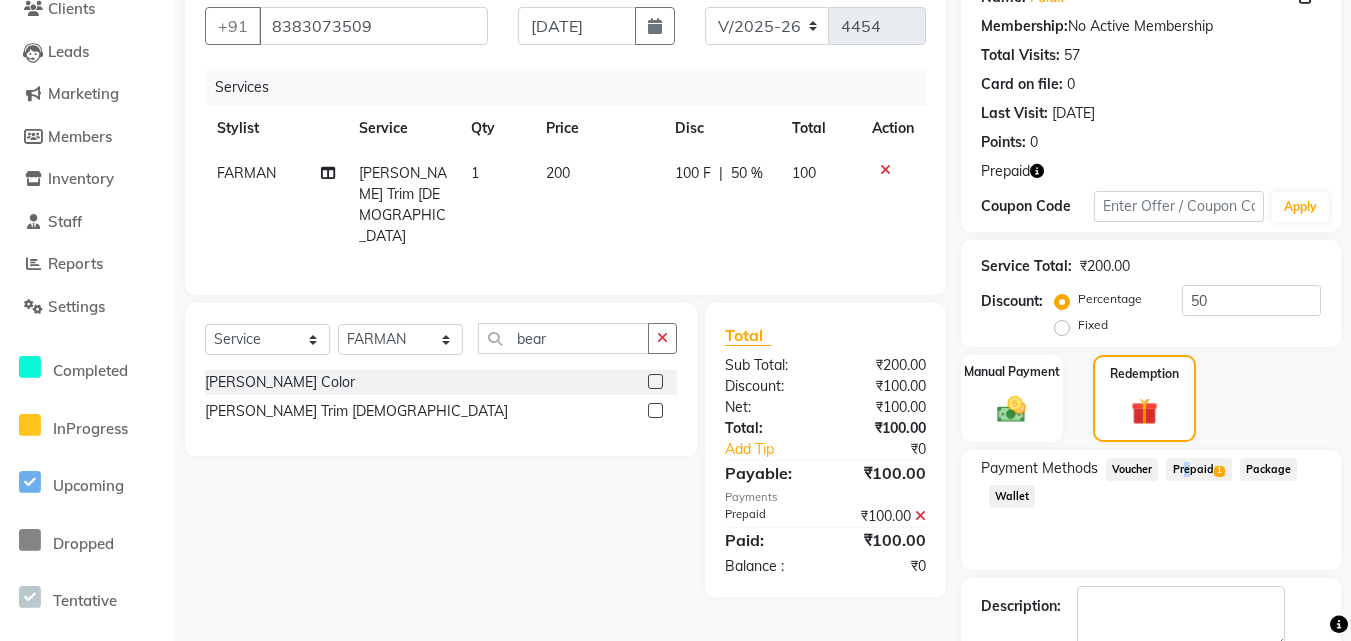 scroll, scrollTop: 292, scrollLeft: 0, axis: vertical 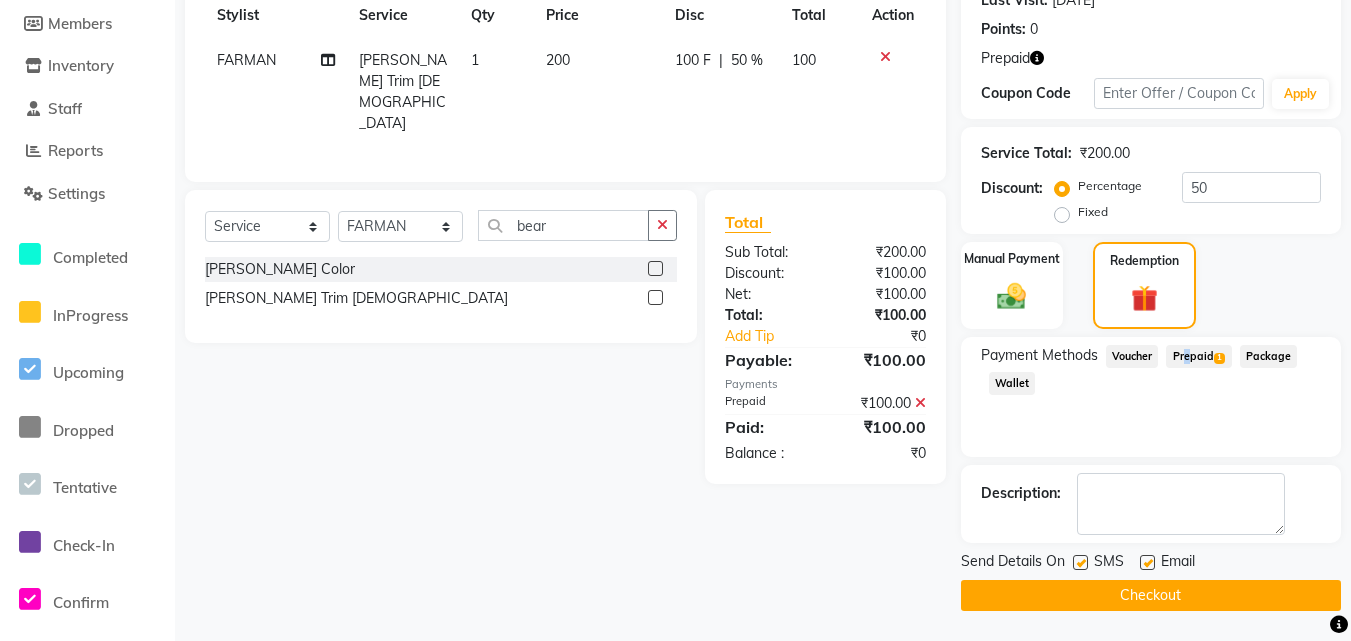 click on "Checkout" 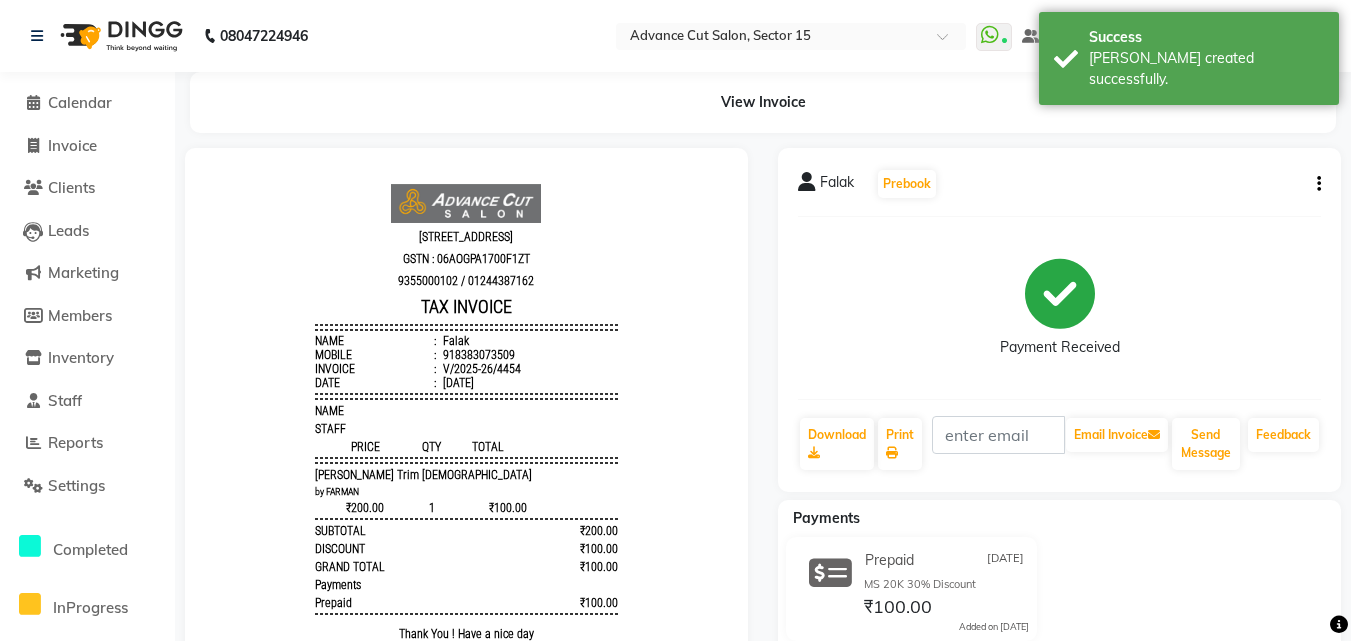 scroll, scrollTop: 0, scrollLeft: 0, axis: both 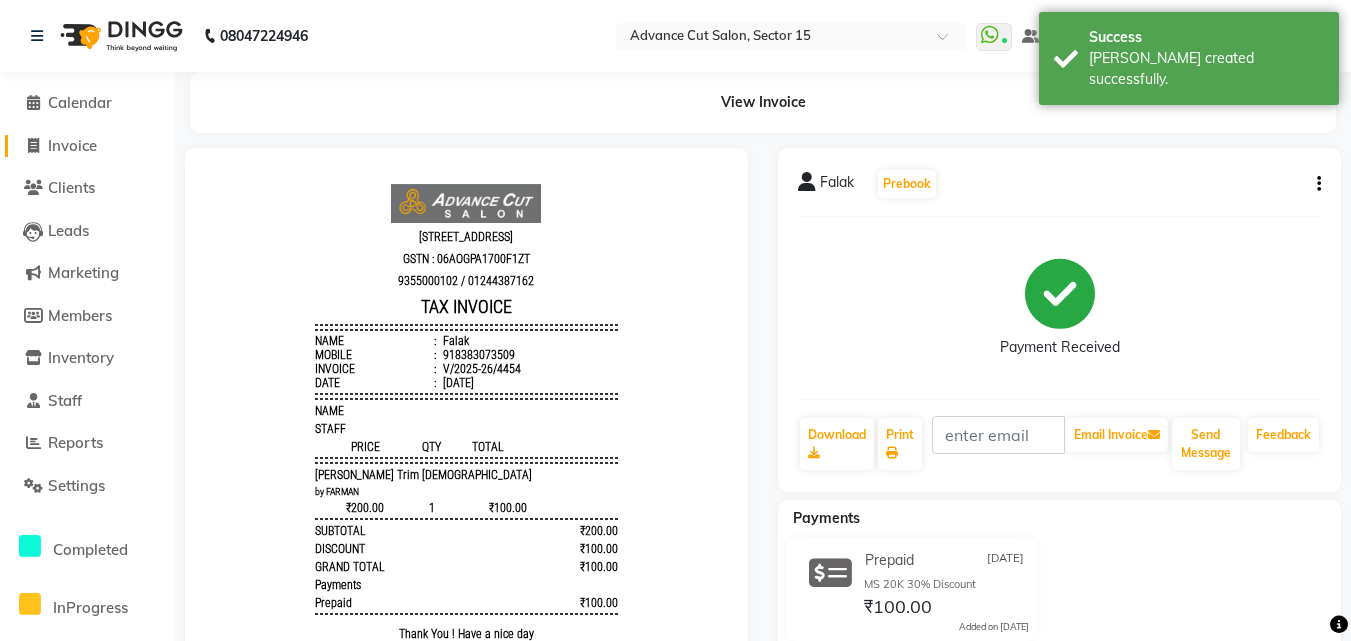 click on "Invoice" 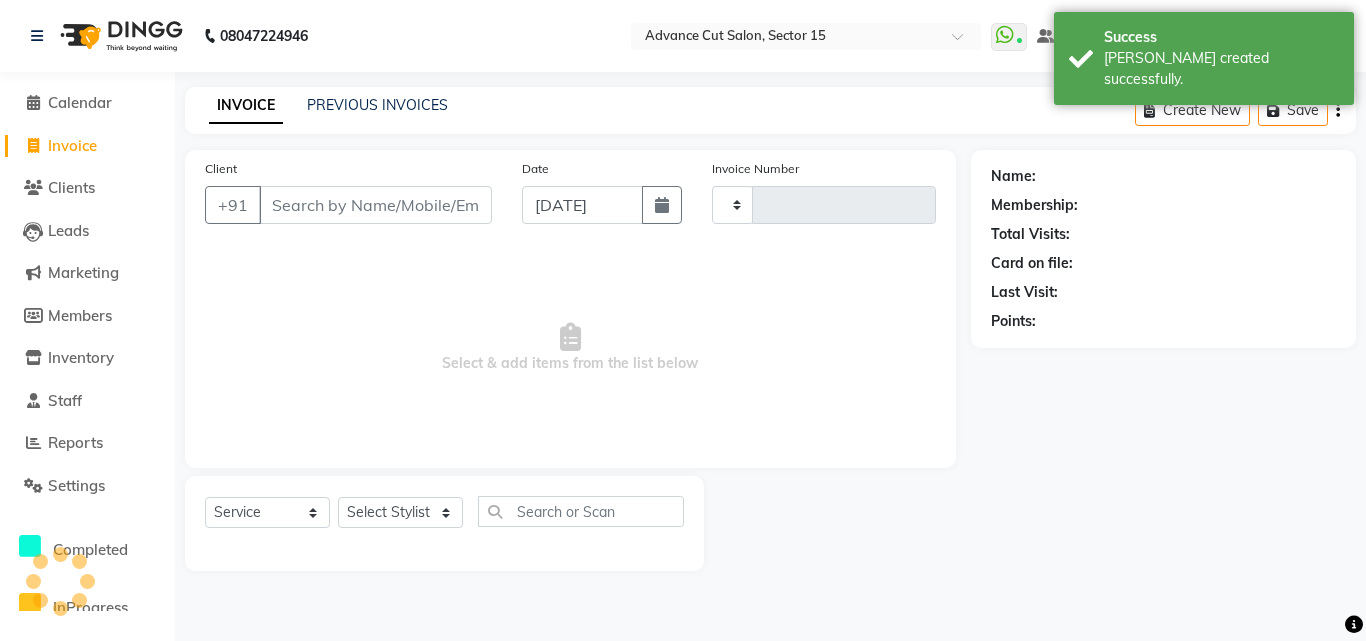 type on "4455" 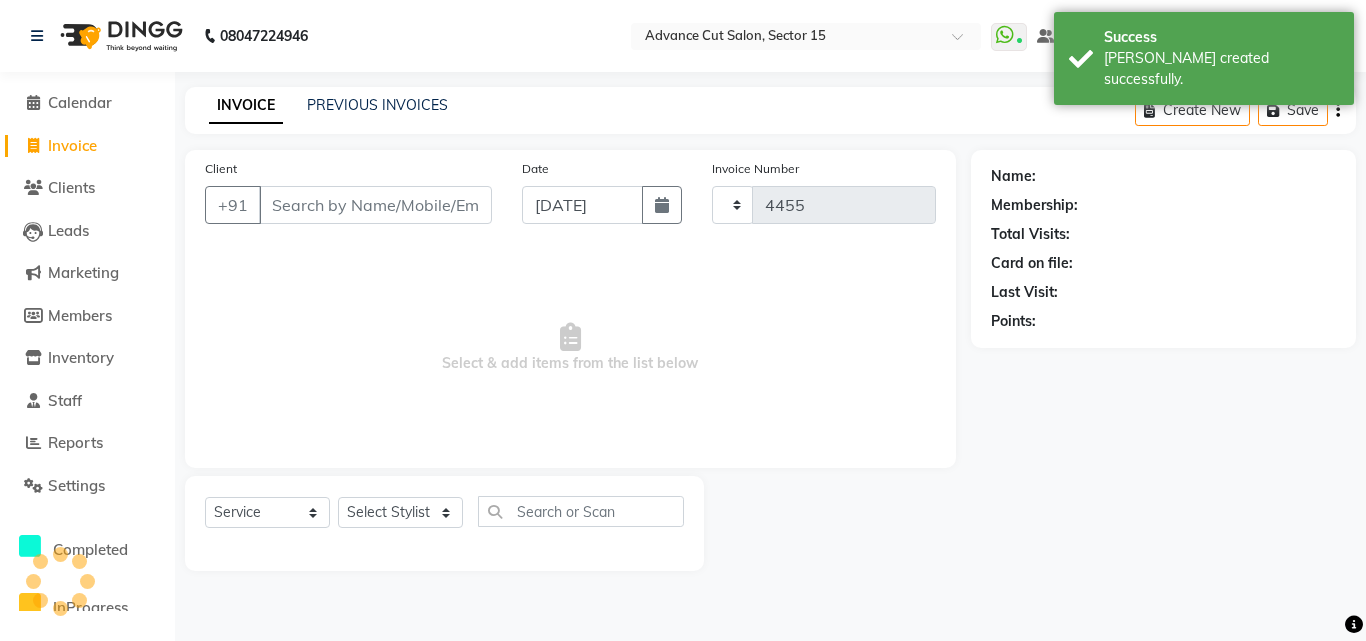 select on "6255" 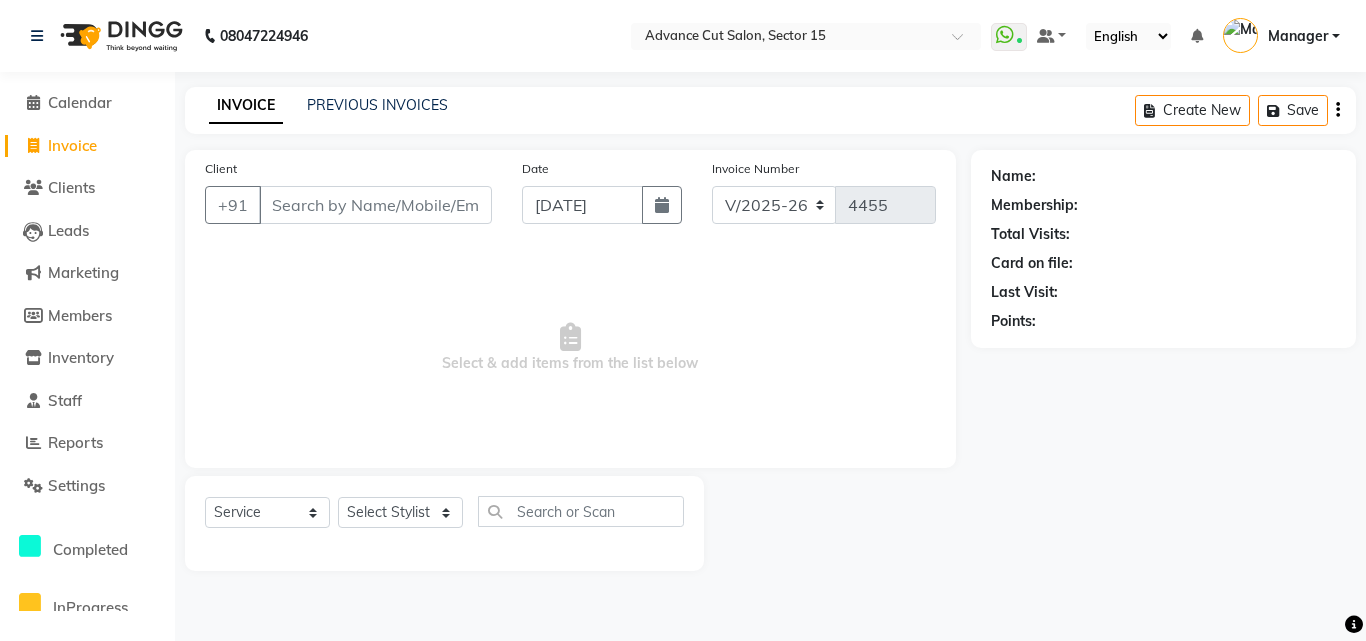 click on "Client +91" 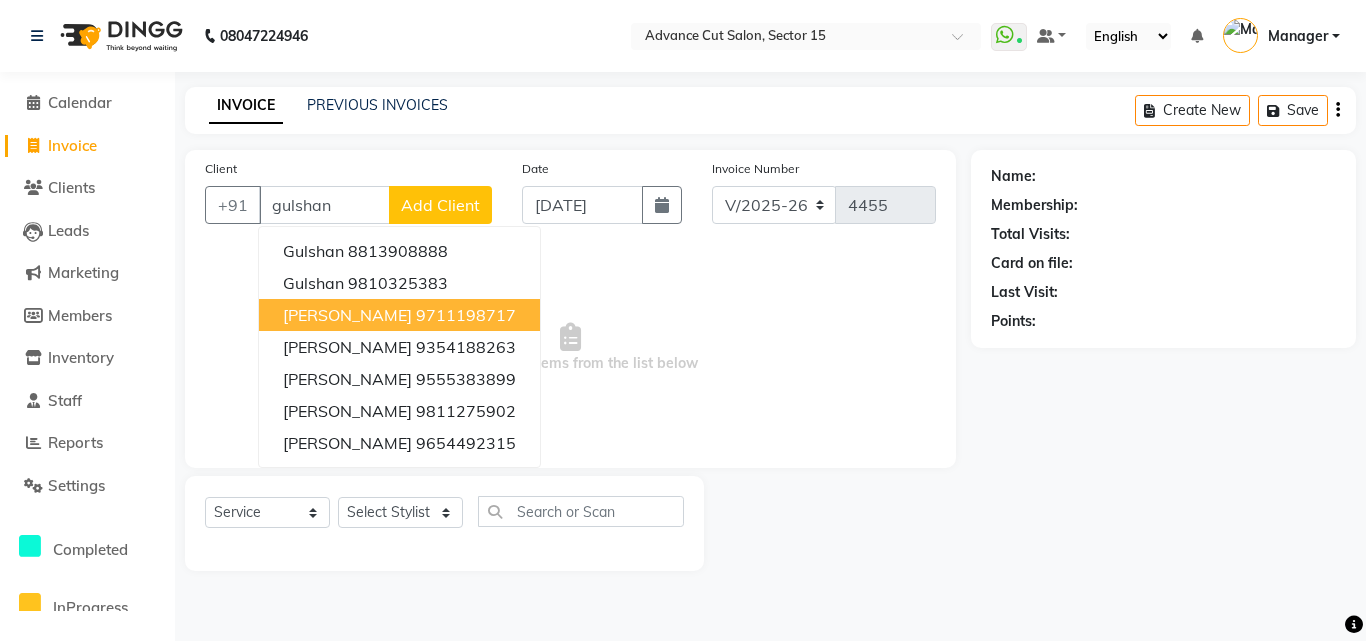 click on "9711198717" at bounding box center (466, 315) 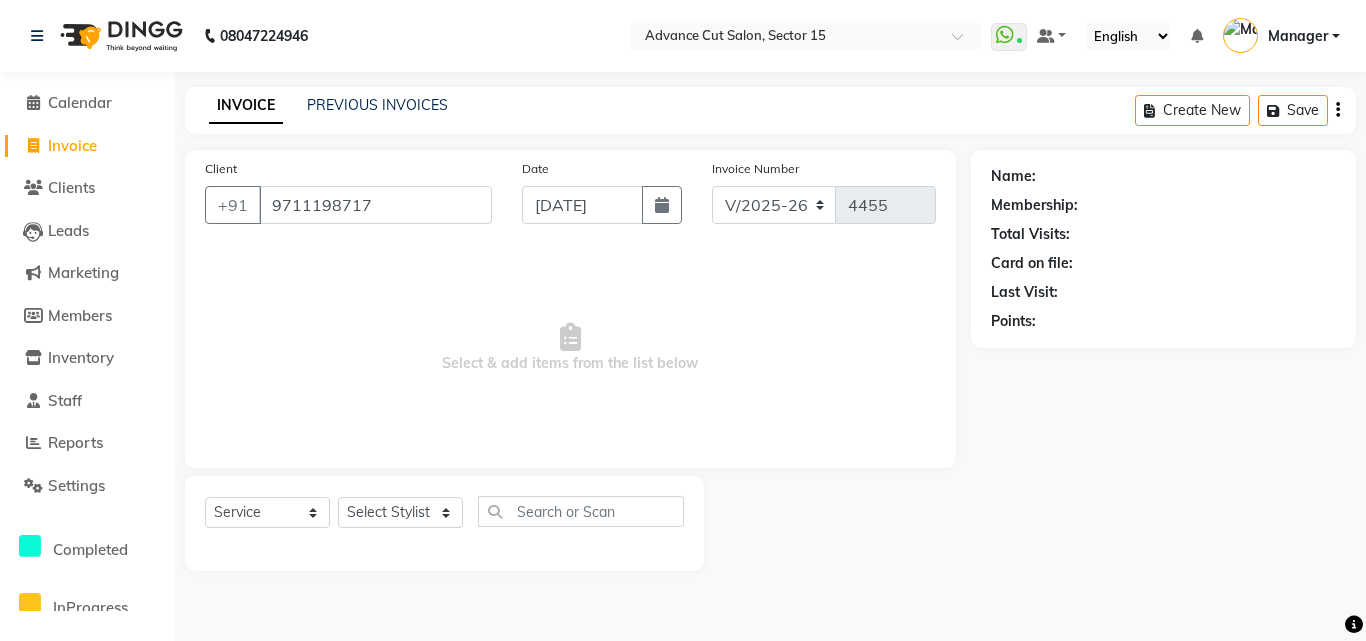 type on "9711198717" 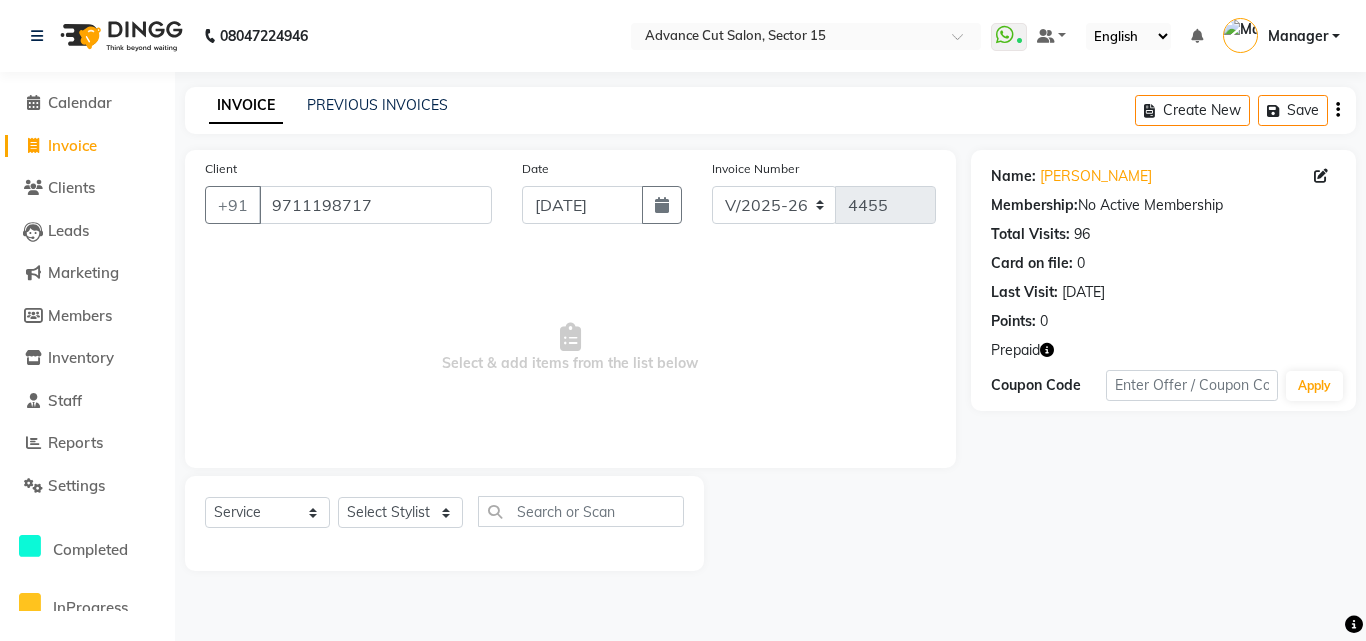 click 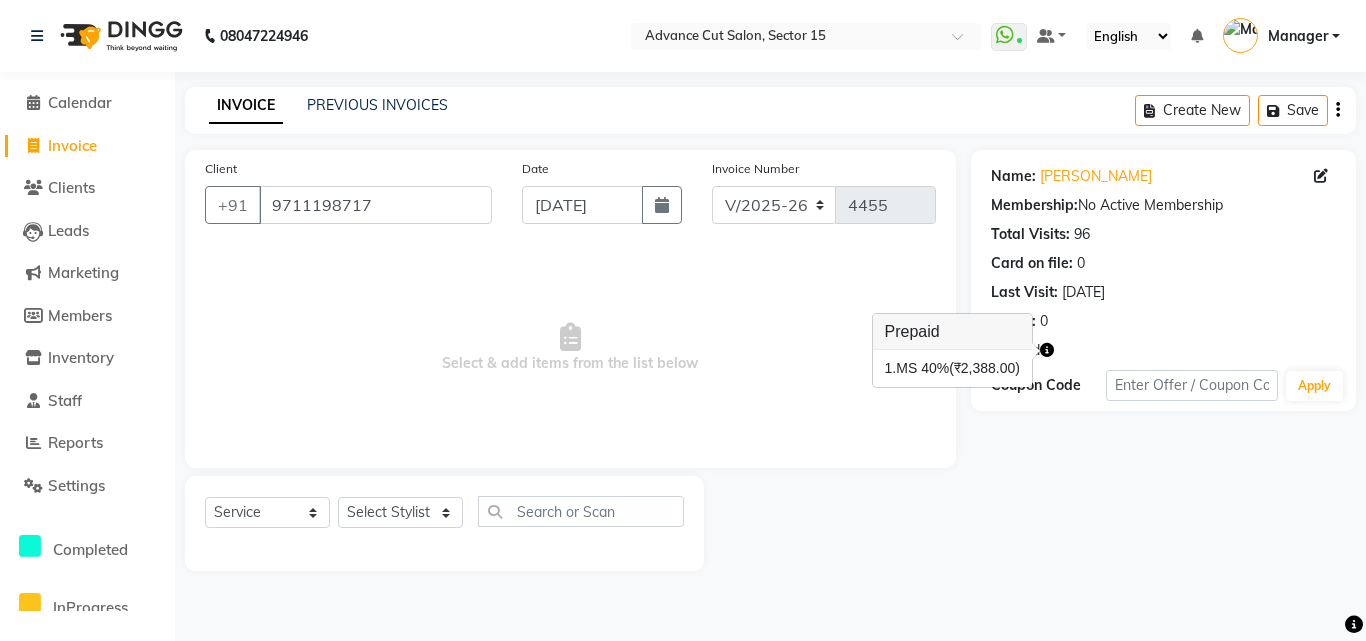 click on "Invoice" 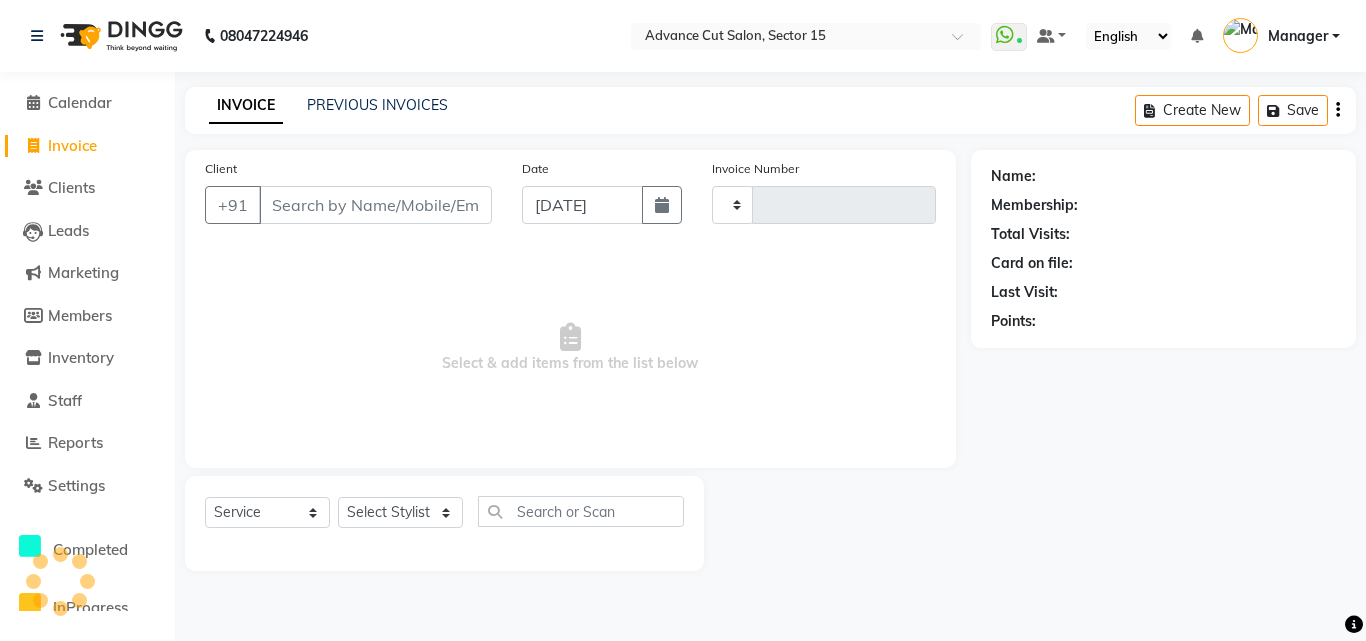 type on "4455" 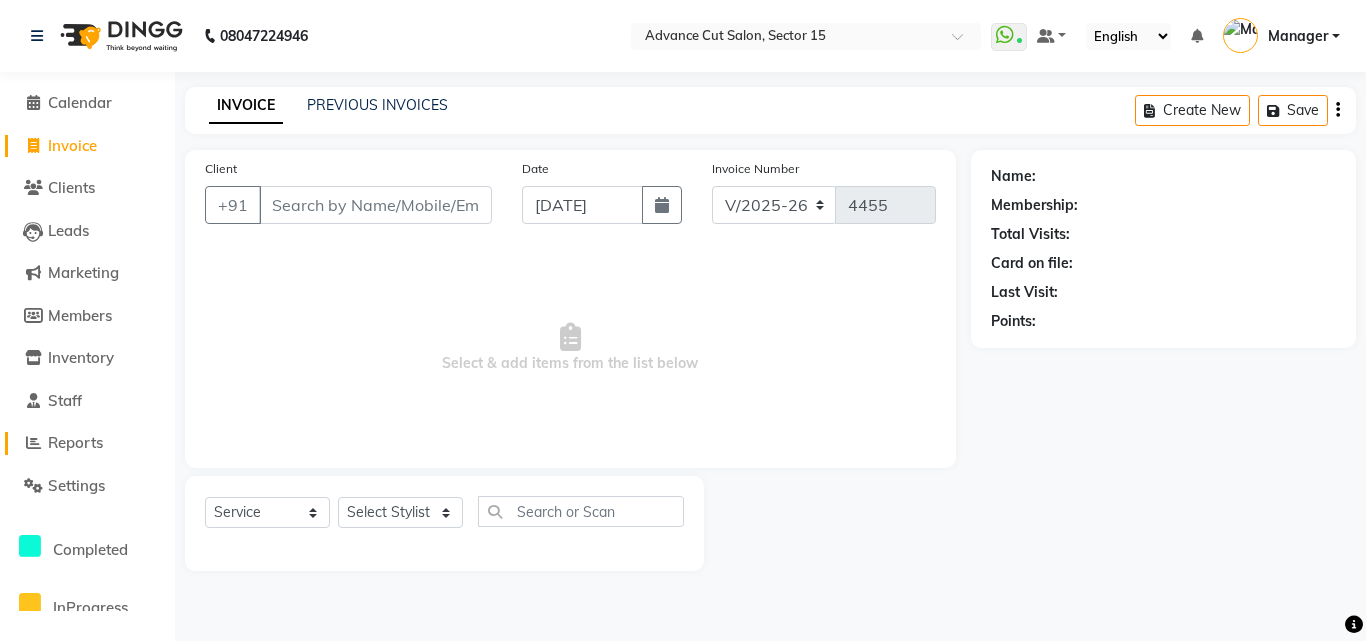 click on "Reports" 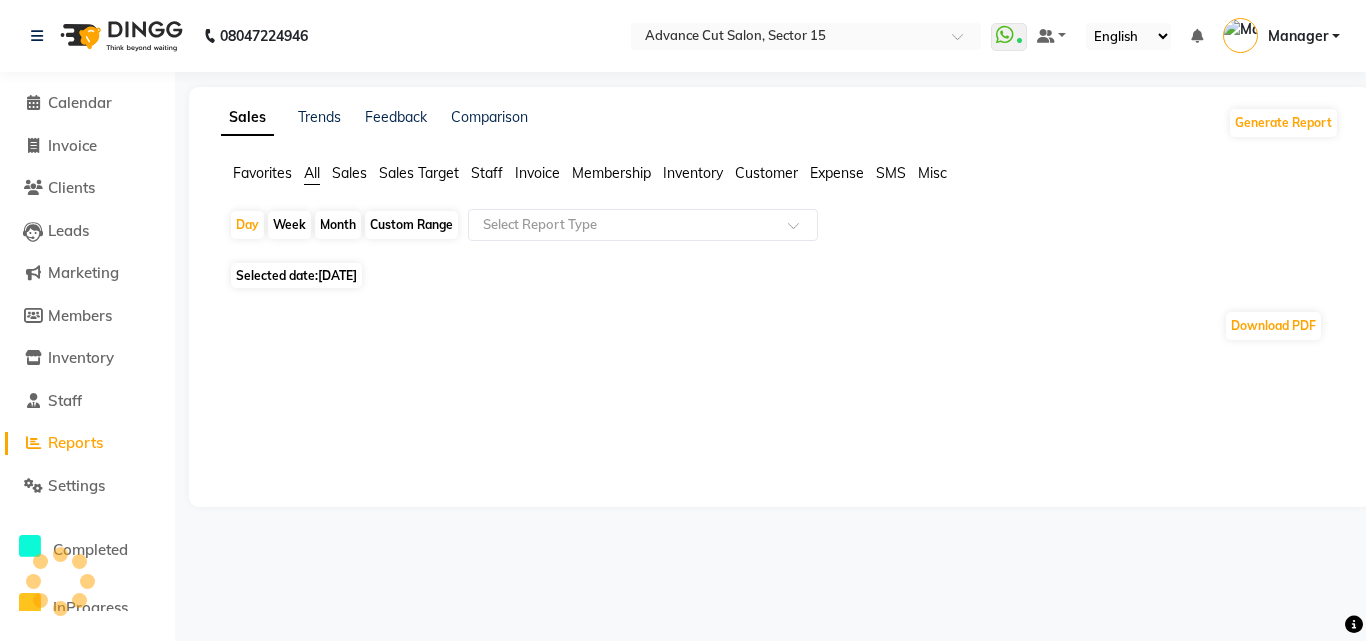 click on "Selected date:  11-07-2025" 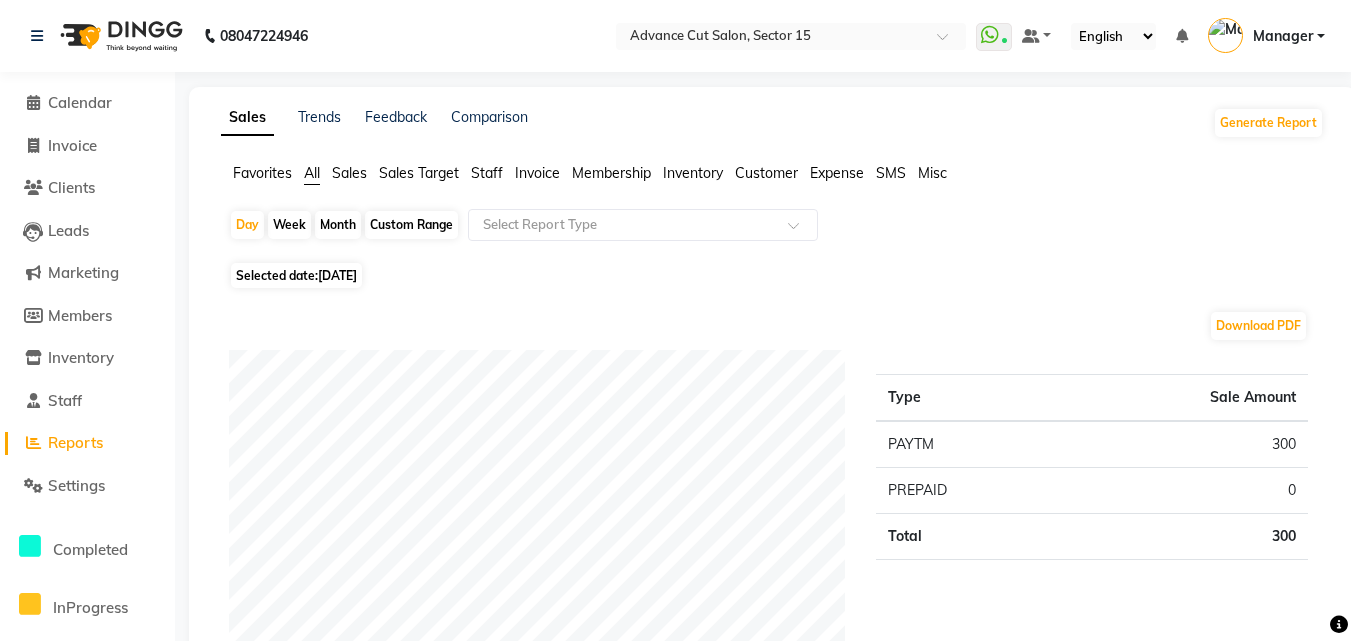 click on "Selected date:  11-07-2025" 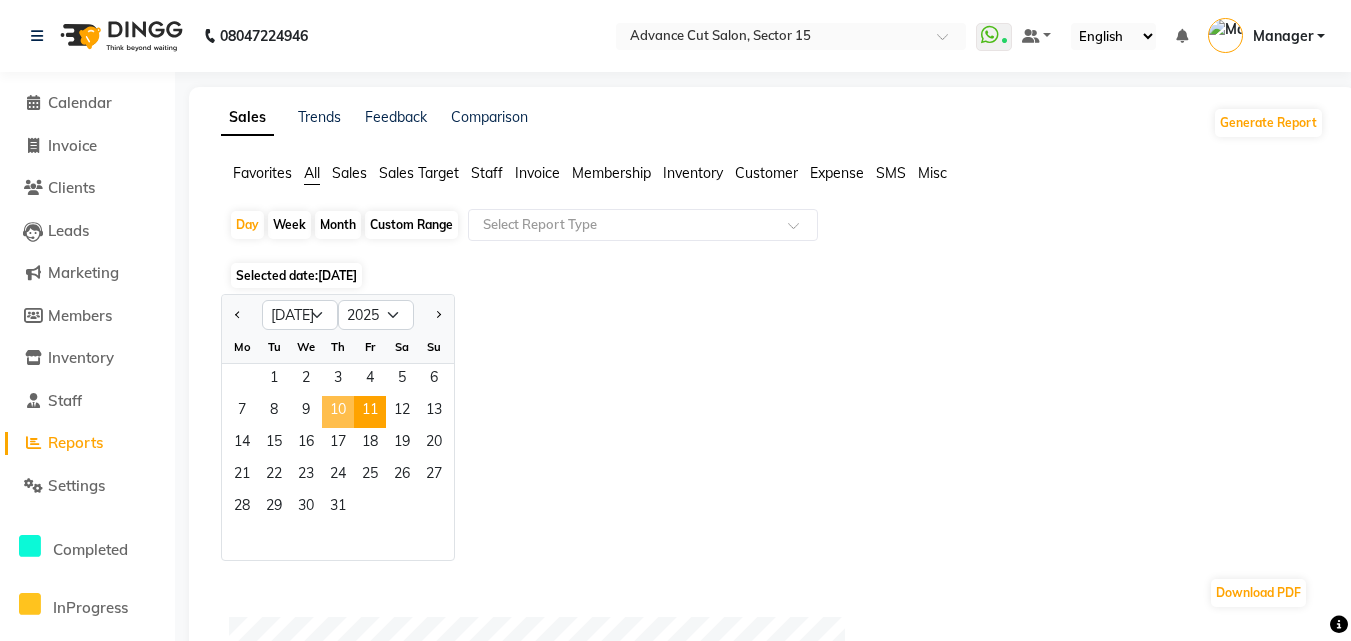 click on "10" 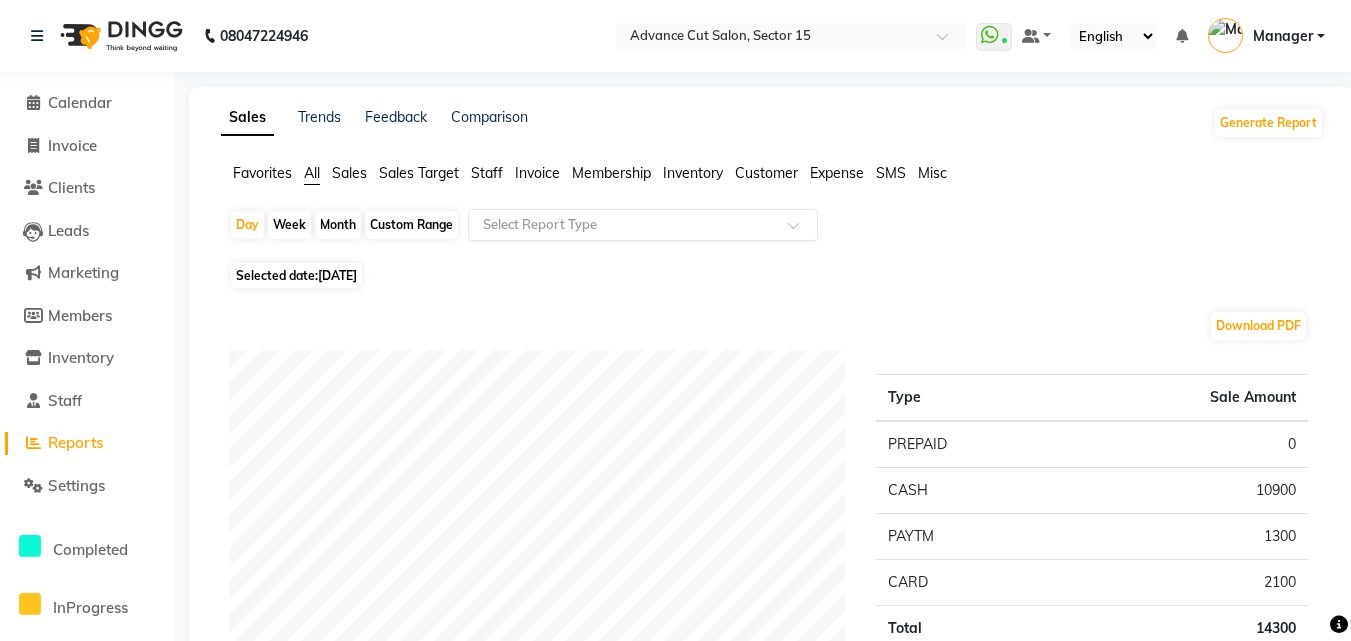 click on "Select Report Type" 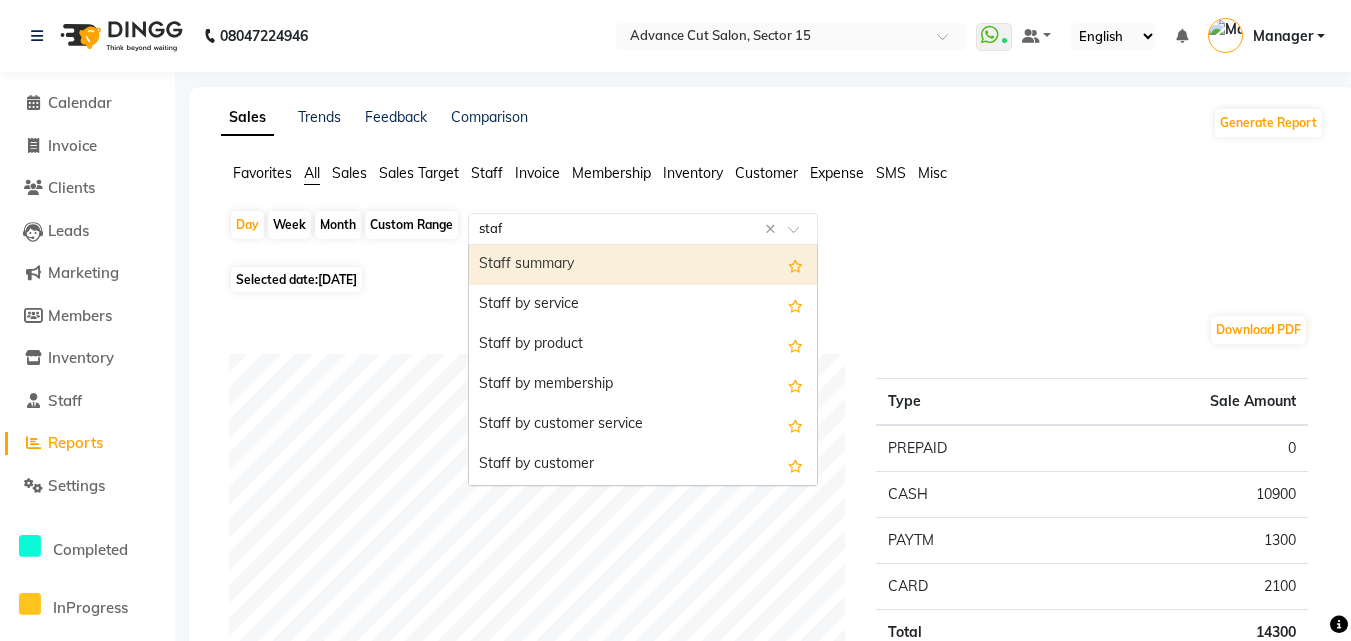 type on "staff" 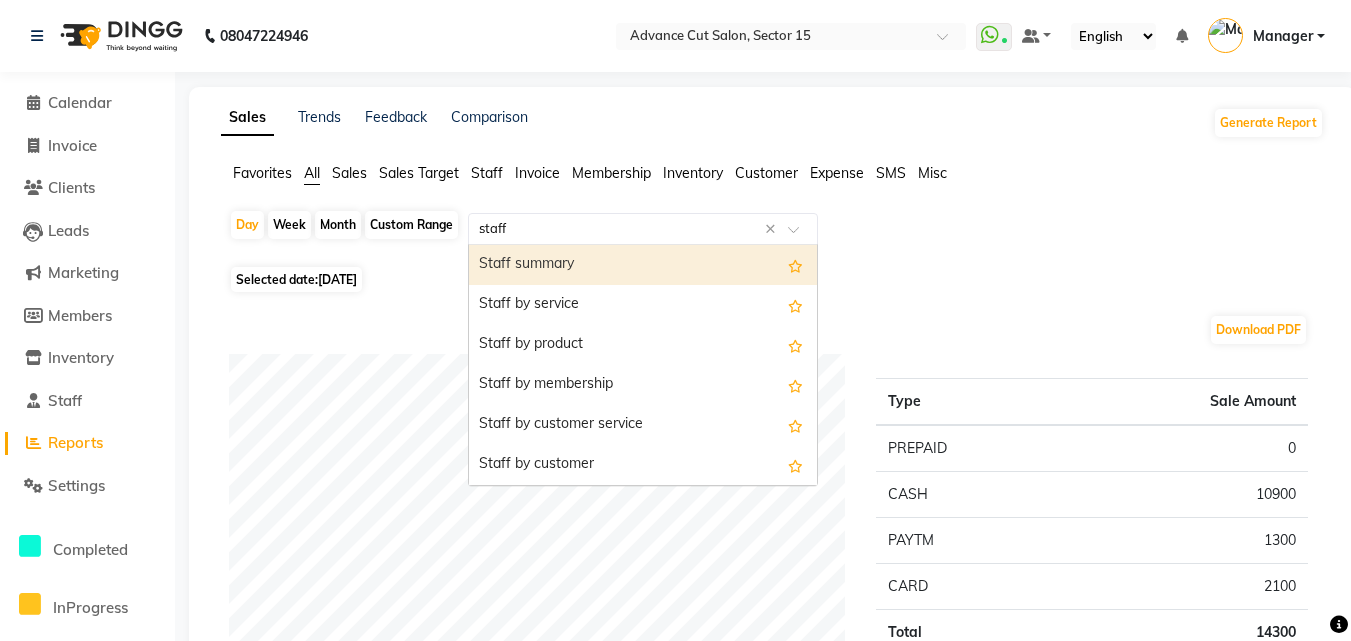 click on "Staff summary" at bounding box center [643, 265] 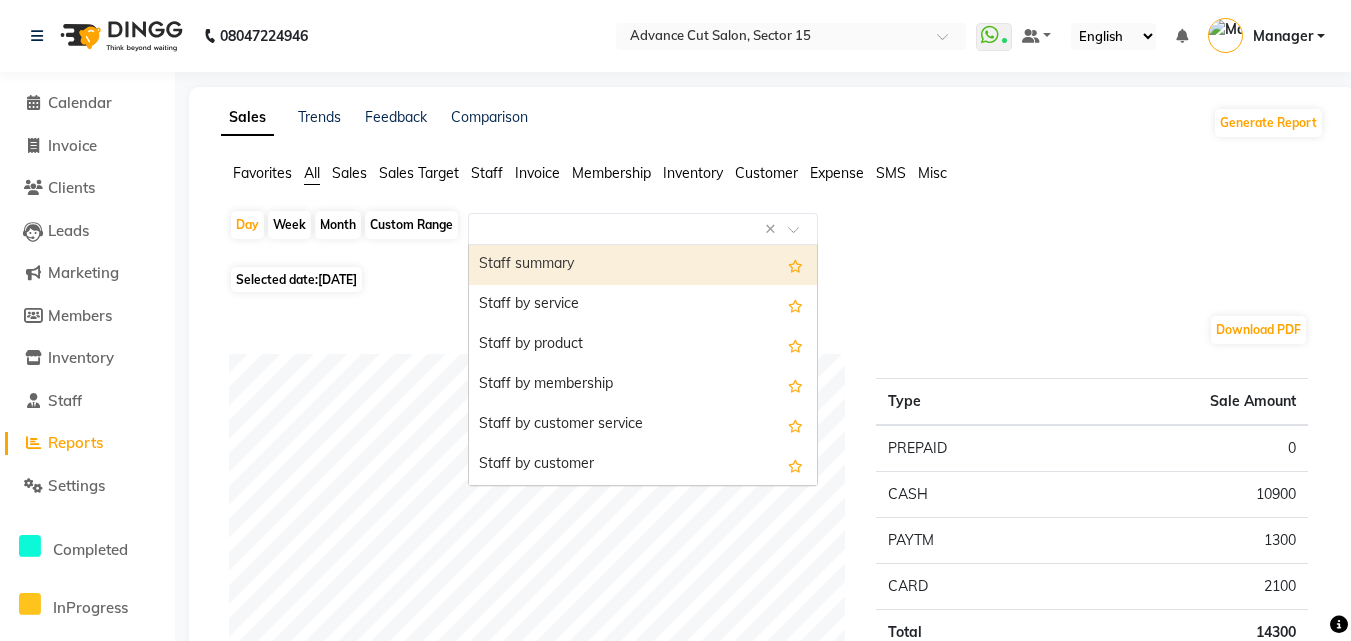 select on "full_report" 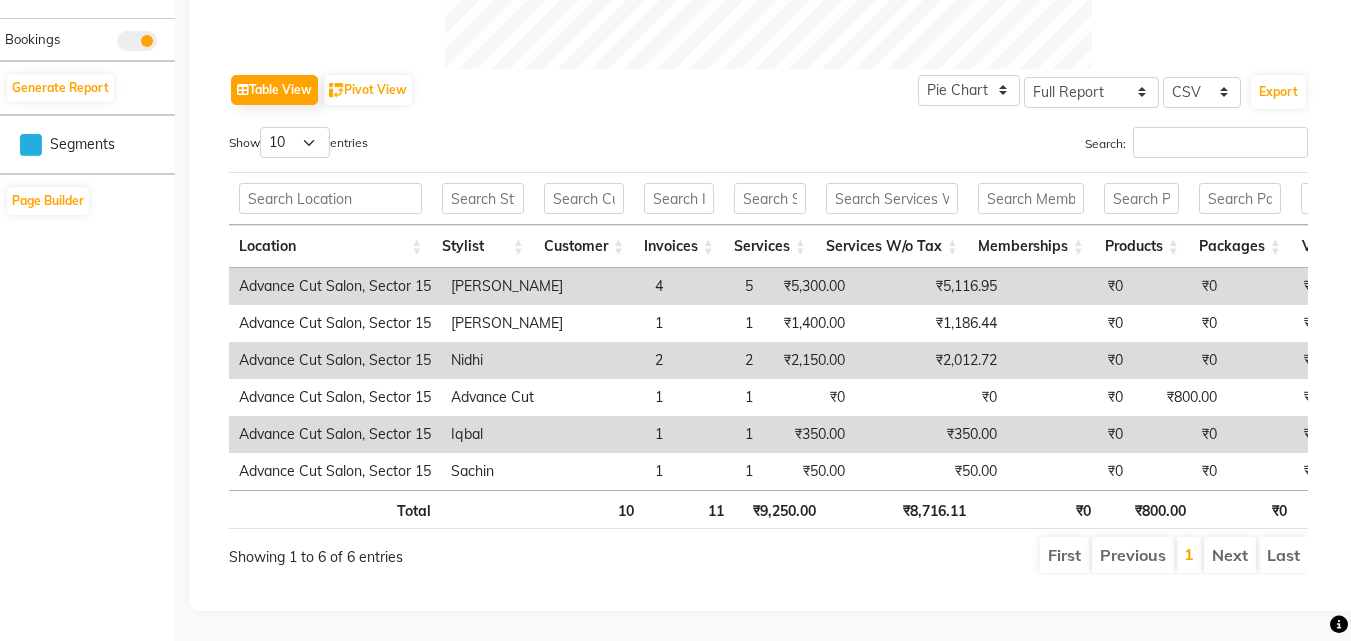scroll, scrollTop: 929, scrollLeft: 0, axis: vertical 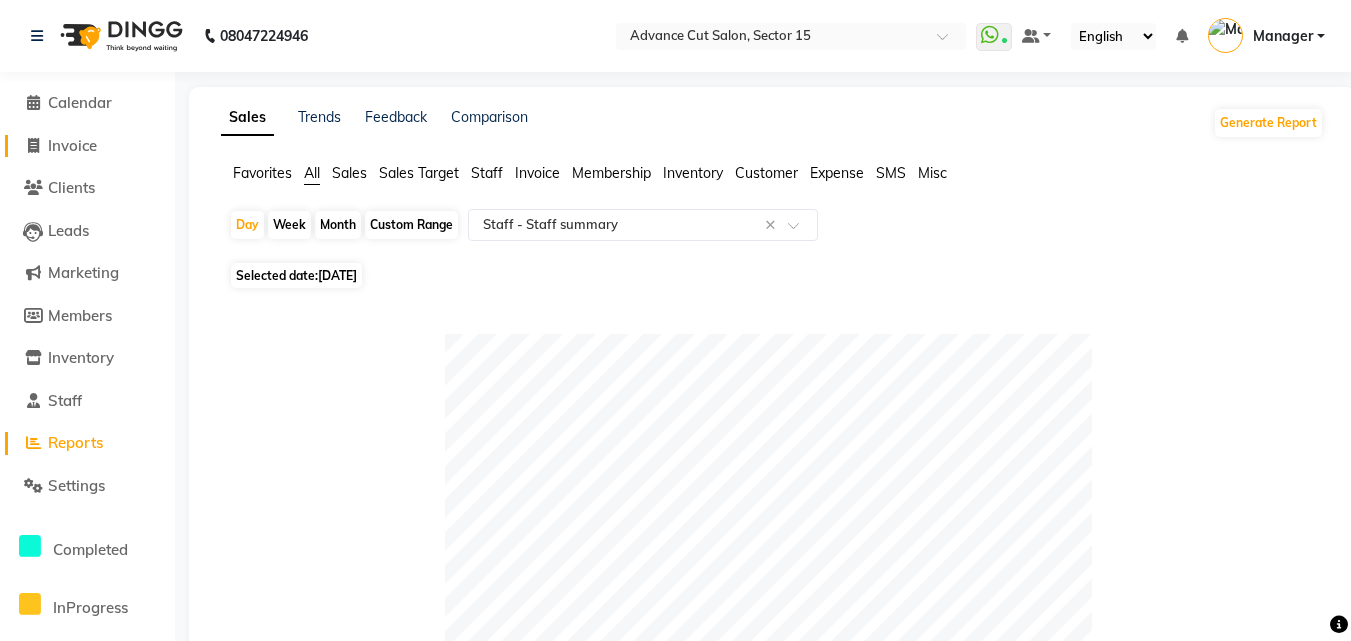 click on "Invoice" 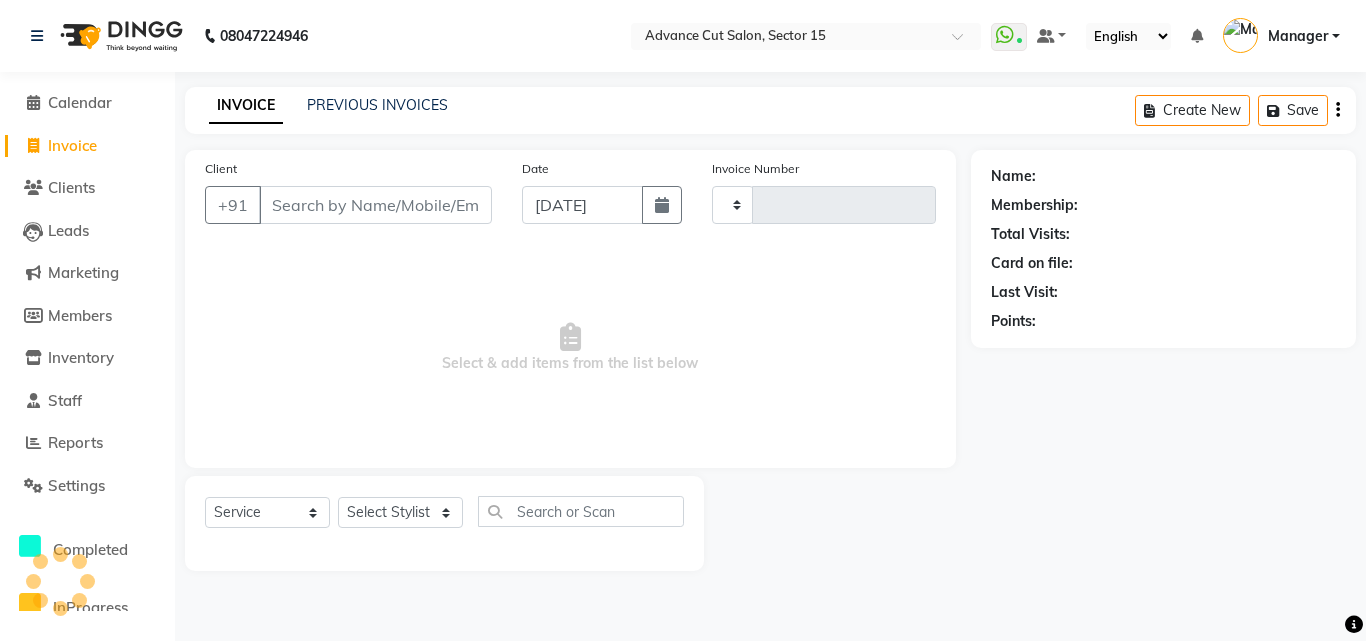 type on "4455" 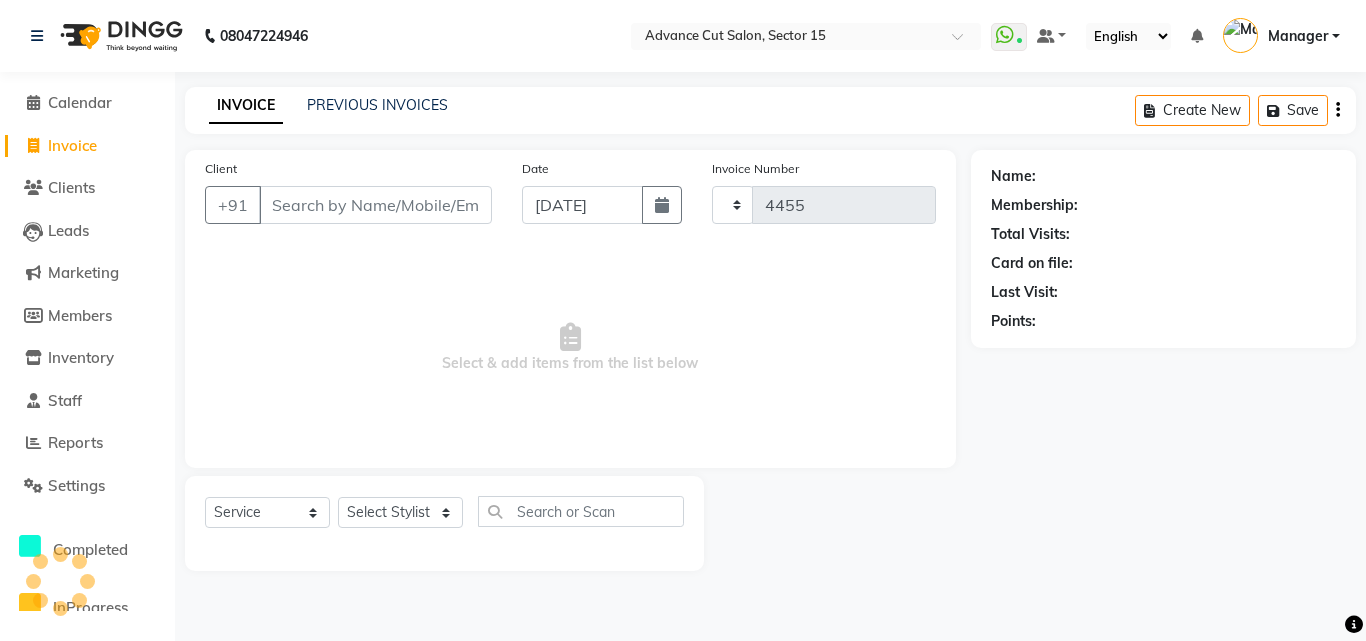 select on "6255" 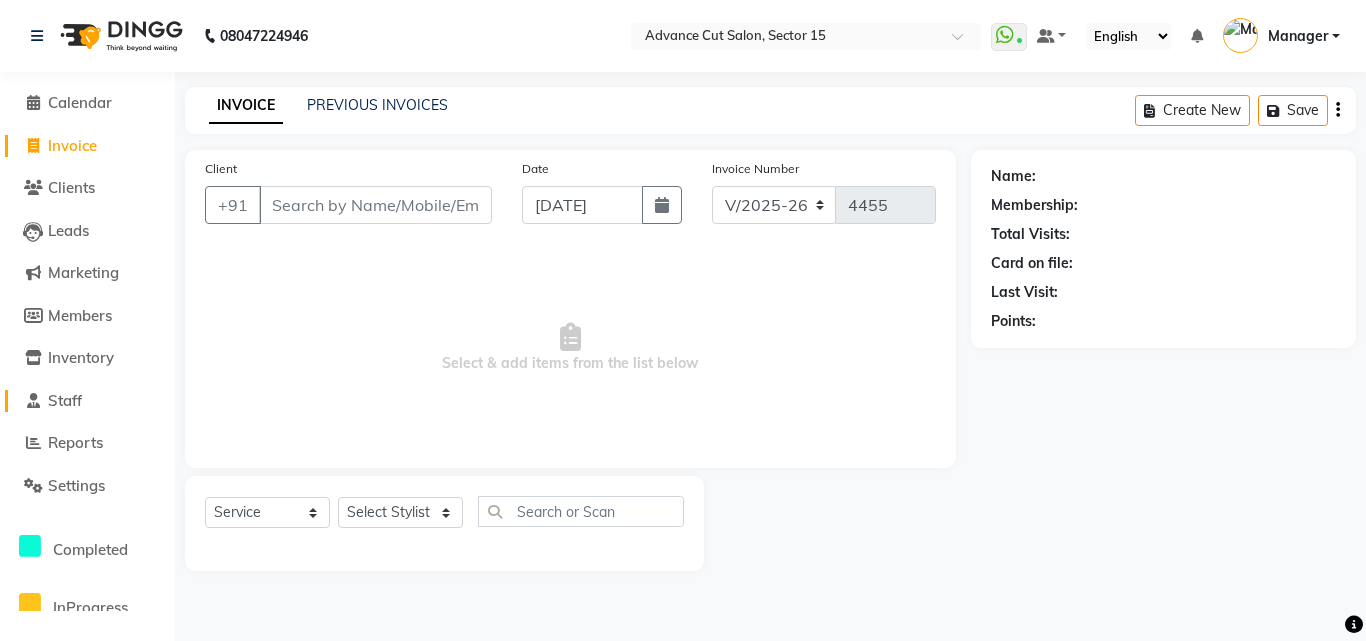 click on "Staff" 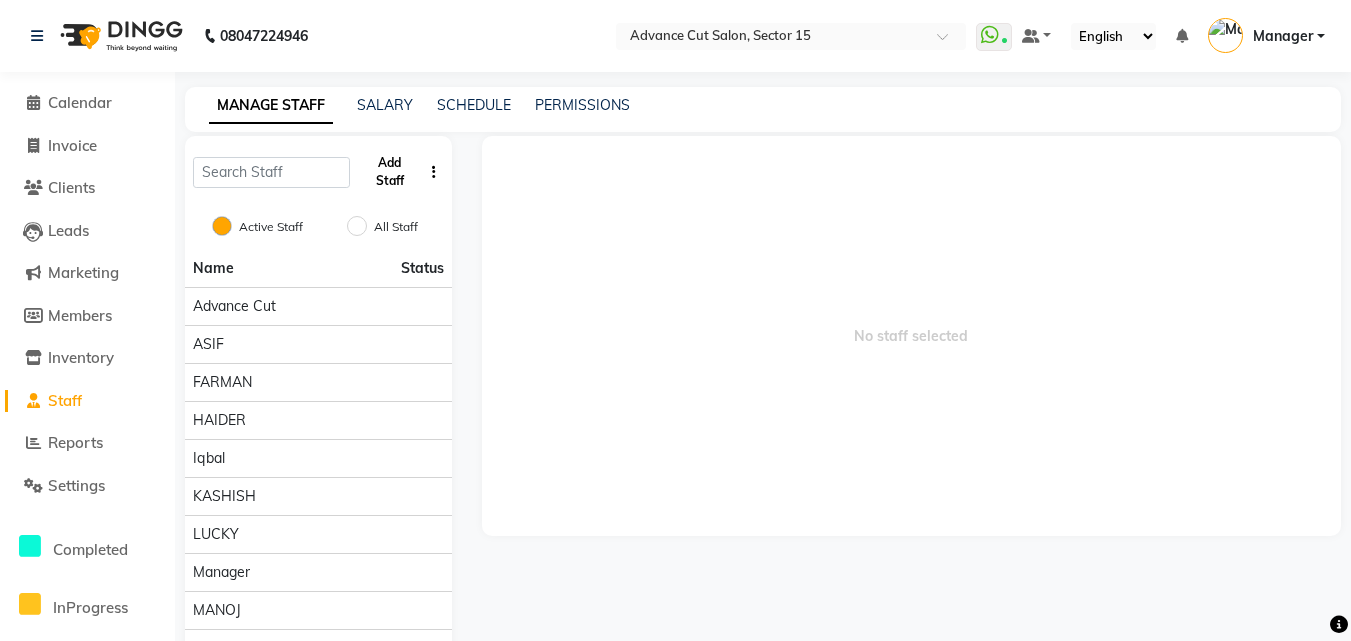 click on "Add Staff" 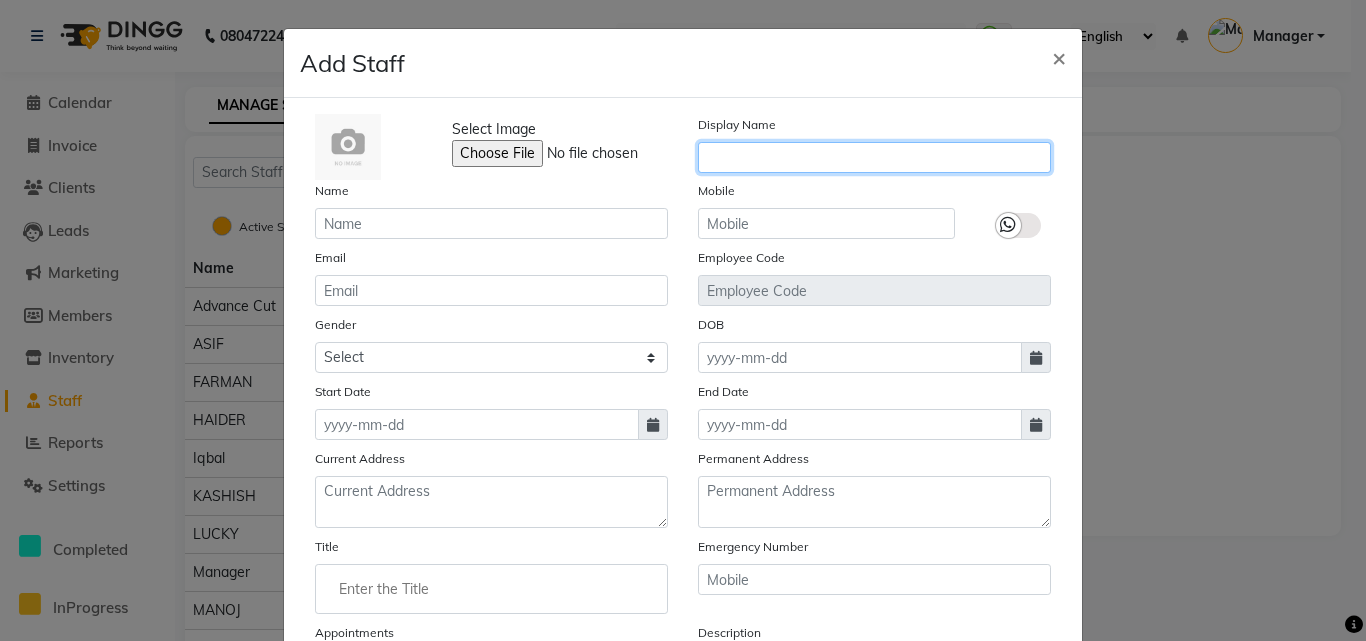 click 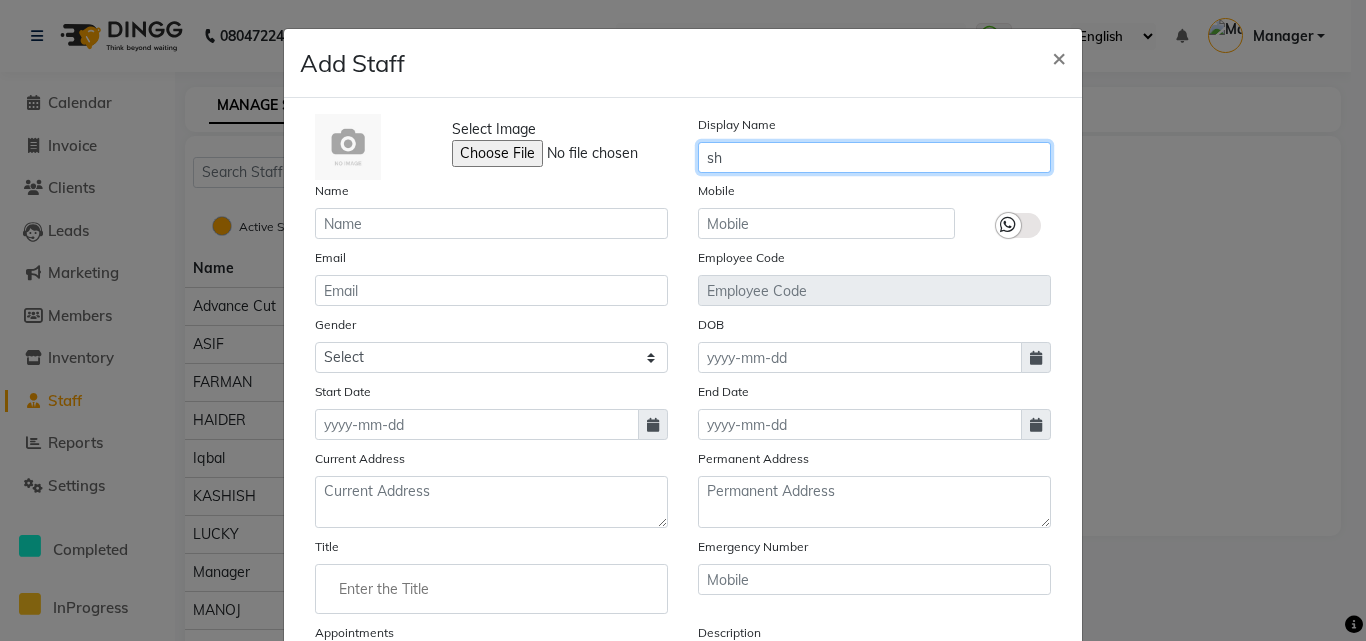 type on "s" 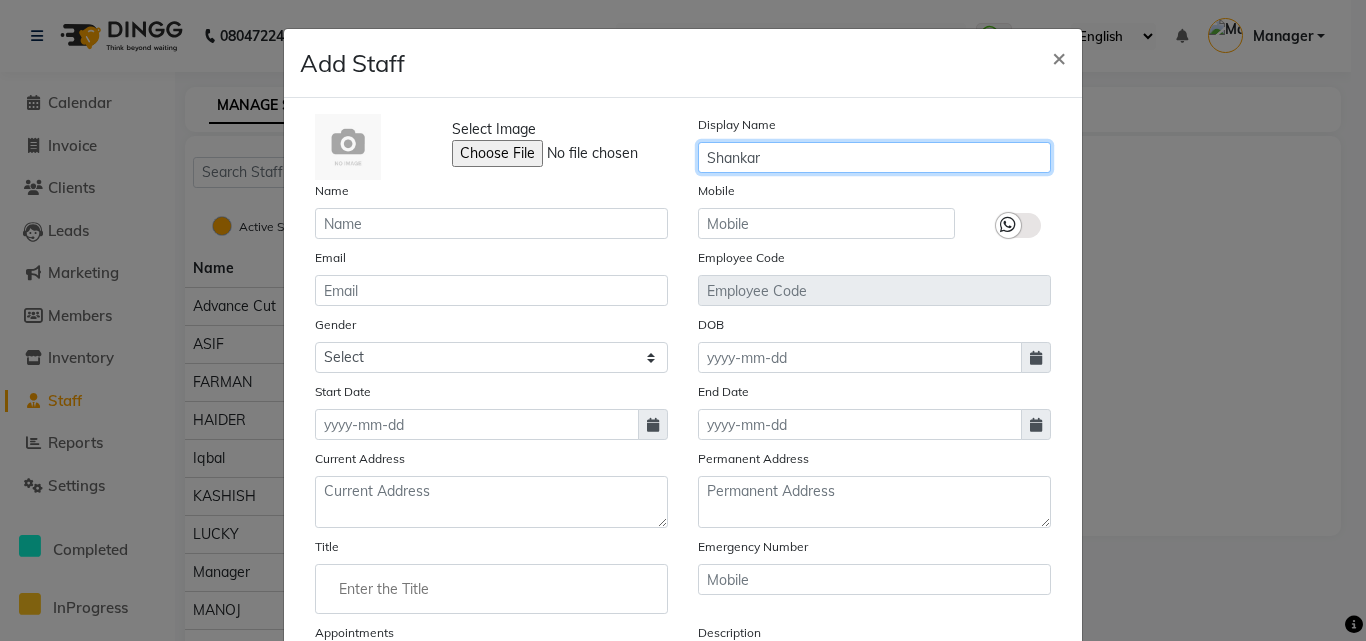 type on "Shankar" 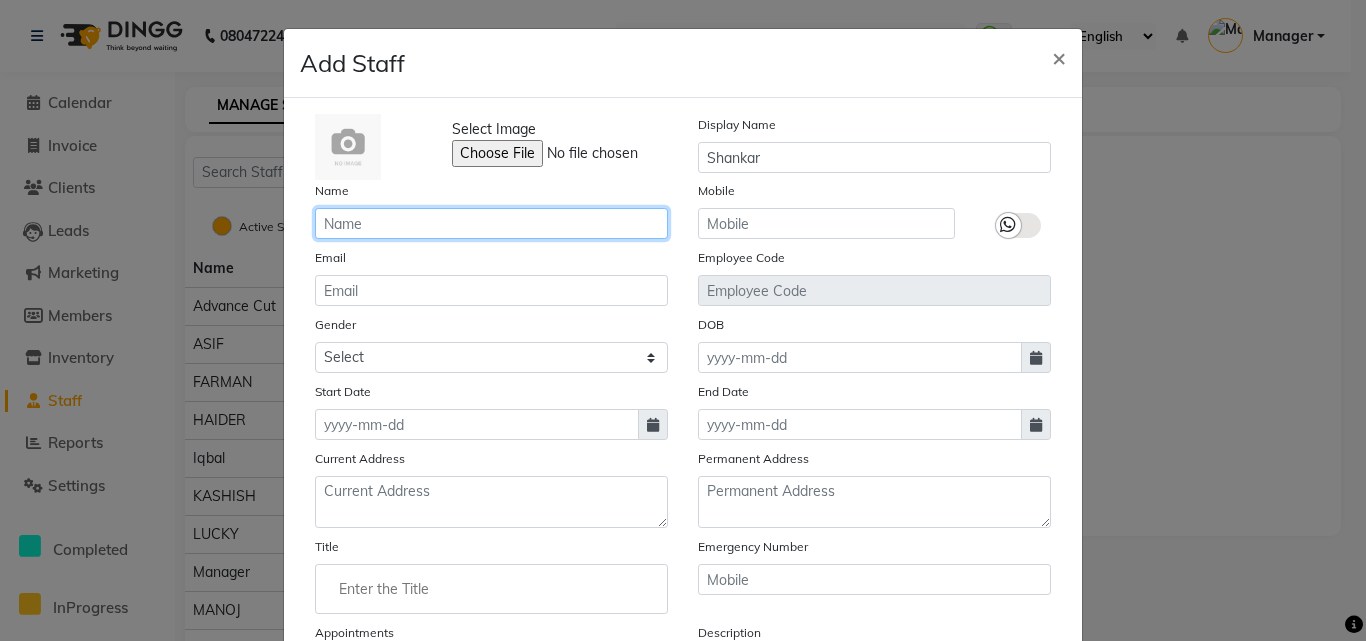 click 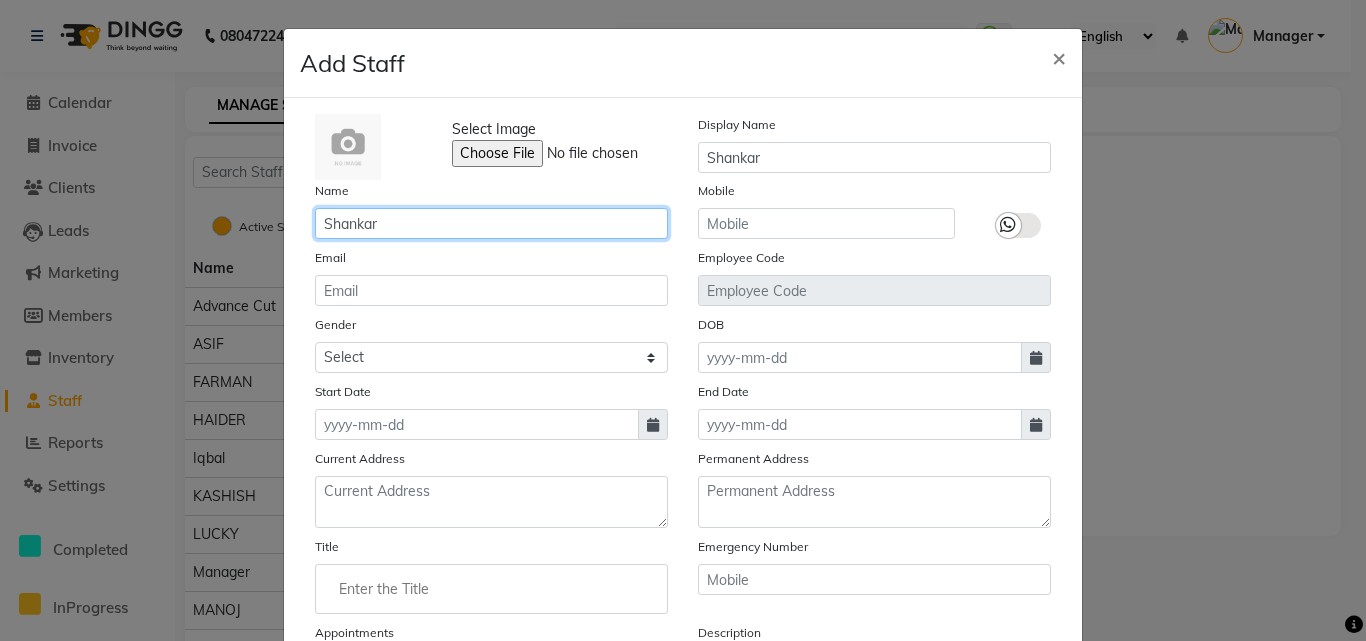 type on "Shankar" 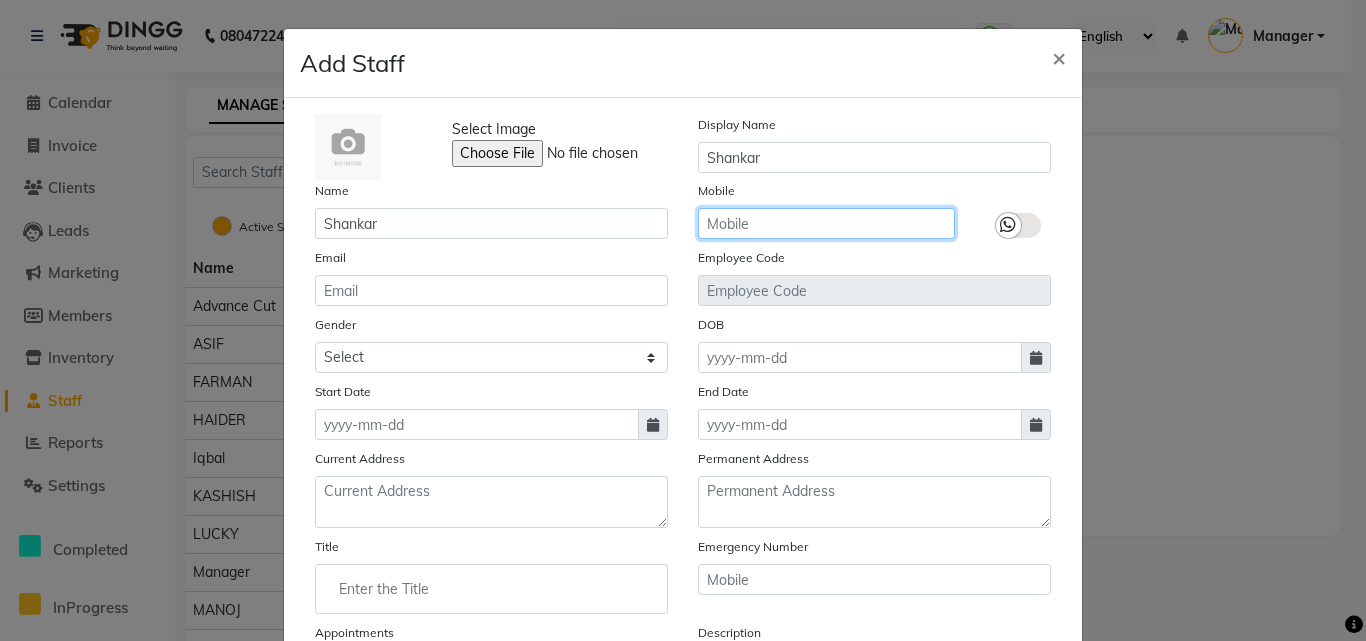 click 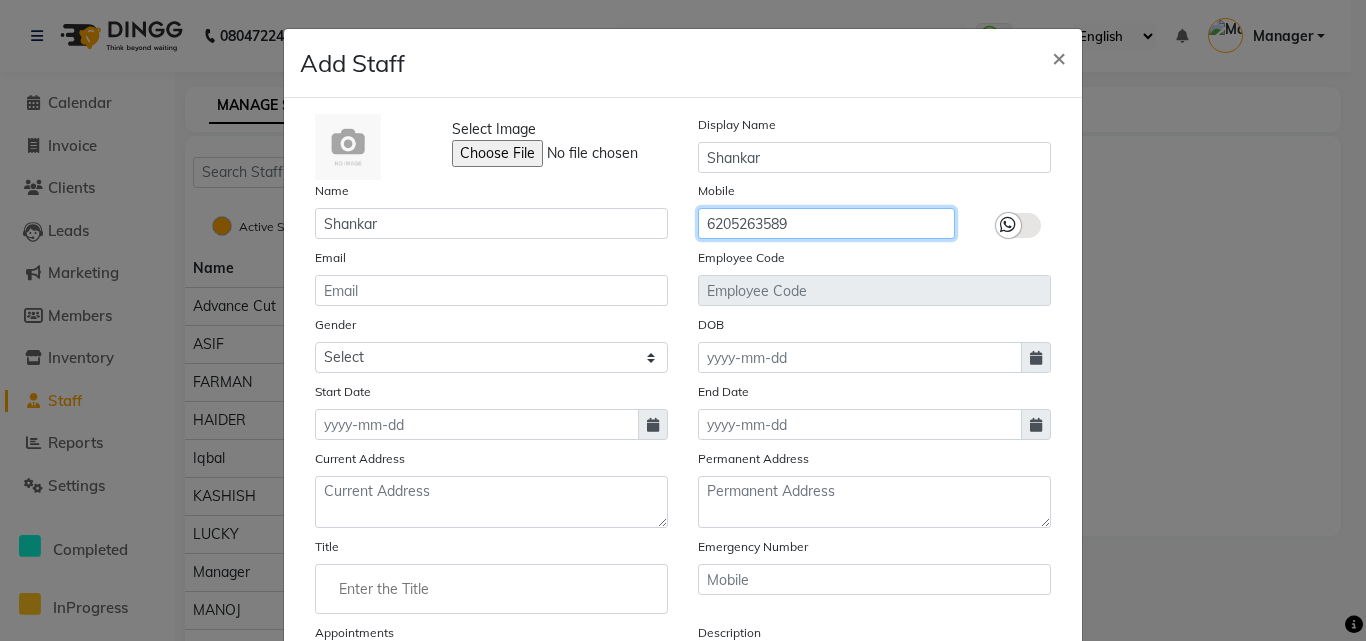 type on "6205263589" 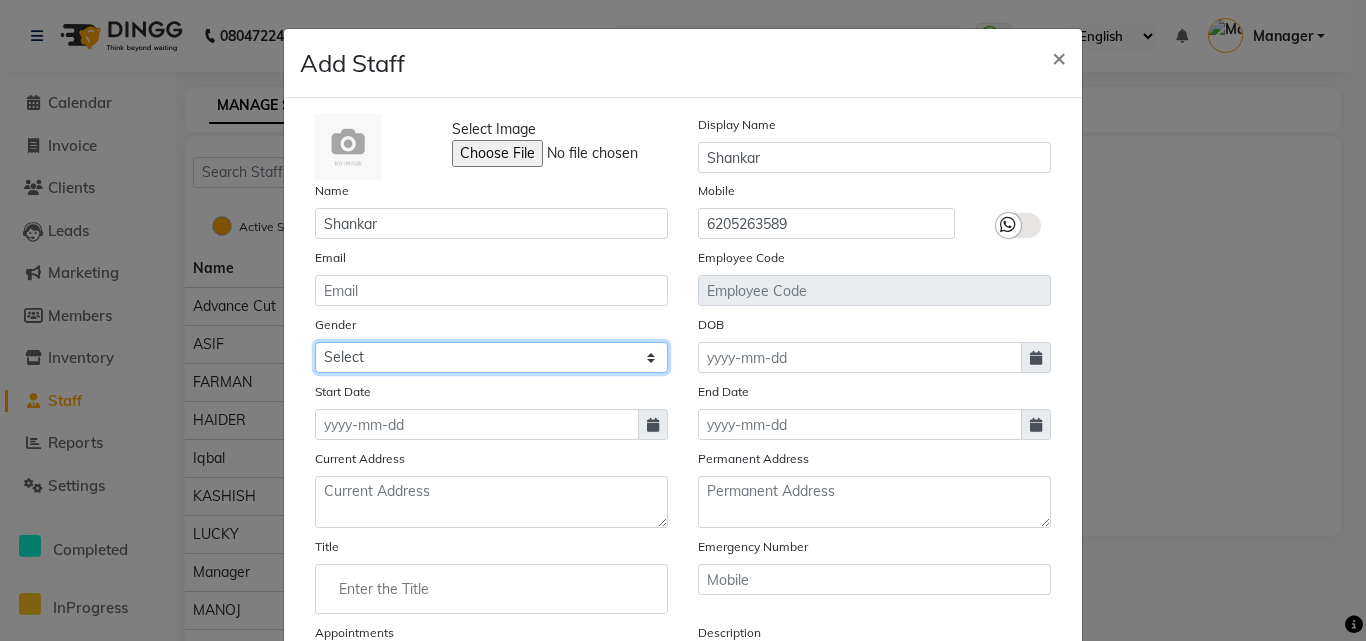 click on "Select Male Female Other Prefer Not To Say" 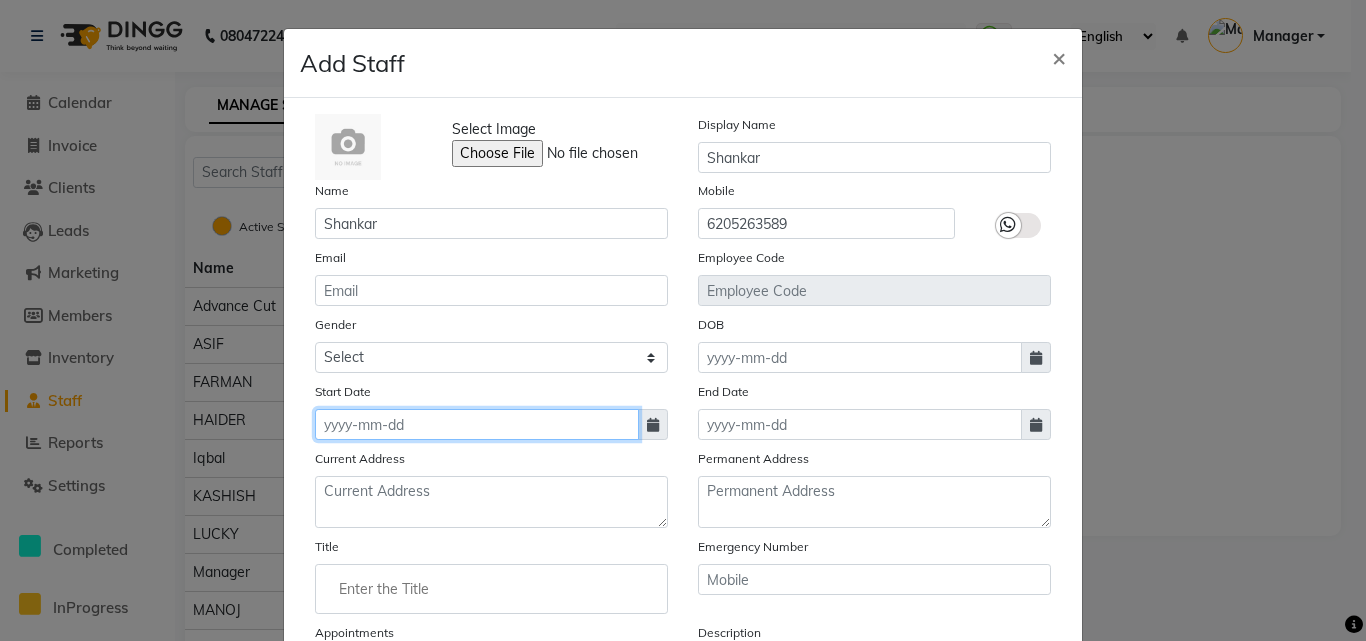click 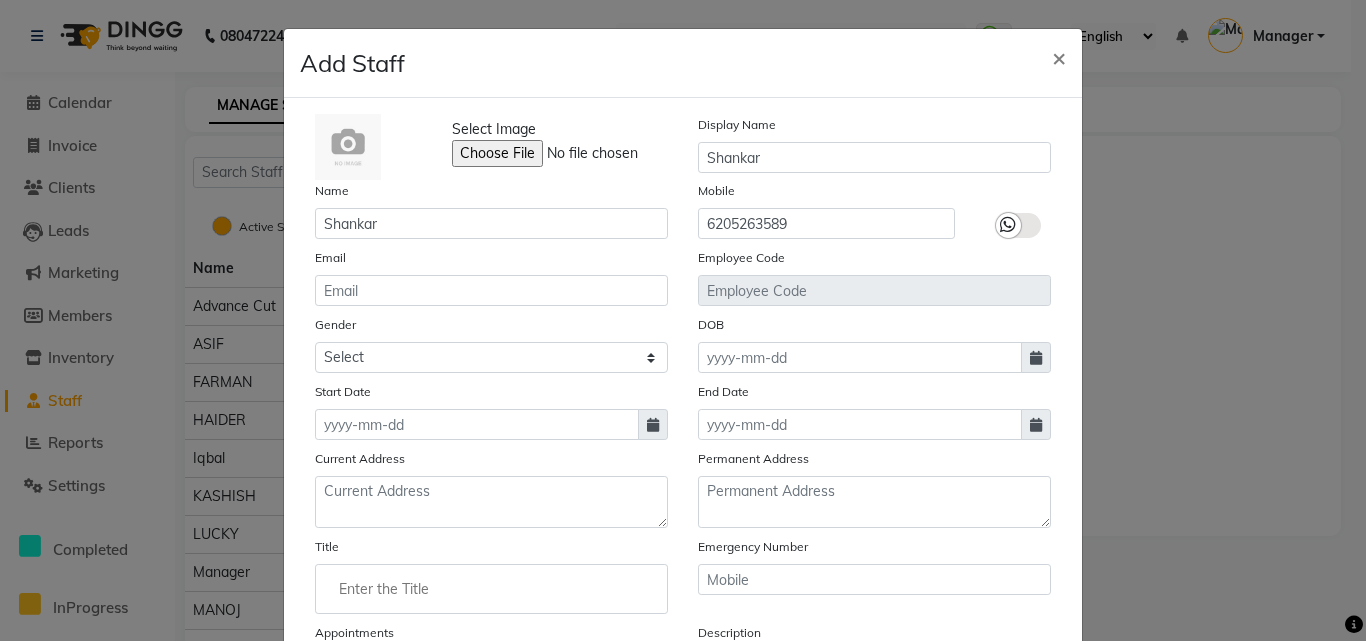 select on "7" 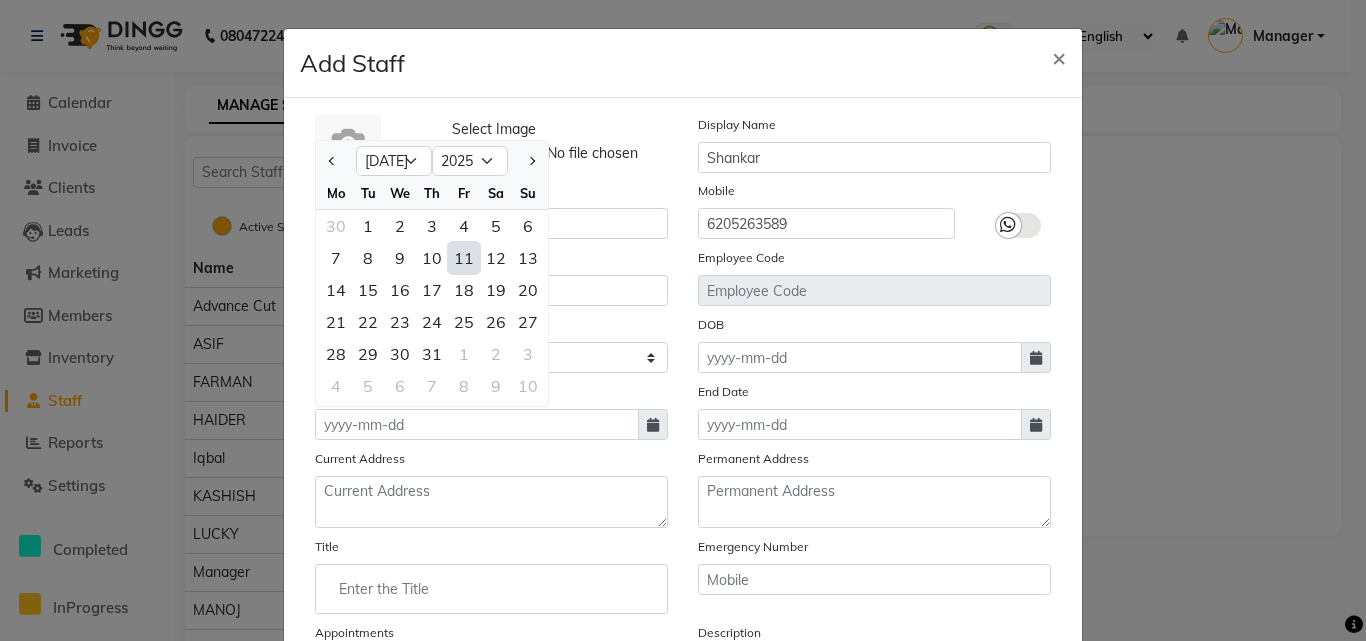 click on "11" 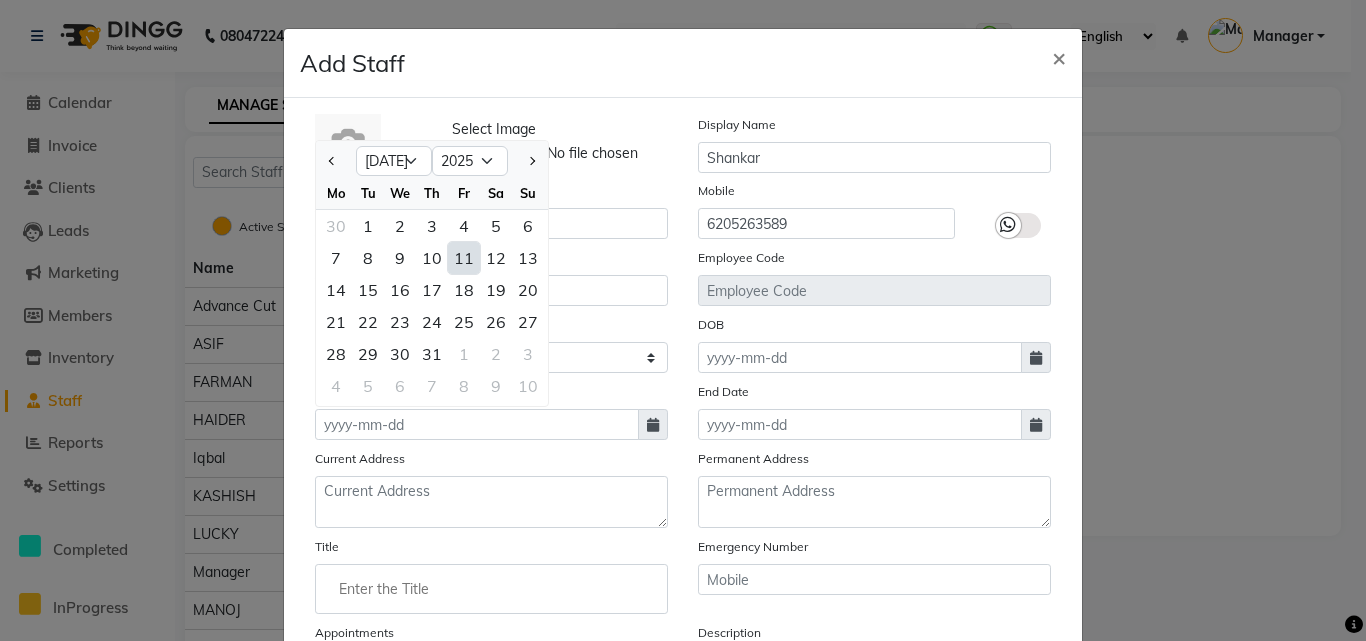 type on "[DATE]" 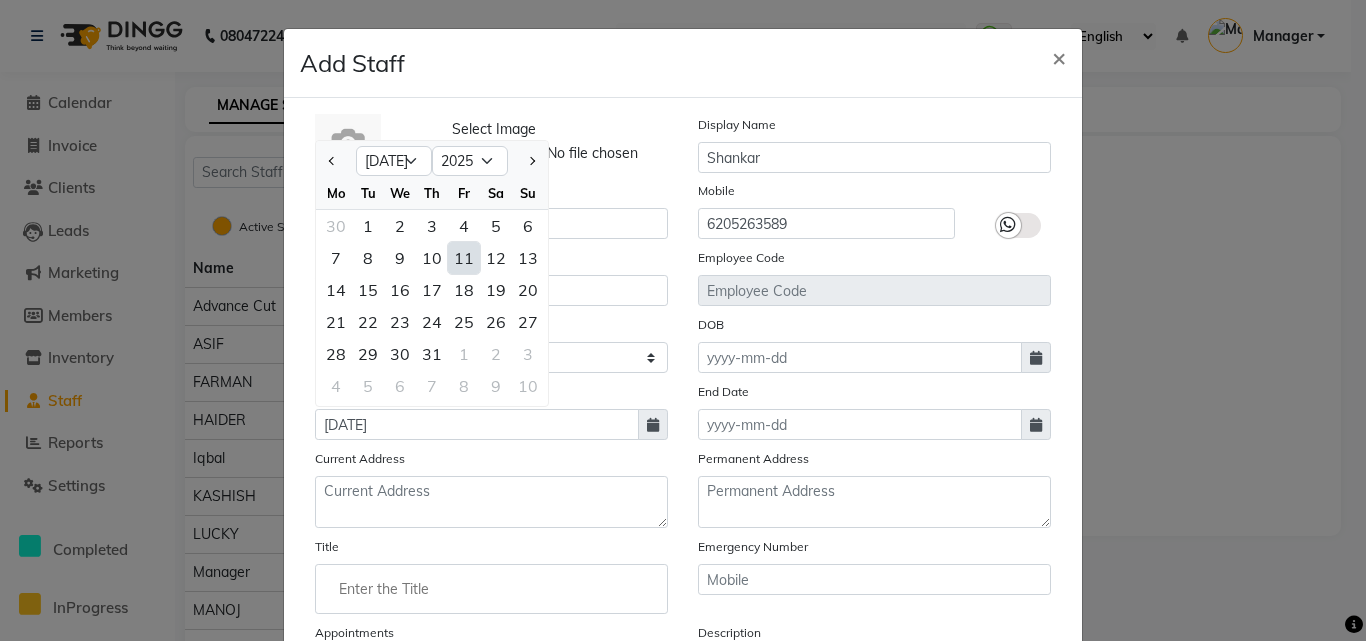 click on "Email" 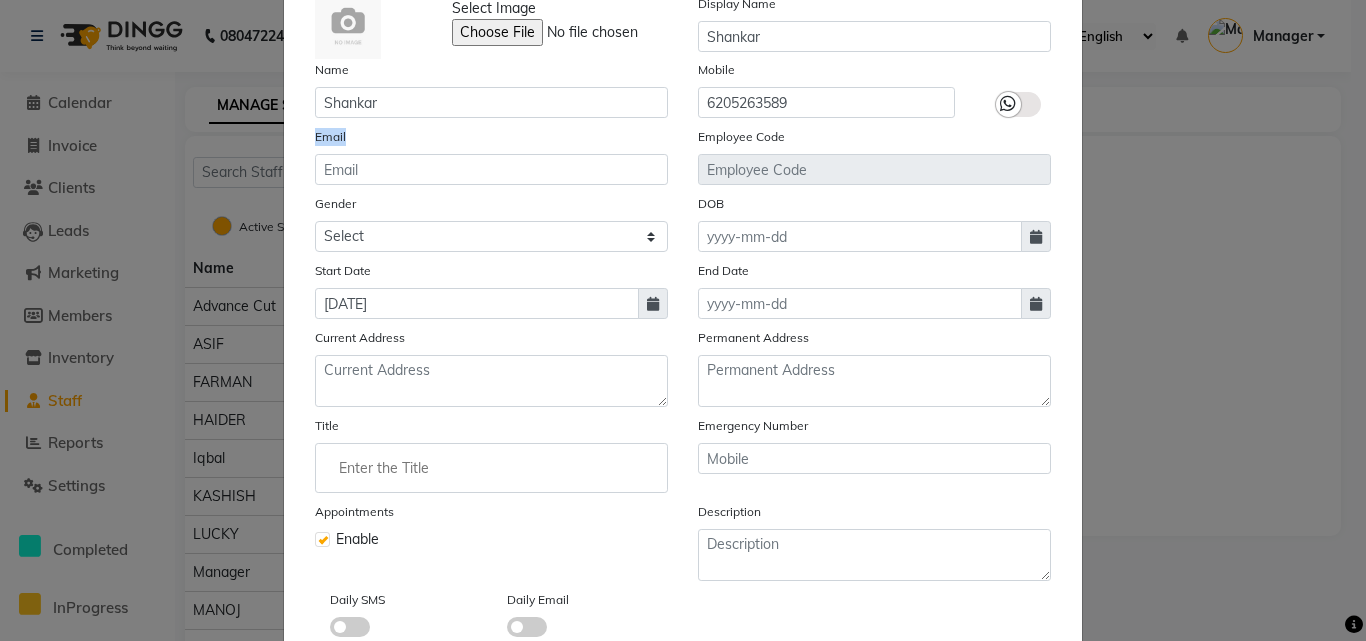 scroll, scrollTop: 114, scrollLeft: 0, axis: vertical 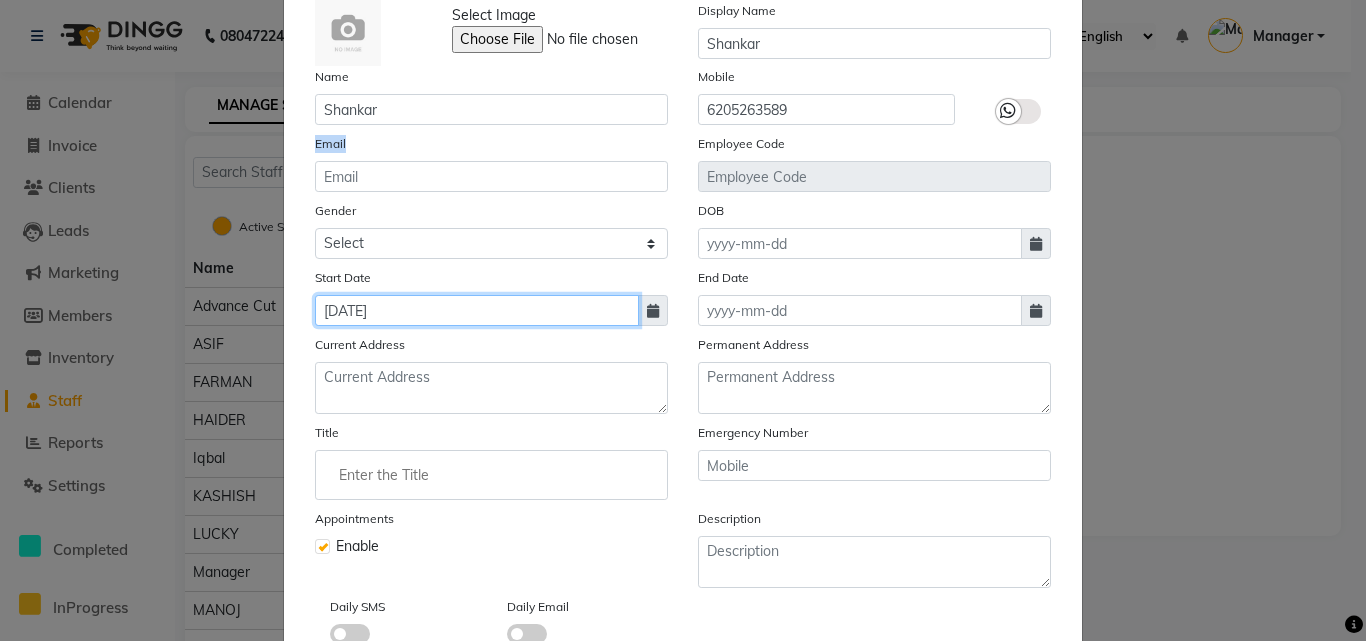 click on "[DATE]" 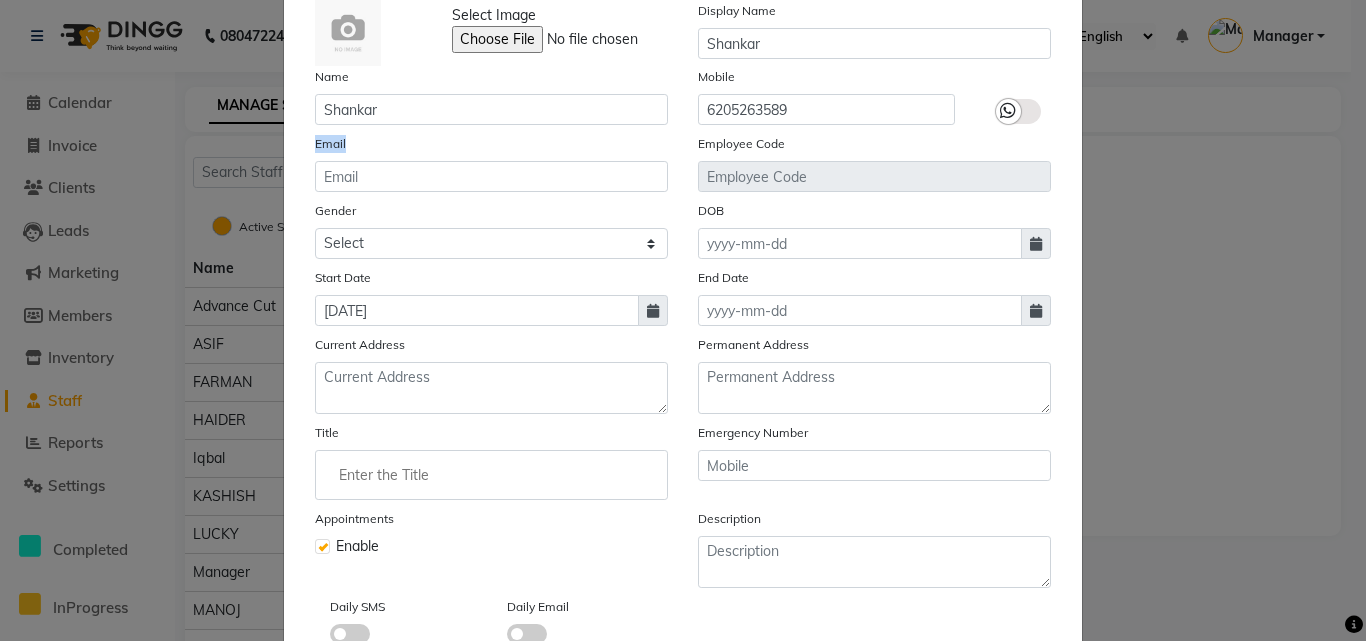 select on "7" 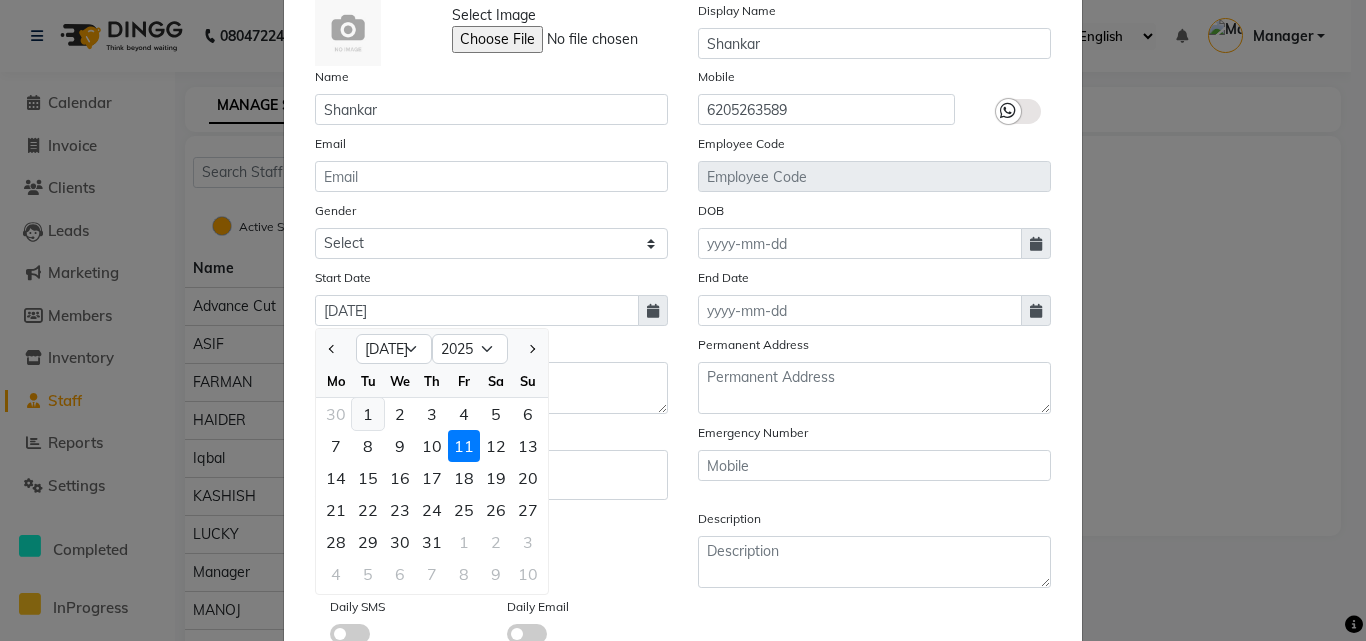 click on "1" 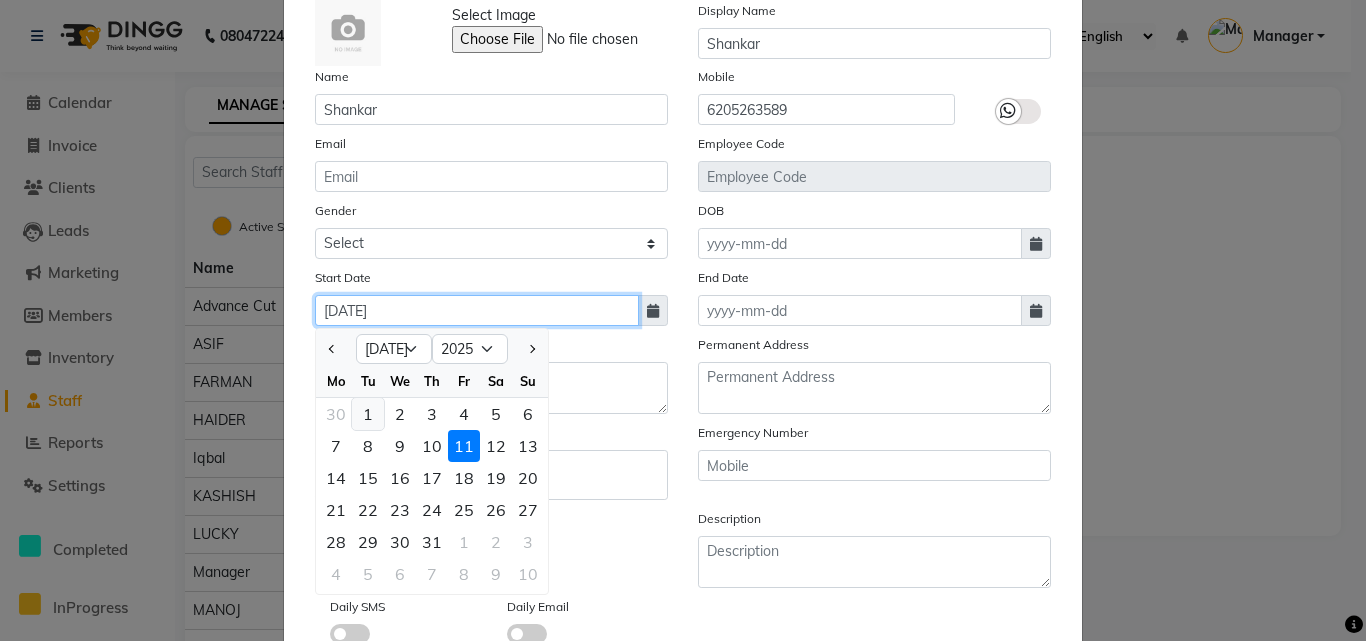 type on "01-07-2025" 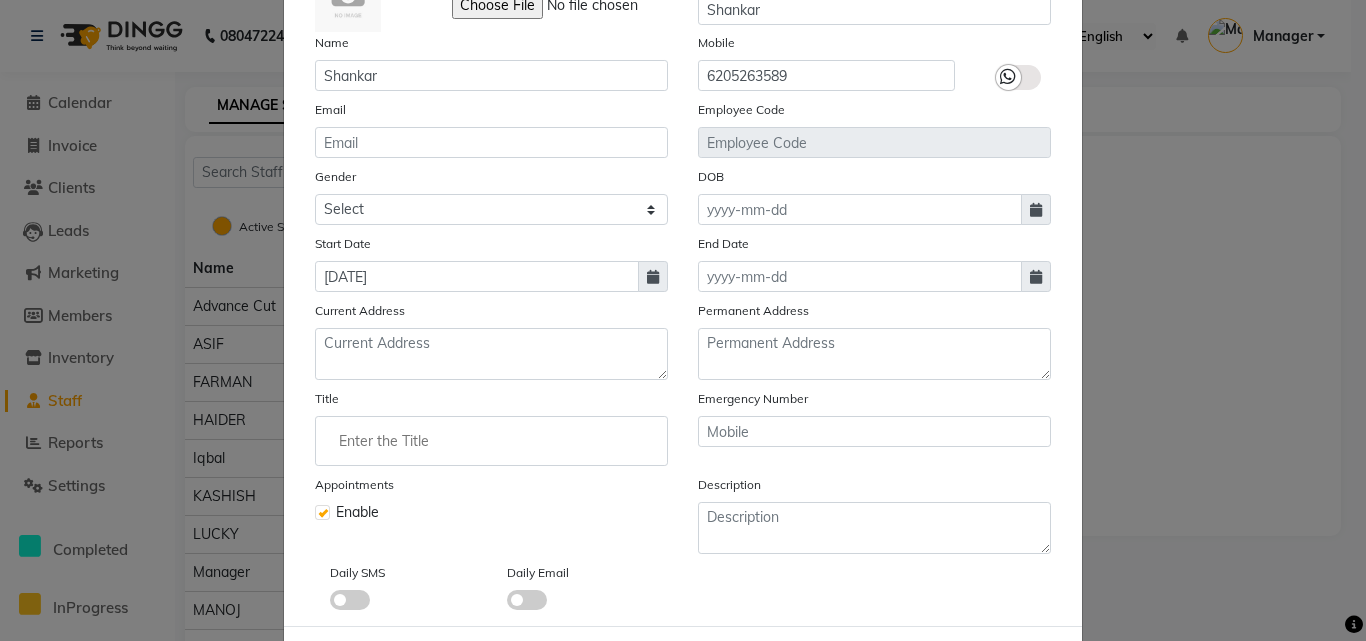 scroll, scrollTop: 241, scrollLeft: 0, axis: vertical 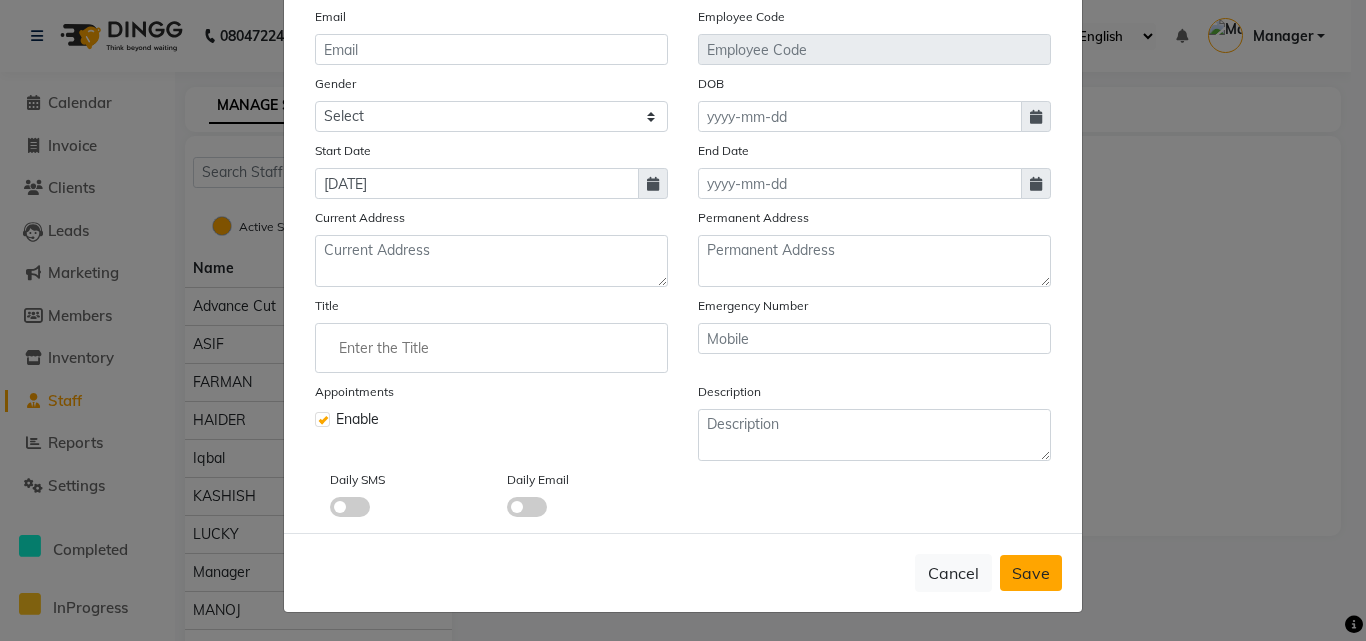 click on "Save" at bounding box center [1031, 573] 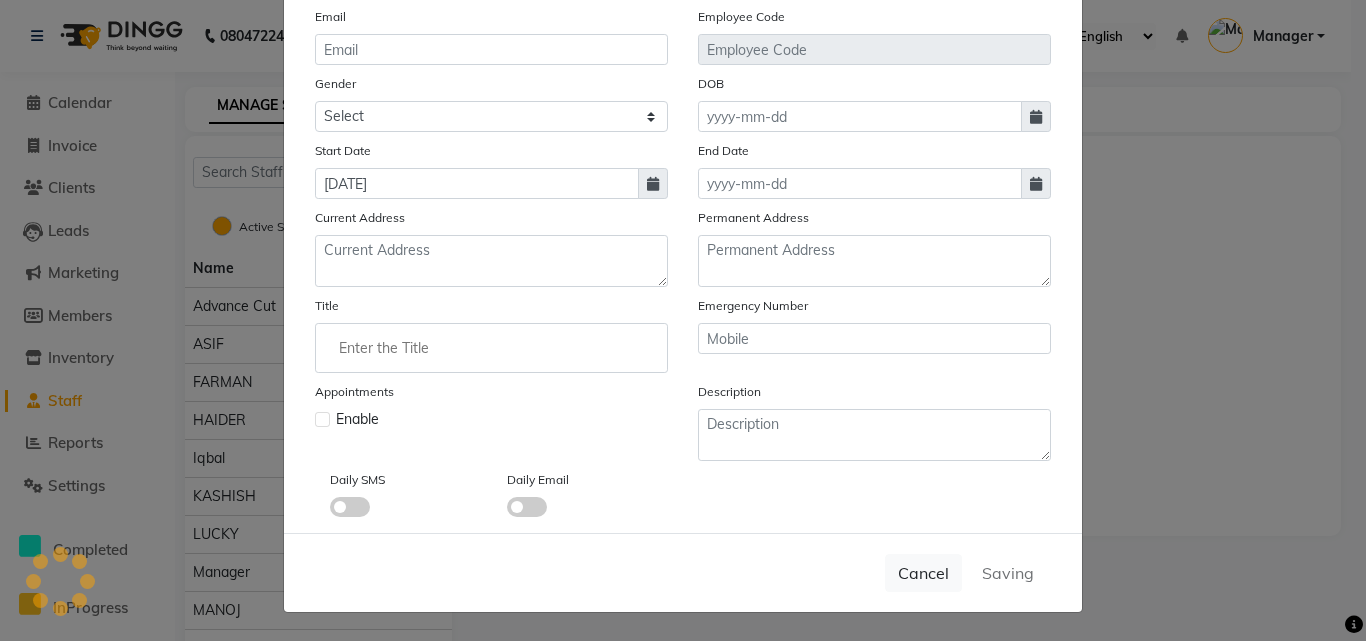 type 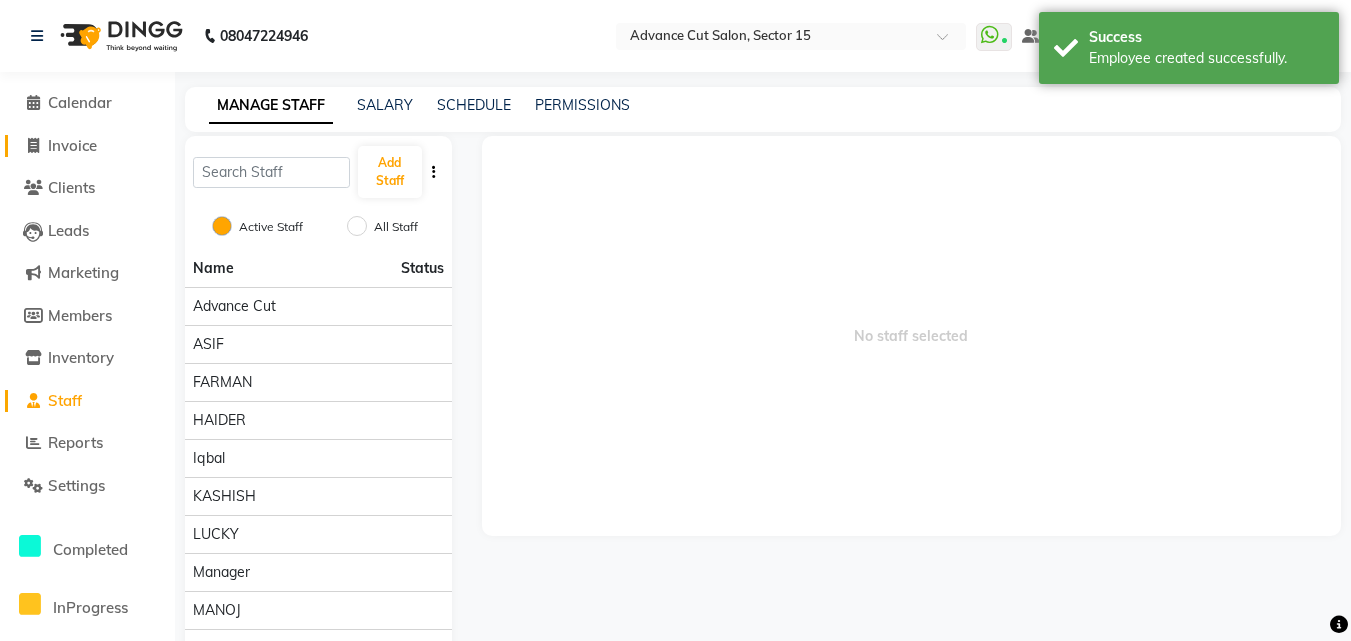 click on "Invoice" 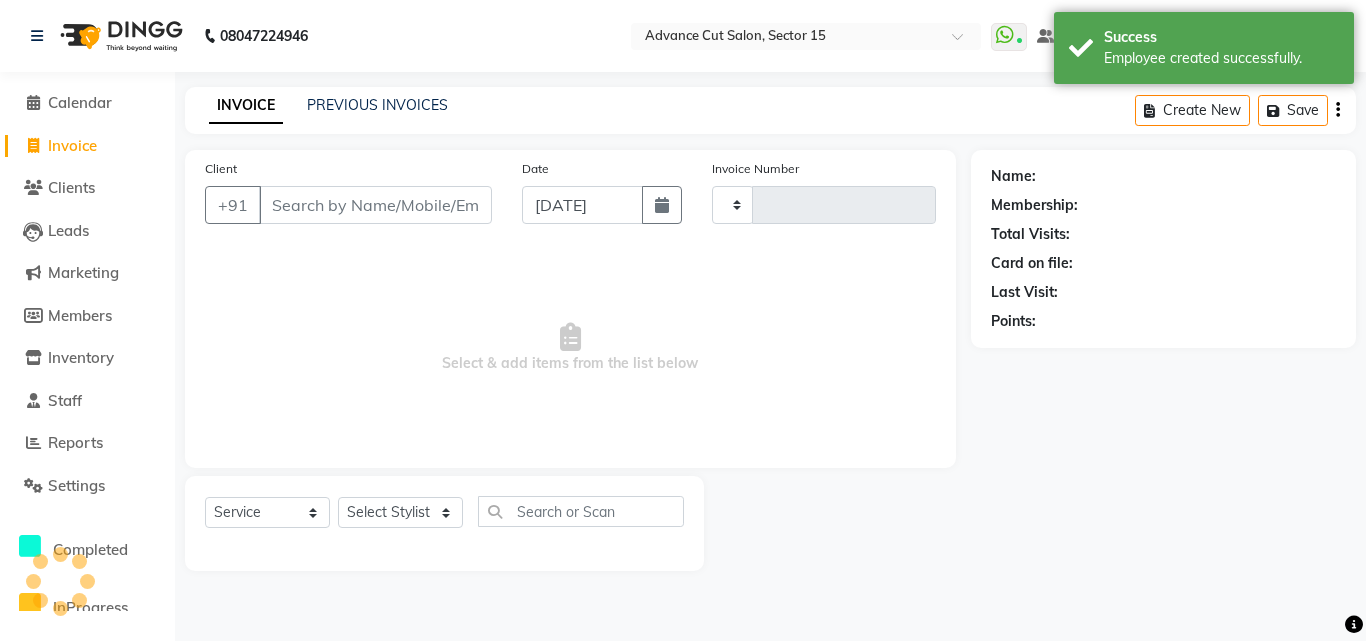 type on "4455" 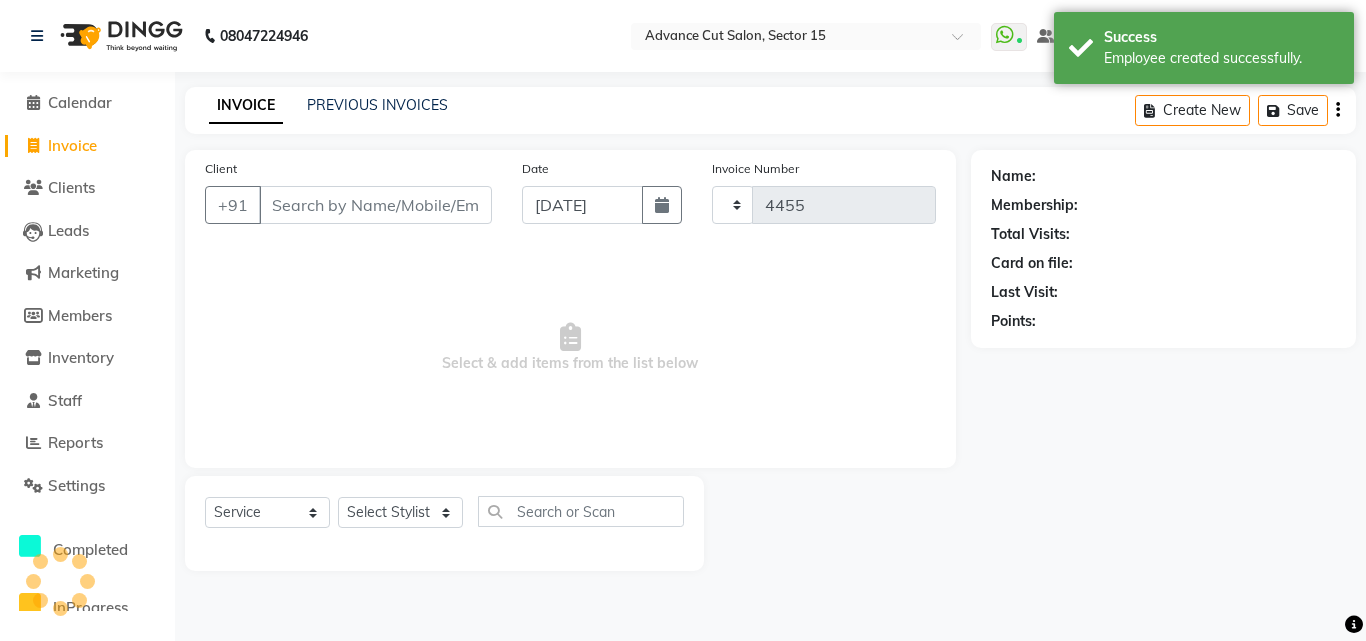 select on "6255" 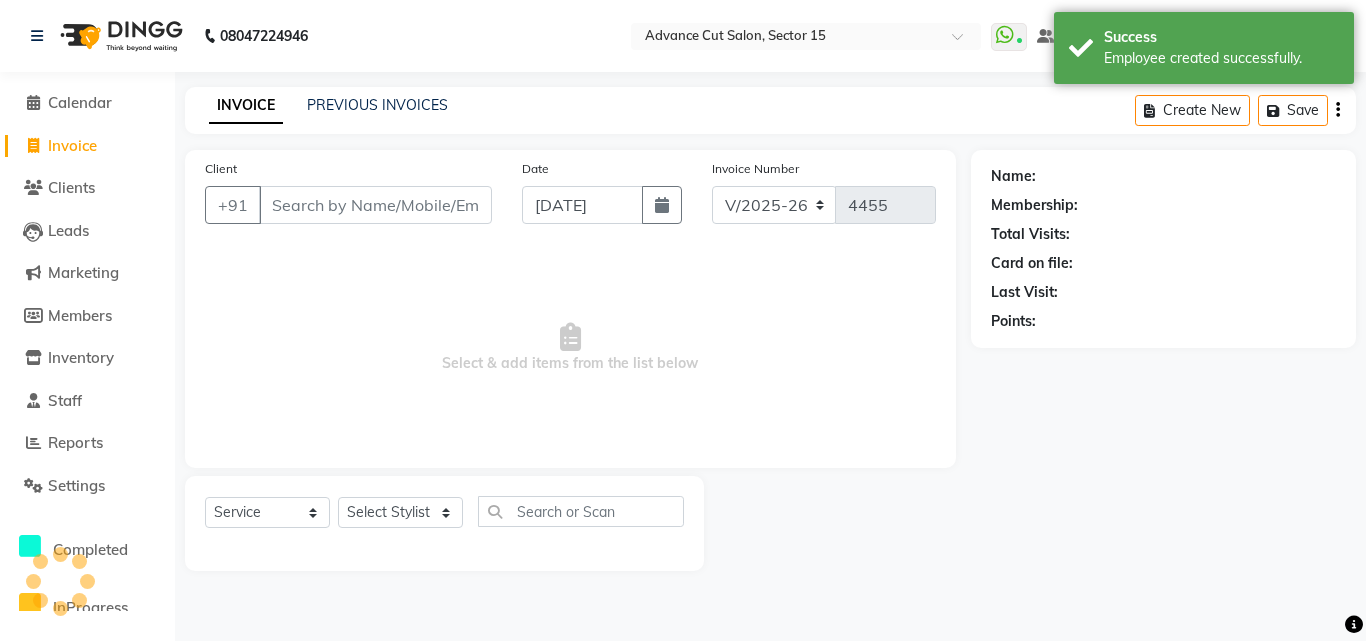 click on "Client +91" 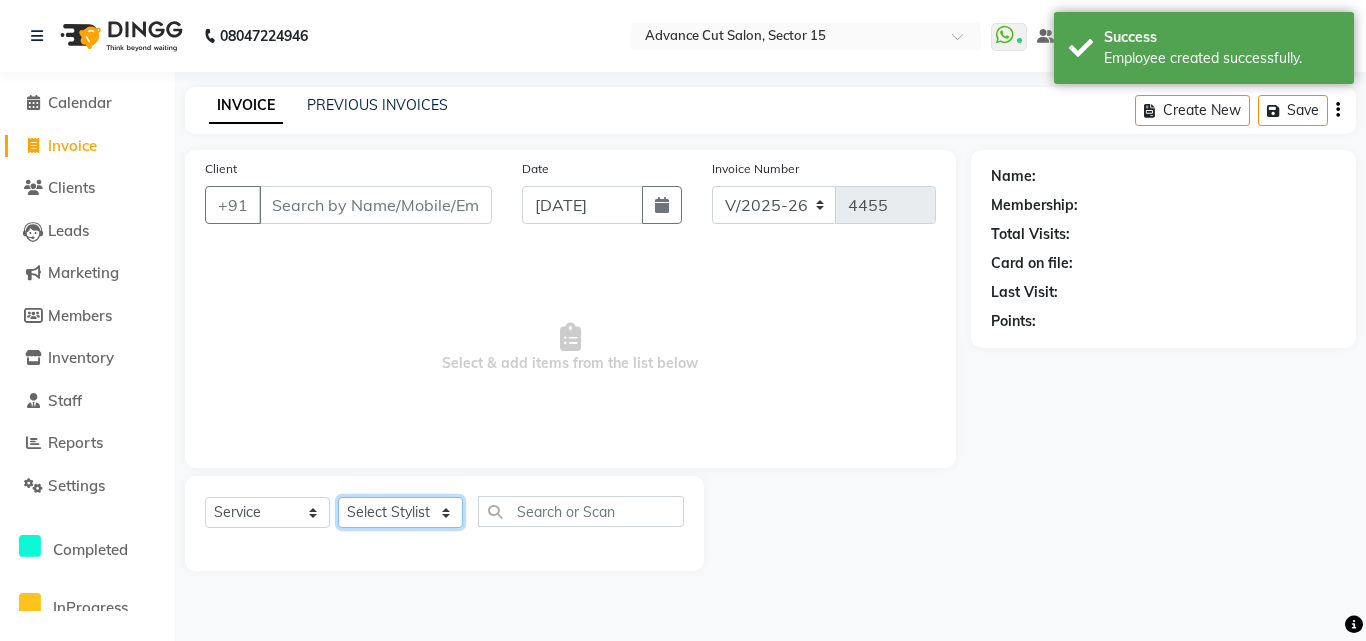 click on "Select Stylist" 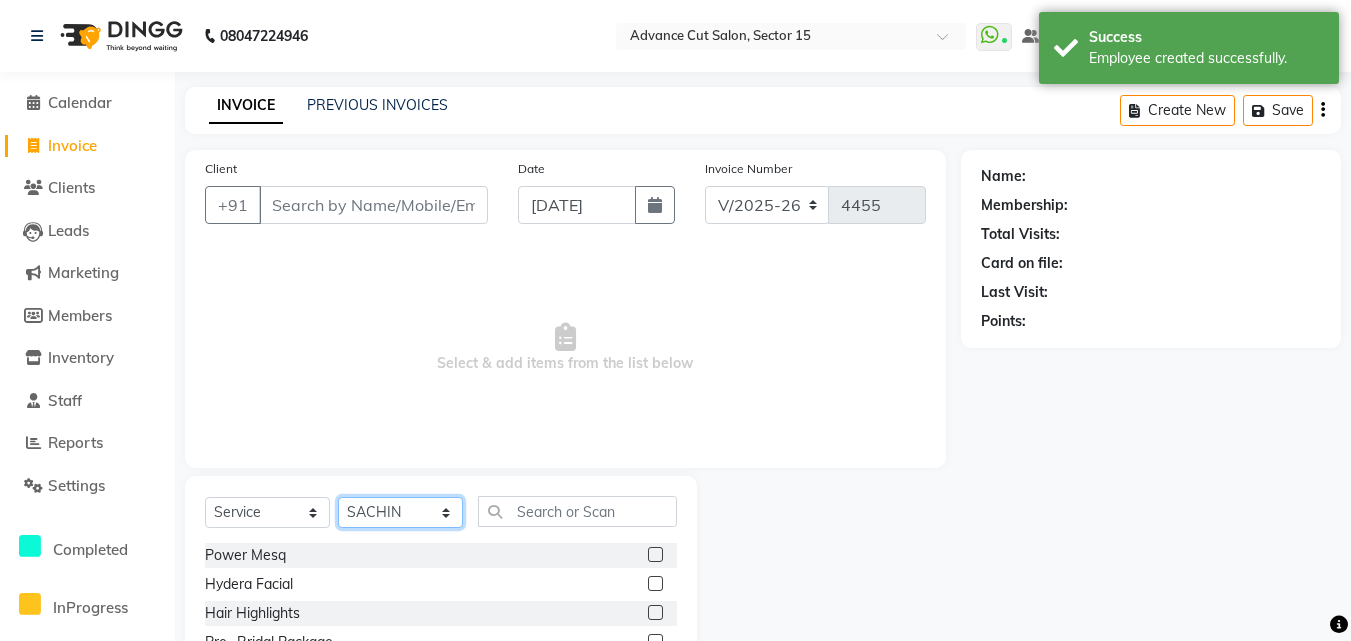 click on "Select Stylist Advance Cut  [PERSON_NAME] [PERSON_NAME] [PERSON_NAME] LUCKY Manager [PERSON_NAME] [PERSON_NAME] Pooja  [PERSON_NAME] RANI [PERSON_NAME] [PERSON_NAME] [PERSON_NAME] [PERSON_NAME] [PERSON_NAME]" 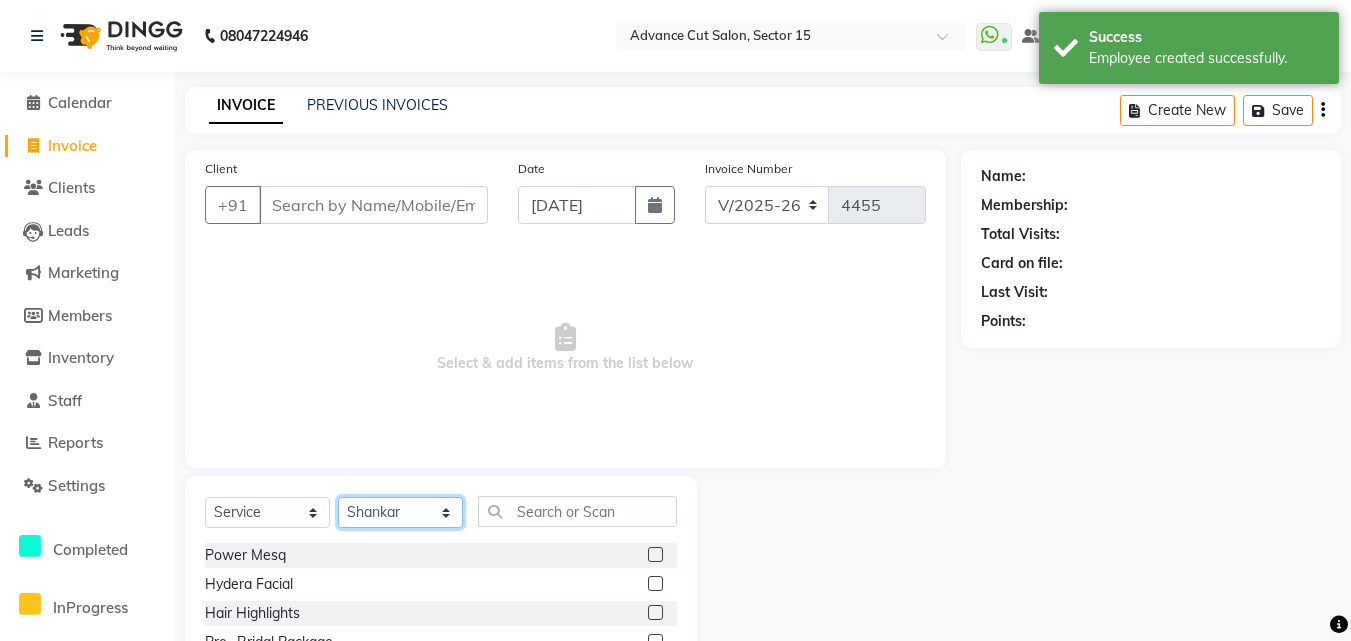 click on "Select Stylist Advance Cut  [PERSON_NAME] [PERSON_NAME] [PERSON_NAME] LUCKY Manager [PERSON_NAME] [PERSON_NAME] Pooja  [PERSON_NAME] RANI [PERSON_NAME] [PERSON_NAME] [PERSON_NAME] [PERSON_NAME] [PERSON_NAME]" 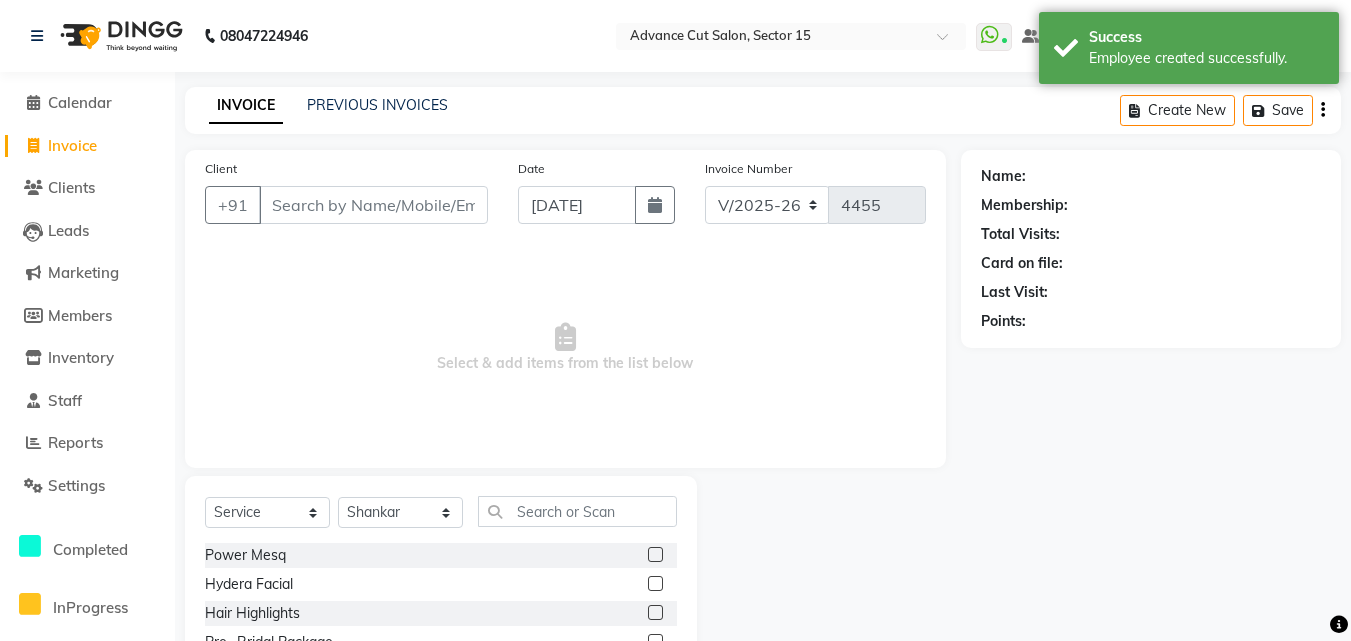 click on "Invoice" 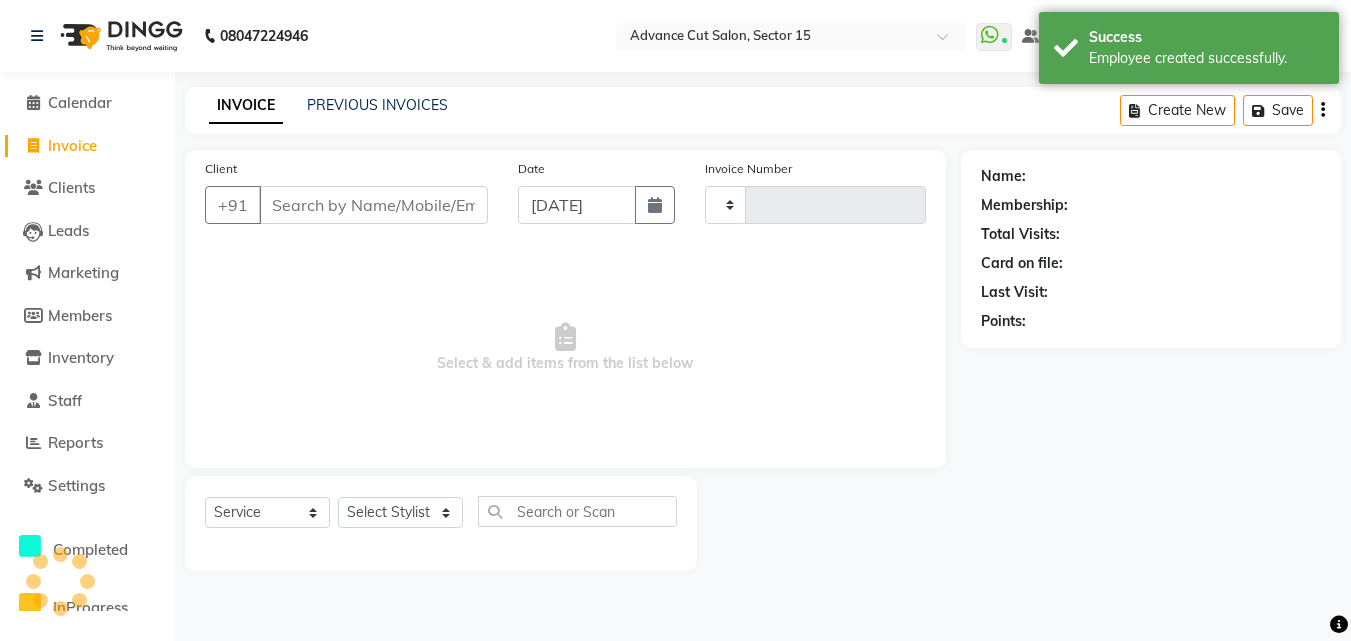 type on "4455" 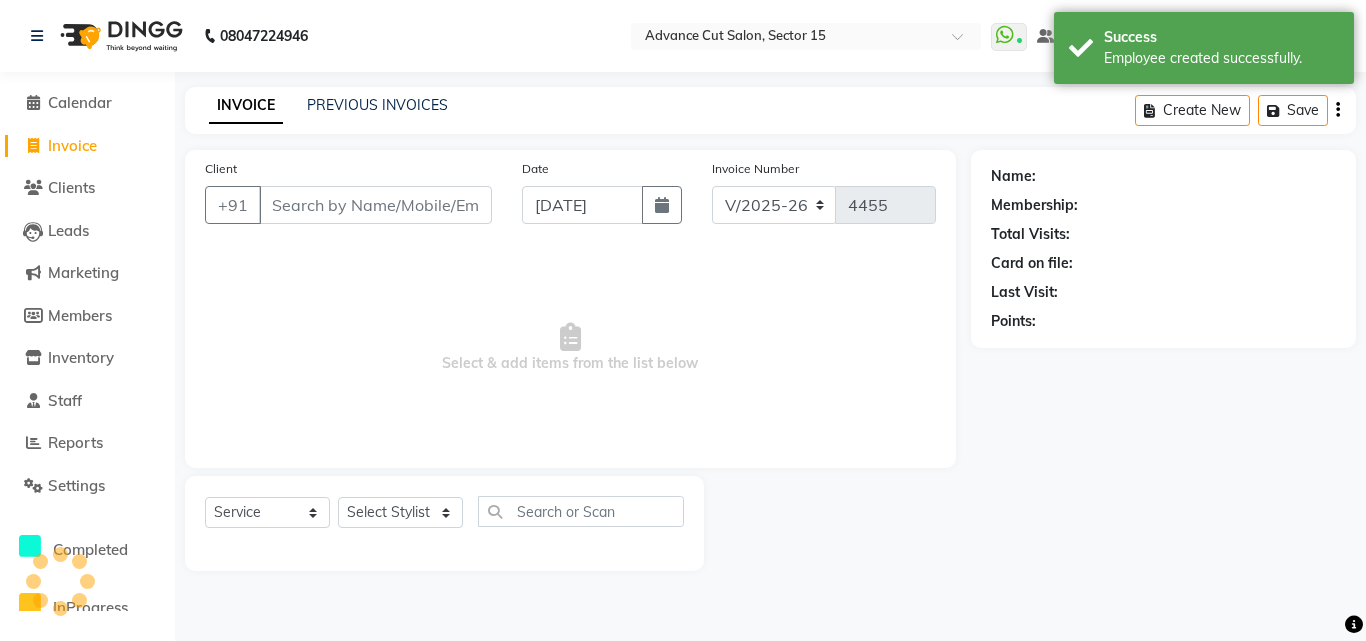 click on "Invoice" 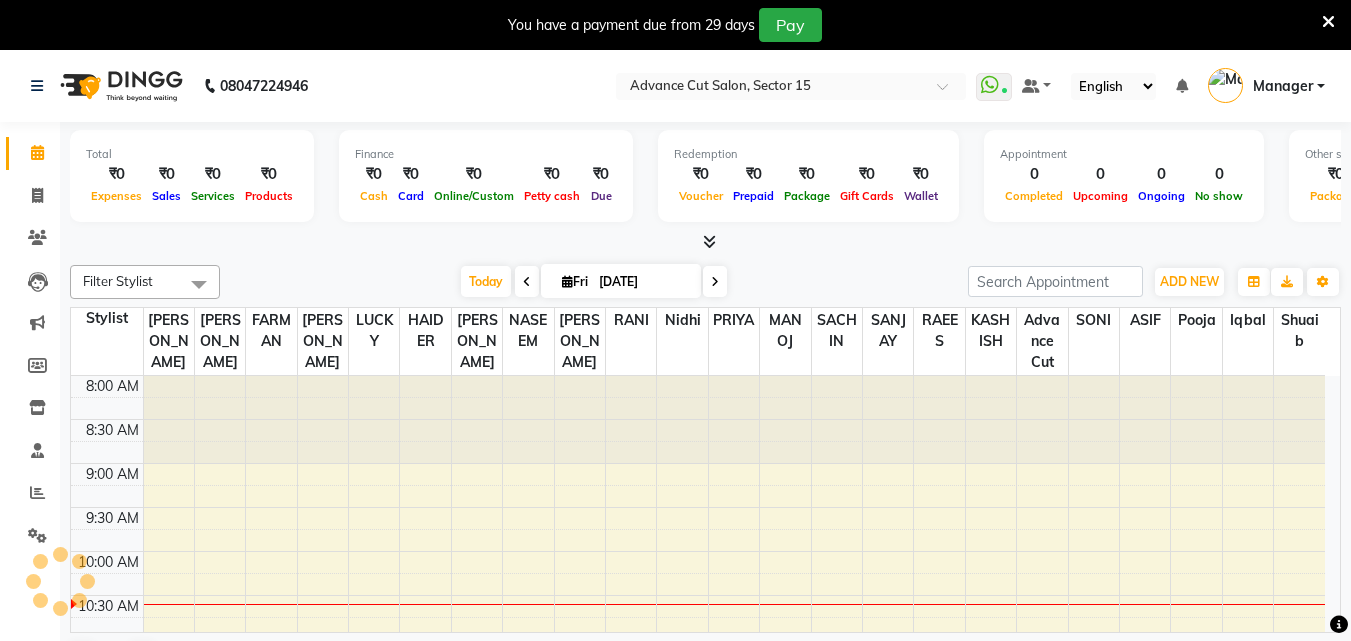 scroll, scrollTop: 0, scrollLeft: 0, axis: both 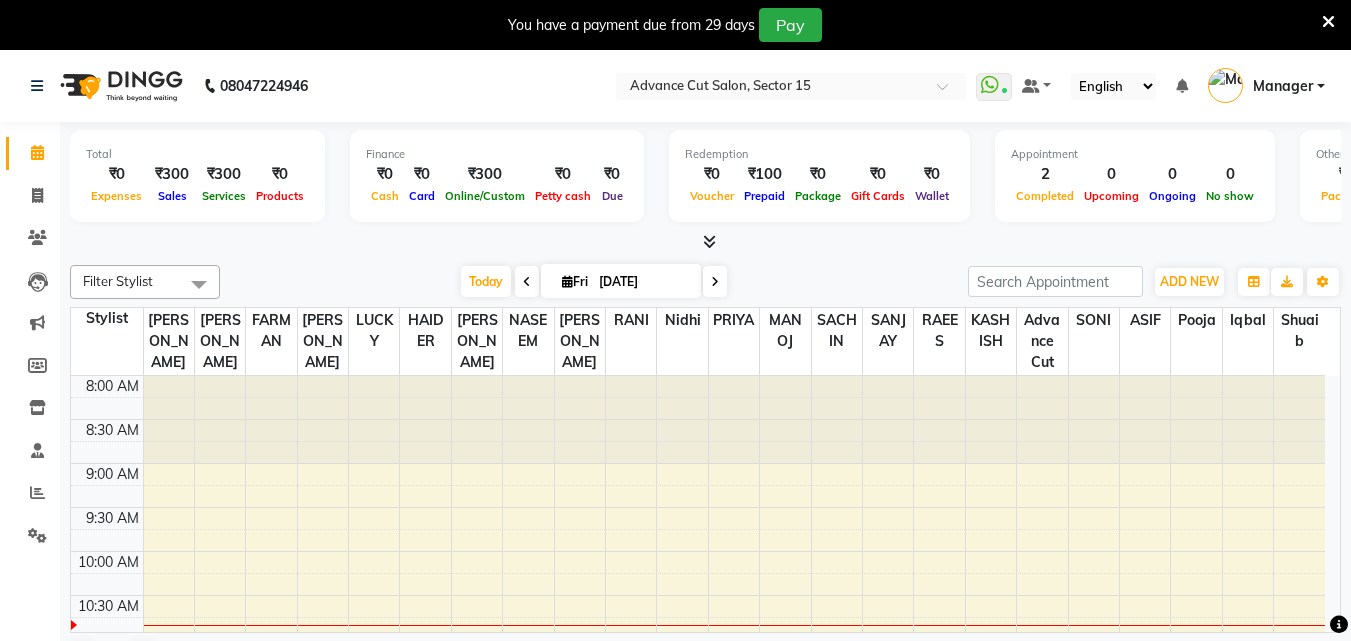 click on "You have a payment due from 29 days   Pay" at bounding box center [675, 25] 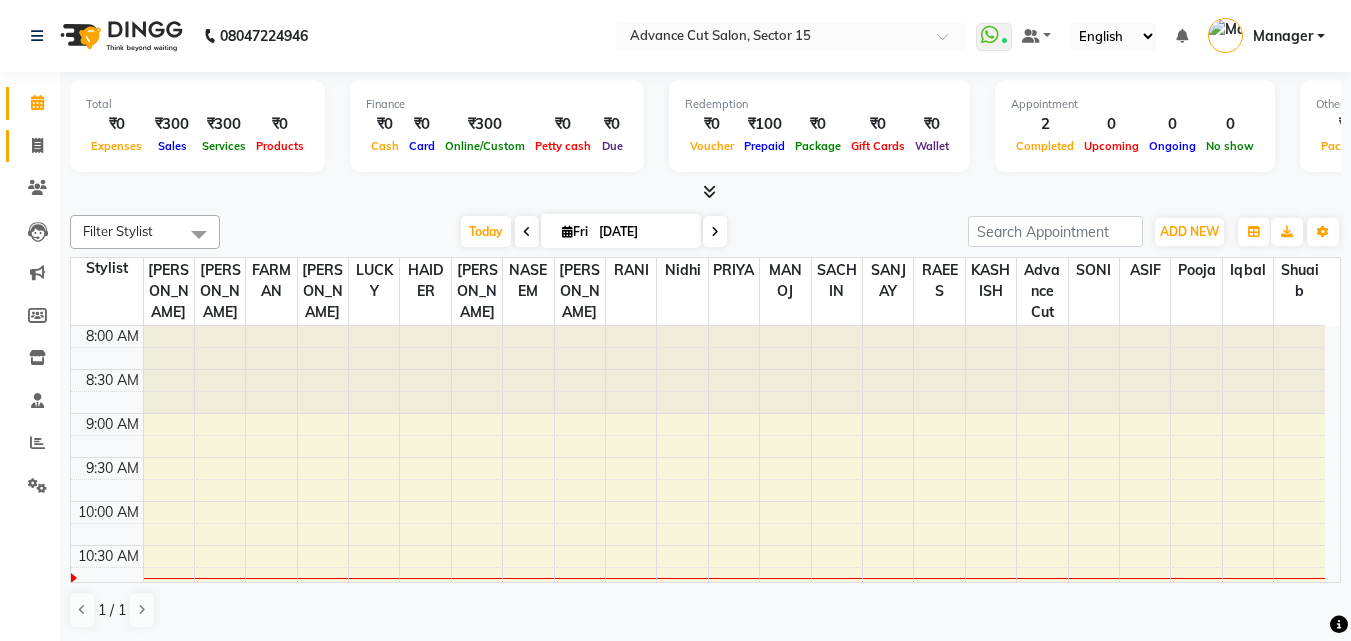 click 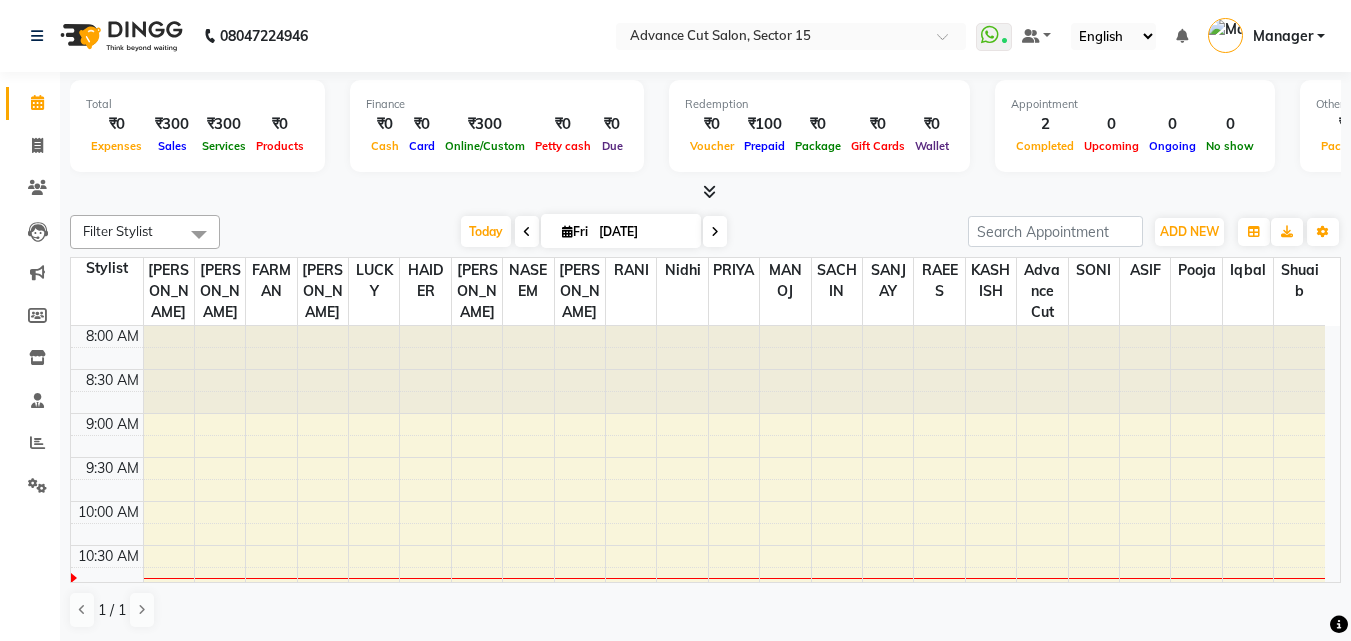 select on "service" 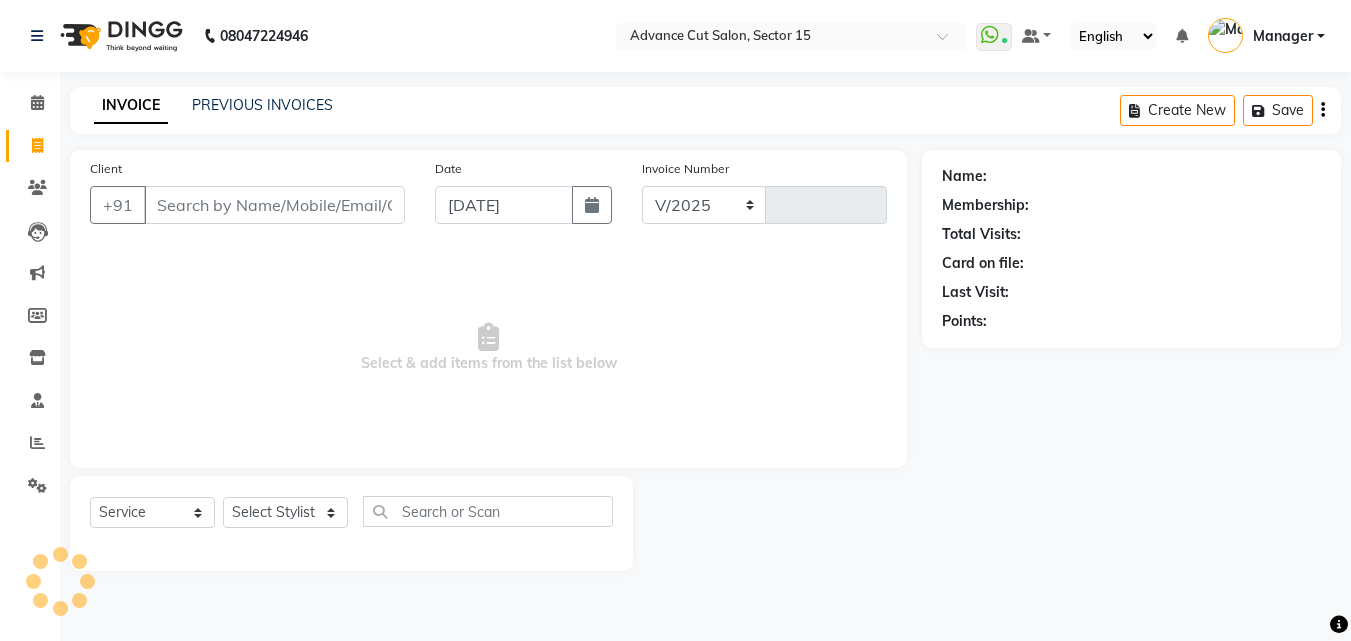 select on "6255" 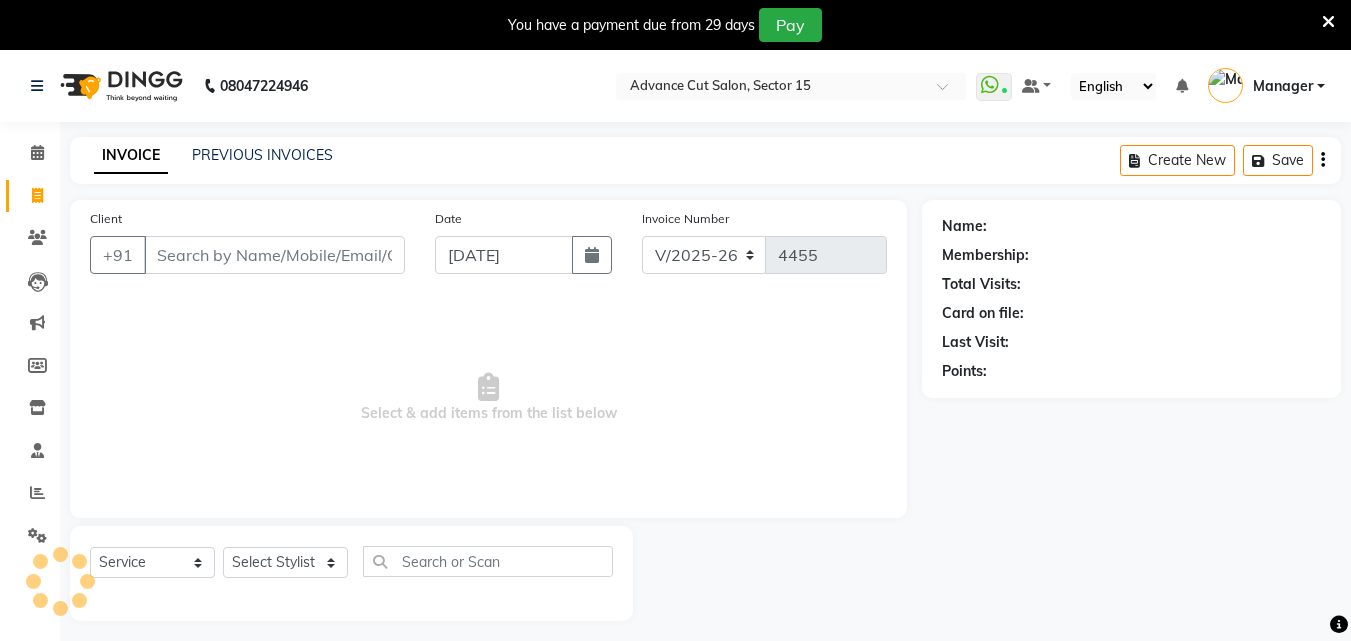 select on "6255" 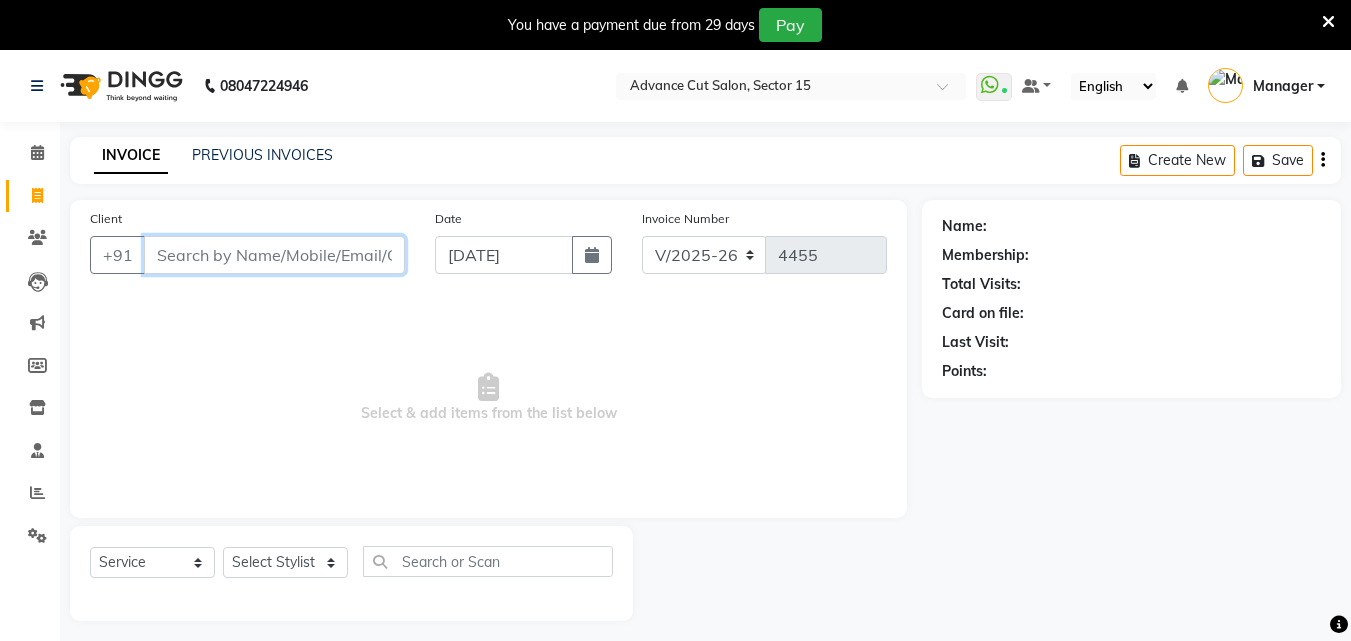 scroll, scrollTop: 0, scrollLeft: 0, axis: both 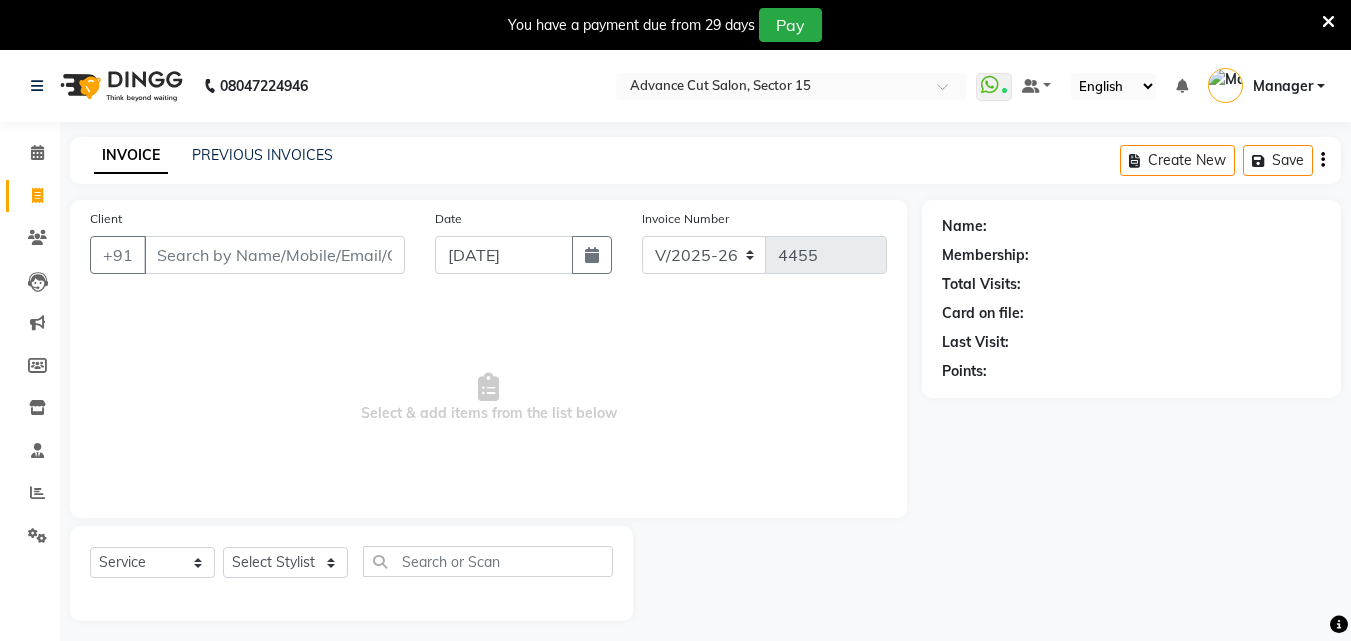 click at bounding box center [1328, 22] 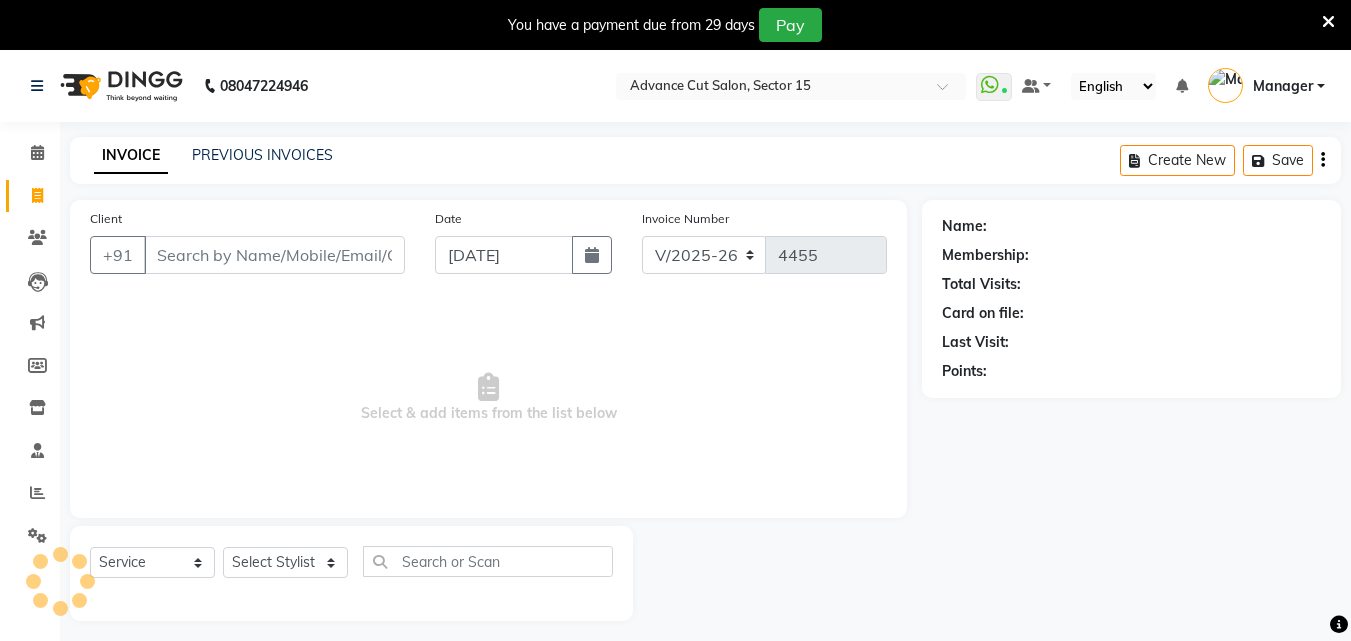 select on "6255" 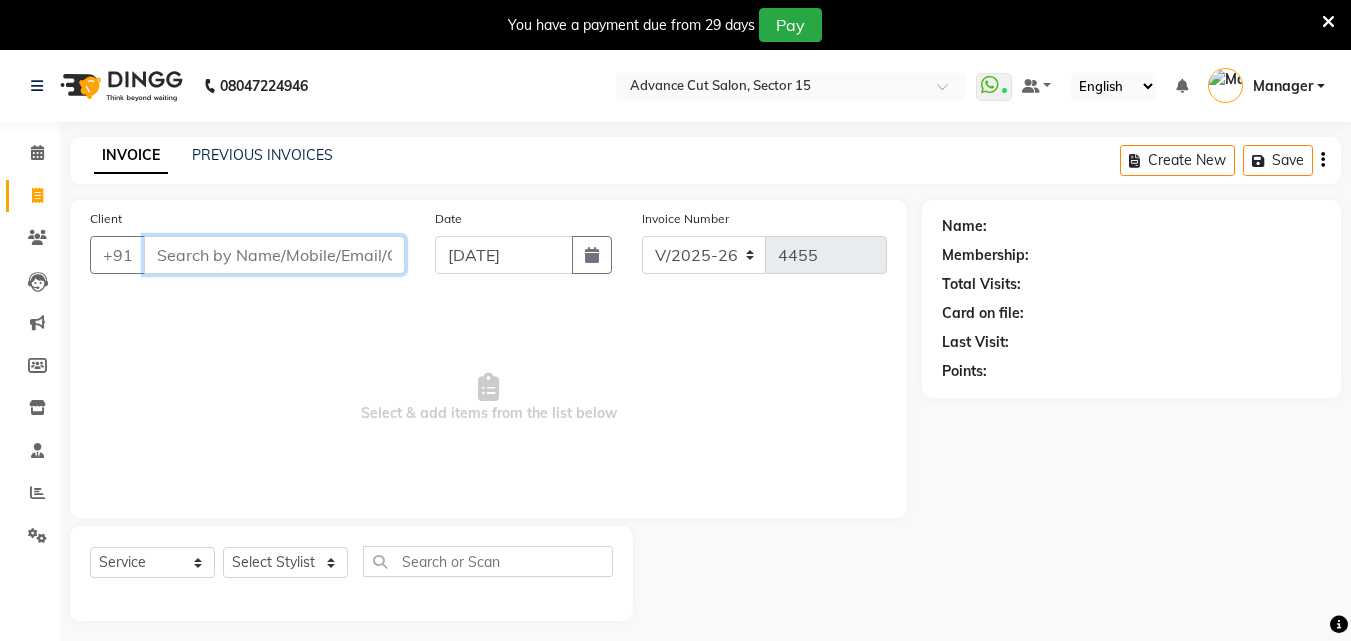 scroll, scrollTop: 0, scrollLeft: 0, axis: both 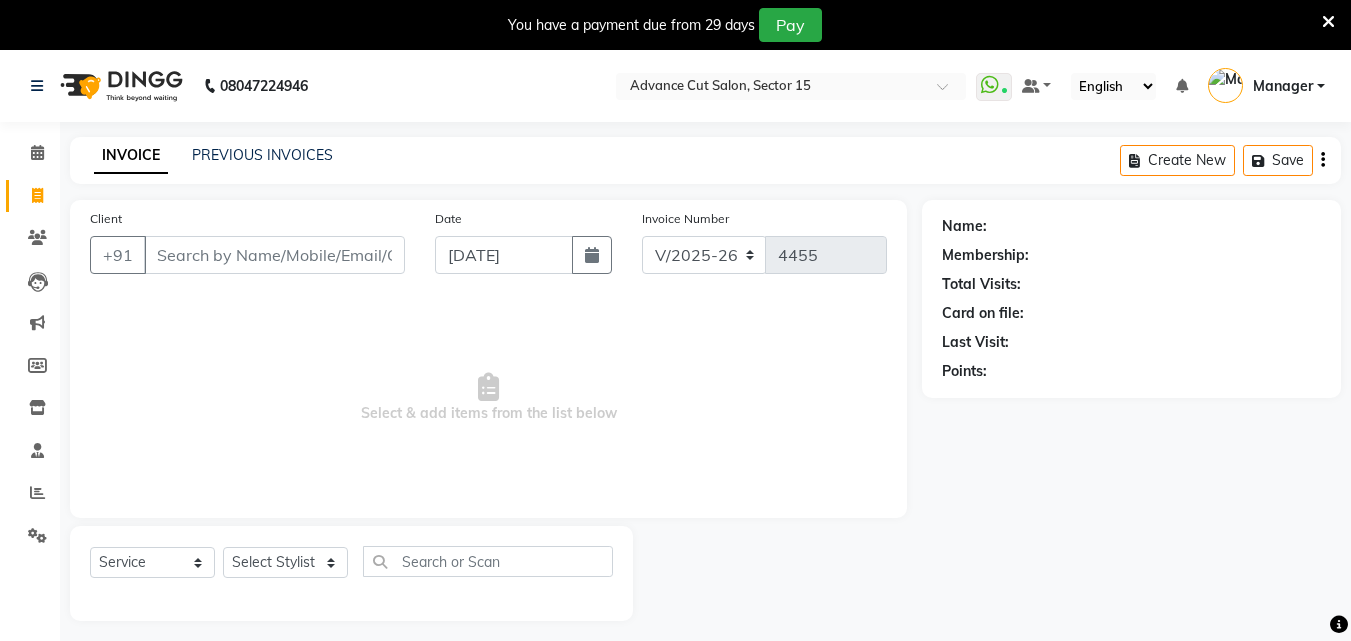 click at bounding box center (1328, 22) 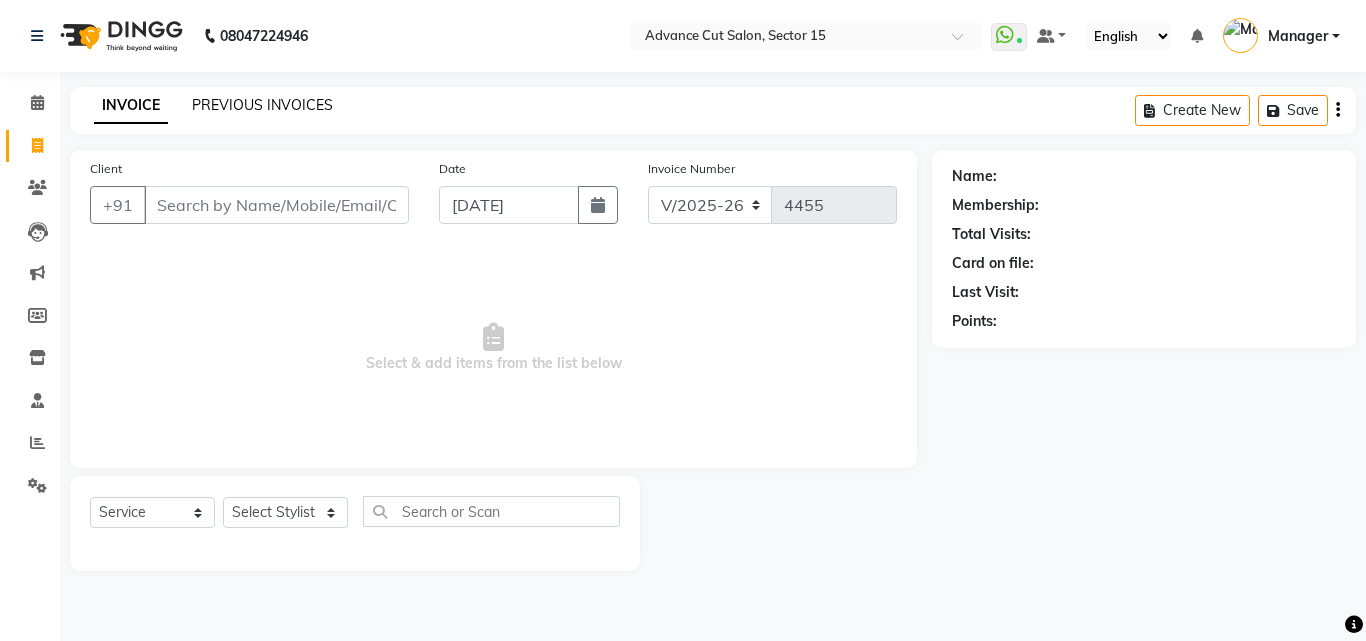 click on "PREVIOUS INVOICES" 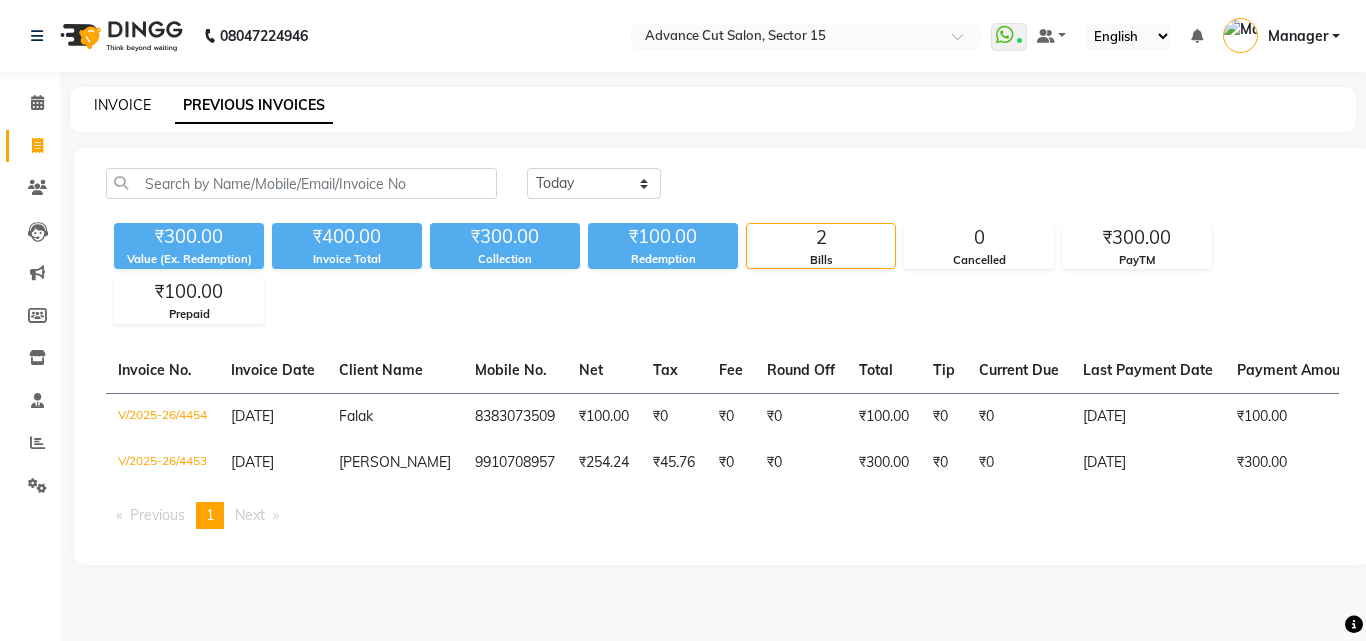 click on "INVOICE" 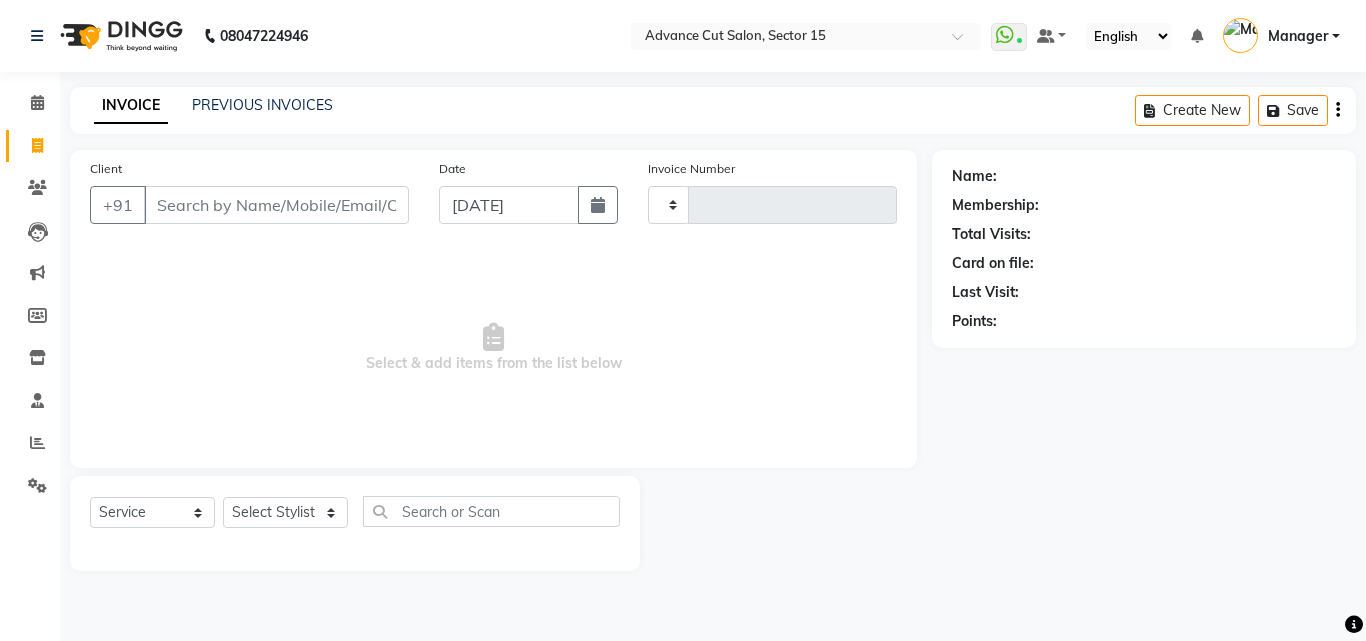 type on "4455" 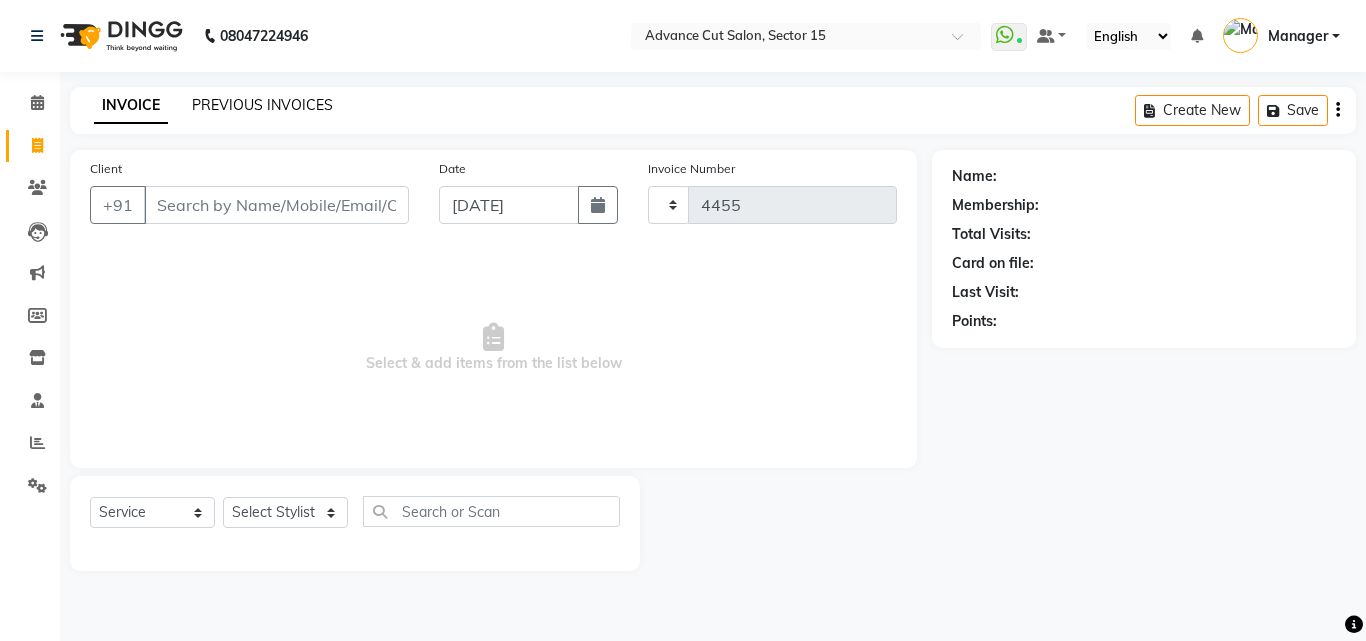 select on "6255" 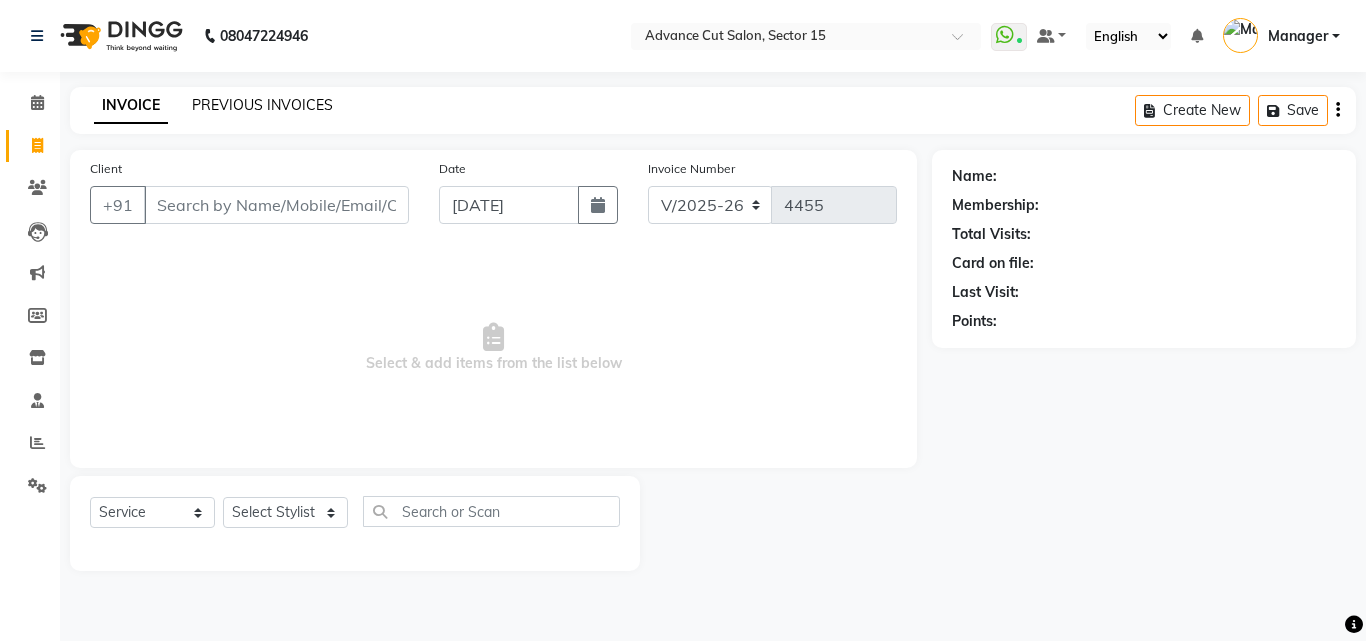 click on "PREVIOUS INVOICES" 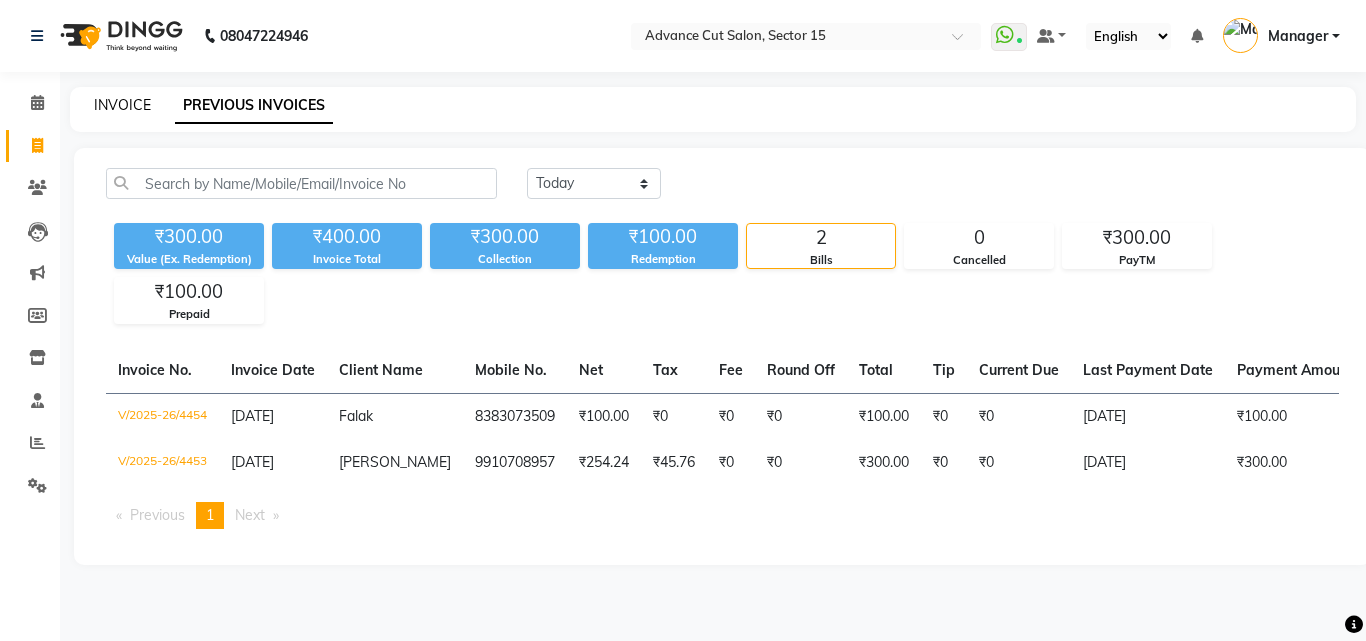 click on "INVOICE" 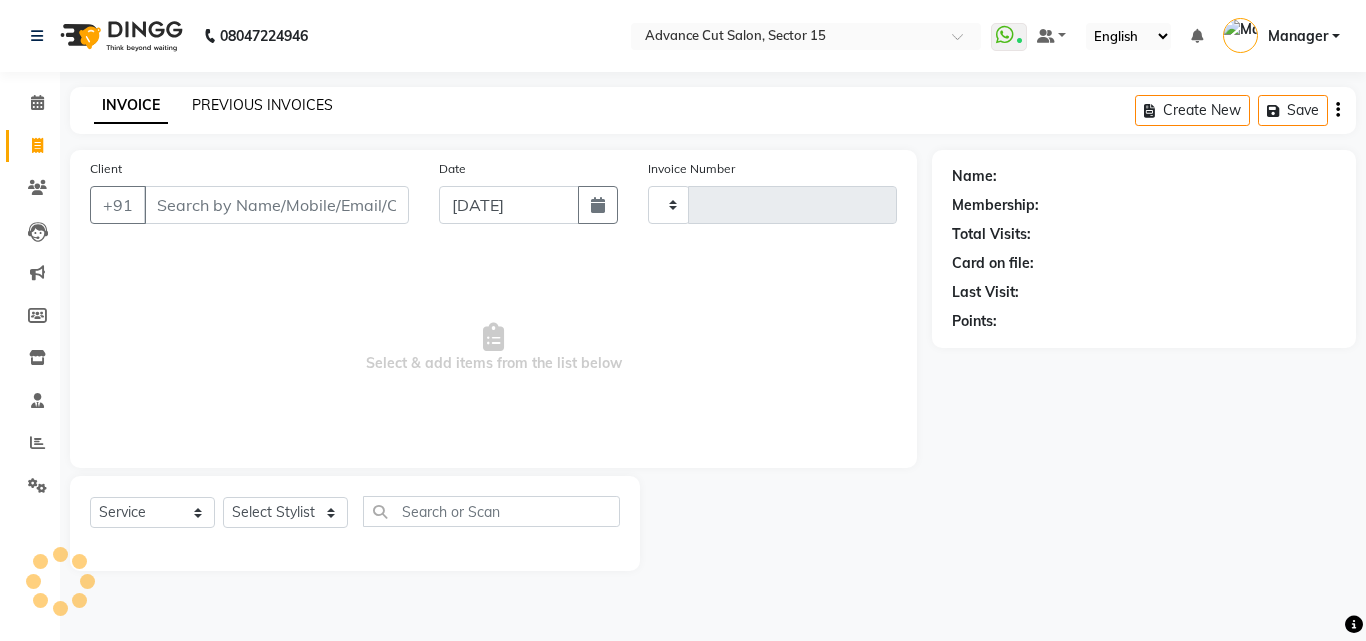 type on "4455" 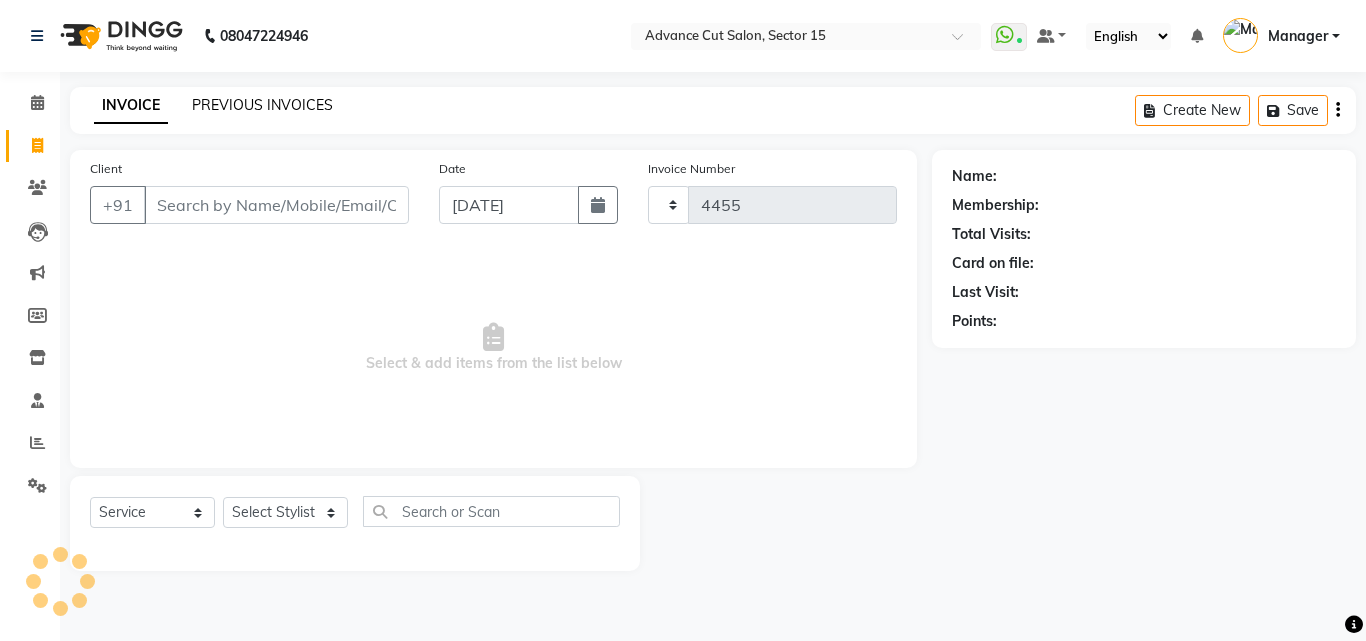 select on "6255" 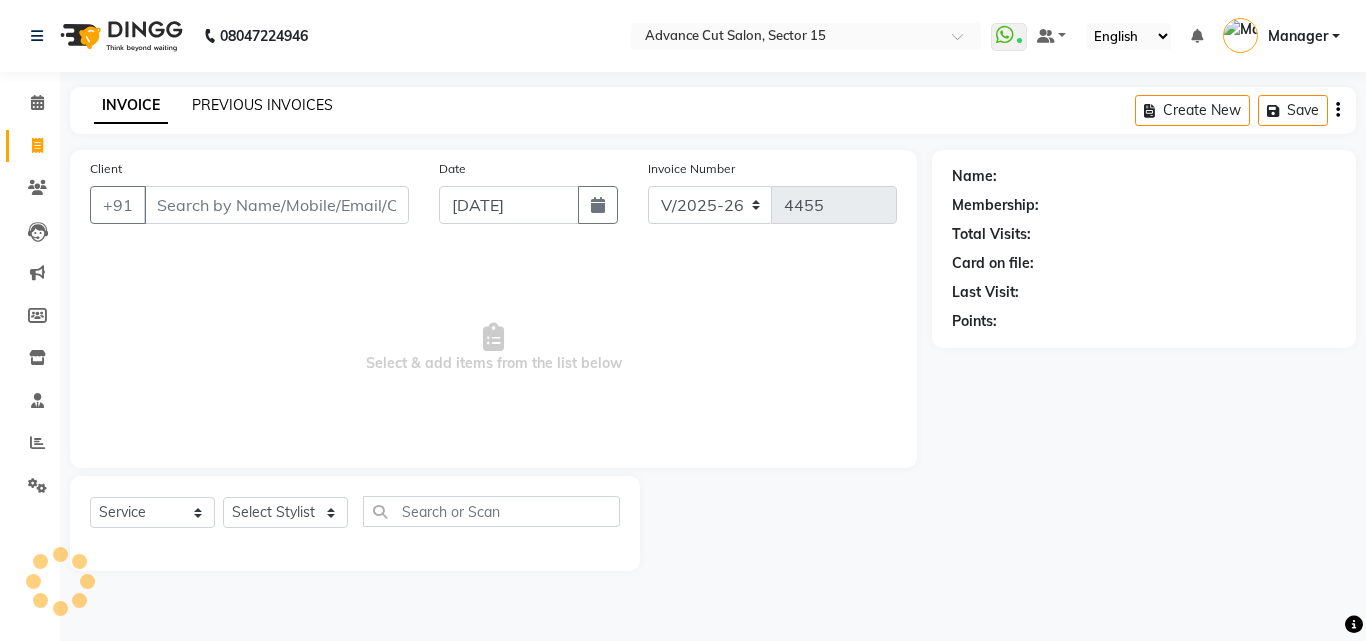 click on "PREVIOUS INVOICES" 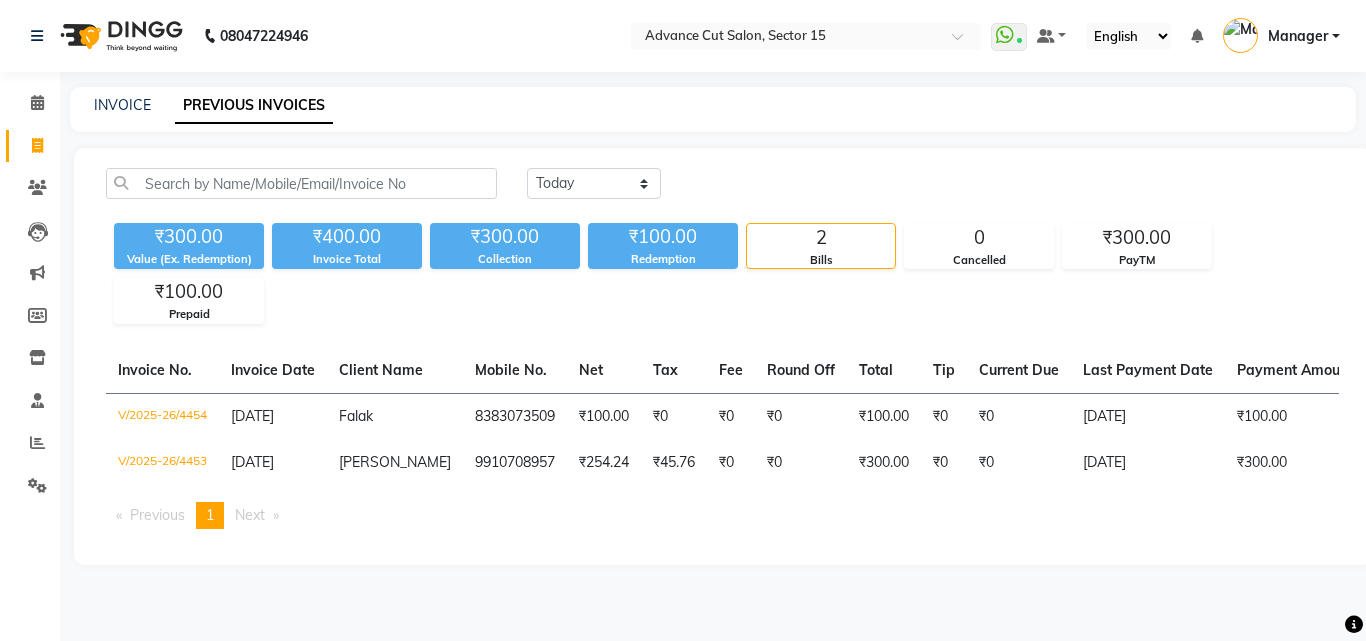 click on "INVOICE PREVIOUS INVOICES" 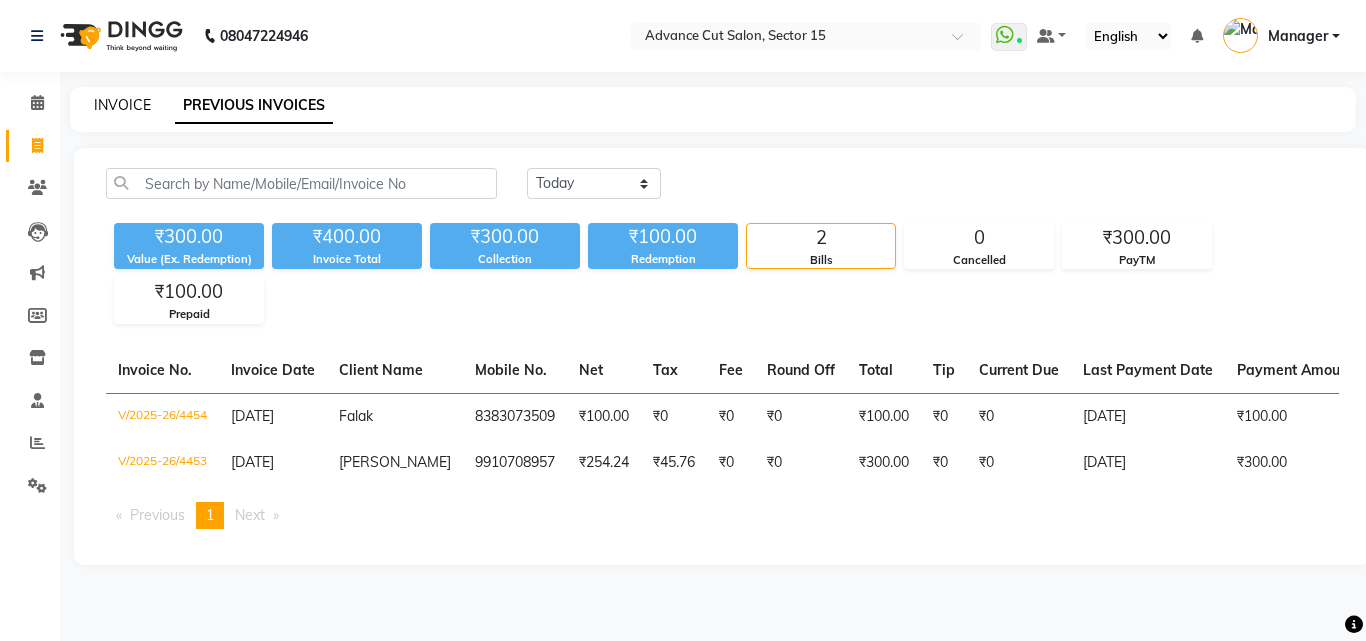 click on "INVOICE" 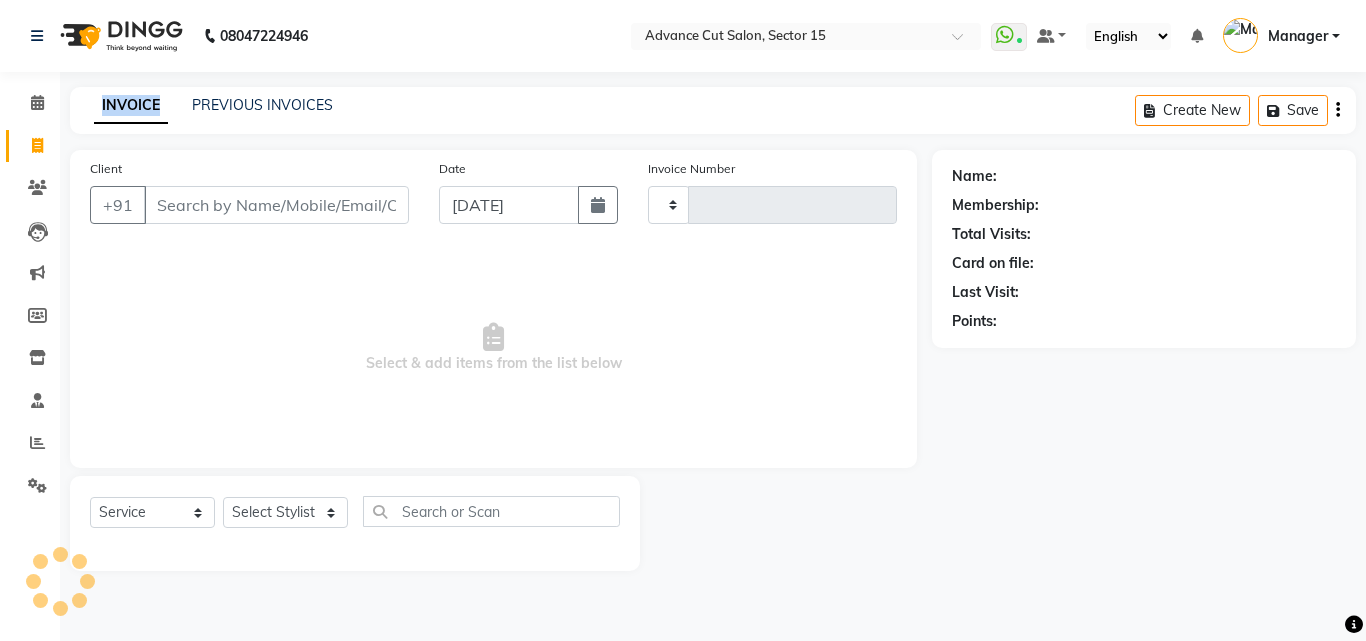 type on "4455" 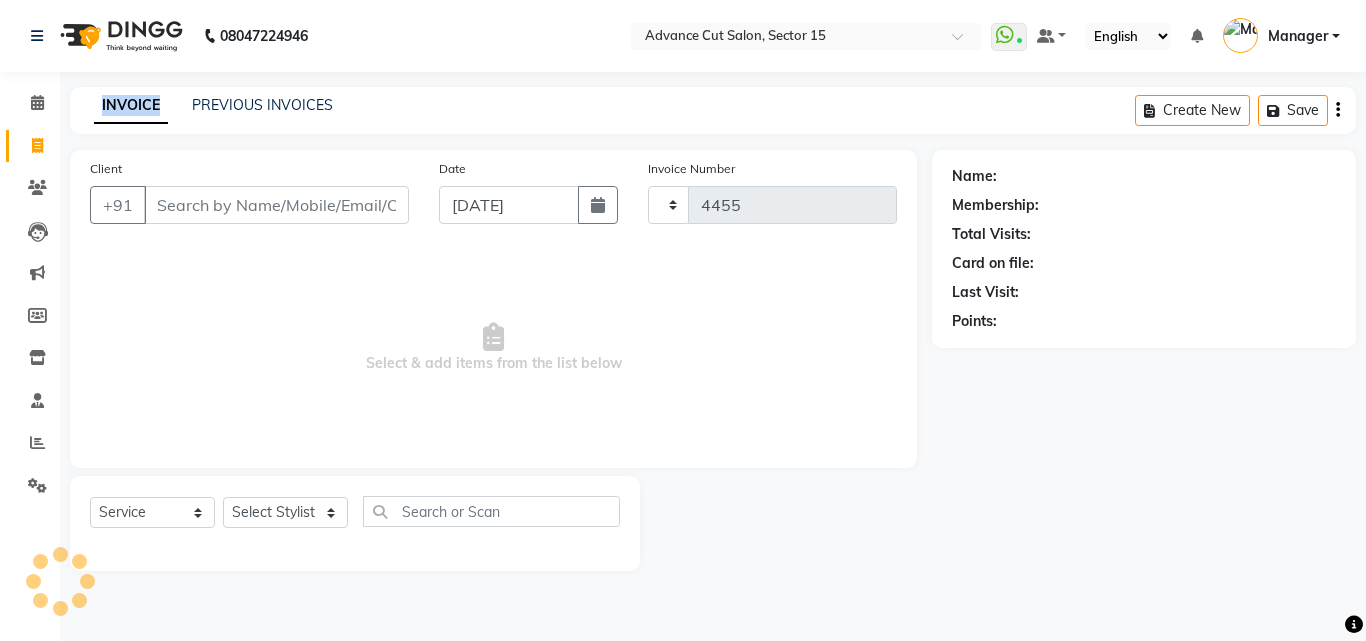 select on "6255" 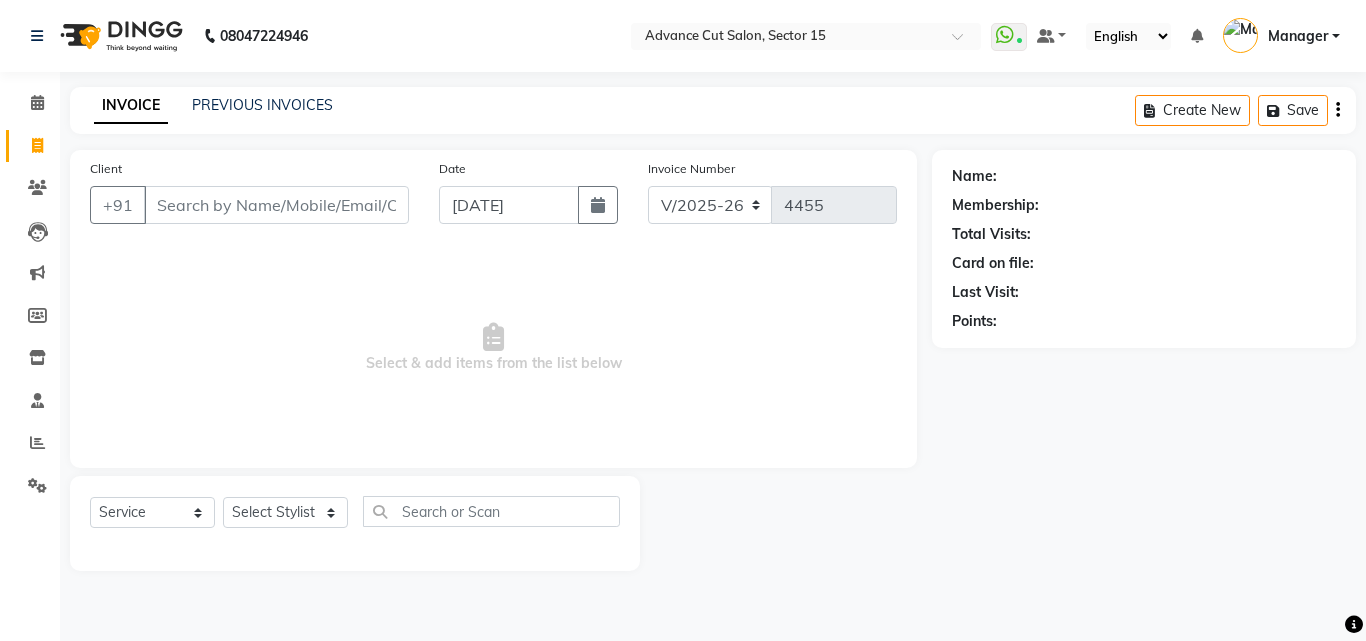 click on "INVOICE PREVIOUS INVOICES Create New   Save" 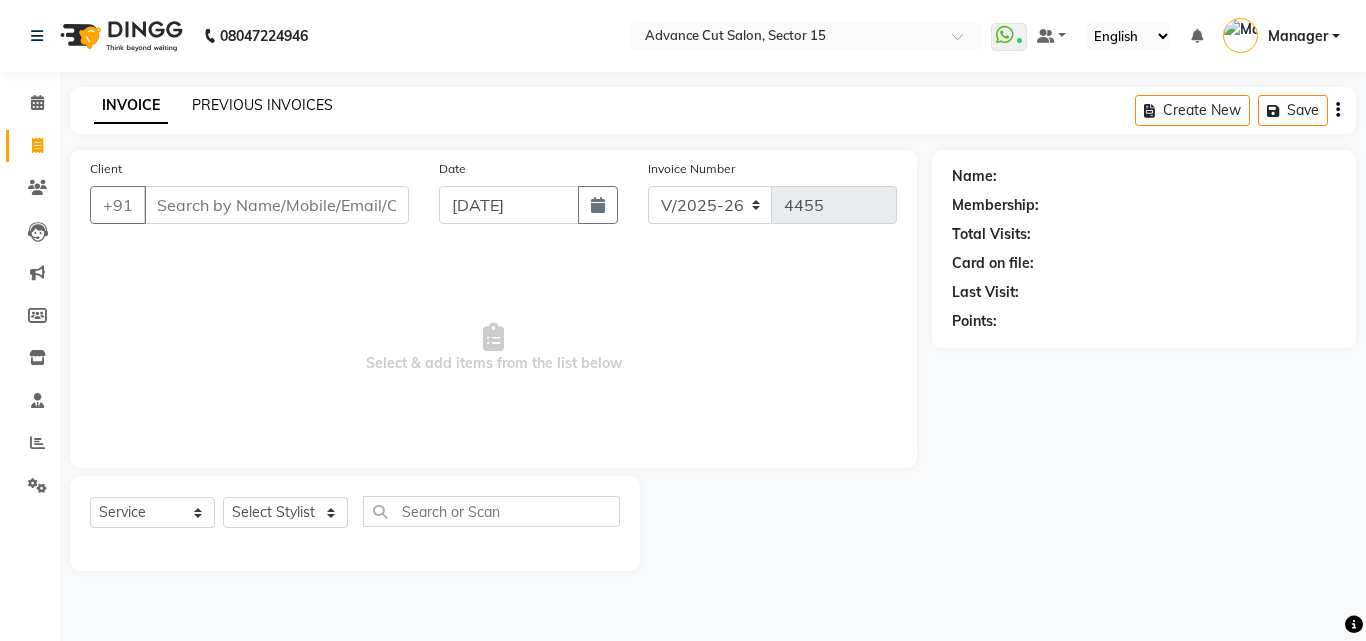 click on "PREVIOUS INVOICES" 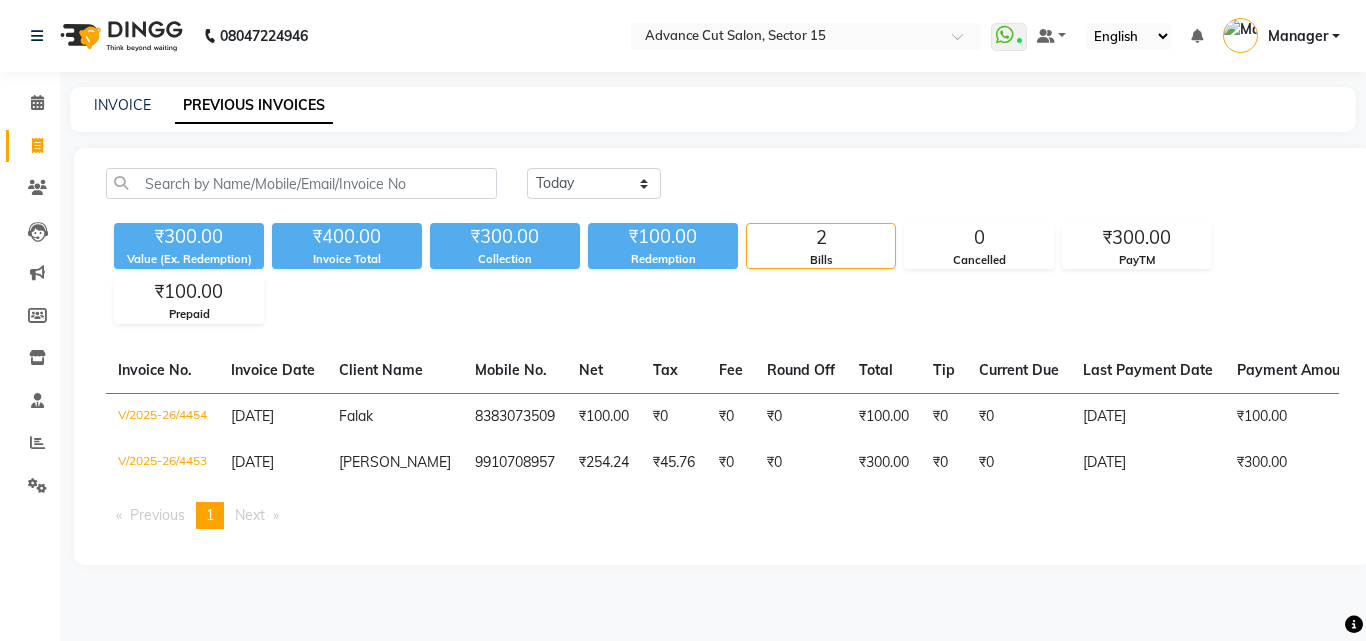 click on "INVOICE PREVIOUS INVOICES" 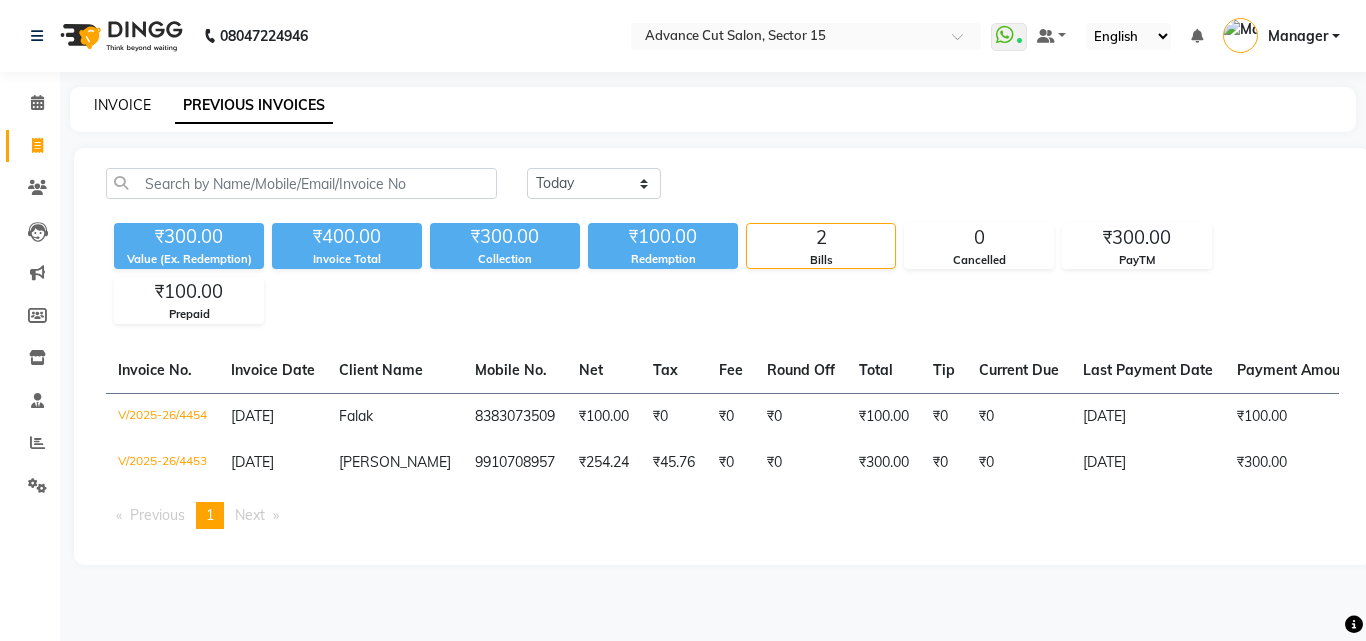 click on "INVOICE" 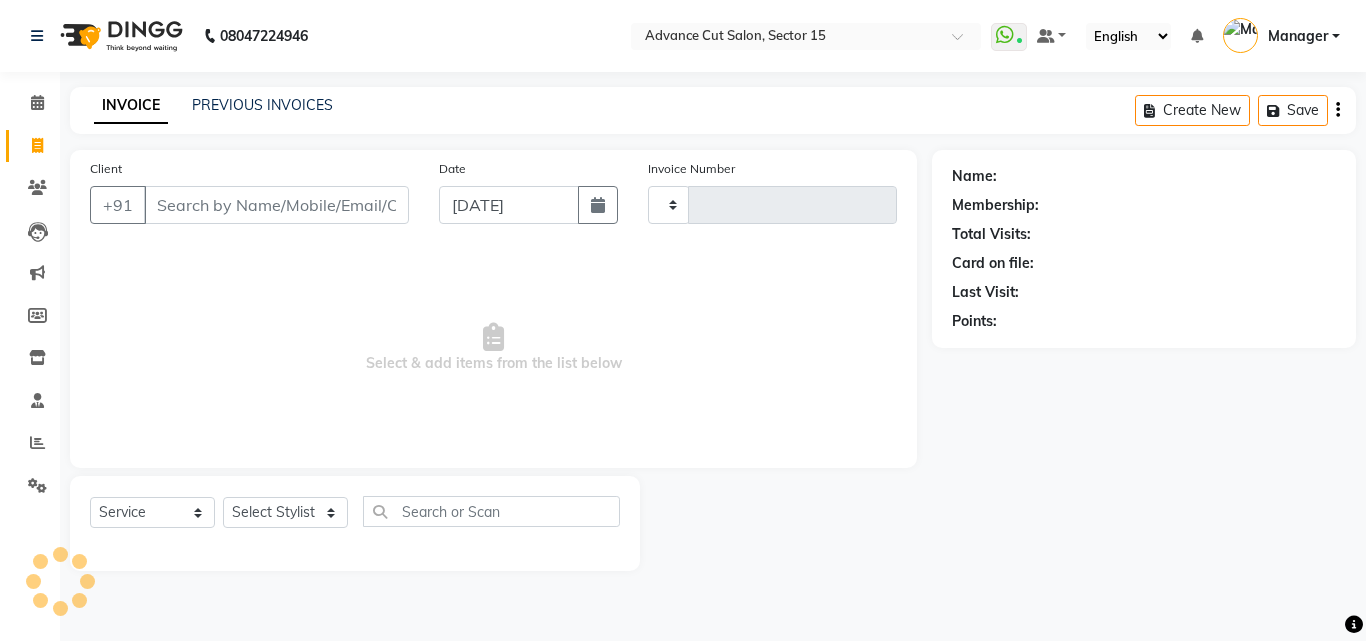 type on "4455" 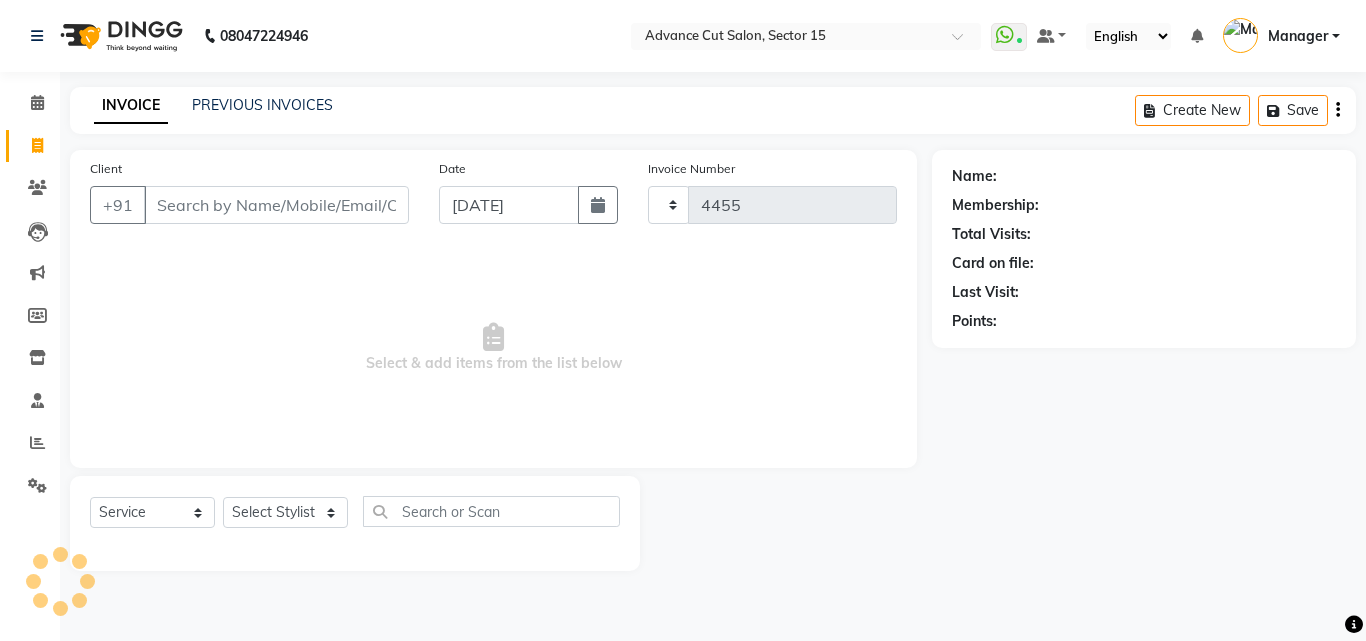 select on "6255" 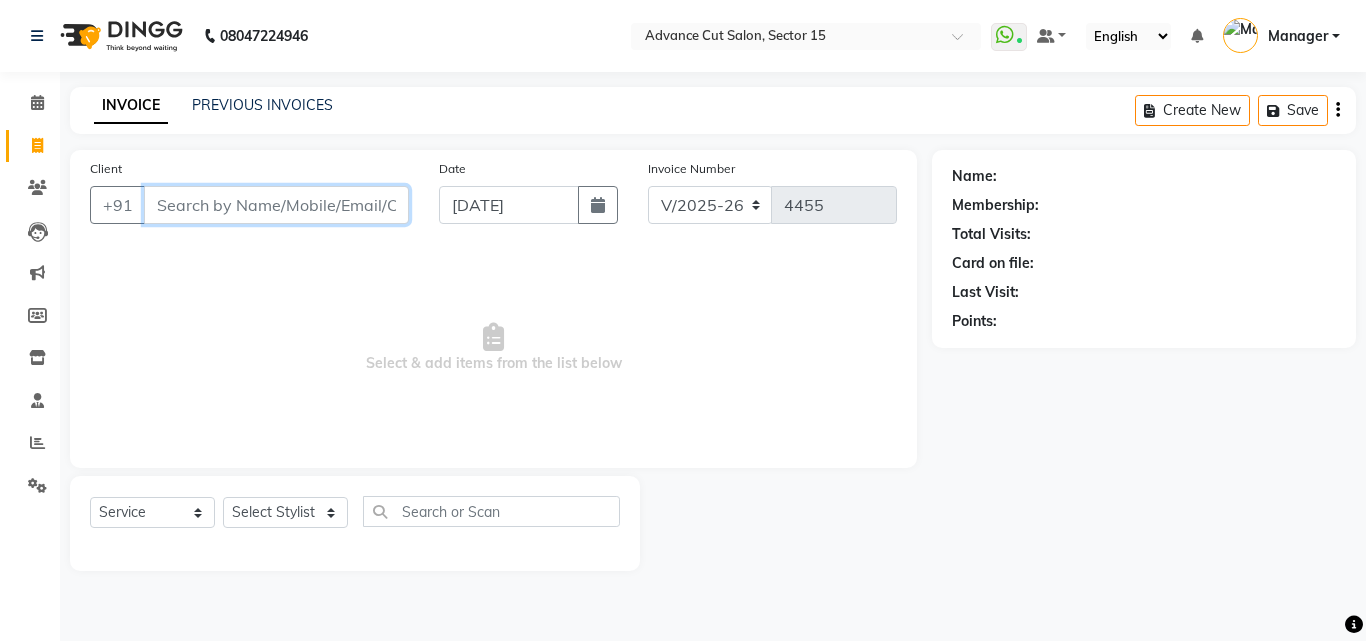 click on "Client" at bounding box center [276, 205] 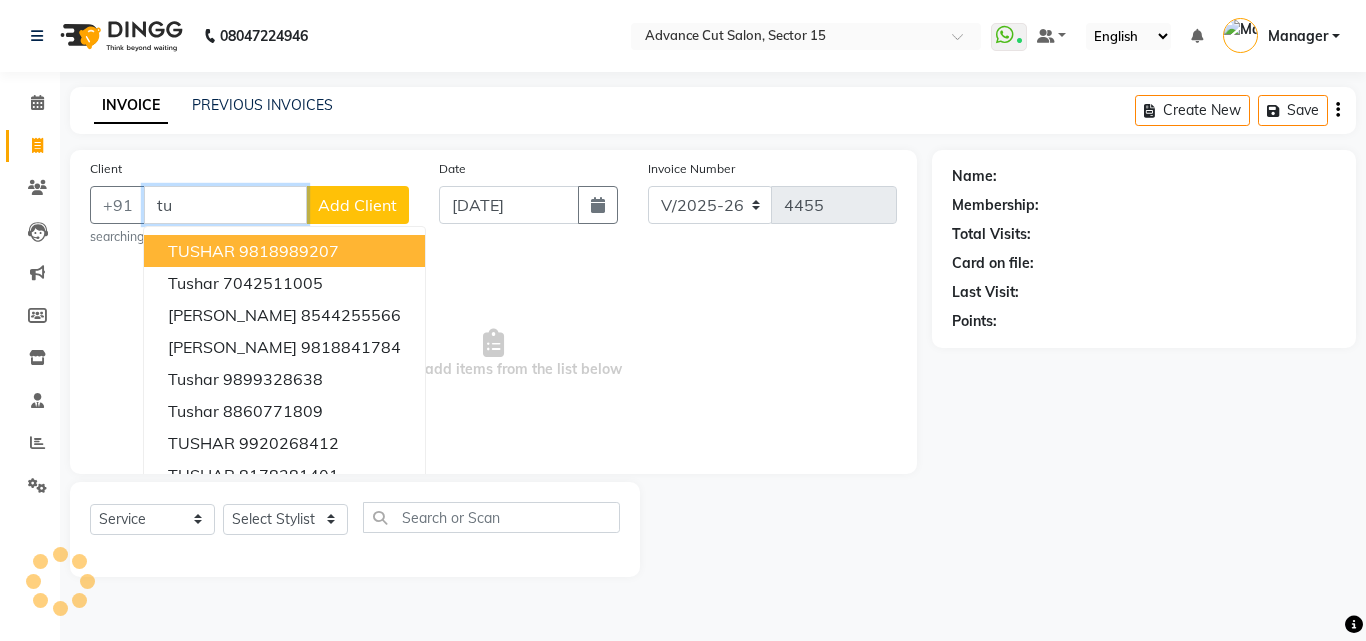 type on "t" 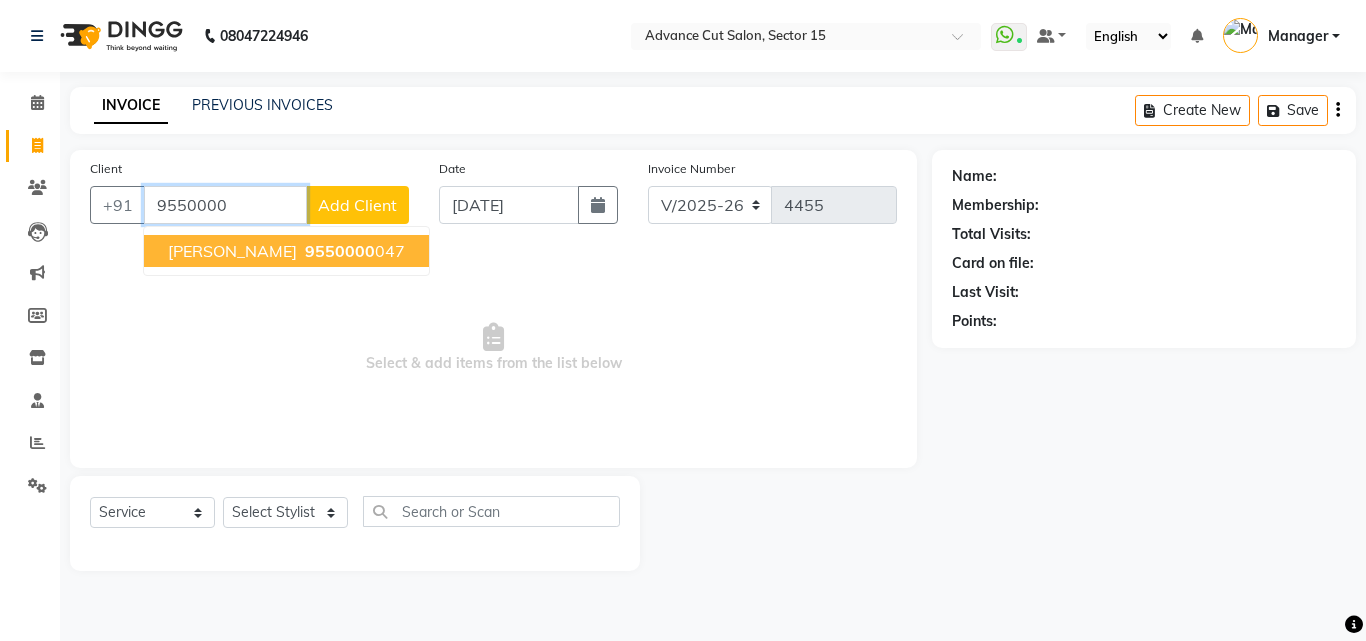 click on "9550000" at bounding box center (340, 251) 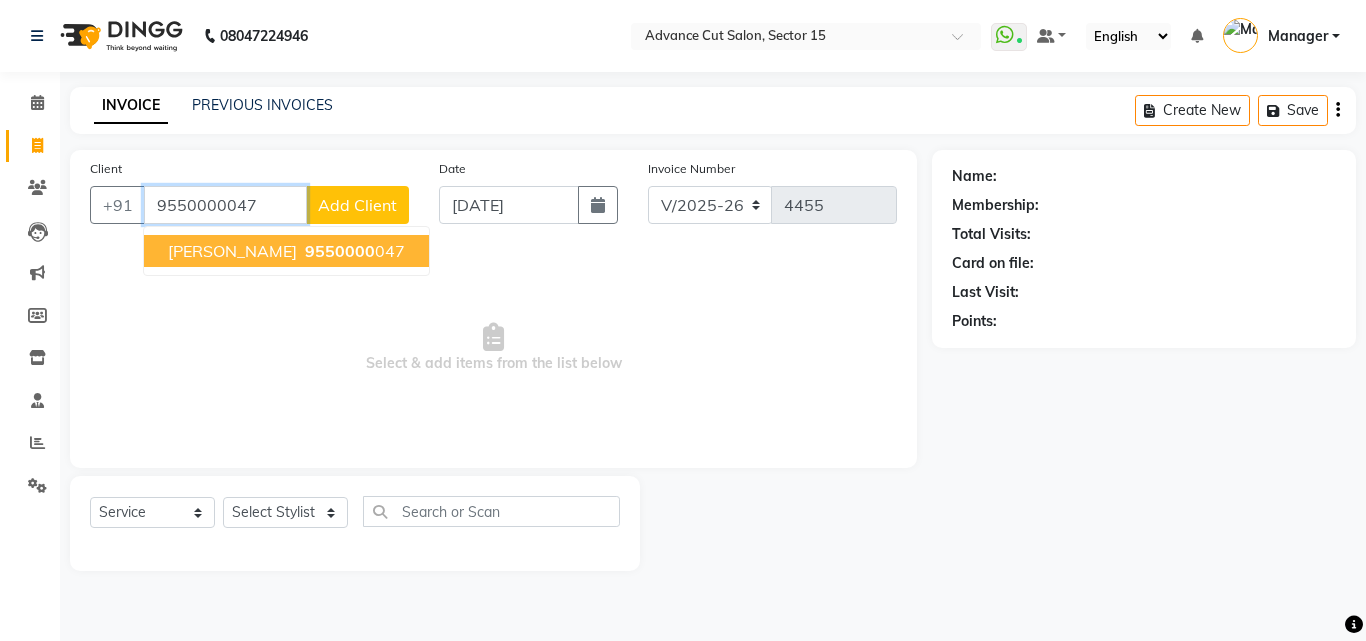type on "9550000047" 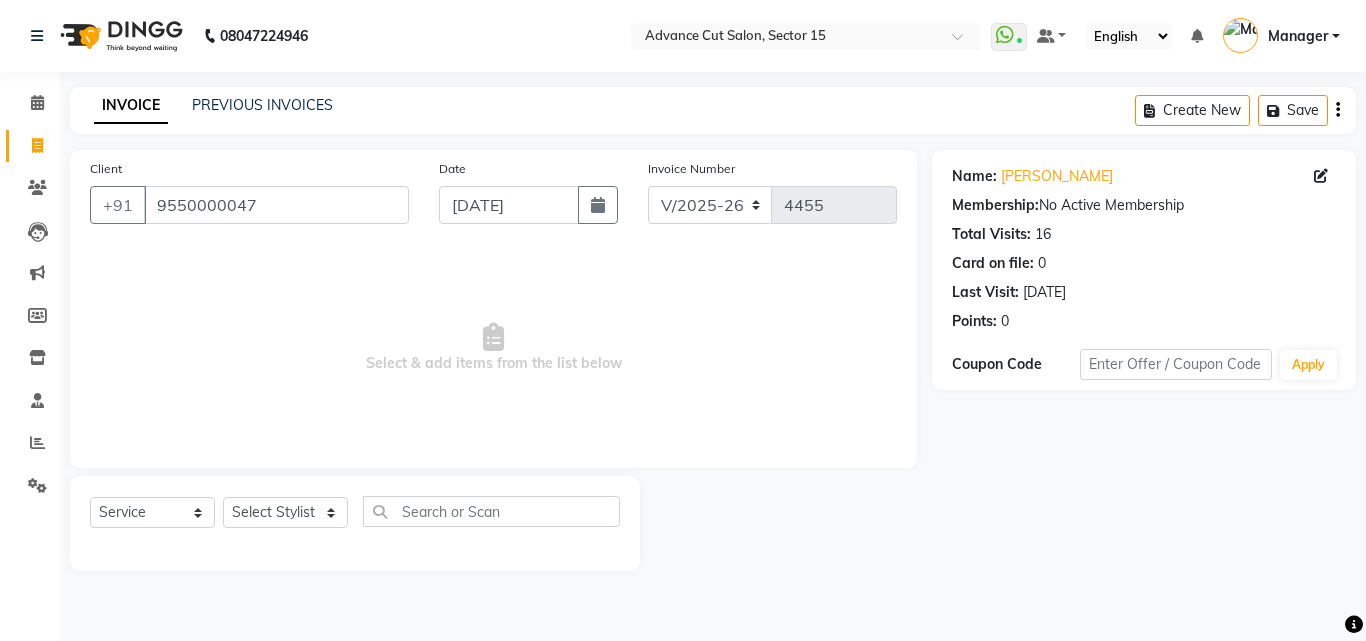 drag, startPoint x: 310, startPoint y: 486, endPoint x: 307, endPoint y: 499, distance: 13.341664 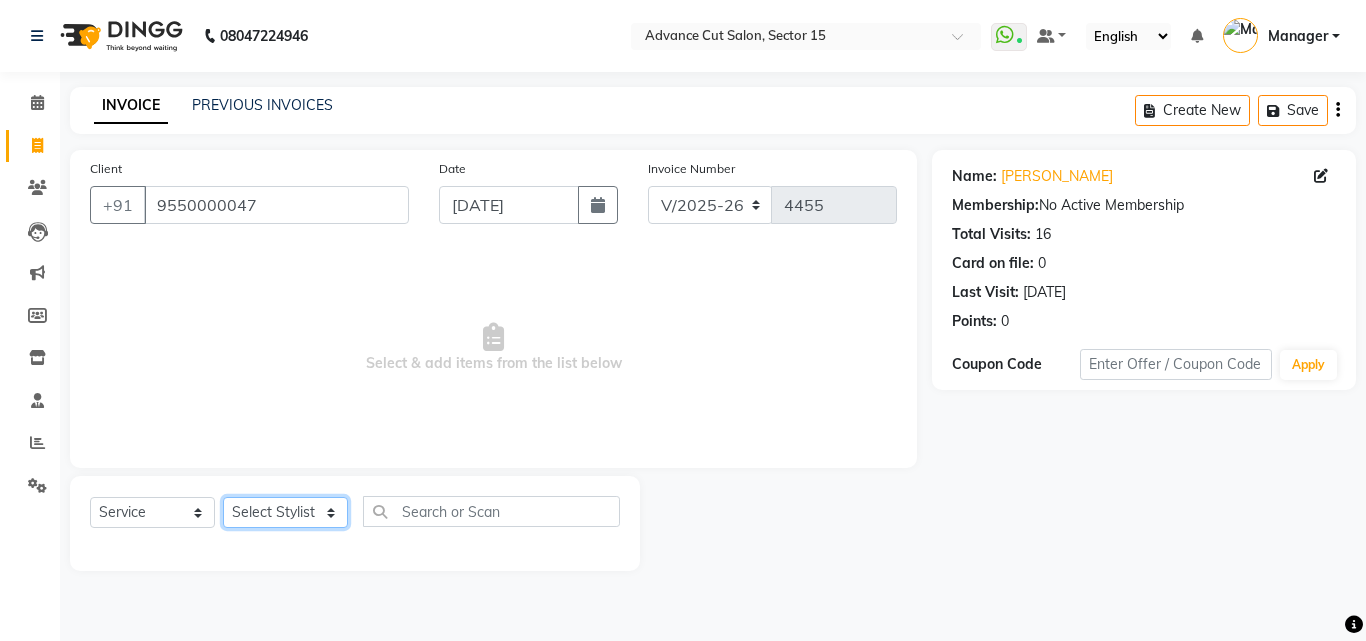 click on "Select Stylist Advance Cut  ASIF FARMAN HAIDER Iqbal KASHISH LUCKY Manager MANOJ NASEEM NASIR Nidhi Pooja  PRIYA RAEES RANI RASHID RIZWAN SACHIN SALMAN SANJAY Shahjad Shankar shuaib SONI" 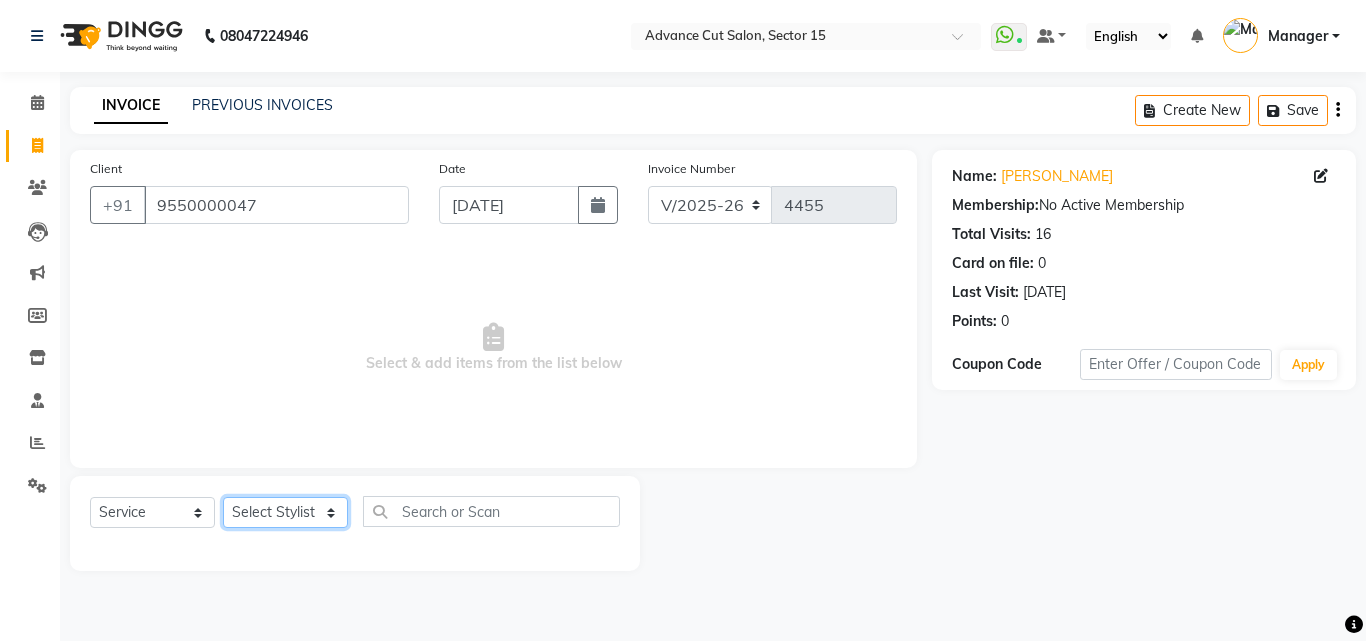 select on "46507" 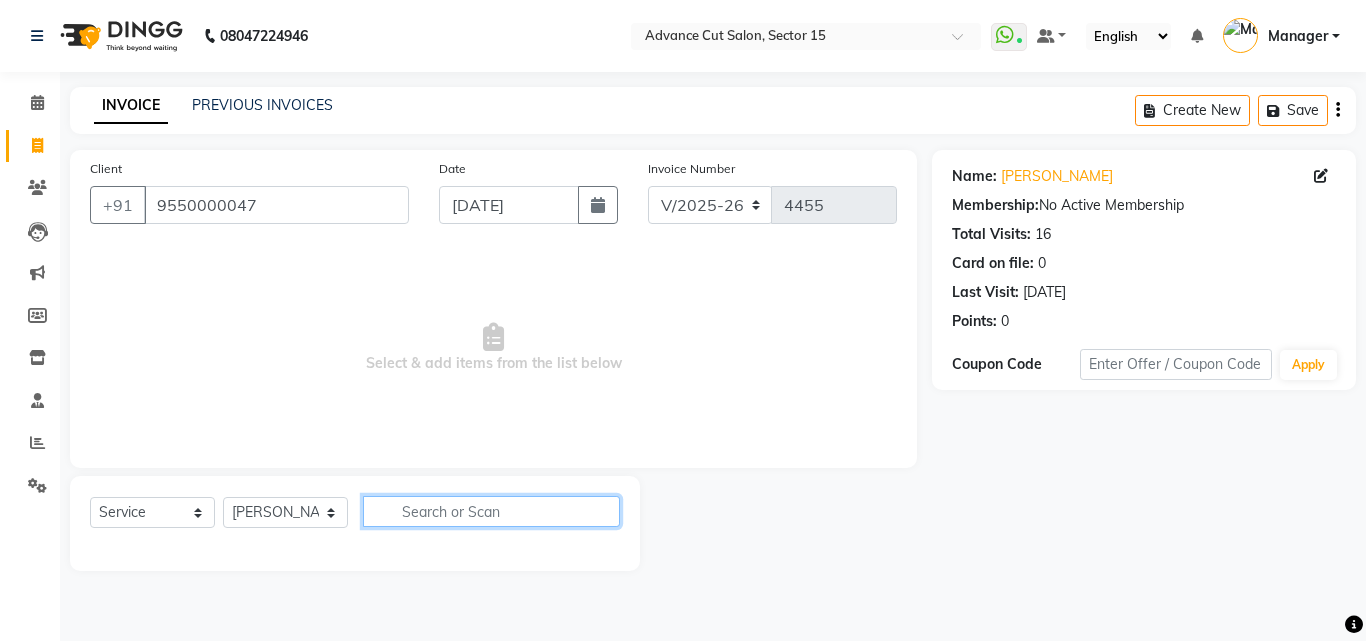 click 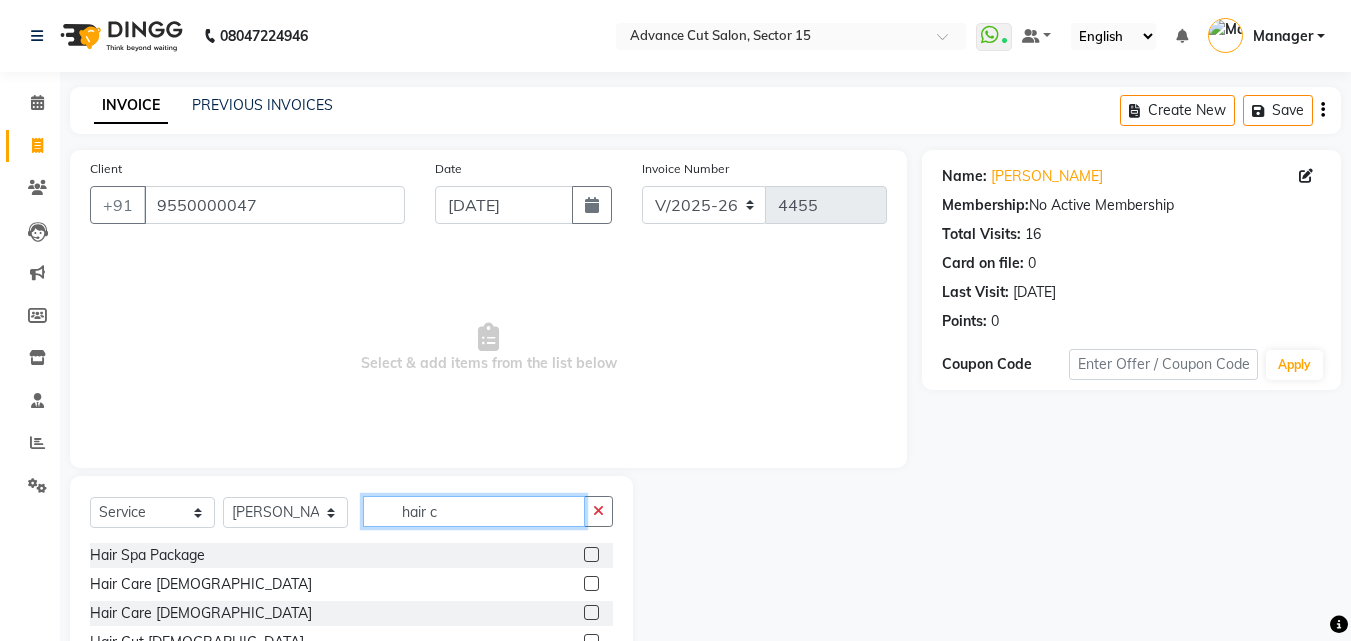 scroll, scrollTop: 134, scrollLeft: 0, axis: vertical 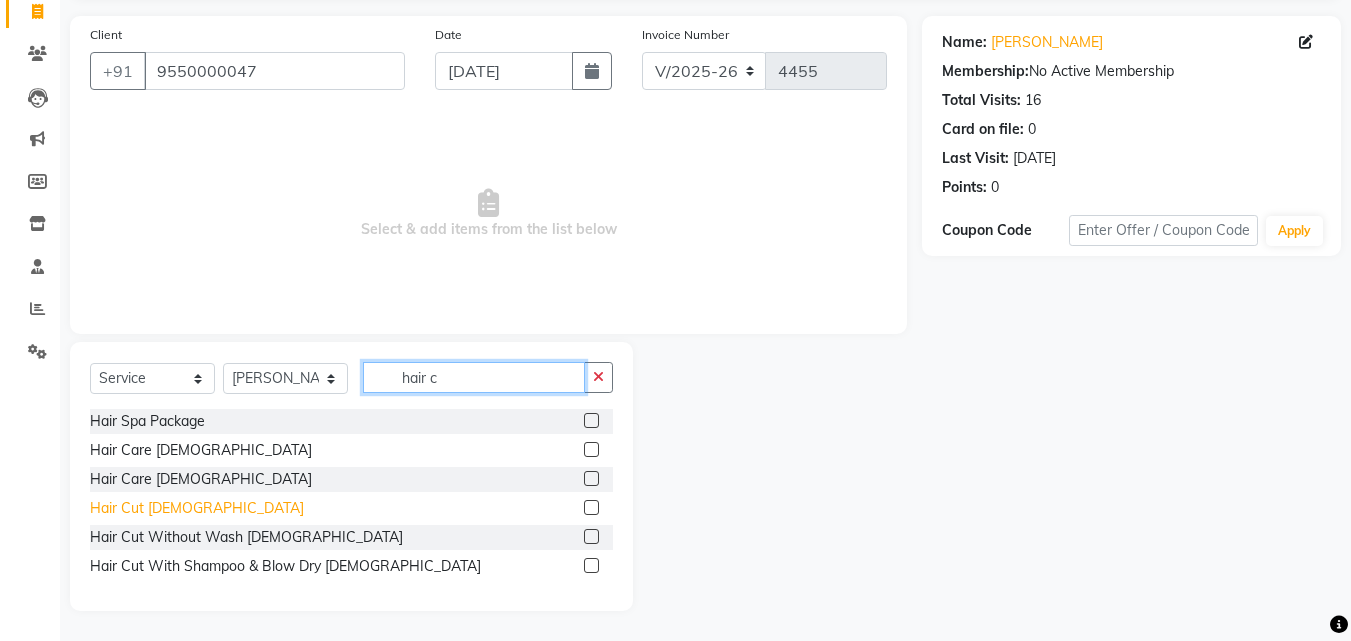 type on "hair c" 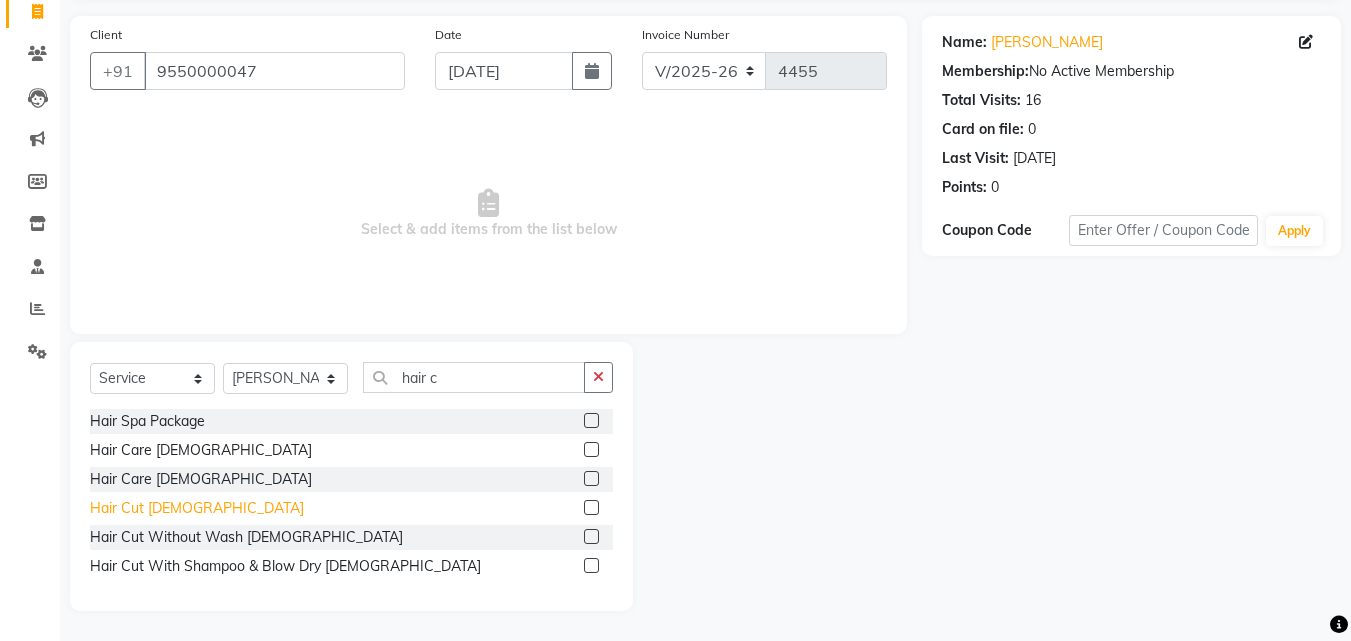 drag, startPoint x: 144, startPoint y: 507, endPoint x: 157, endPoint y: 499, distance: 15.264338 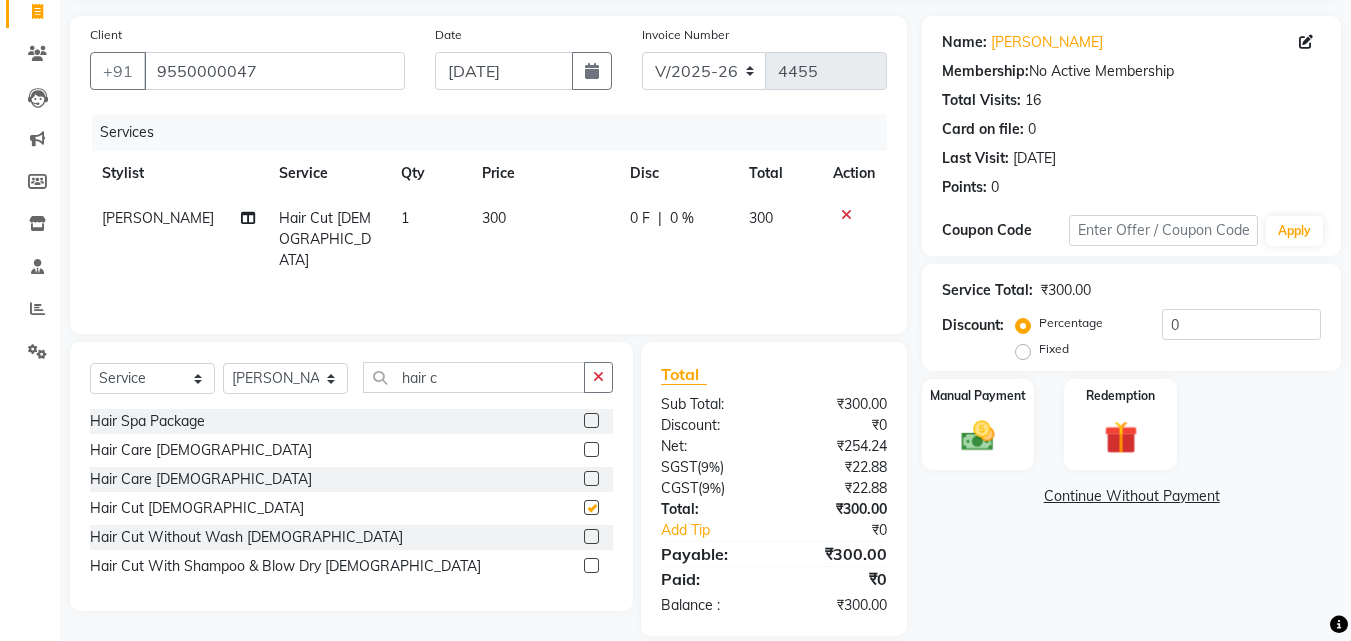 checkbox on "false" 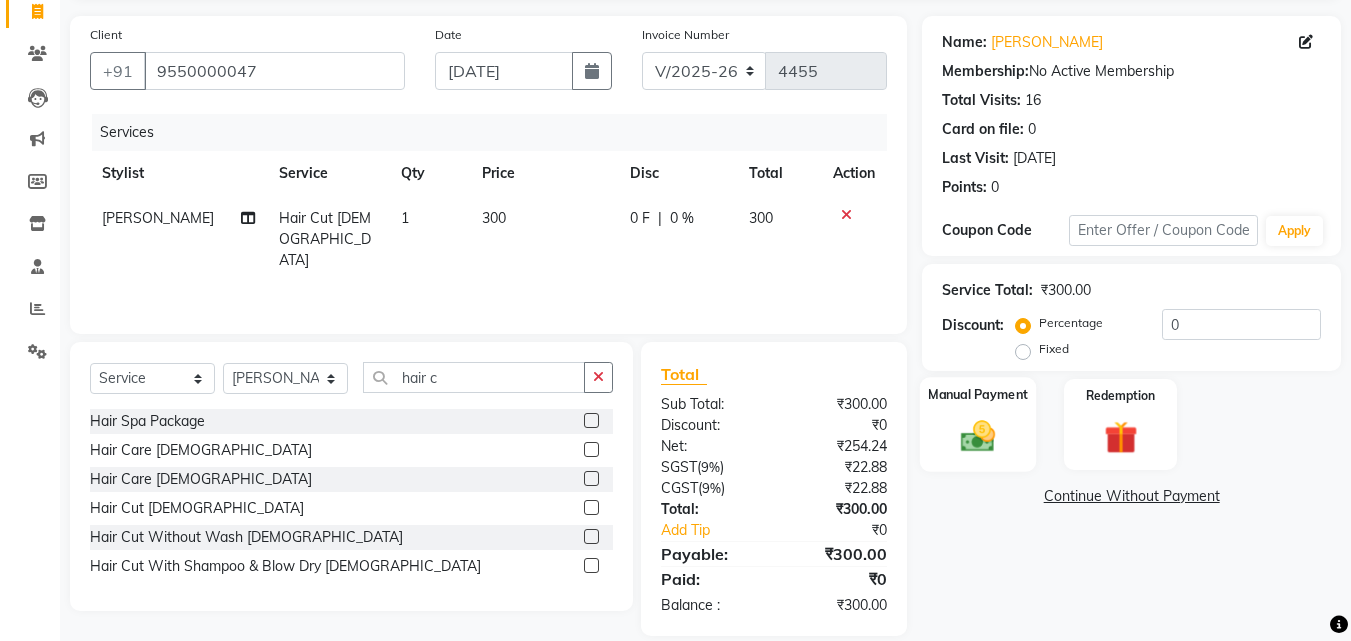 click 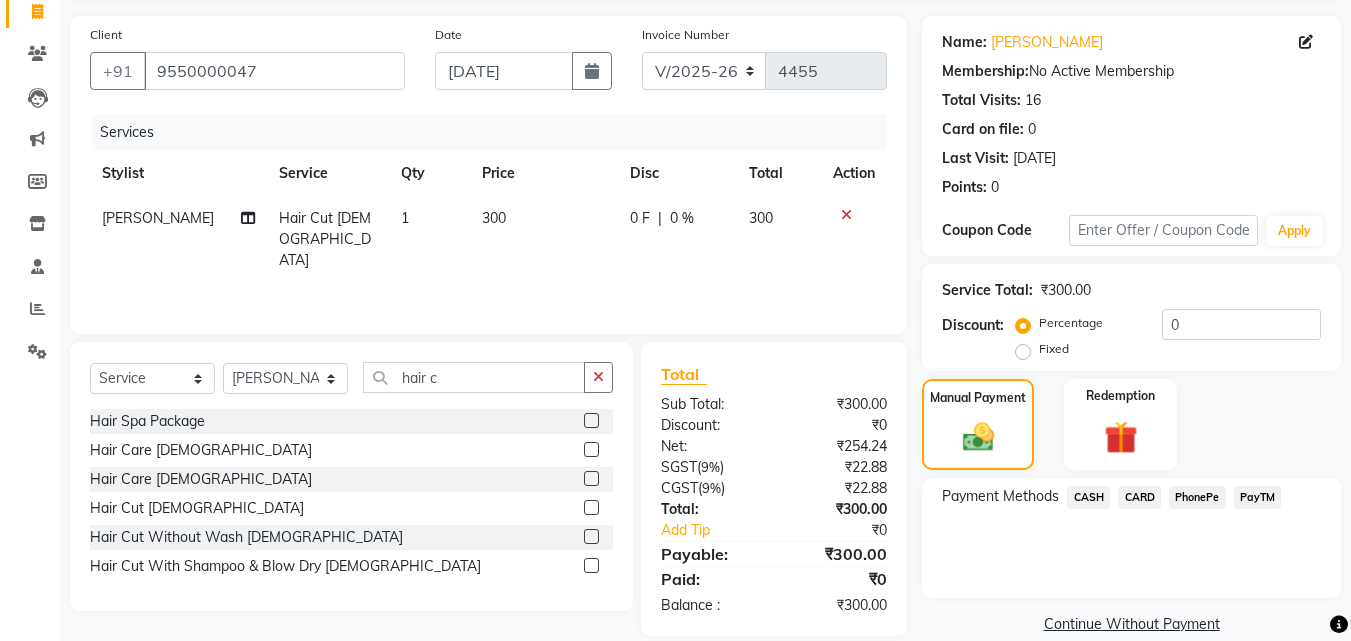 click on "CASH" 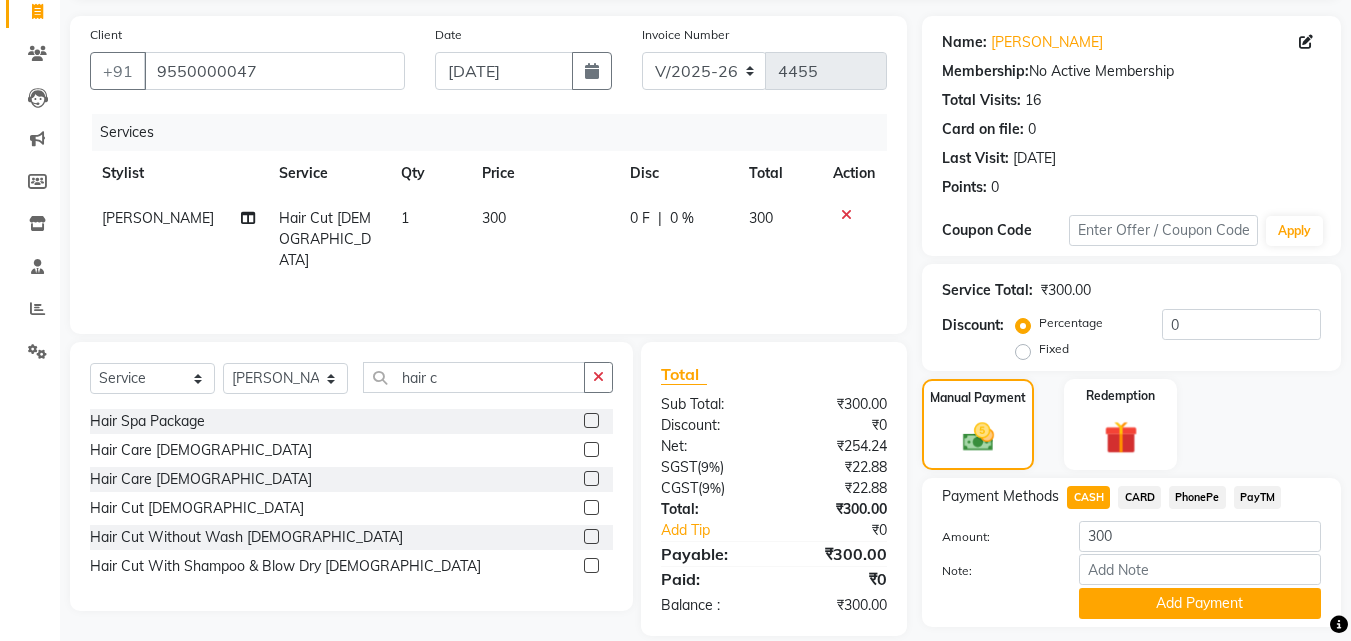 click on "Add Payment" 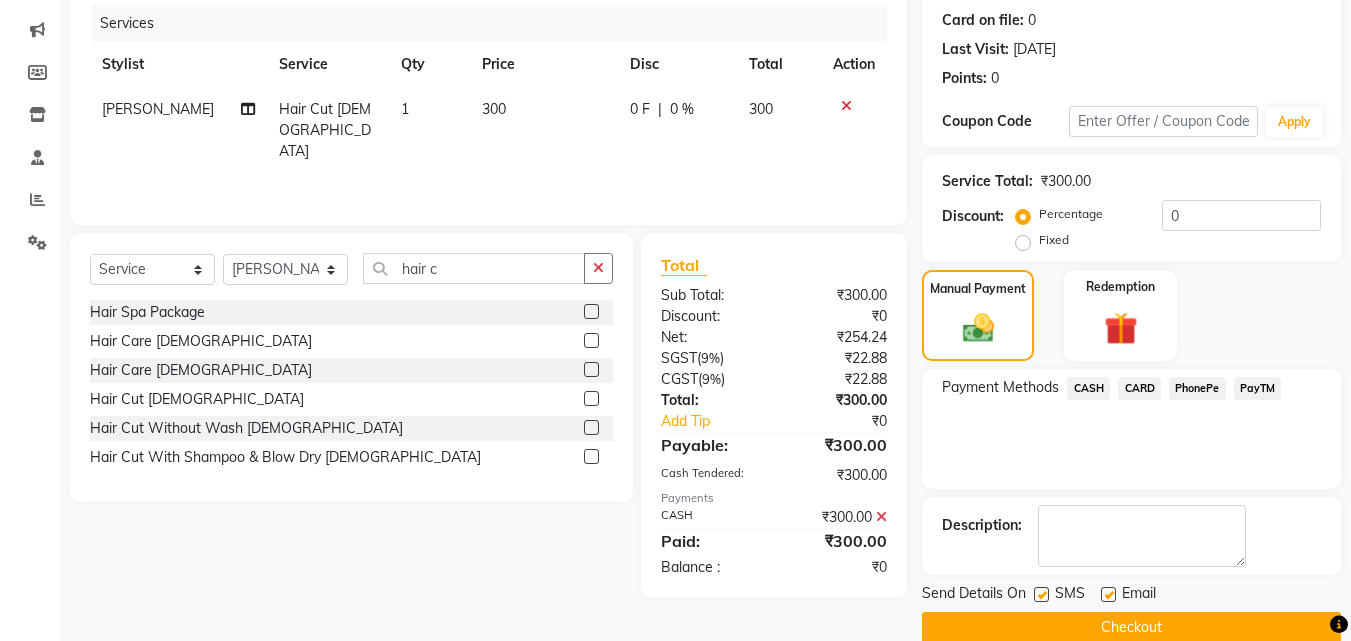 scroll, scrollTop: 255, scrollLeft: 0, axis: vertical 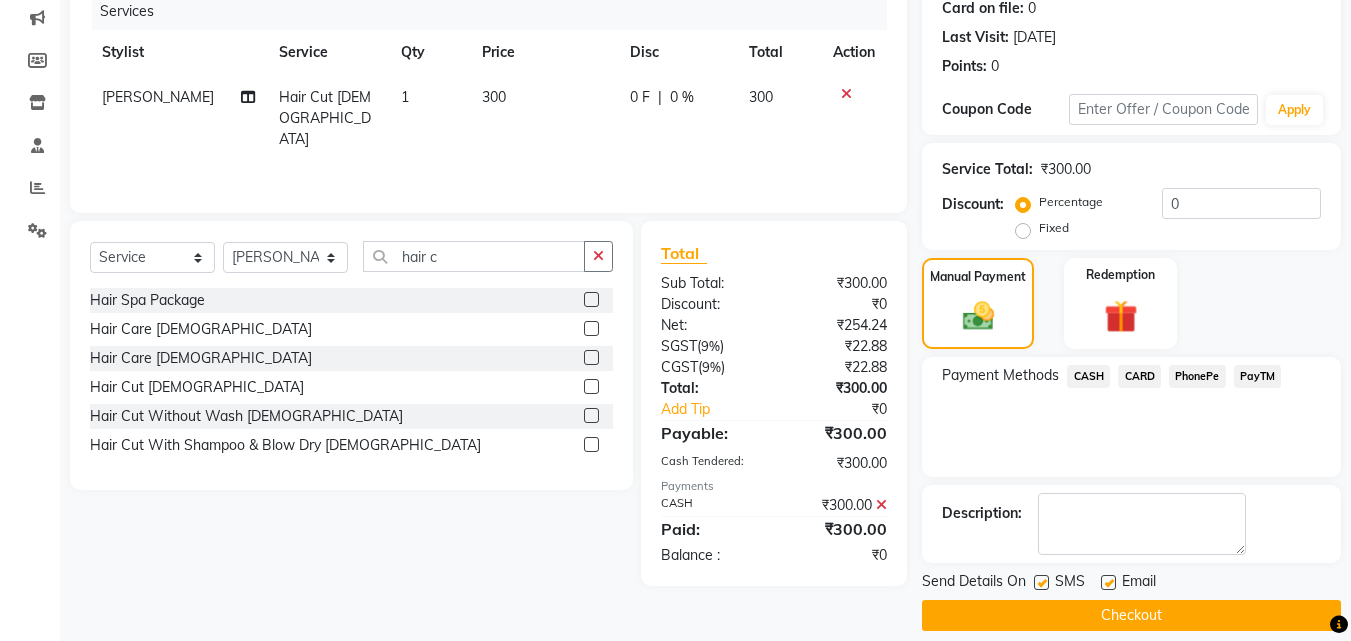 click on "Checkout" 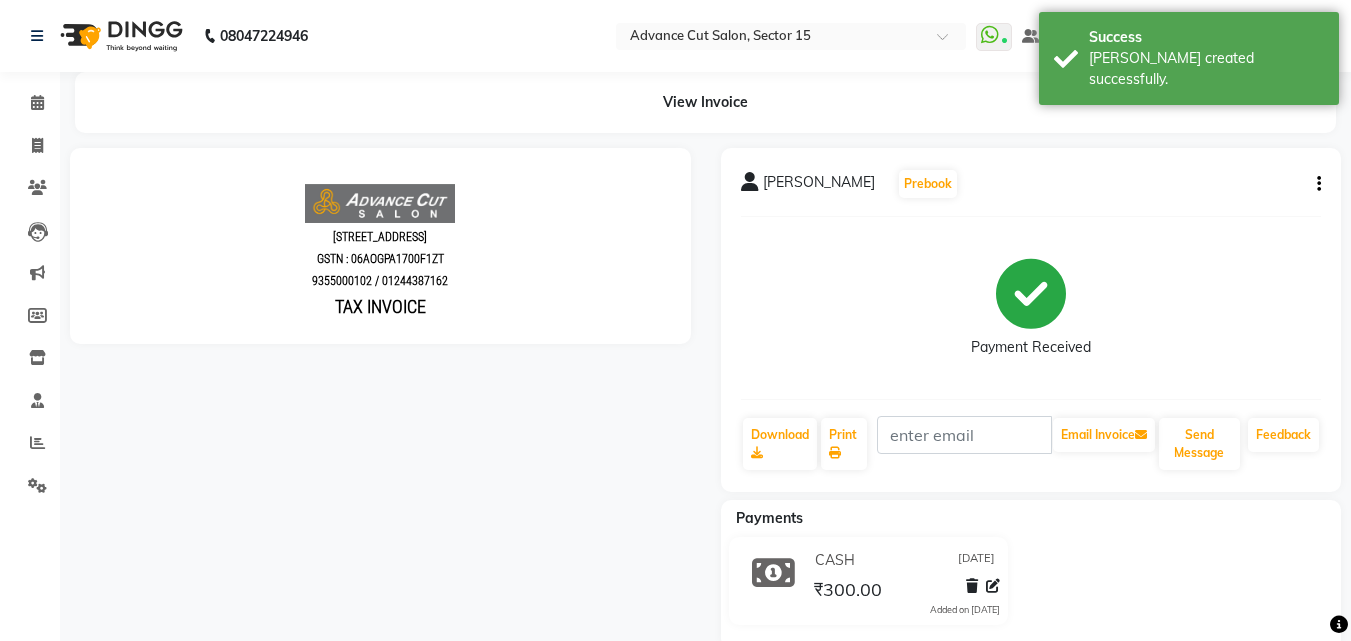 scroll, scrollTop: 0, scrollLeft: 0, axis: both 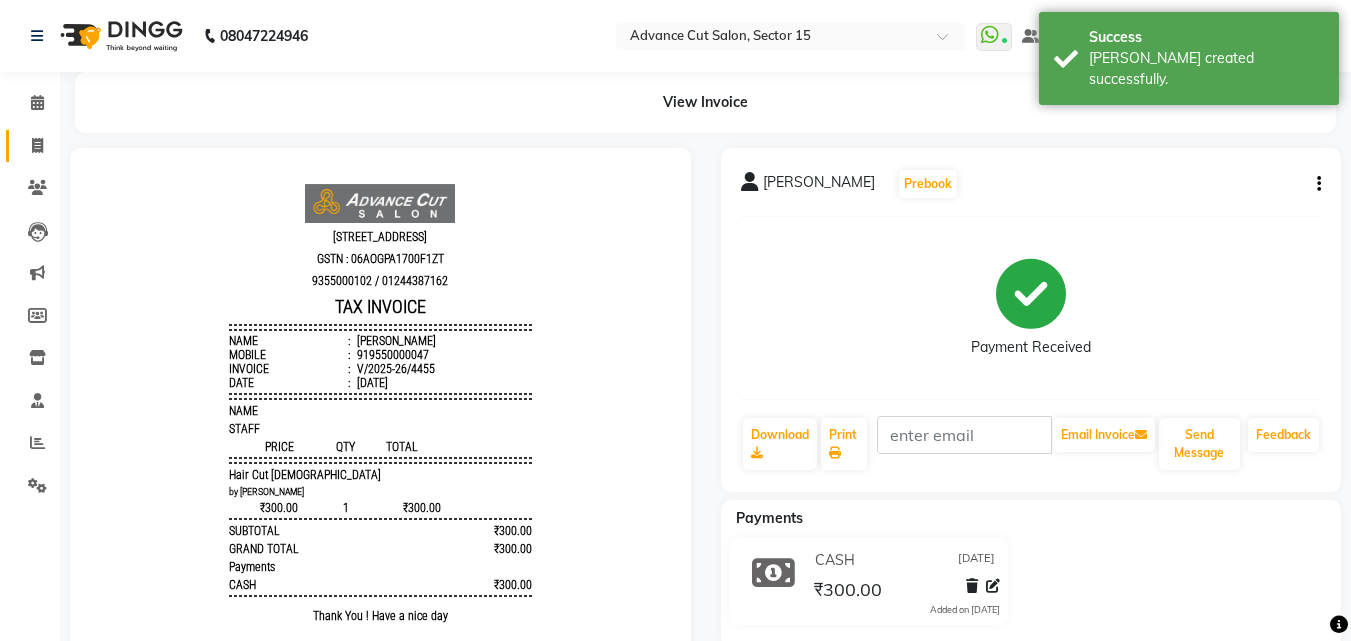 click on "Invoice" 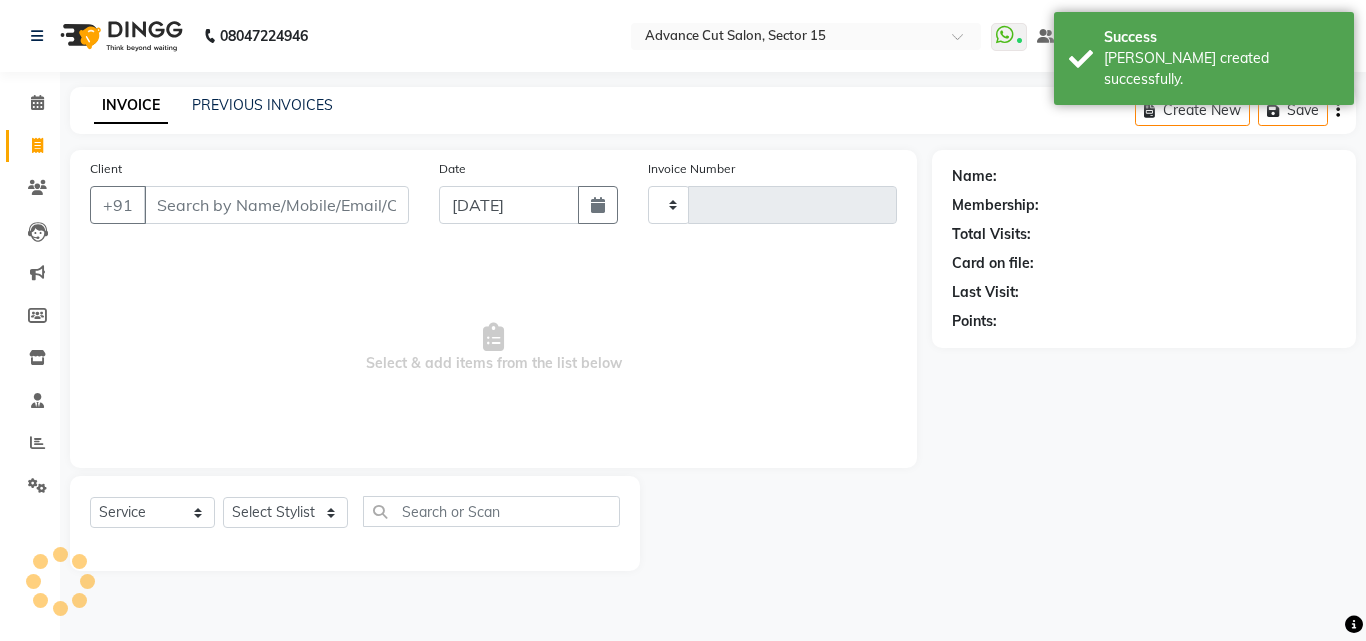 click on "Invoice" 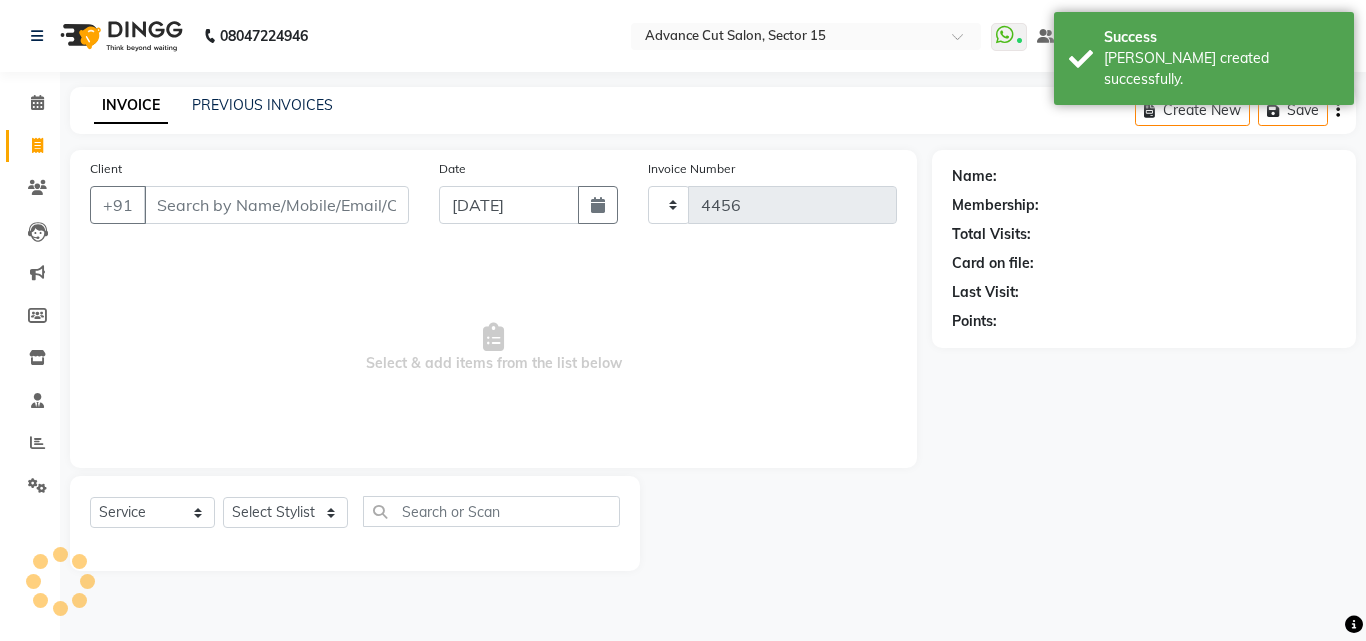 select on "6255" 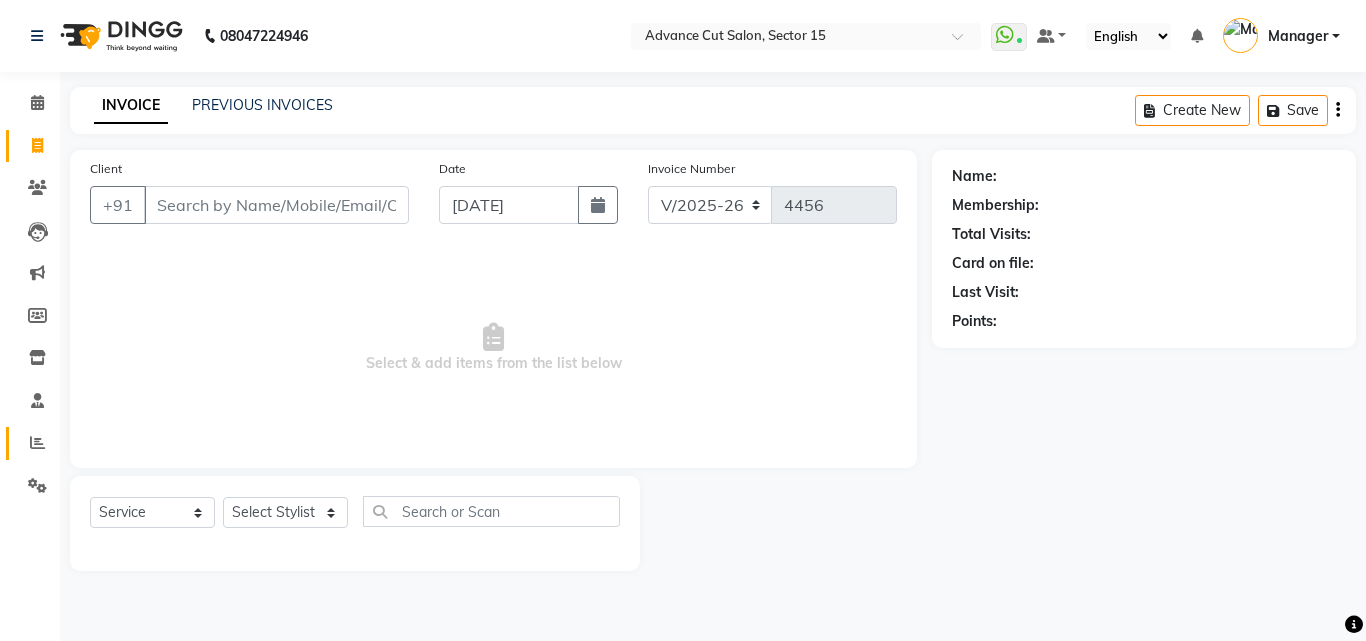 click on "Reports" 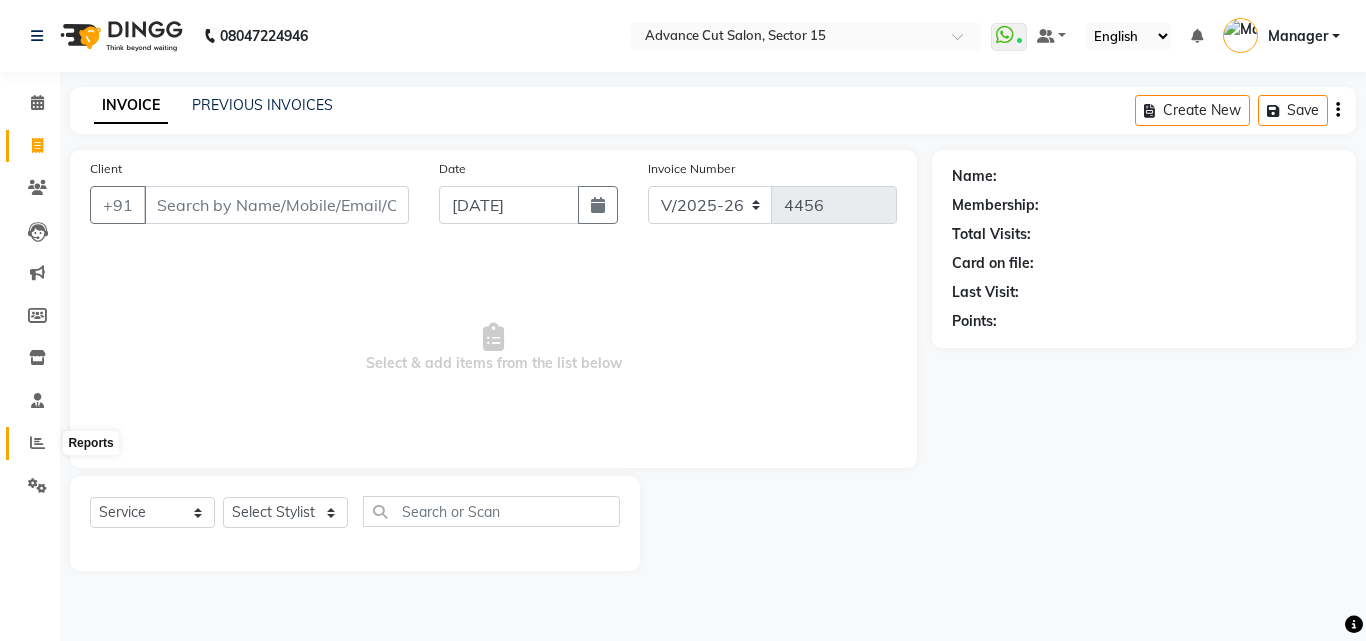 click 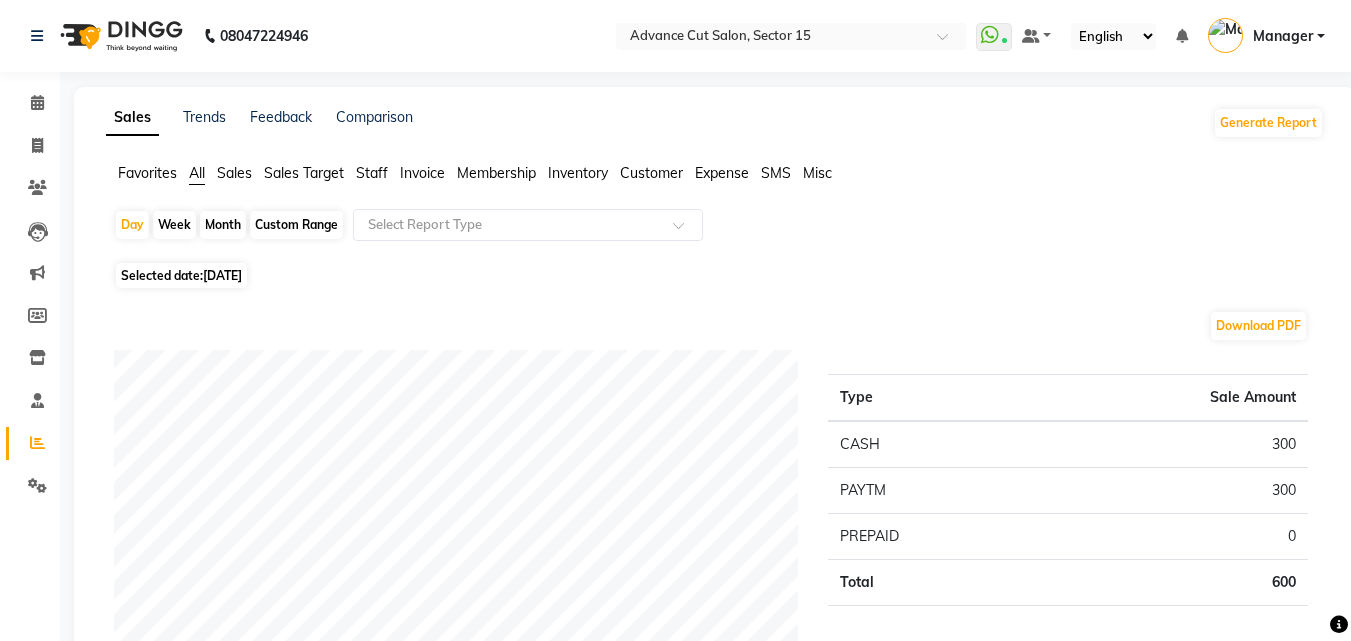 click on "Selected date:  11-07-2025" 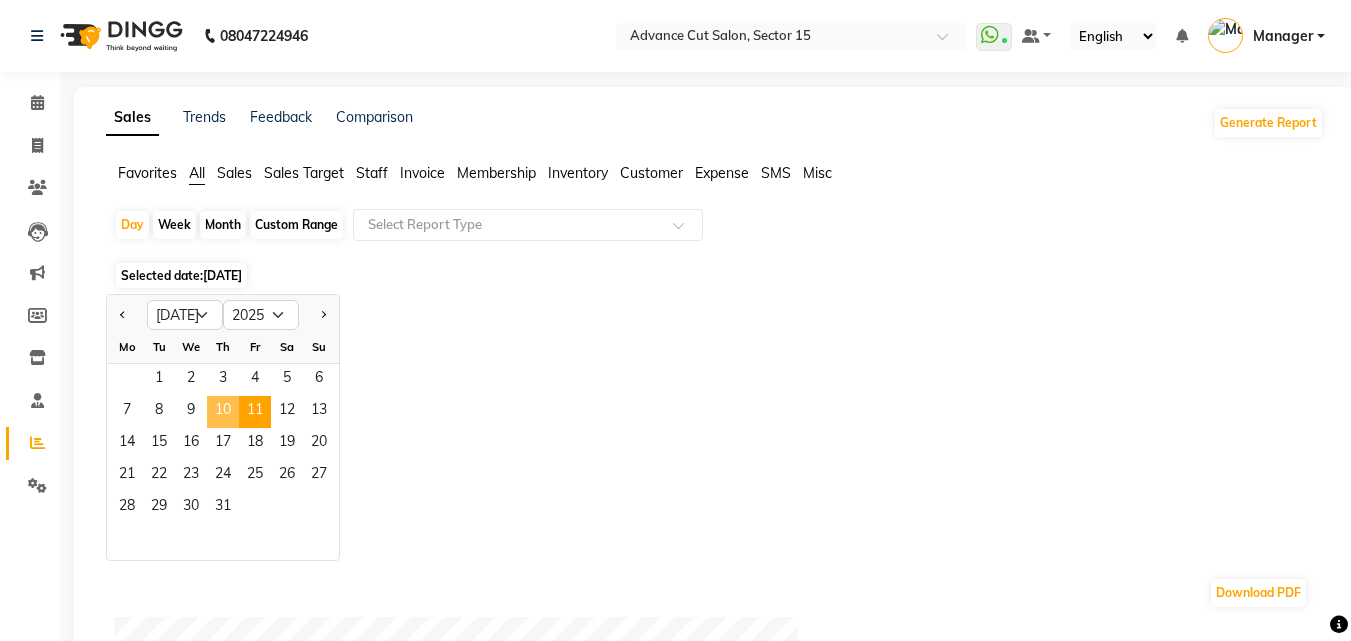 click on "10" 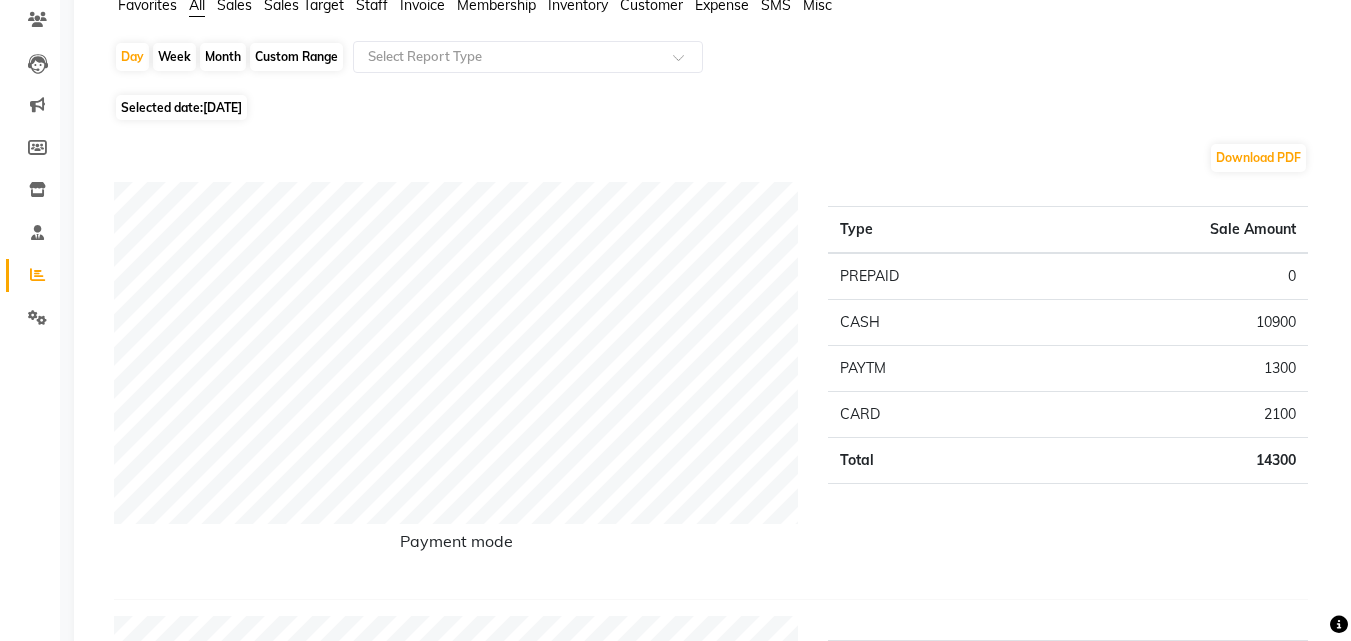 scroll, scrollTop: 210, scrollLeft: 0, axis: vertical 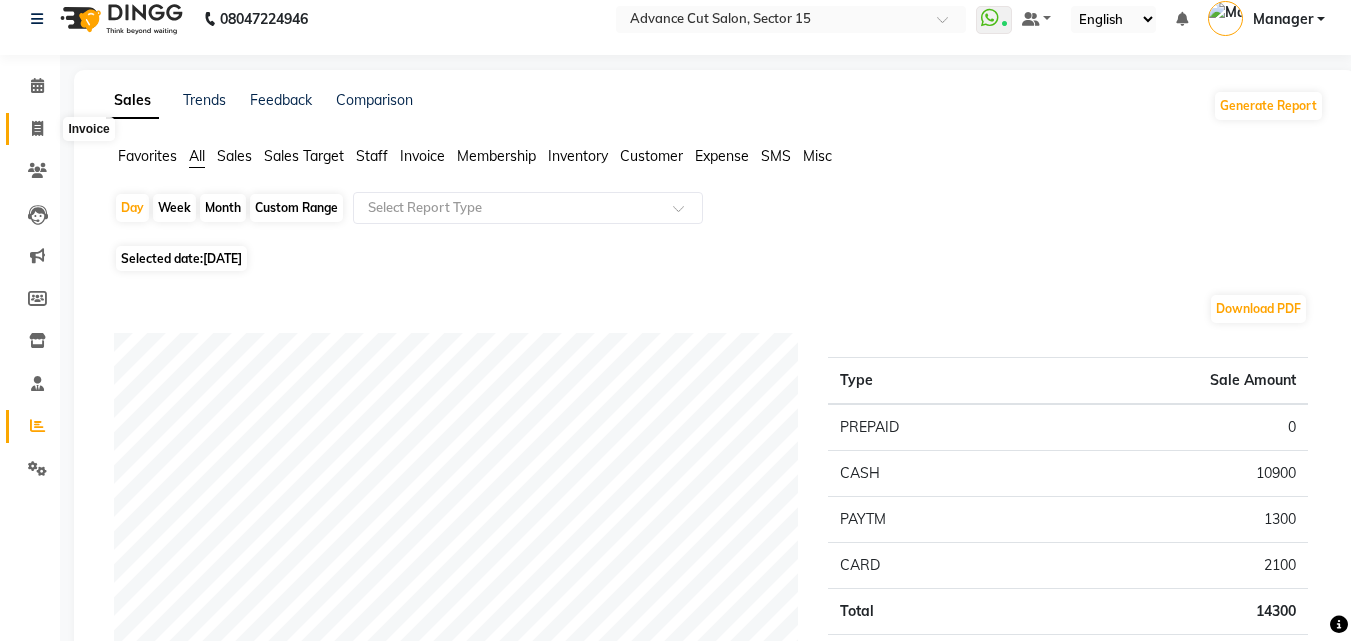 click 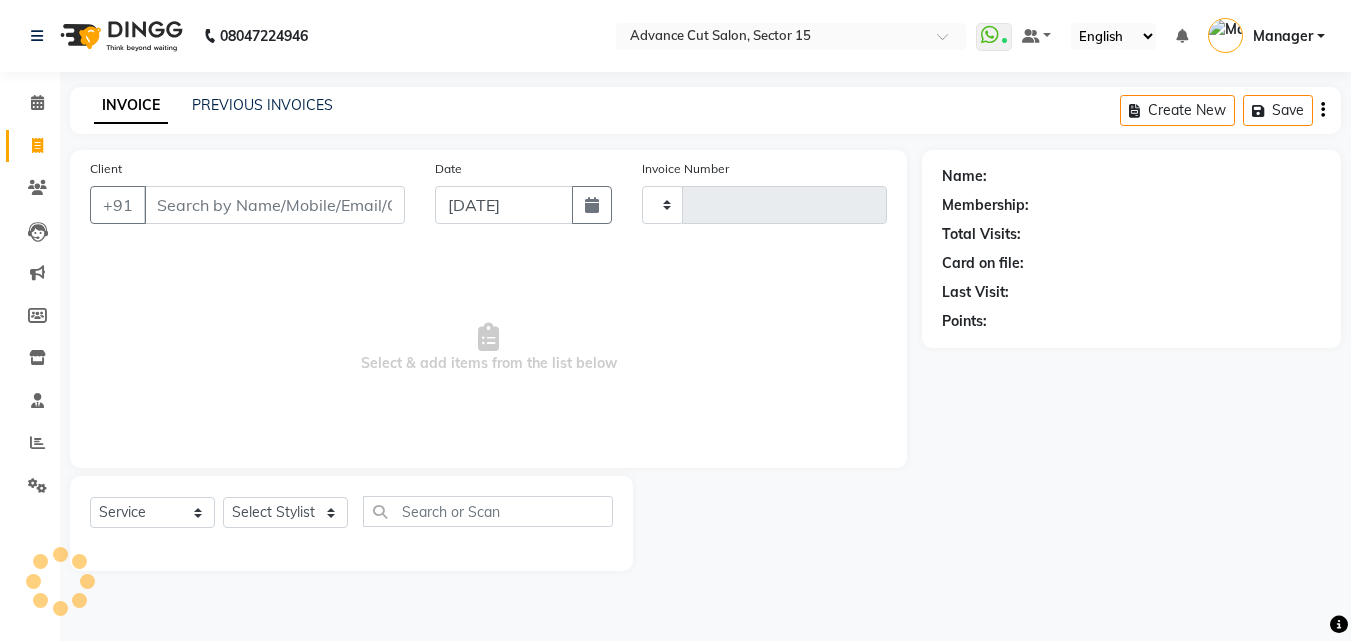 scroll, scrollTop: 0, scrollLeft: 0, axis: both 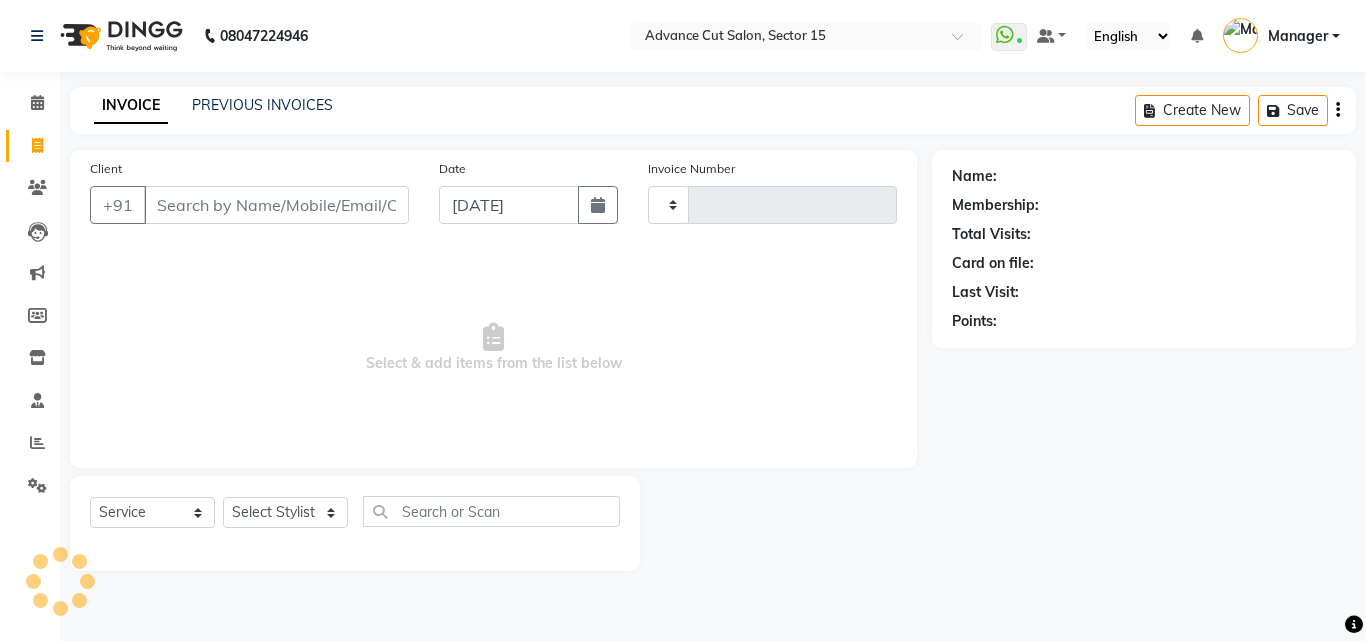 type on "4456" 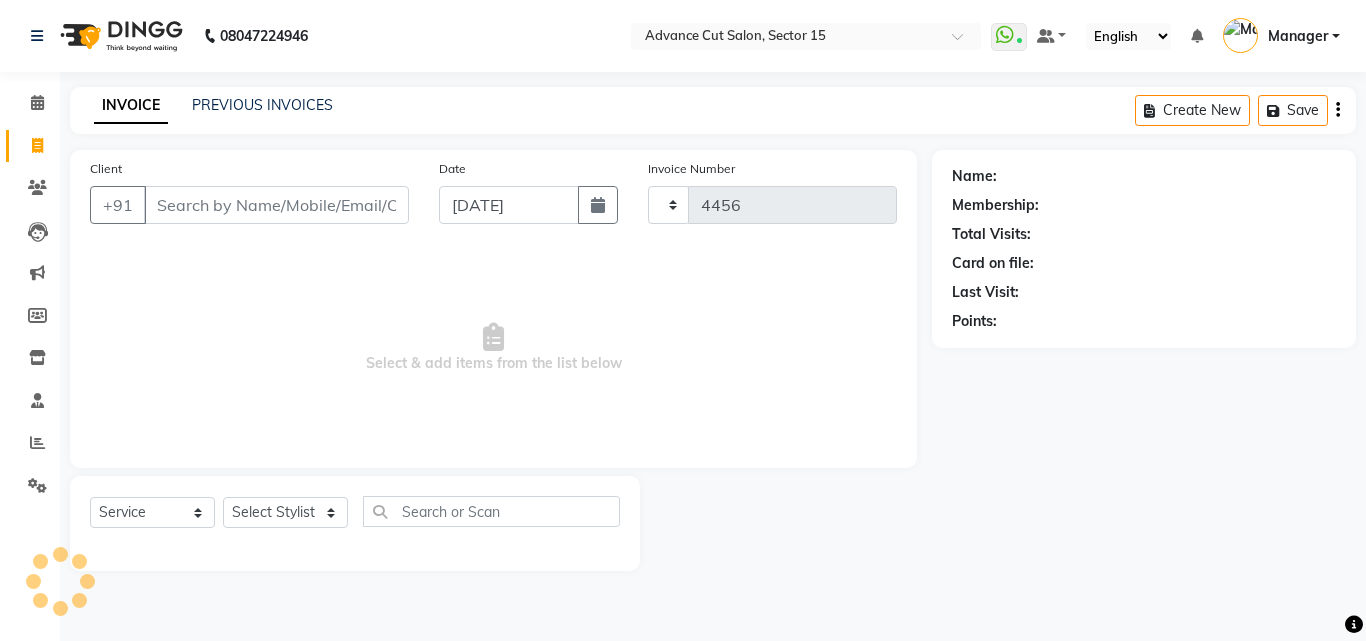 select on "6255" 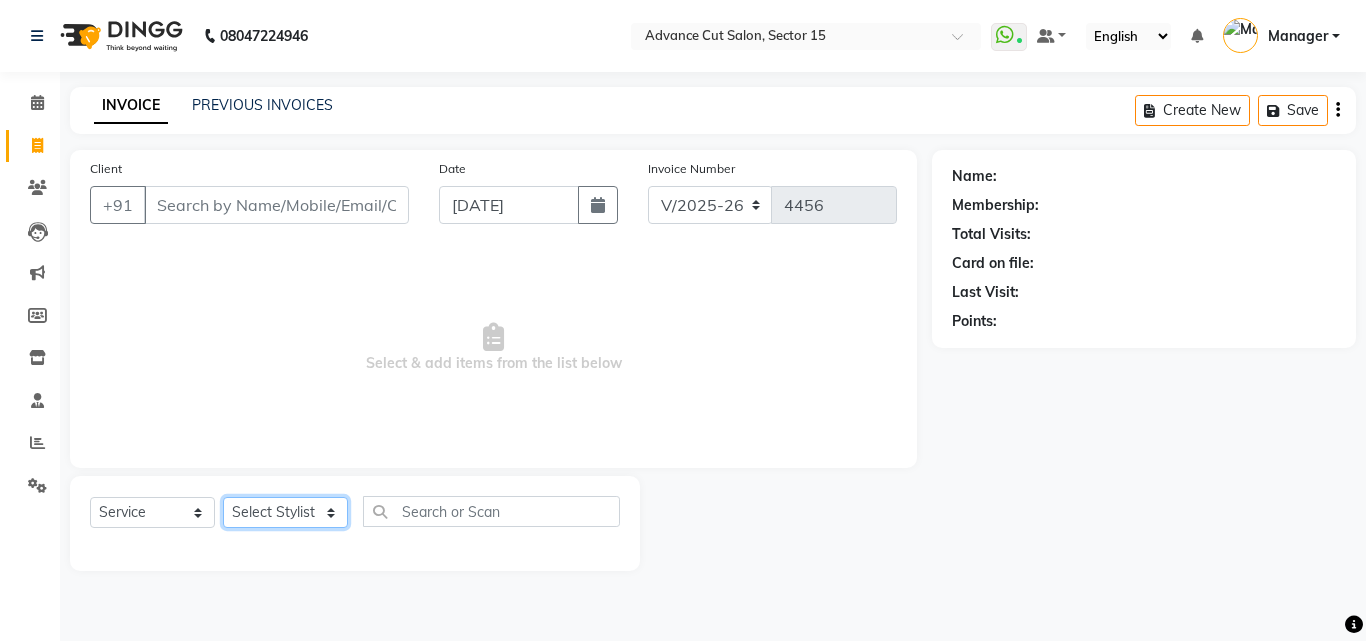 click on "Select Stylist Advance Cut  [PERSON_NAME] [PERSON_NAME] [PERSON_NAME] LUCKY Manager [PERSON_NAME] [PERSON_NAME] Pooja  [PERSON_NAME] RANI [PERSON_NAME] [PERSON_NAME] [PERSON_NAME] [PERSON_NAME] [PERSON_NAME]" 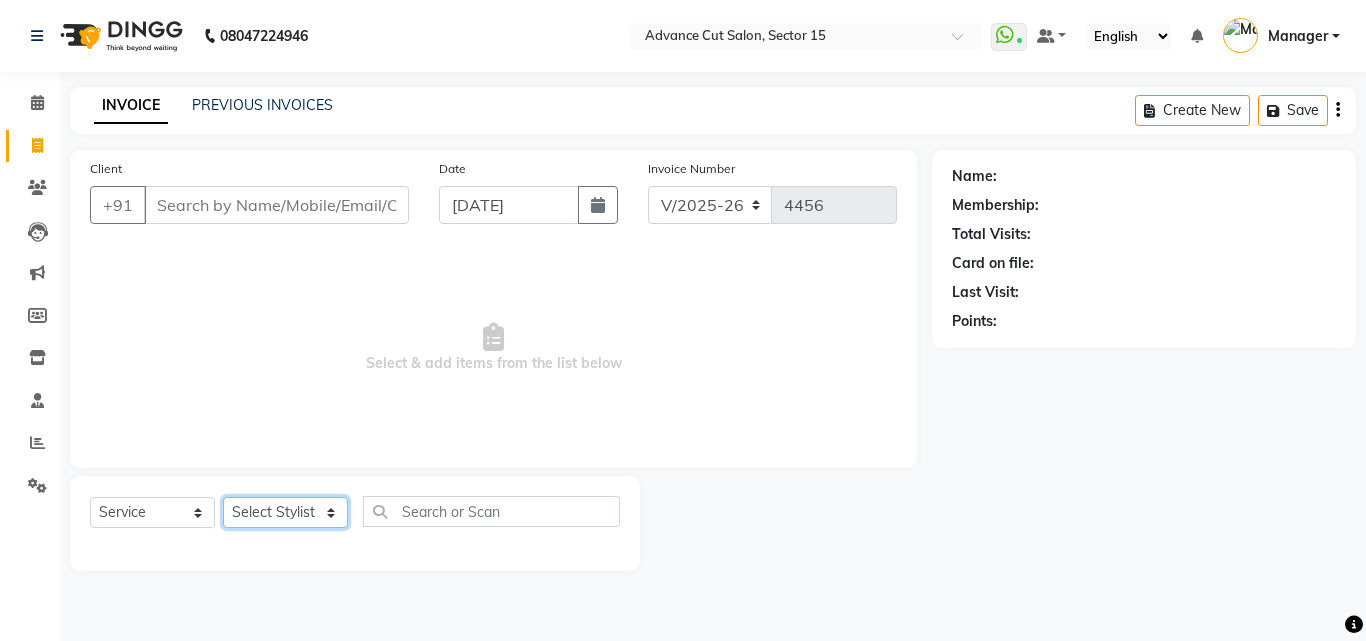select on "85929" 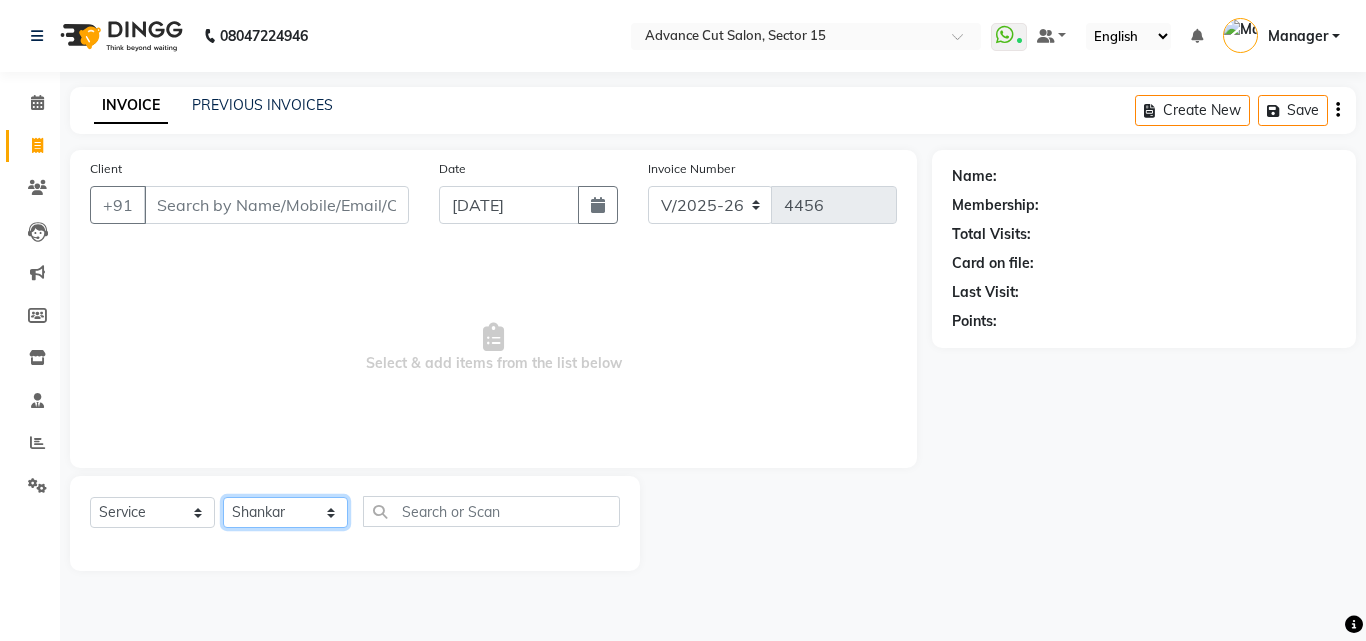 click on "Select Stylist Advance Cut  [PERSON_NAME] [PERSON_NAME] [PERSON_NAME] LUCKY Manager [PERSON_NAME] [PERSON_NAME] Pooja  [PERSON_NAME] RANI [PERSON_NAME] [PERSON_NAME] [PERSON_NAME] [PERSON_NAME] [PERSON_NAME]" 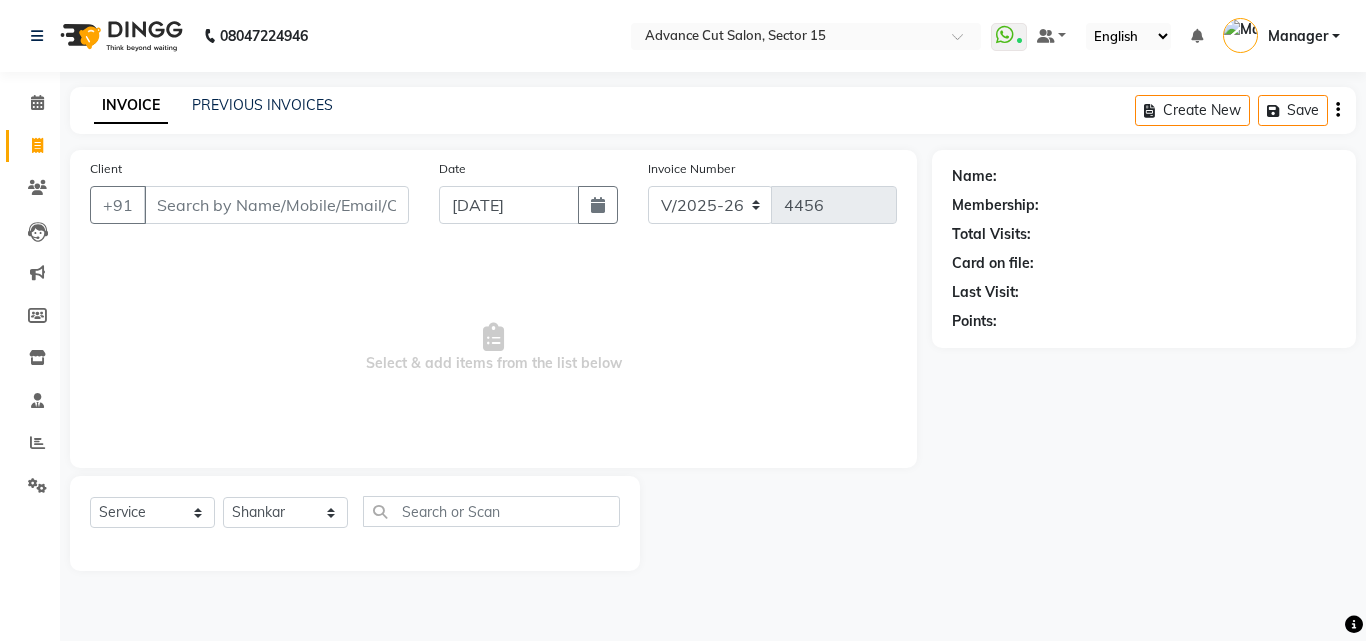 click on "Select  Service  Product  Membership  Package Voucher Prepaid Gift Card  Select Stylist Advance Cut  ASIF FARMAN HAIDER Iqbal KASHISH LUCKY Manager MANOJ NASEEM NASIR Nidhi Pooja  PRIYA RAEES RANI RASHID RIZWAN SACHIN SALMAN SANJAY Shahjad Shankar shuaib SONI" 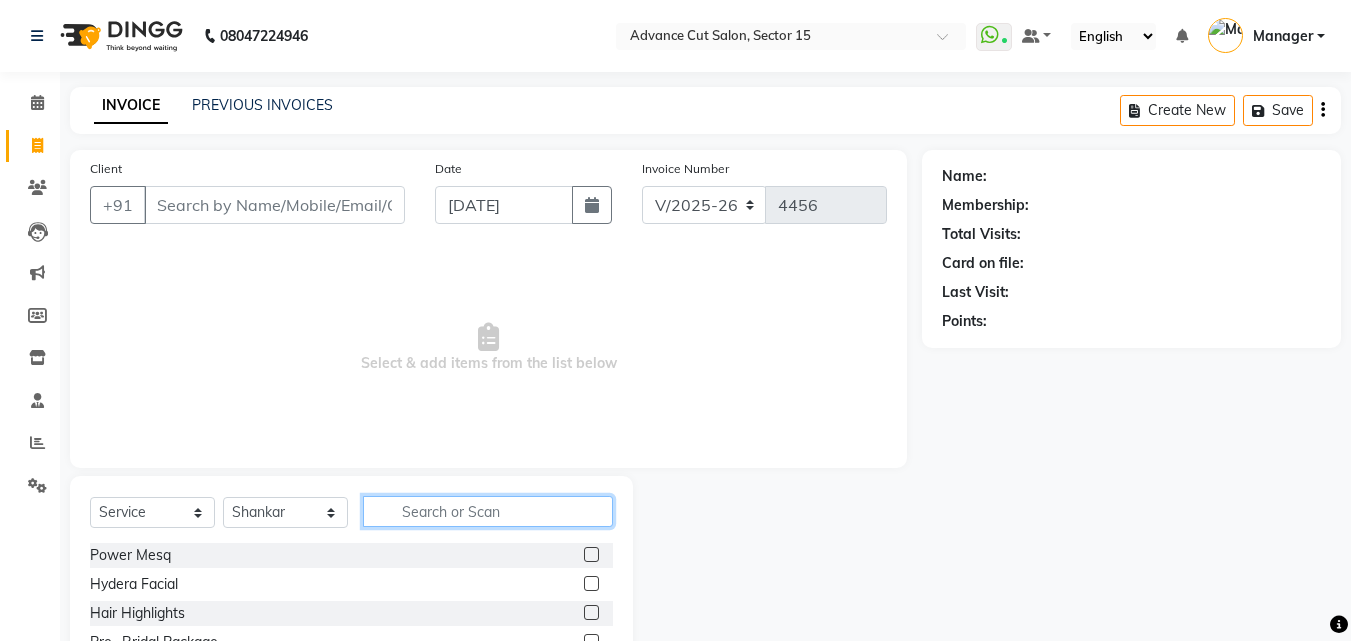 click 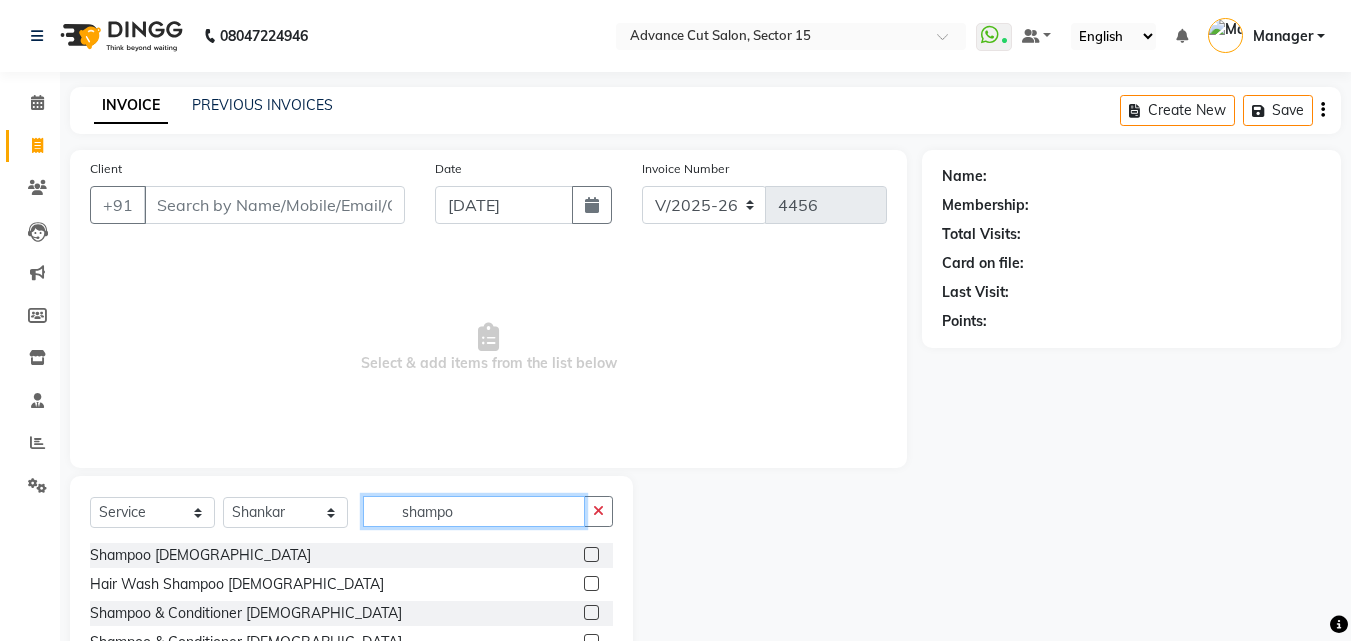 scroll, scrollTop: 105, scrollLeft: 0, axis: vertical 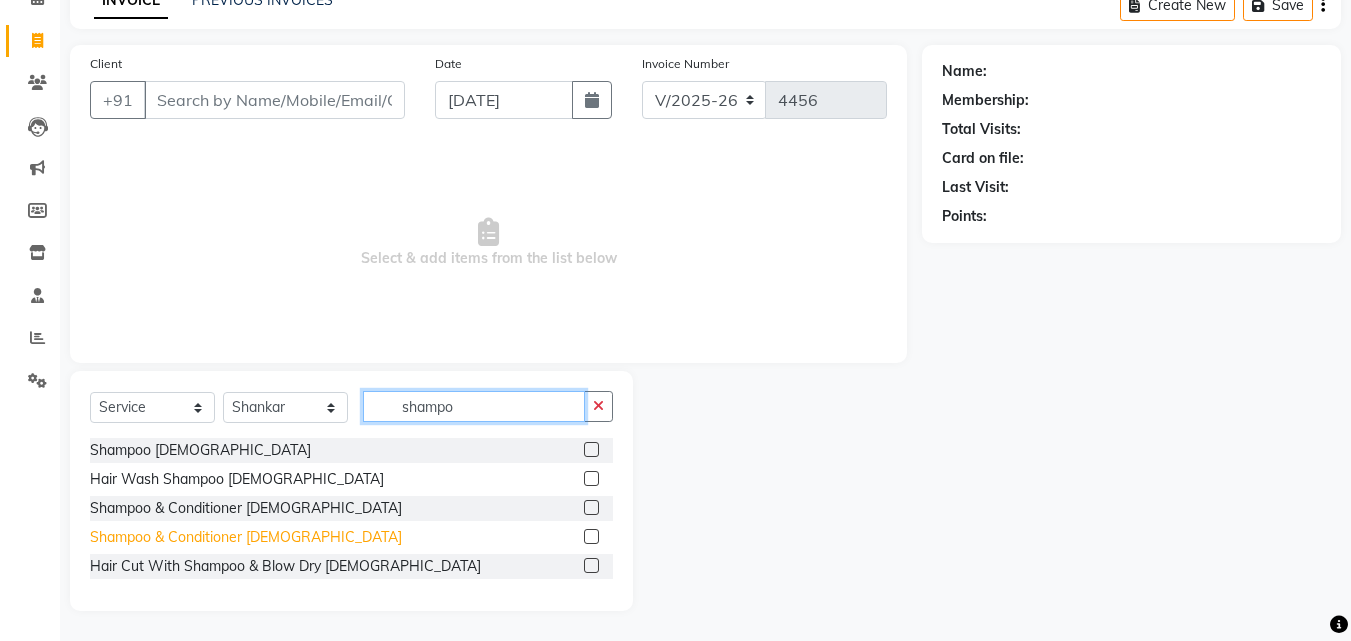 type on "shampo" 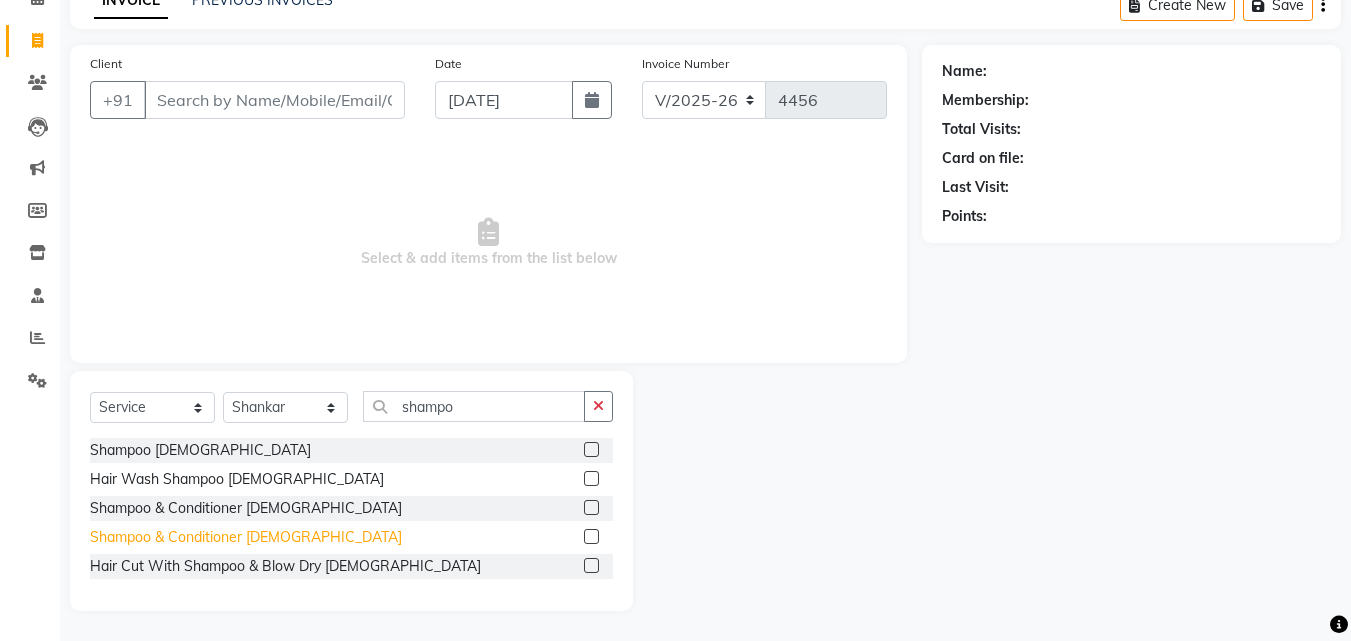 click on "Shampoo & Conditioner [DEMOGRAPHIC_DATA]" 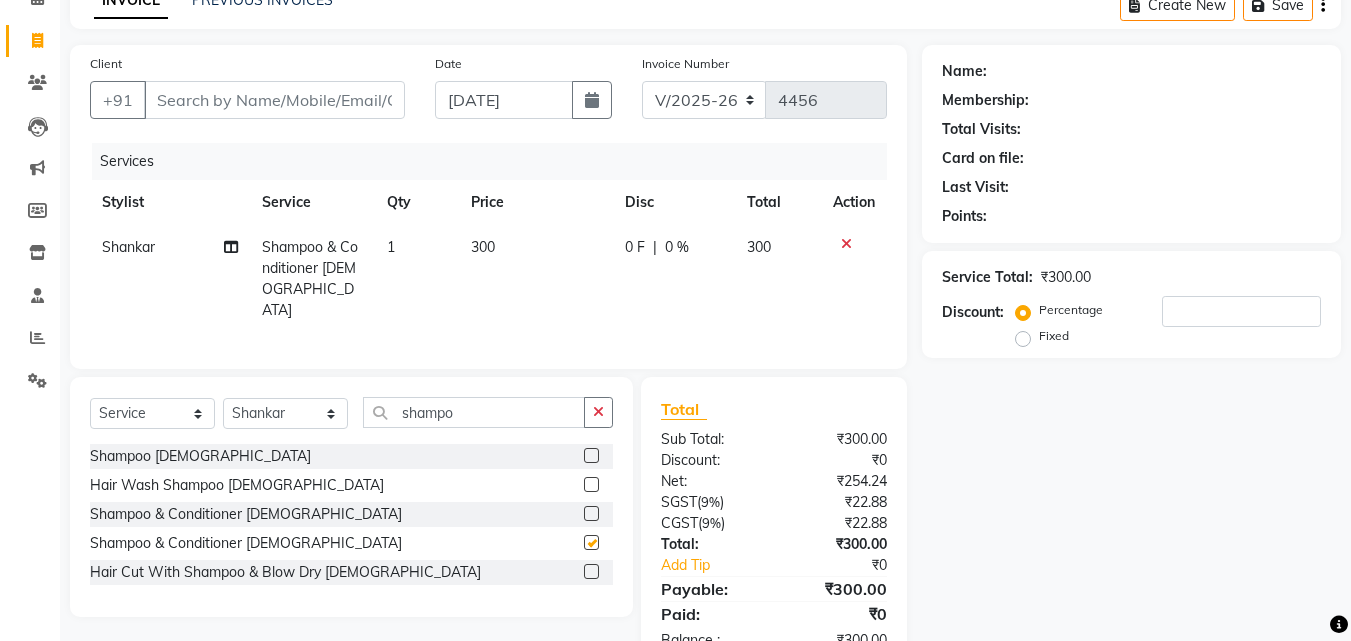 checkbox on "false" 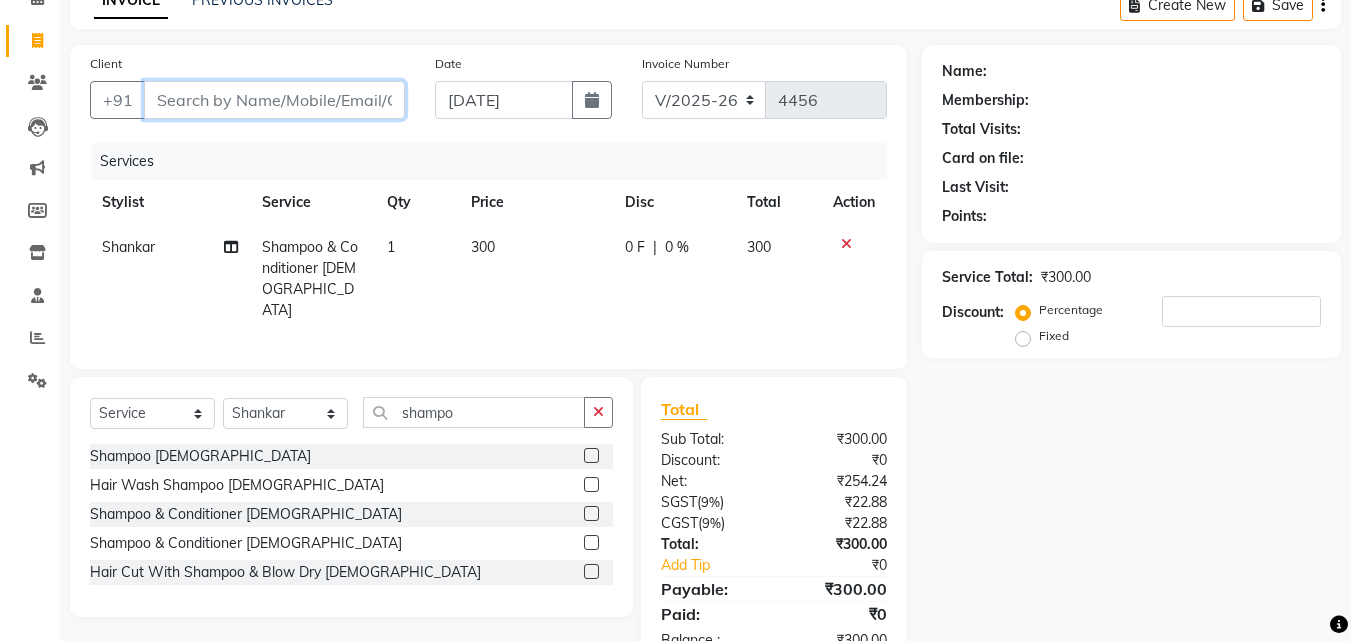 click on "Client" at bounding box center [274, 100] 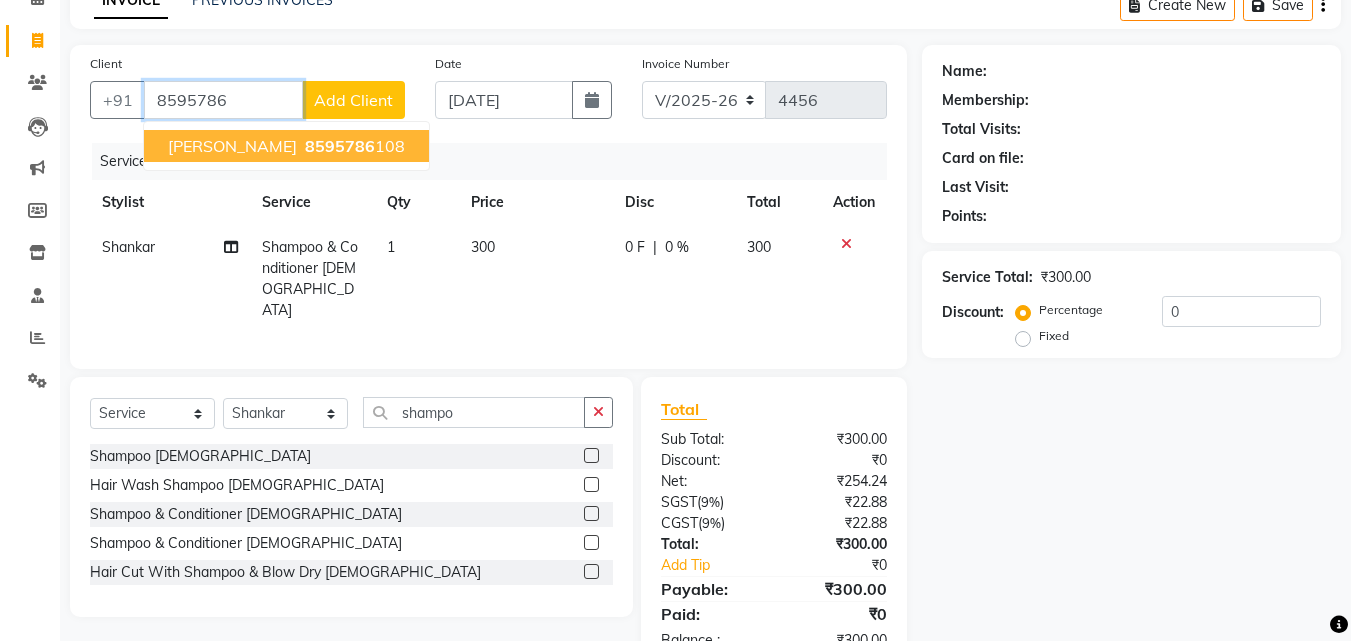 click on "Vertika   8595786 108" at bounding box center (286, 146) 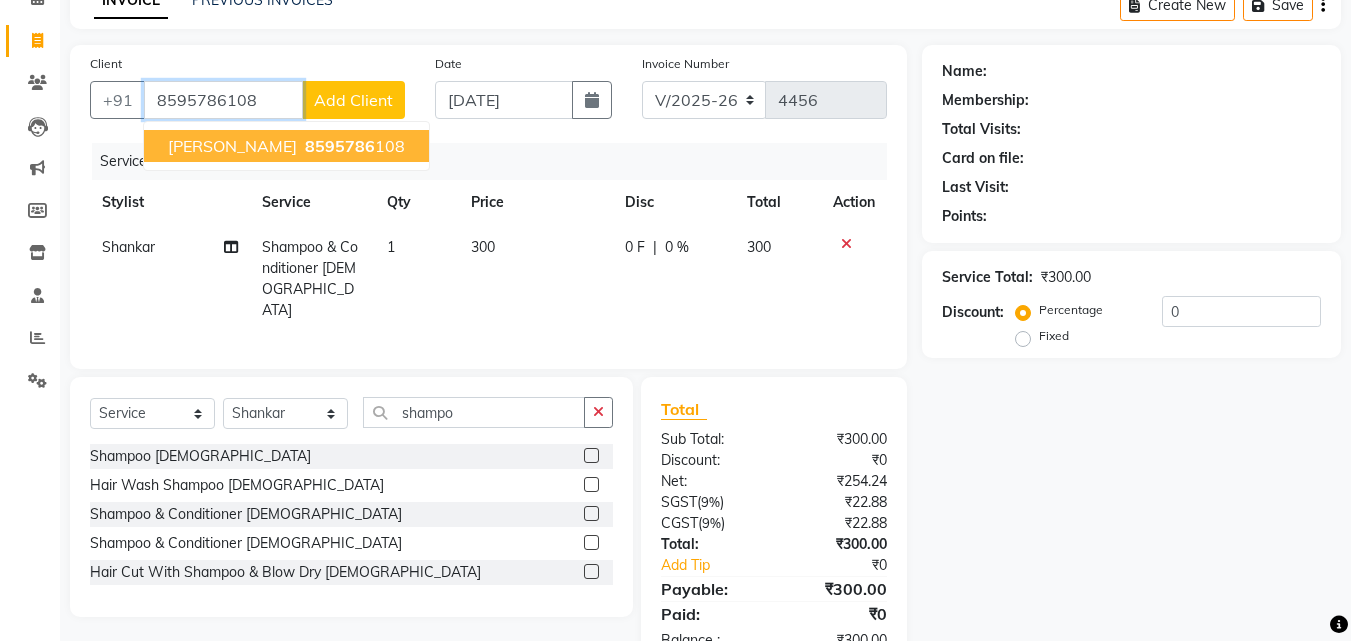 type on "8595786108" 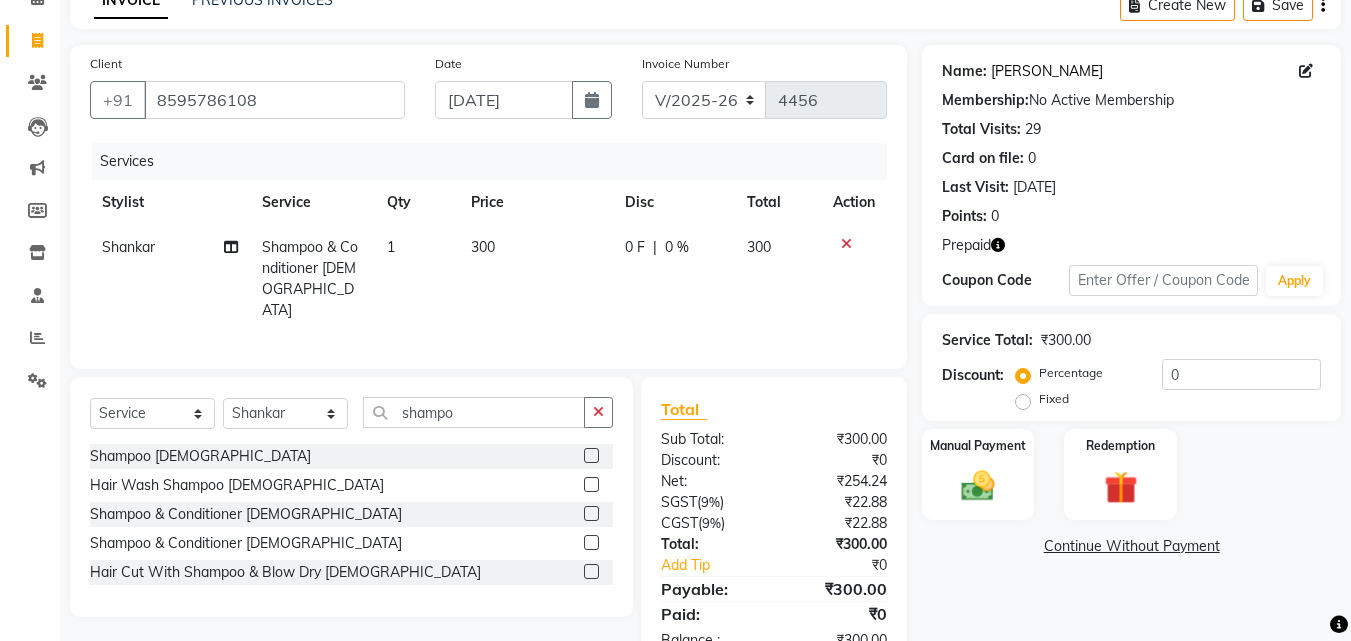 click on "[PERSON_NAME]" 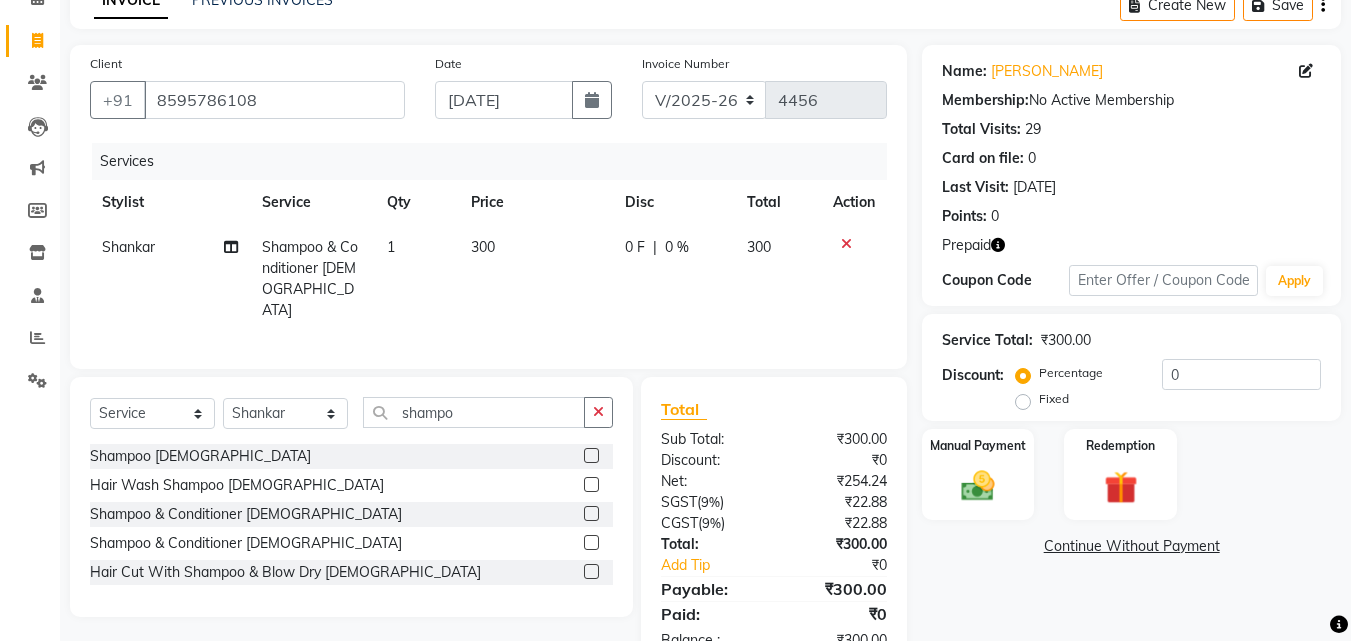 click on "Percentage   Fixed" 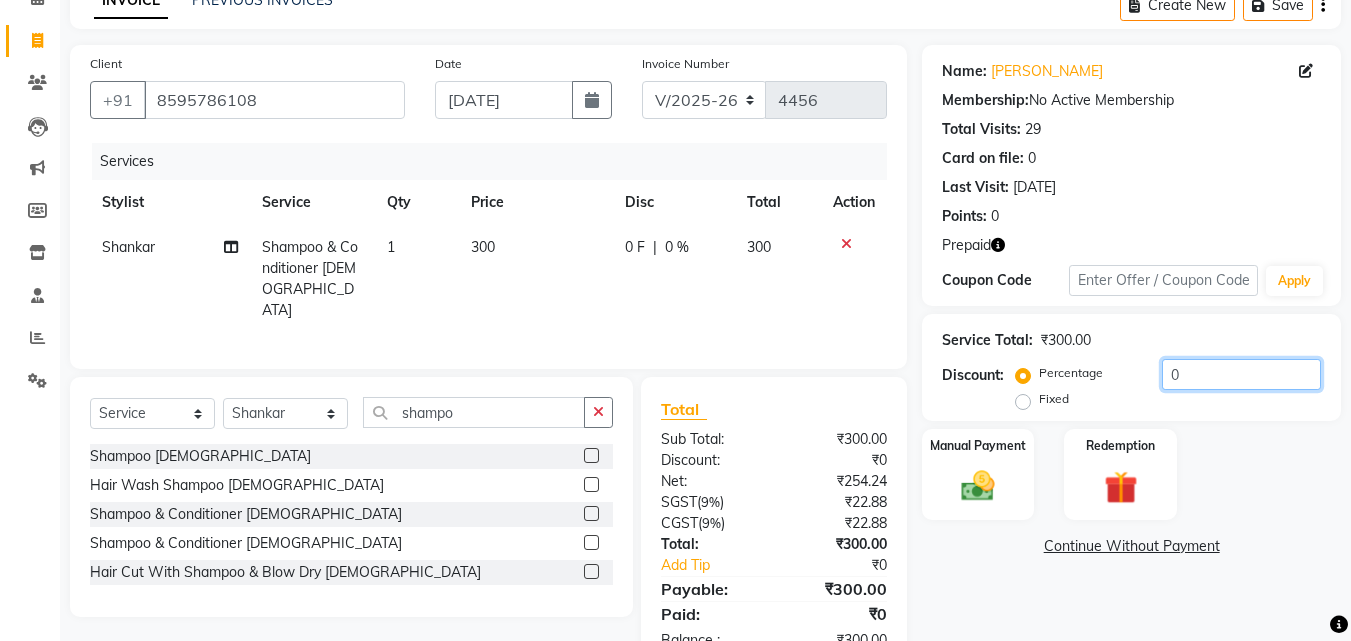 click on "0" 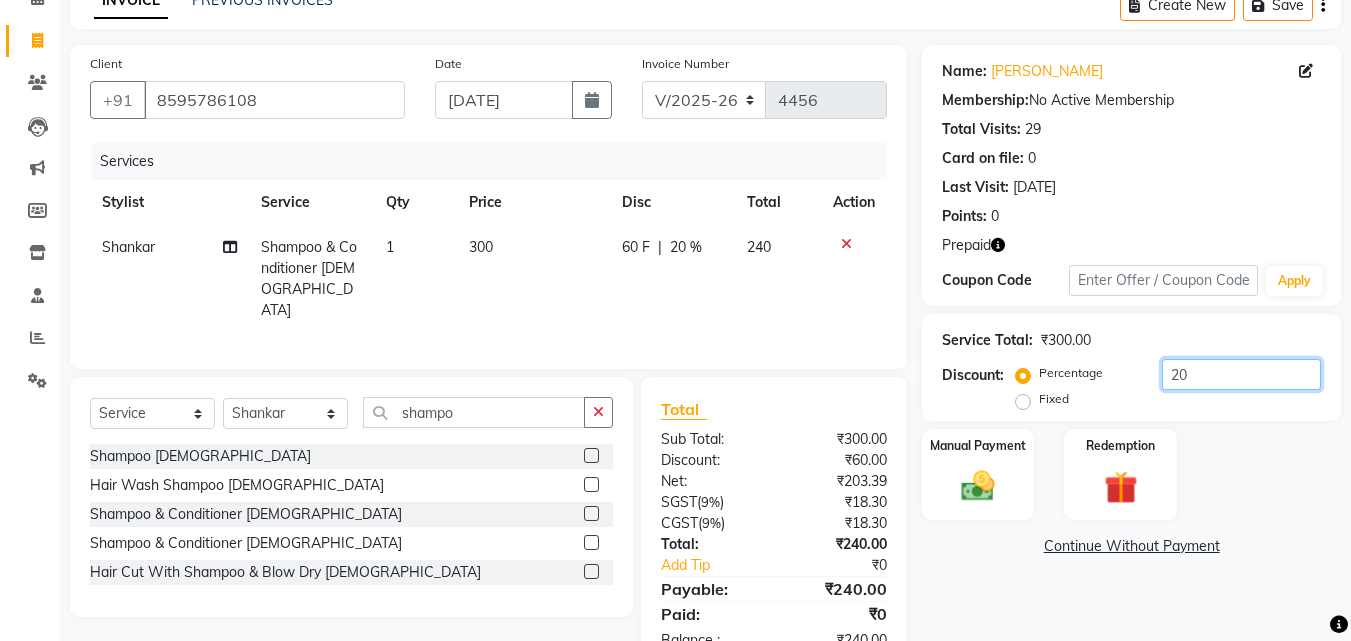 type on "20" 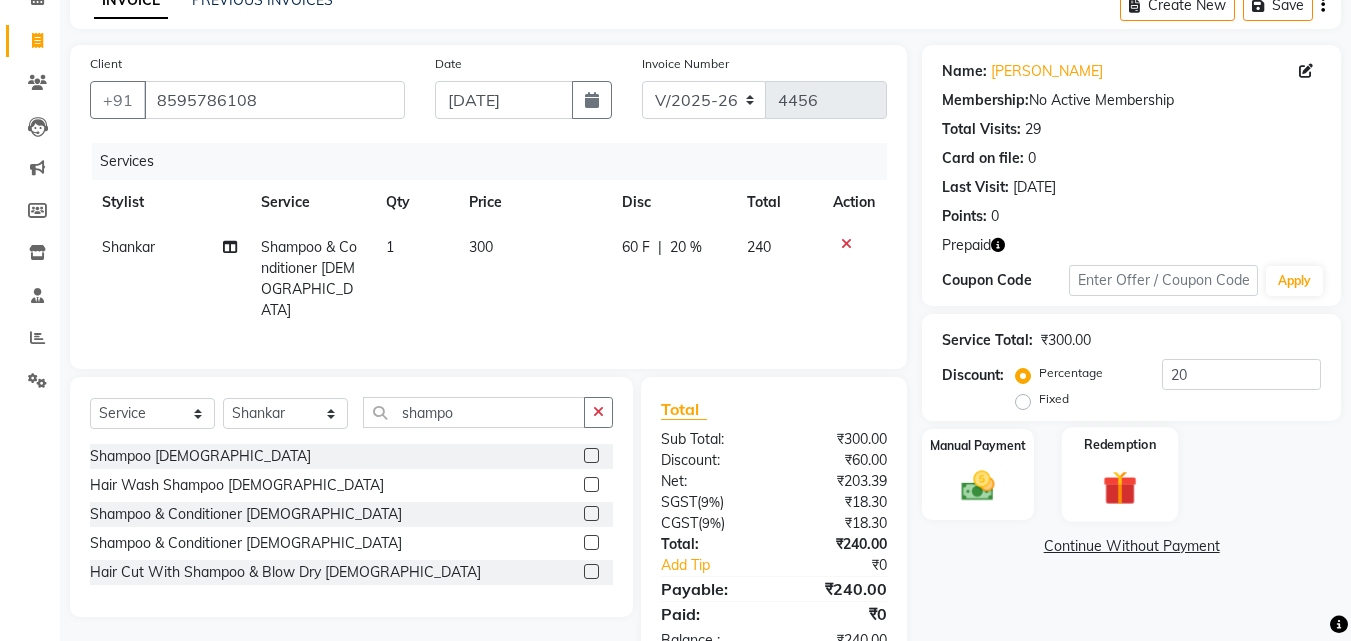 click on "Redemption" 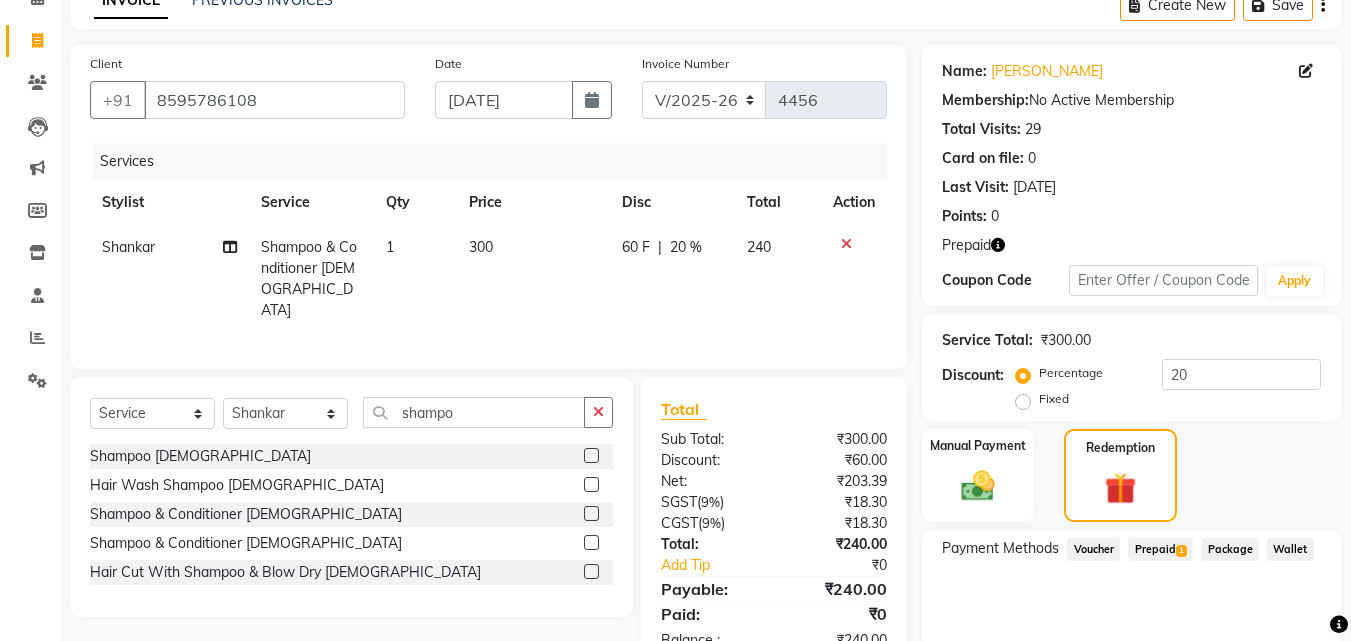 click on "Prepaid  1" 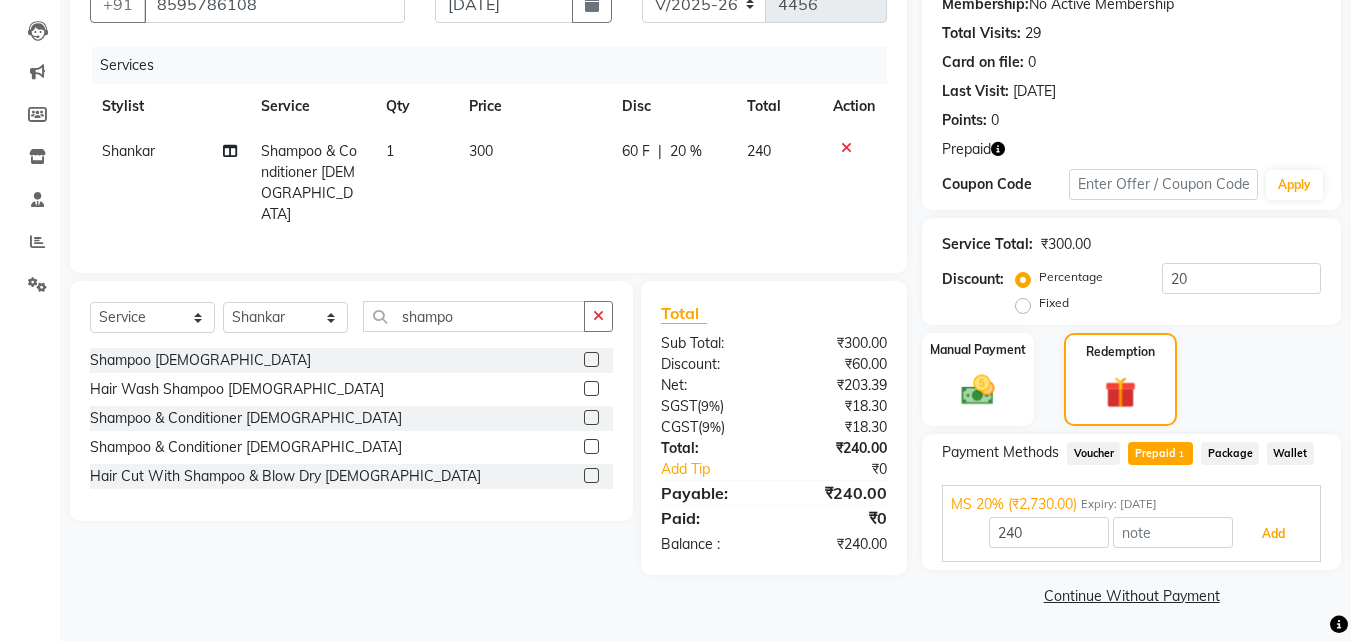 click on "Add" at bounding box center (1273, 534) 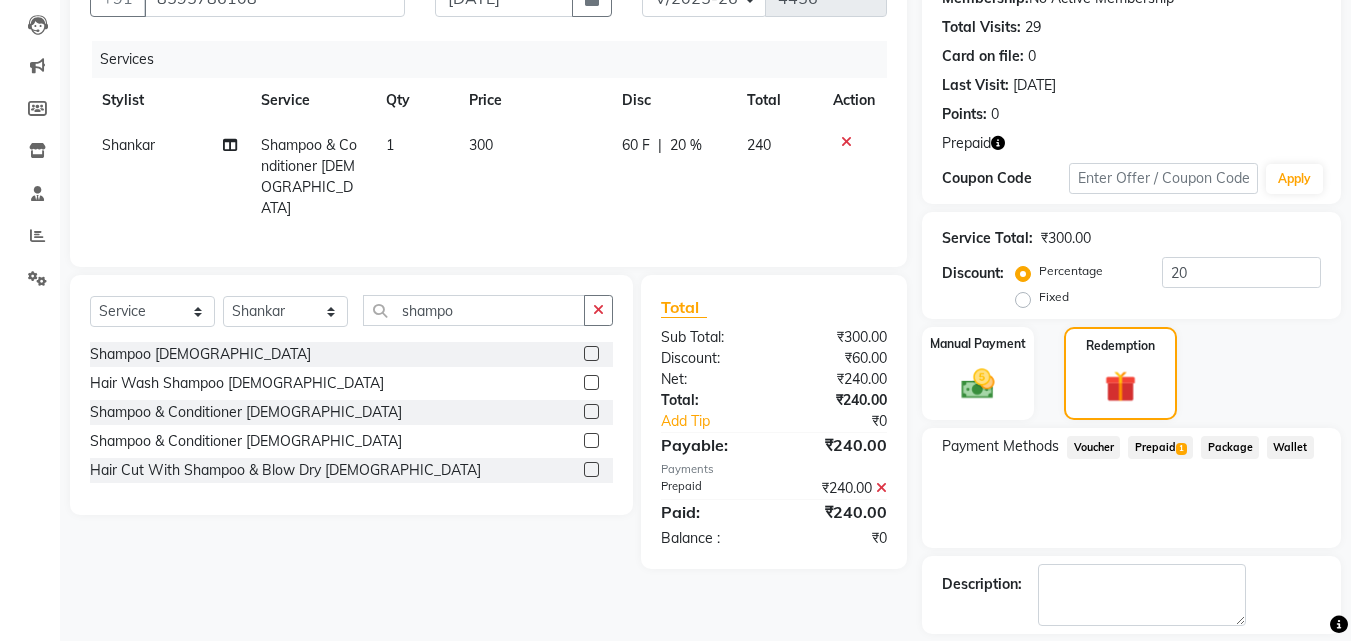 scroll, scrollTop: 298, scrollLeft: 0, axis: vertical 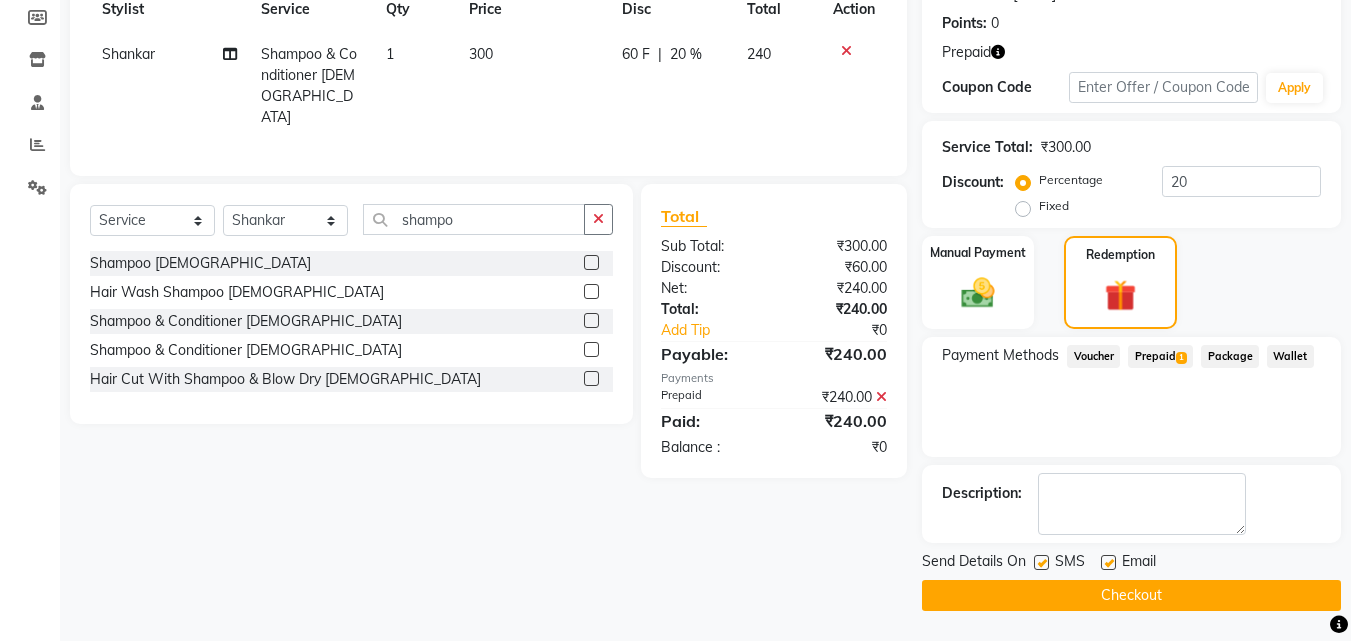 click on "Checkout" 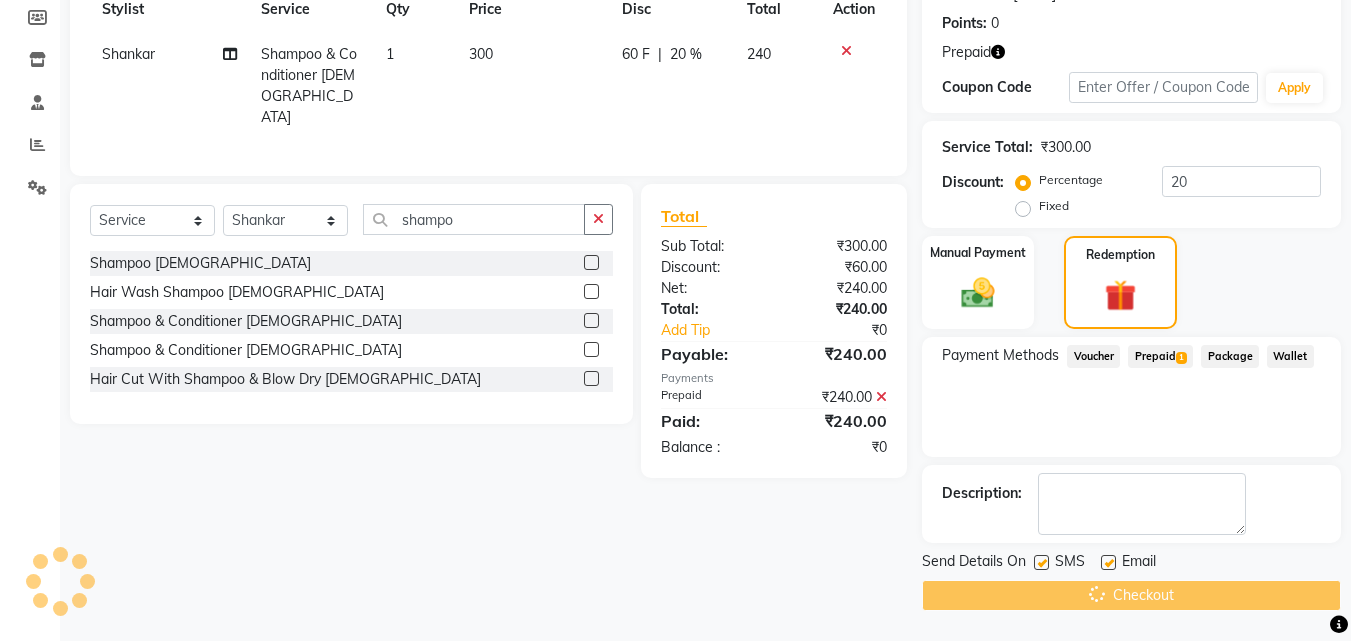 click on "Checkout" 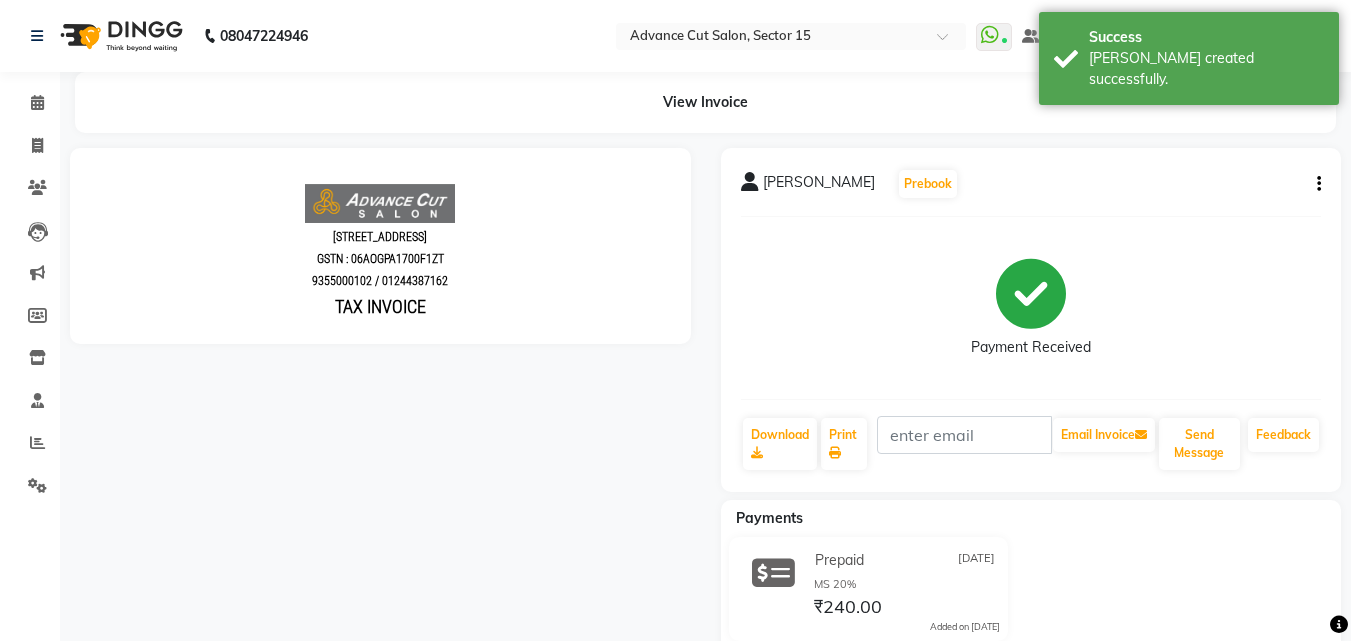 scroll, scrollTop: 0, scrollLeft: 0, axis: both 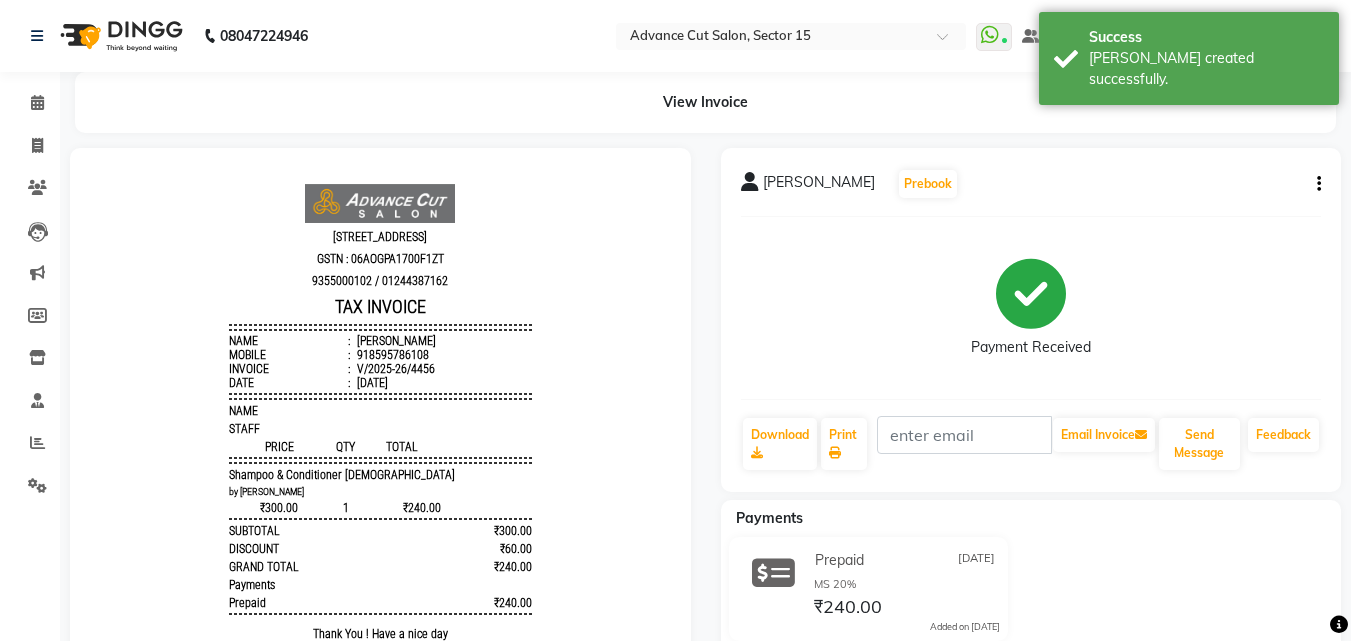 click on "Invoice" 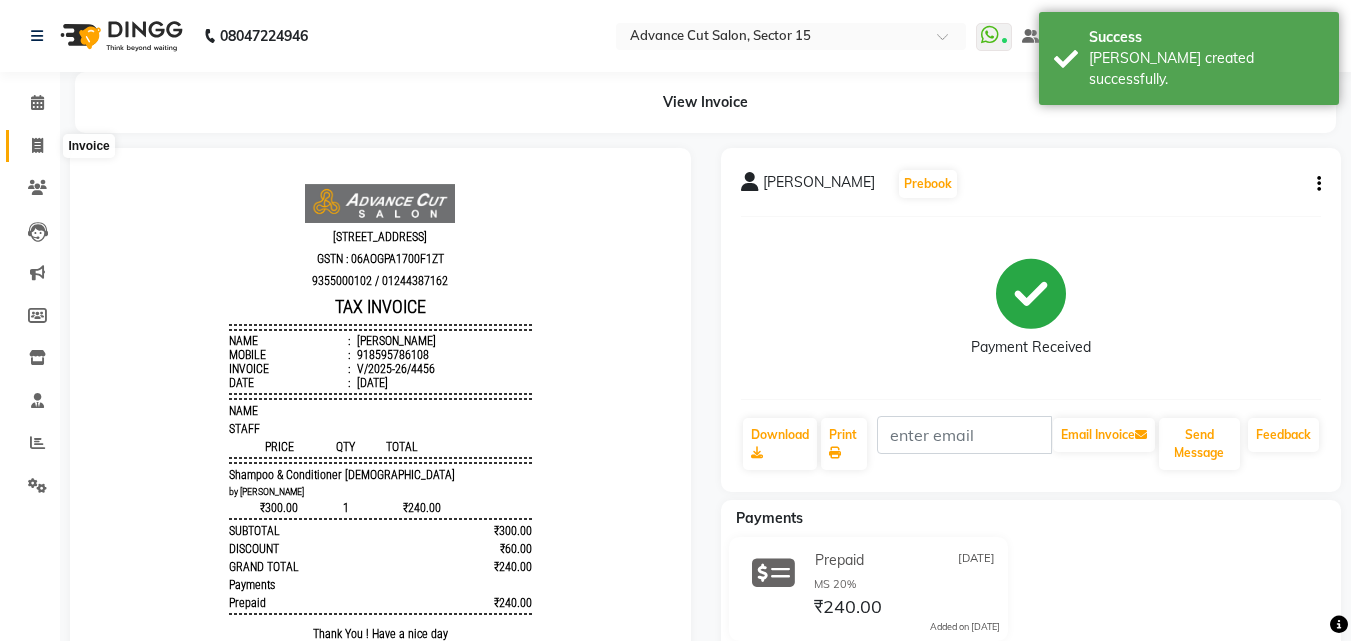 click 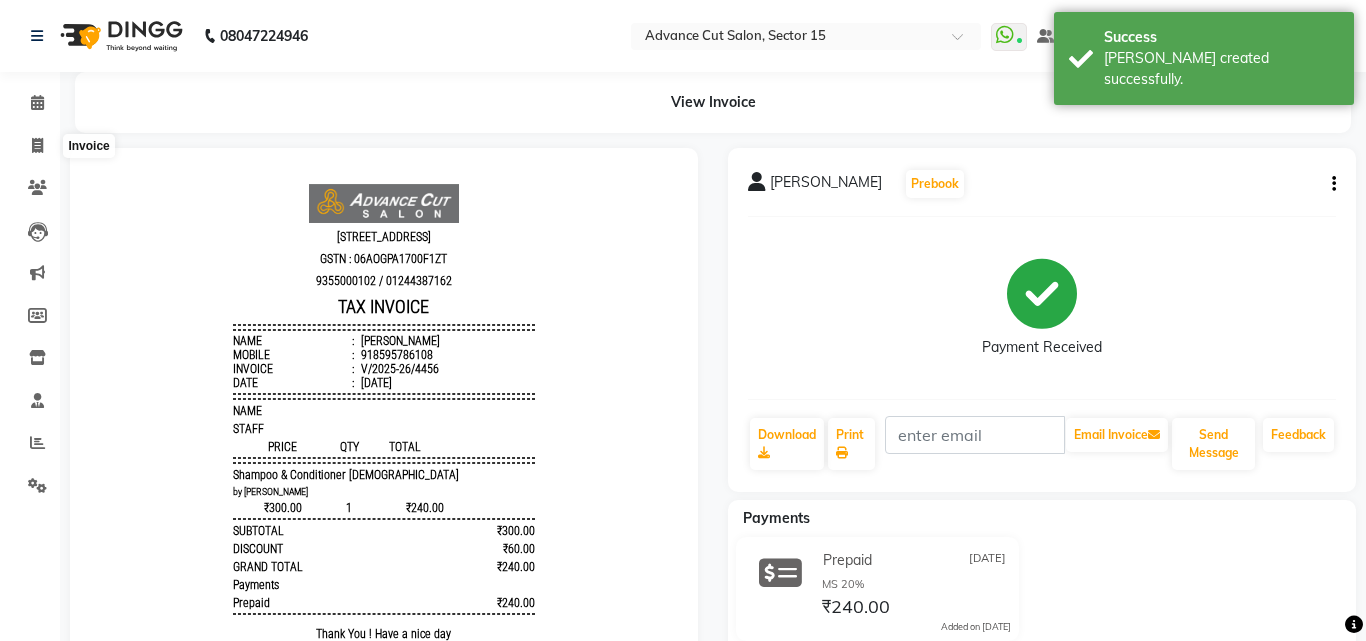select on "service" 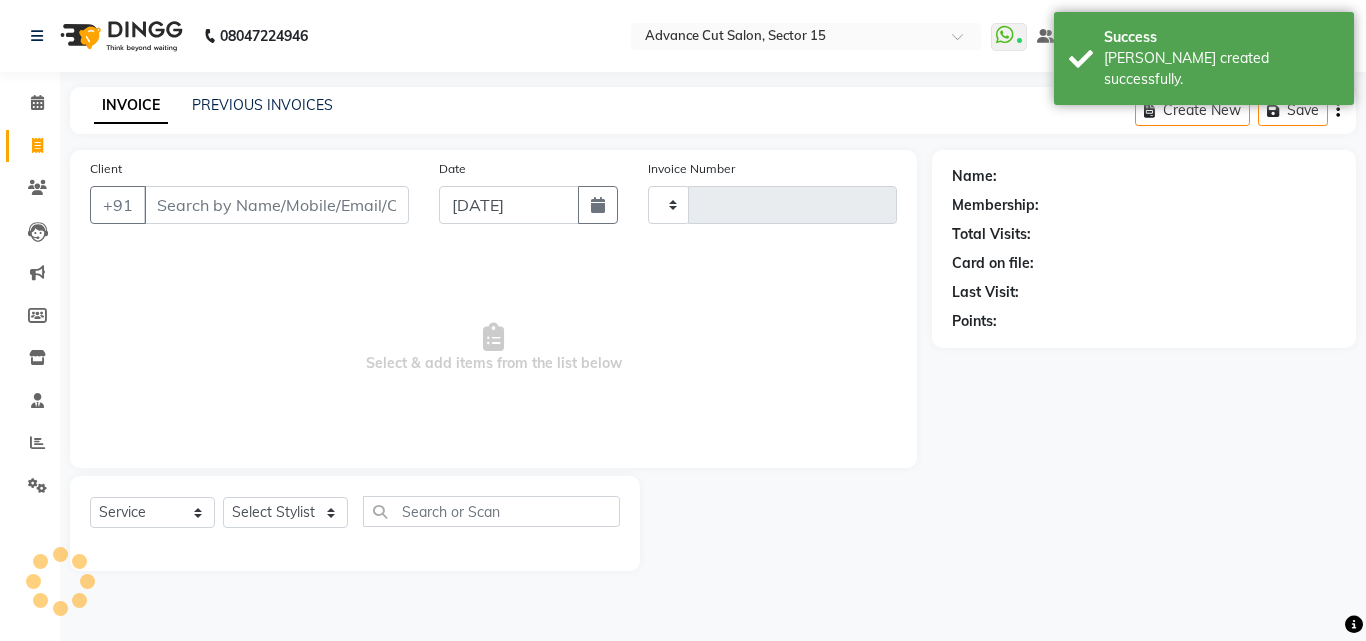 type on "4457" 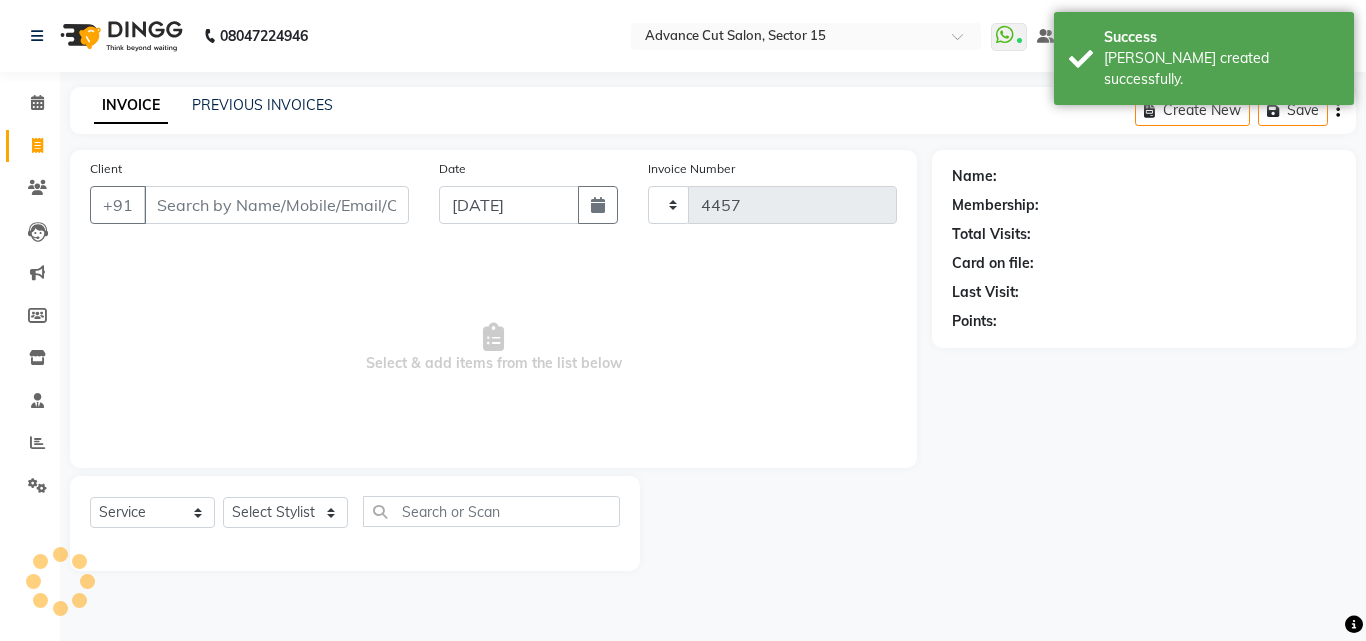 select on "6255" 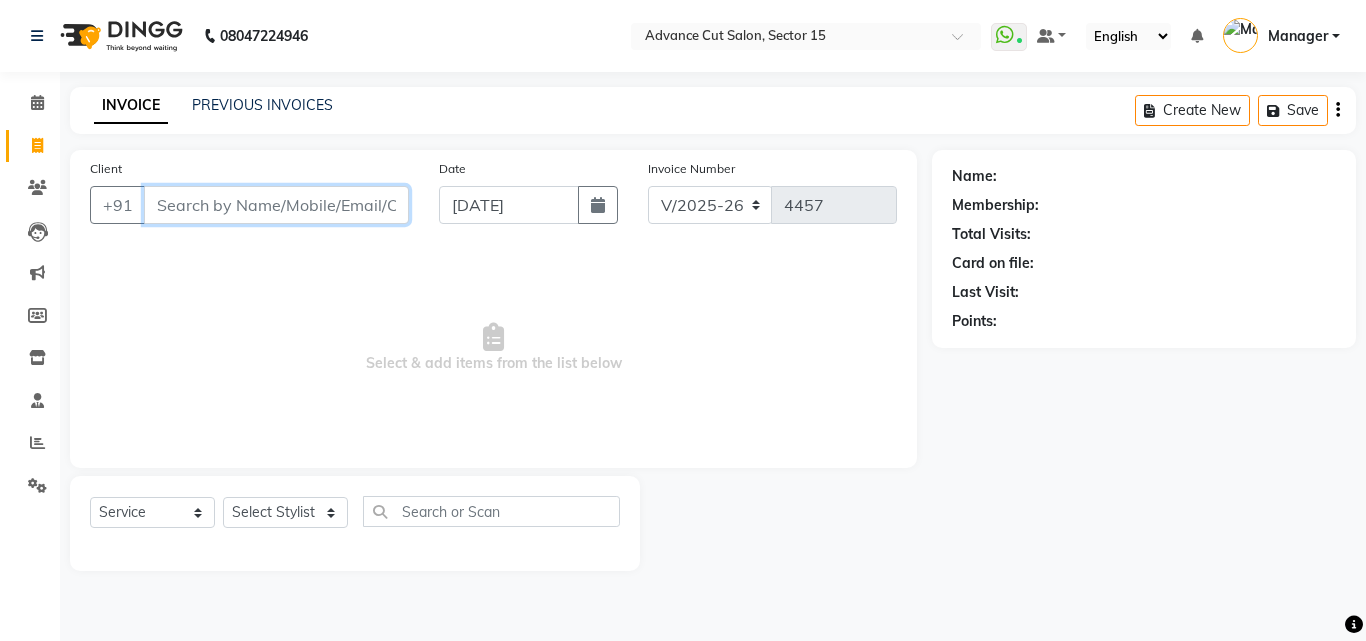 click on "Client" at bounding box center (276, 205) 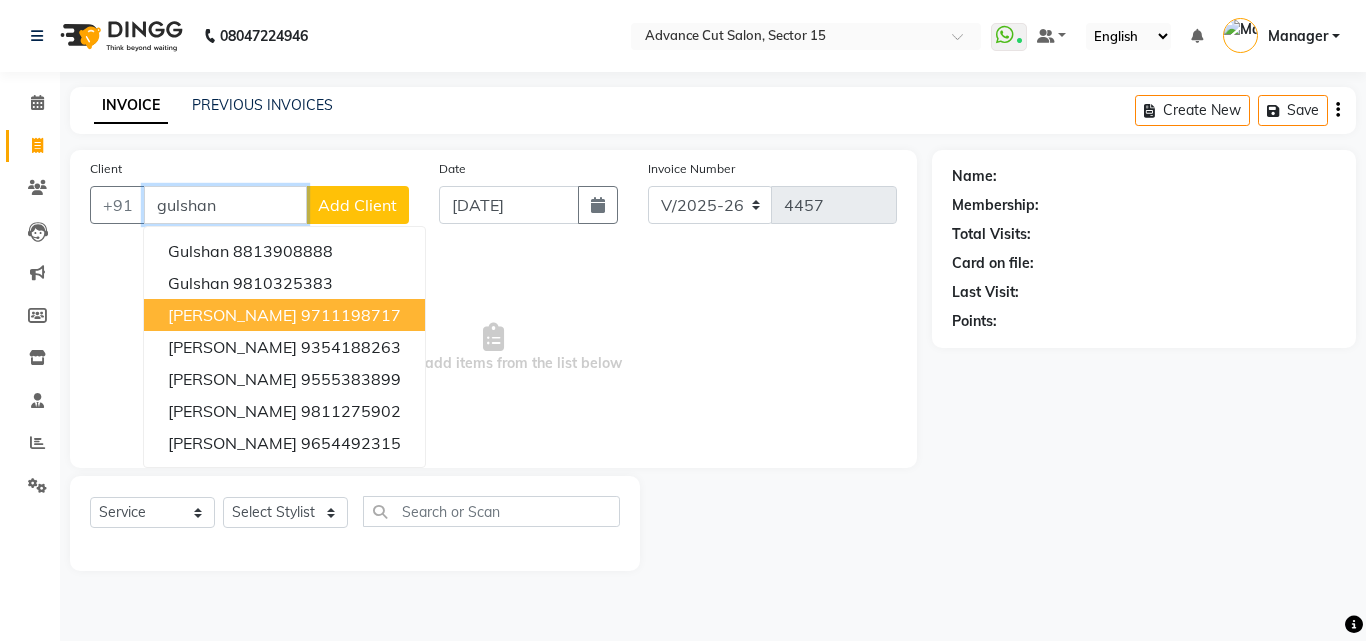 drag, startPoint x: 347, startPoint y: 315, endPoint x: 338, endPoint y: 443, distance: 128.31601 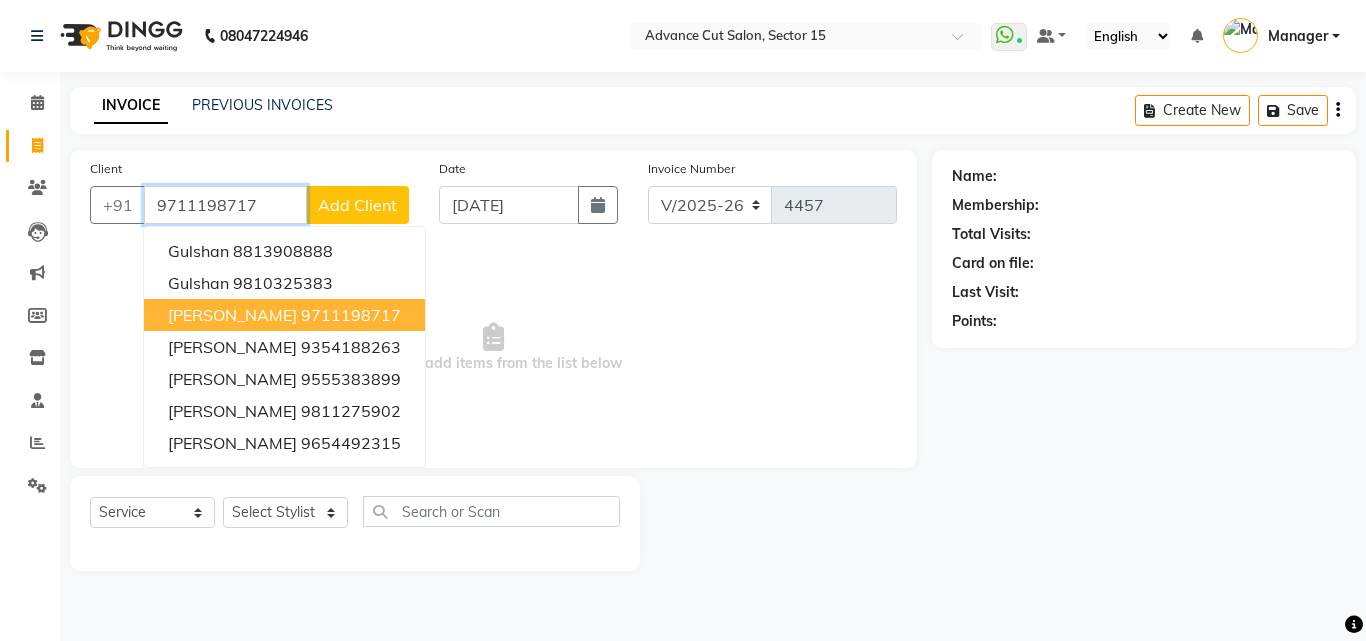 type on "9711198717" 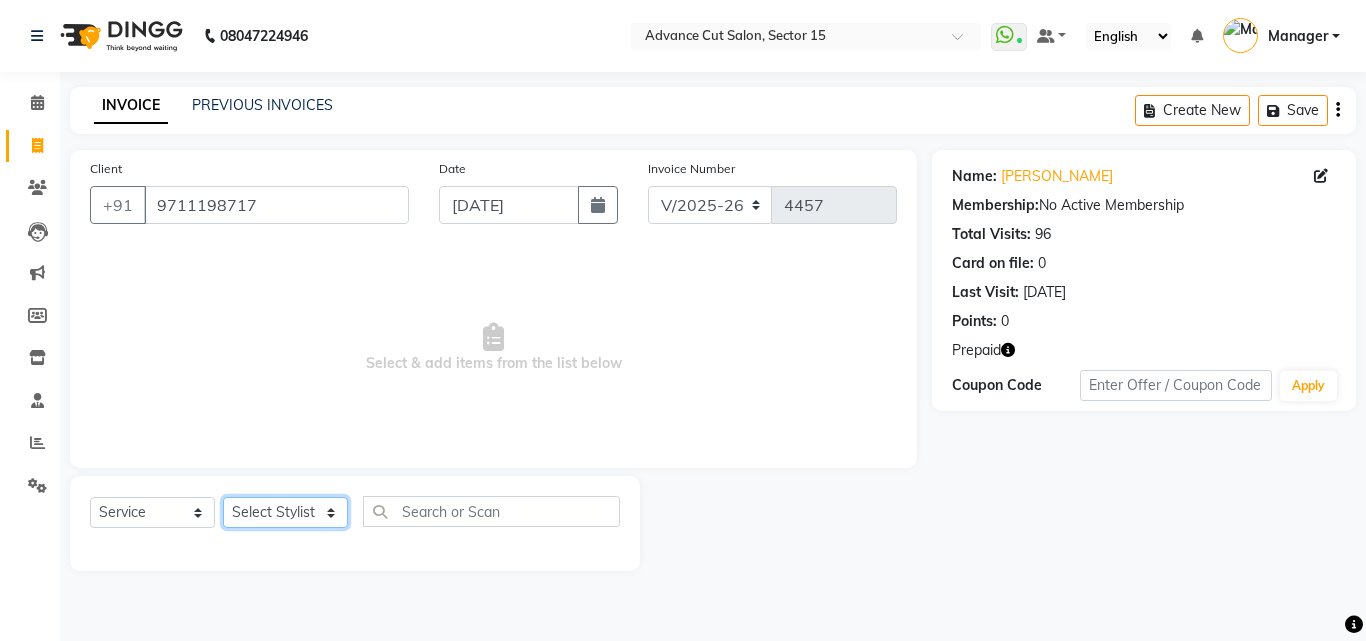click on "Select Stylist Advance Cut  ASIF FARMAN HAIDER Iqbal KASHISH LUCKY Manager MANOJ NASEEM NASIR Nidhi Pooja  PRIYA RAEES RANI RASHID RIZWAN SACHIN SALMAN SANJAY Shahjad Shankar shuaib SONI" 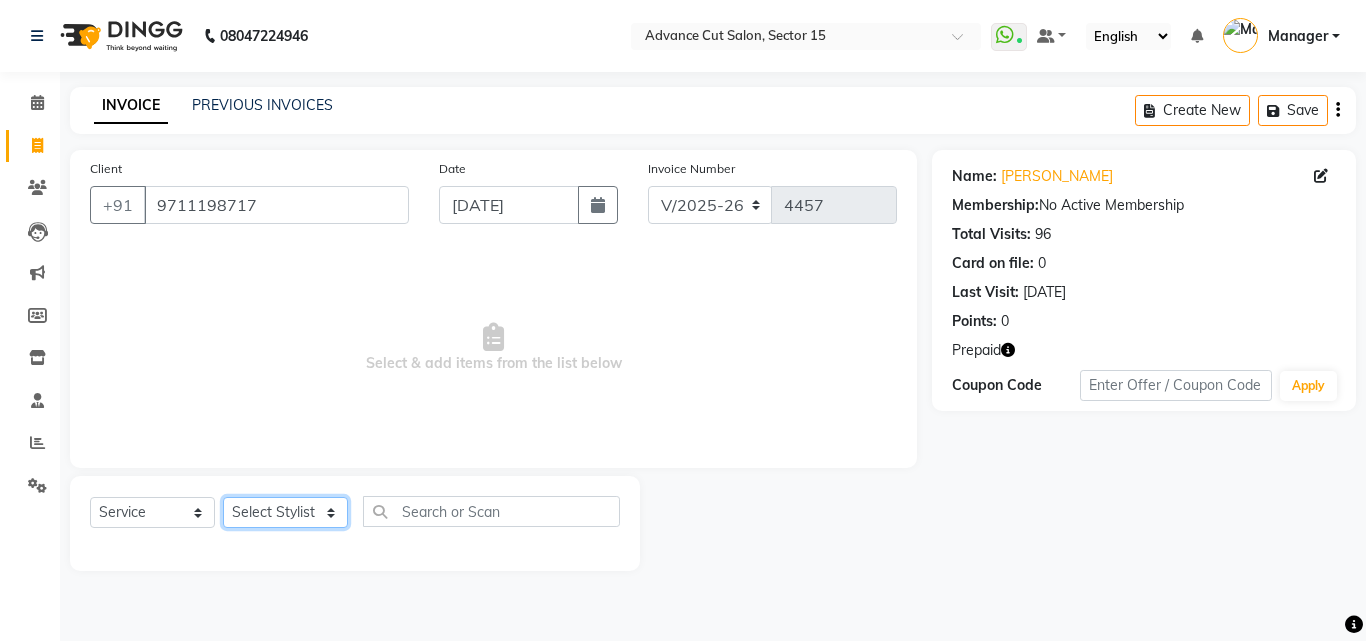 select on "46510" 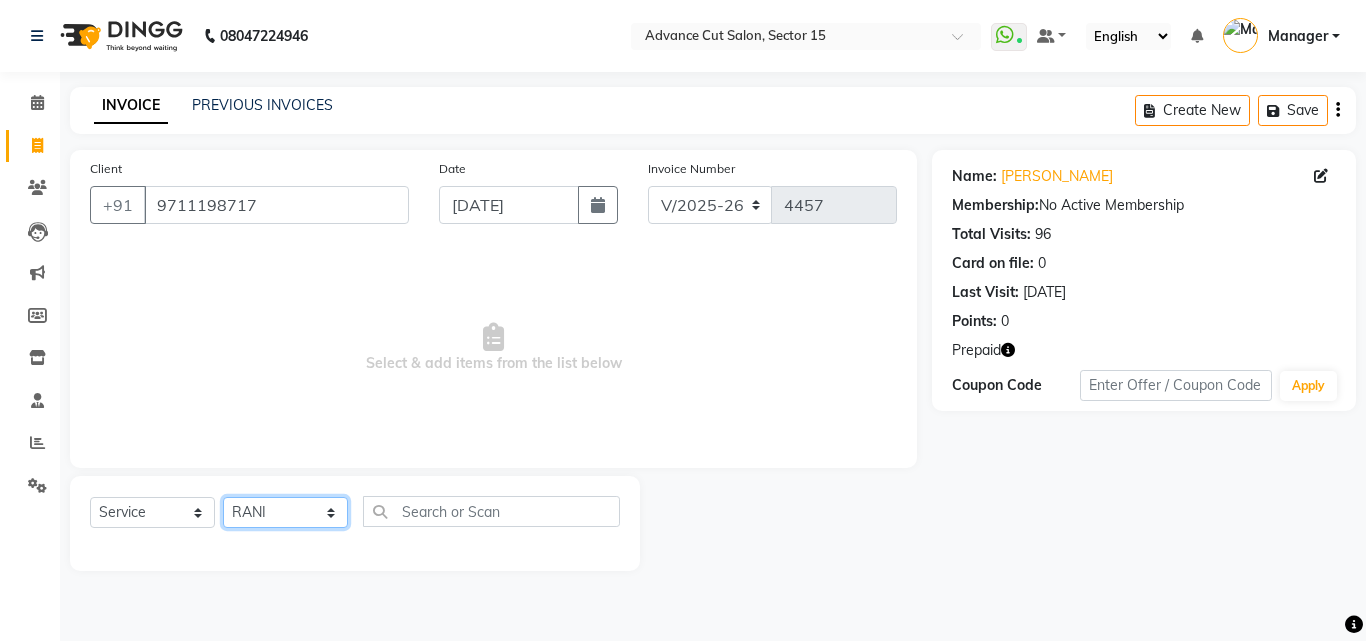 click on "Select Stylist Advance Cut  ASIF FARMAN HAIDER Iqbal KASHISH LUCKY Manager MANOJ NASEEM NASIR Nidhi Pooja  PRIYA RAEES RANI RASHID RIZWAN SACHIN SALMAN SANJAY Shahjad Shankar shuaib SONI" 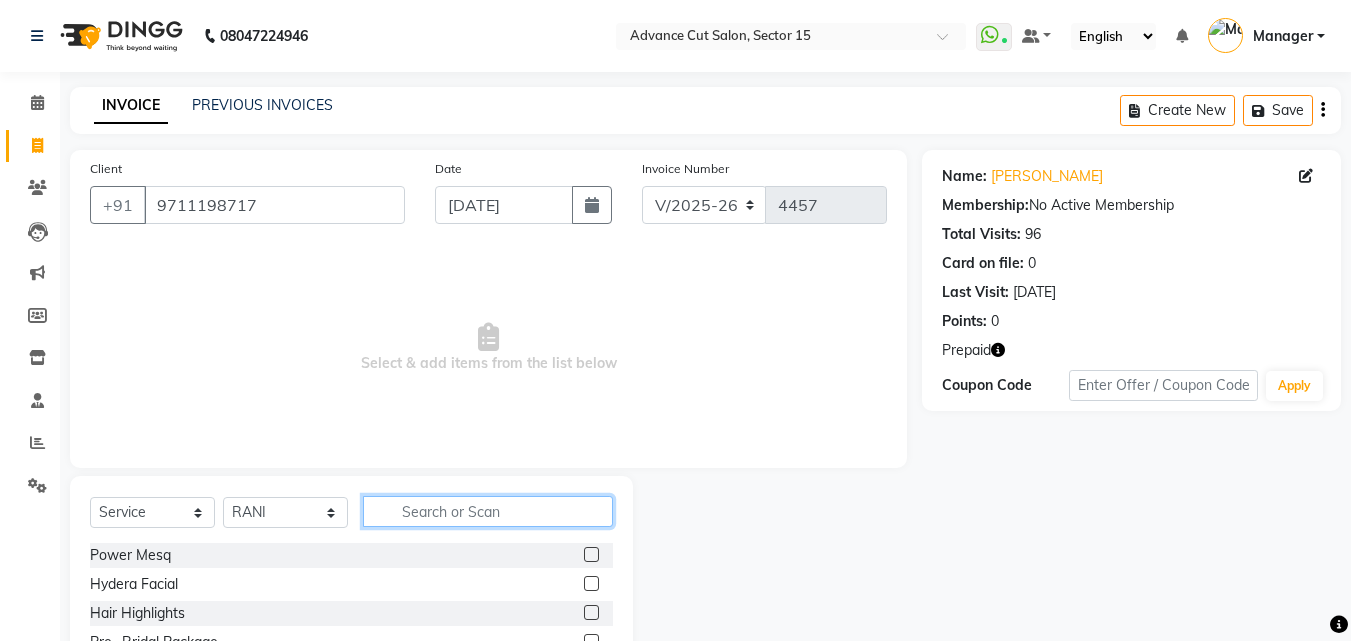click 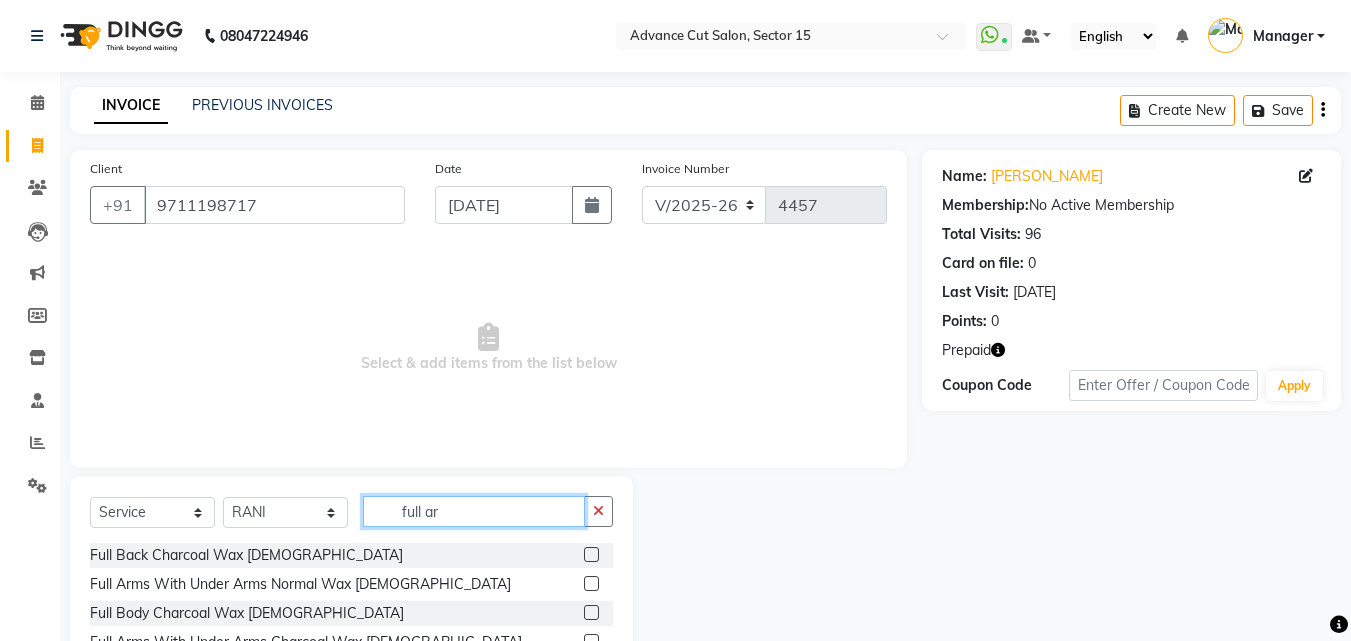 scroll, scrollTop: 160, scrollLeft: 0, axis: vertical 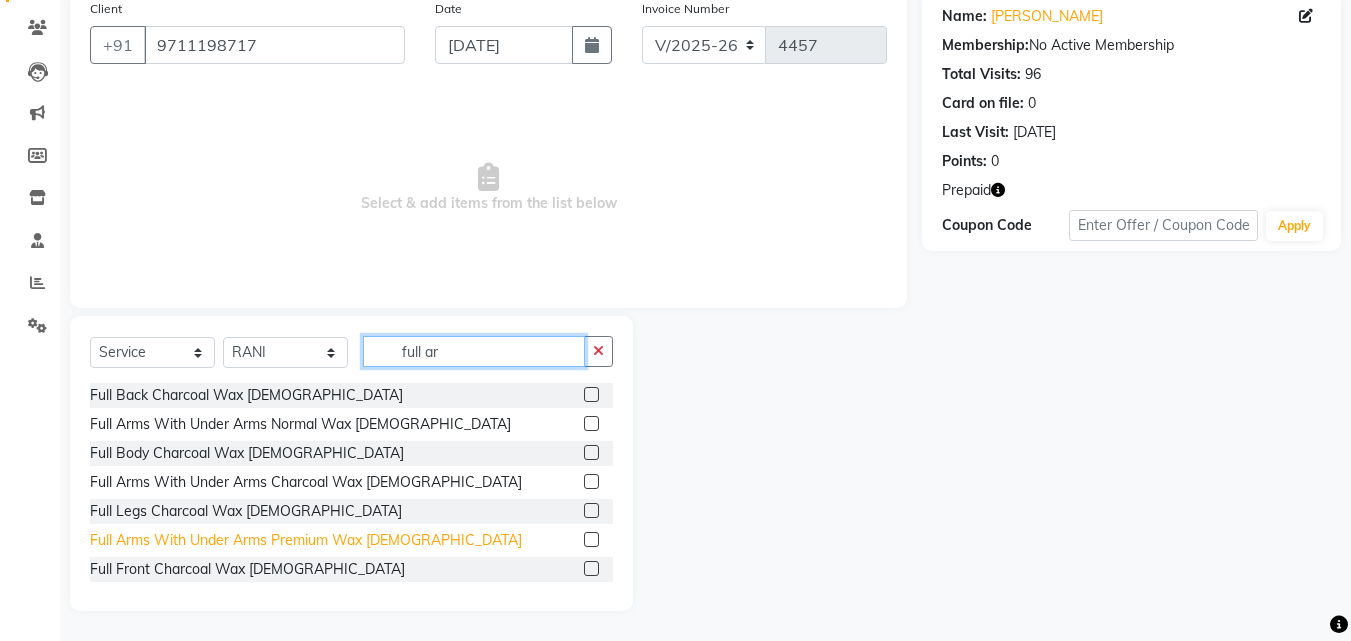 type on "full ar" 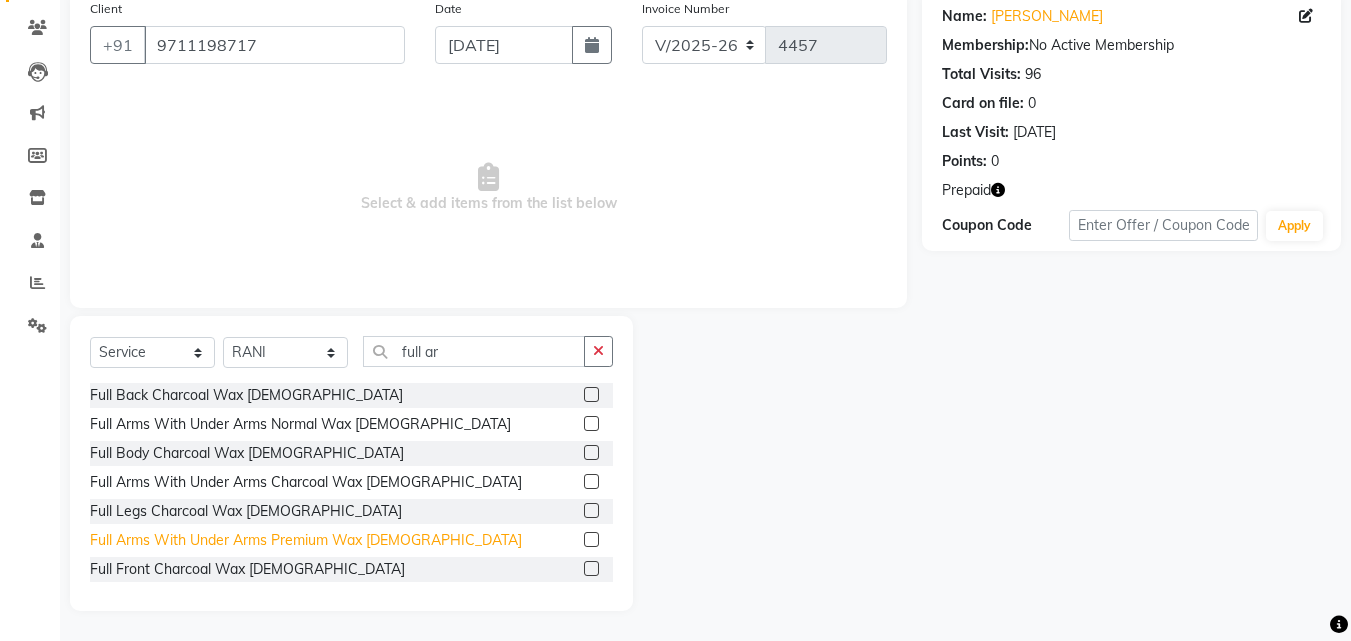 click on "Full Arms With Under Arms Premium Wax Female" 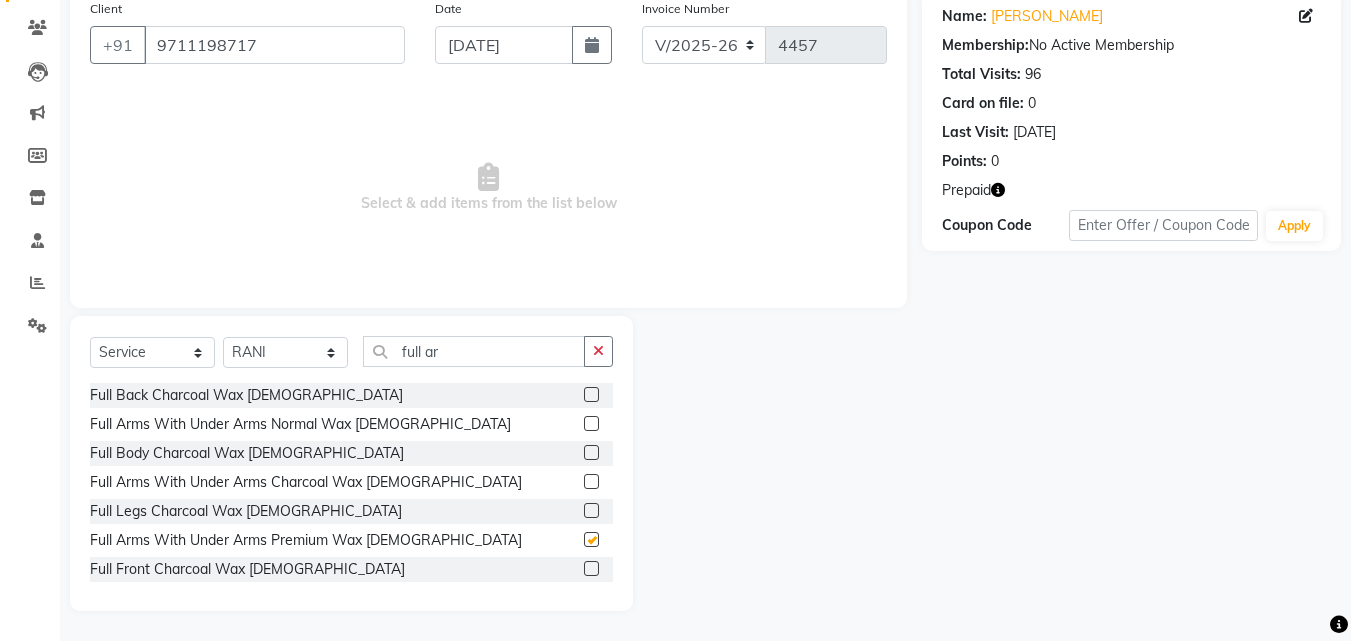 checkbox on "false" 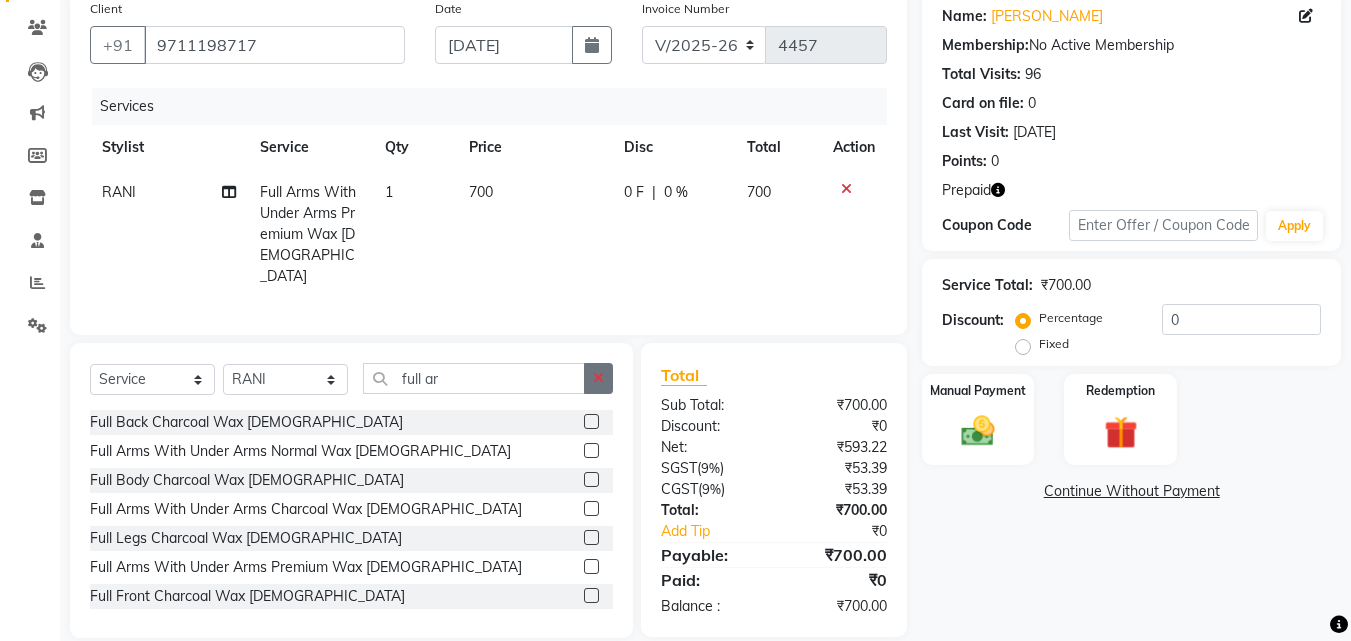 click 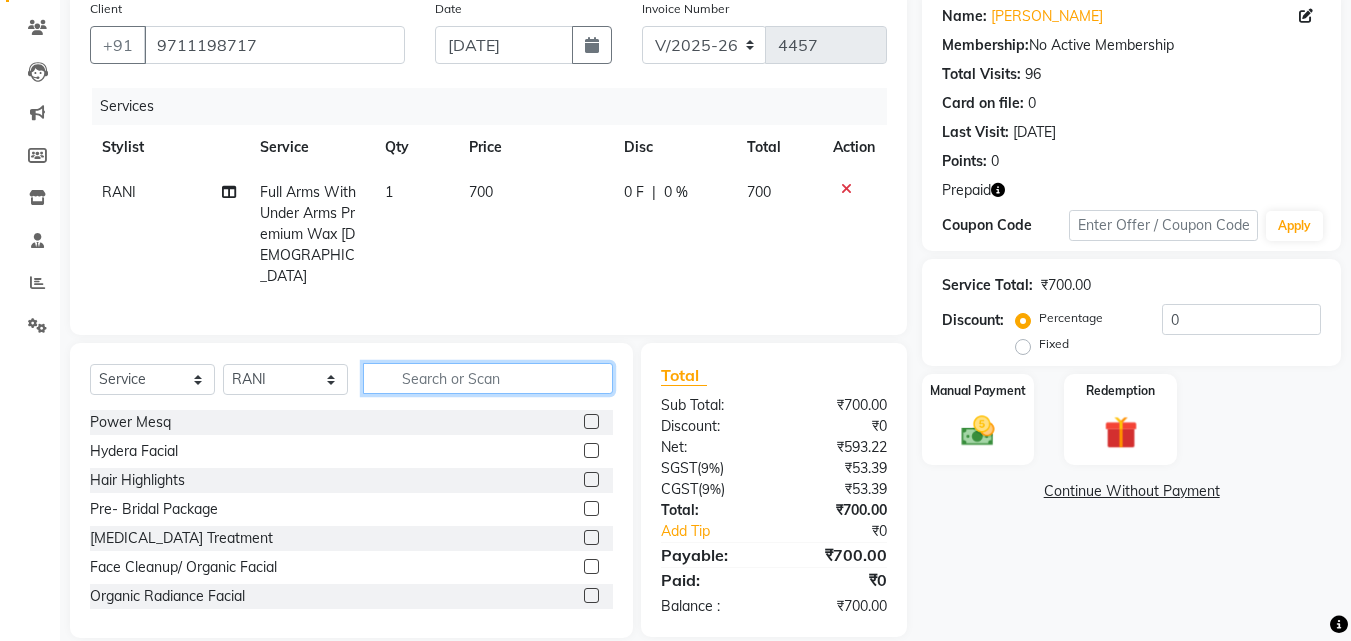 click 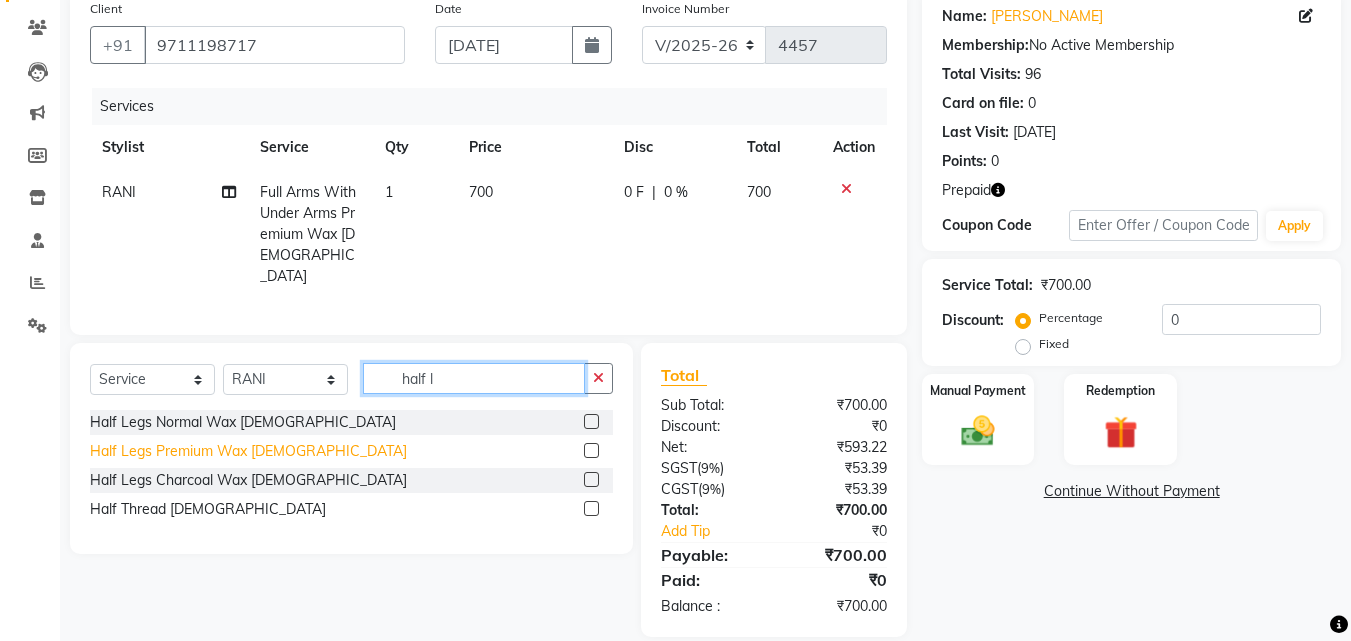 type on "half l" 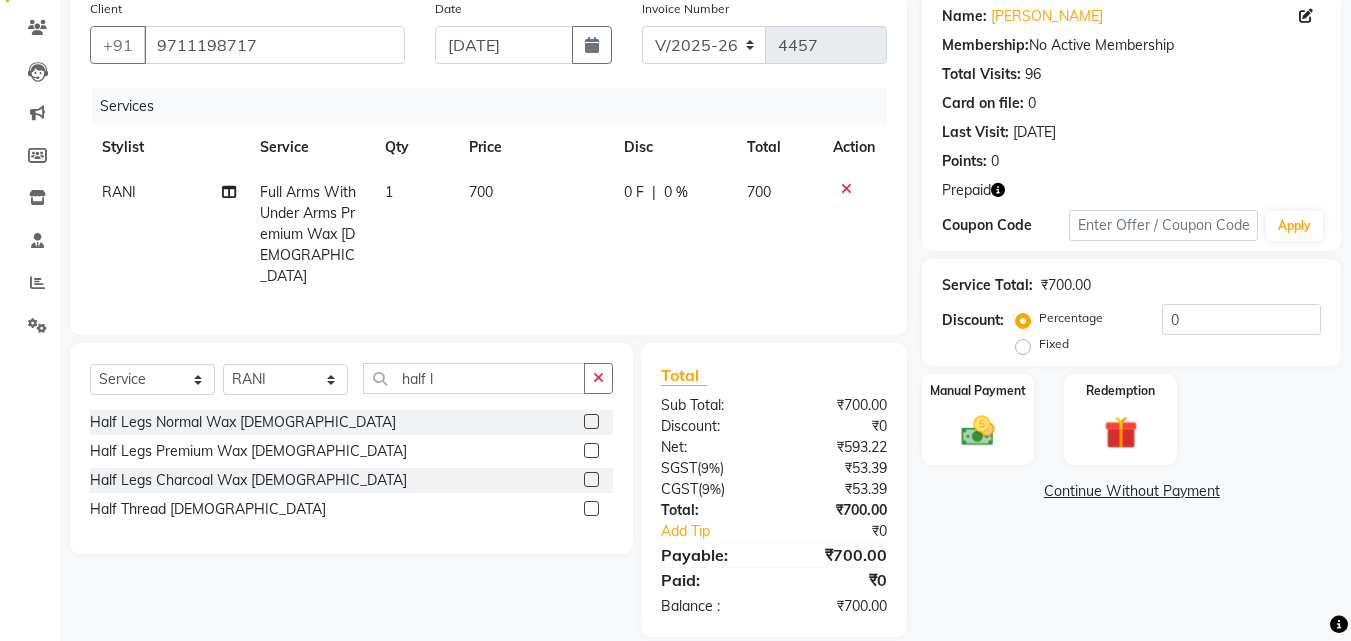 drag, startPoint x: 166, startPoint y: 444, endPoint x: 292, endPoint y: 417, distance: 128.86038 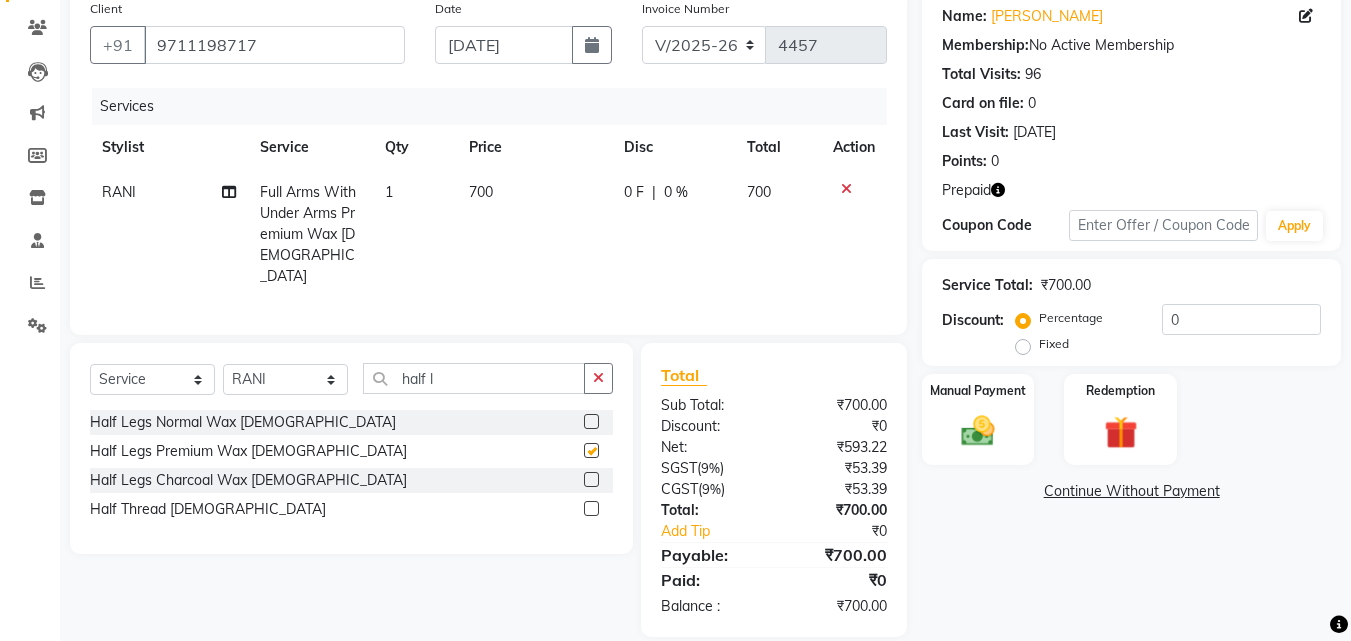 checkbox on "false" 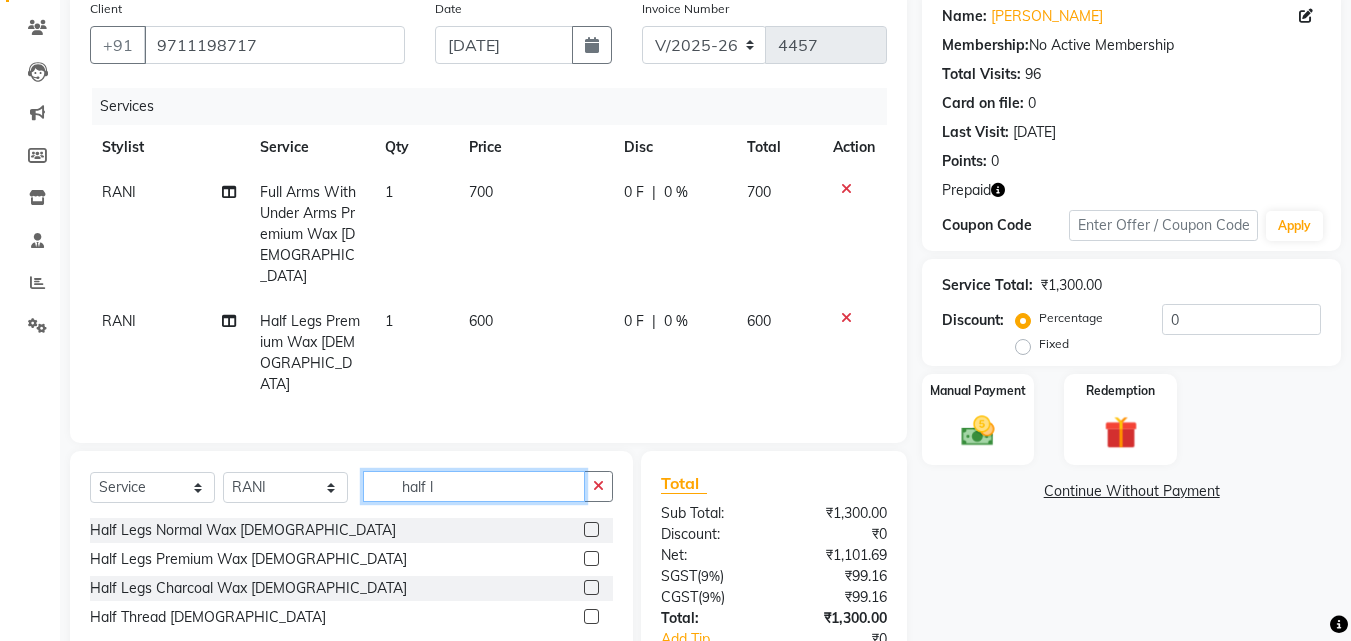 click on "half l" 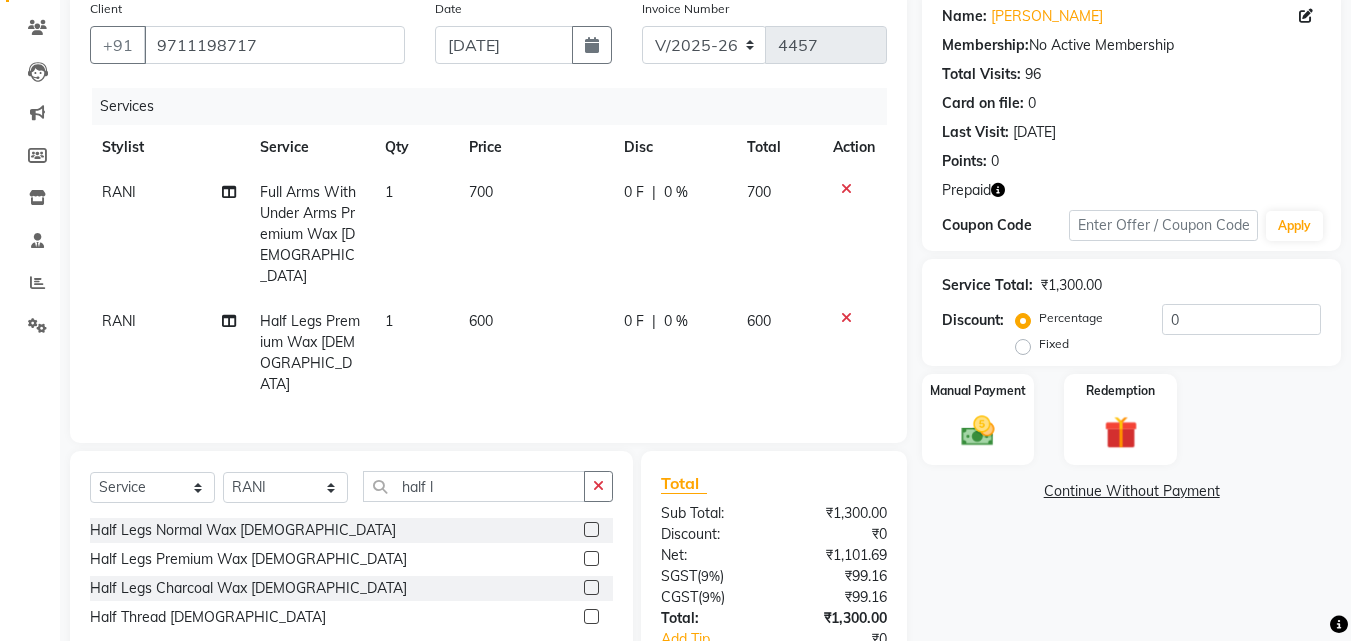 click 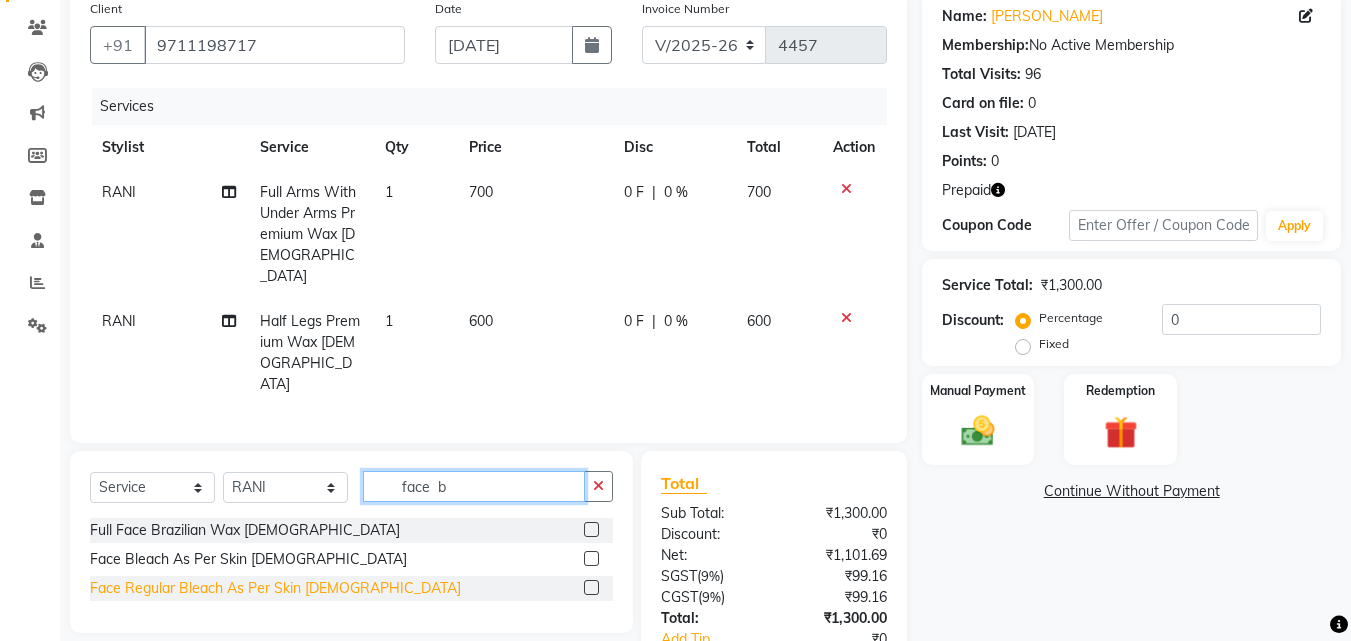 type on "face  b" 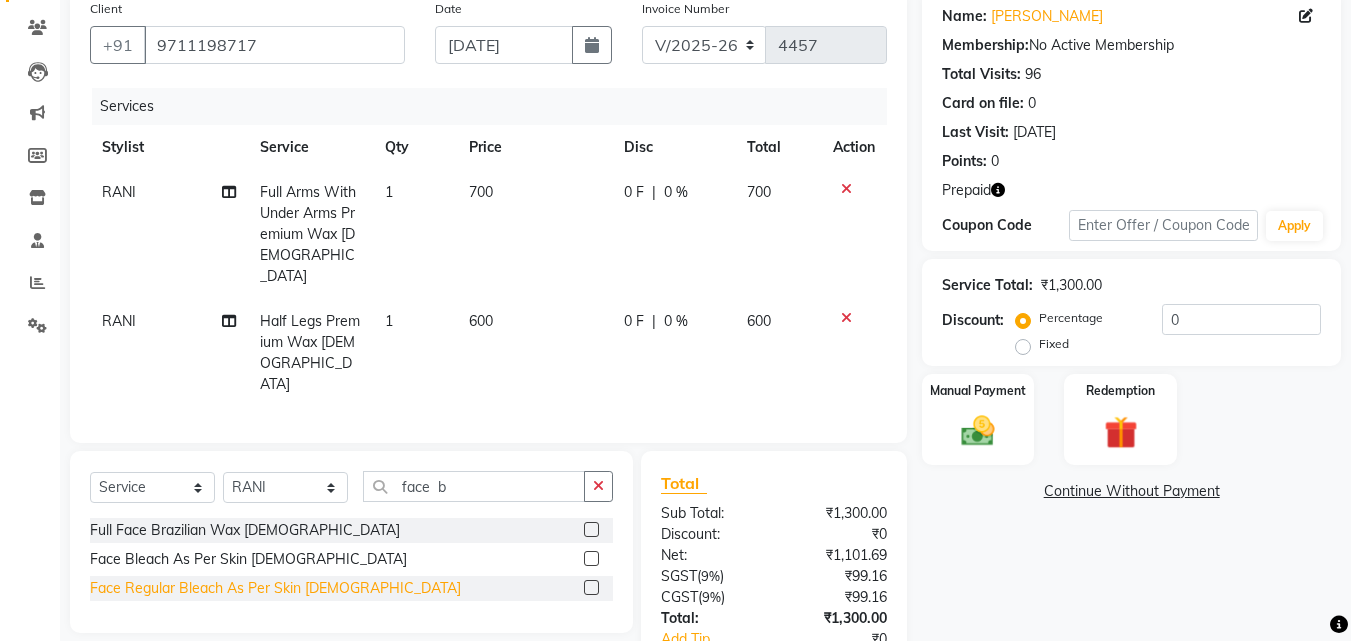 click on "Face Regular Bleach As Per Skin Female" 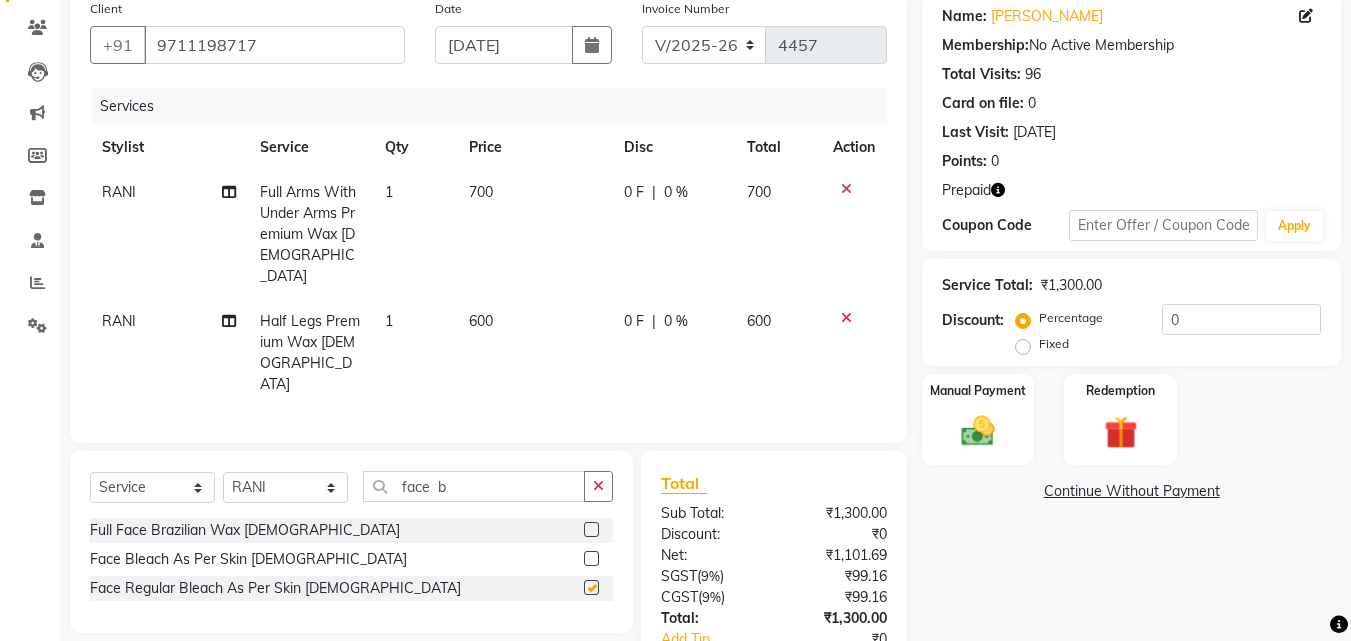 checkbox on "false" 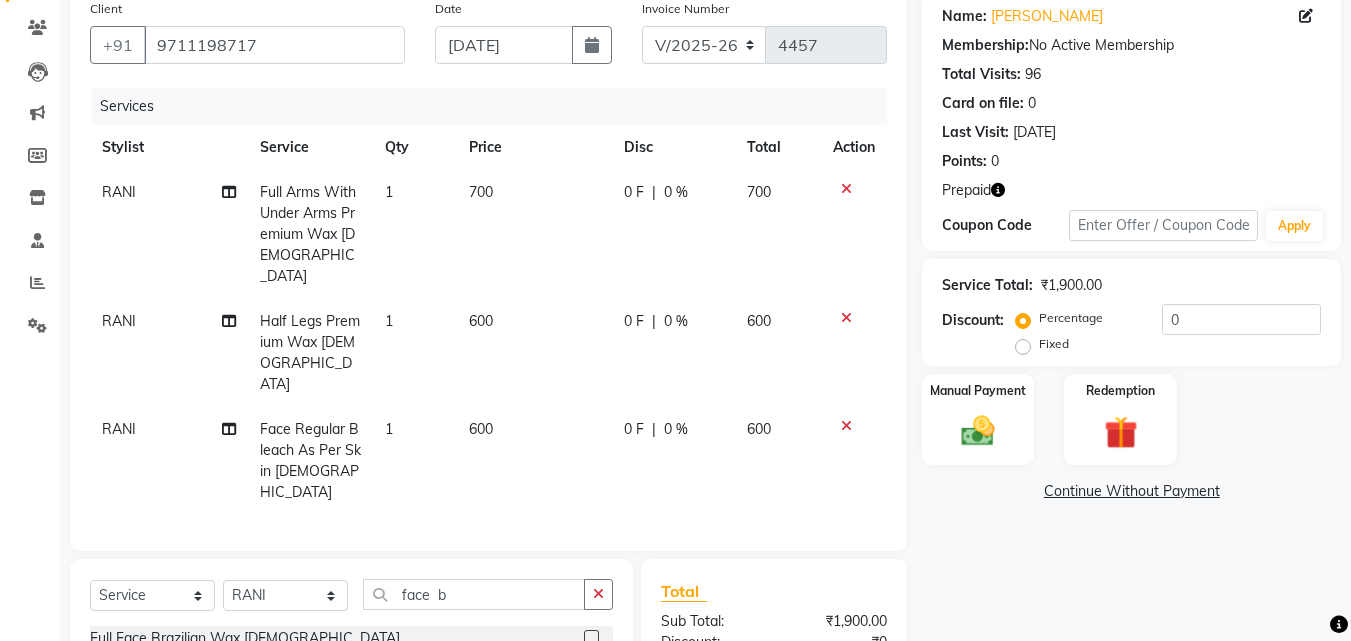 click on "600" 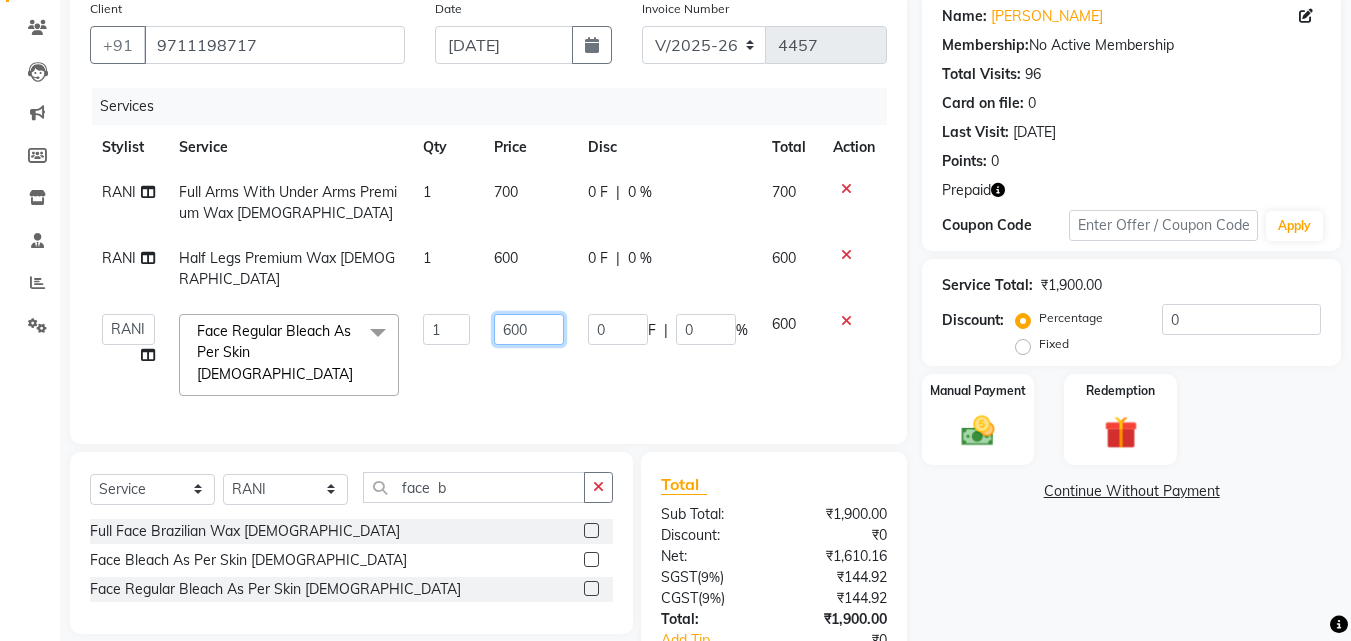 click on "600" 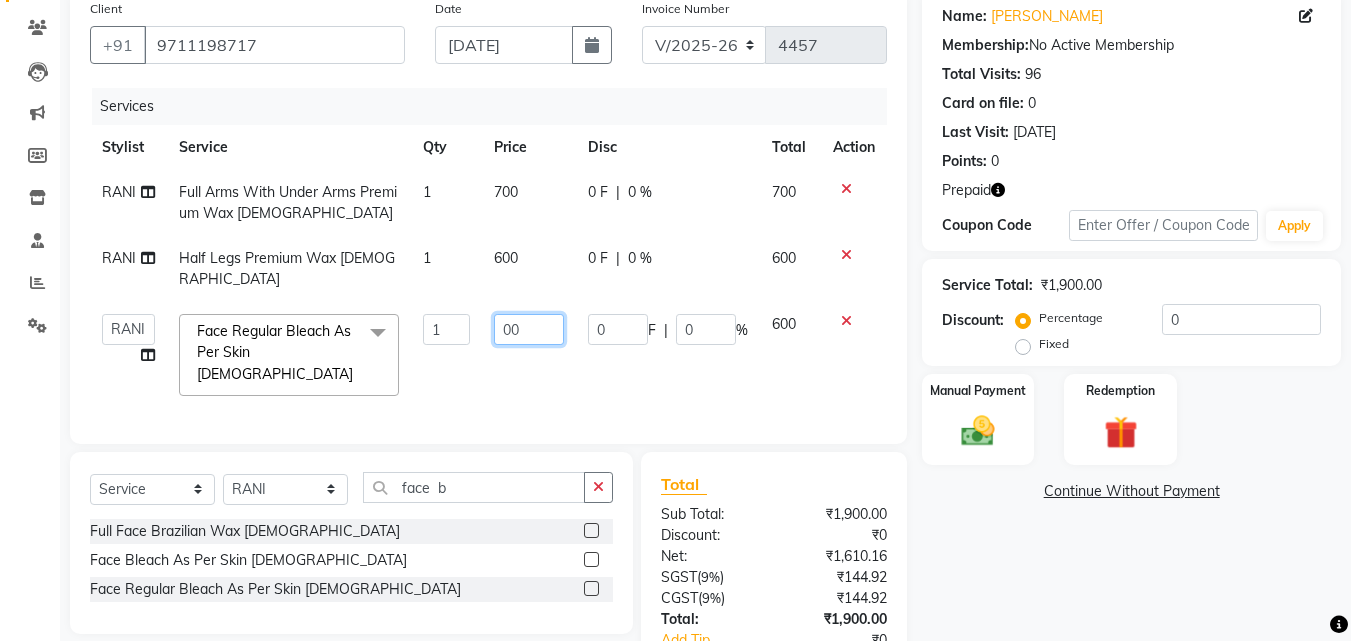 type on "800" 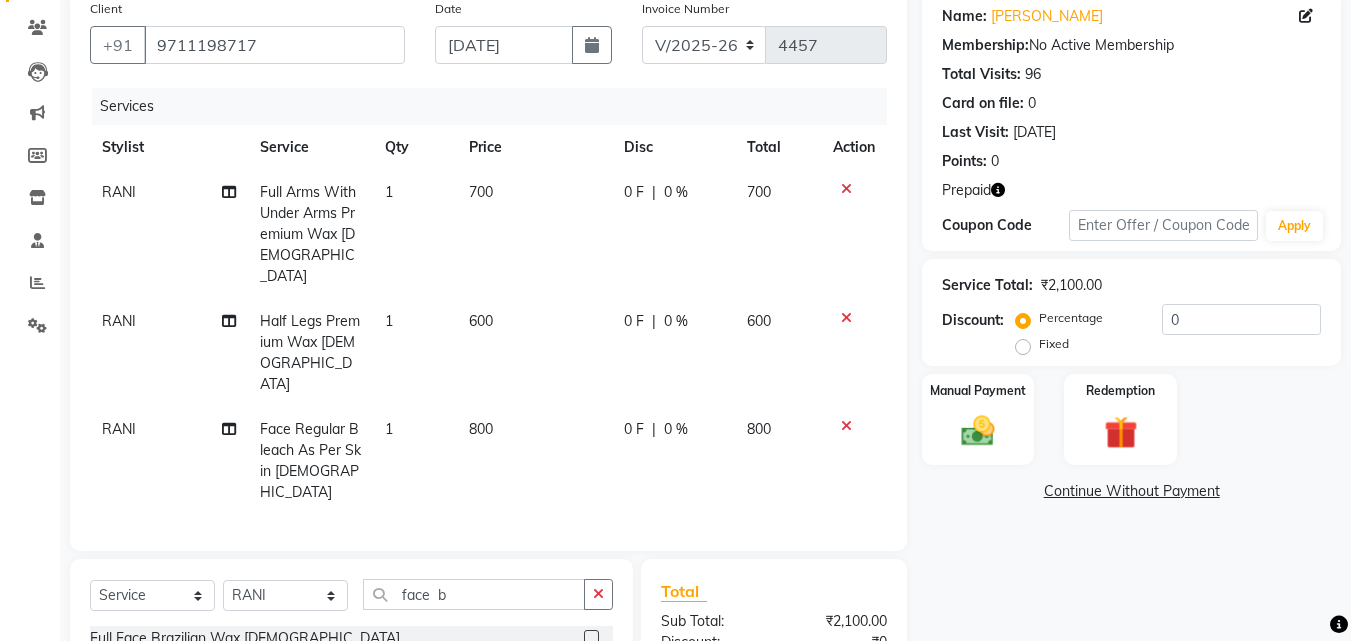 click on "Client +91 9711198717 Date 11-07-2025 Invoice Number V/2025 V/2025-26 4457 Services Stylist Service Qty Price Disc Total Action RANI Full Arms With Under Arms Premium Wax Female 1 700 0 F | 0 % 700 RANI Half Legs Premium Wax Female 1 600 0 F | 0 % 600 RANI Face Regular Bleach As Per Skin Female 1 800 0 F | 0 % 800 Select  Service  Product  Membership  Package Voucher Prepaid Gift Card  Select Stylist Advance Cut  ASIF FARMAN HAIDER Iqbal KASHISH LUCKY Manager MANOJ NASEEM NASIR Nidhi Pooja  PRIYA RAEES RANI RASHID RIZWAN SACHIN SALMAN SANJAY Shahjad Shankar shuaib SONI face  b Full Face Brazilian Wax Female  Face Bleach As Per Skin Male  Face Regular Bleach As Per Skin Female  Total Sub Total: ₹2,100.00 Discount: ₹0 Net: ₹1,779.66 SGST  ( 9% ) ₹160.17 CGST  ( 9% ) ₹160.17 Total: ₹2,100.00 Add Tip ₹0 Payable: ₹2,100.00 Paid: ₹0 Balance   : ₹2,100.00" 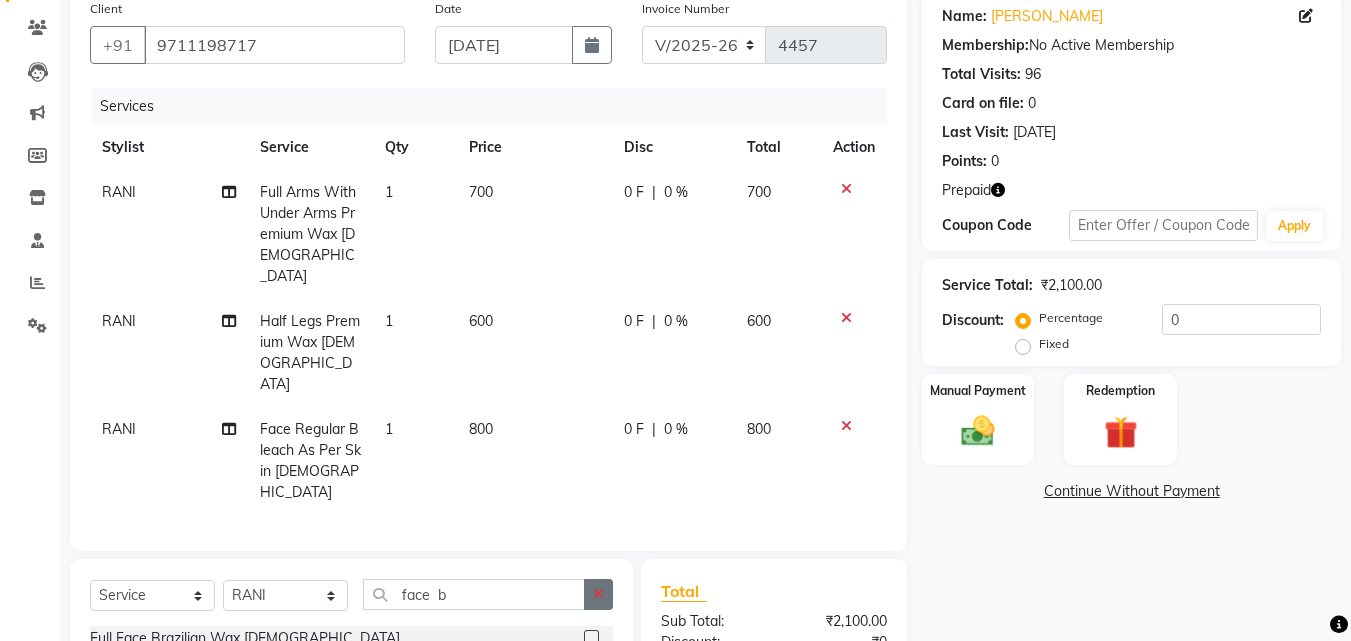 click 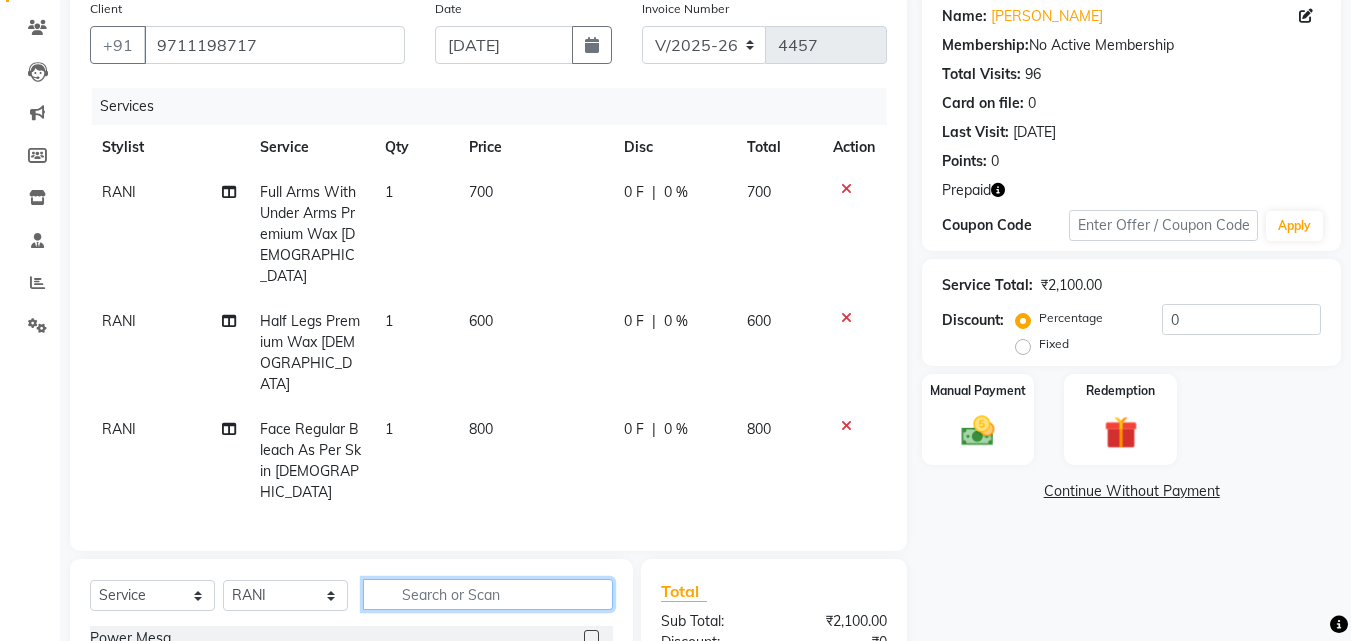 drag, startPoint x: 568, startPoint y: 541, endPoint x: 558, endPoint y: 544, distance: 10.440307 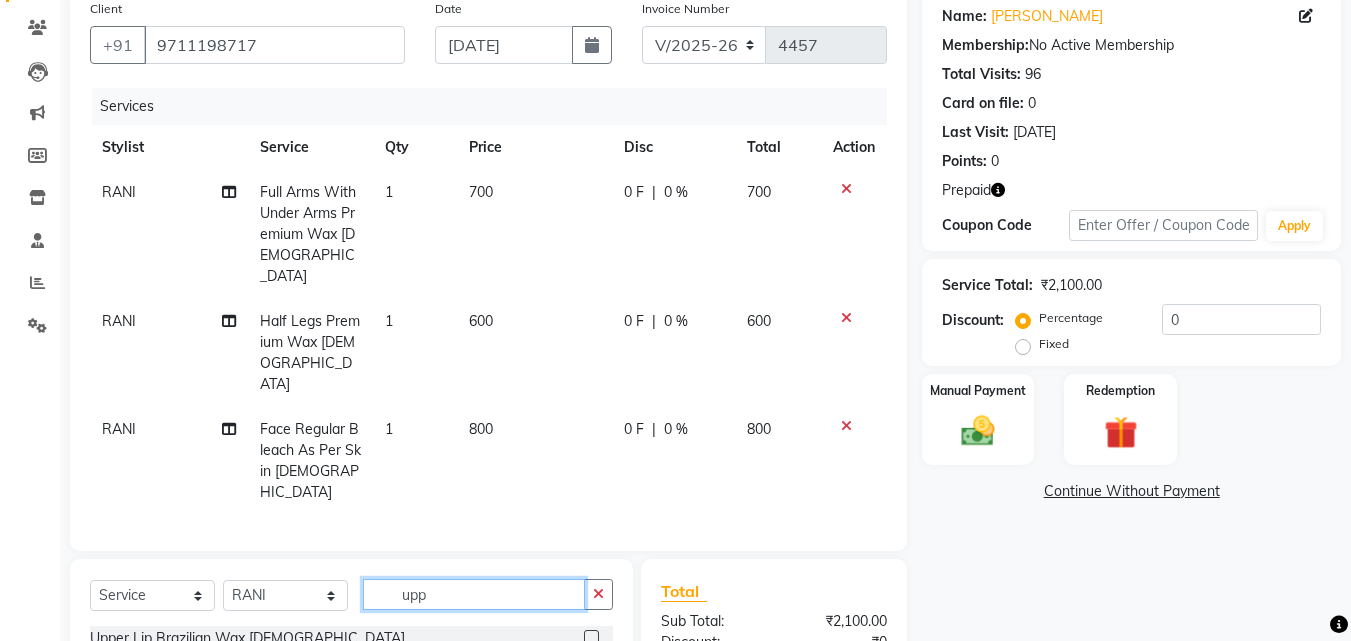 type on "upp" 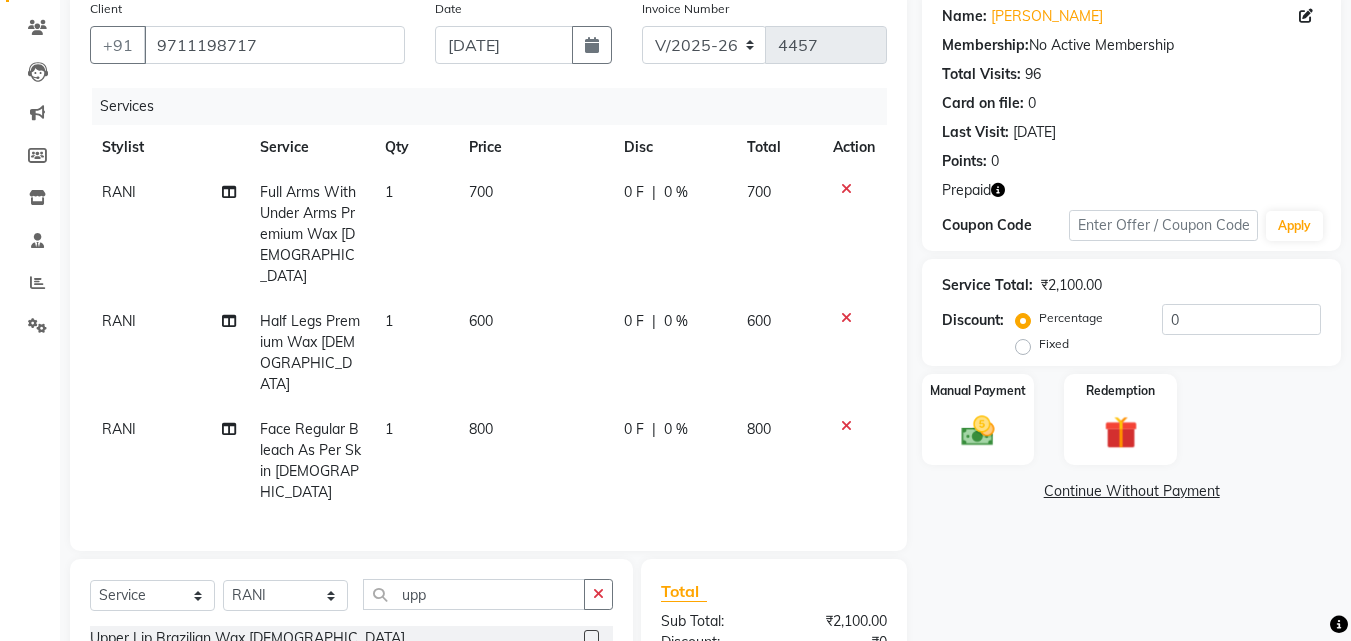 click on "Upper Lip Thread Female" 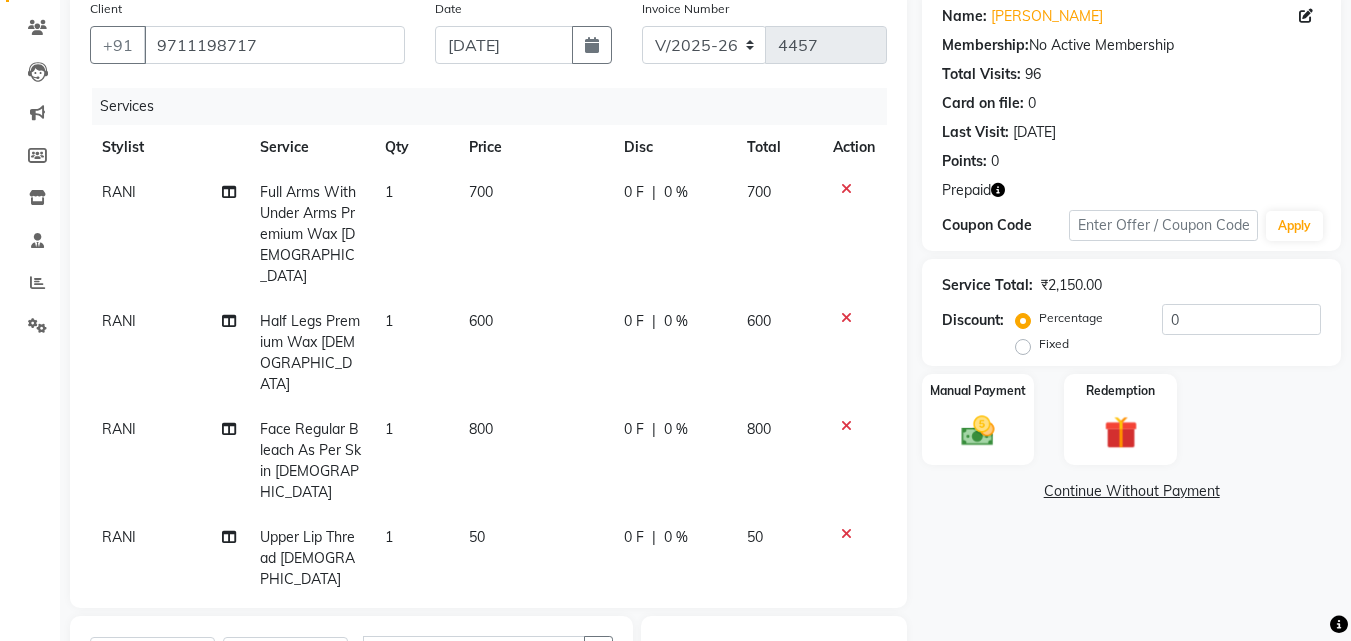 checkbox on "false" 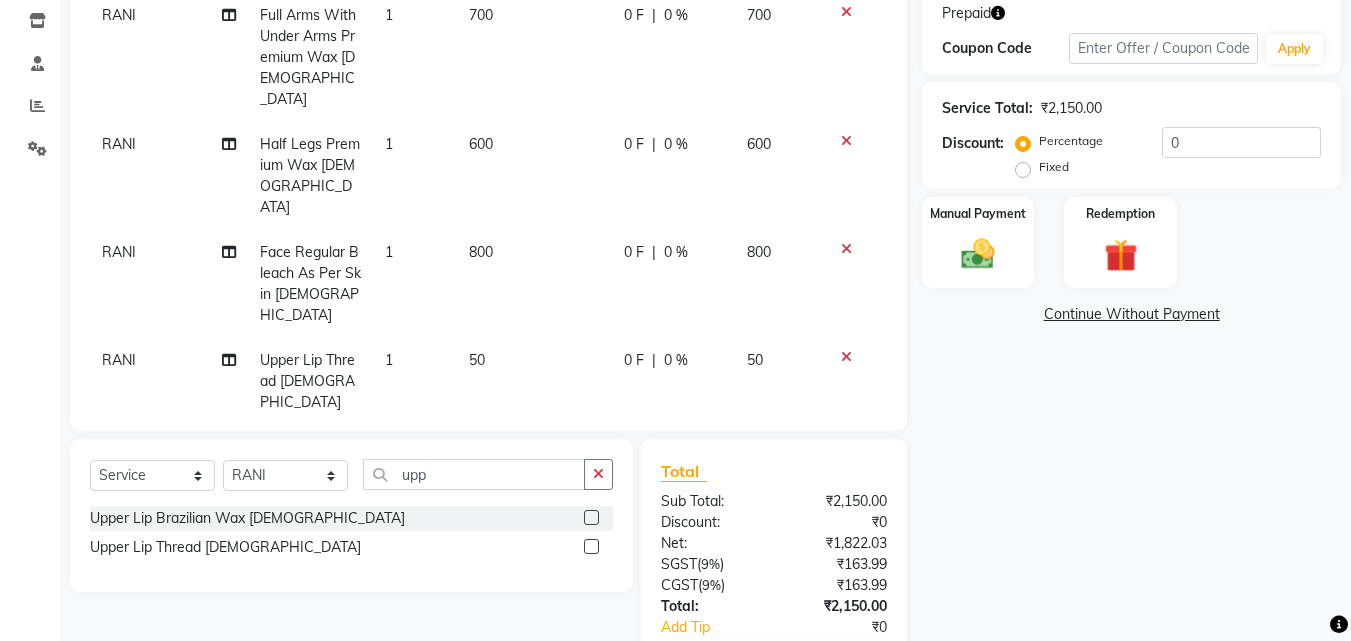 scroll, scrollTop: 364, scrollLeft: 0, axis: vertical 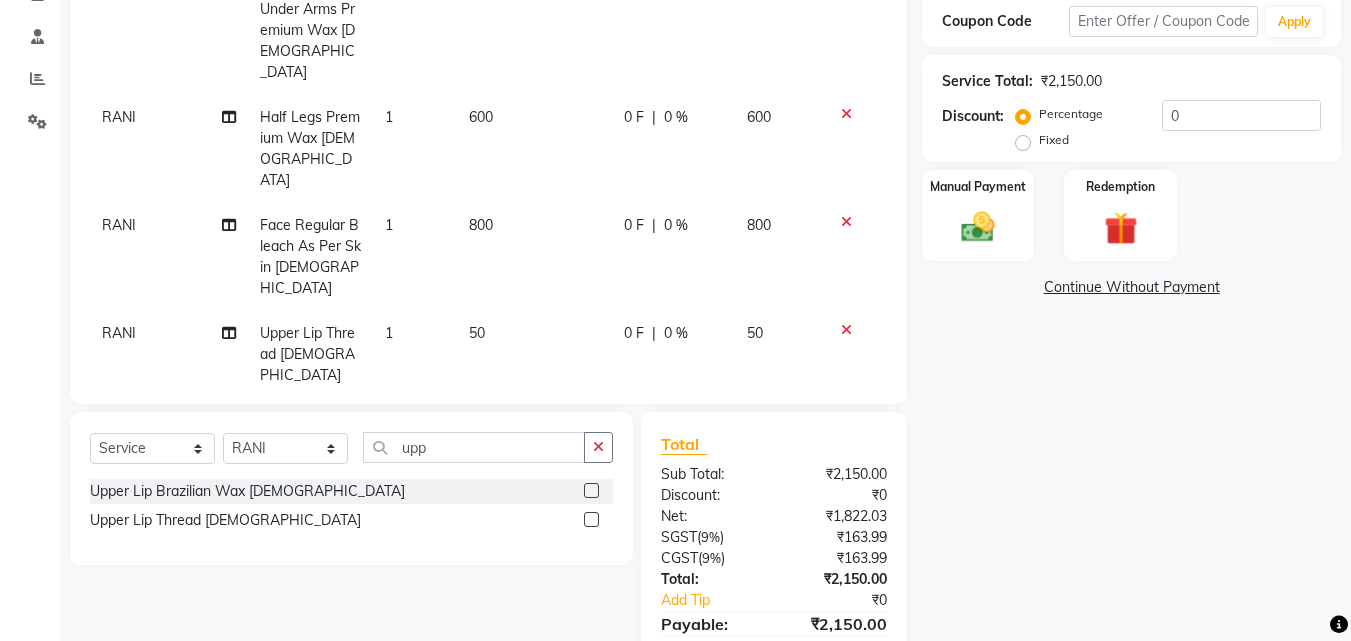 click 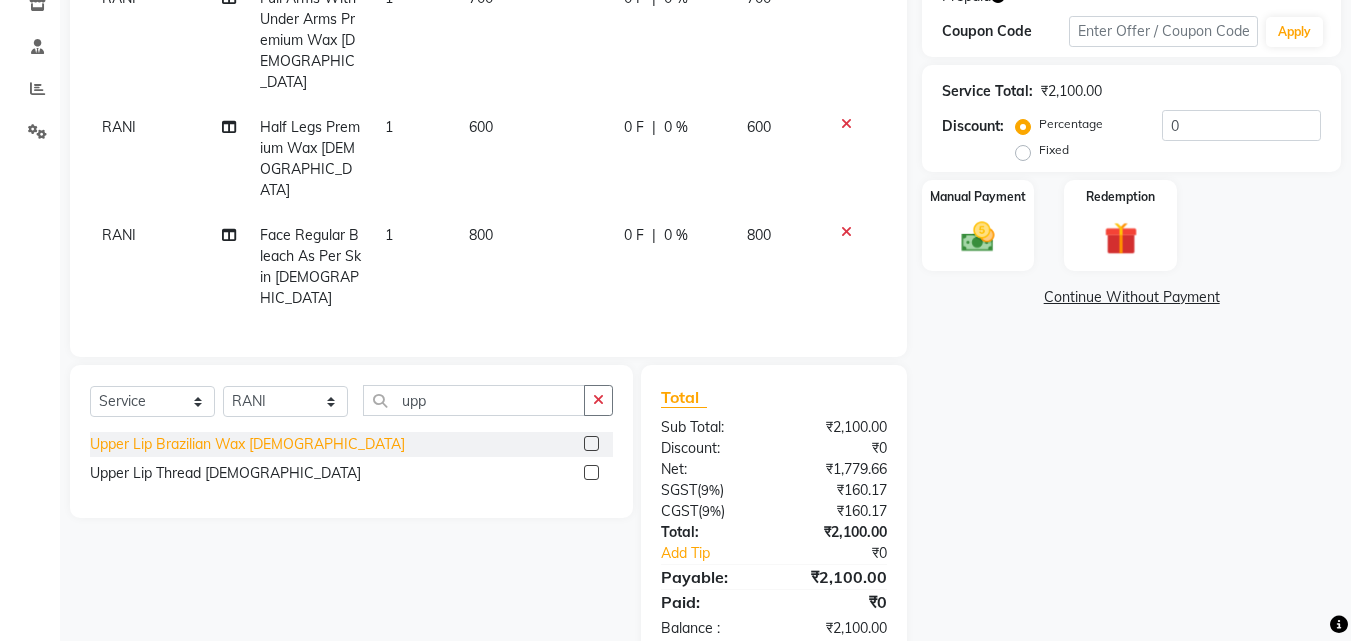 click on "Upper Lip Brazilian Wax Female" 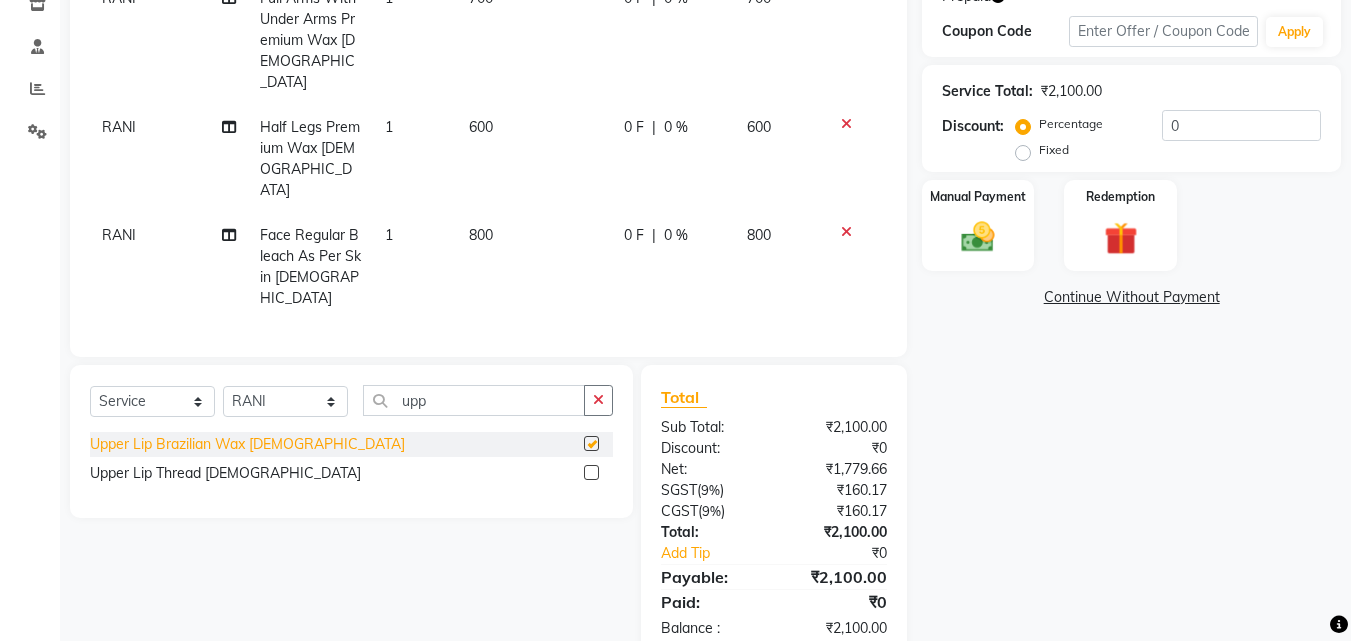scroll, scrollTop: 364, scrollLeft: 0, axis: vertical 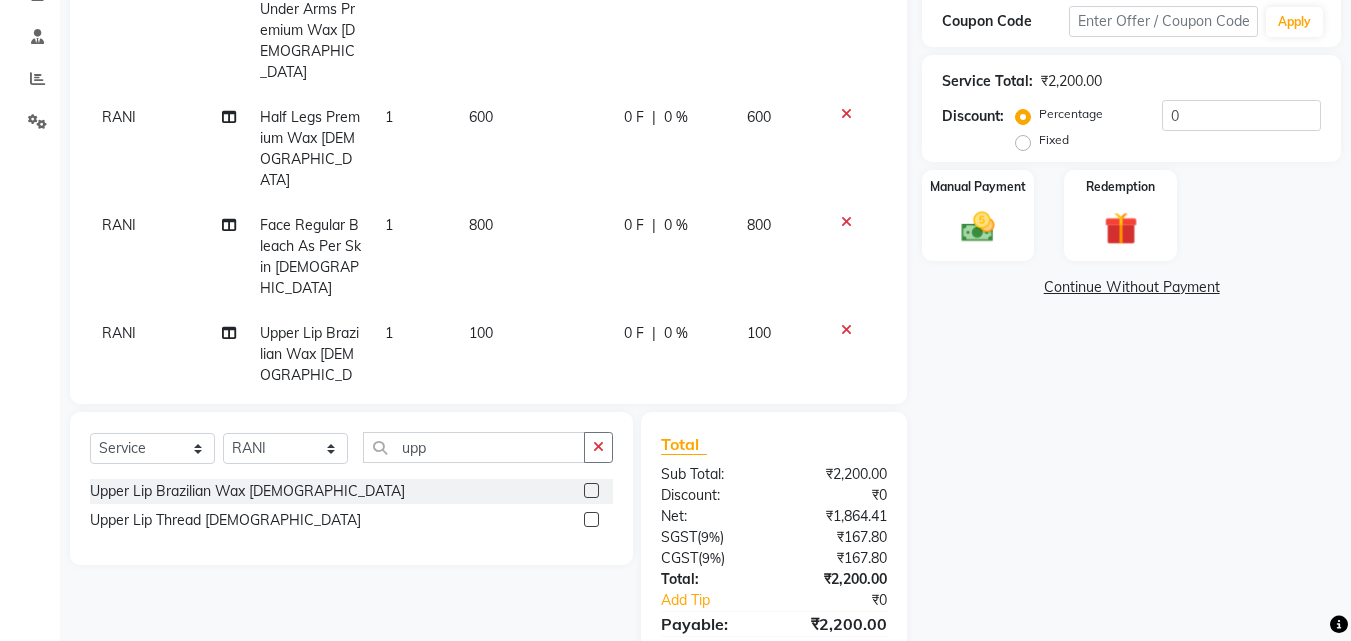 checkbox on "false" 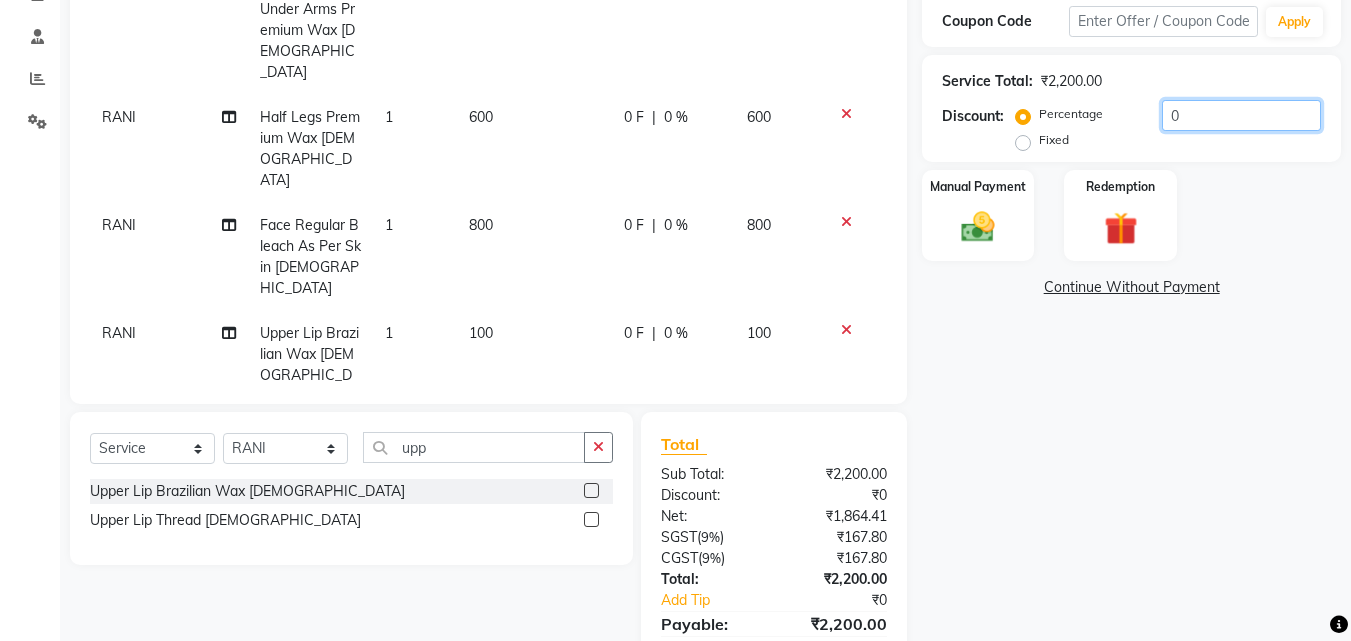 click on "0" 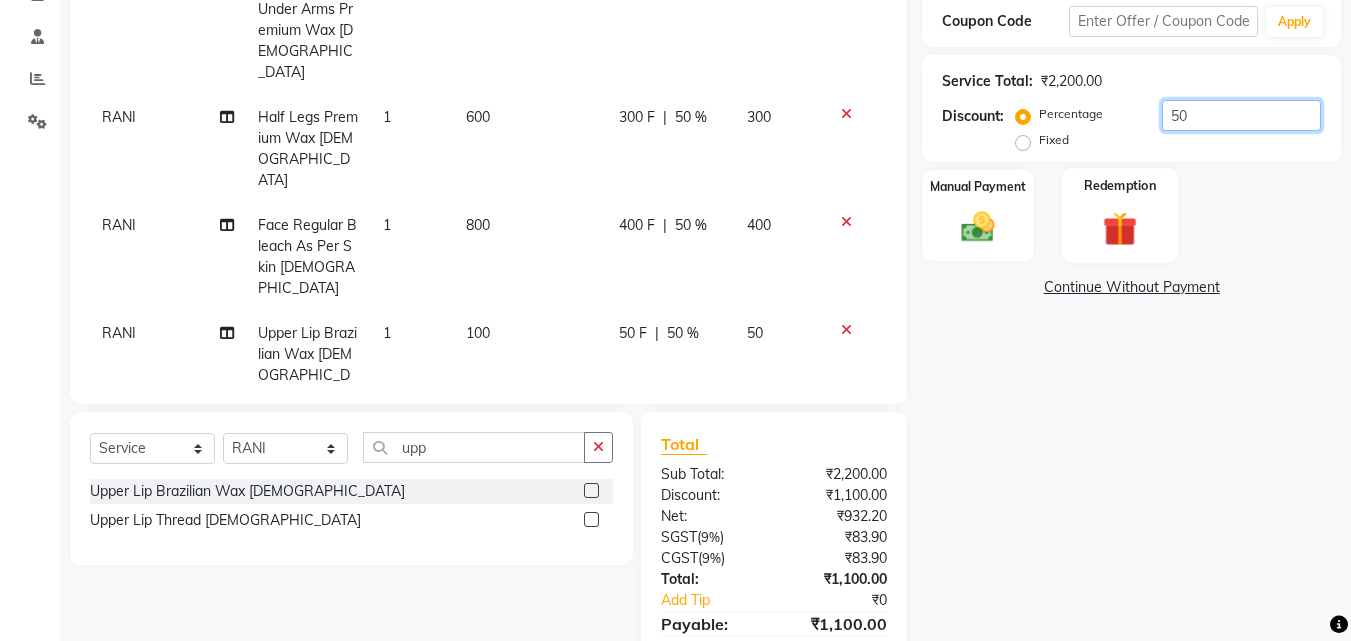 type on "50" 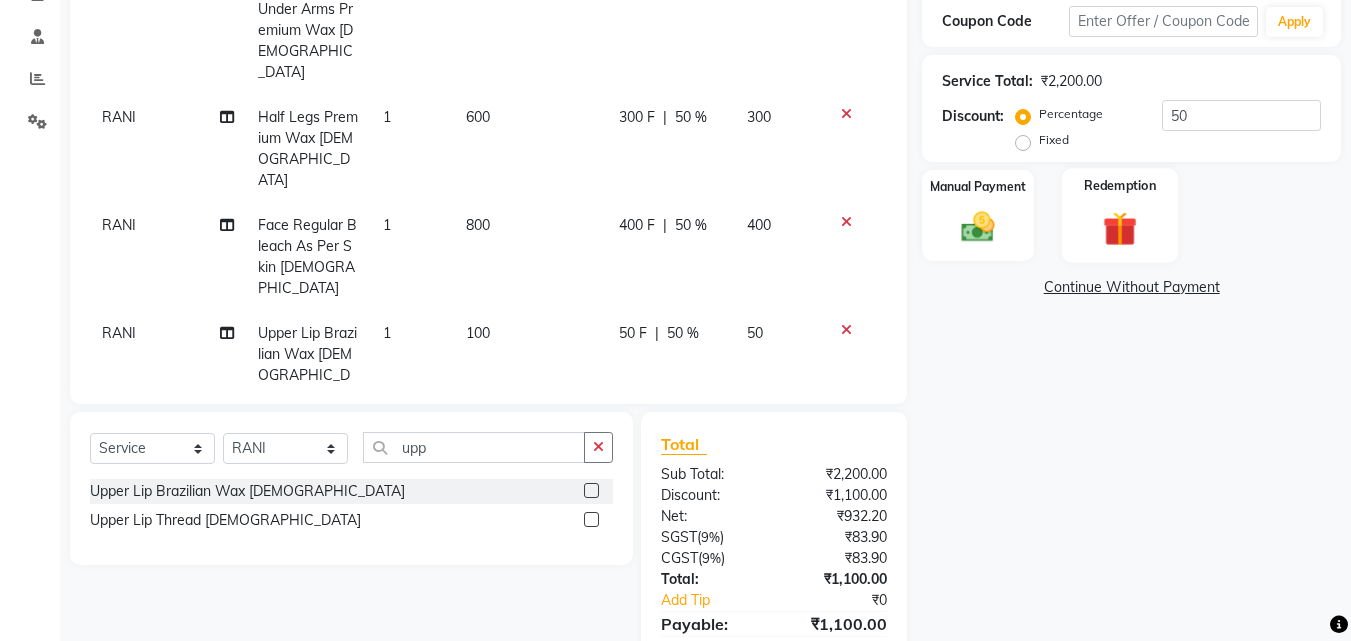 click 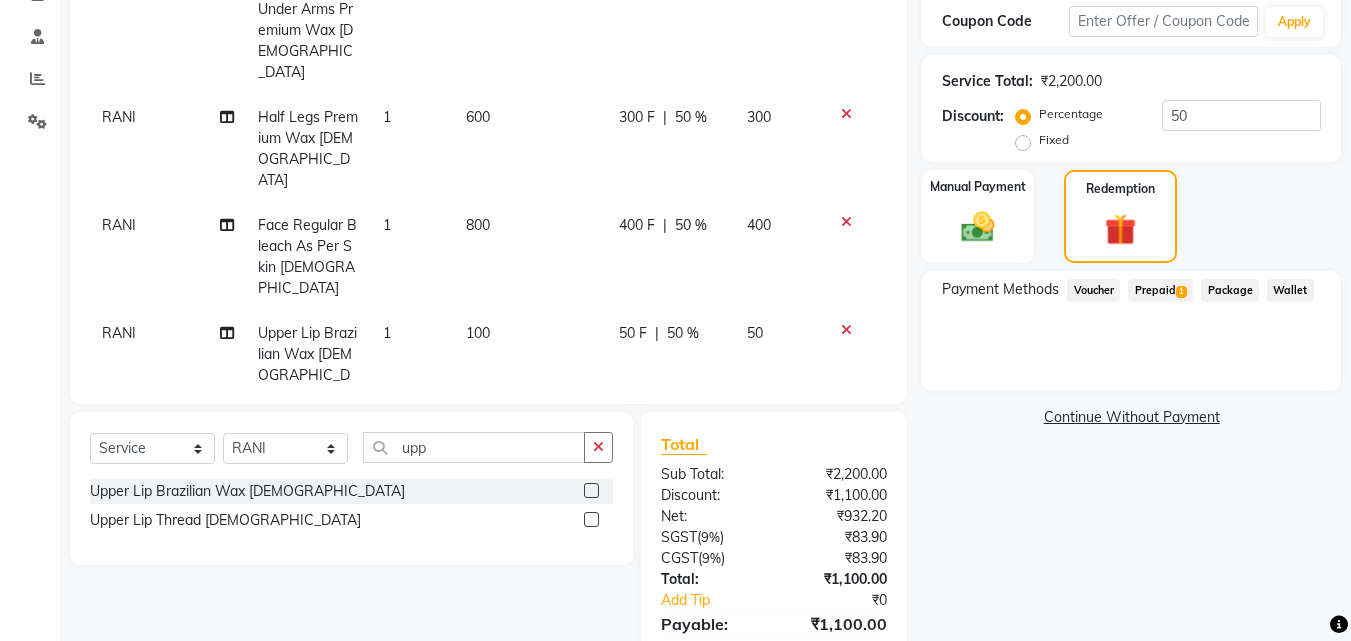 click on "Prepaid  1" 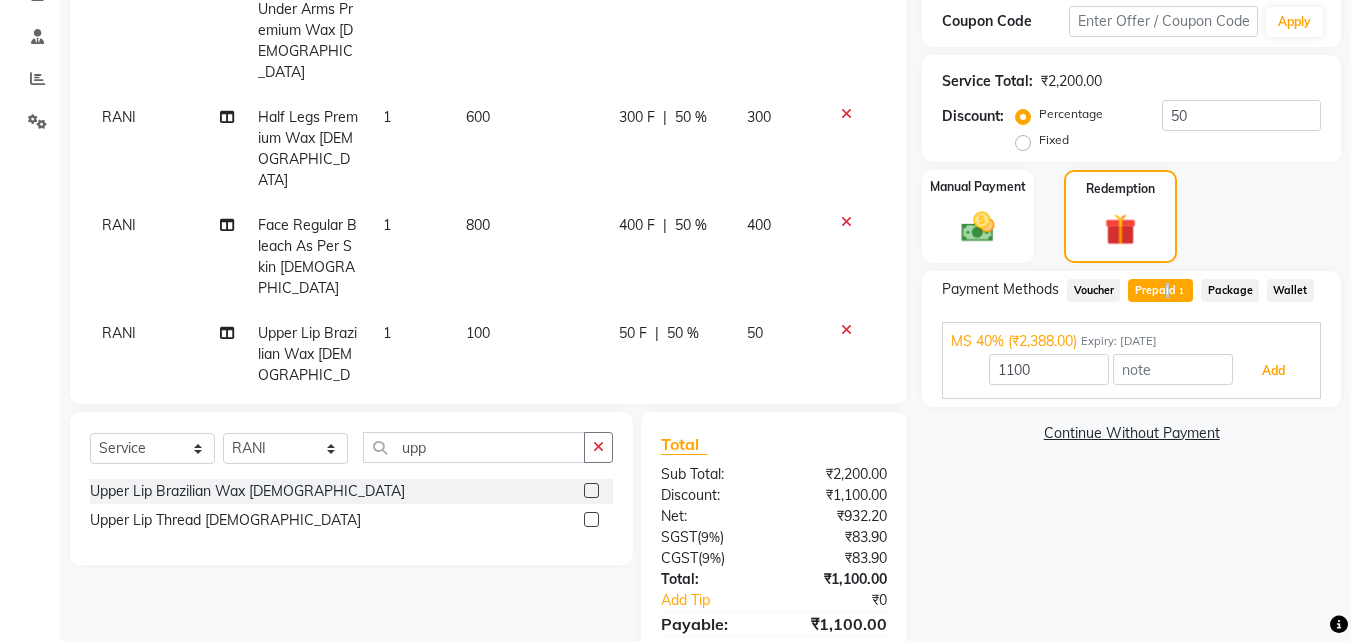 click on "Add" at bounding box center [1273, 371] 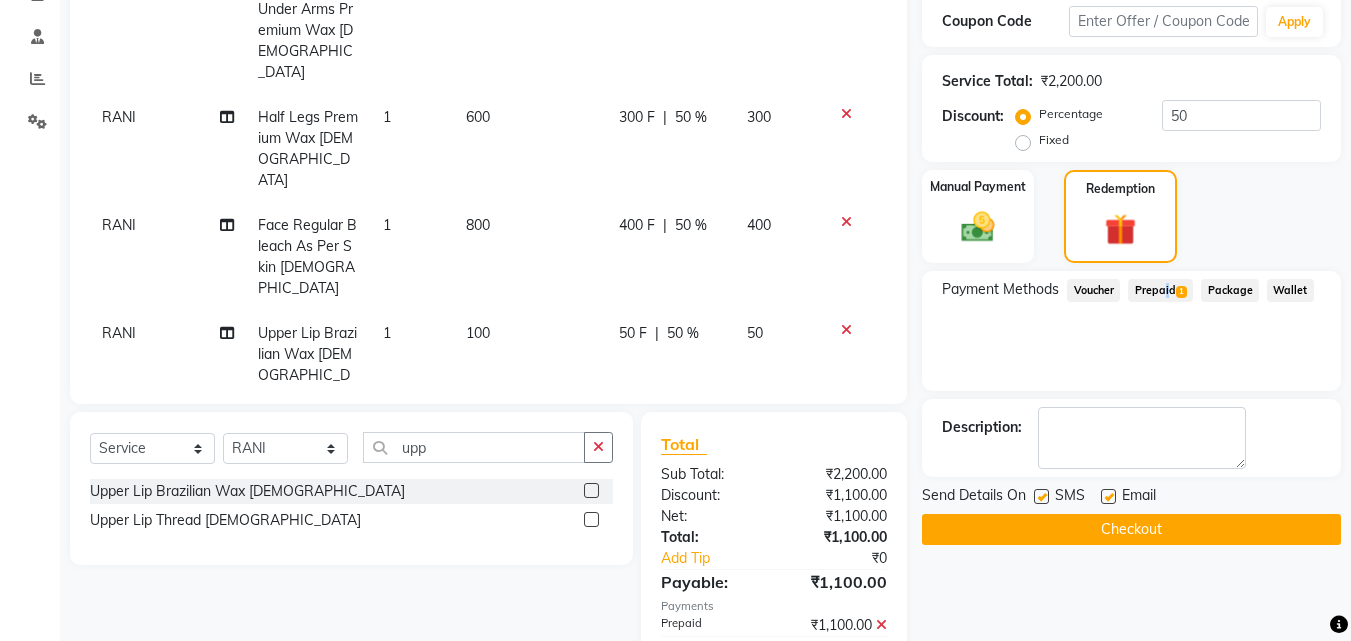 click on "Checkout" 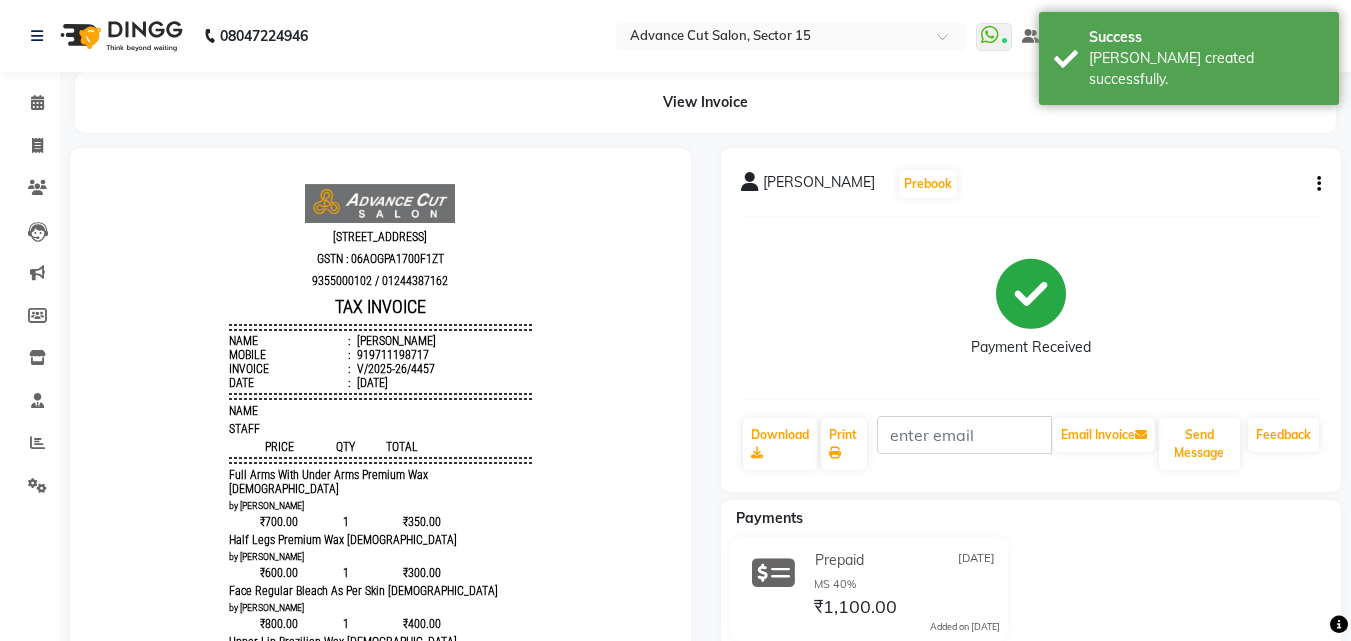 scroll, scrollTop: 0, scrollLeft: 0, axis: both 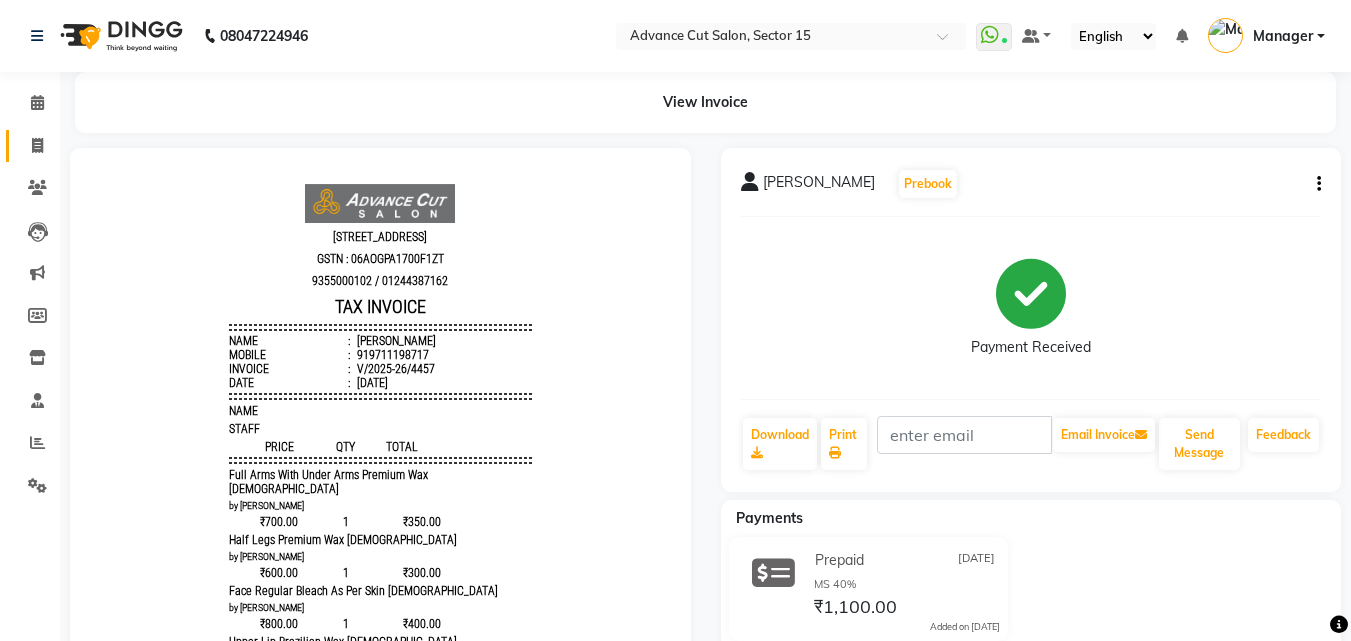 click 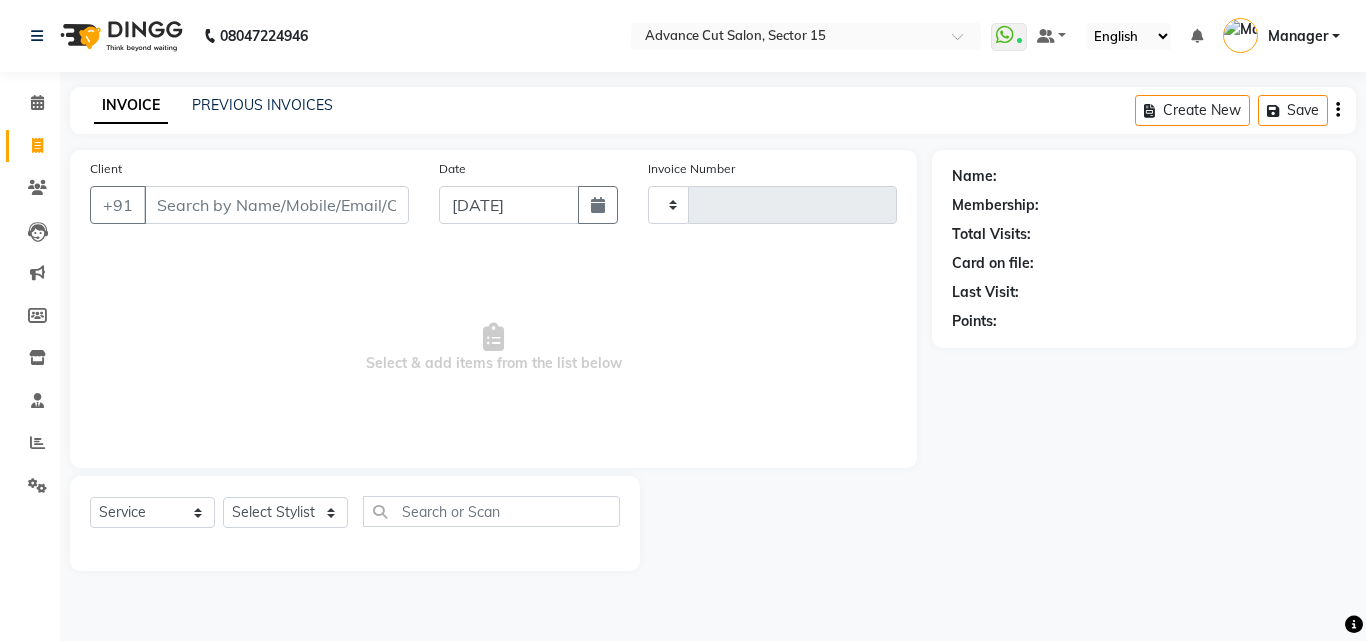 click 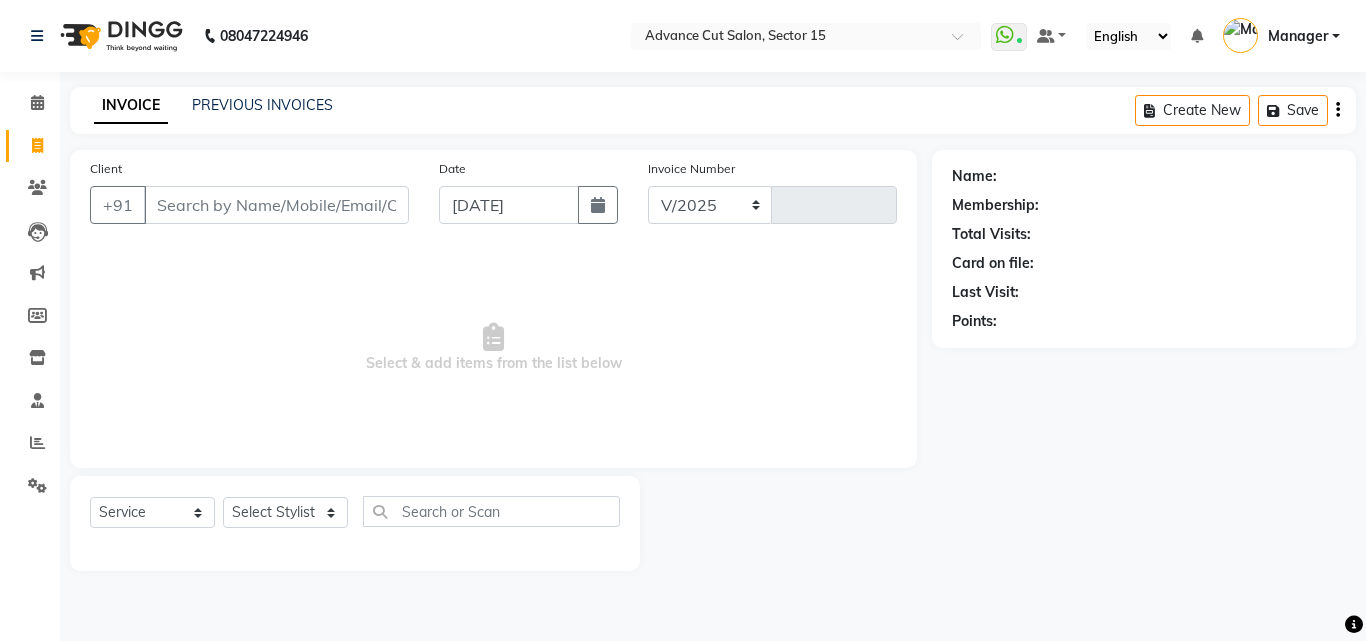select on "6255" 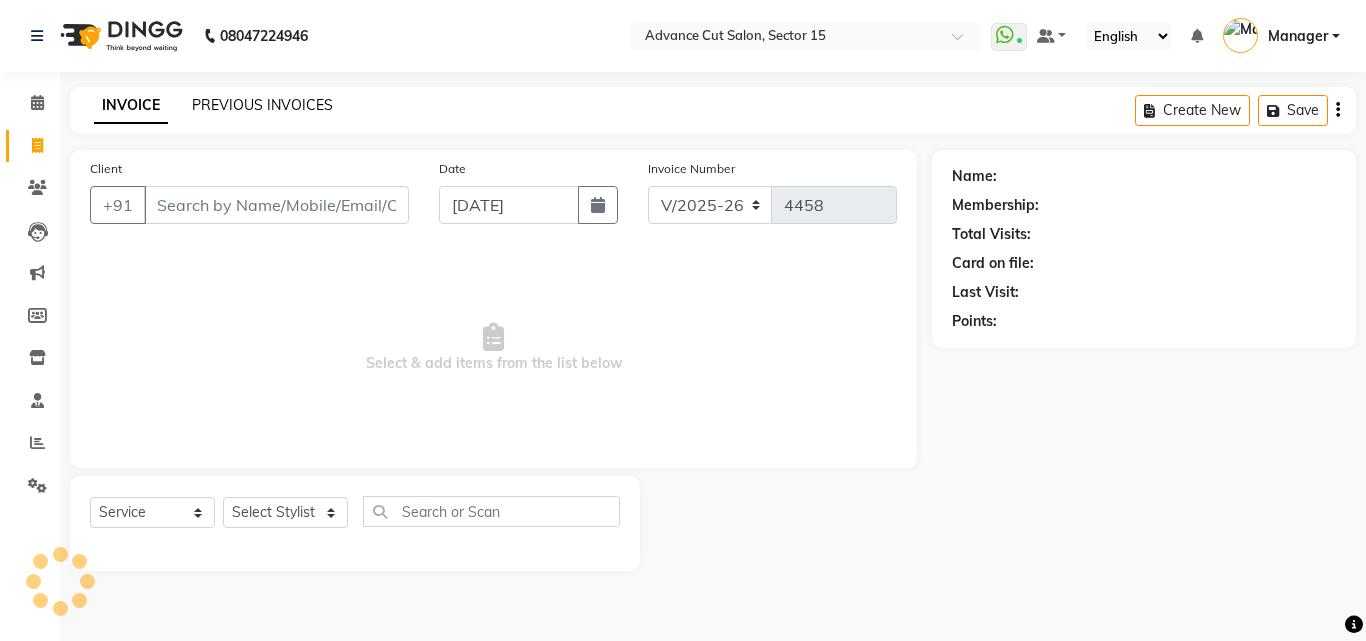 click on "PREVIOUS INVOICES" 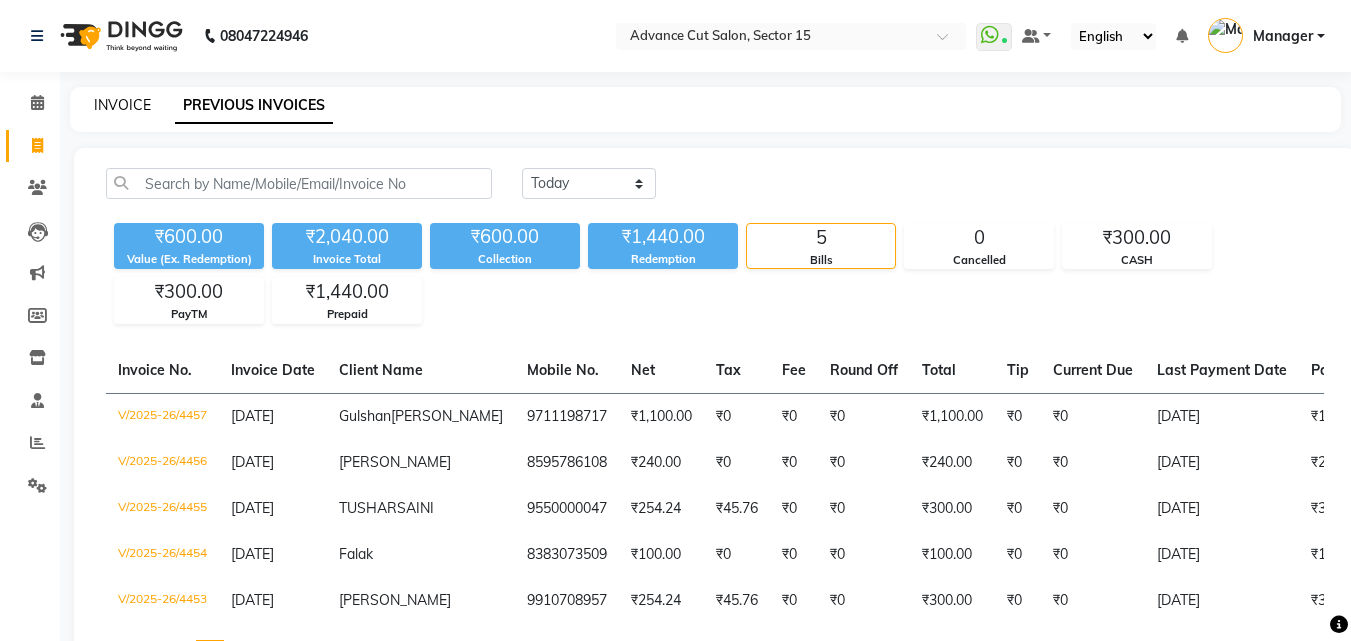 click on "INVOICE" 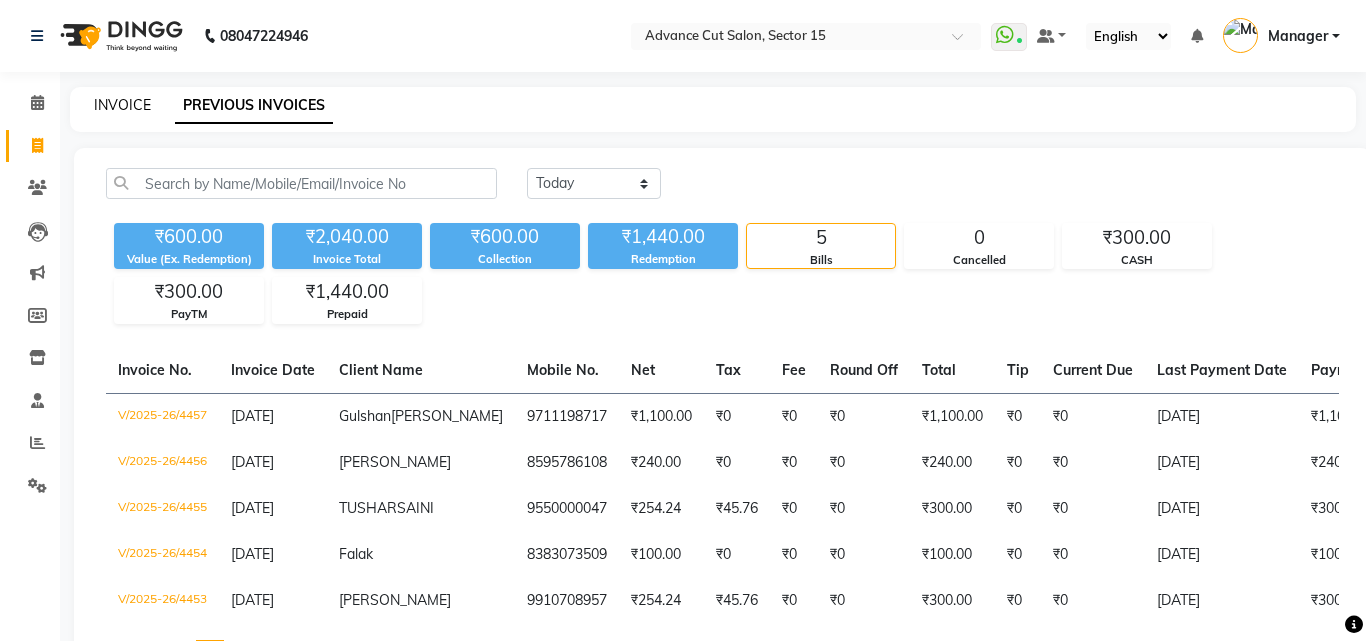 select on "6255" 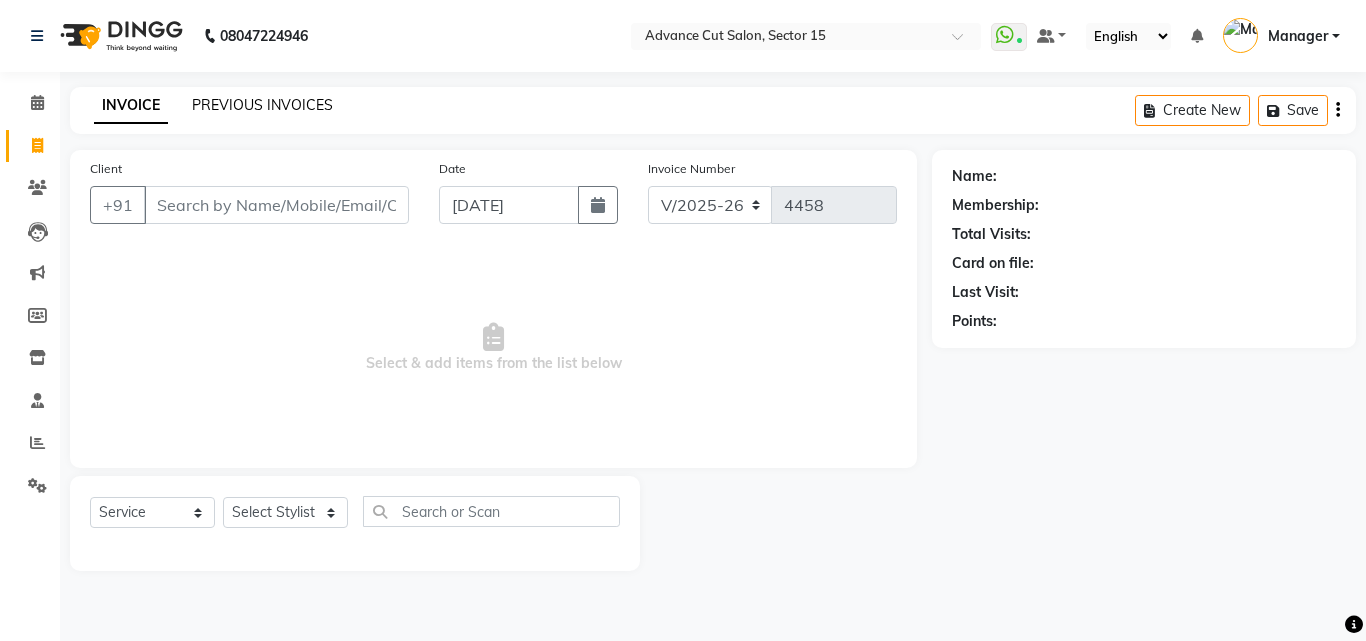 click on "PREVIOUS INVOICES" 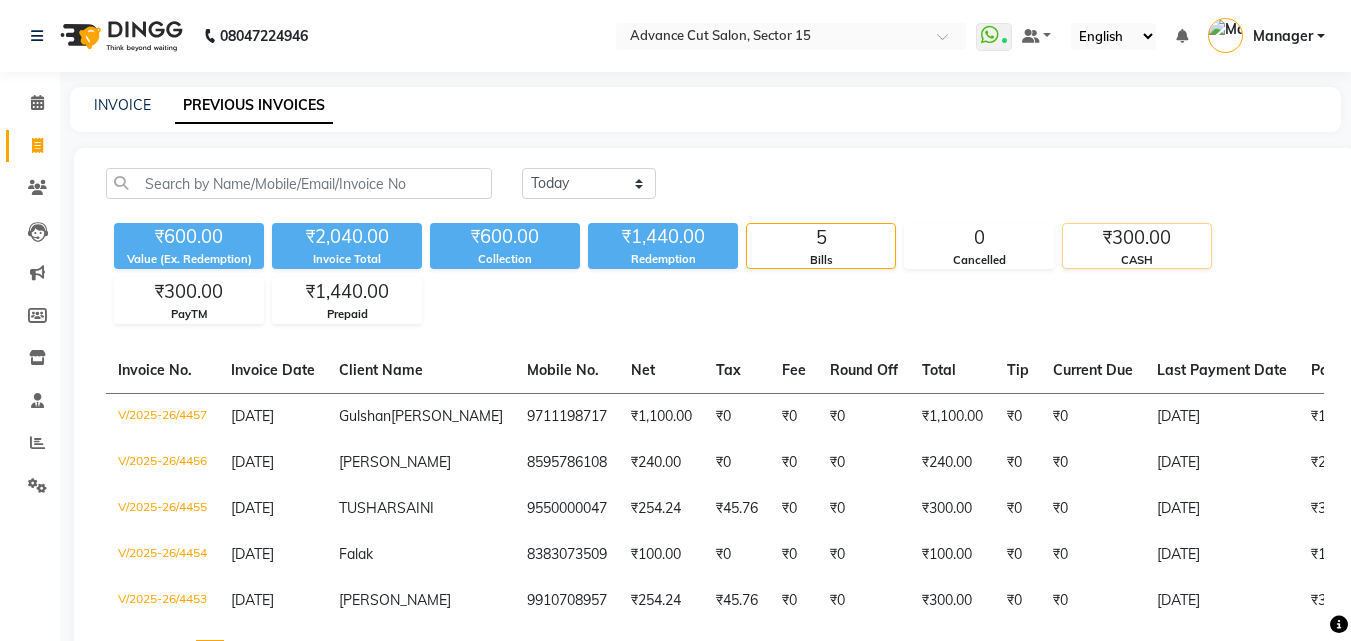click on "₹300.00" 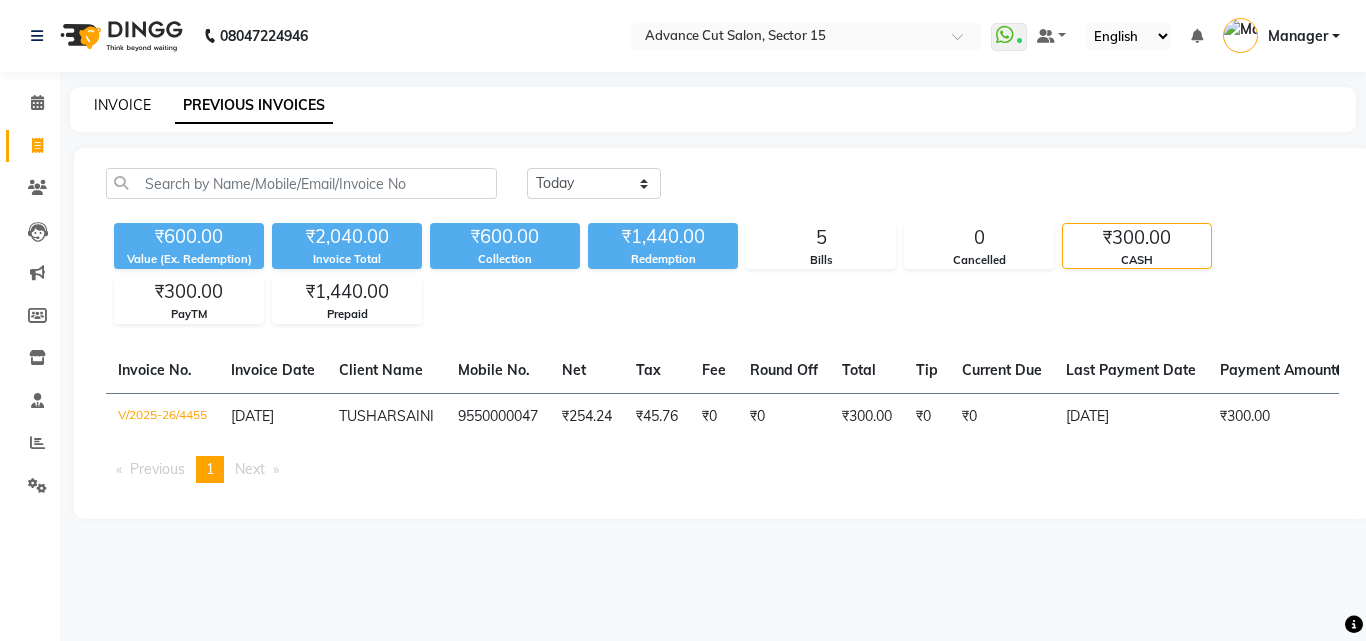 click on "INVOICE" 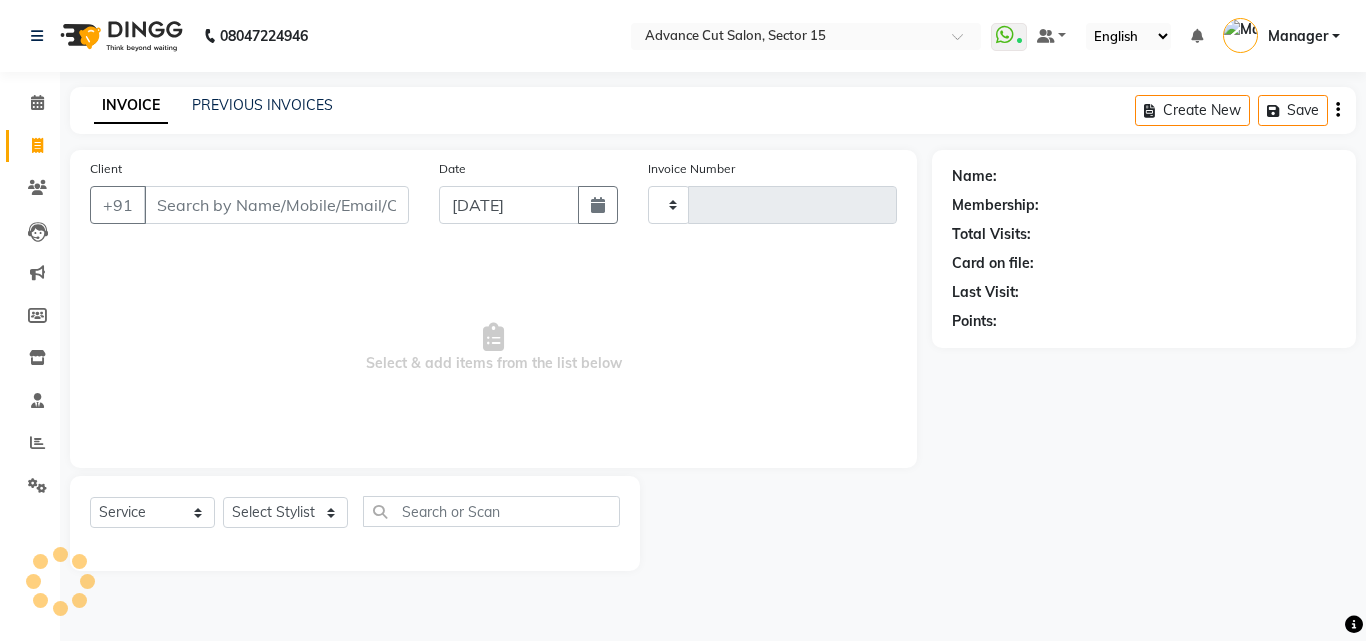 type on "4458" 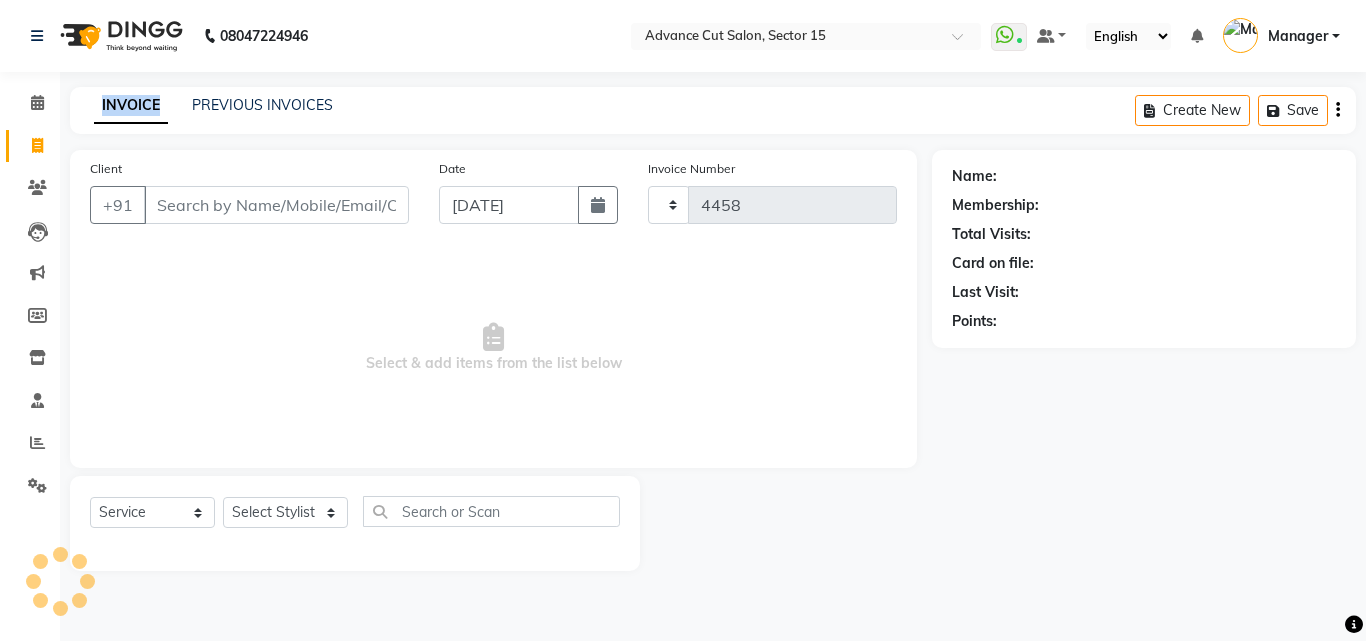 select on "6255" 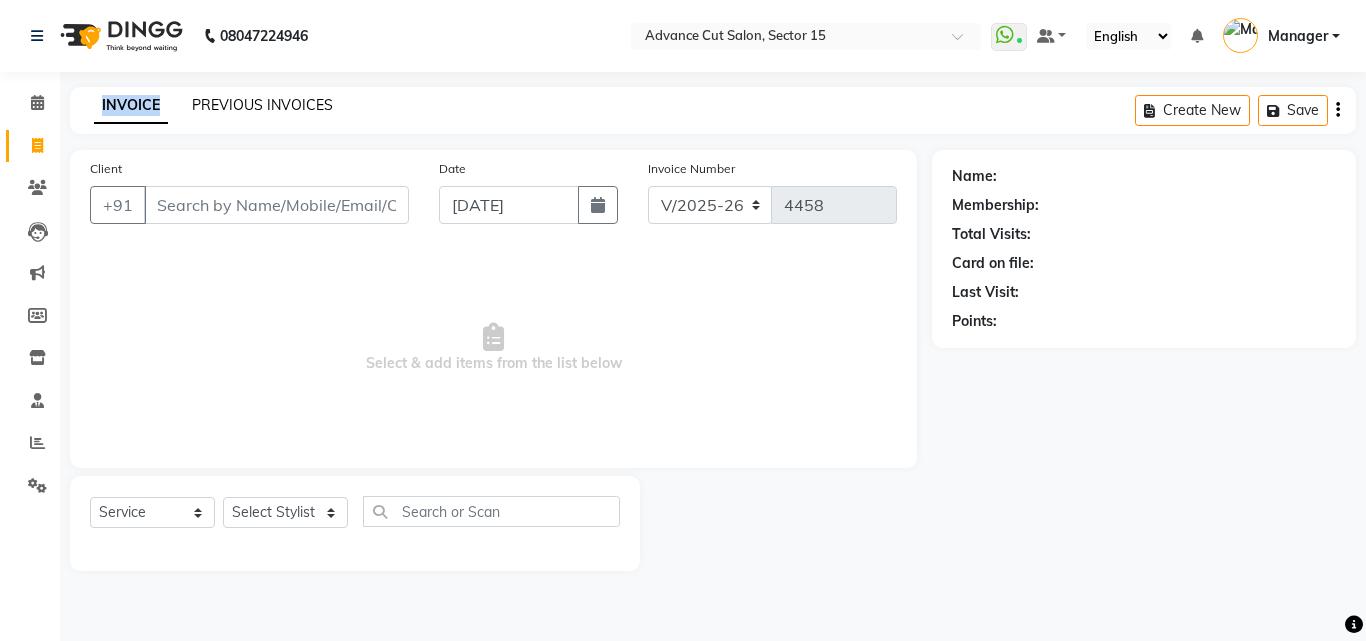 click on "PREVIOUS INVOICES" 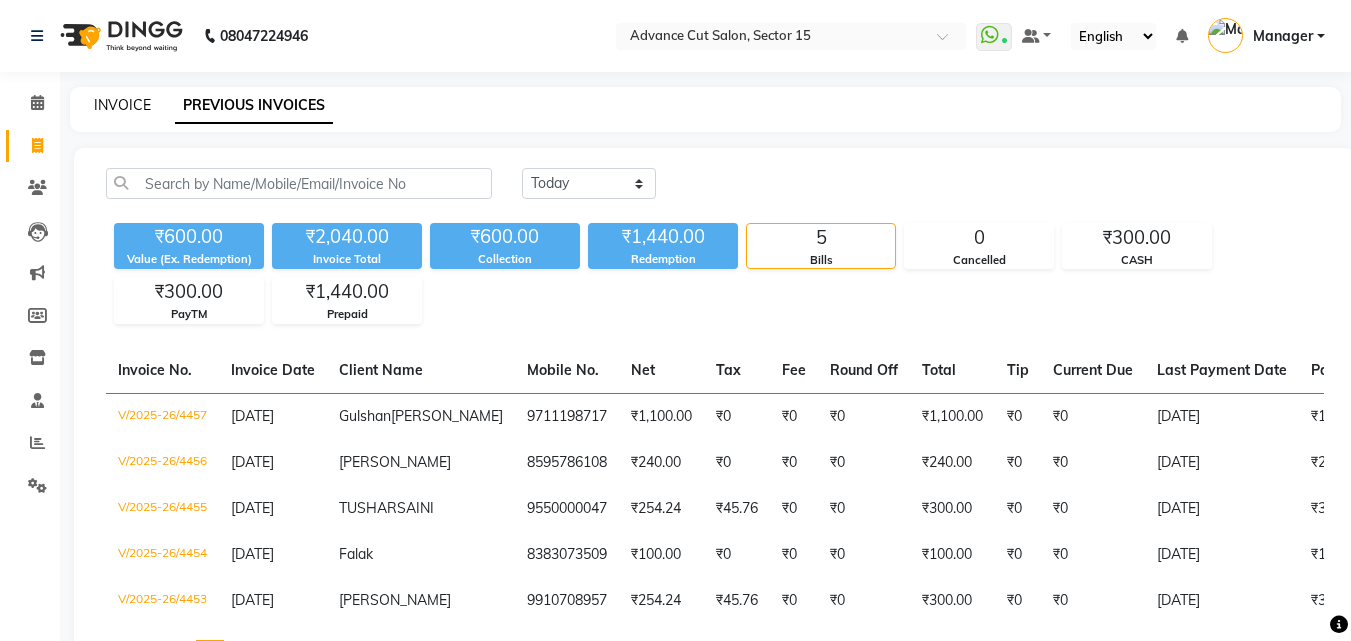 click on "INVOICE" 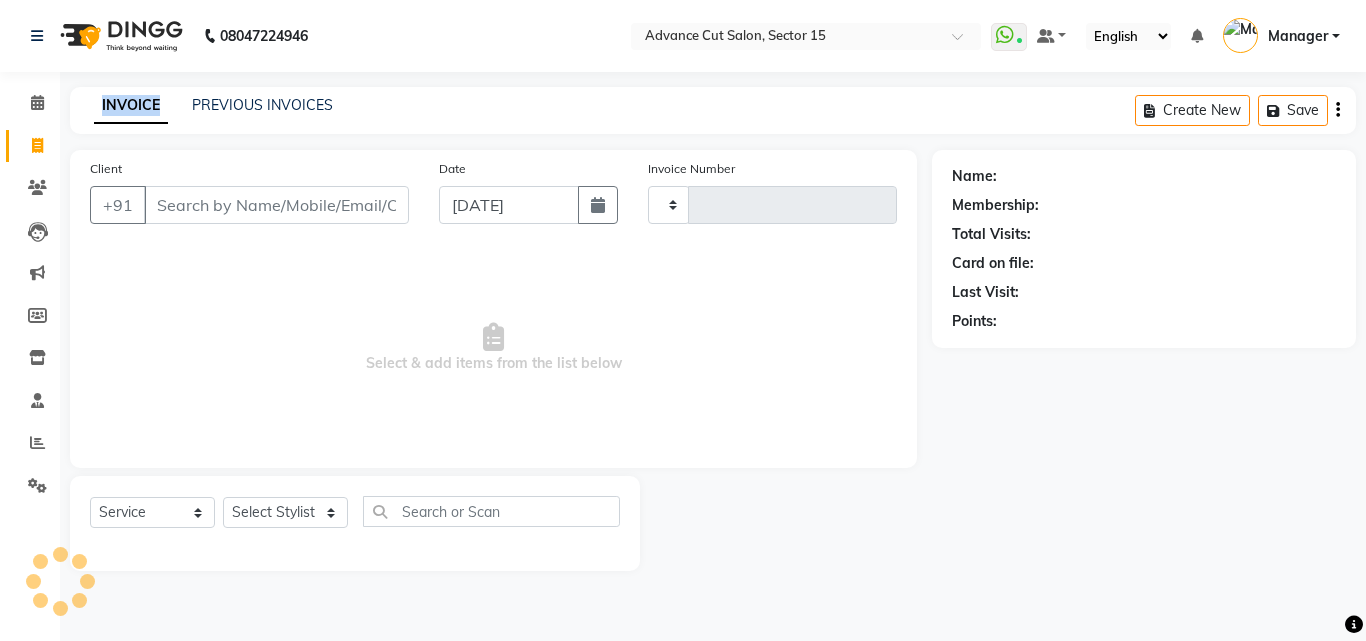 click on "INVOICE" 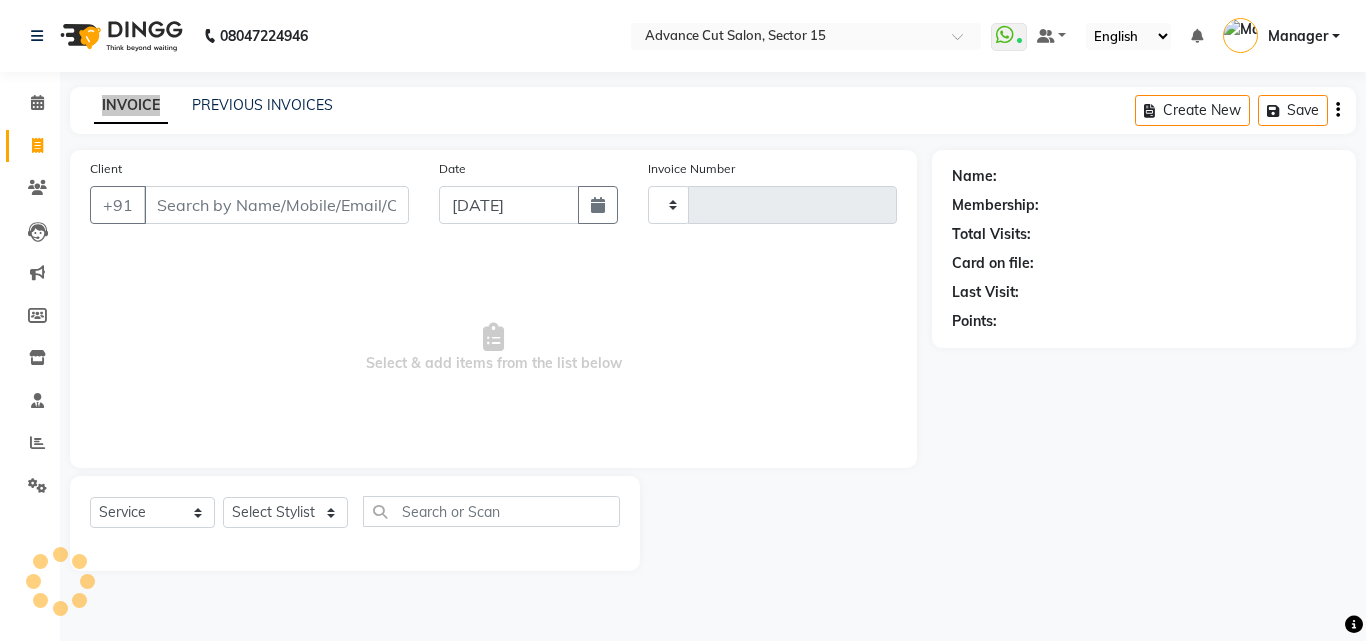 type on "4458" 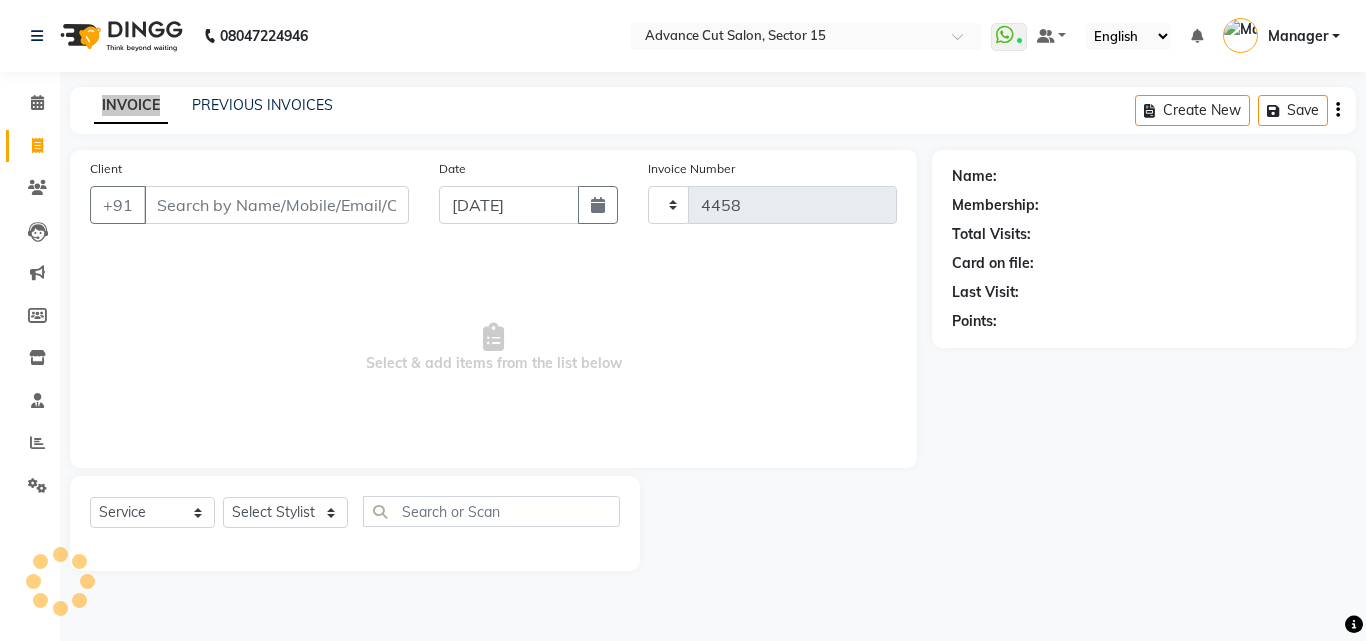 select on "6255" 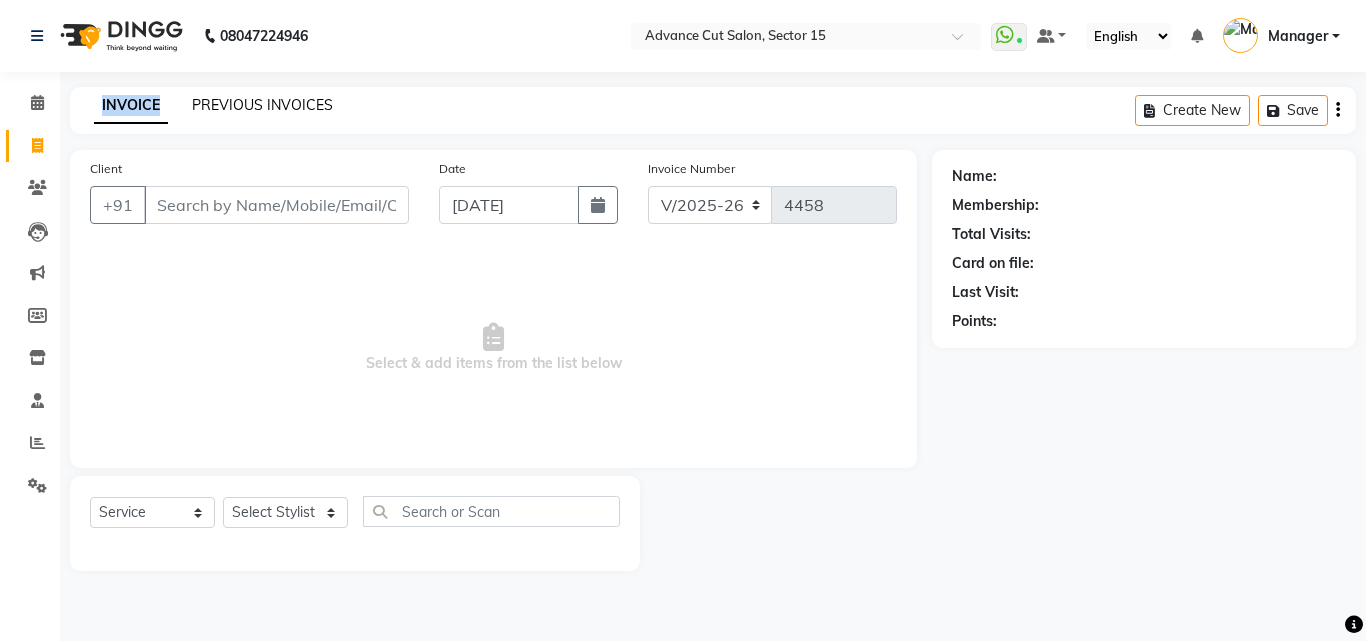 click on "PREVIOUS INVOICES" 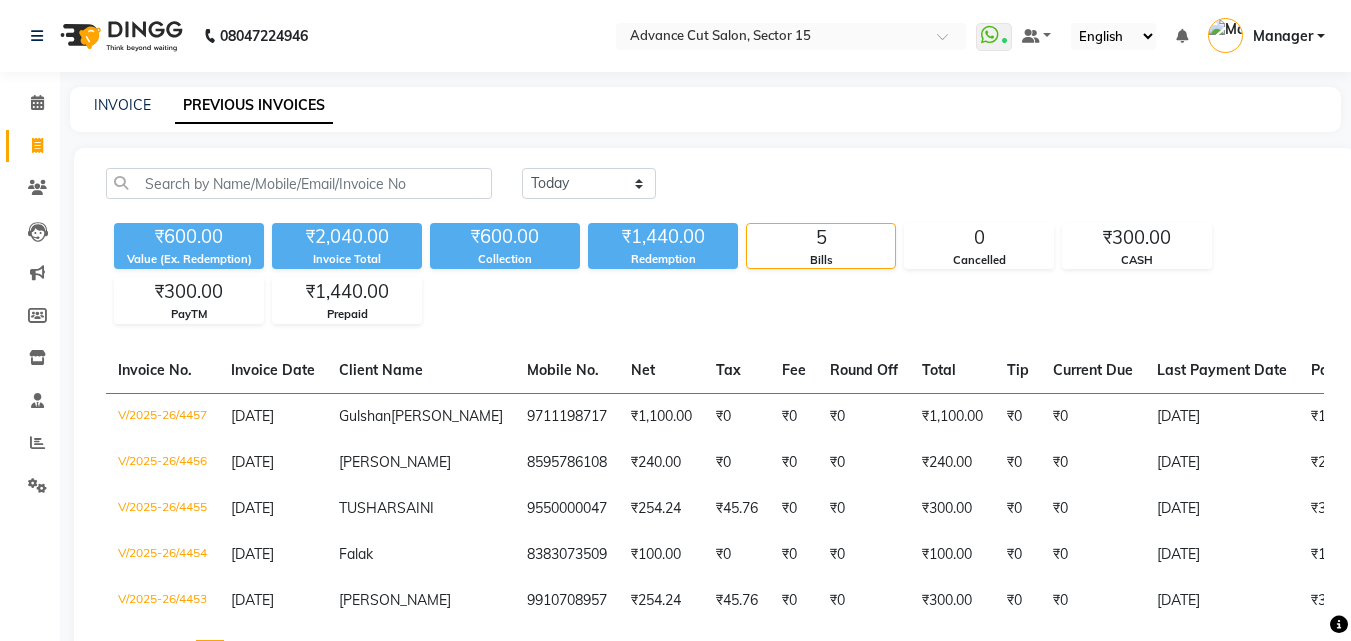 click on "INVOICE PREVIOUS INVOICES" 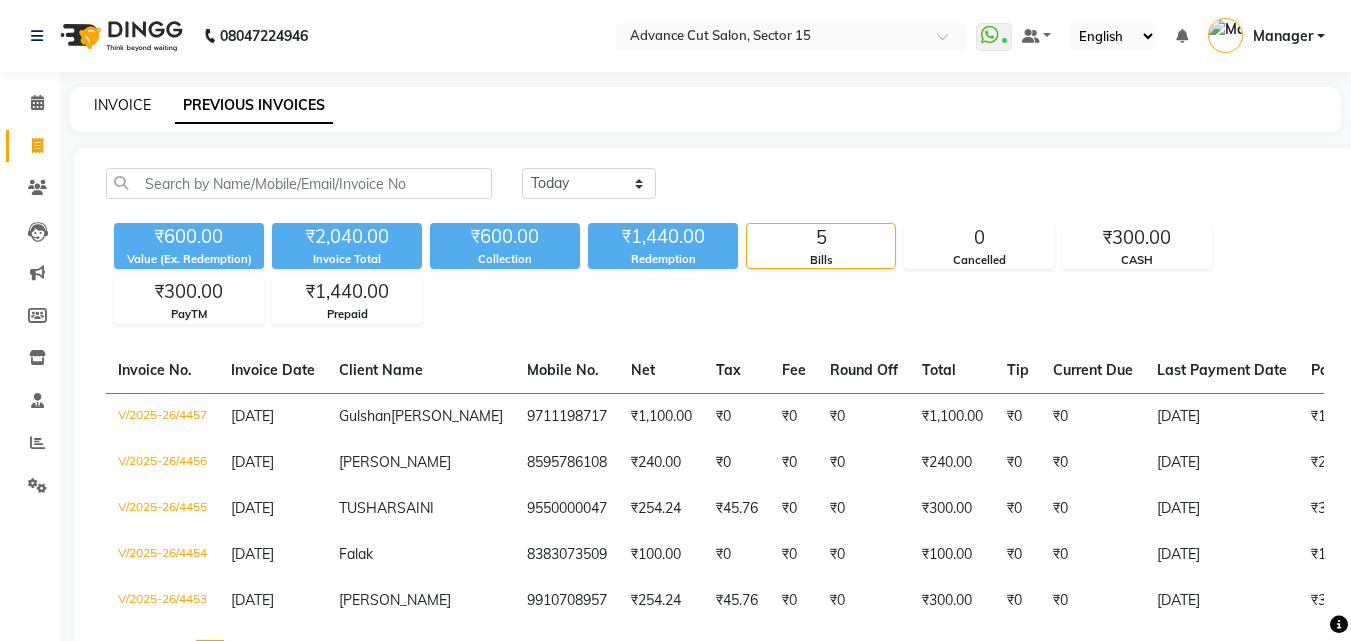 click on "INVOICE" 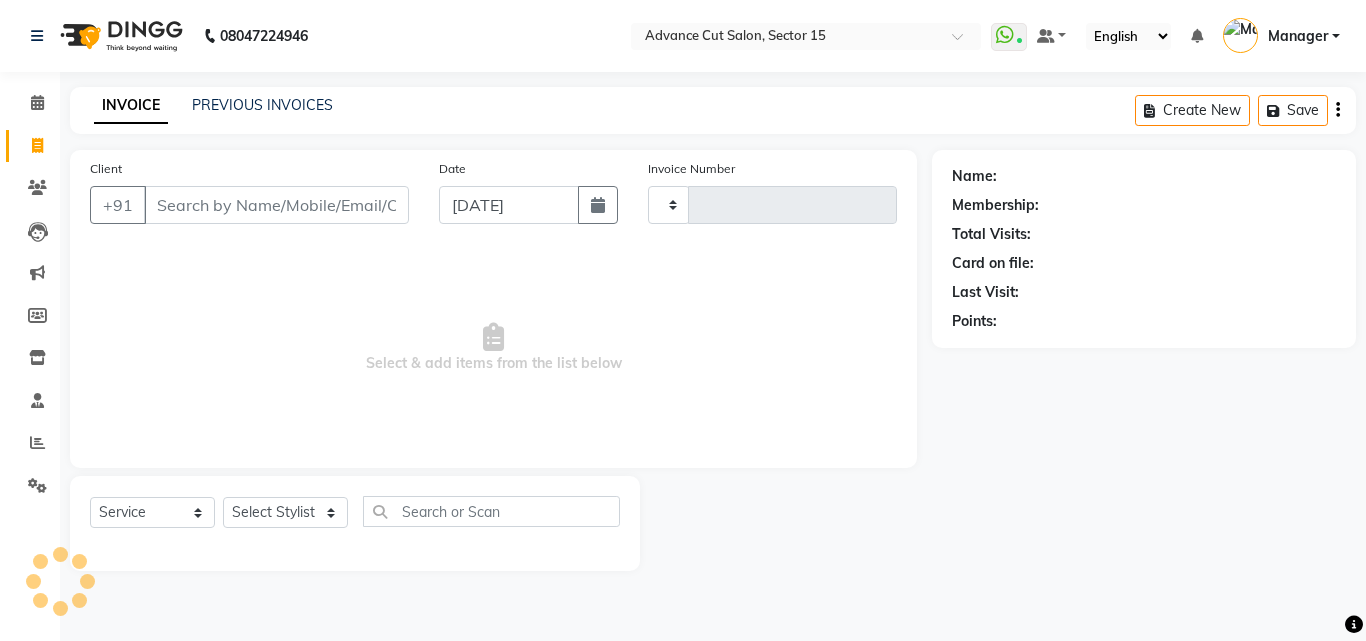 type on "4458" 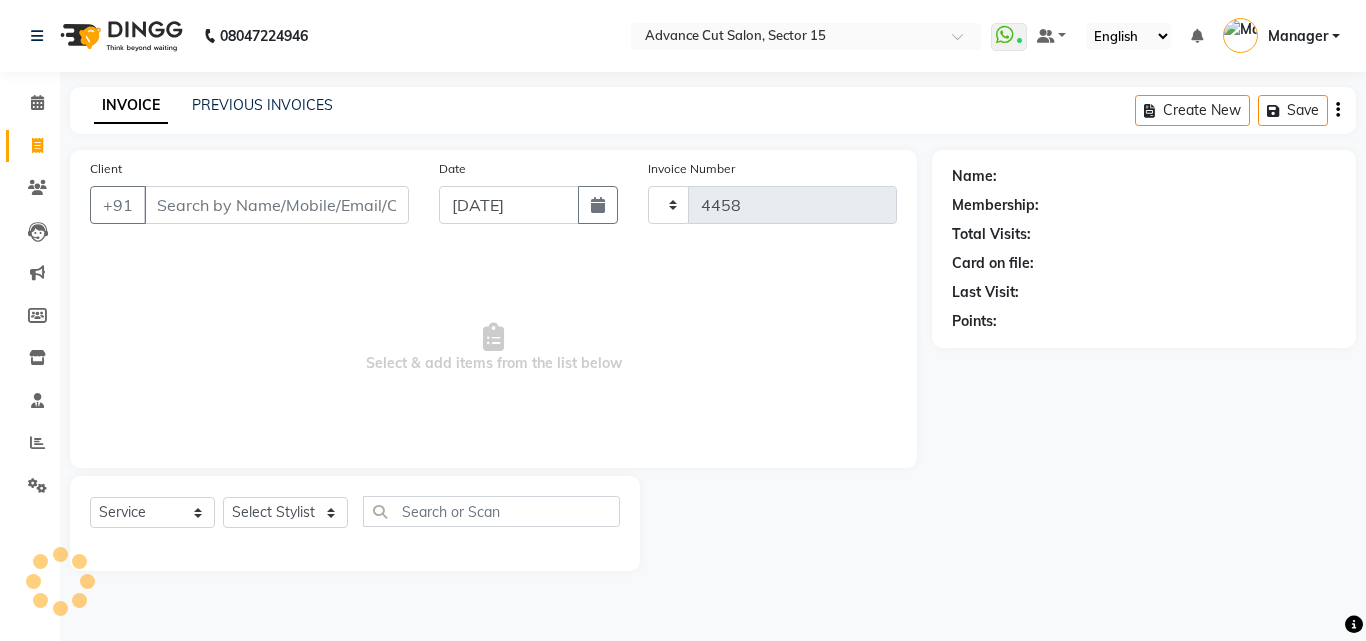 click on "INVOICE" 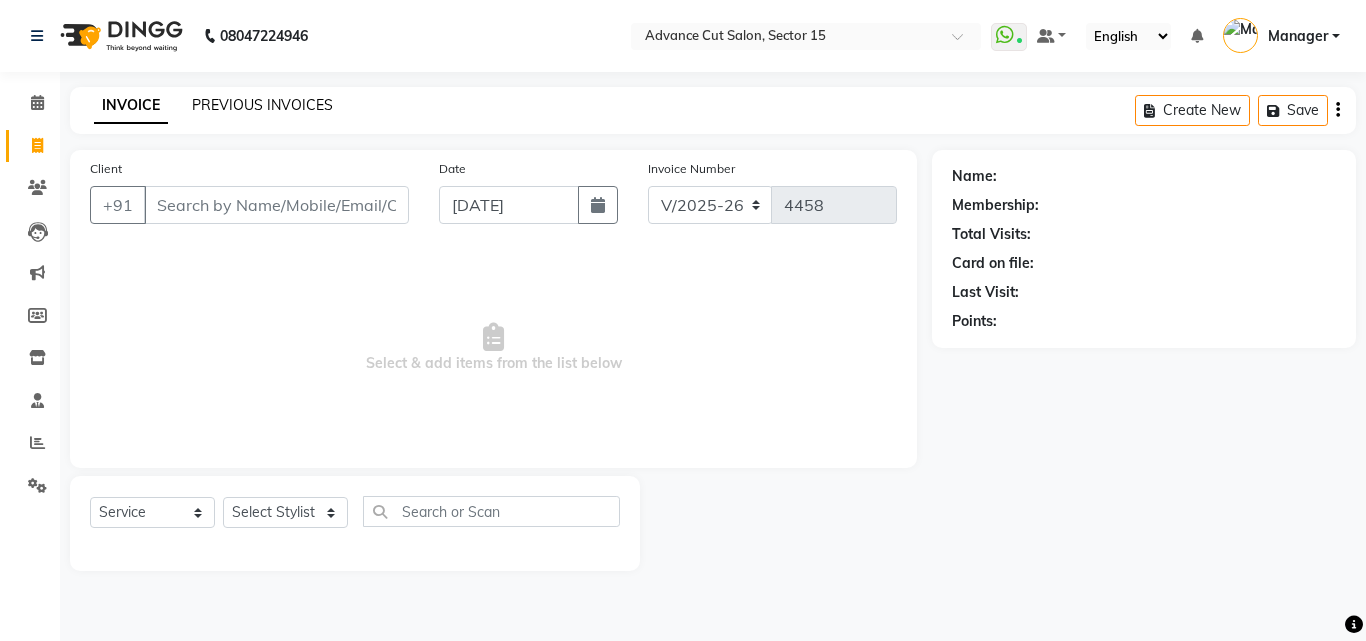 click on "PREVIOUS INVOICES" 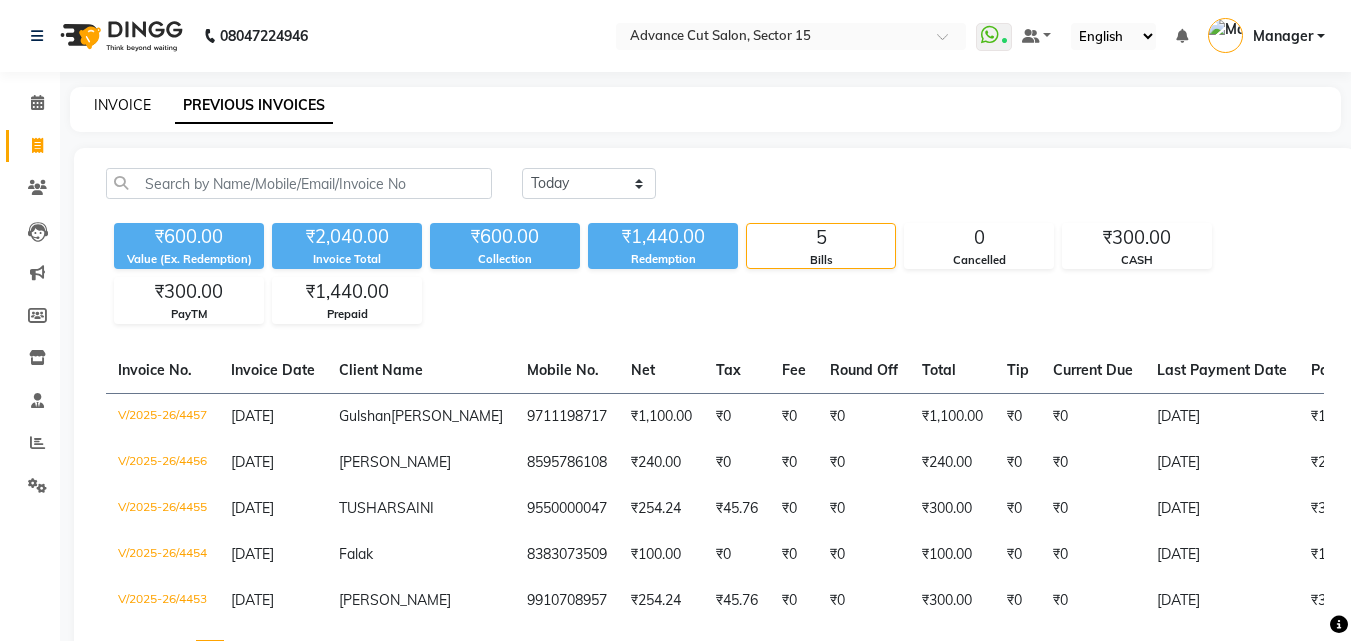 click on "INVOICE" 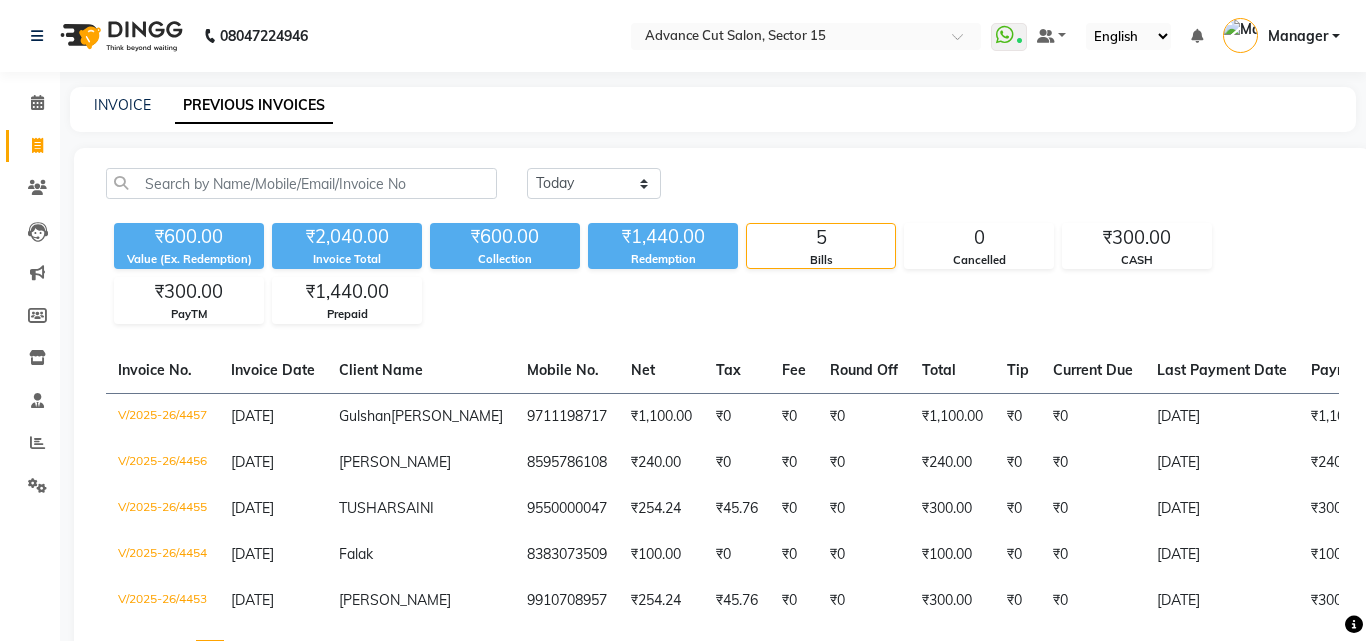 select on "service" 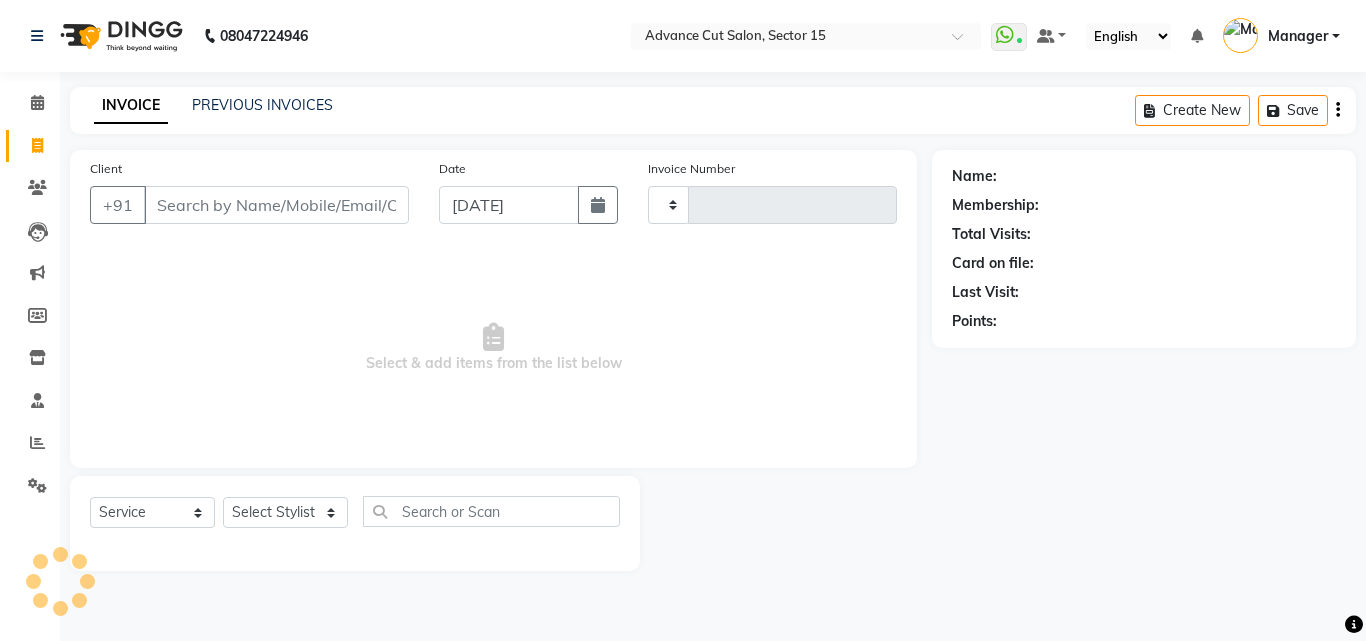 type on "4458" 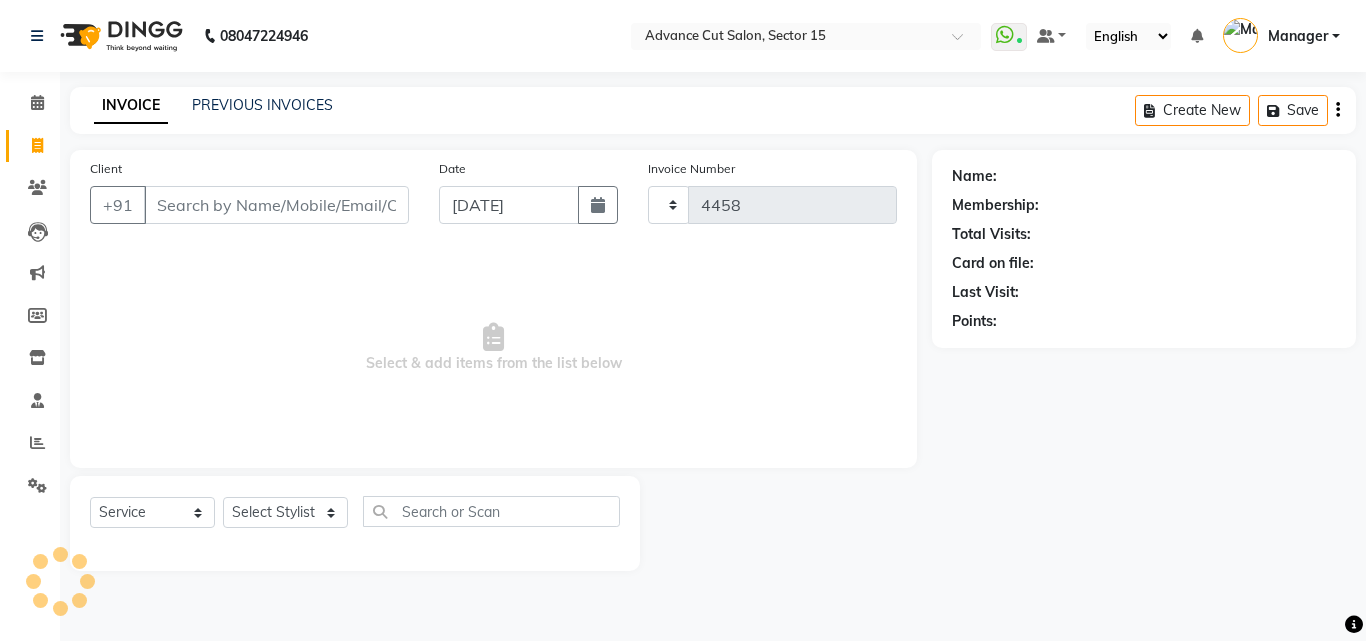 select on "6255" 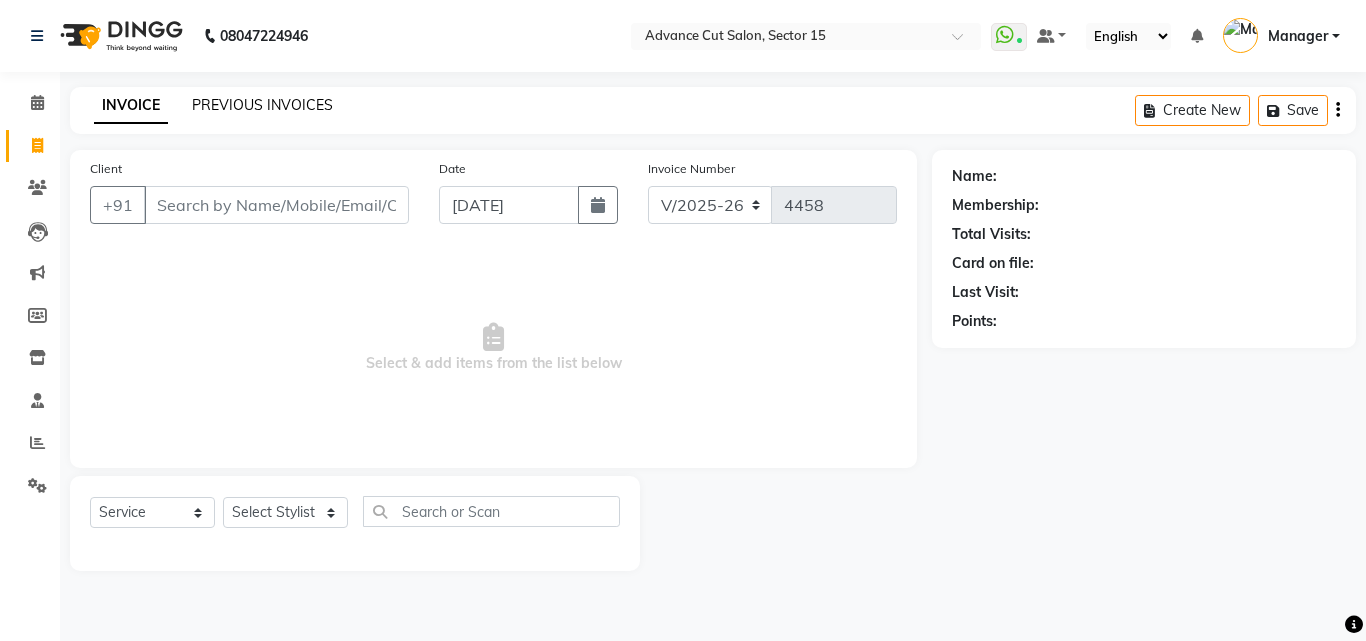 click on "PREVIOUS INVOICES" 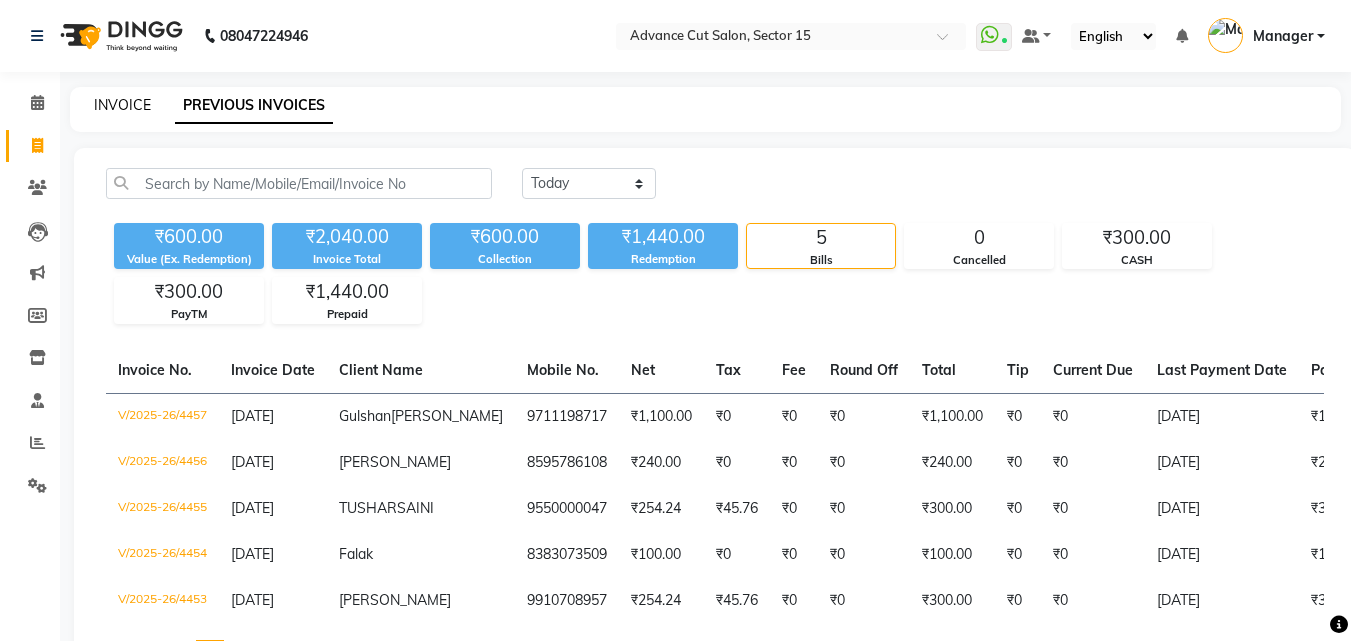 click on "INVOICE" 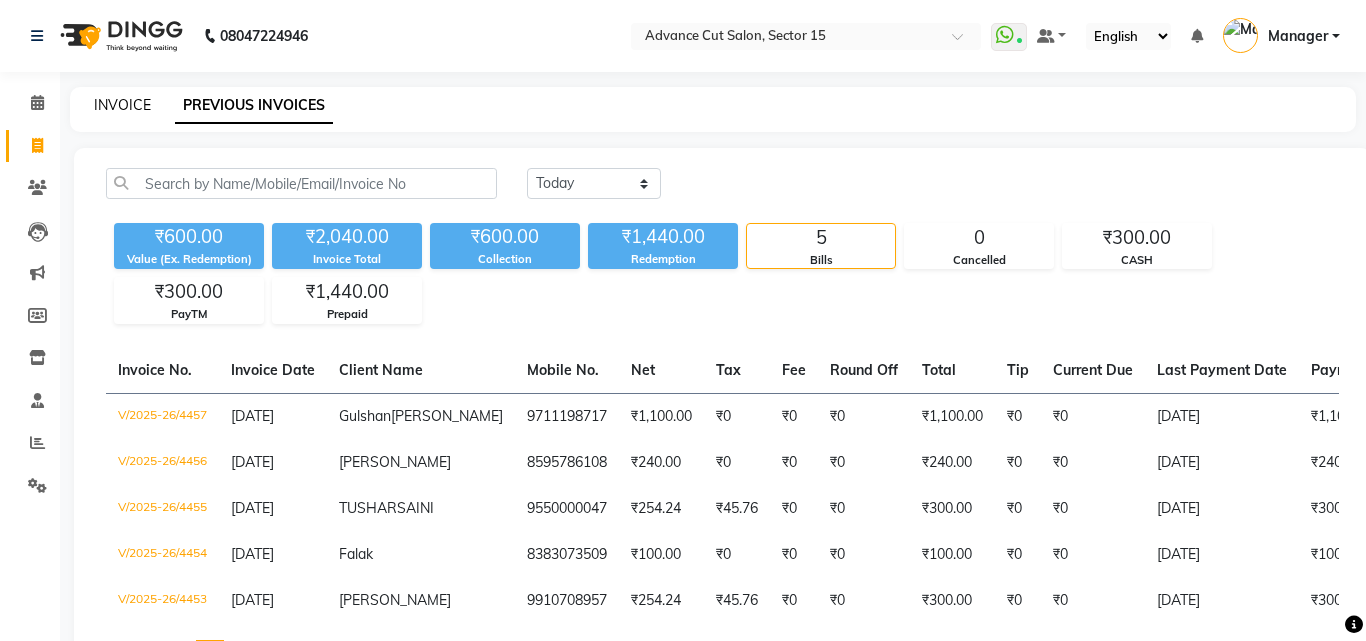 select on "6255" 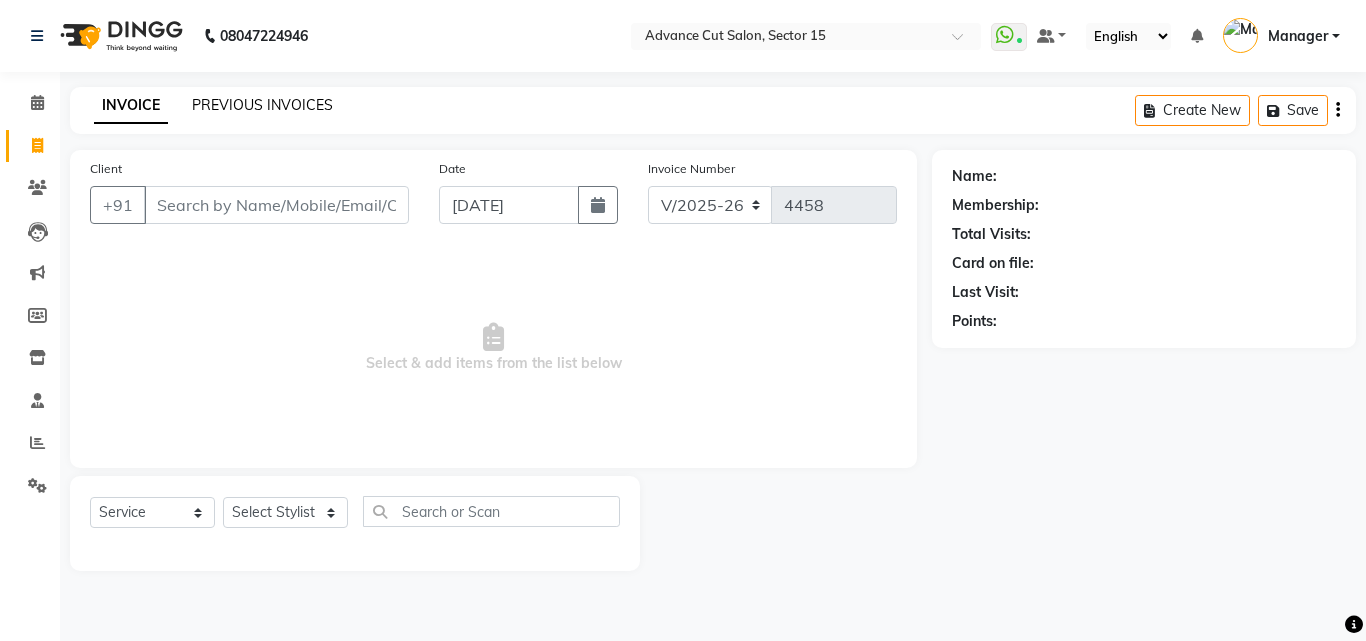 drag, startPoint x: 245, startPoint y: 116, endPoint x: 242, endPoint y: 106, distance: 10.440307 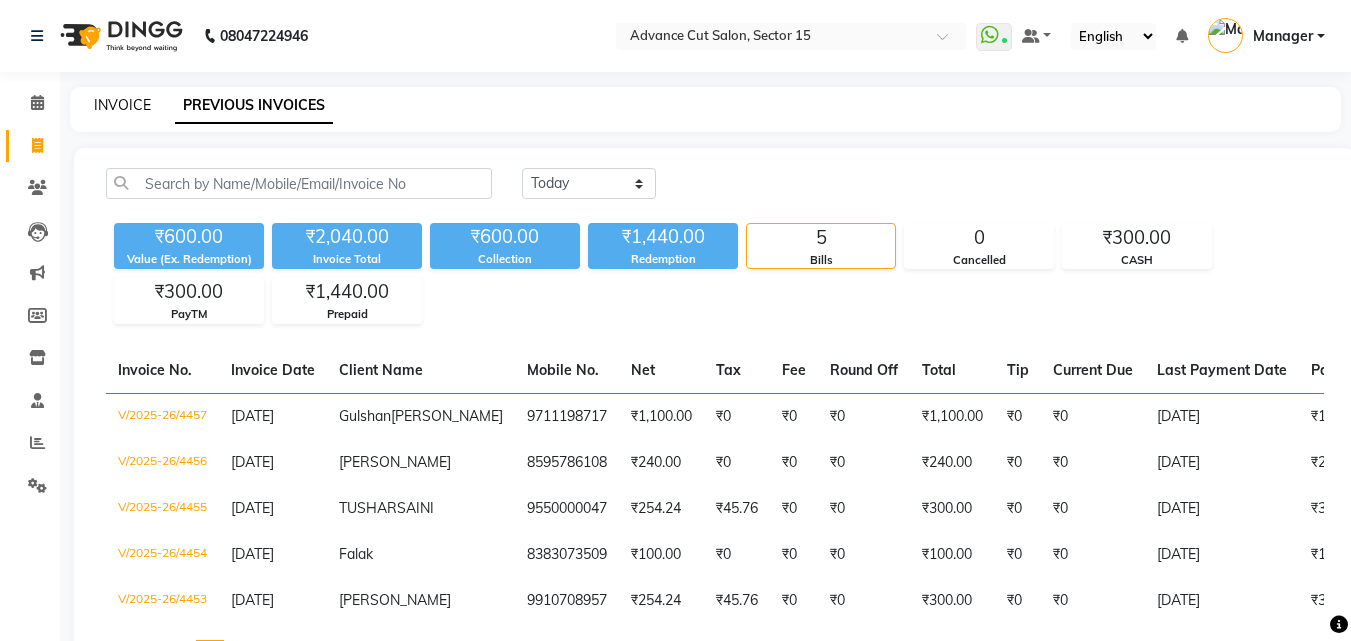 click on "INVOICE" 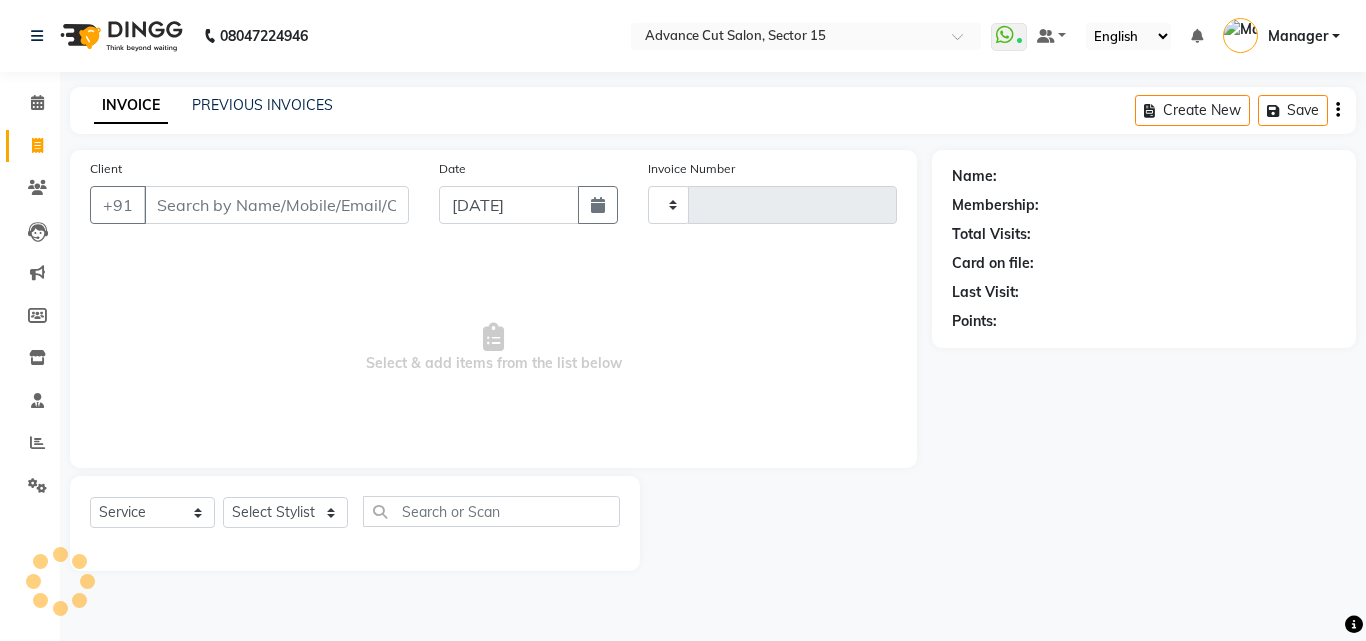 type on "4458" 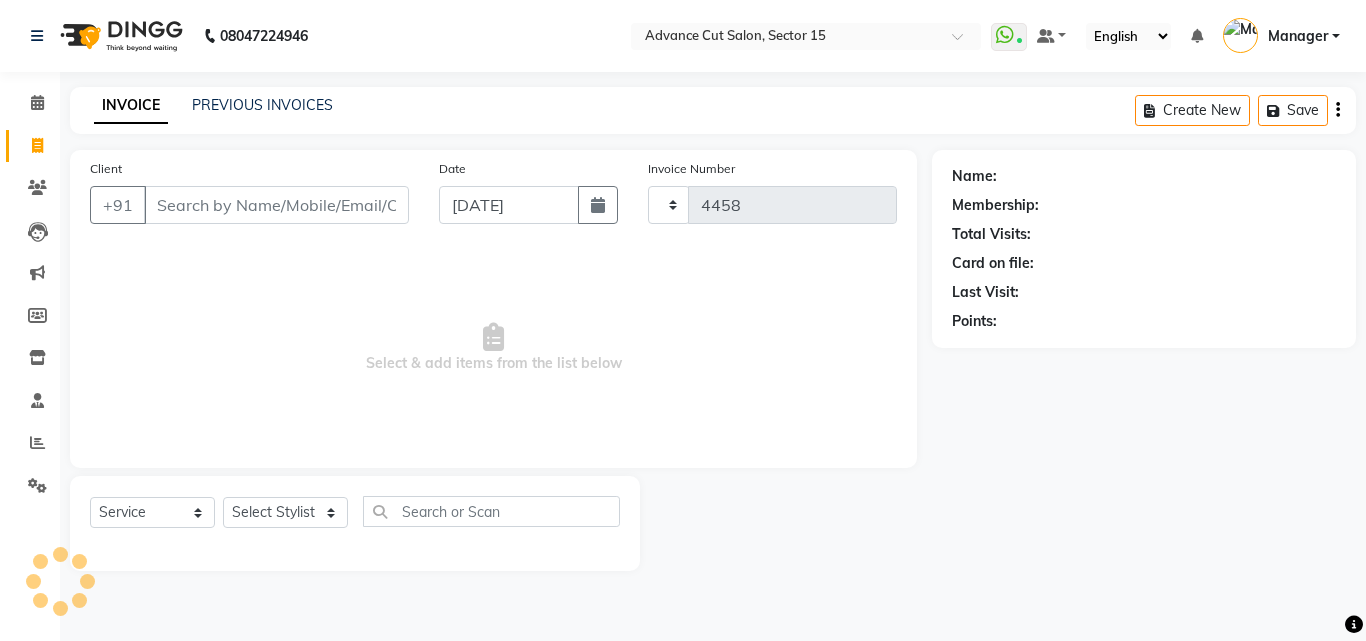 select on "6255" 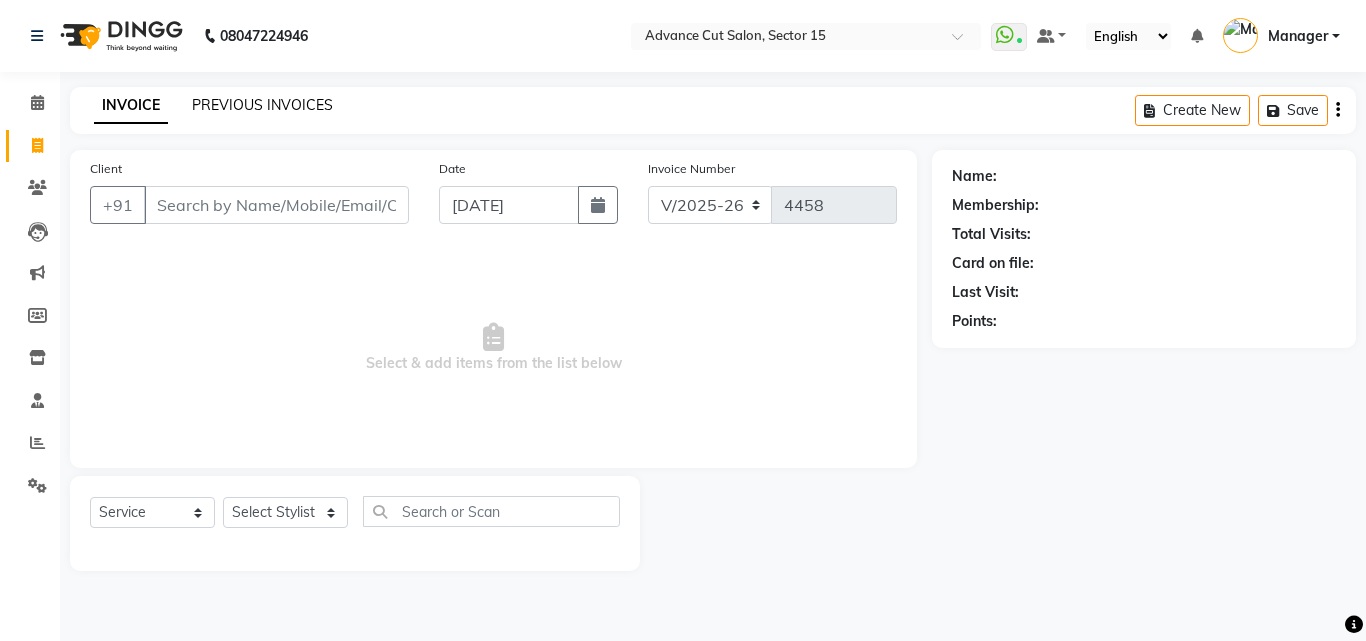click on "PREVIOUS INVOICES" 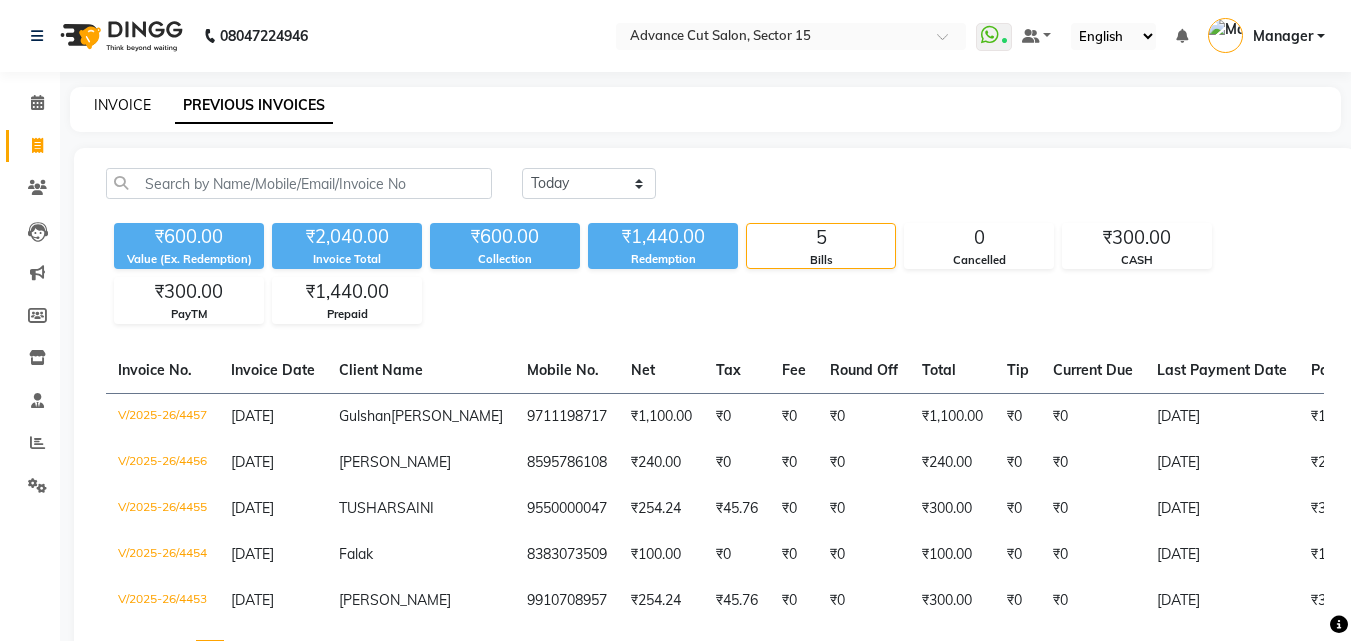 click on "INVOICE" 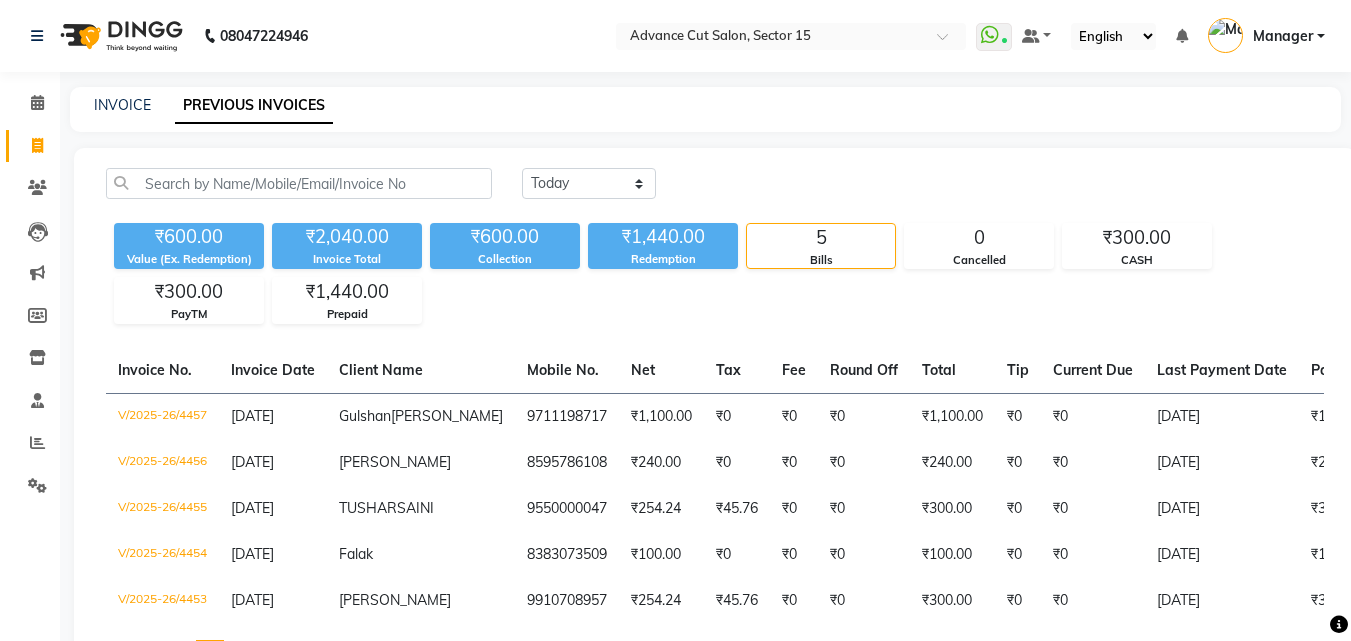 select on "service" 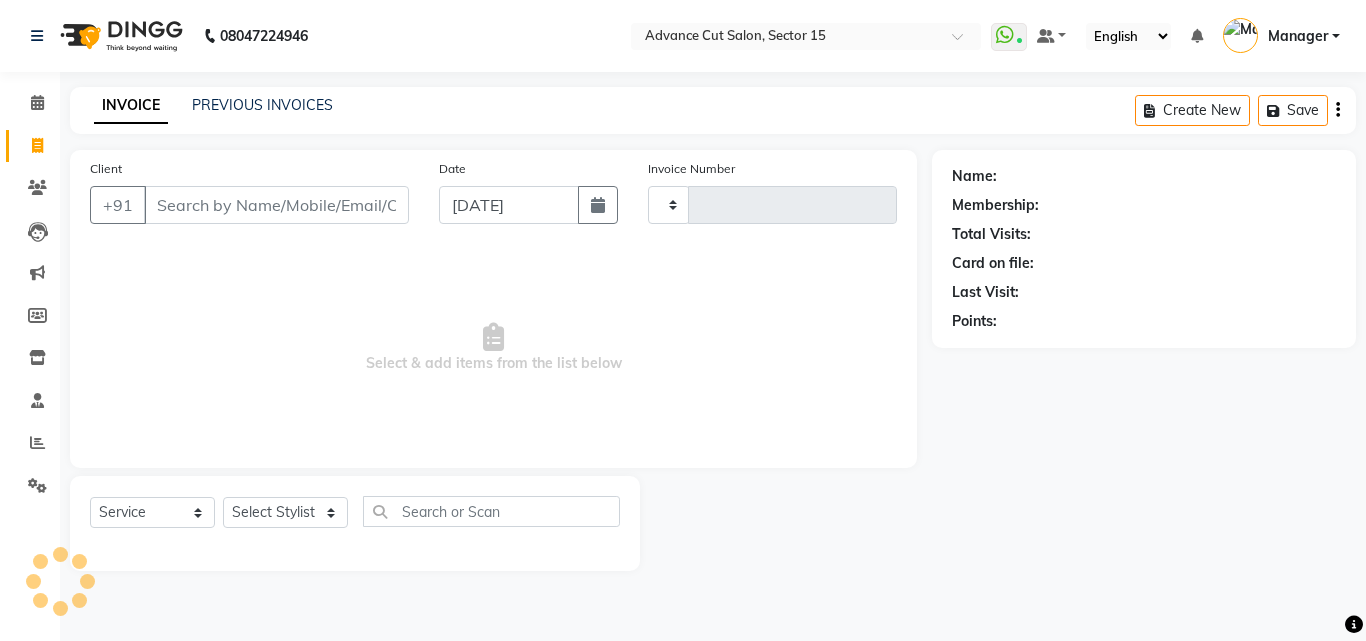 type on "4458" 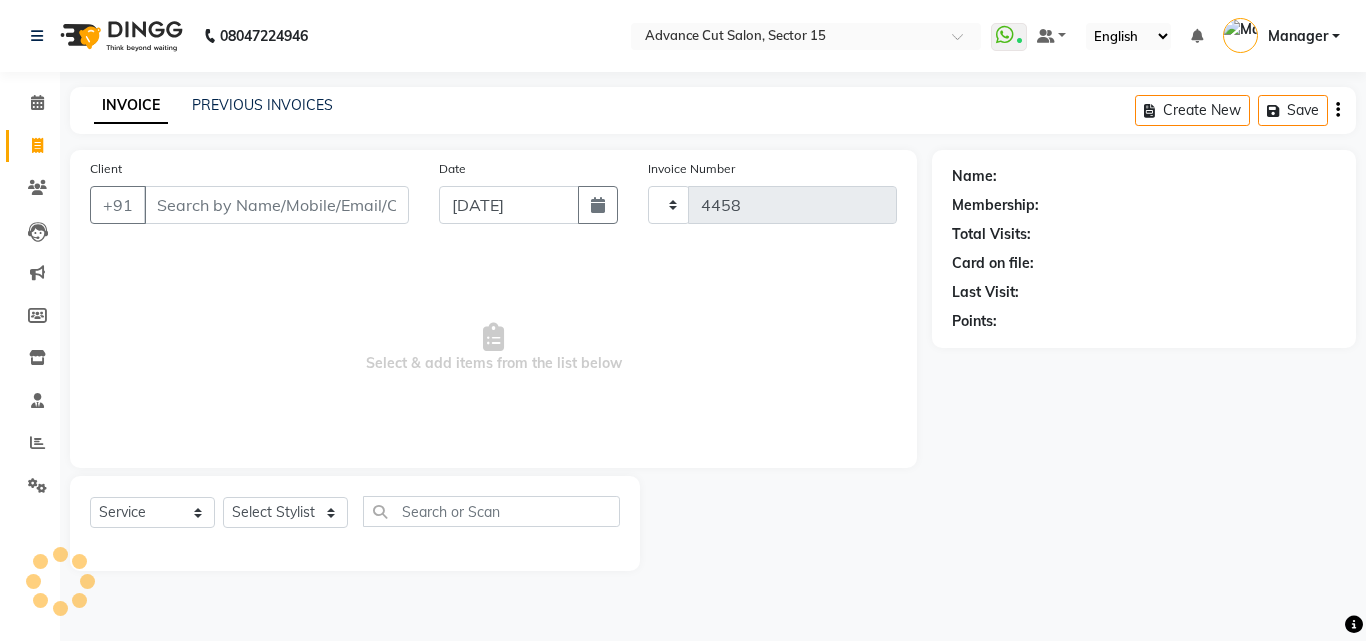 select on "6255" 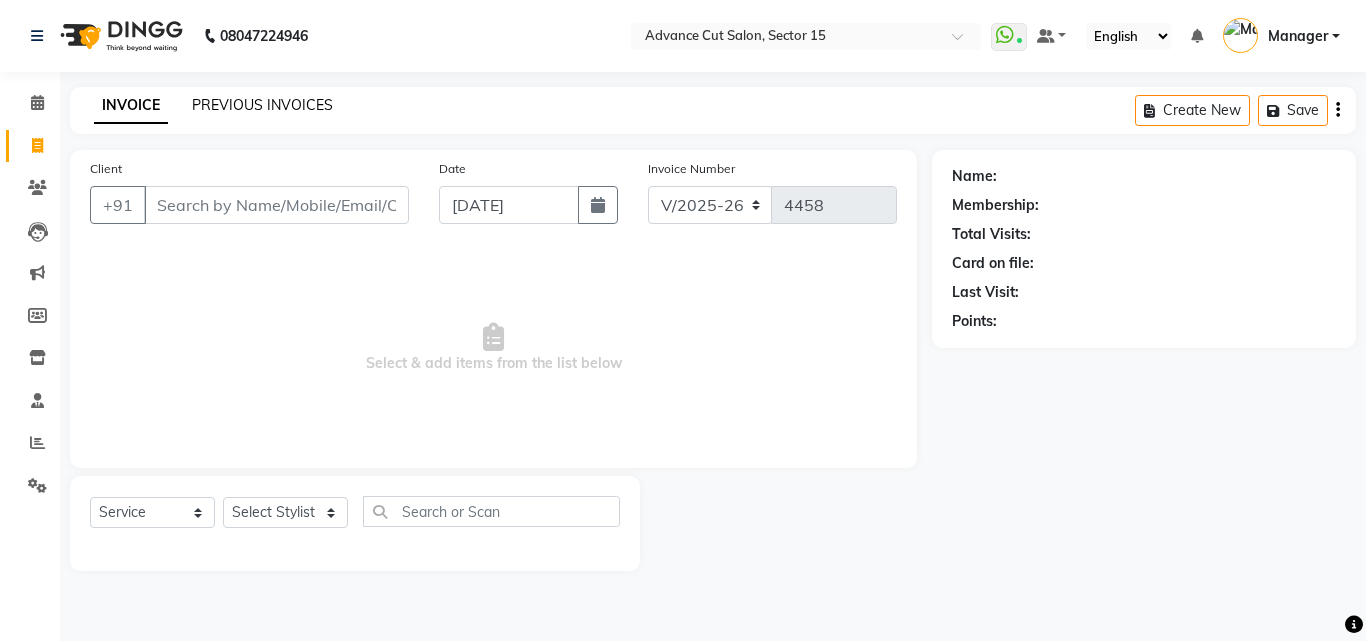 click on "PREVIOUS INVOICES" 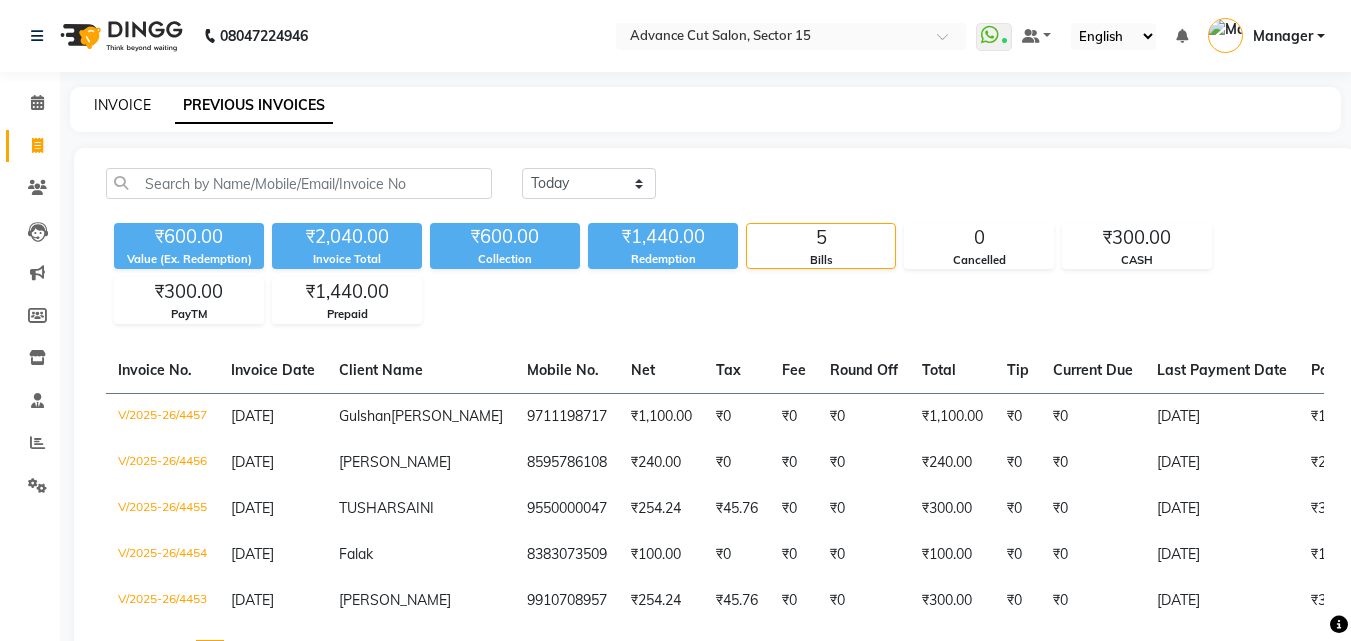 click on "INVOICE" 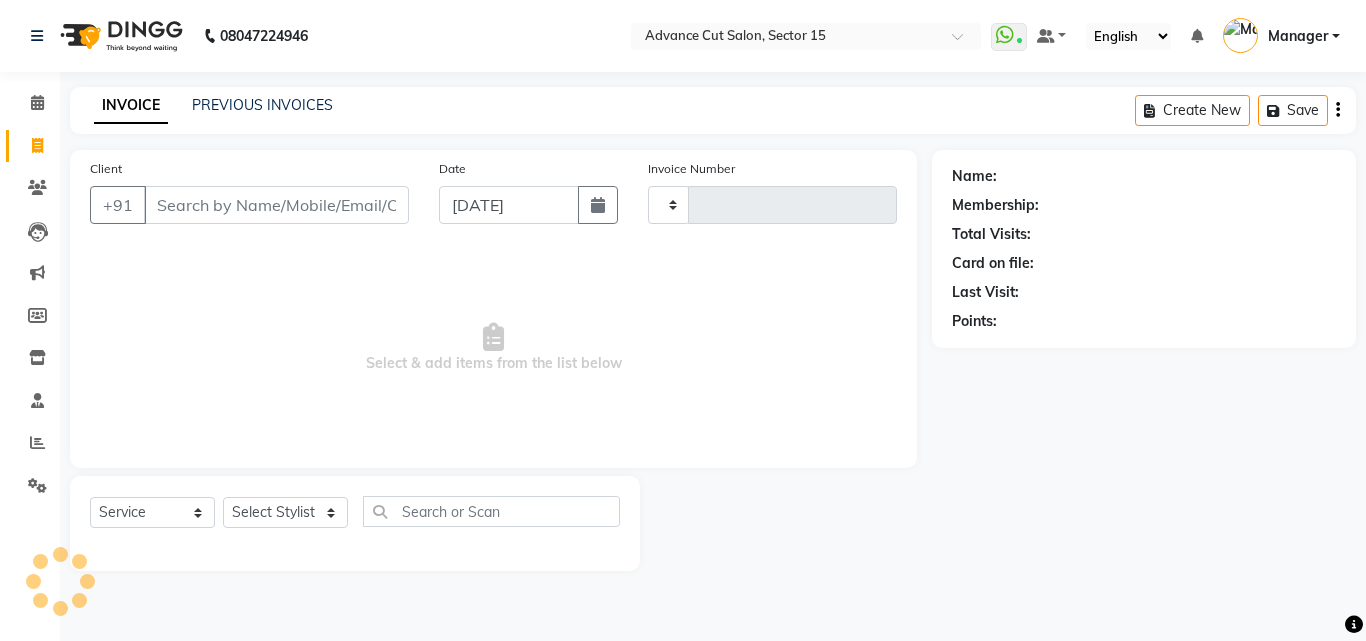 type on "4458" 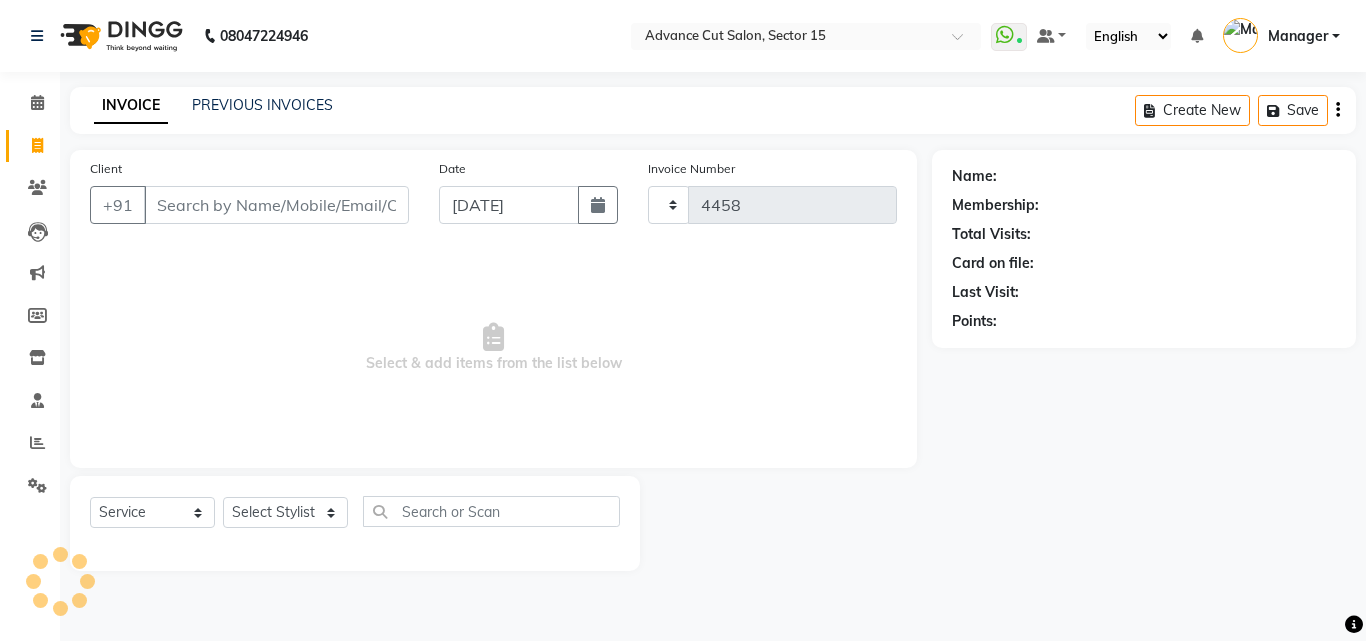 select on "6255" 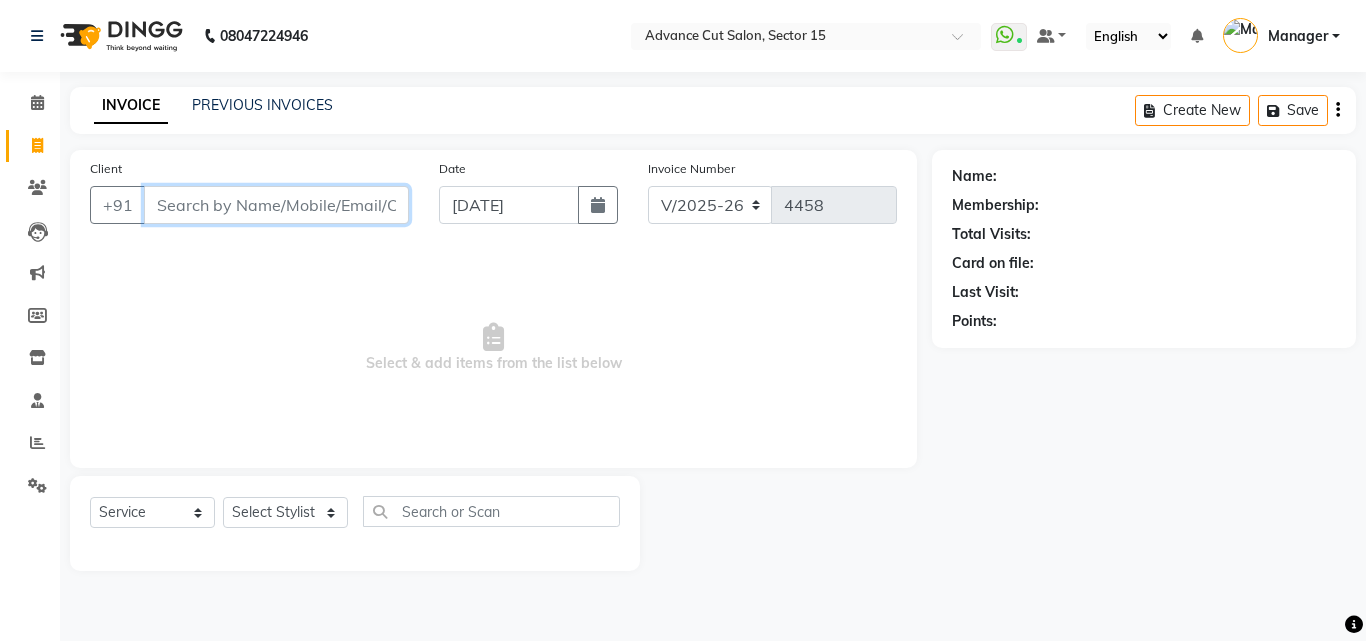 click on "Client" at bounding box center [276, 205] 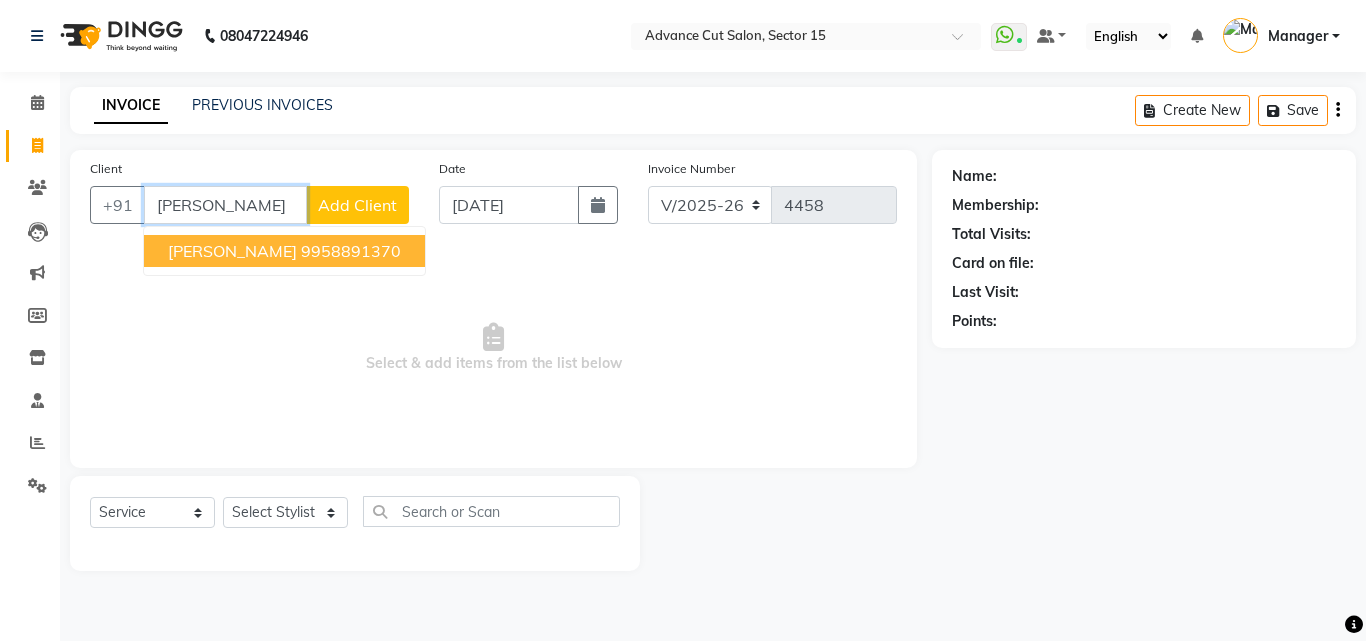 click on "9958891370" at bounding box center [351, 251] 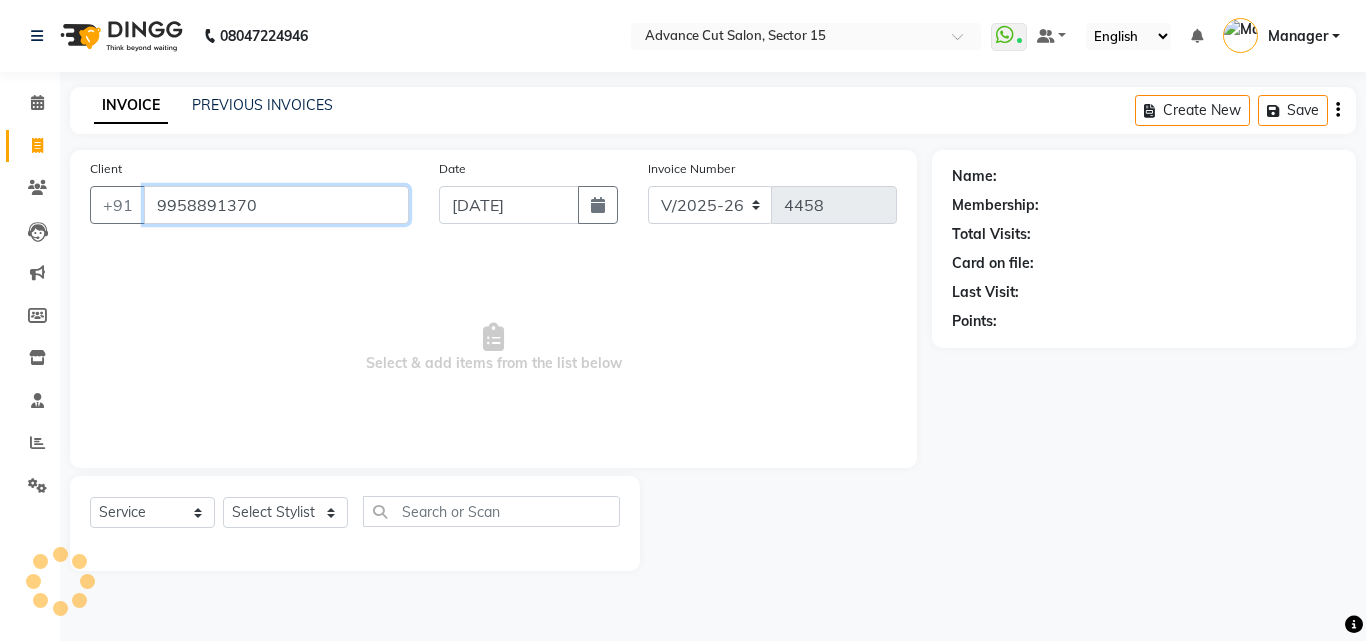 type on "9958891370" 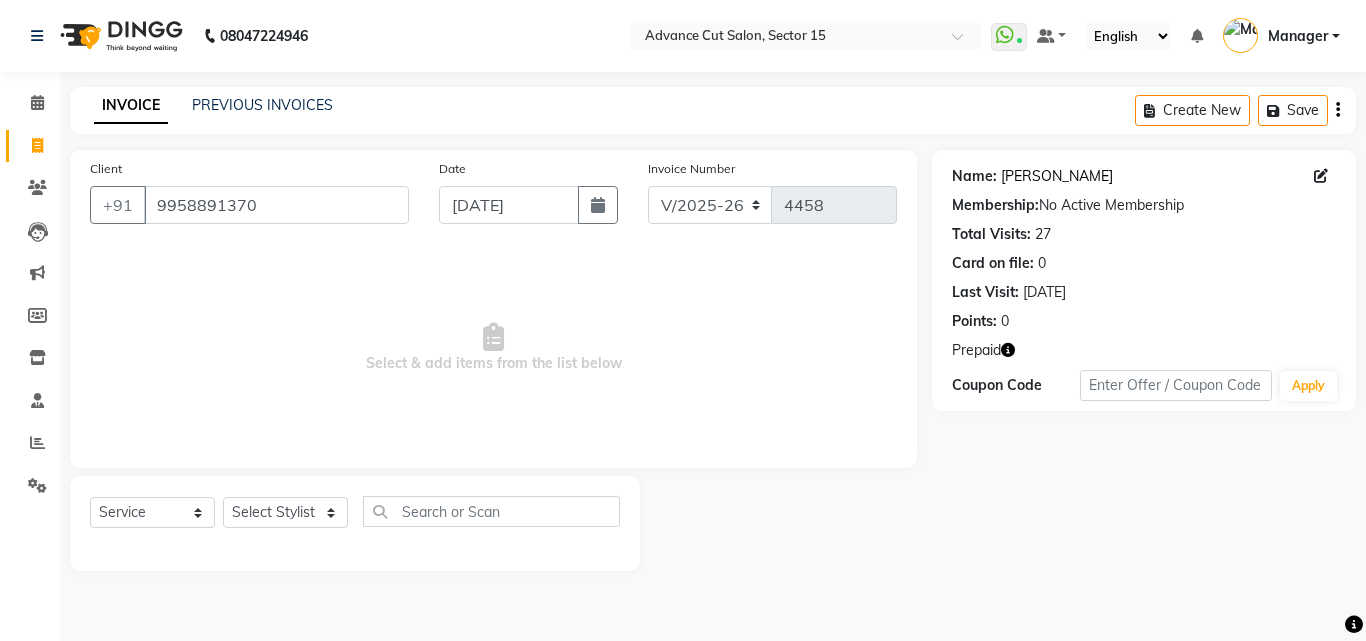 click on "Sanjay Verma" 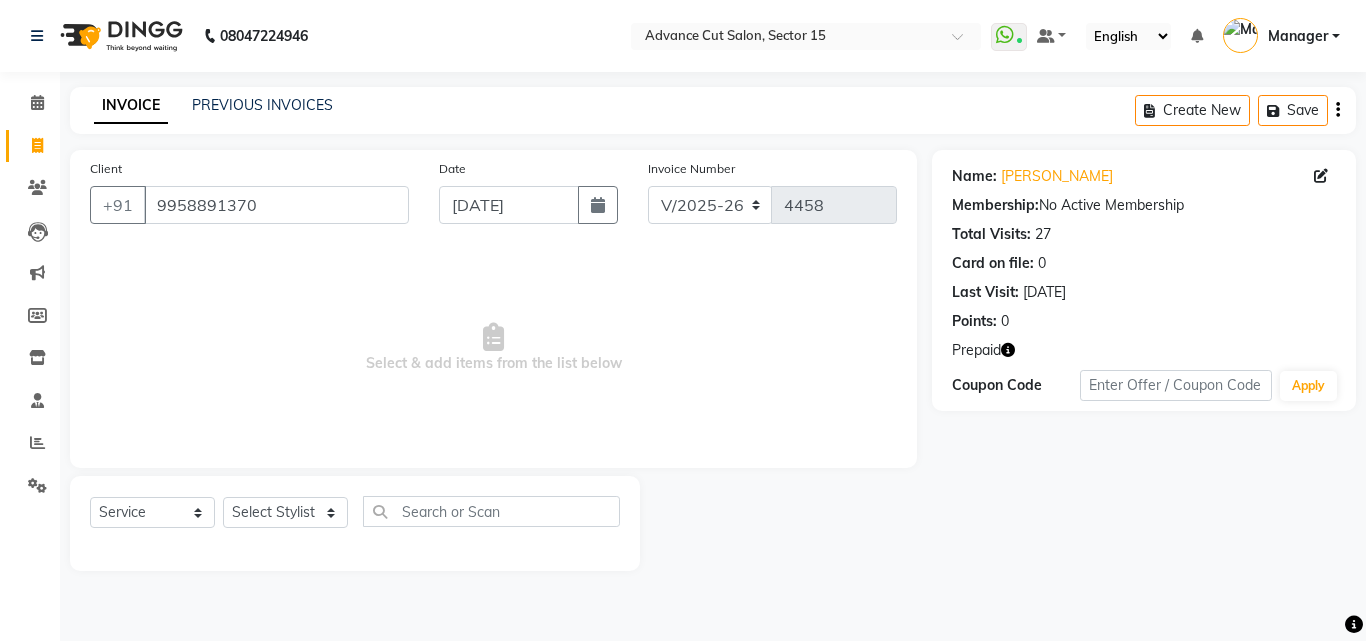 click on "Select  Service  Product  Membership  Package Voucher Prepaid Gift Card  Select Stylist Advance Cut  ASIF FARMAN HAIDER Iqbal KASHISH LUCKY Manager MANOJ NASEEM NASIR Nidhi Pooja  PRIYA RAEES RANI RASHID RIZWAN SACHIN SALMAN SANJAY Shahjad Shankar shuaib SONI" 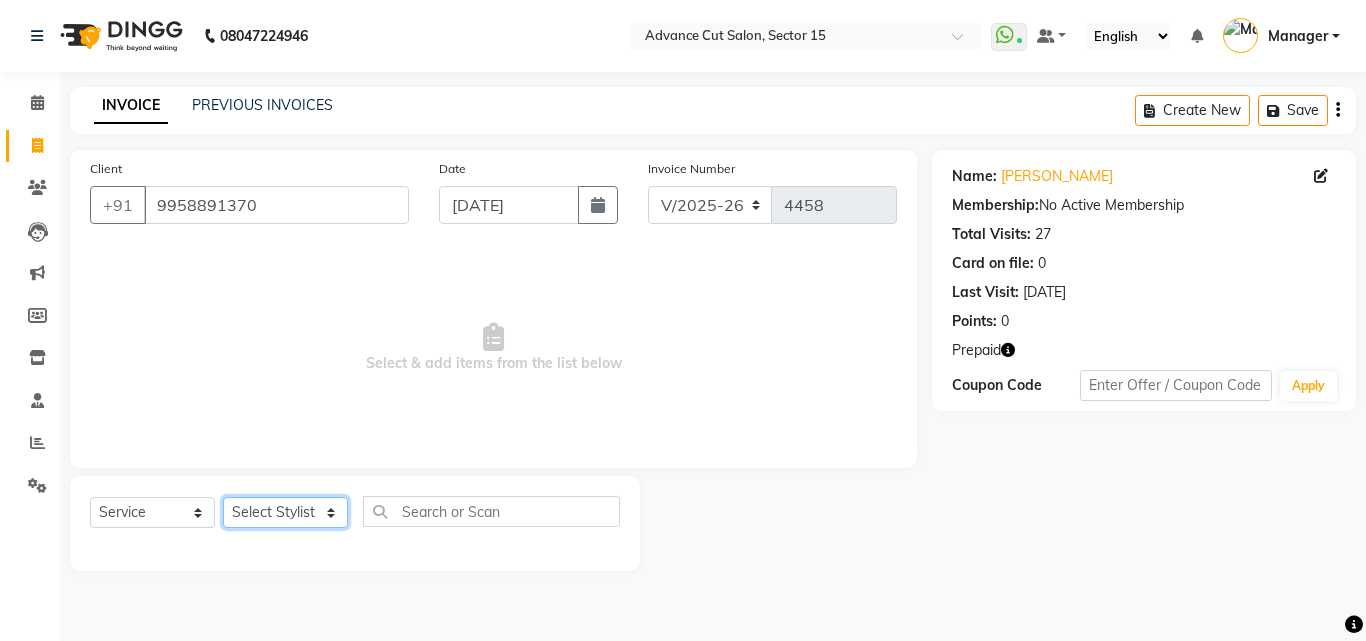 click on "Select Stylist Advance Cut  ASIF FARMAN HAIDER Iqbal KASHISH LUCKY Manager MANOJ NASEEM NASIR Nidhi Pooja  PRIYA RAEES RANI RASHID RIZWAN SACHIN SALMAN SANJAY Shahjad Shankar shuaib SONI" 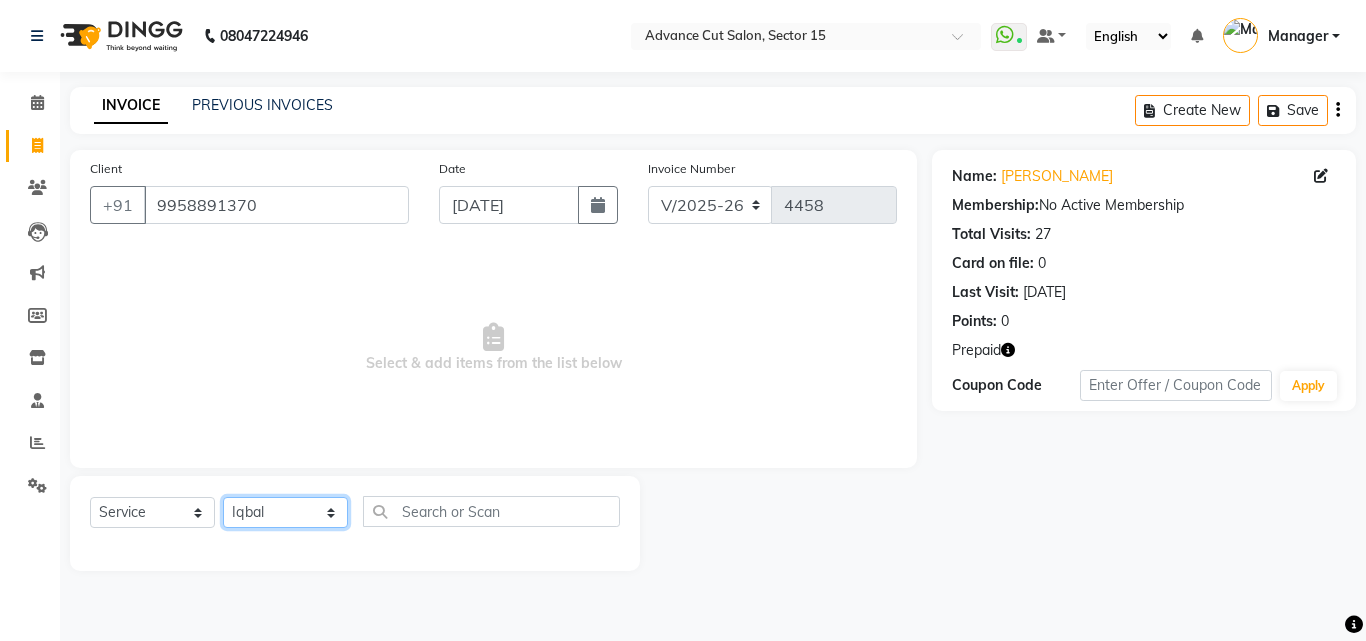 drag, startPoint x: 294, startPoint y: 506, endPoint x: 455, endPoint y: 514, distance: 161.19864 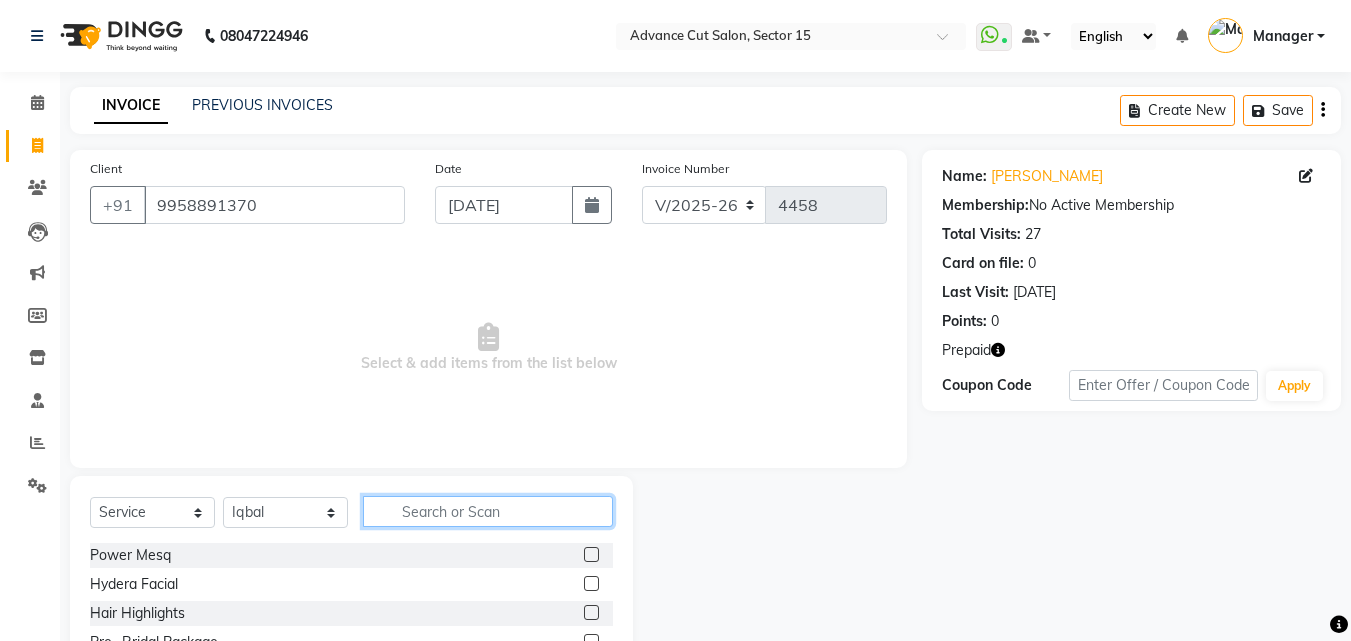 click 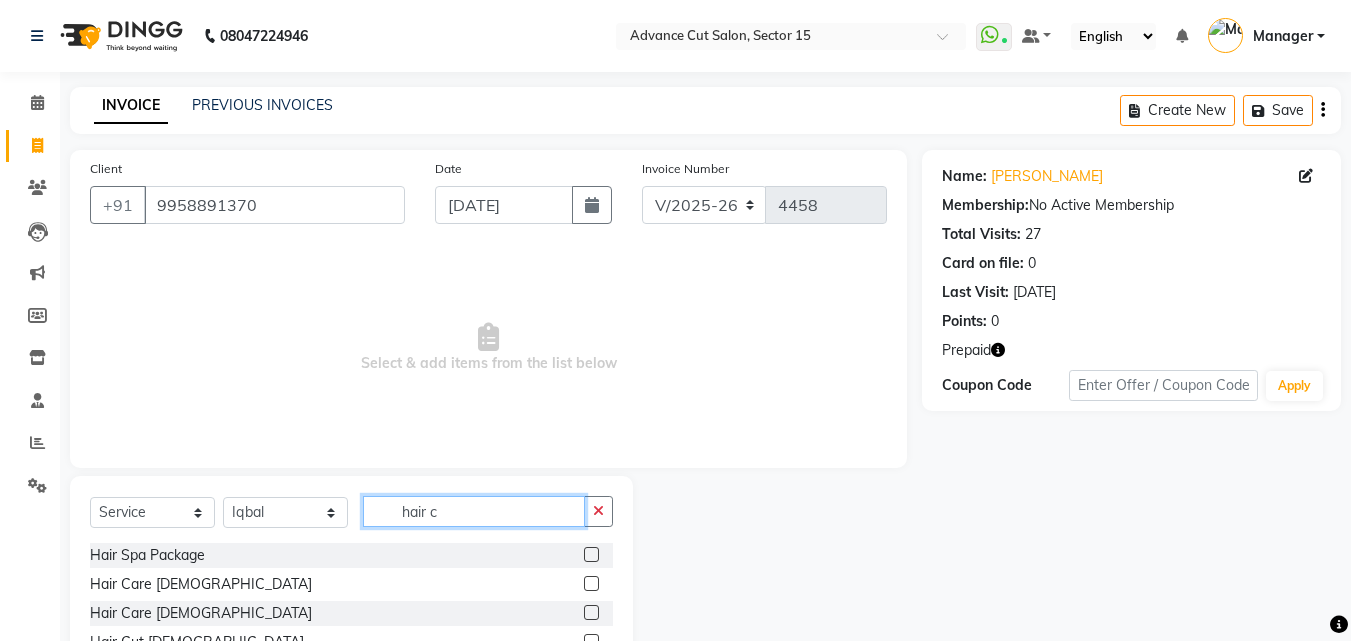 scroll, scrollTop: 110, scrollLeft: 0, axis: vertical 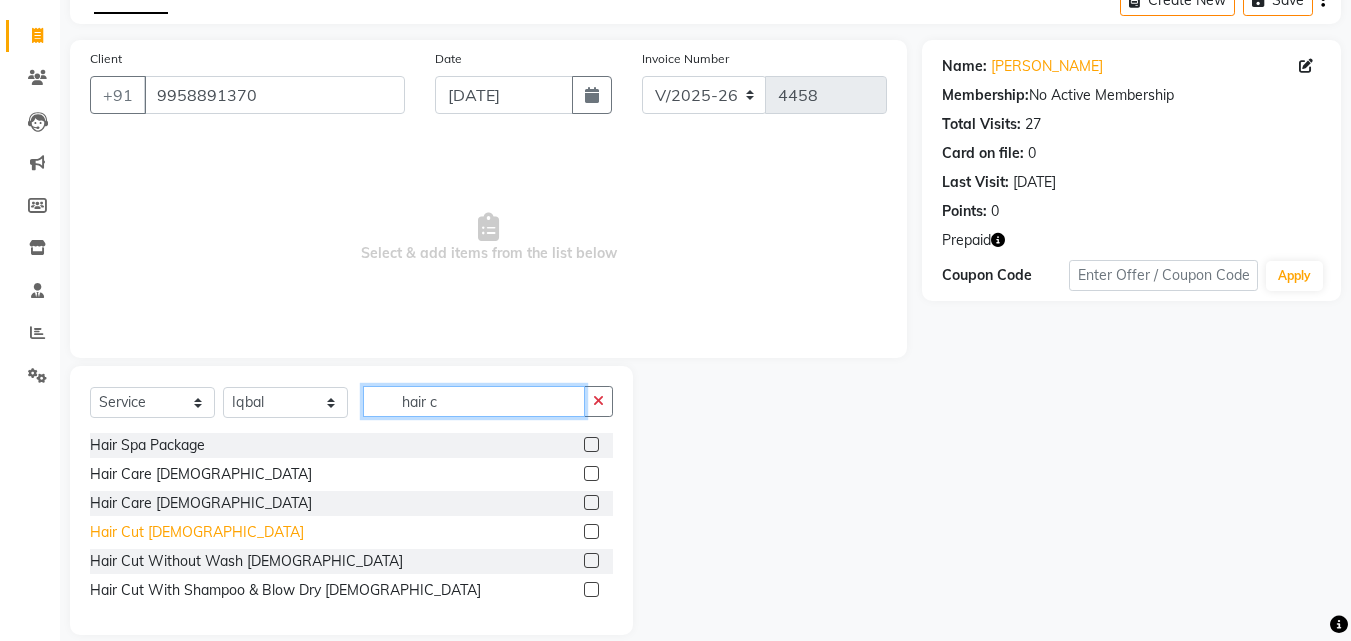 type on "hair c" 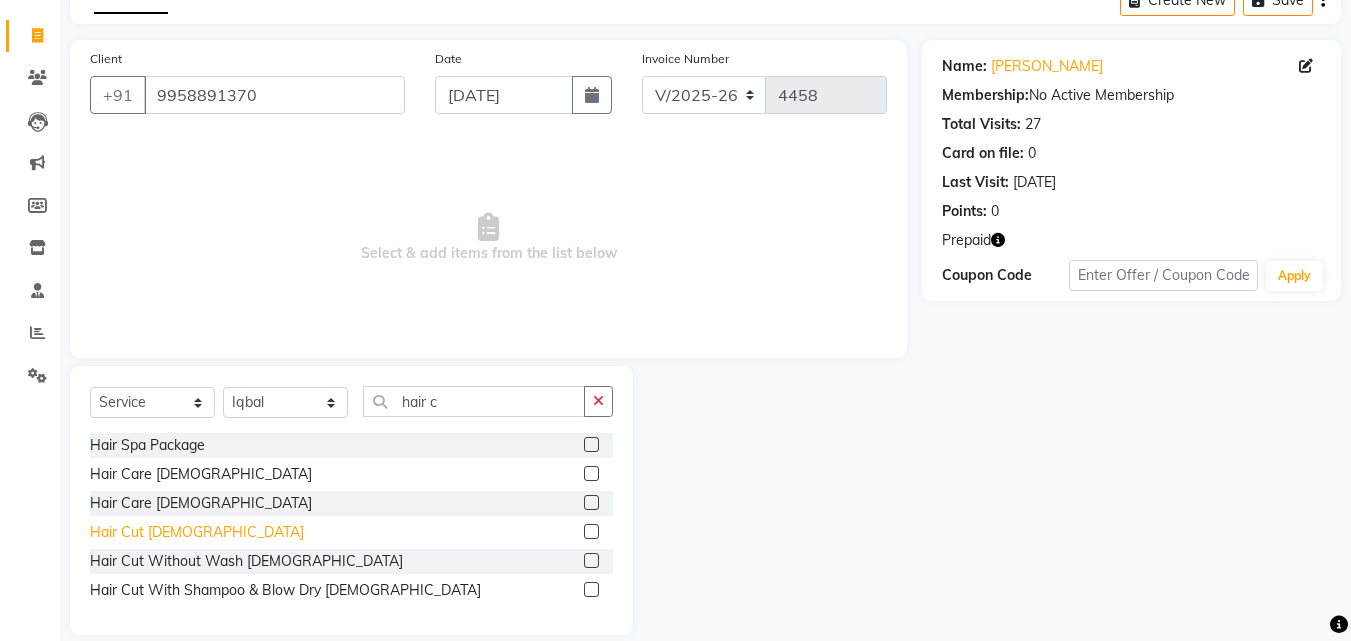 click on "Hair Cut  Male" 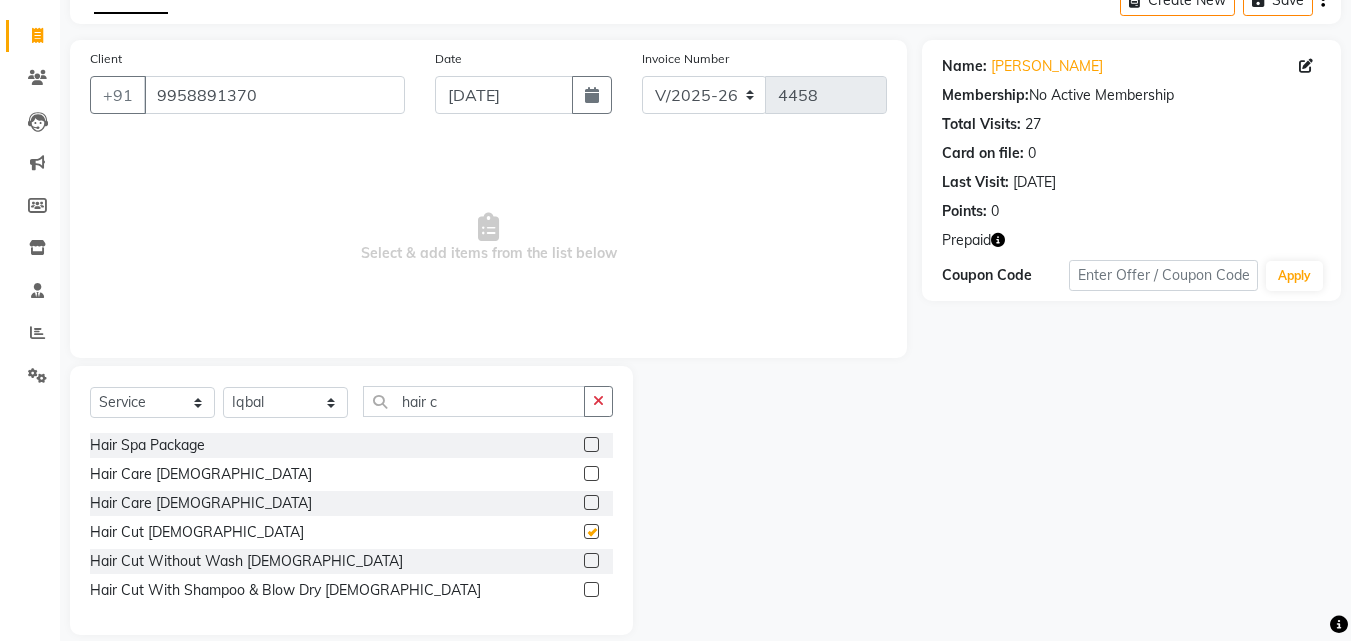 checkbox on "false" 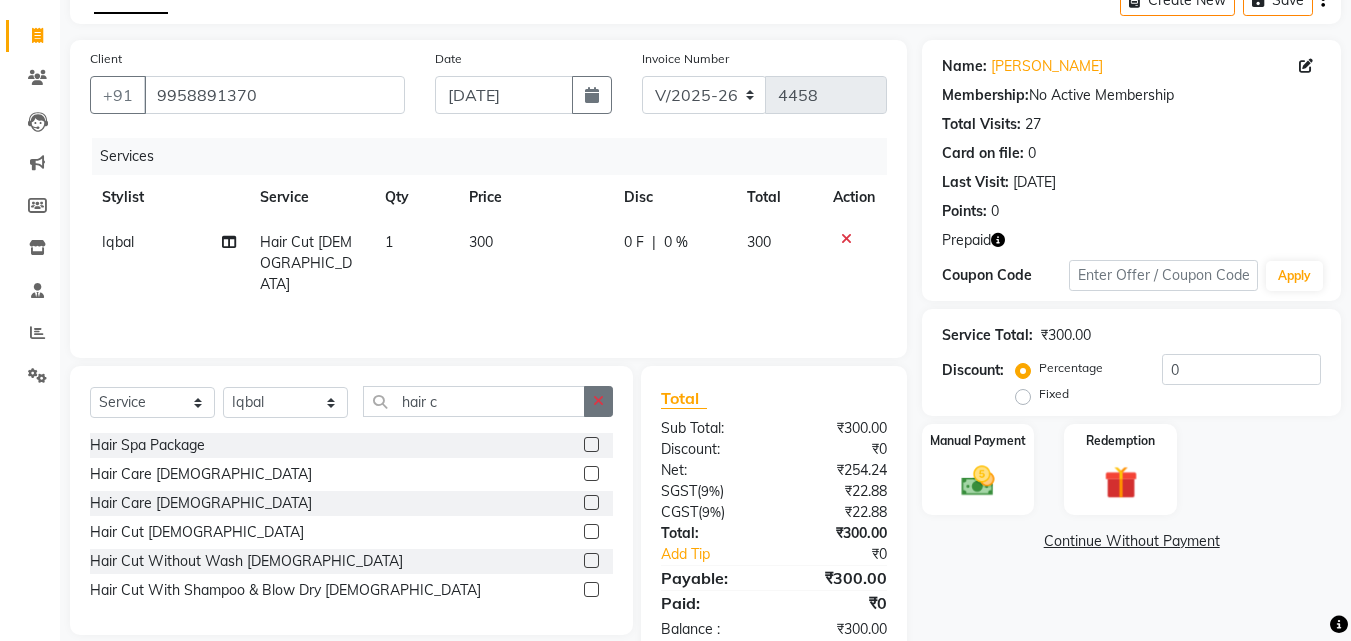 click 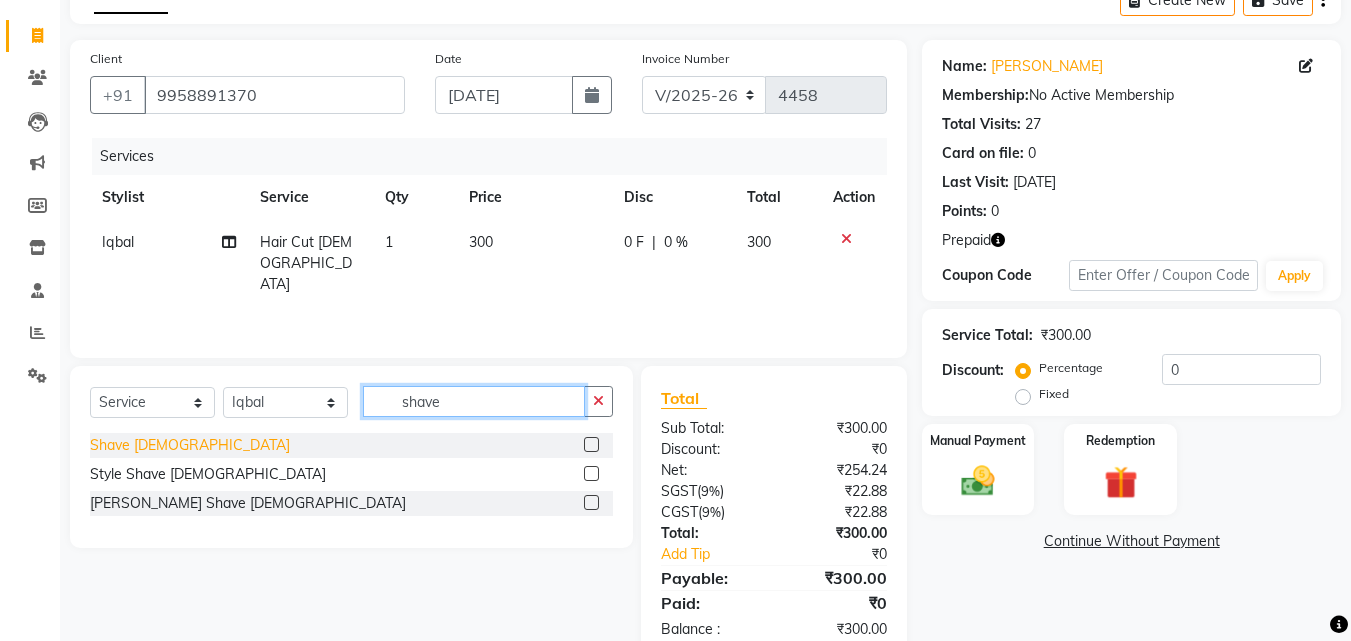 type on "shave" 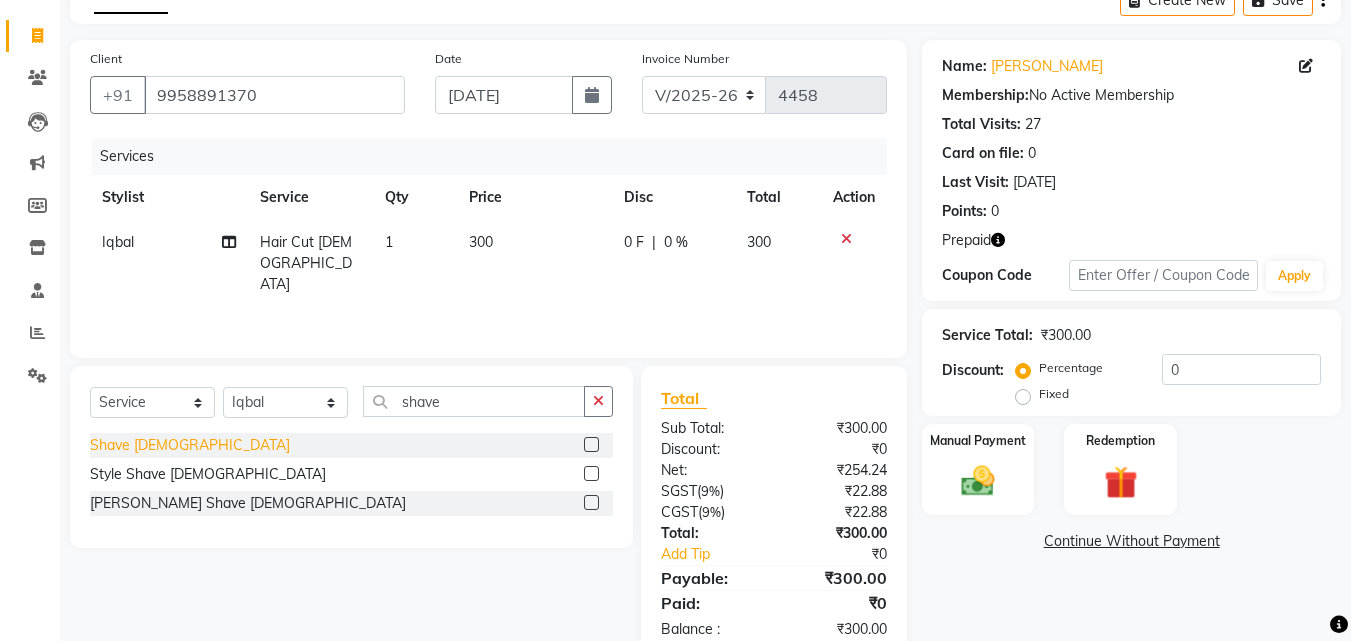 click on "Shave Male" 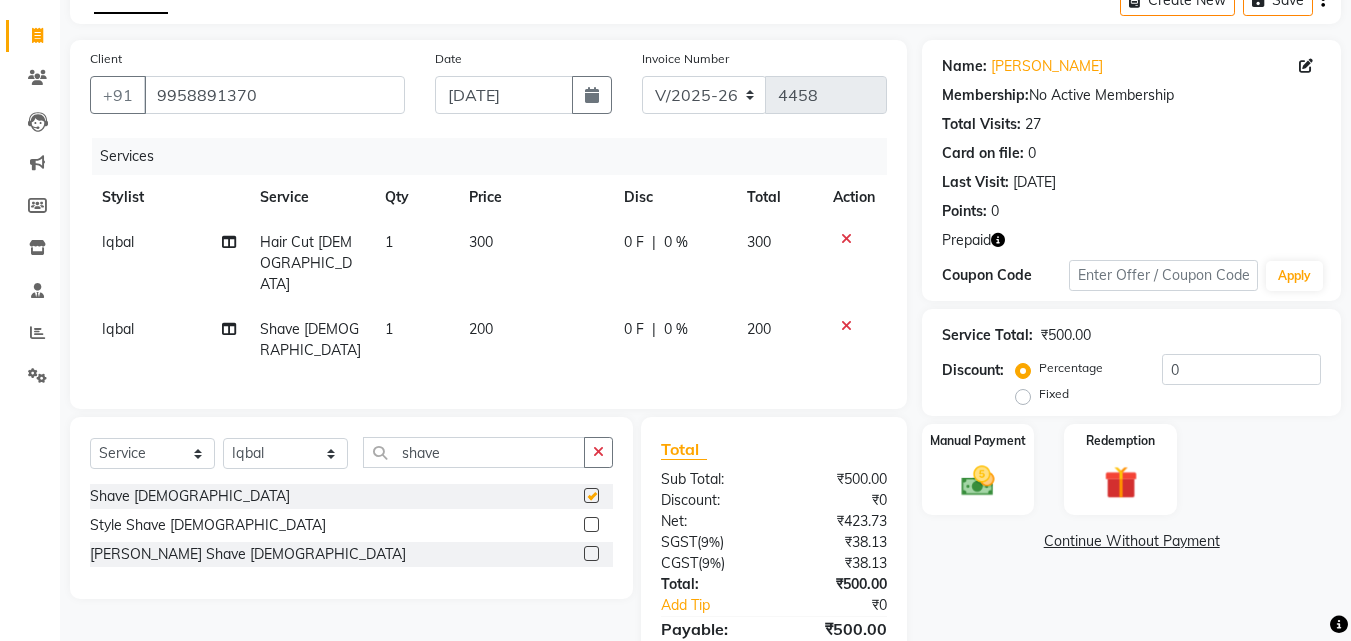 checkbox on "false" 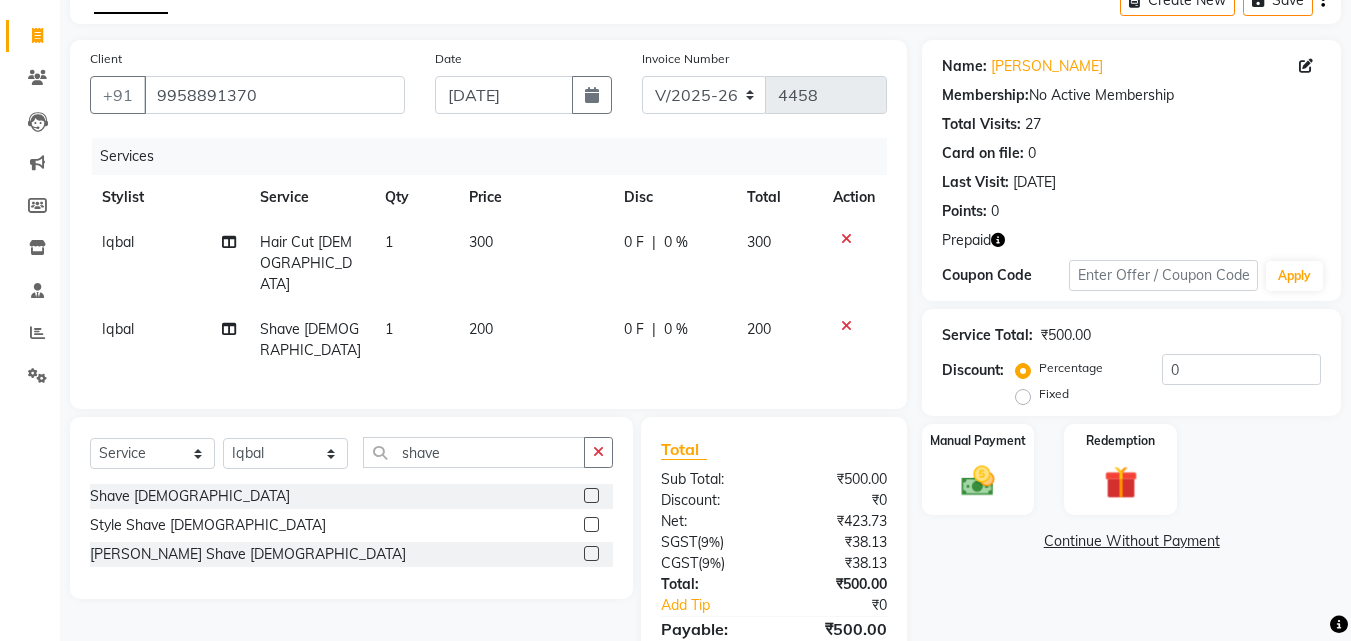 drag, startPoint x: 591, startPoint y: 400, endPoint x: 579, endPoint y: 399, distance: 12.0415945 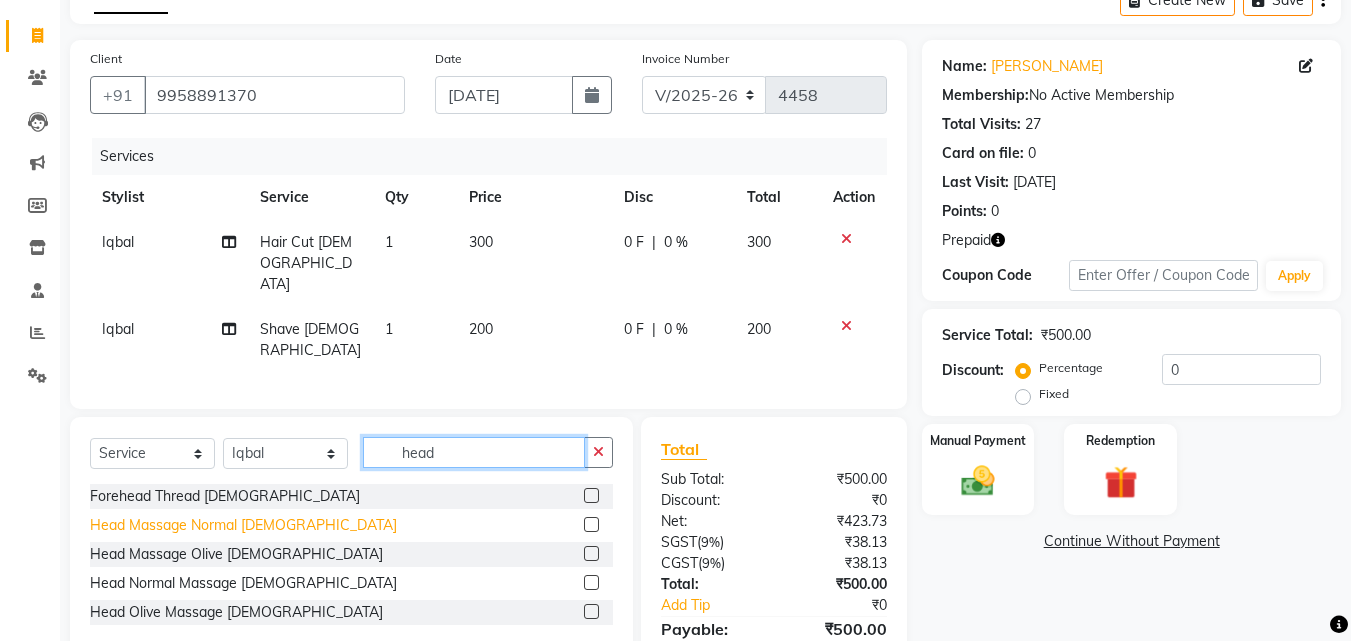 type on "head" 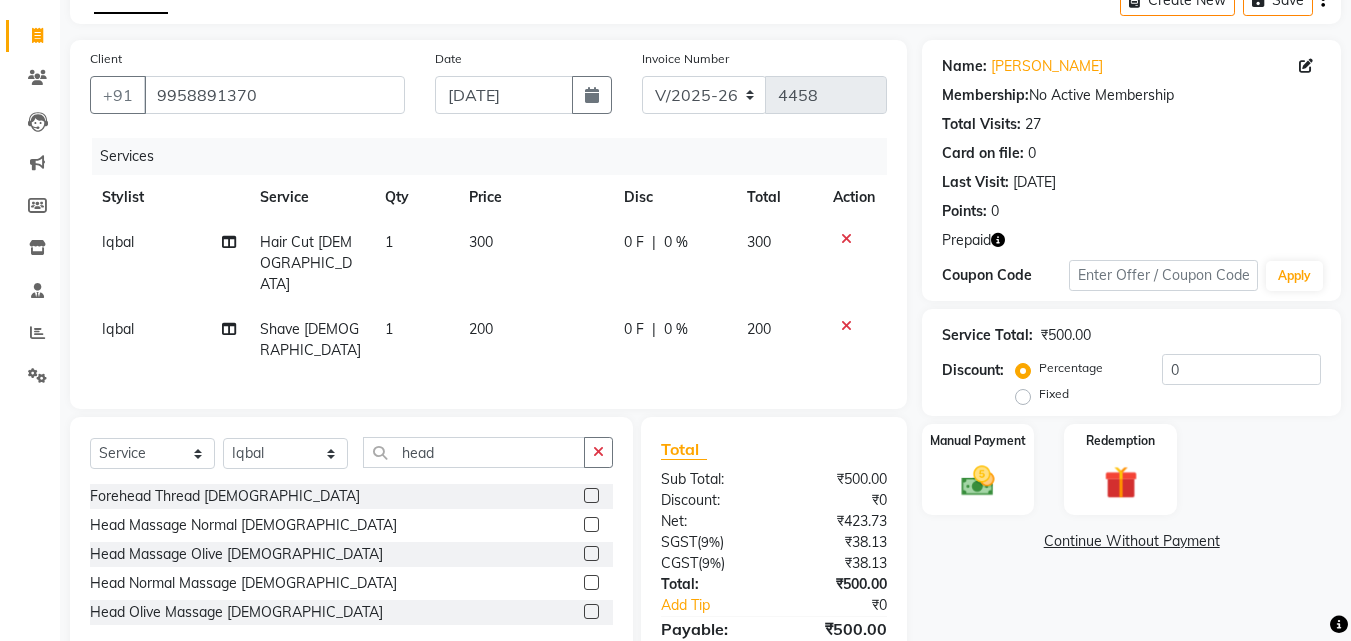 drag, startPoint x: 254, startPoint y: 470, endPoint x: 348, endPoint y: 479, distance: 94.42987 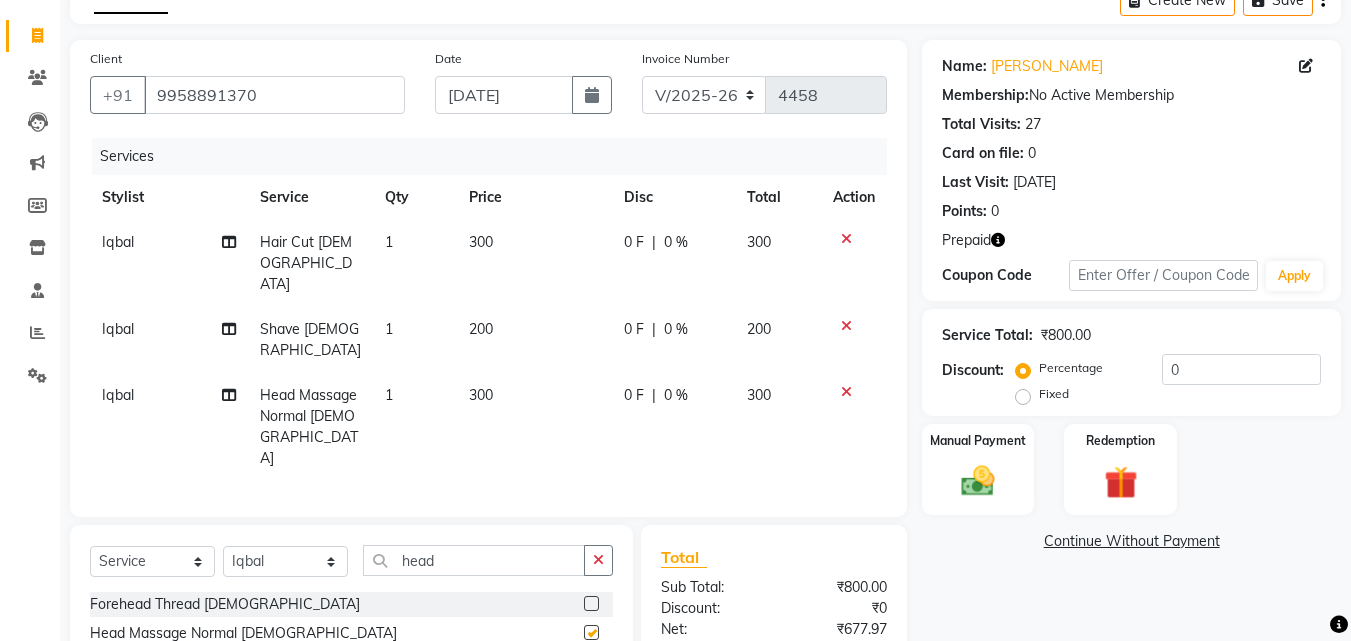 checkbox on "false" 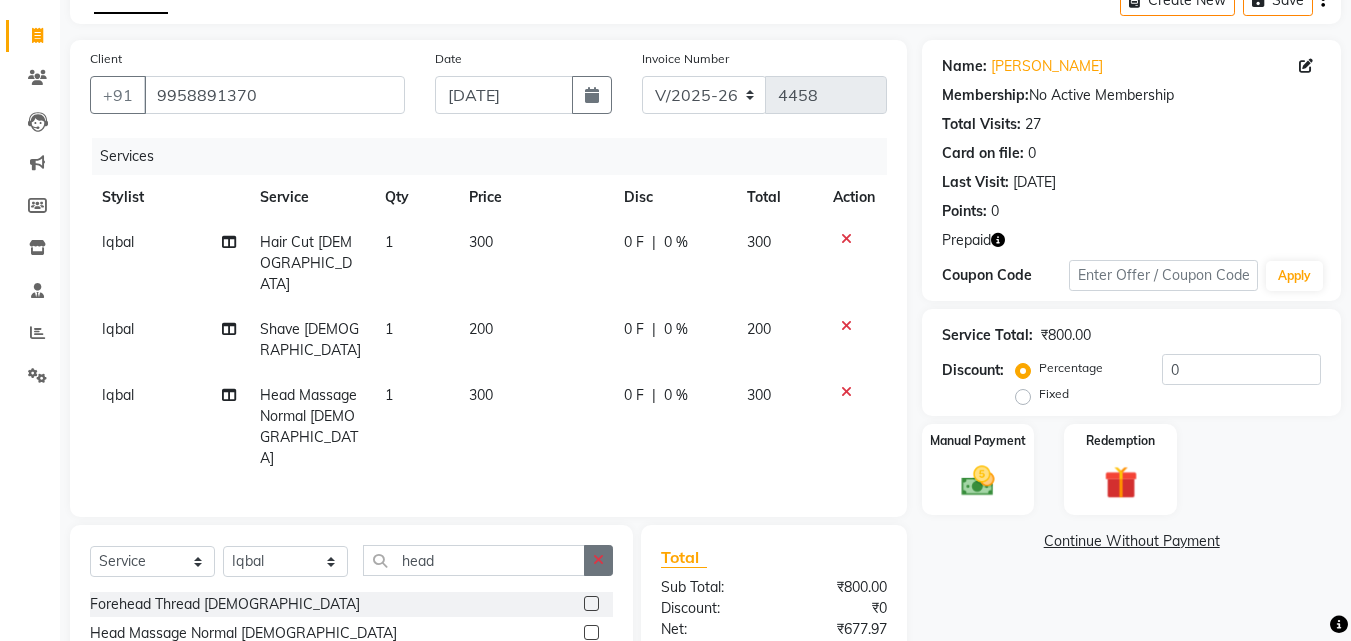drag, startPoint x: 618, startPoint y: 460, endPoint x: 591, endPoint y: 468, distance: 28.160255 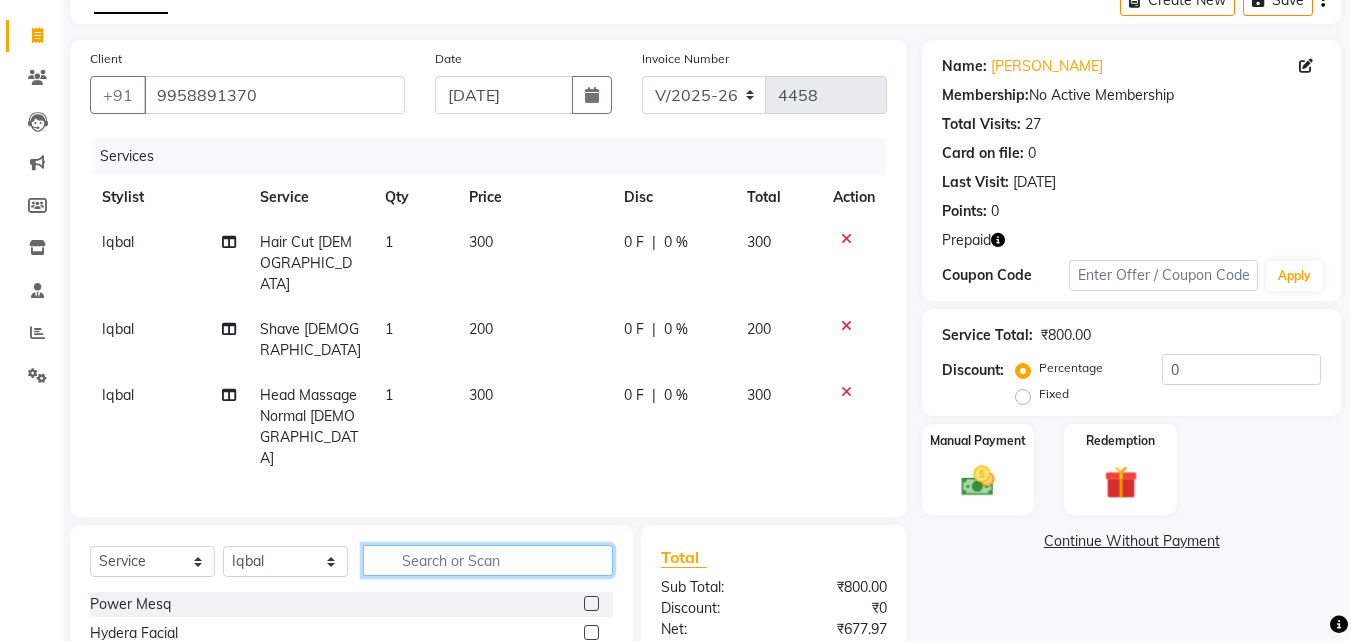 click 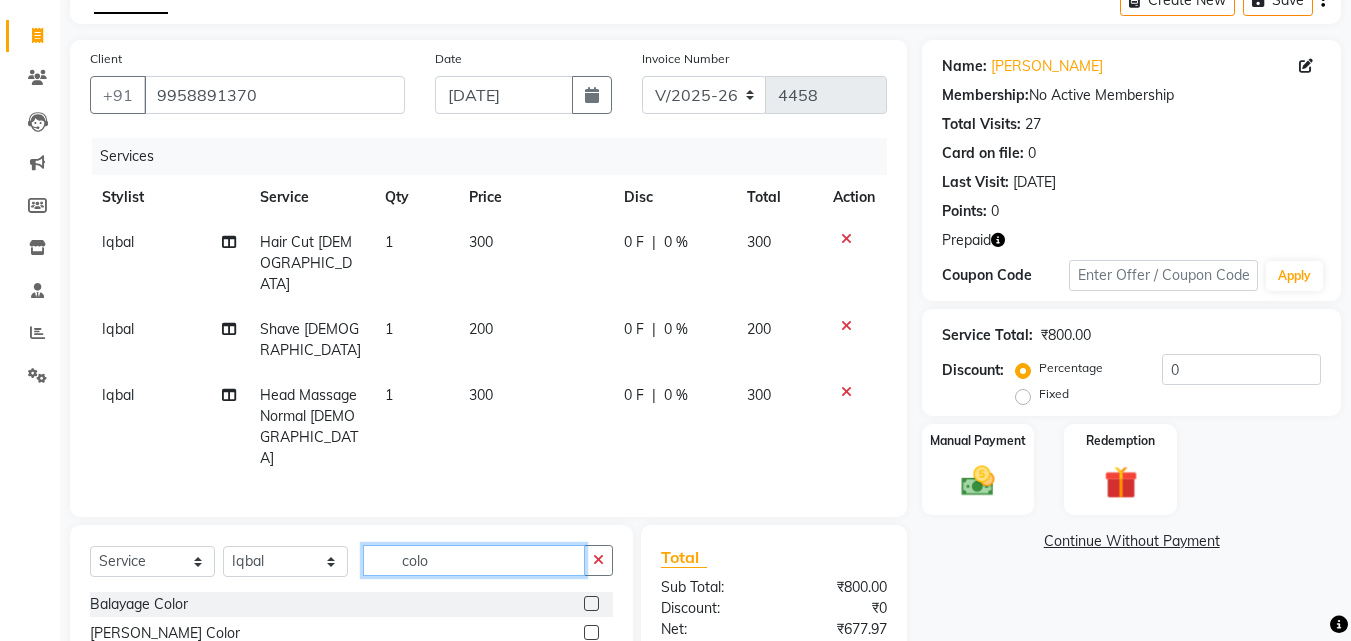 type on "colo" 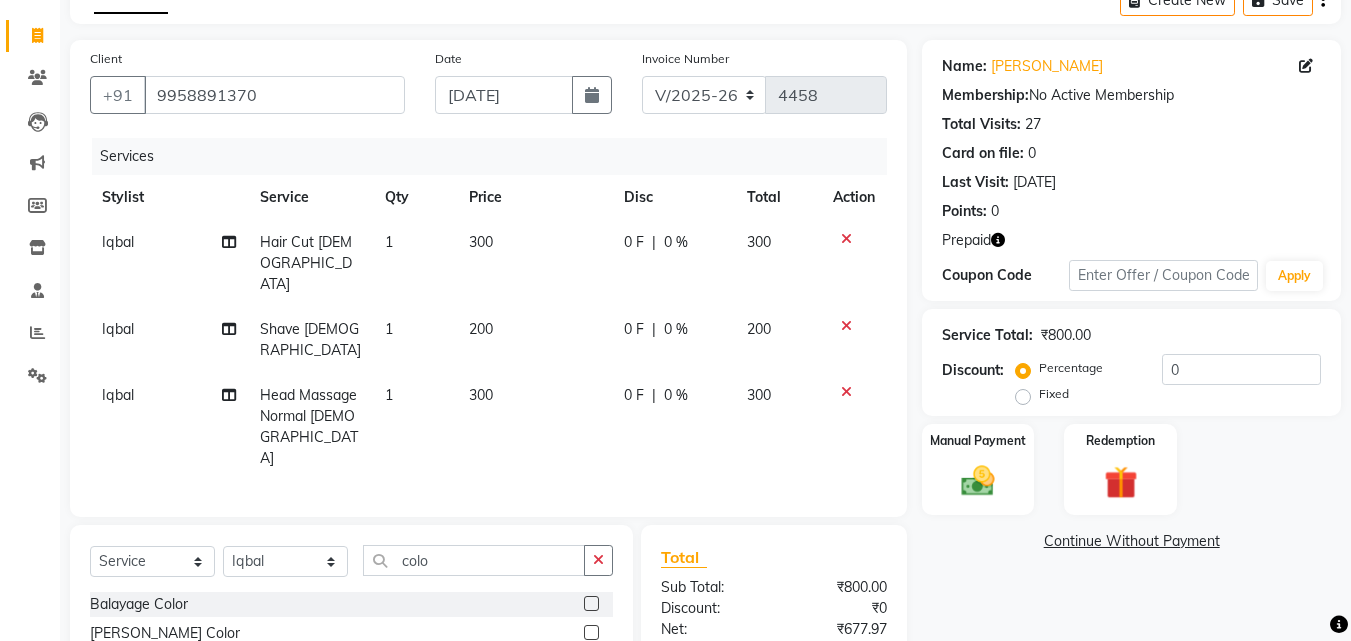 click on "Inoa Colour Male" 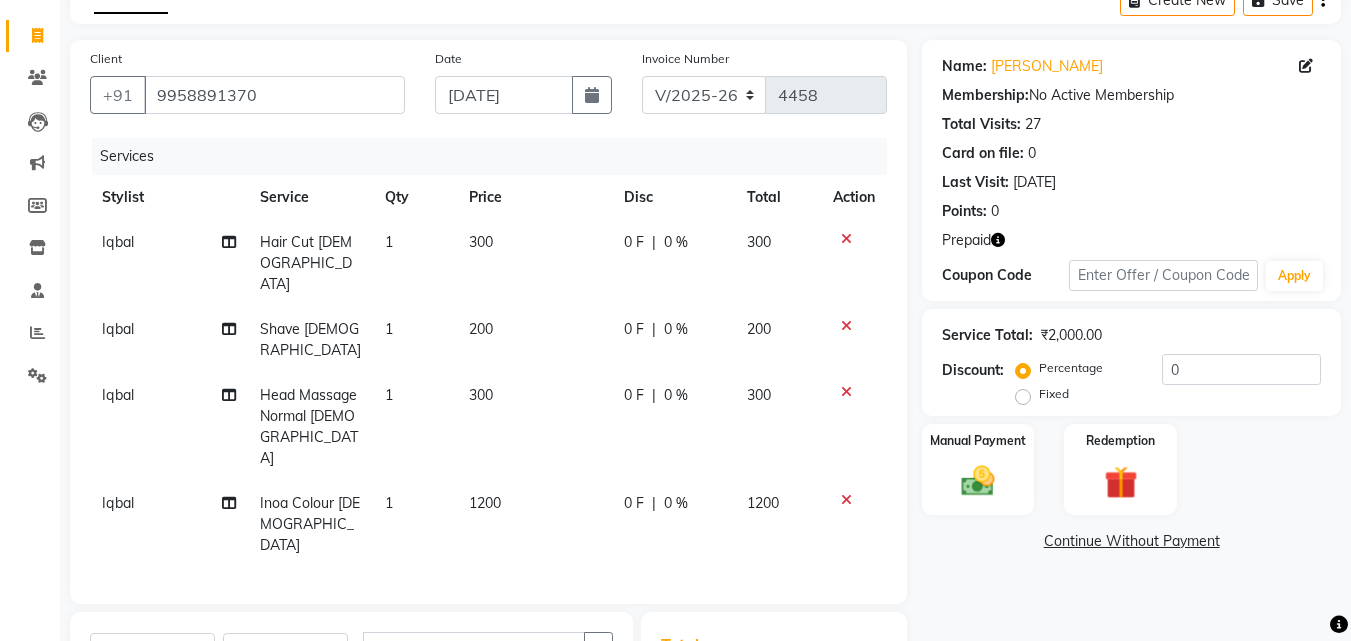 checkbox on "false" 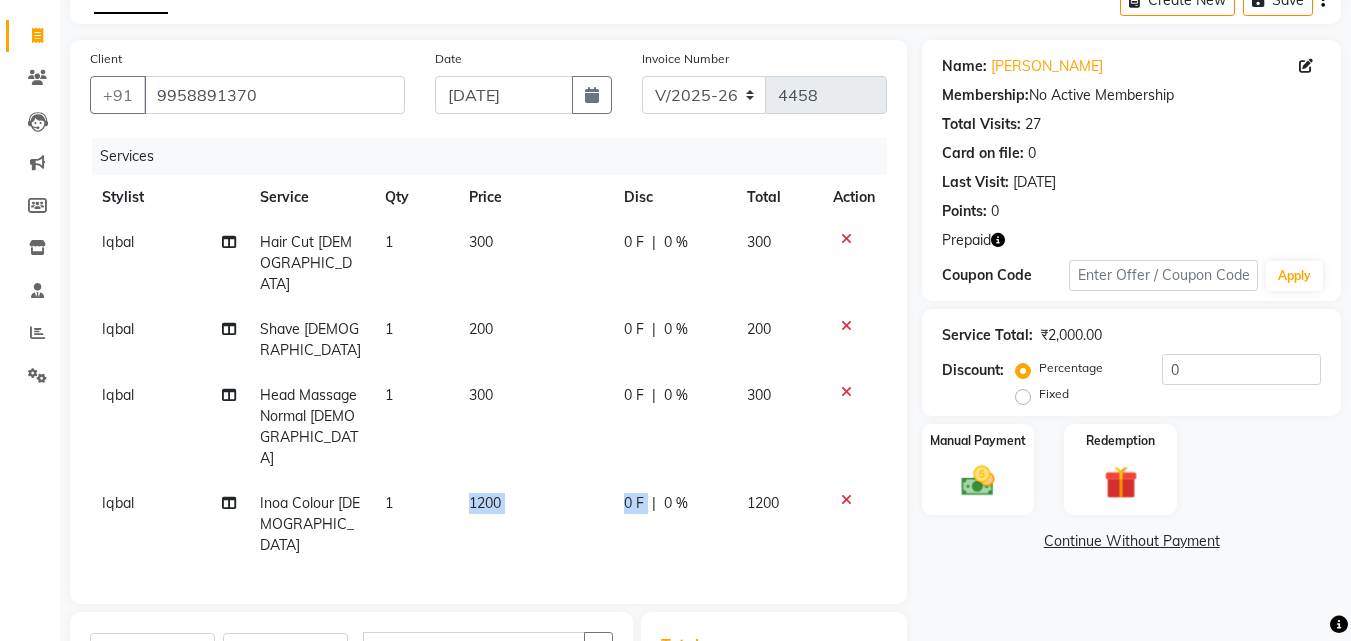 click on "1200" 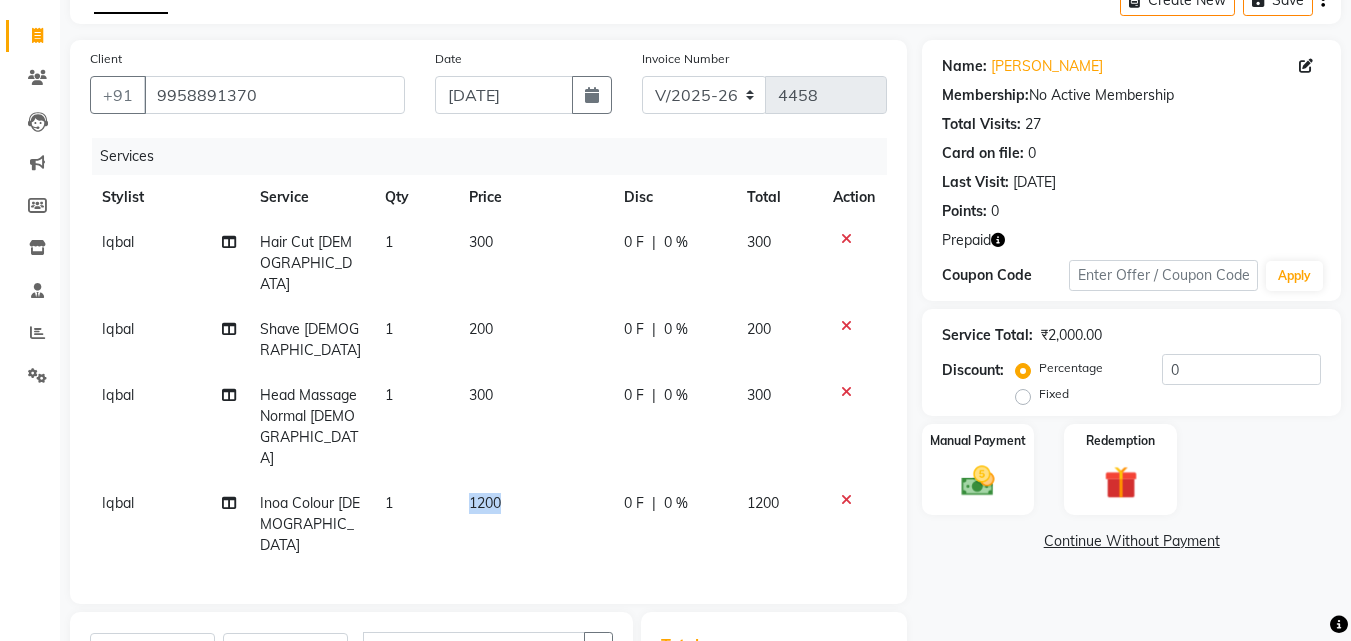select on "78122" 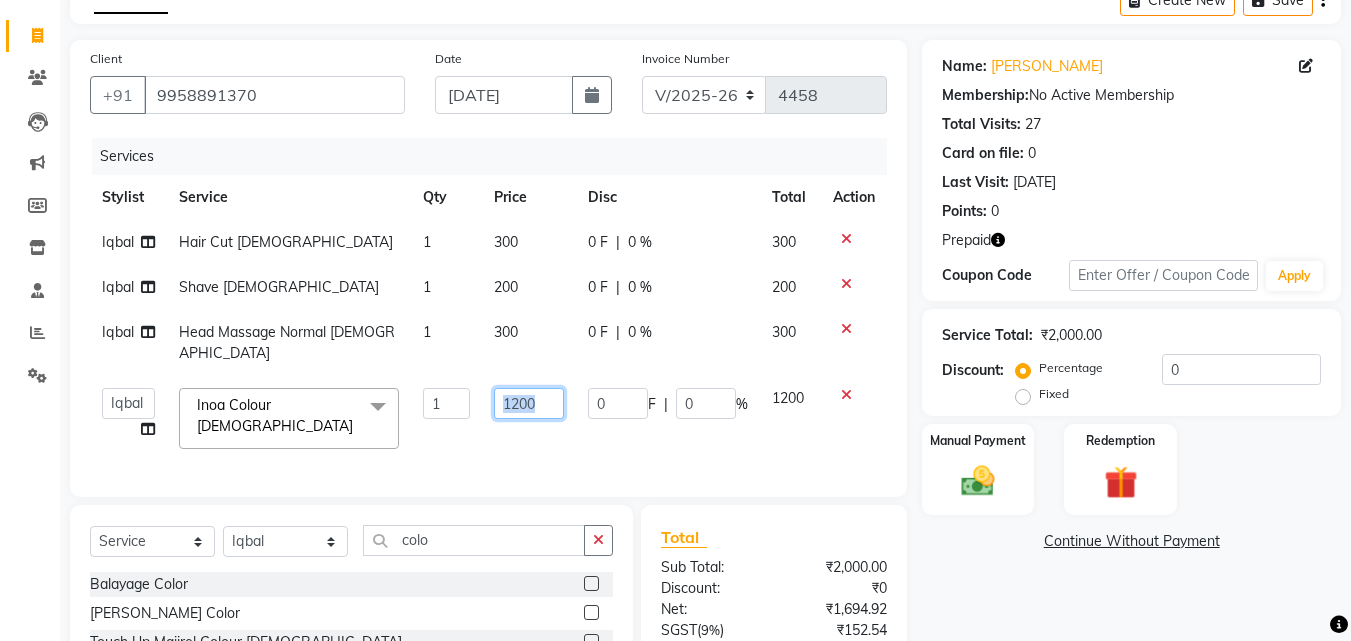 click on "1200" 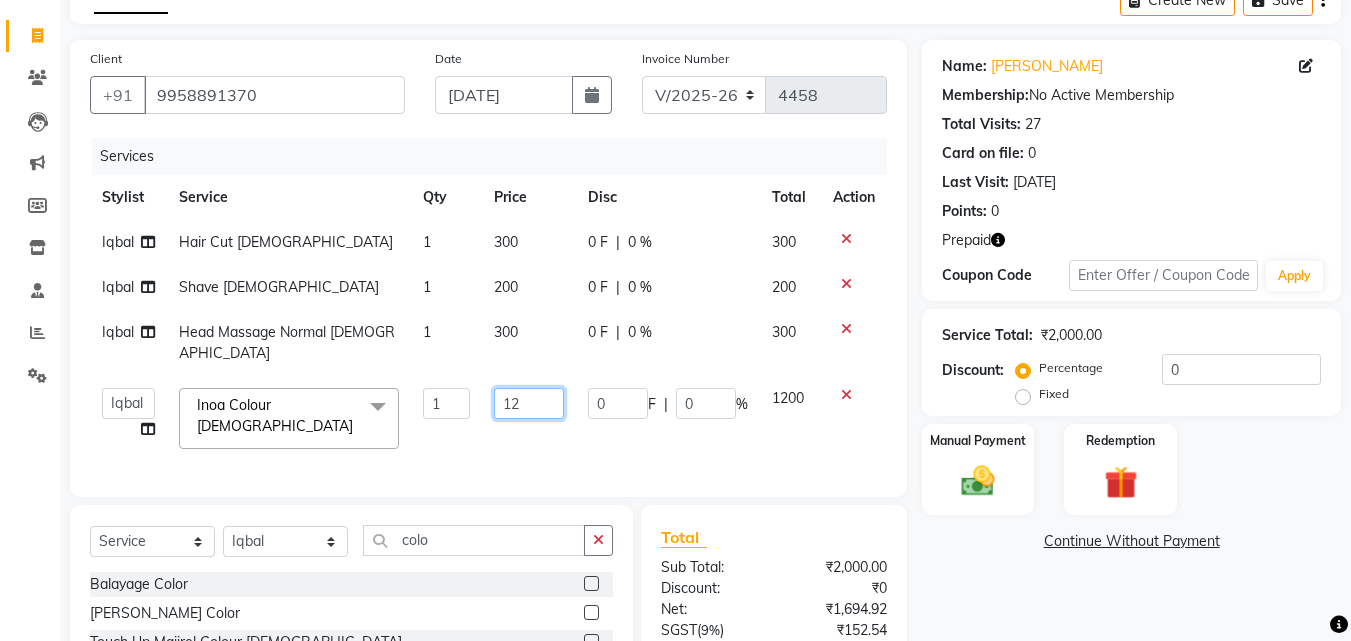 type on "1" 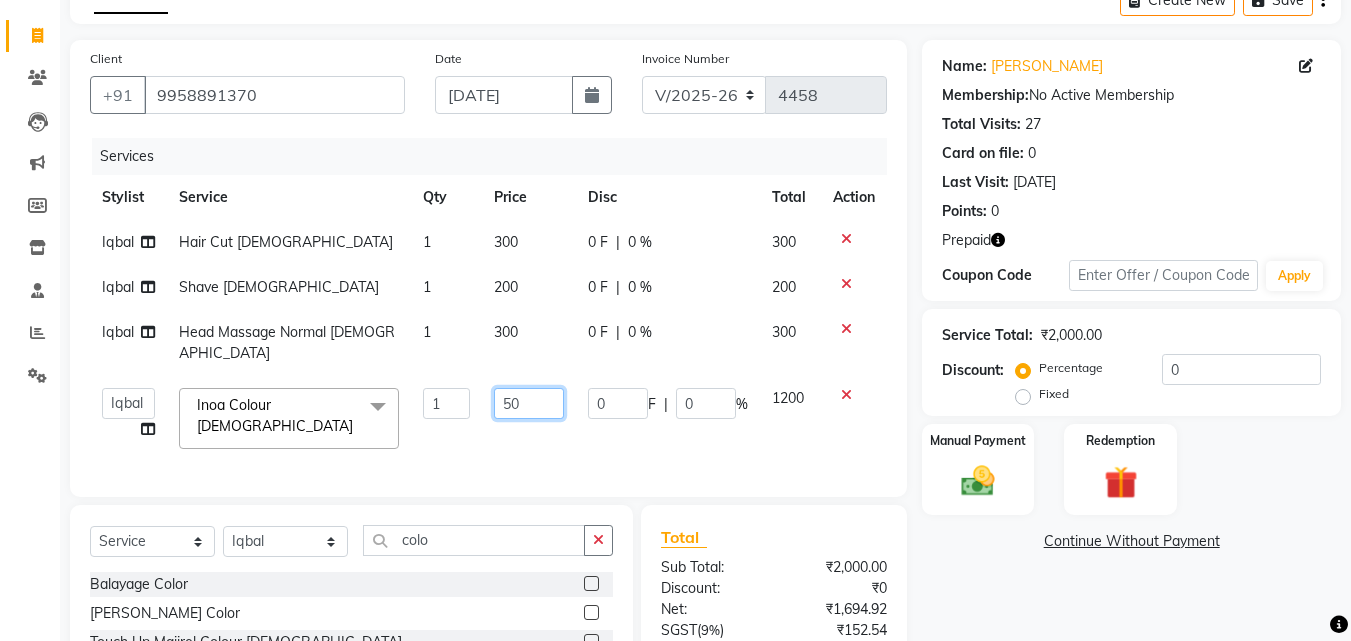 type on "500" 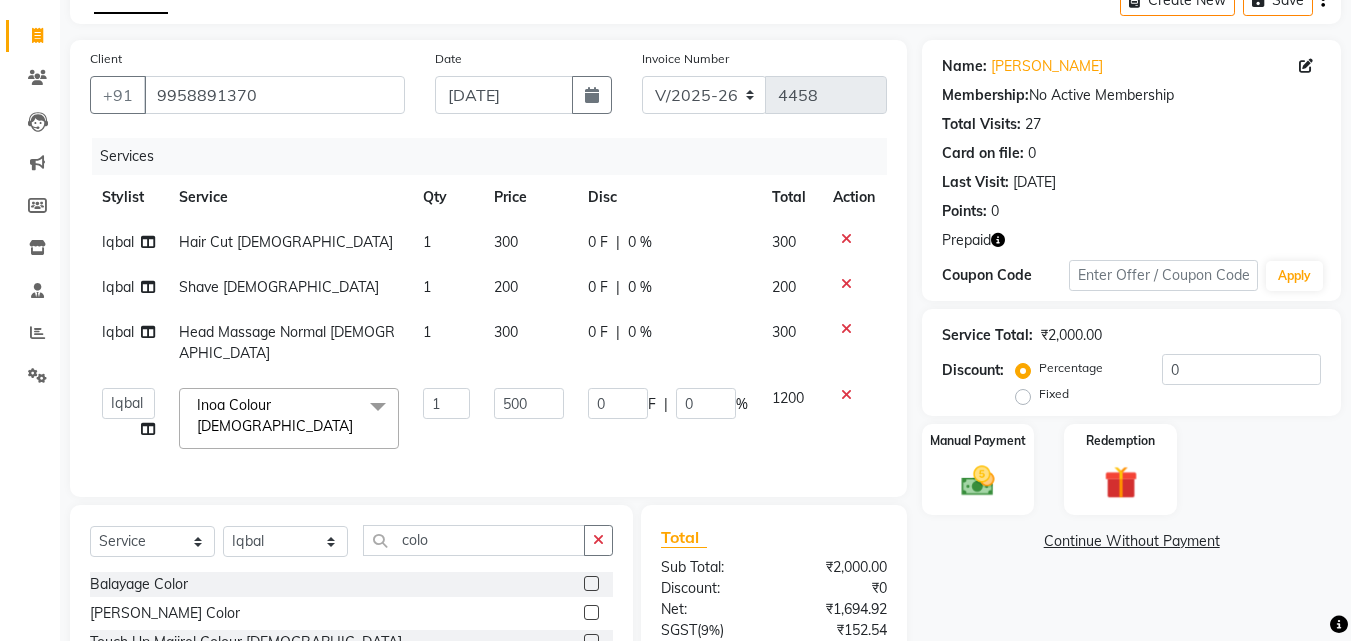 click on "Name: Sanjay Verma Membership:  No Active Membership  Total Visits:  27 Card on file:  0 Last Visit:   06-06-2025 Points:   0  Prepaid Coupon Code Apply Service Total:  ₹2,000.00  Discount:  Percentage   Fixed  0 Manual Payment Redemption  Continue Without Payment" 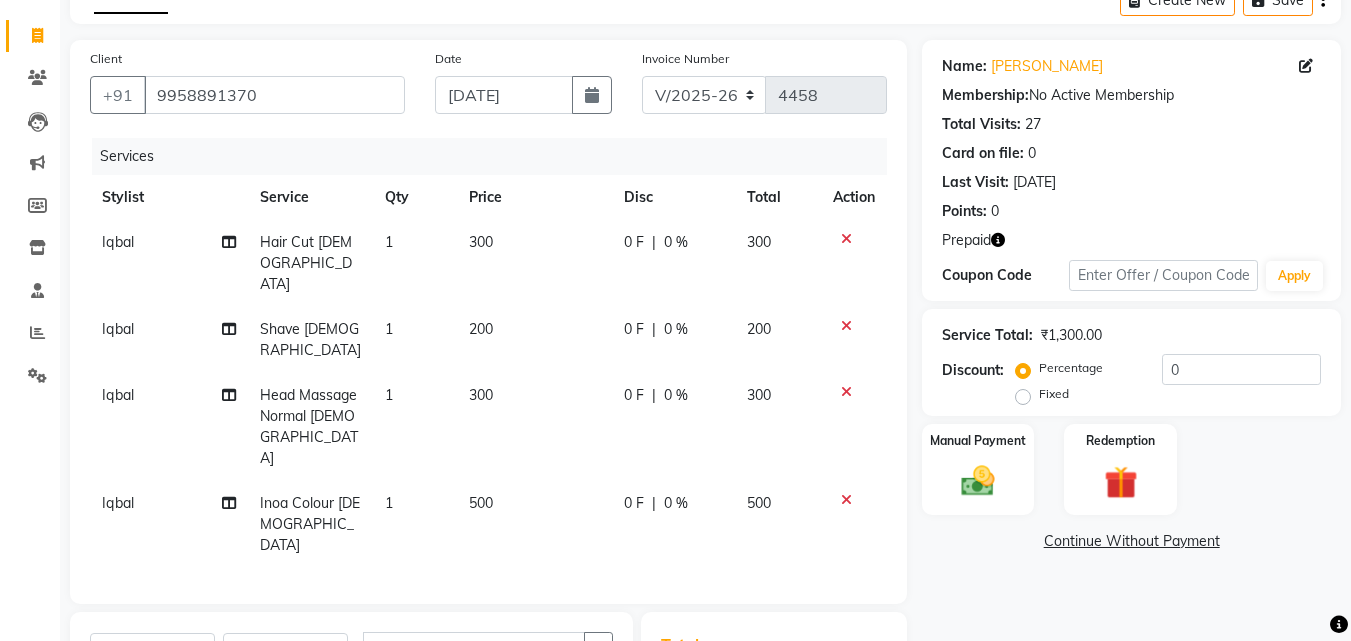 click on "Percentage   Fixed" 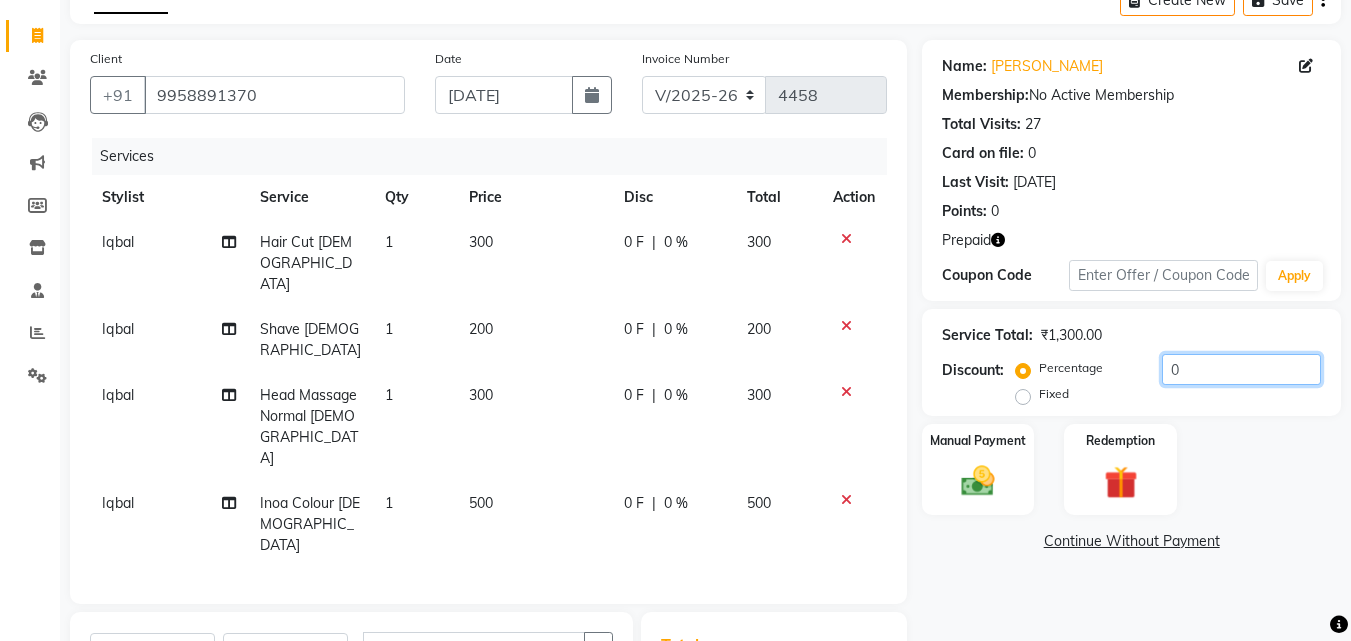 click on "0" 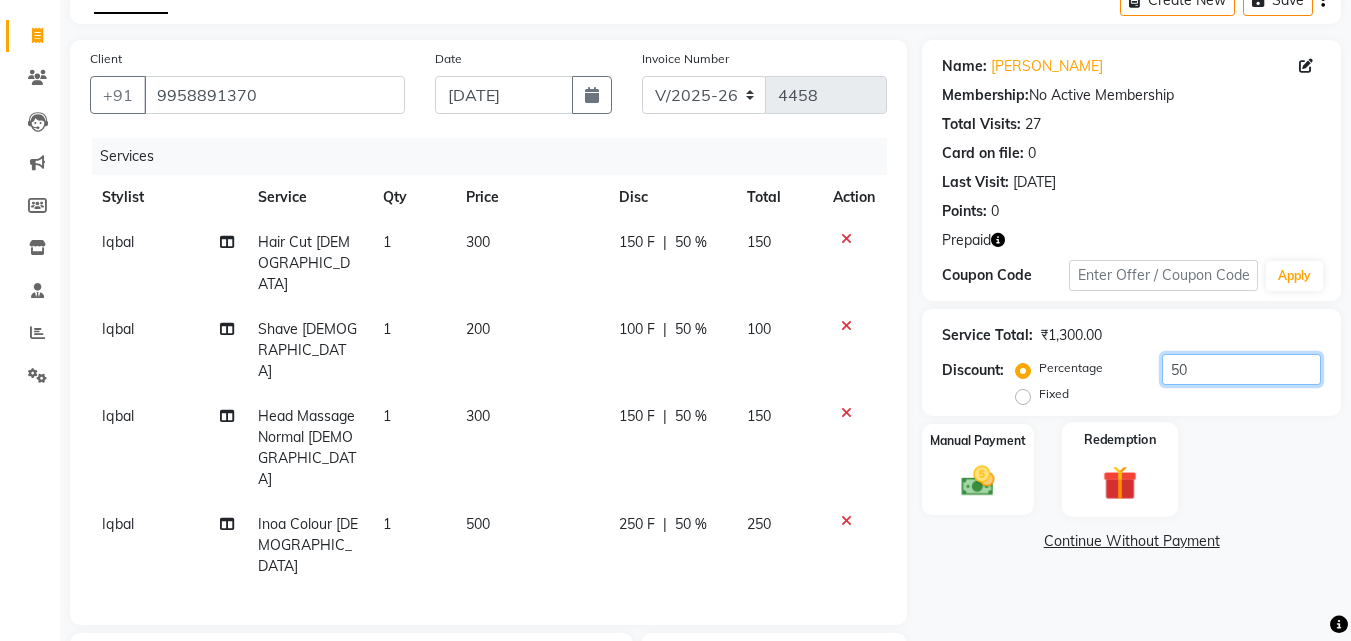 type on "50" 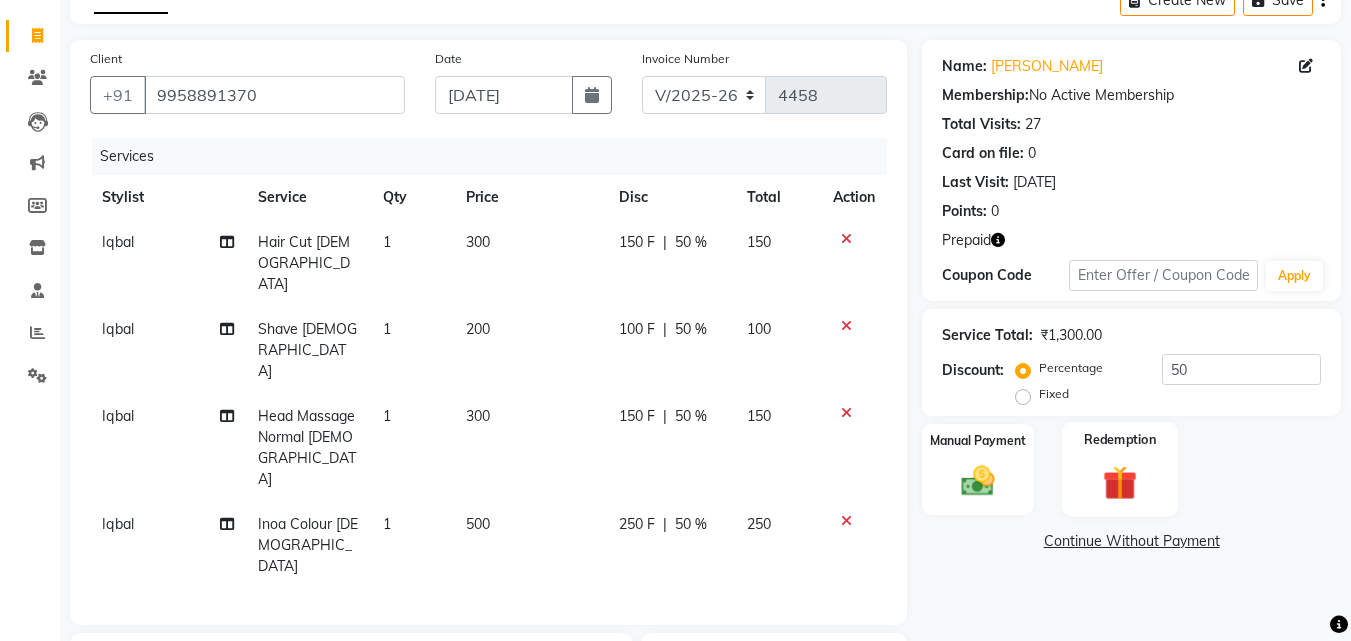 click 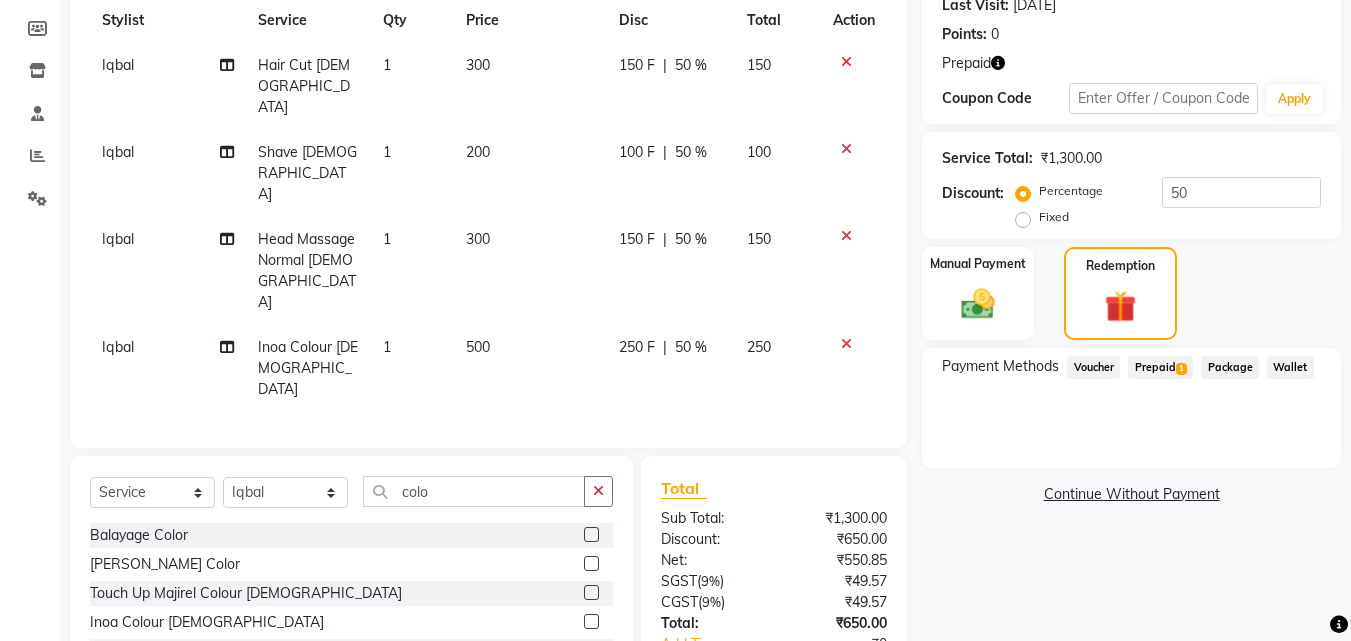 scroll, scrollTop: 284, scrollLeft: 0, axis: vertical 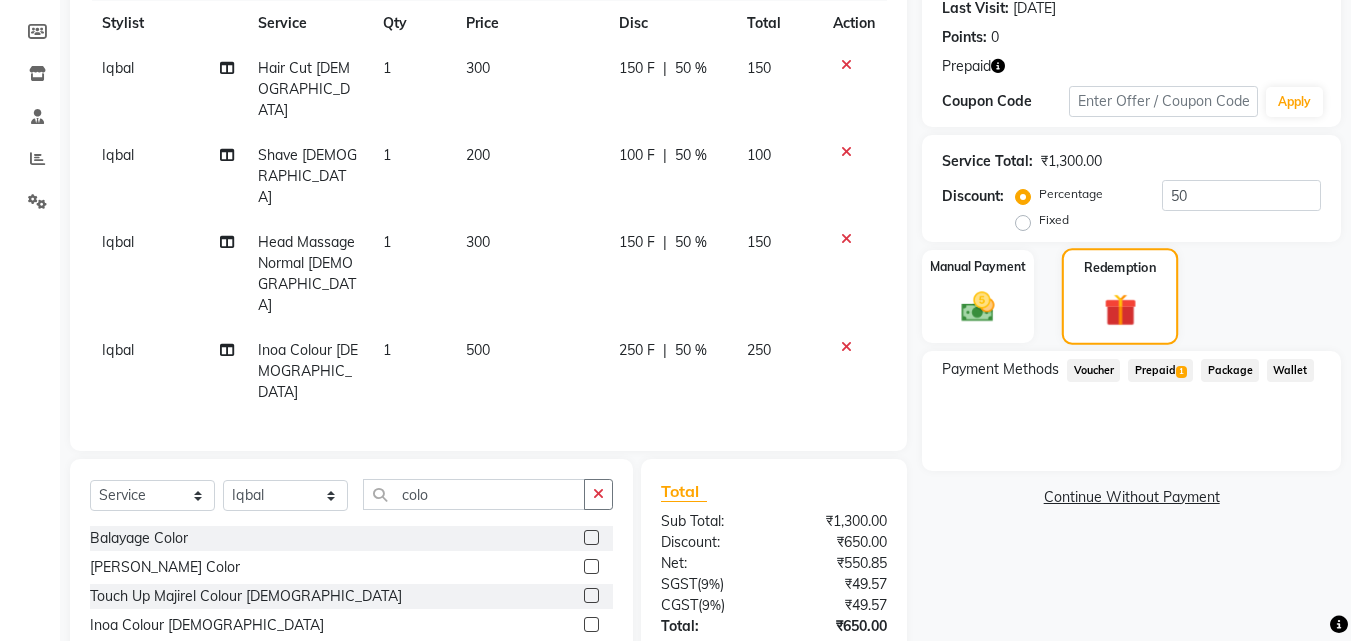 click on "Redemption" 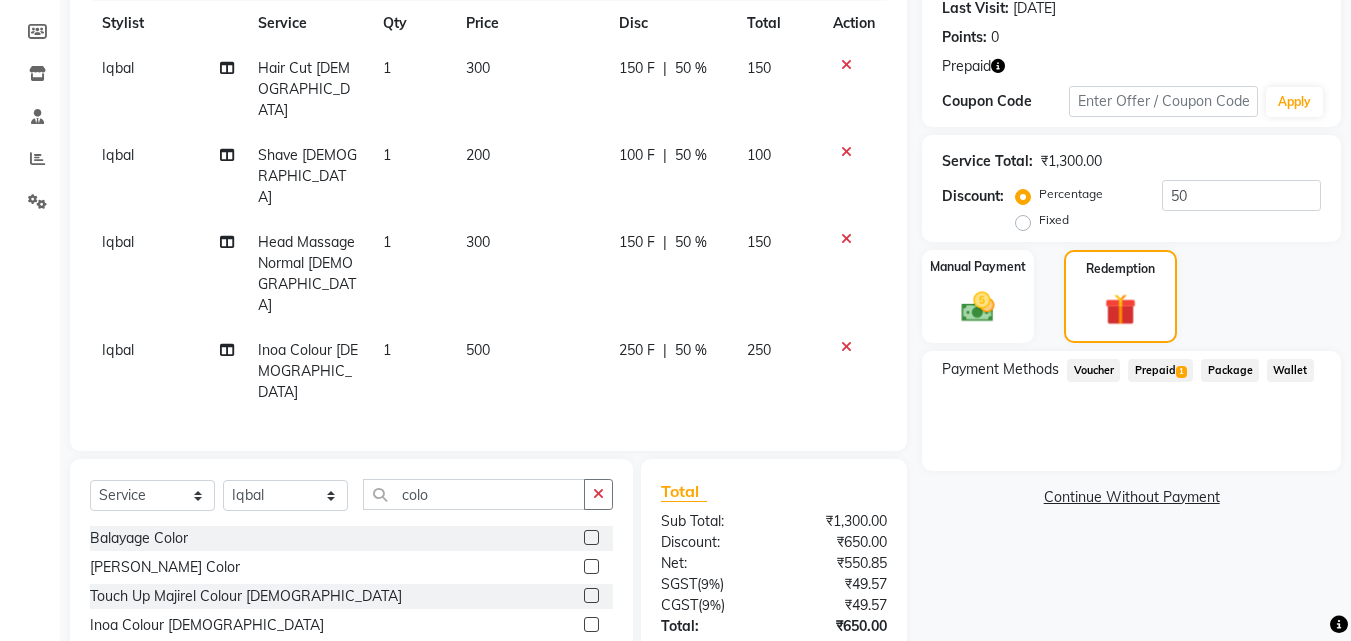 click on "Payment Methods  Voucher   Prepaid  1  Package   Wallet" 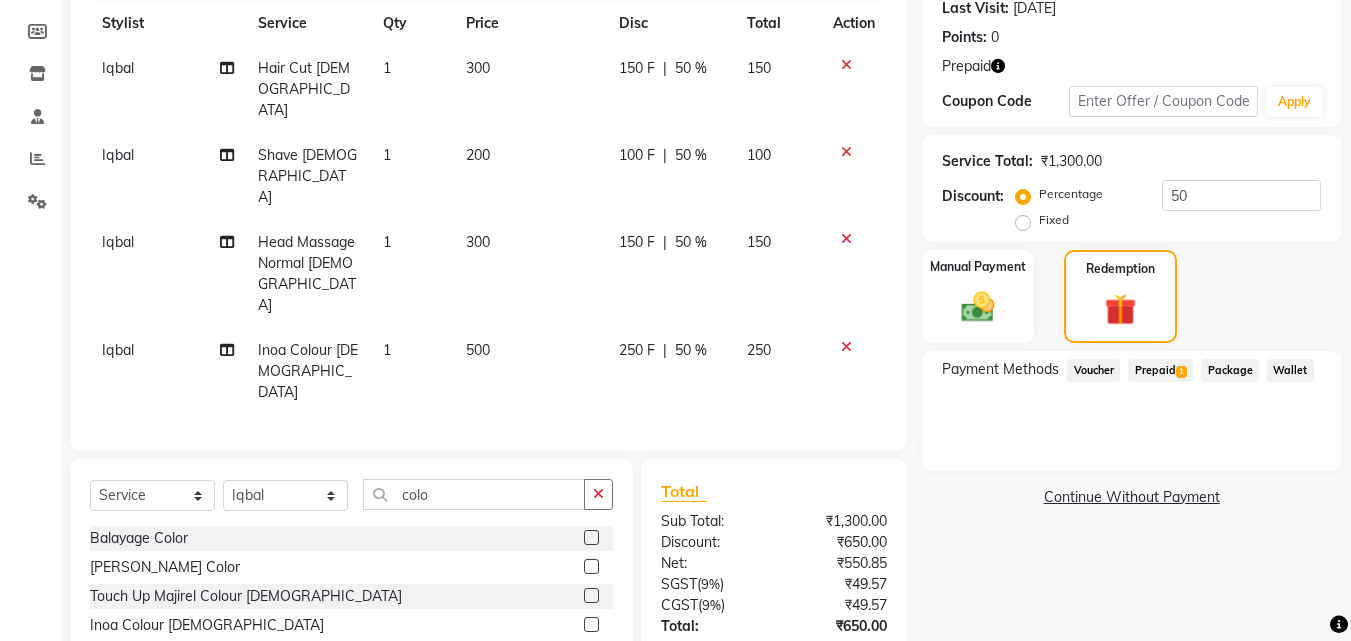 click on "Prepaid  1" 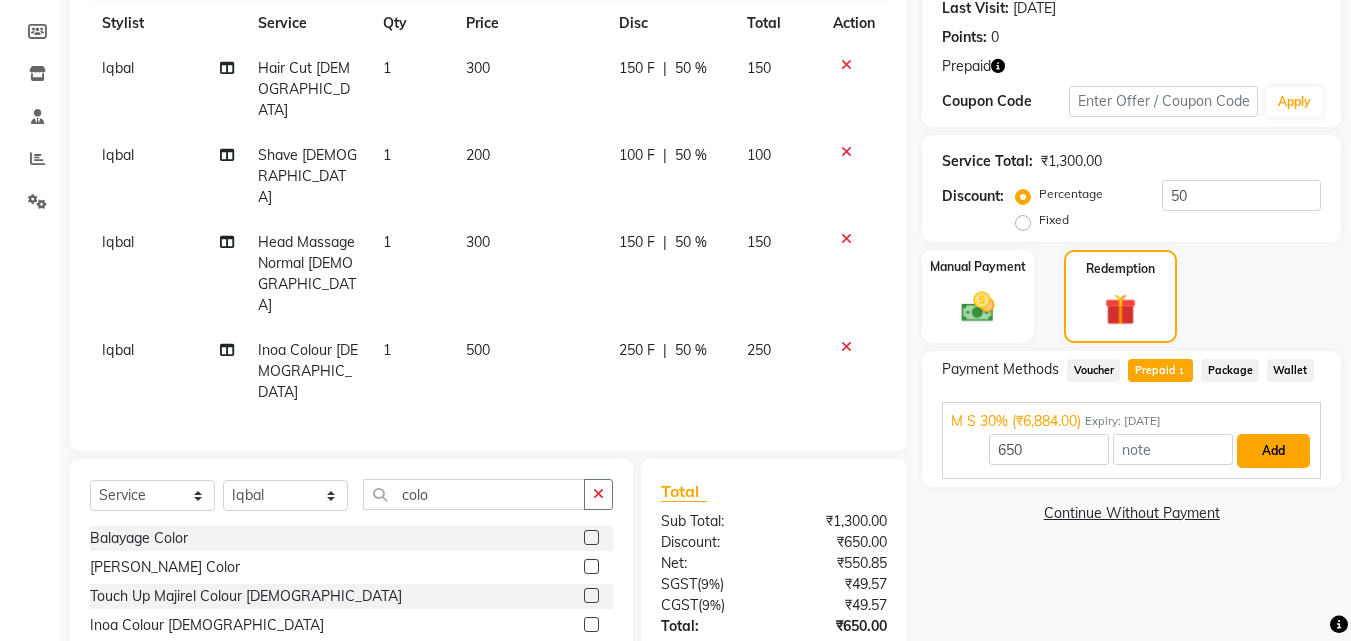 click on "Add" at bounding box center (1273, 451) 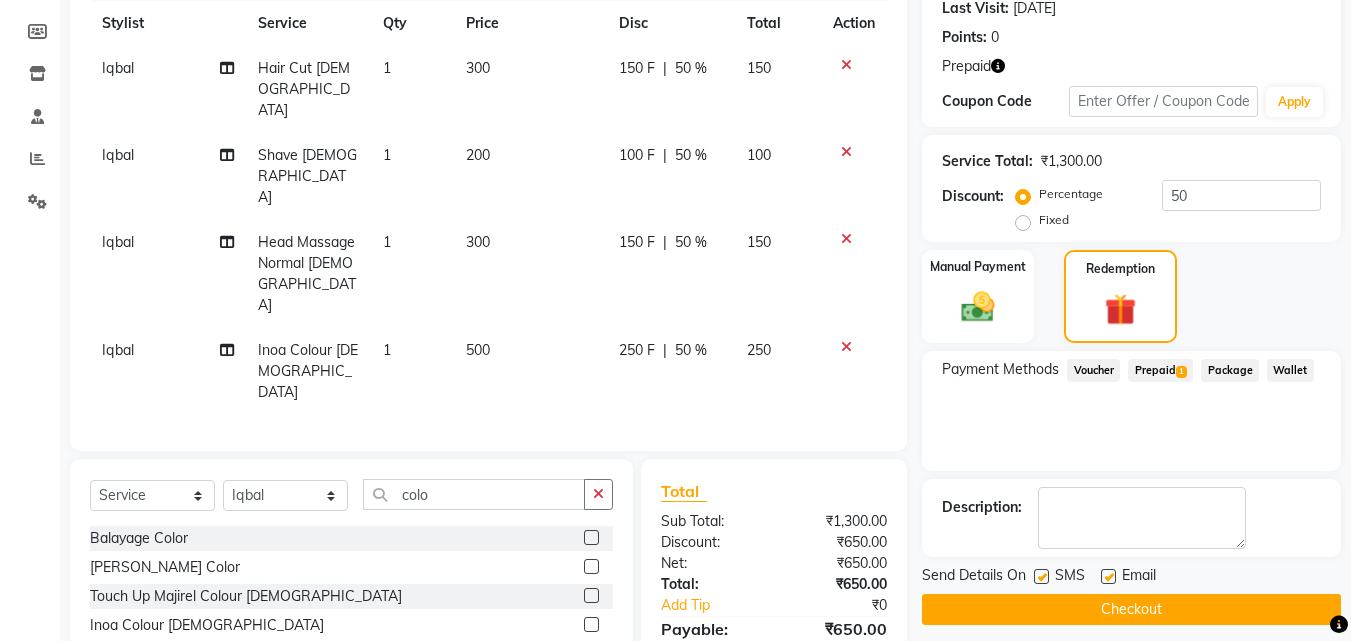click on "Checkout" 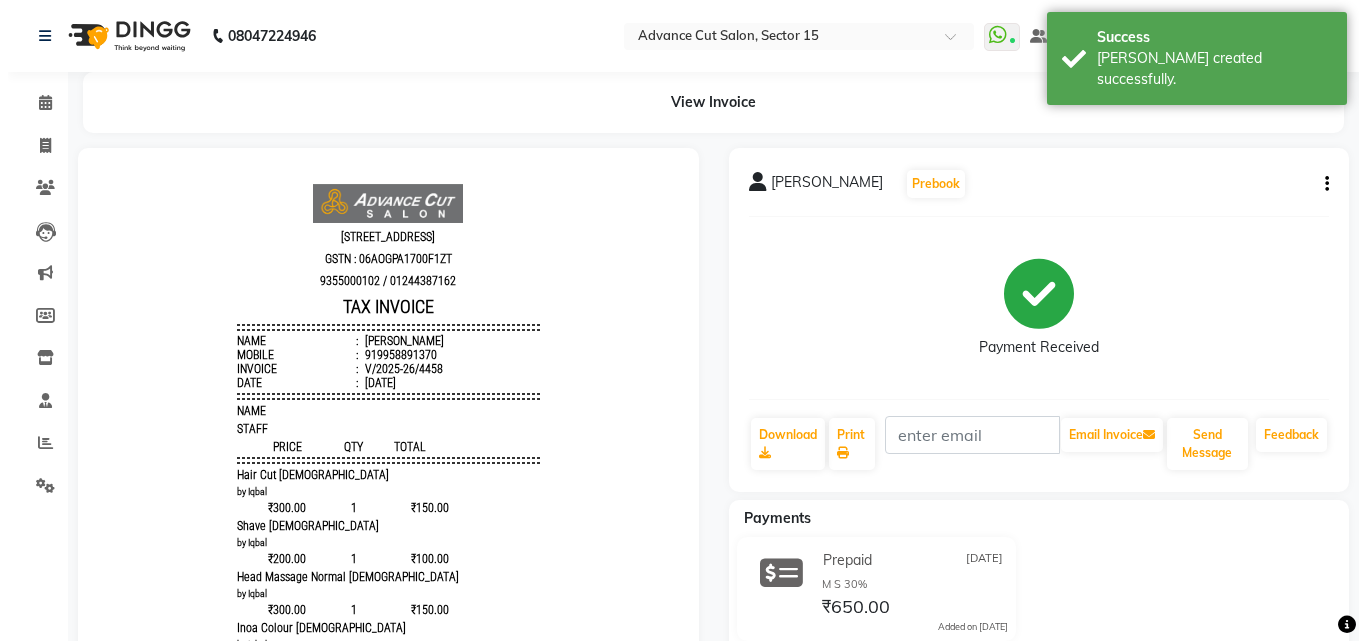 scroll, scrollTop: 0, scrollLeft: 0, axis: both 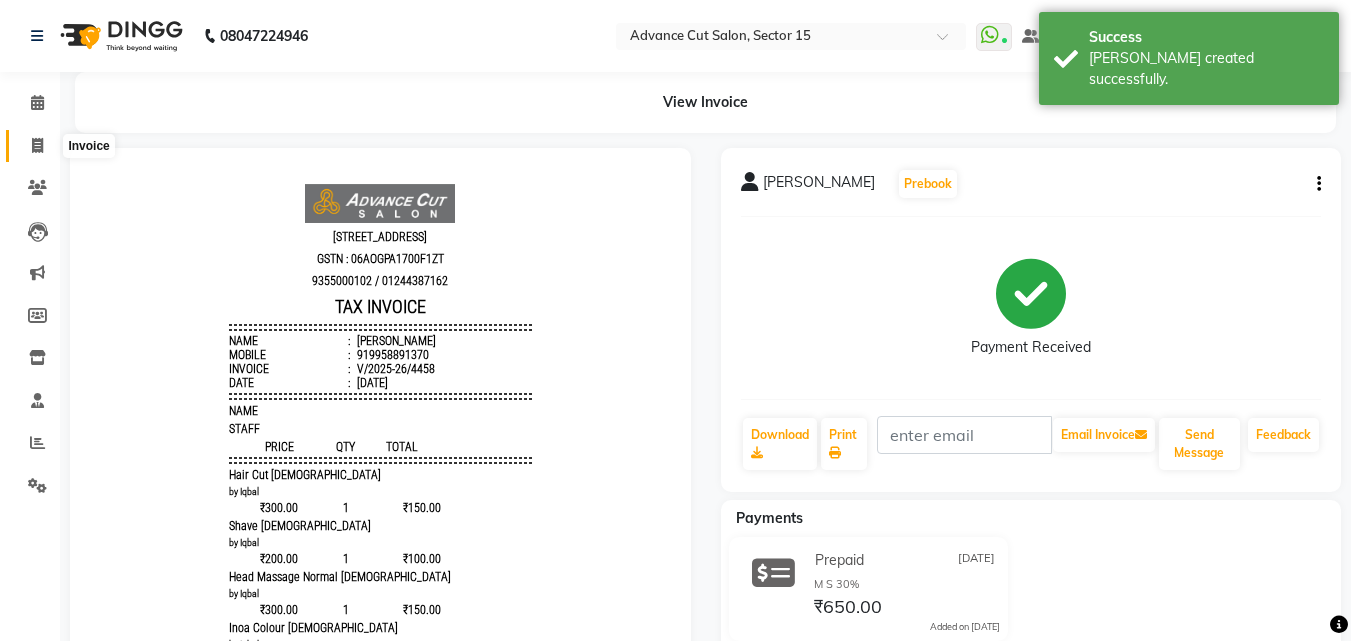 click 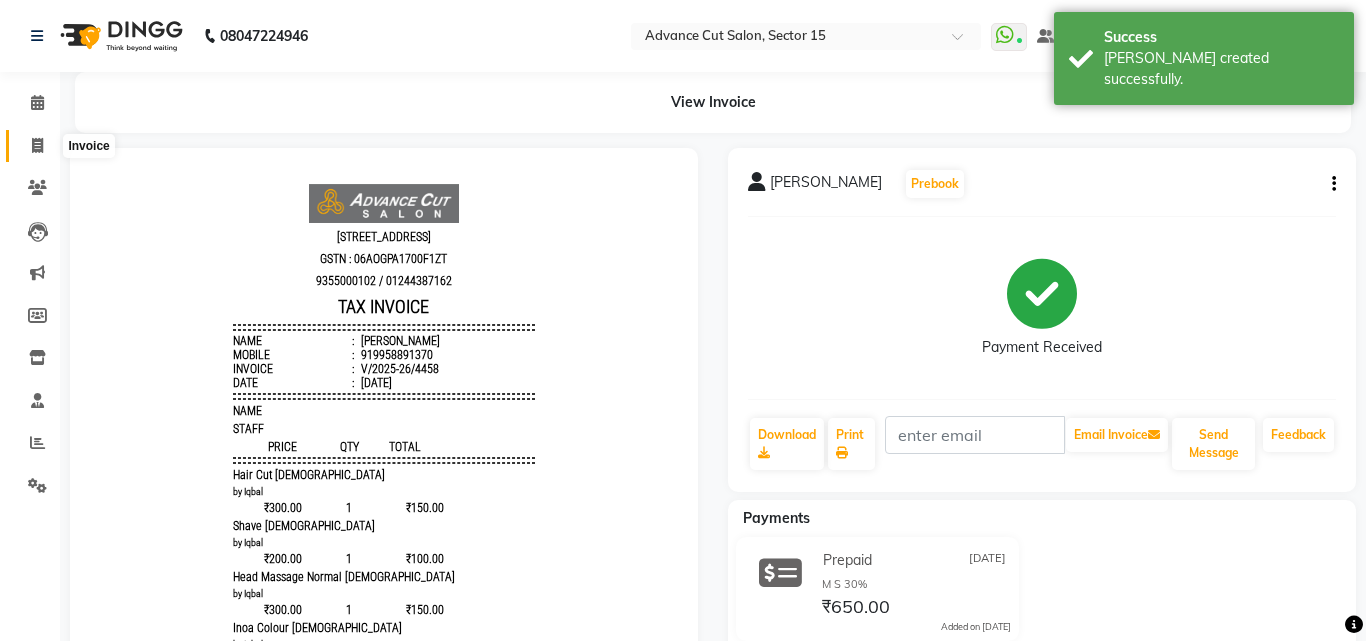 select on "service" 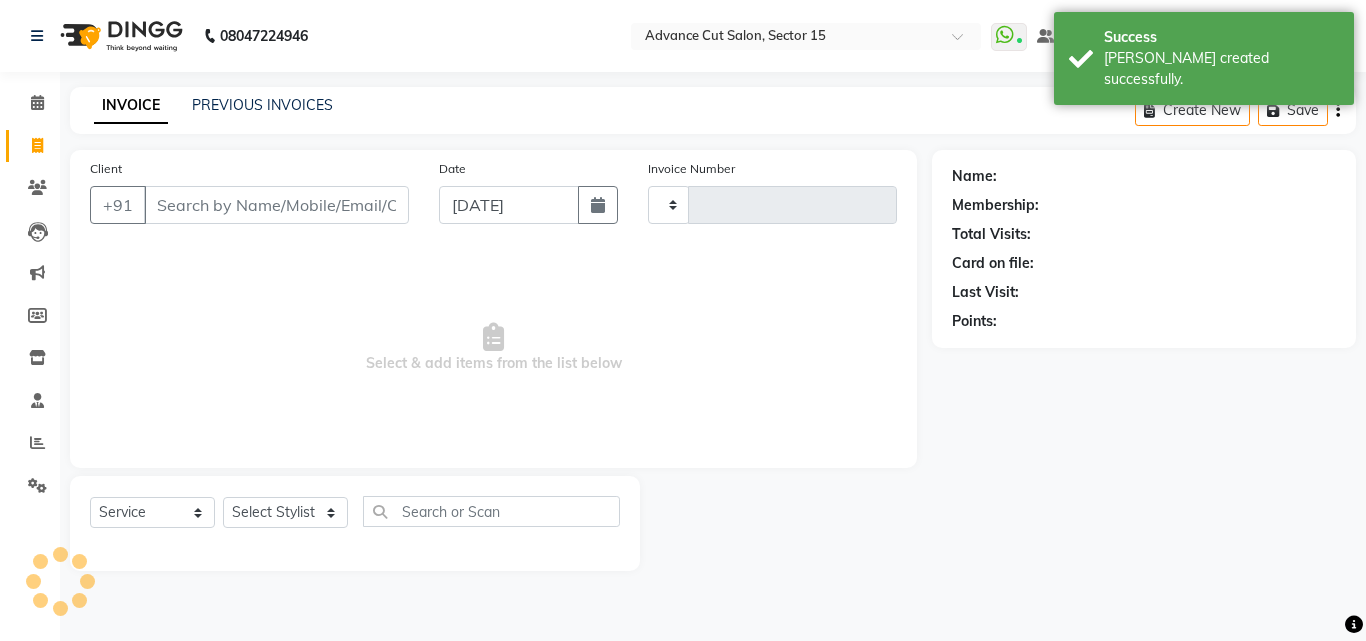 type on "4459" 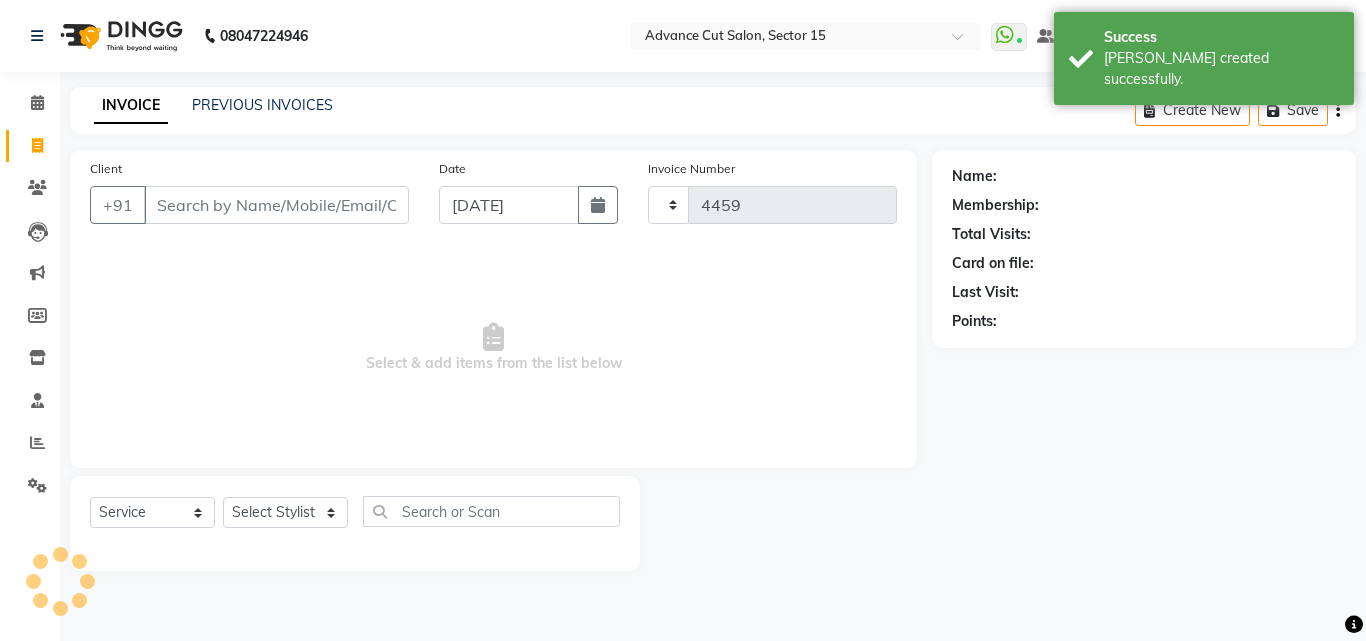 select on "6255" 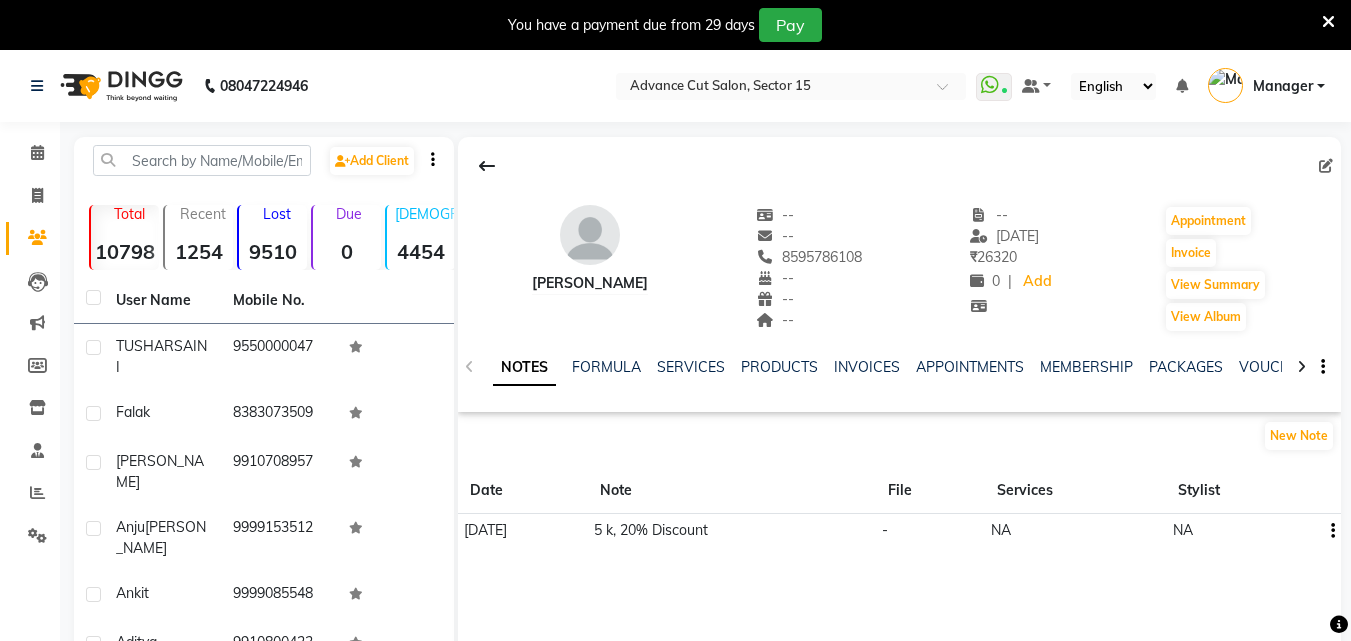 scroll, scrollTop: 0, scrollLeft: 0, axis: both 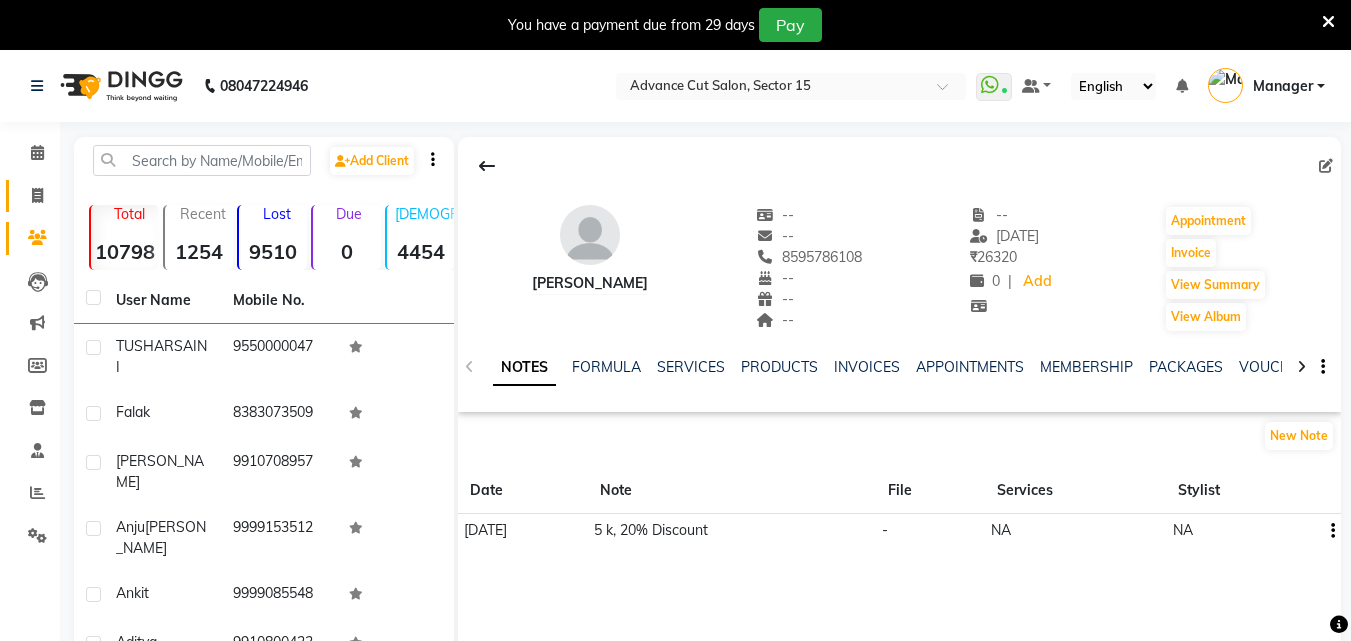 click on "Invoice" 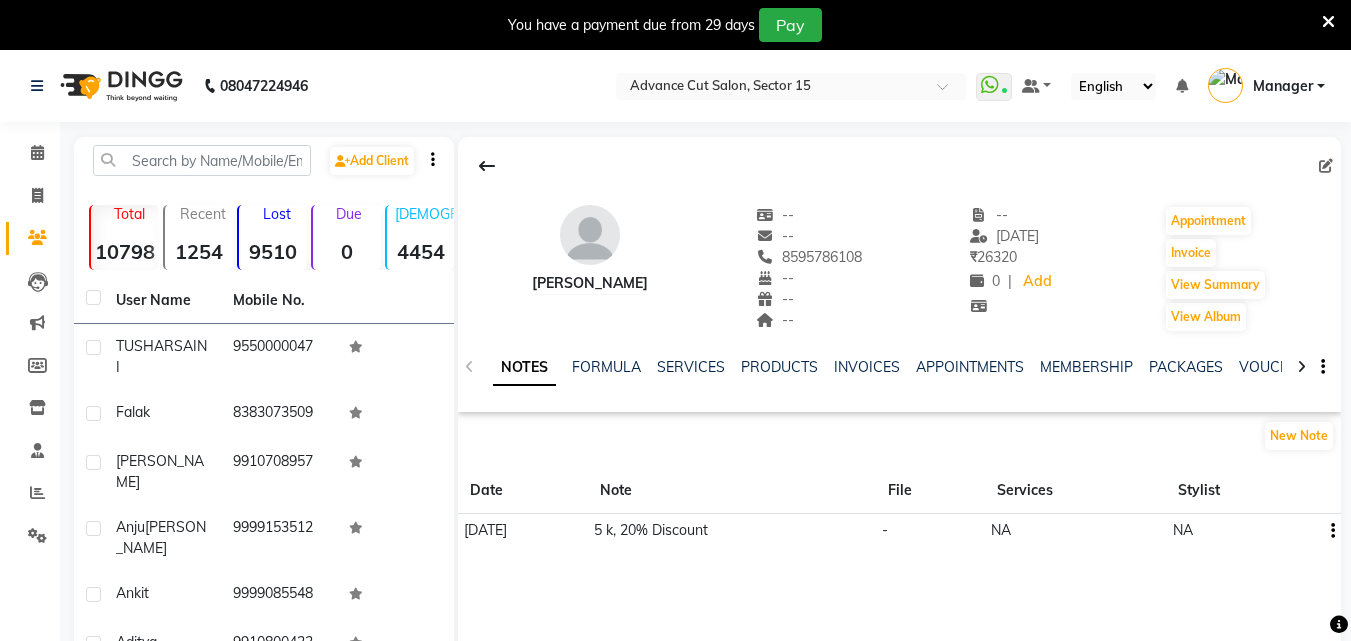 select on "service" 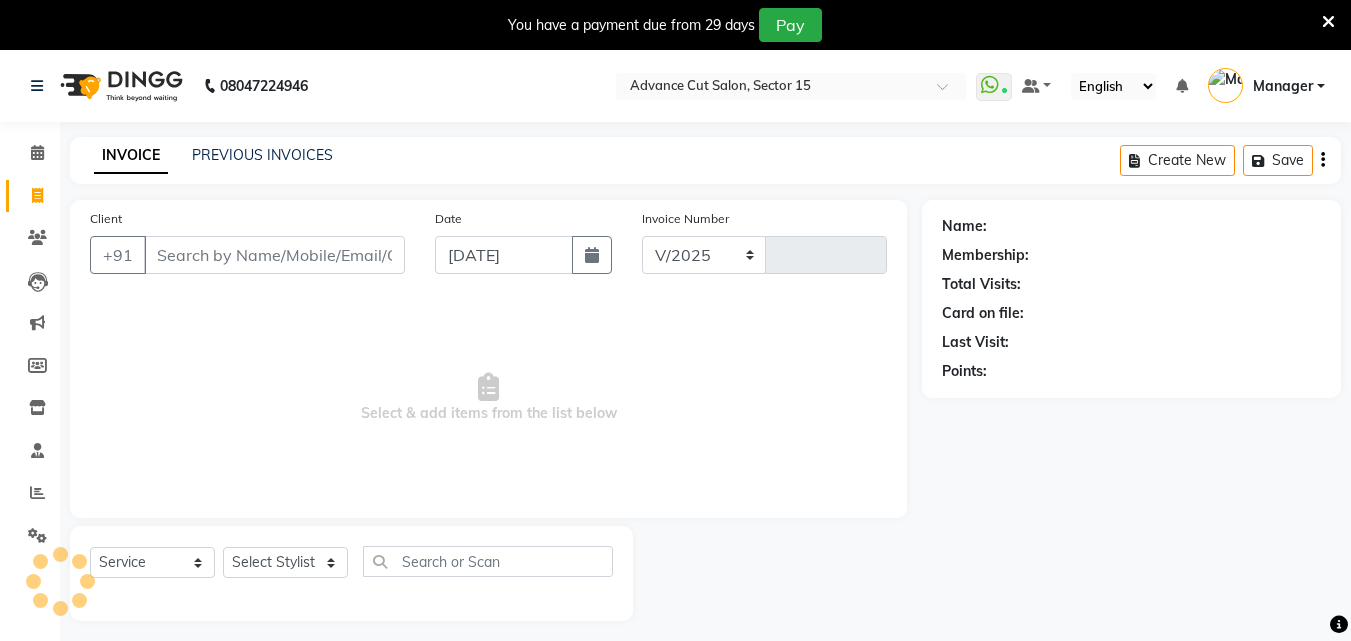 select on "6255" 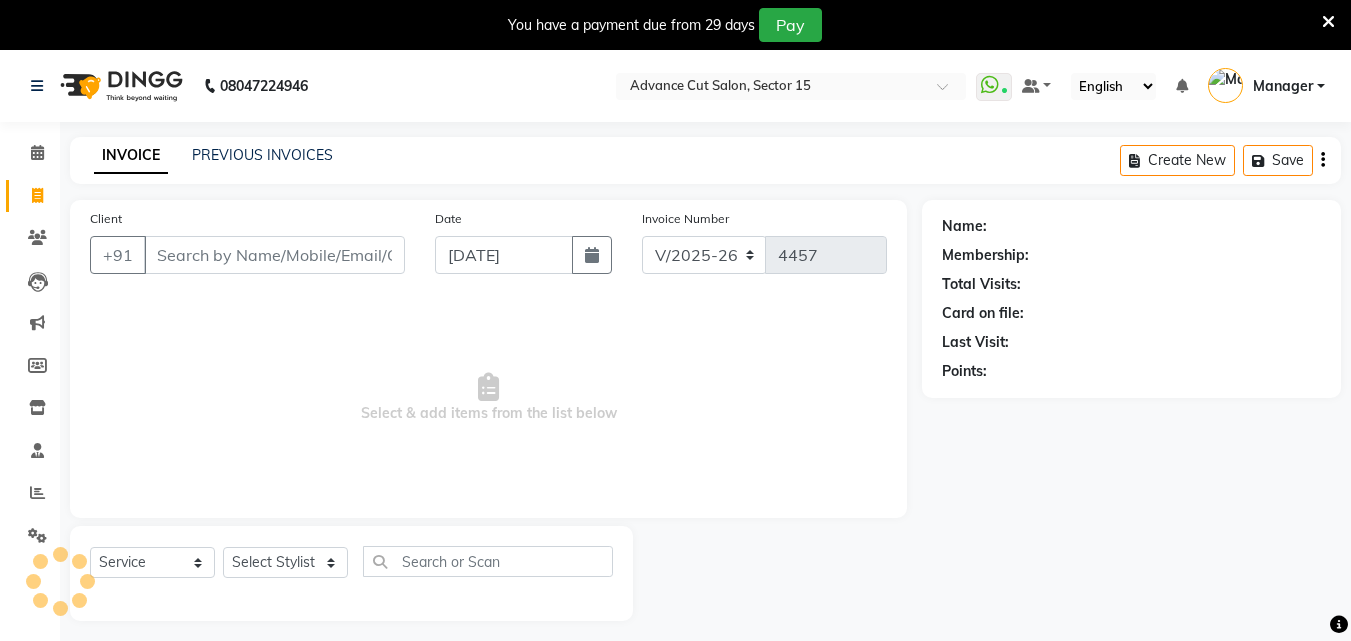 scroll, scrollTop: 50, scrollLeft: 0, axis: vertical 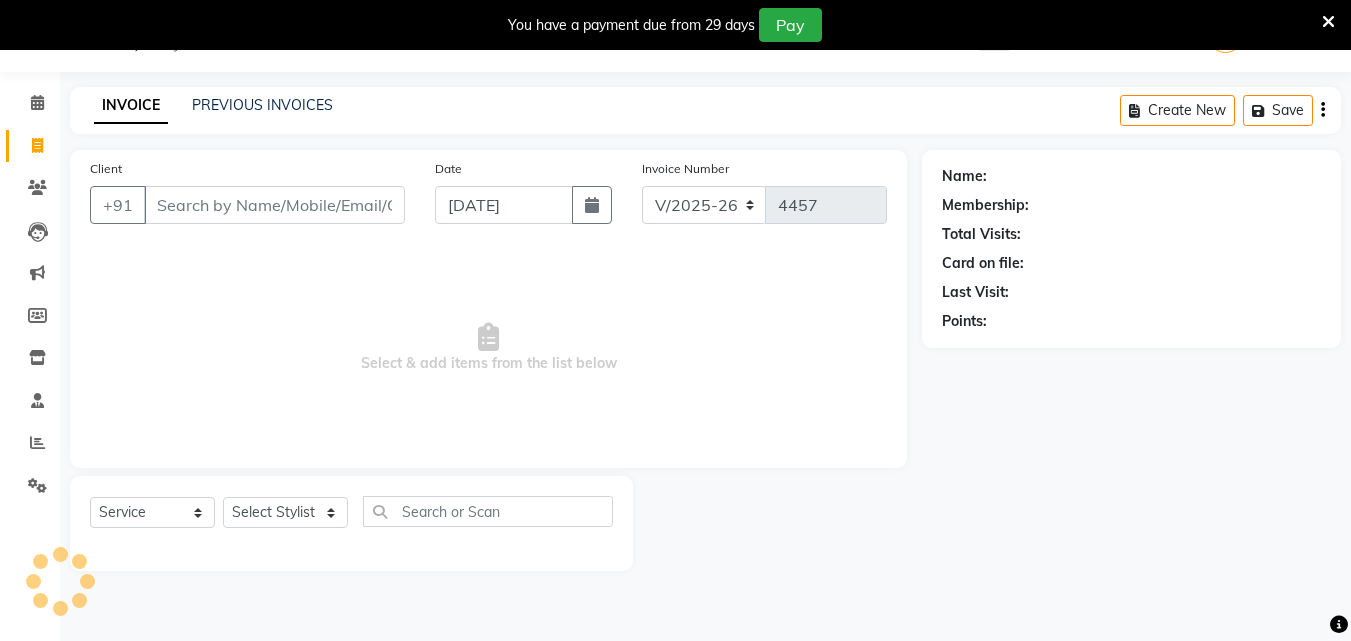 click on "You have a payment due from 29 days   Pay" at bounding box center (675, 25) 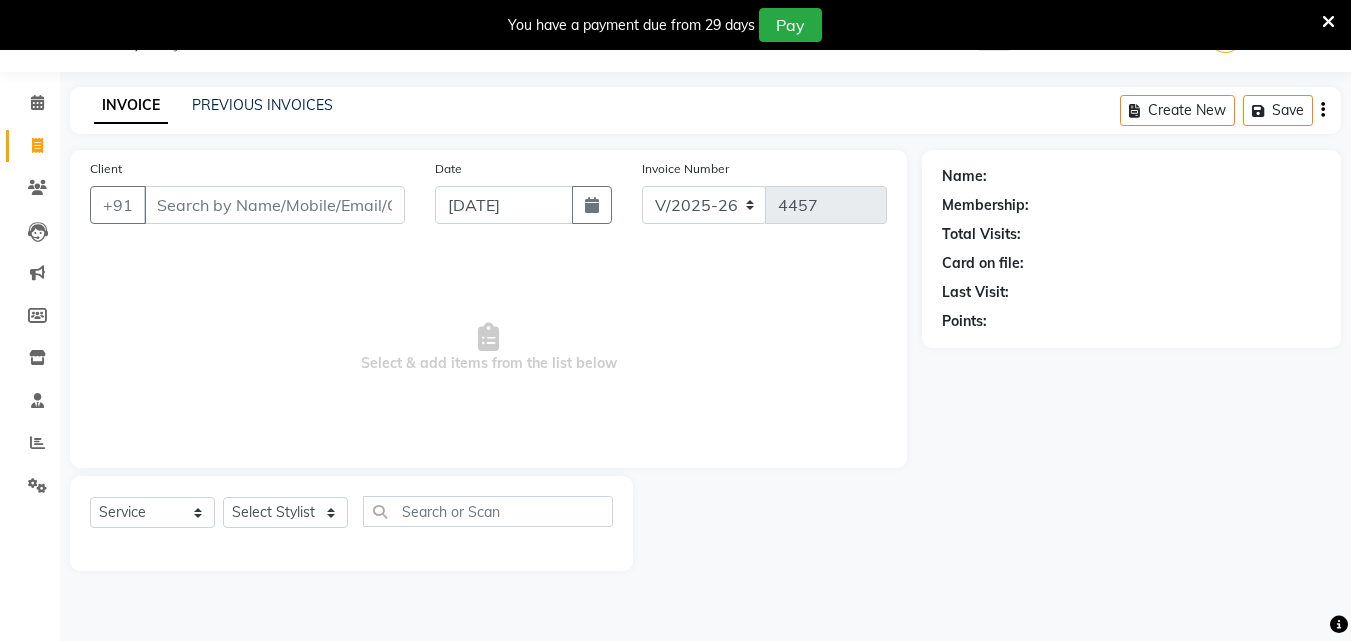 click on "You have a payment due from 29 days   Pay" at bounding box center (675, 25) 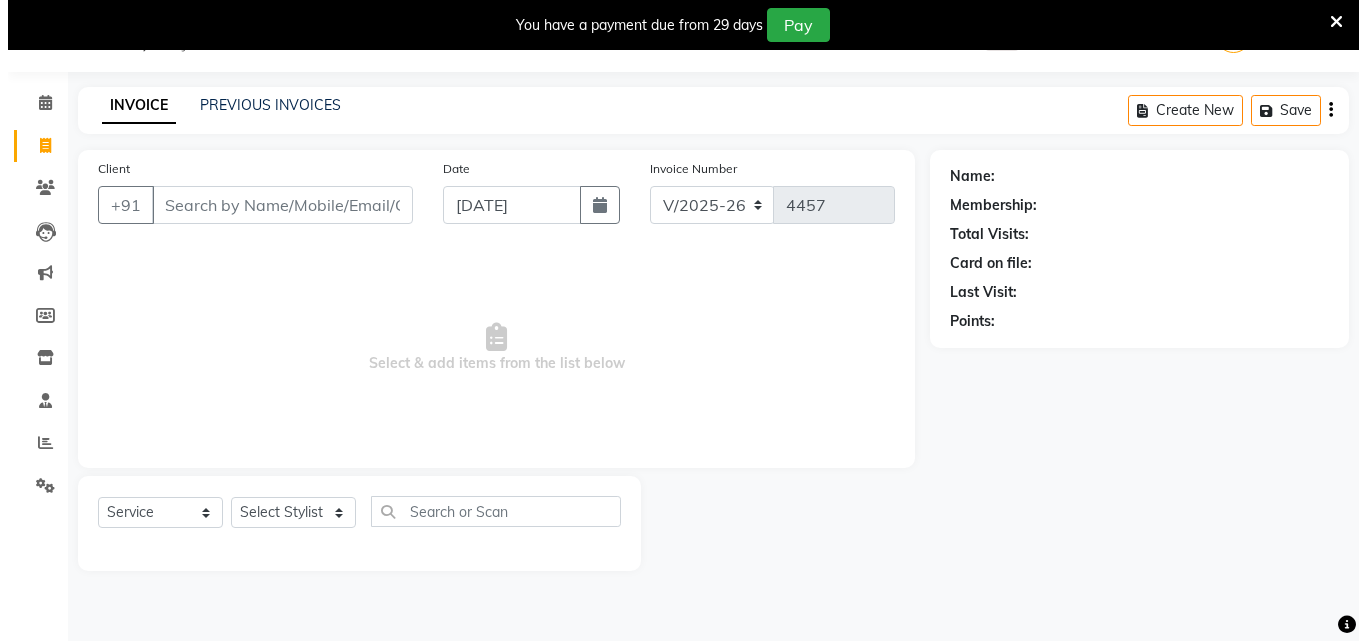 scroll, scrollTop: 0, scrollLeft: 0, axis: both 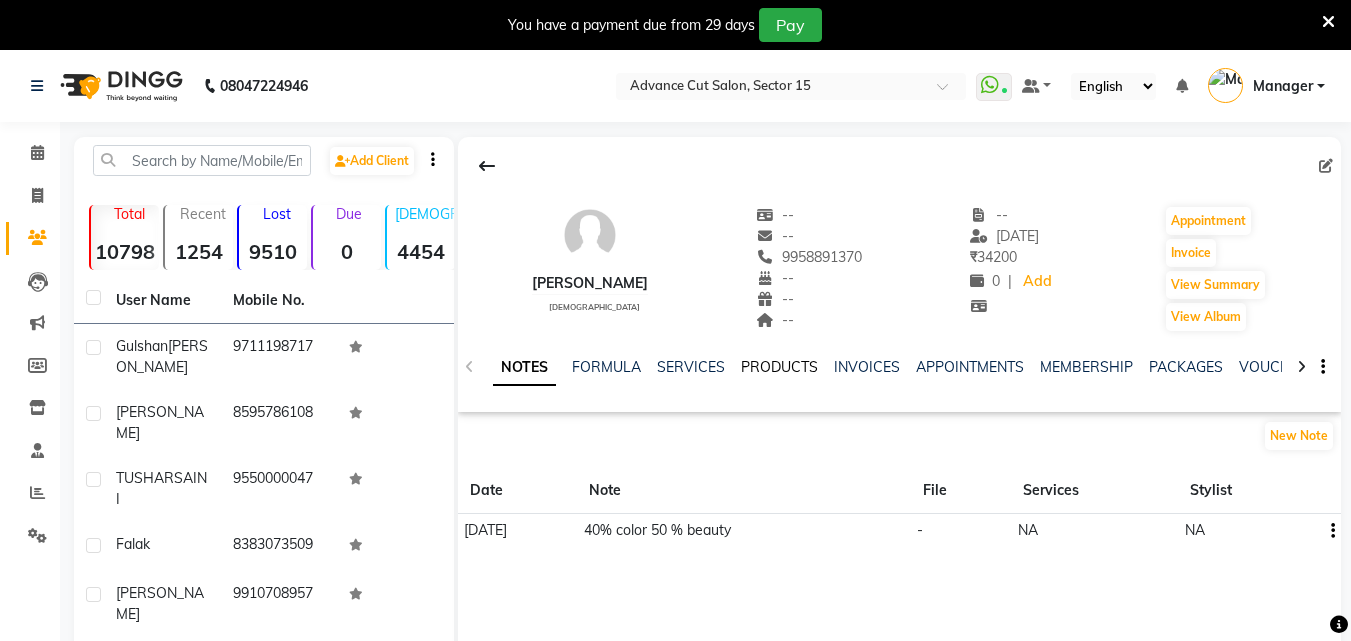 click on "PRODUCTS" 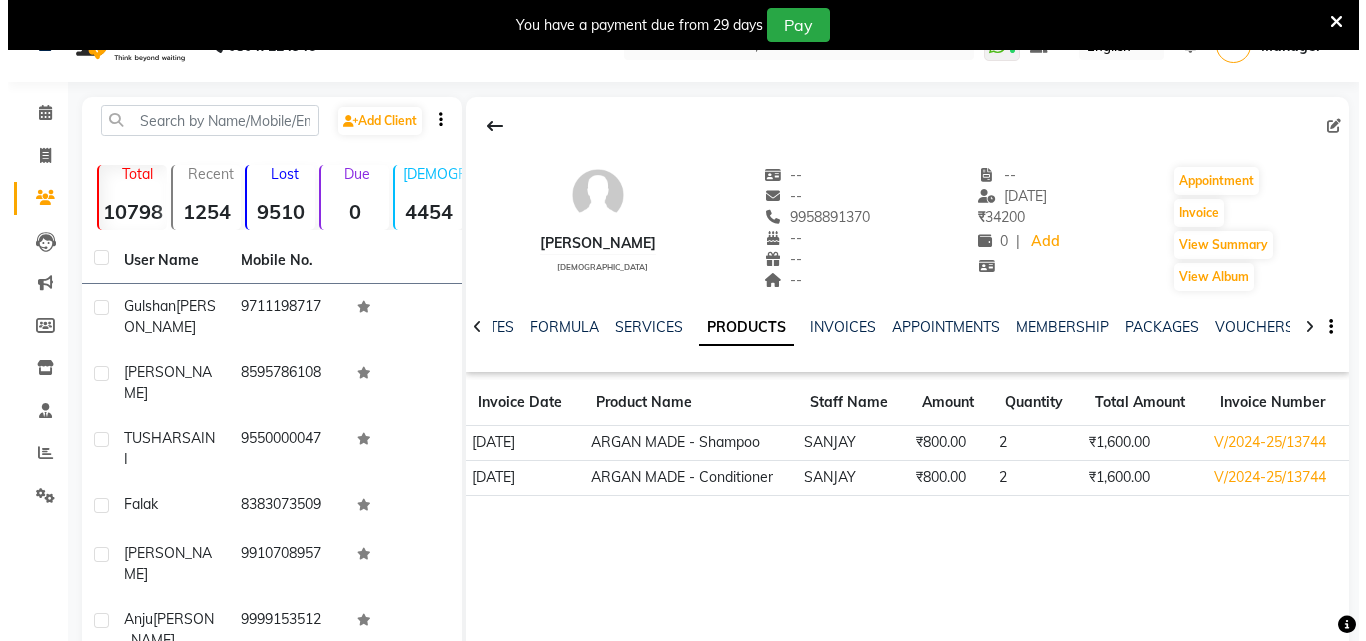 scroll, scrollTop: 54, scrollLeft: 0, axis: vertical 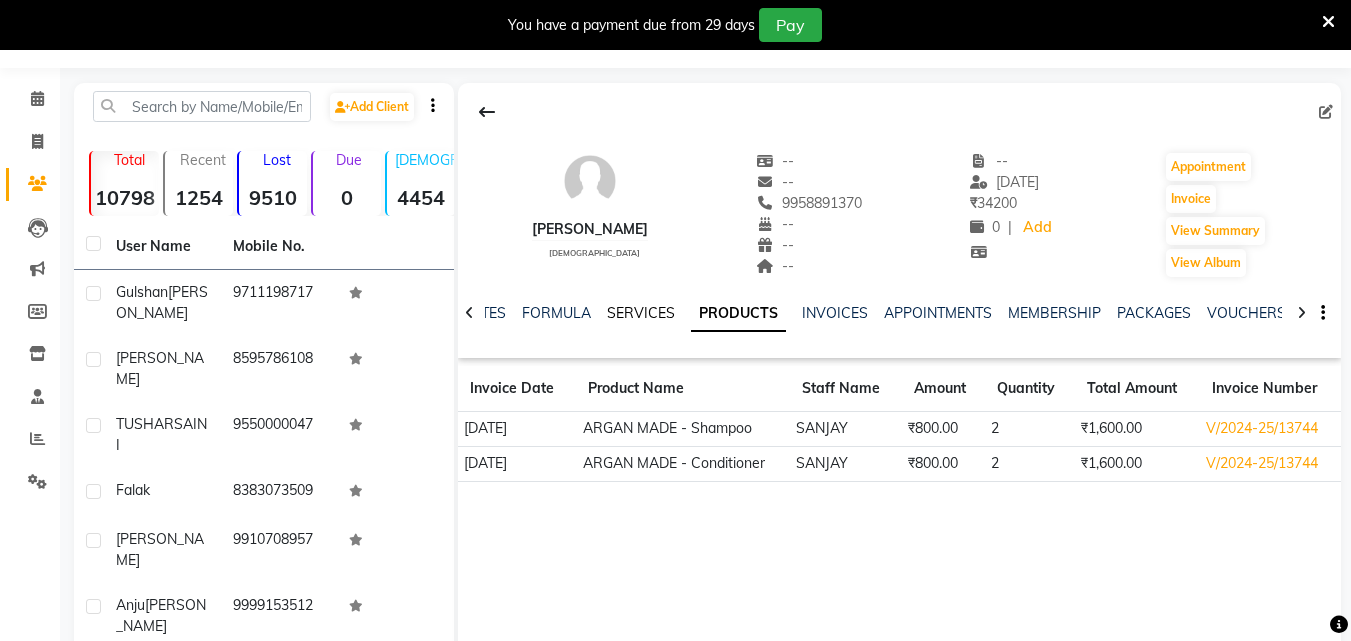 click on "SERVICES" 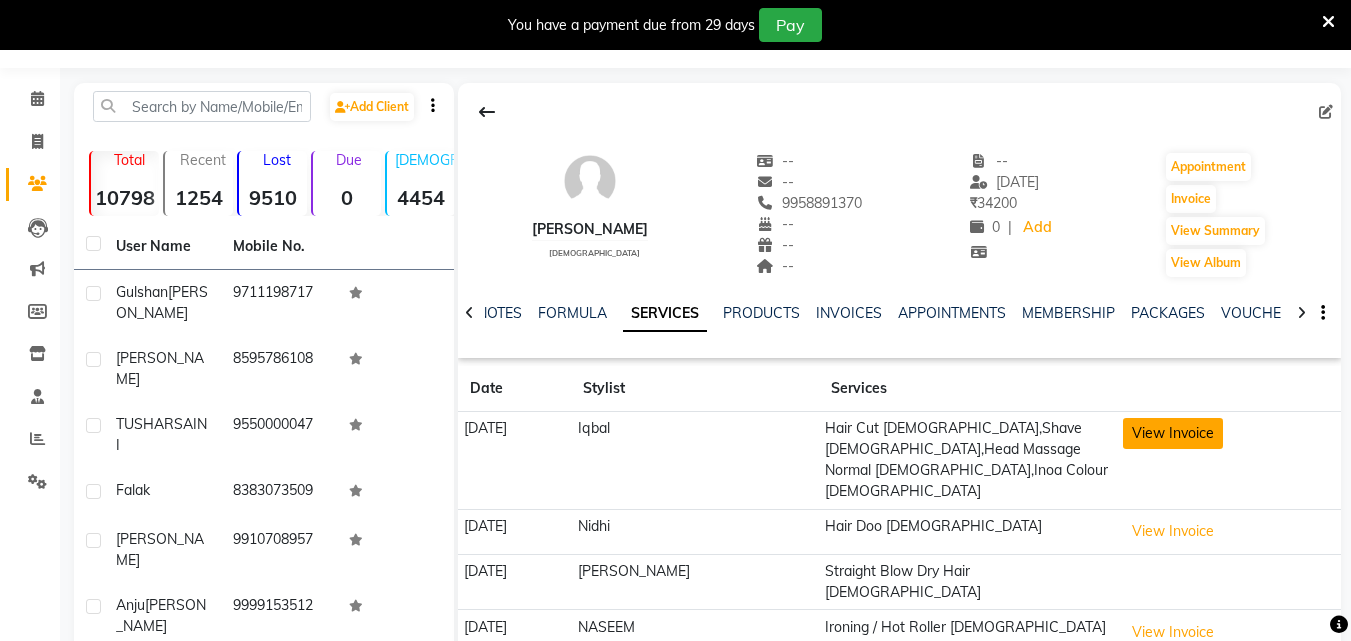 click on "View Invoice" 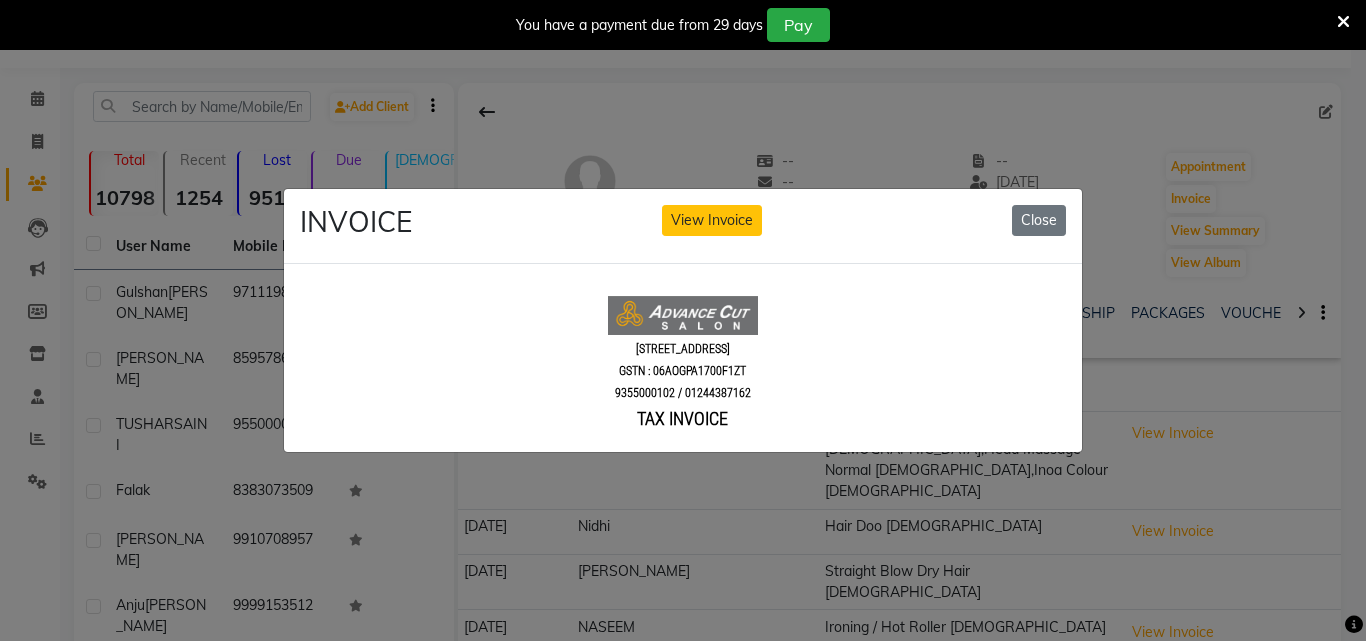 scroll, scrollTop: 0, scrollLeft: 0, axis: both 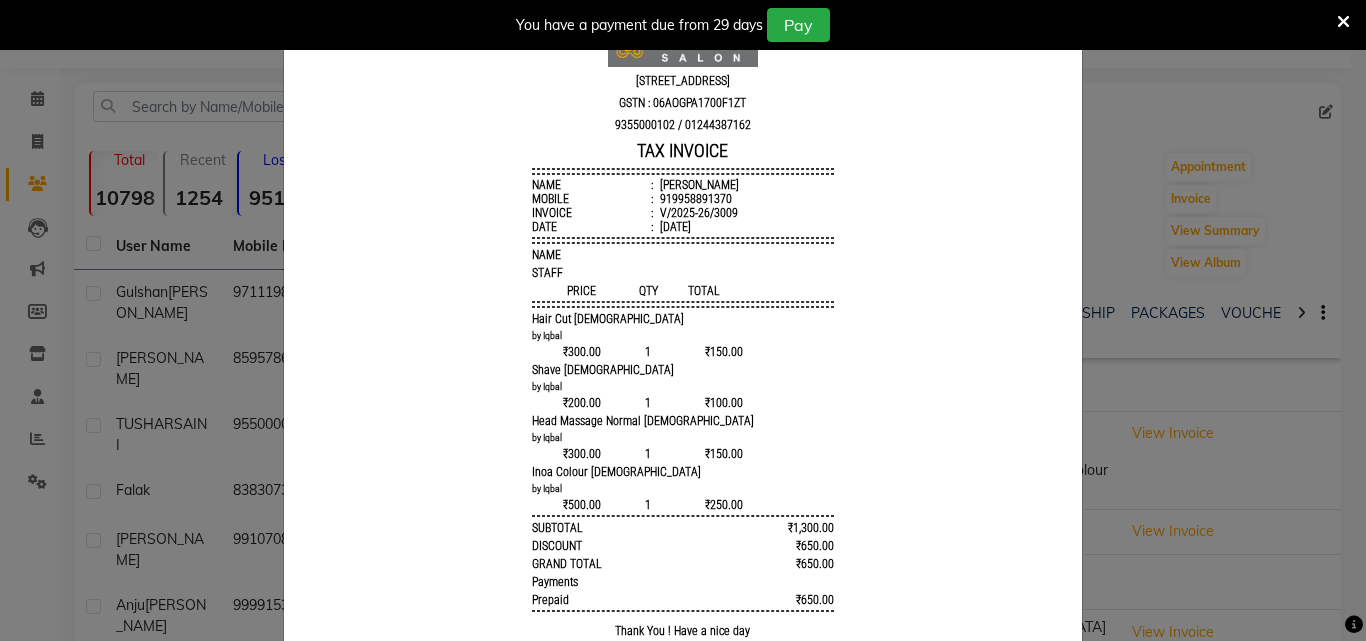 click at bounding box center [1343, 22] 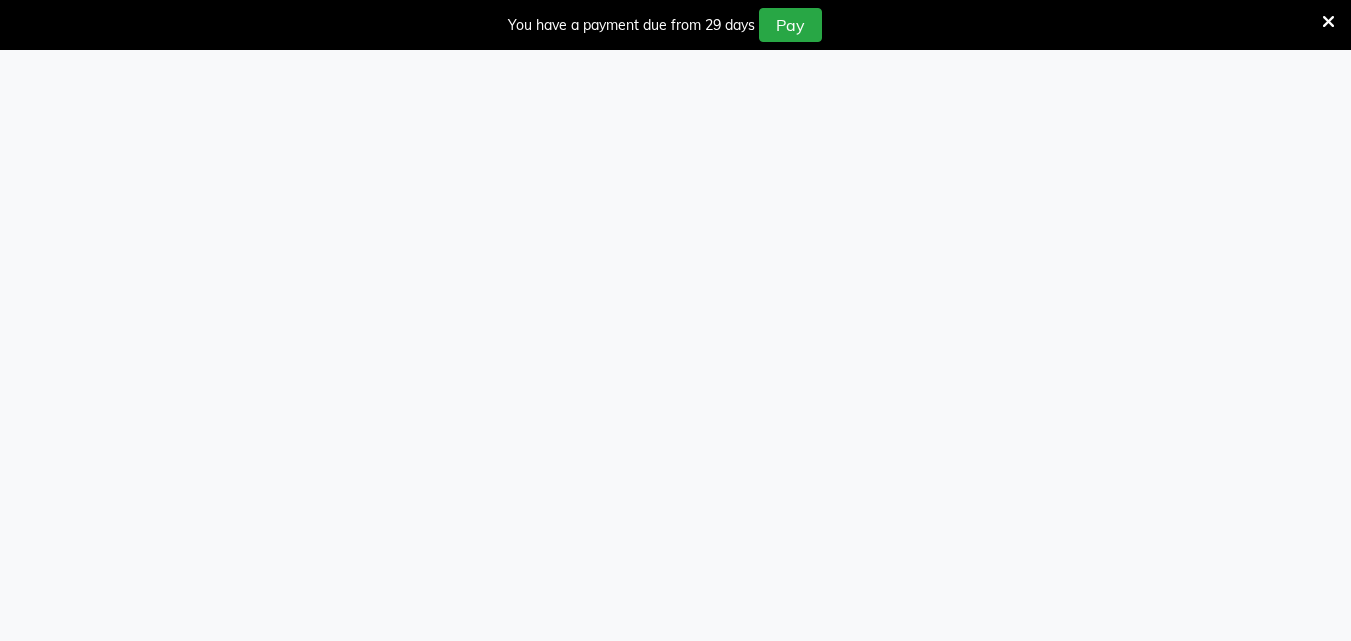 select on "6255" 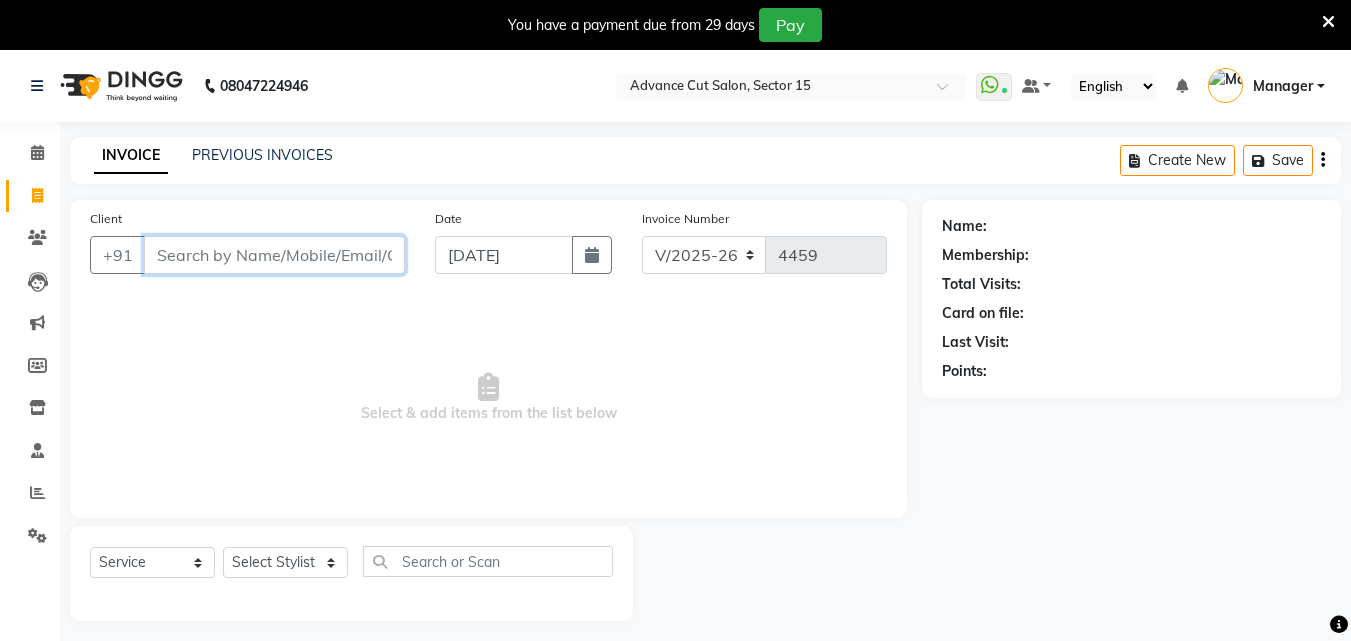 scroll, scrollTop: 0, scrollLeft: 0, axis: both 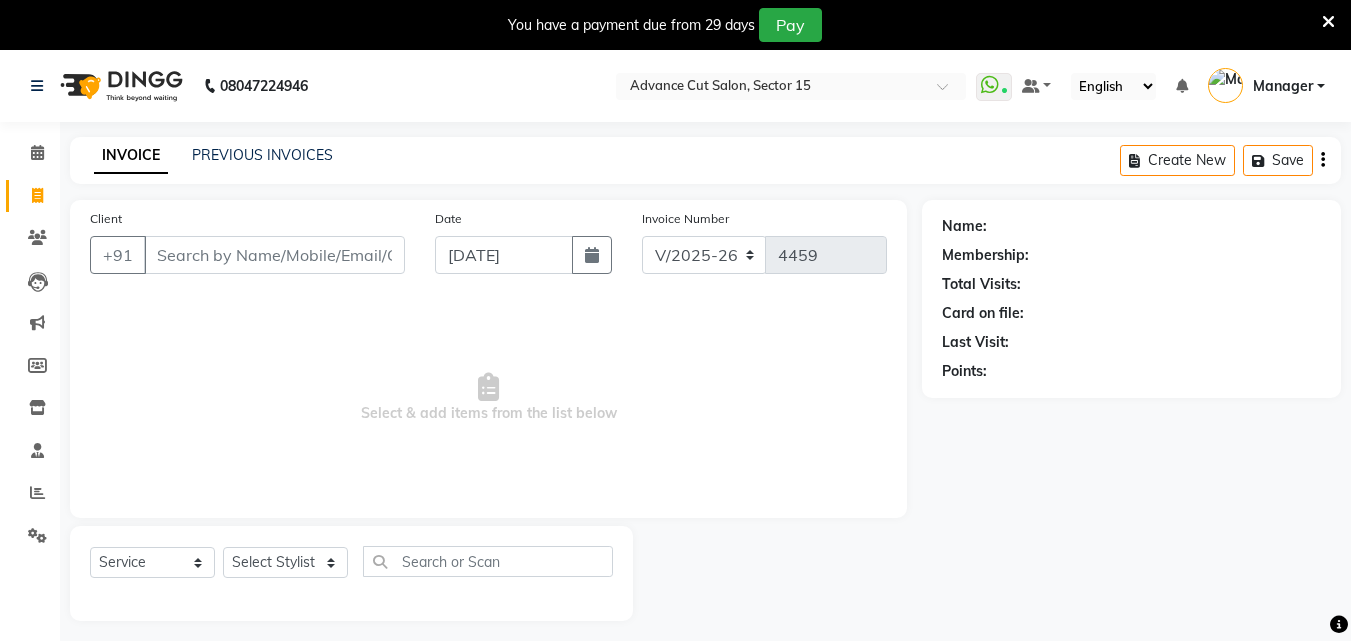 click at bounding box center [1328, 22] 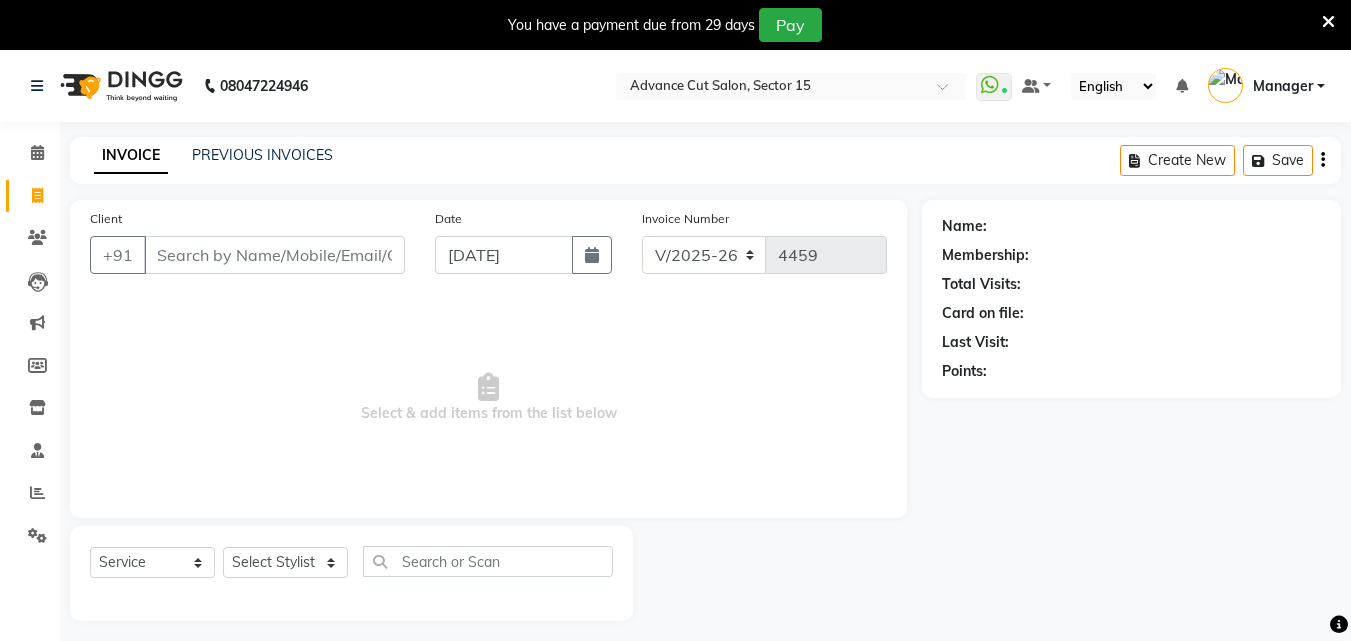 click on "Manager" at bounding box center [1266, 86] 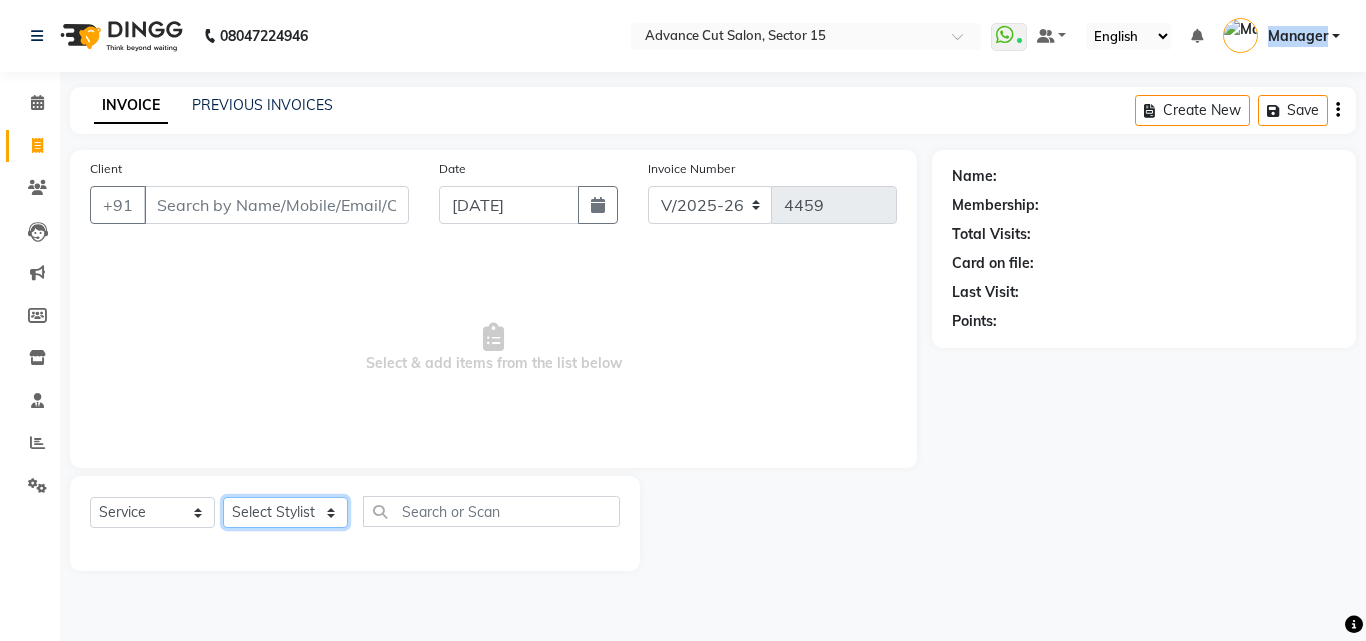 click on "Select Stylist Advance Cut  [PERSON_NAME] [PERSON_NAME] [PERSON_NAME] LUCKY Manager [PERSON_NAME] [PERSON_NAME] Pooja  [PERSON_NAME] RANI [PERSON_NAME] [PERSON_NAME] [PERSON_NAME] [PERSON_NAME] [PERSON_NAME]" 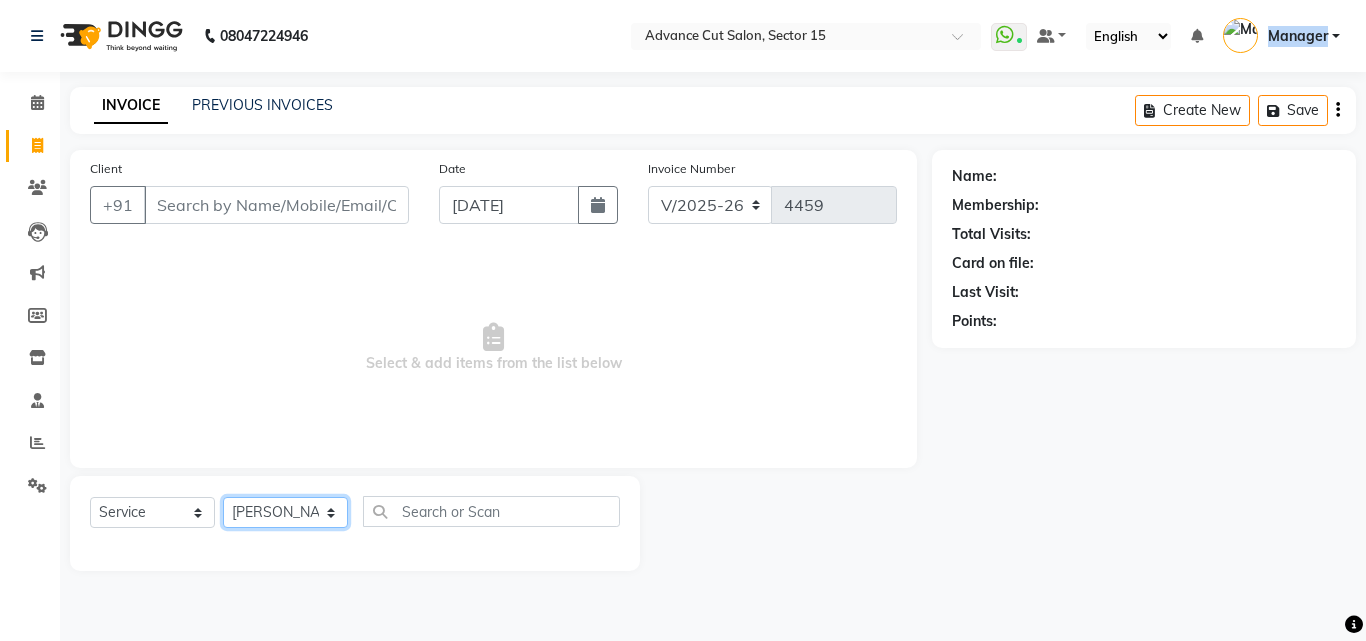 click on "Select Stylist Advance Cut  [PERSON_NAME] [PERSON_NAME] [PERSON_NAME] LUCKY Manager [PERSON_NAME] [PERSON_NAME] Pooja  [PERSON_NAME] RANI [PERSON_NAME] [PERSON_NAME] [PERSON_NAME] [PERSON_NAME] [PERSON_NAME]" 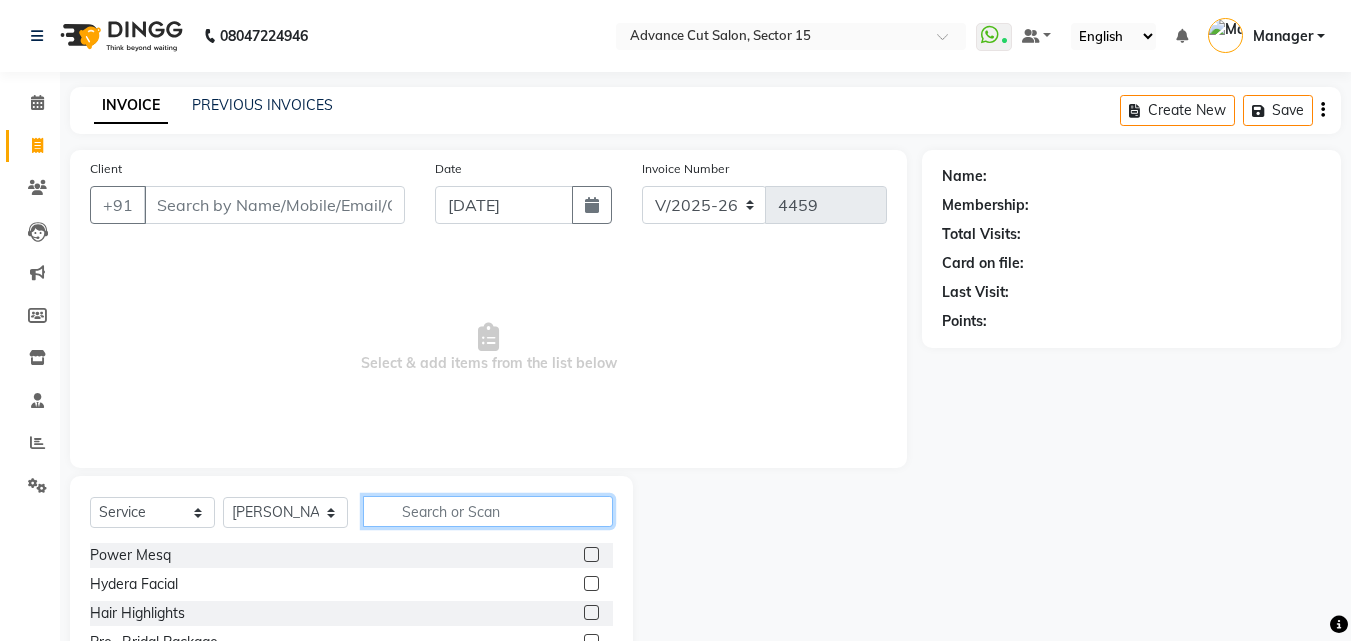 click 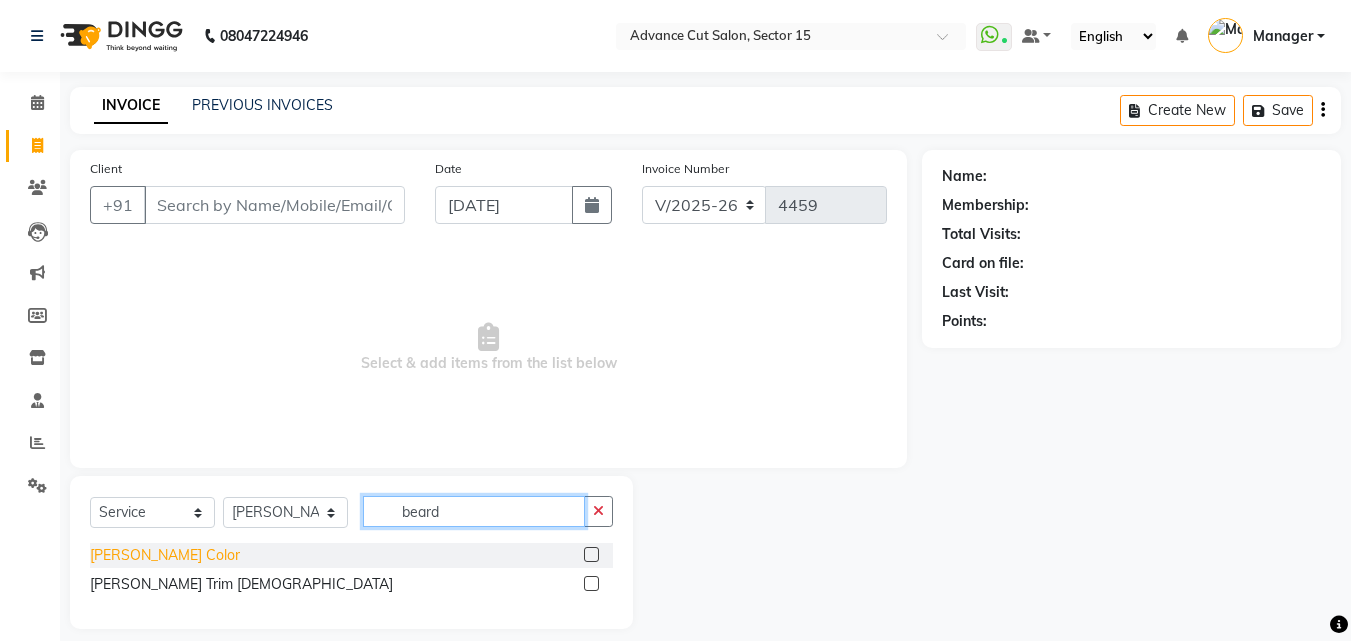 type on "beard" 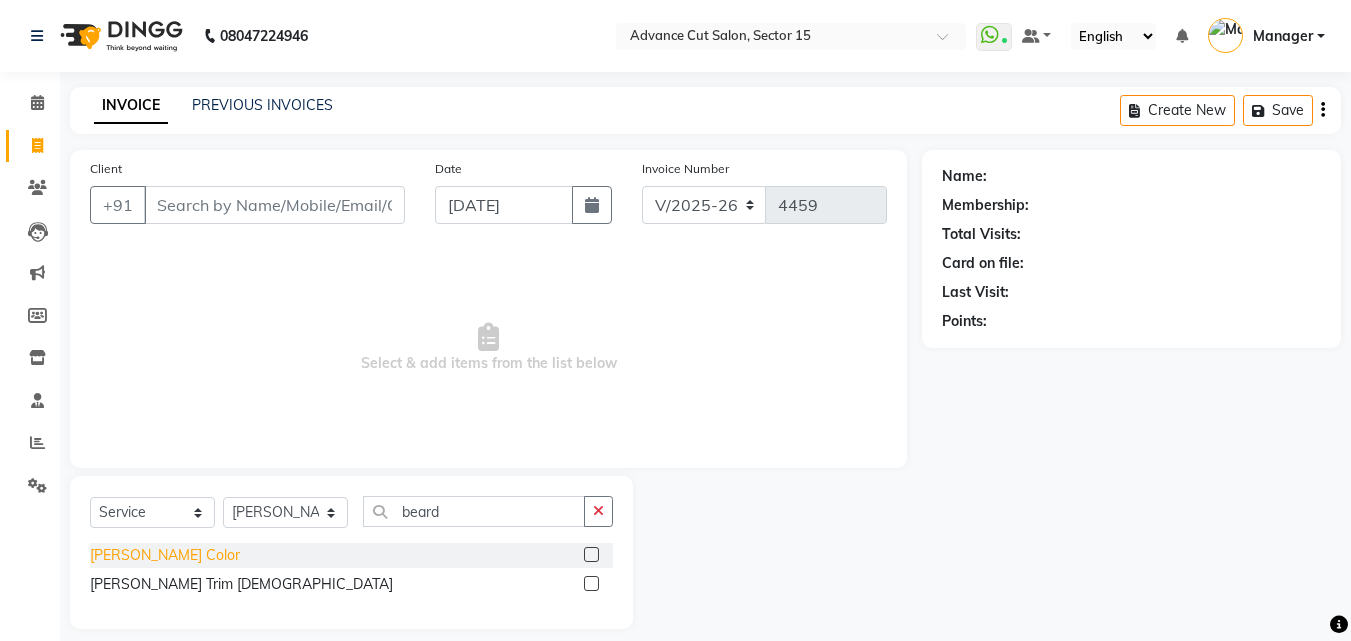 click on "[PERSON_NAME] Color" 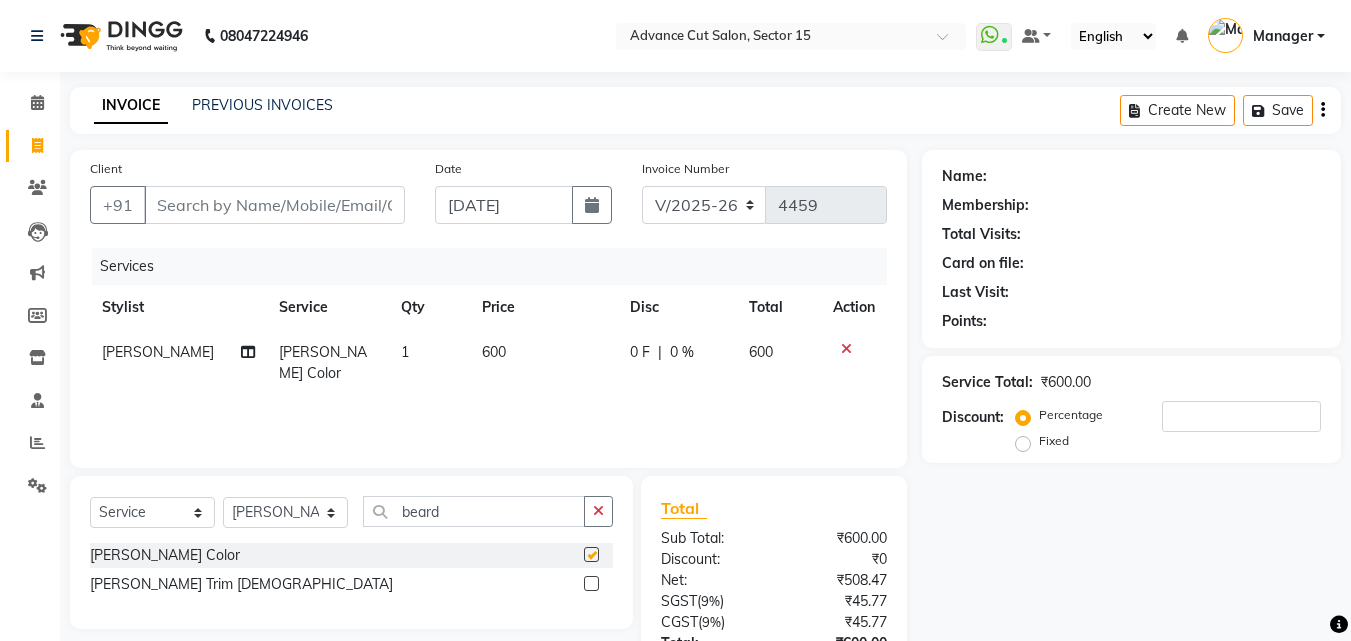 checkbox on "false" 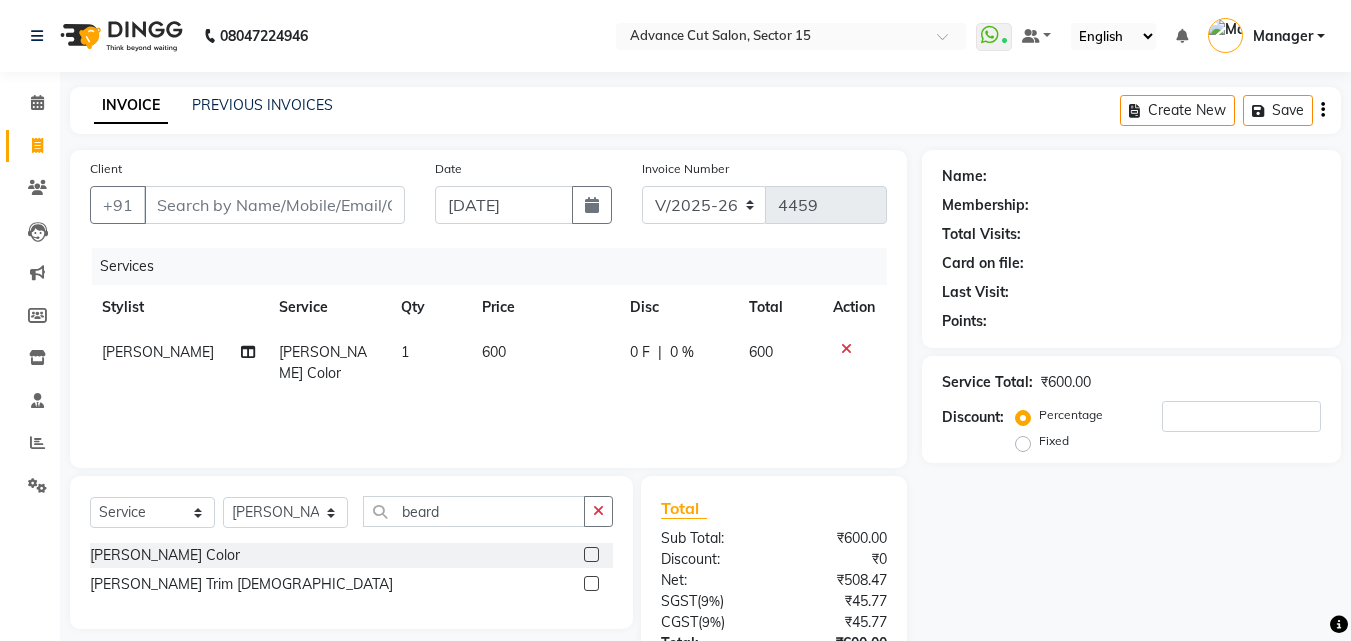 click on "[PERSON_NAME] Color  [PERSON_NAME] Trim [DEMOGRAPHIC_DATA]" 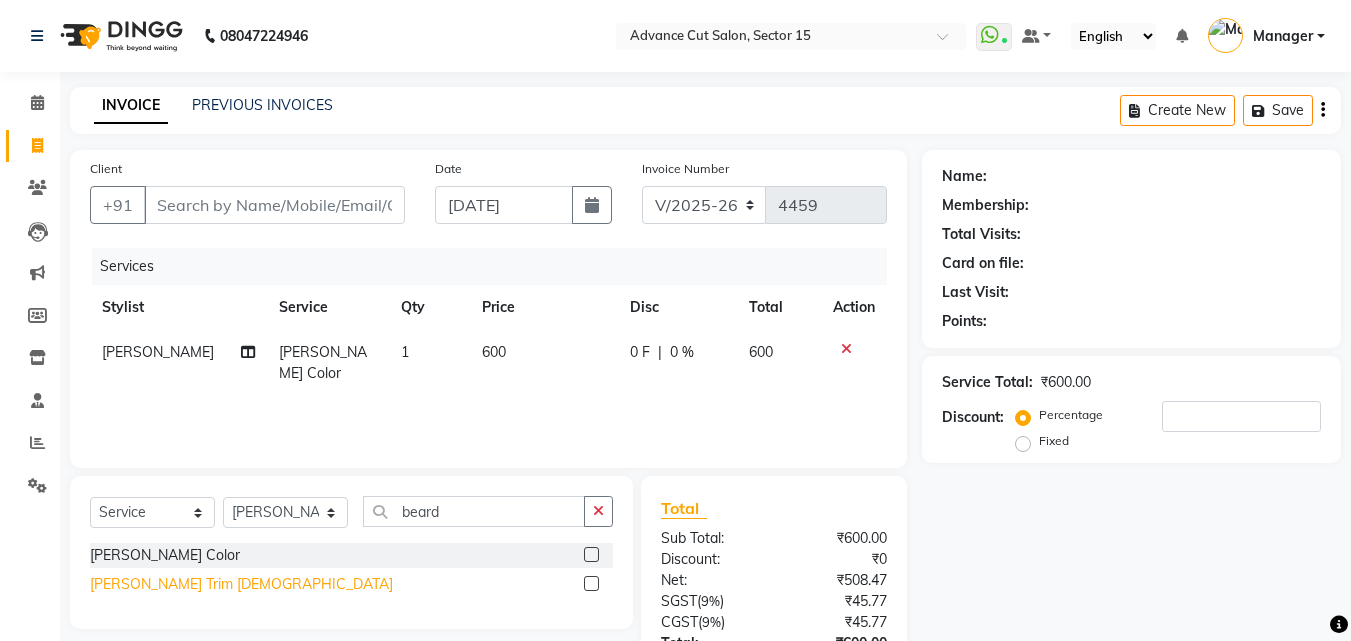 click on "[PERSON_NAME] Trim [DEMOGRAPHIC_DATA]" 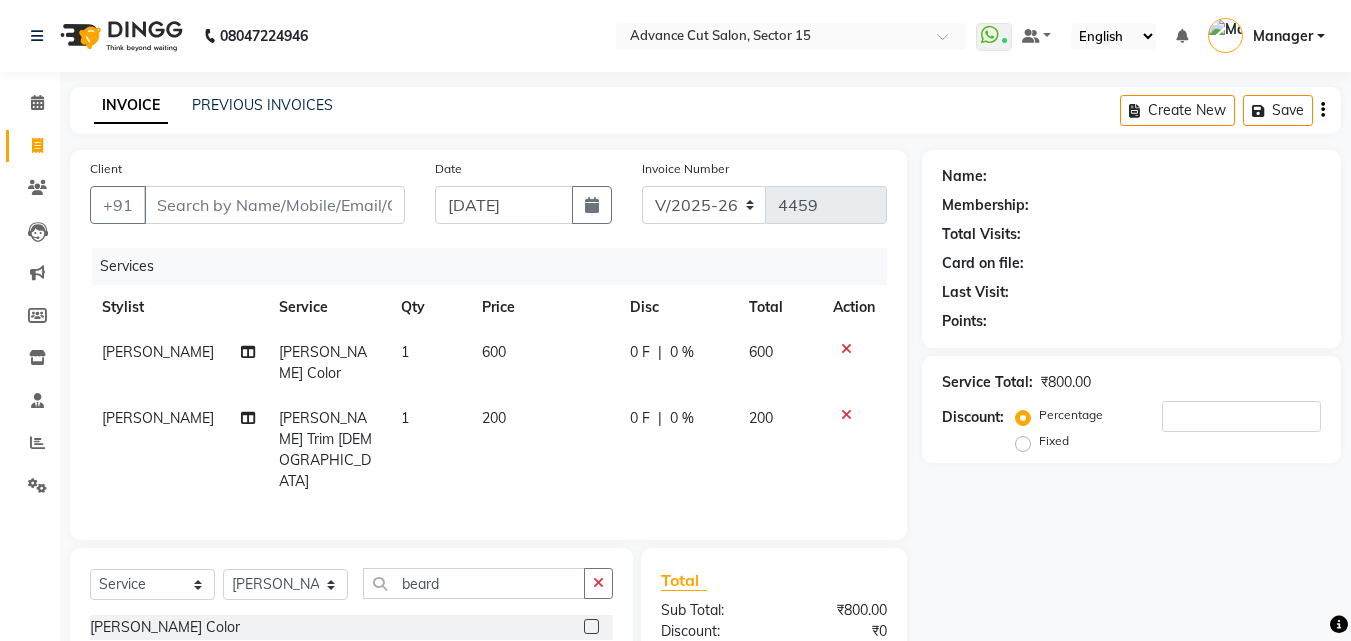 checkbox on "false" 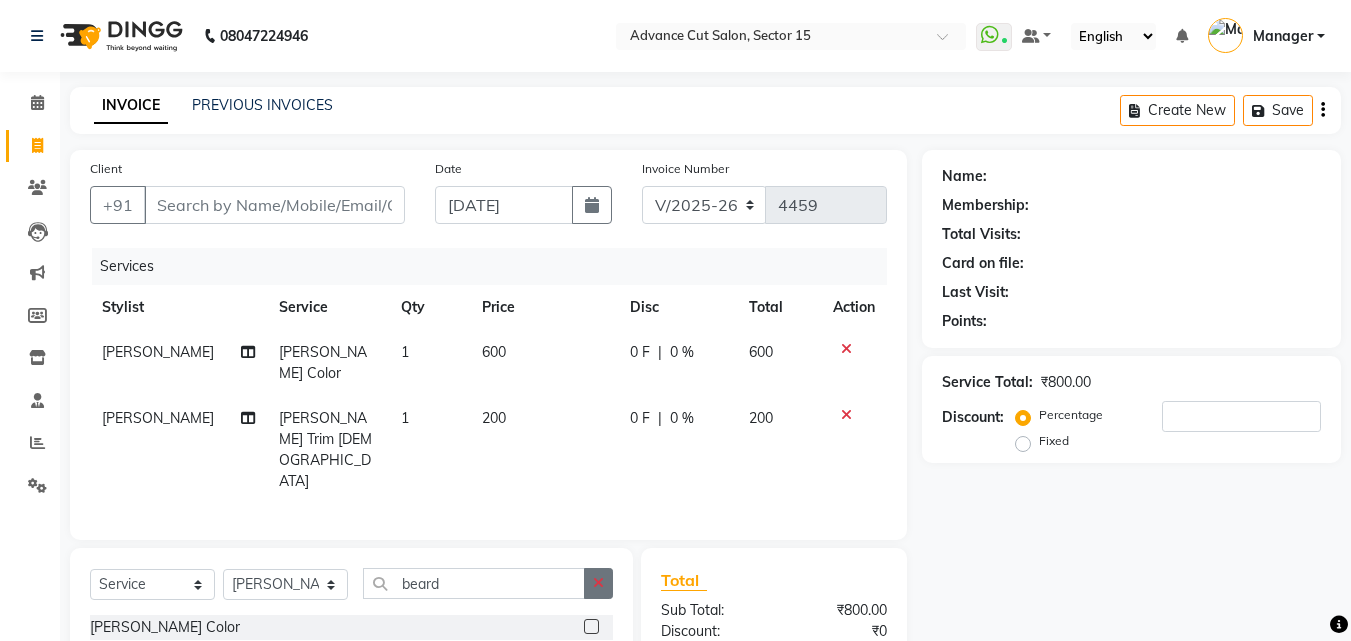 click on "Select  Service  Product  Membership  Package Voucher Prepaid Gift Card  Select Stylist Advance Cut  [PERSON_NAME] [PERSON_NAME] [PERSON_NAME] LUCKY Manager [PERSON_NAME] [PERSON_NAME] Pooja  [PERSON_NAME] RANI [PERSON_NAME] [PERSON_NAME] [PERSON_NAME] [PERSON_NAME] [PERSON_NAME] Color  [PERSON_NAME] Trim [DEMOGRAPHIC_DATA]" 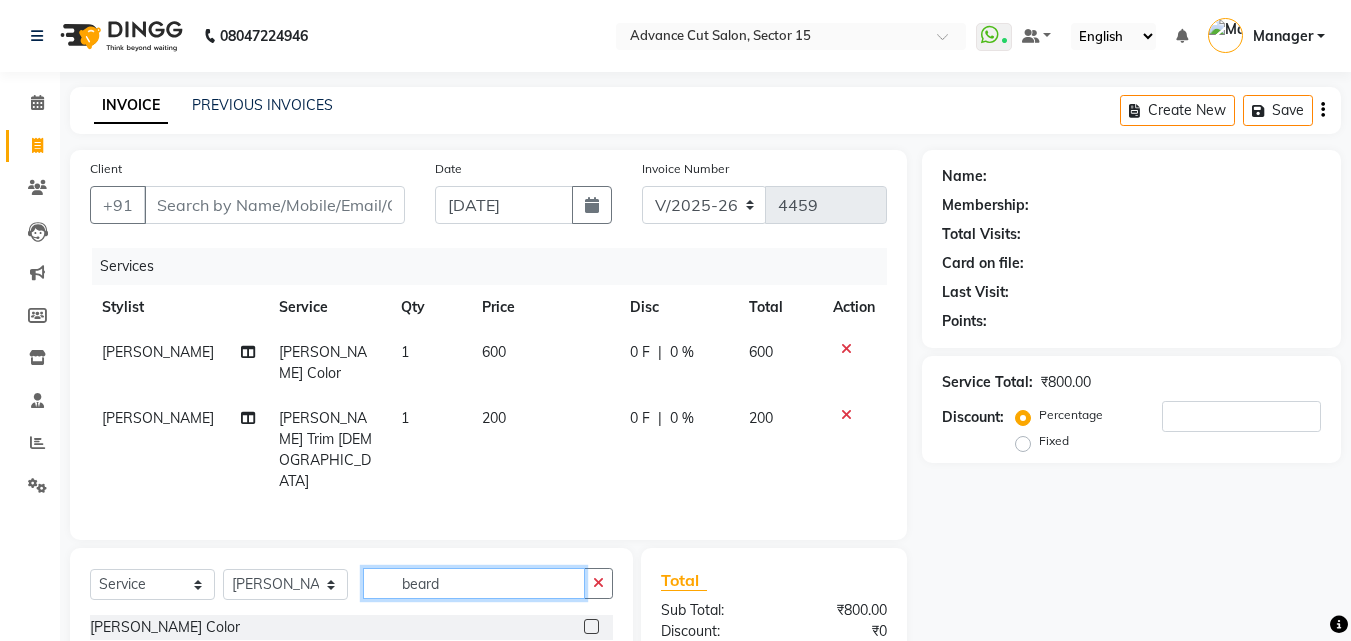 click on "beard" 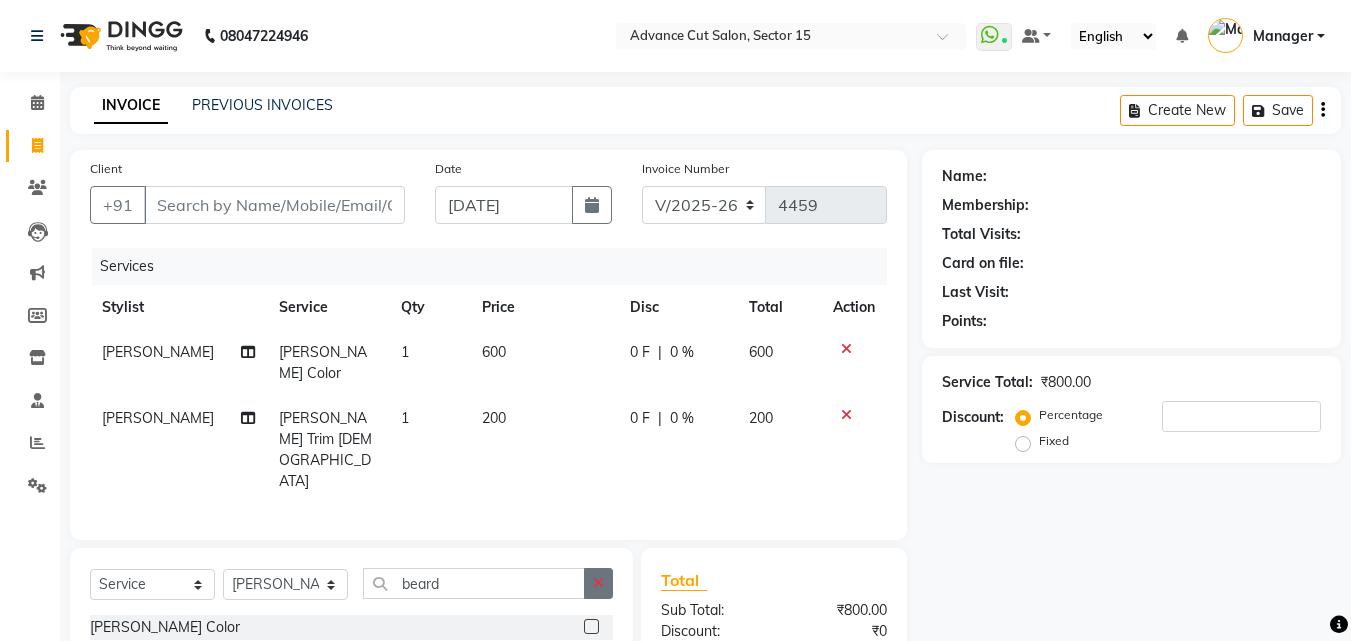 click 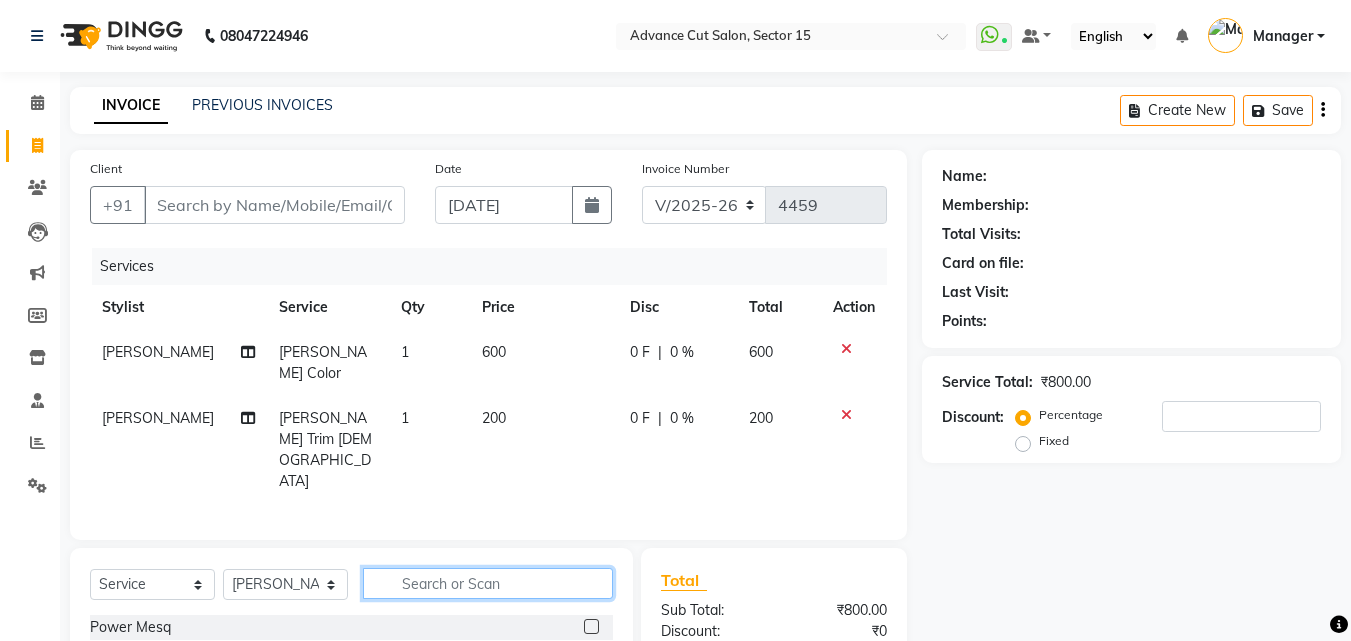 click 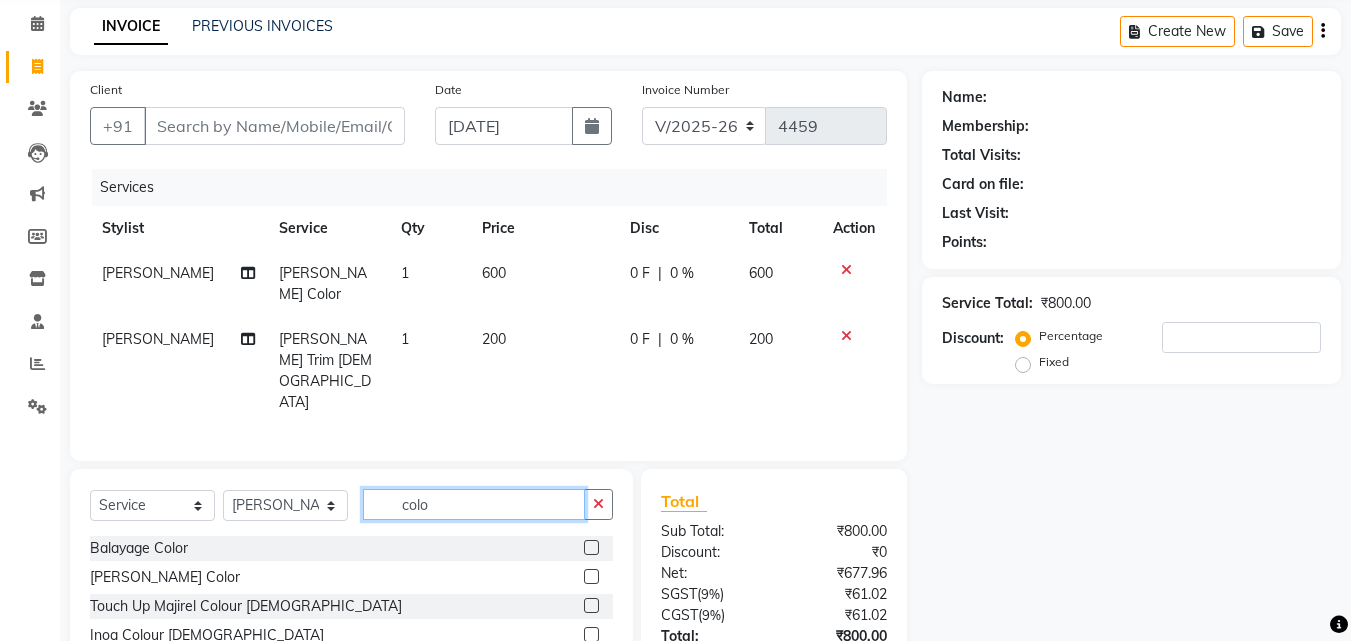 scroll, scrollTop: 116, scrollLeft: 0, axis: vertical 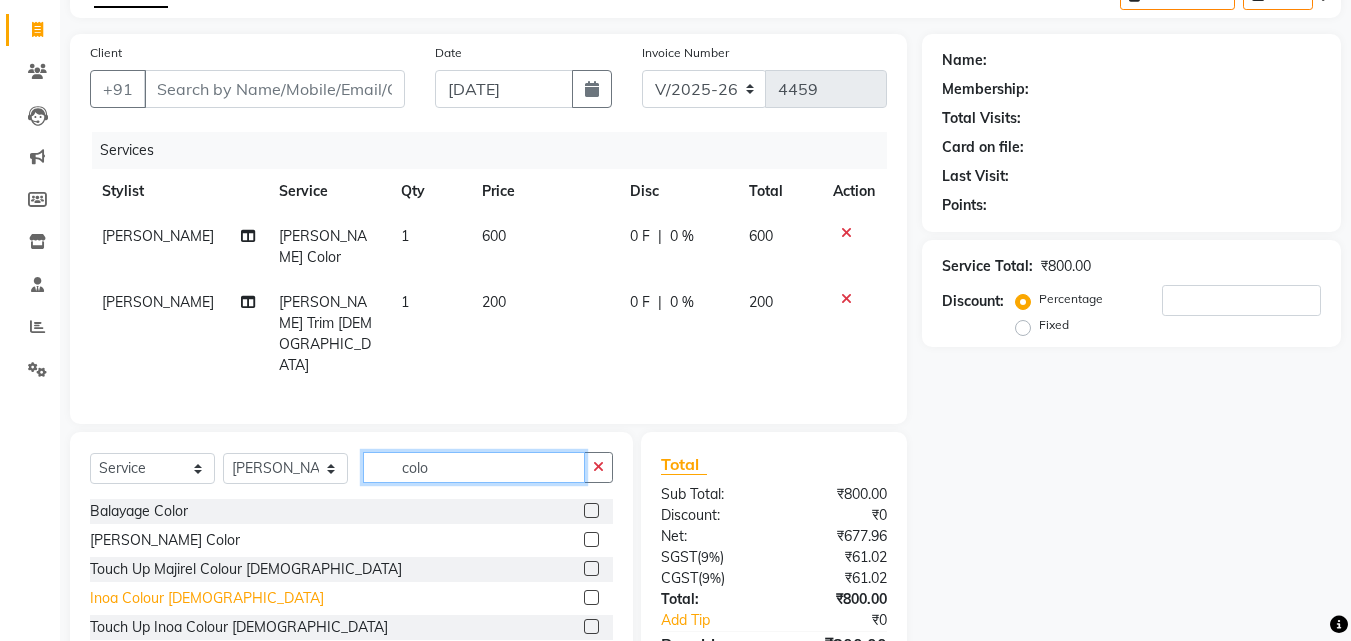 type on "colo" 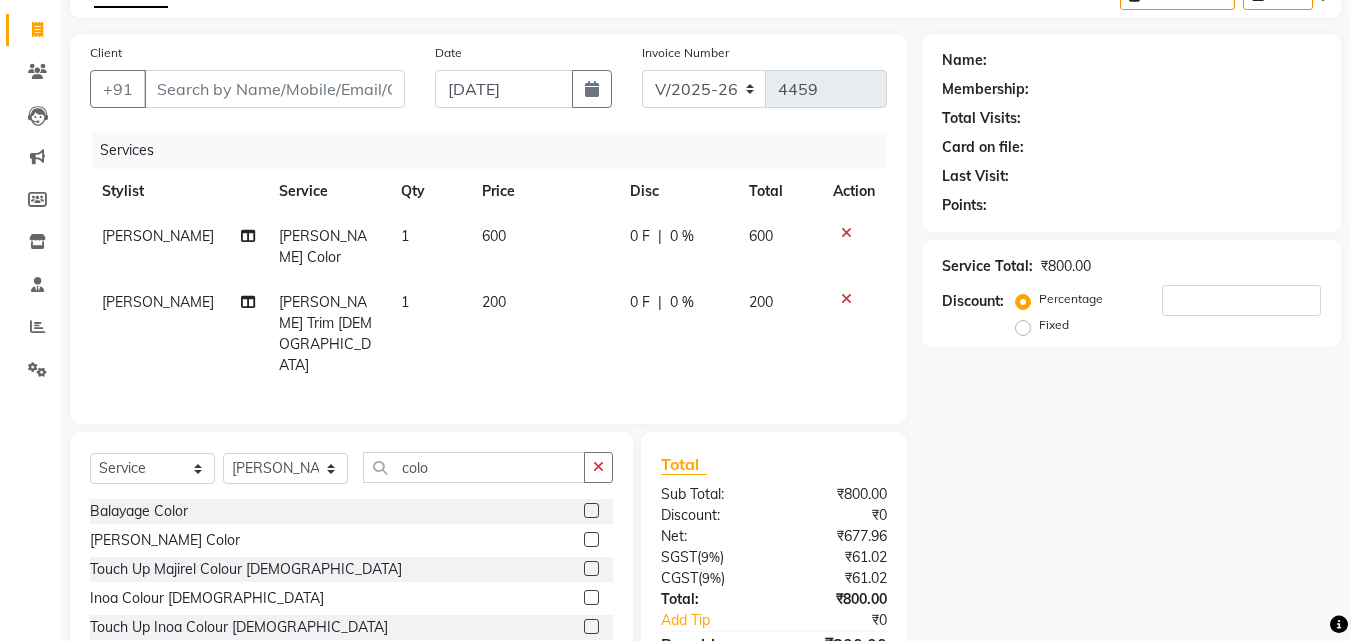 drag, startPoint x: 144, startPoint y: 551, endPoint x: 176, endPoint y: 546, distance: 32.38827 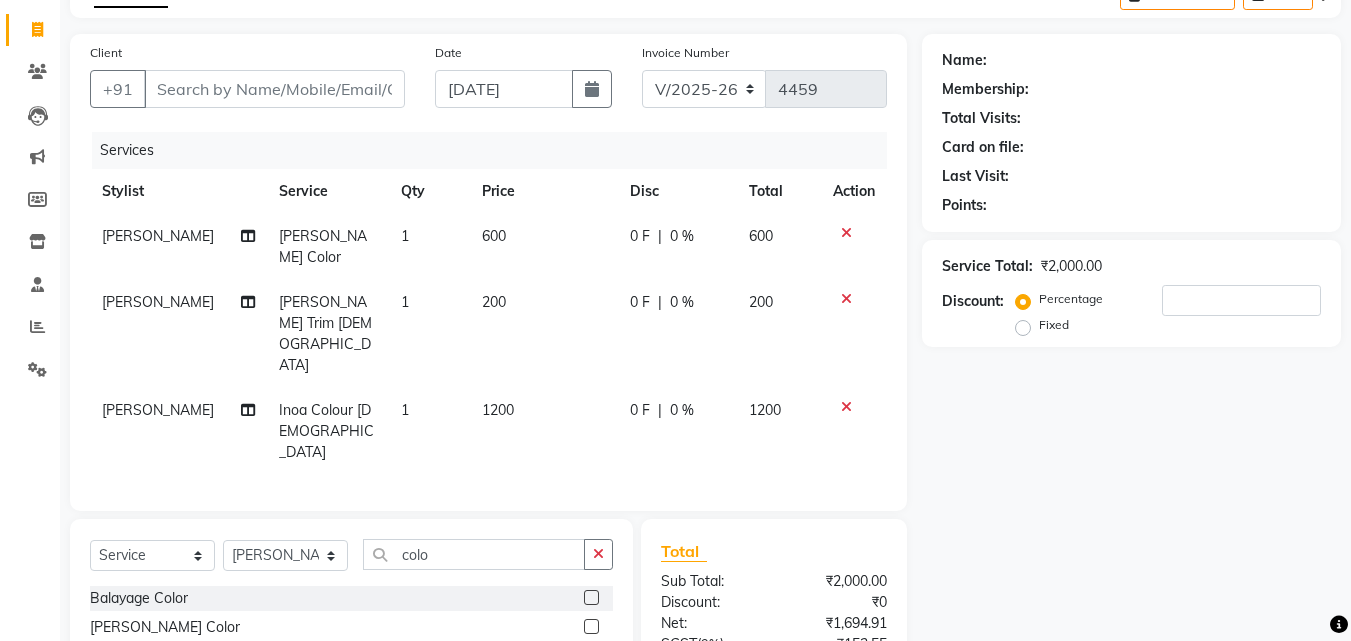 checkbox on "false" 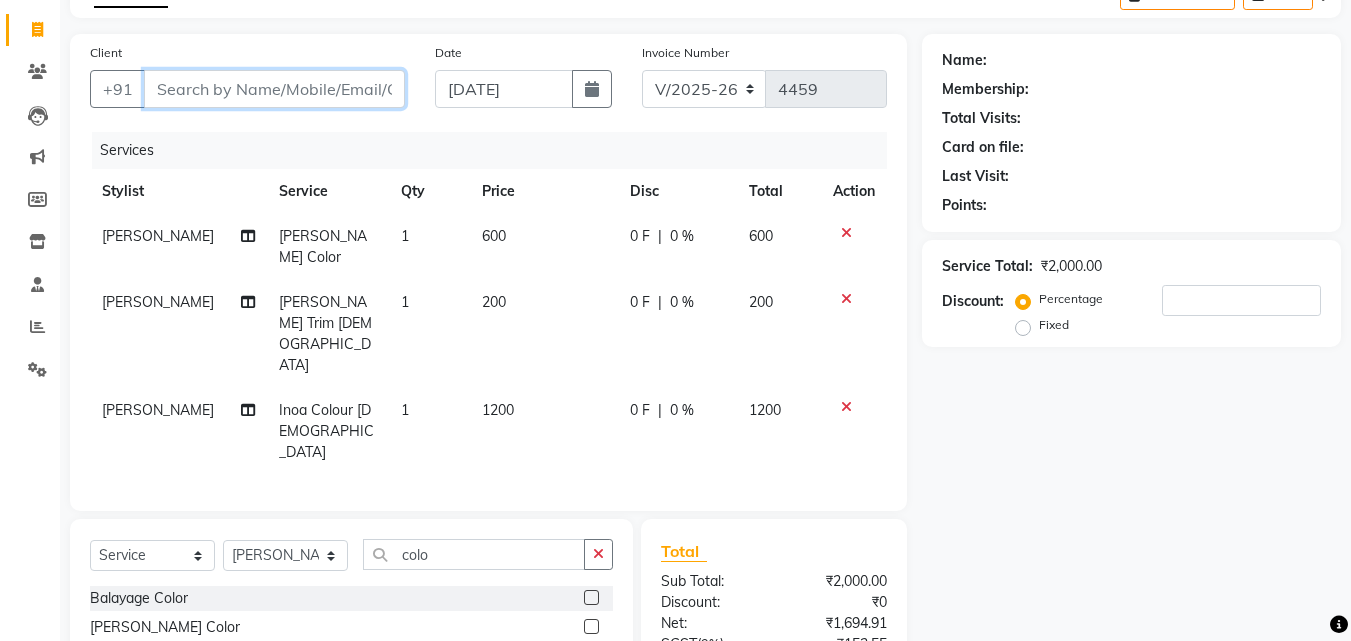 click on "Client" at bounding box center [274, 89] 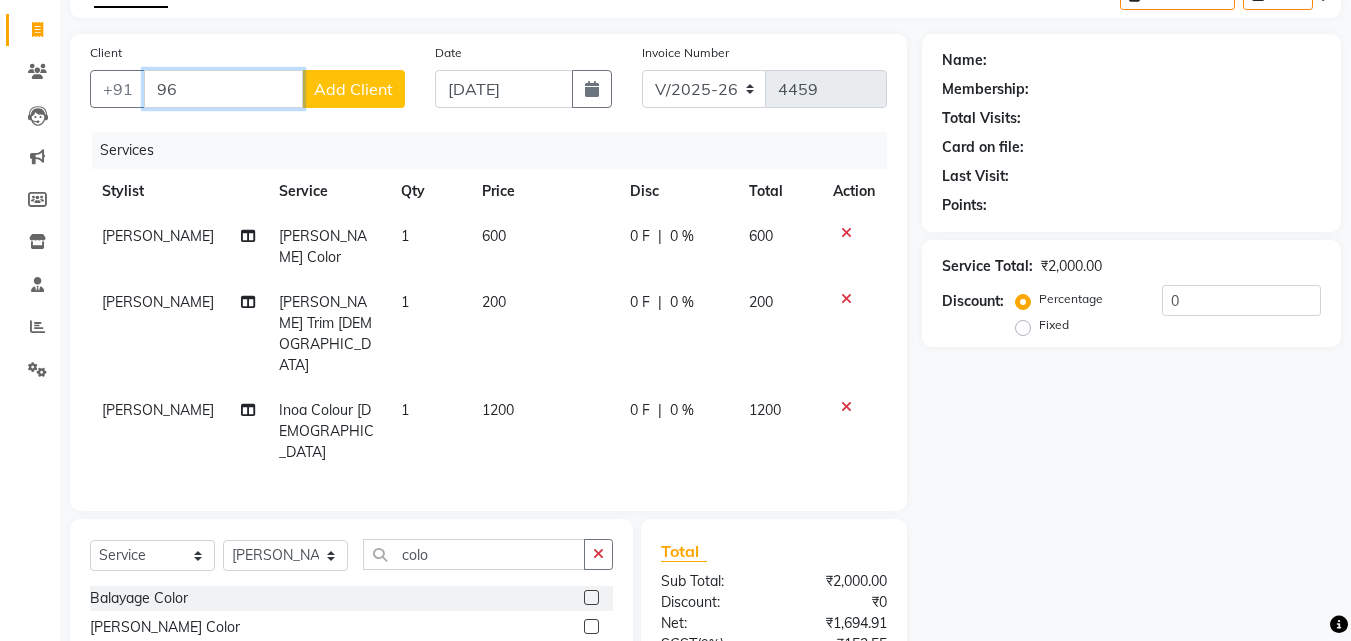 type on "9" 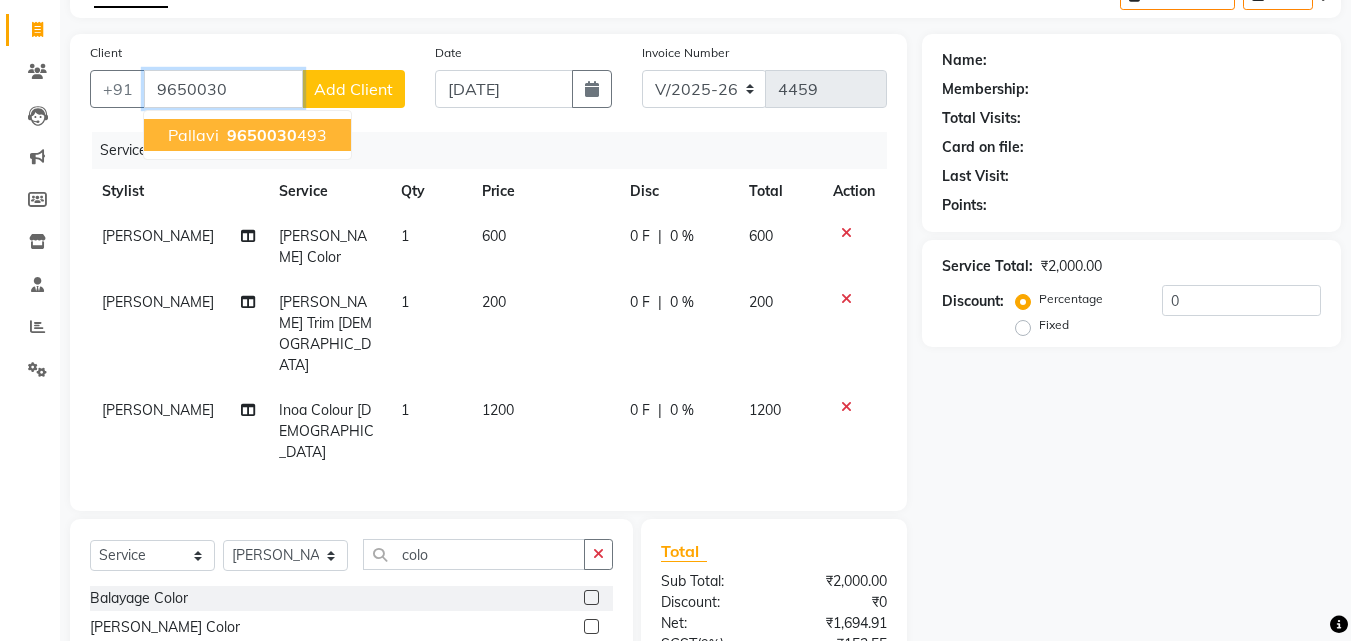 click on "Pallavi   9650030 493" at bounding box center (247, 135) 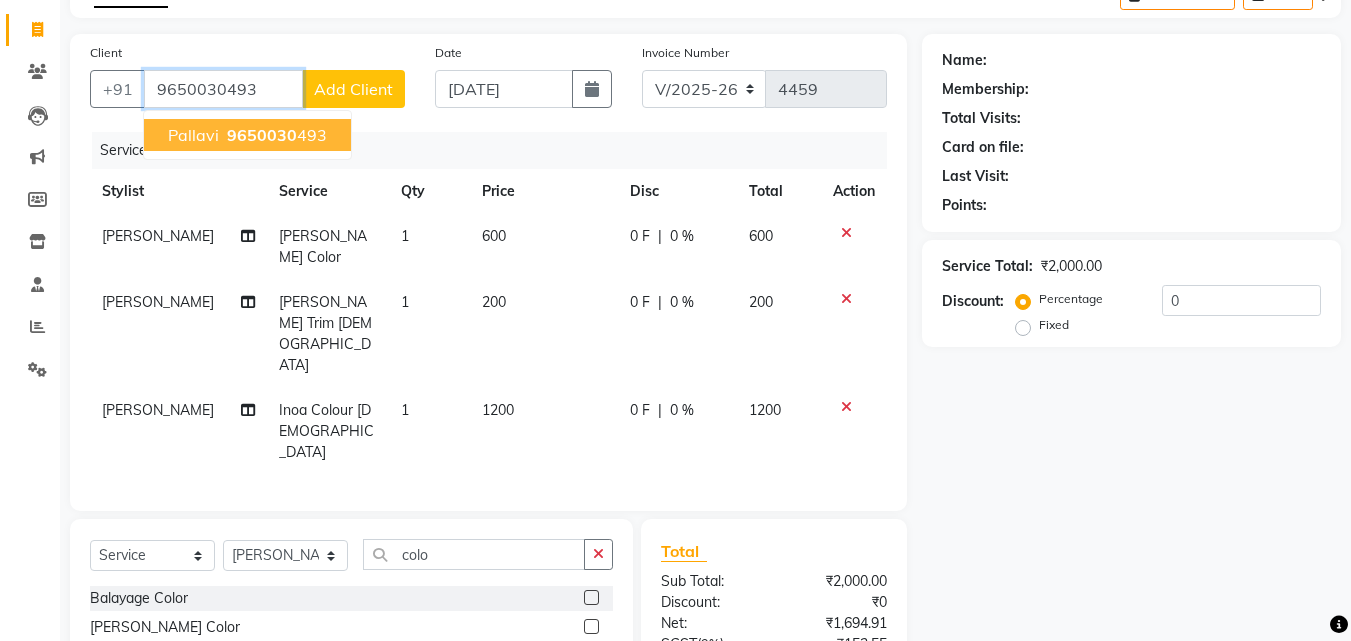 type on "9650030493" 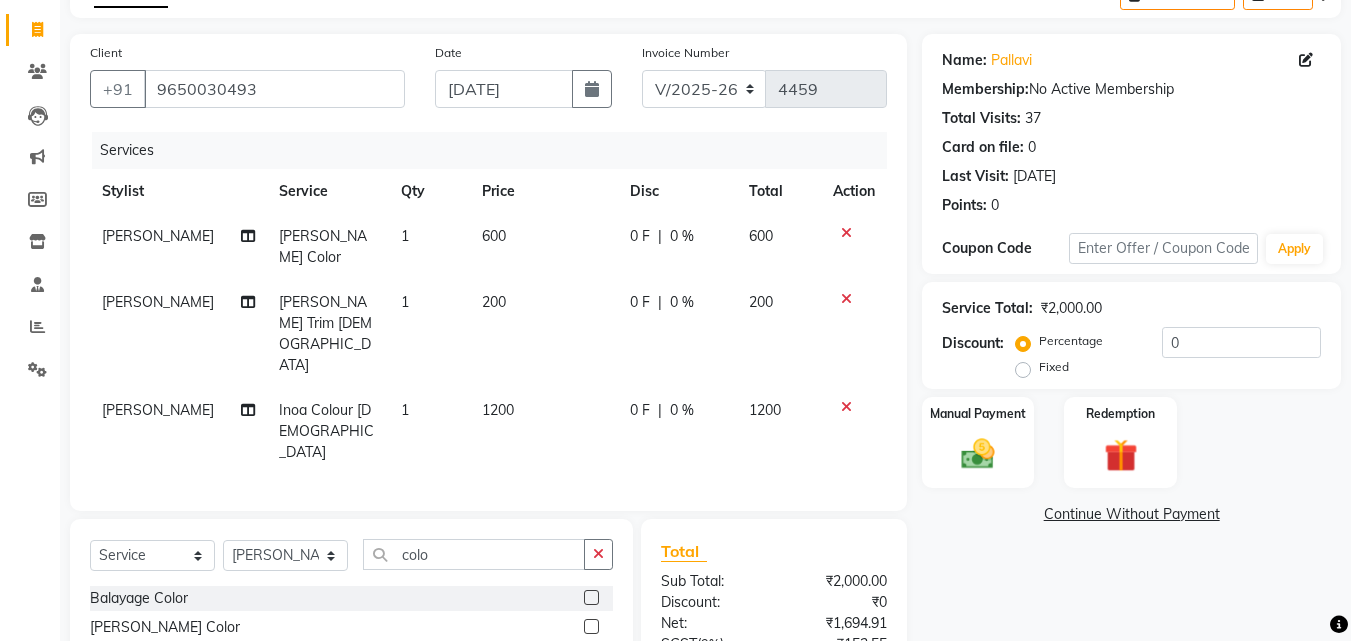 click on "Name:" 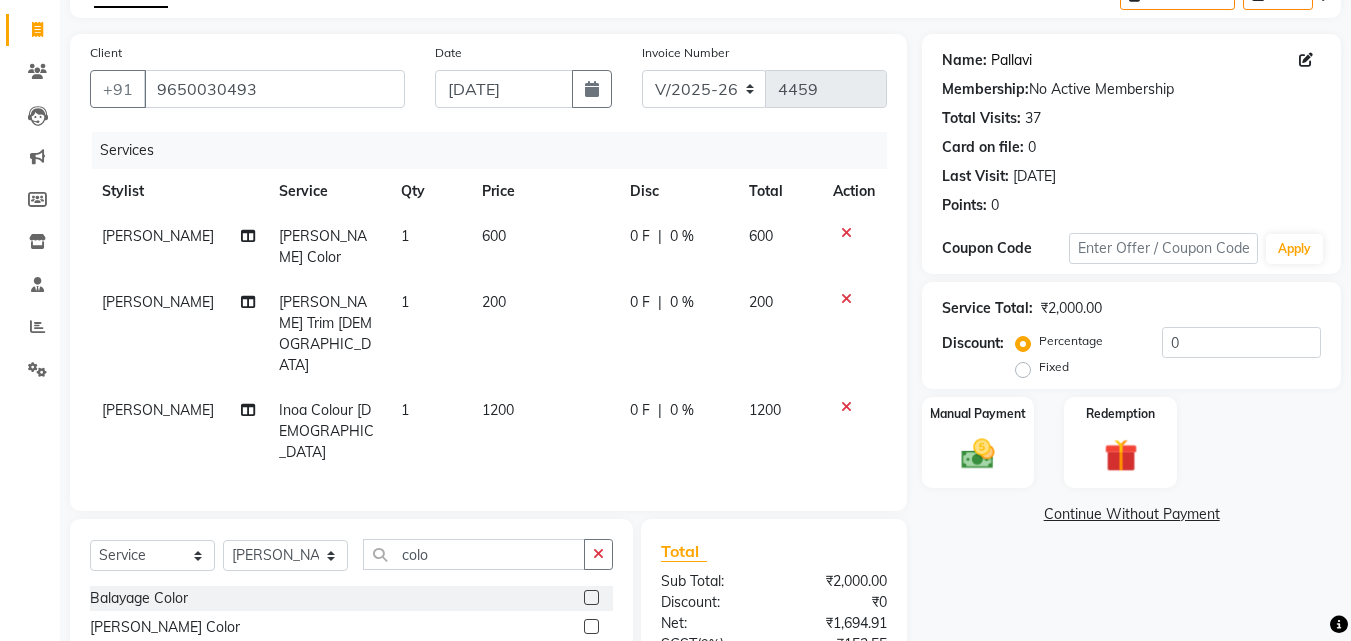 click on "Pallavi" 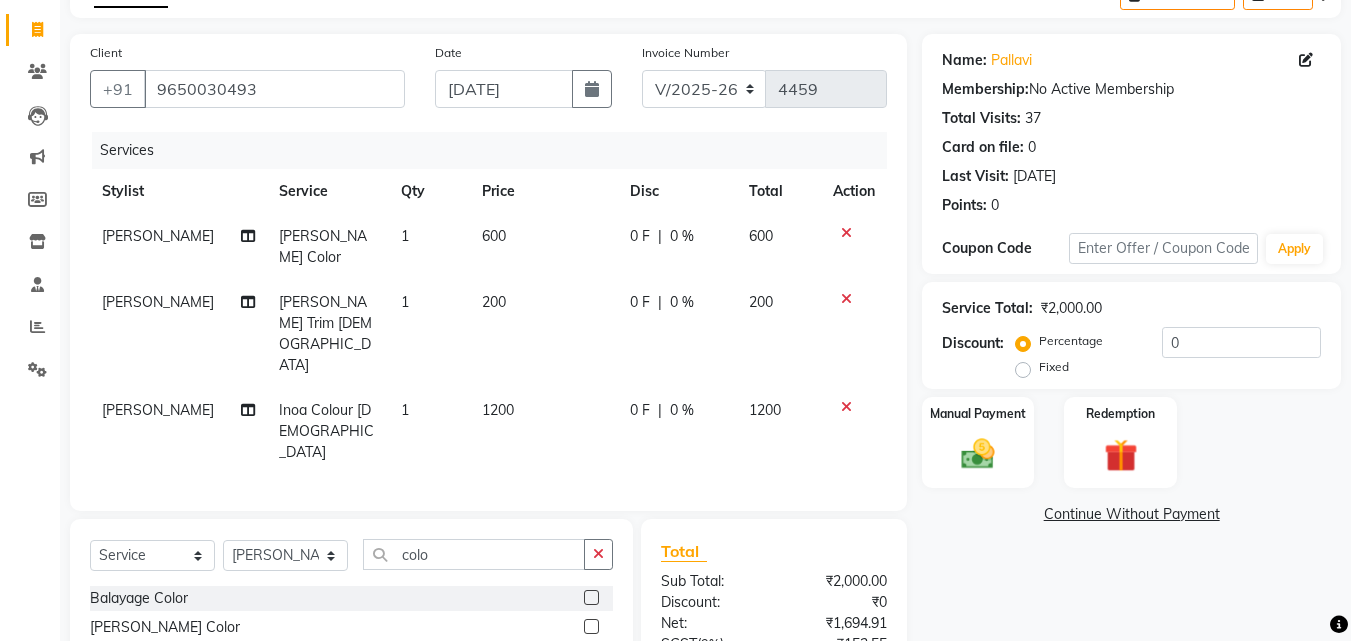 click 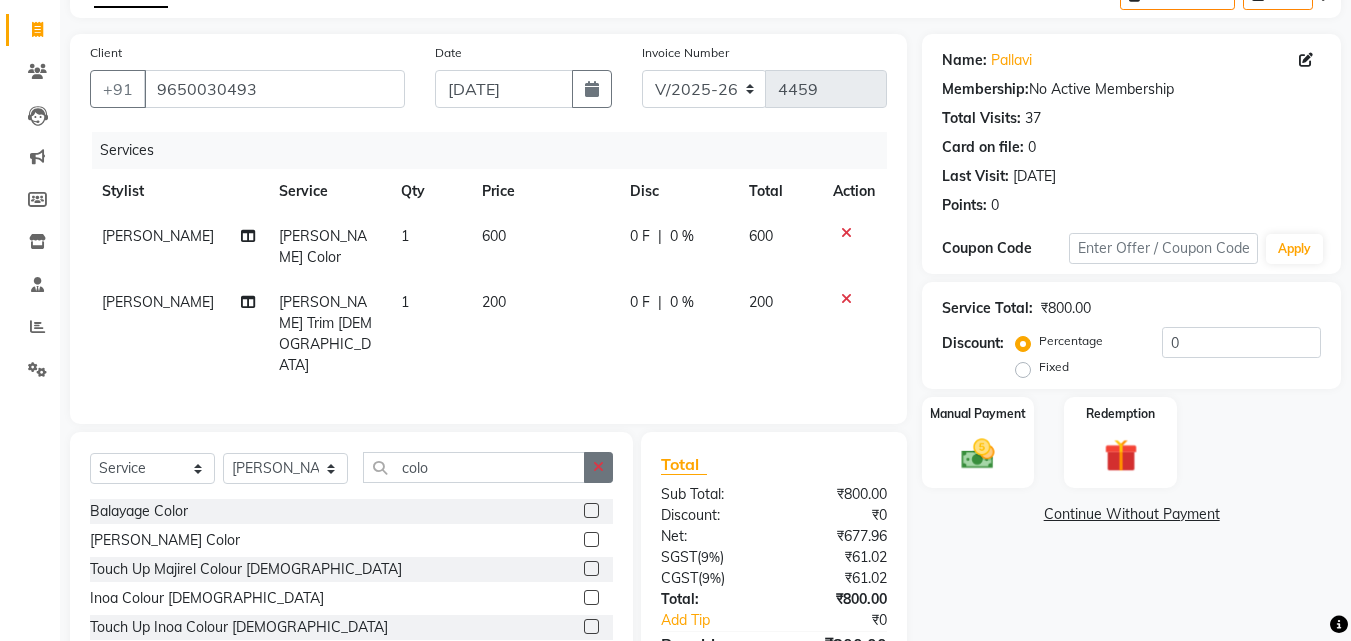 click 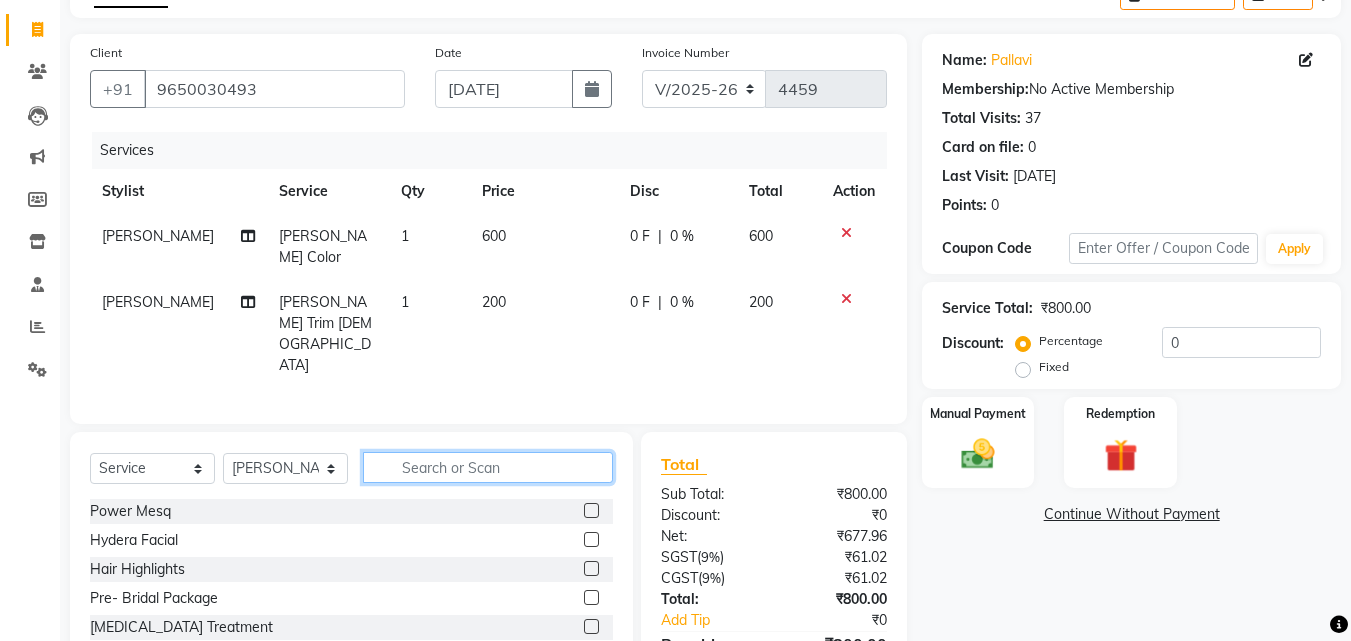 click 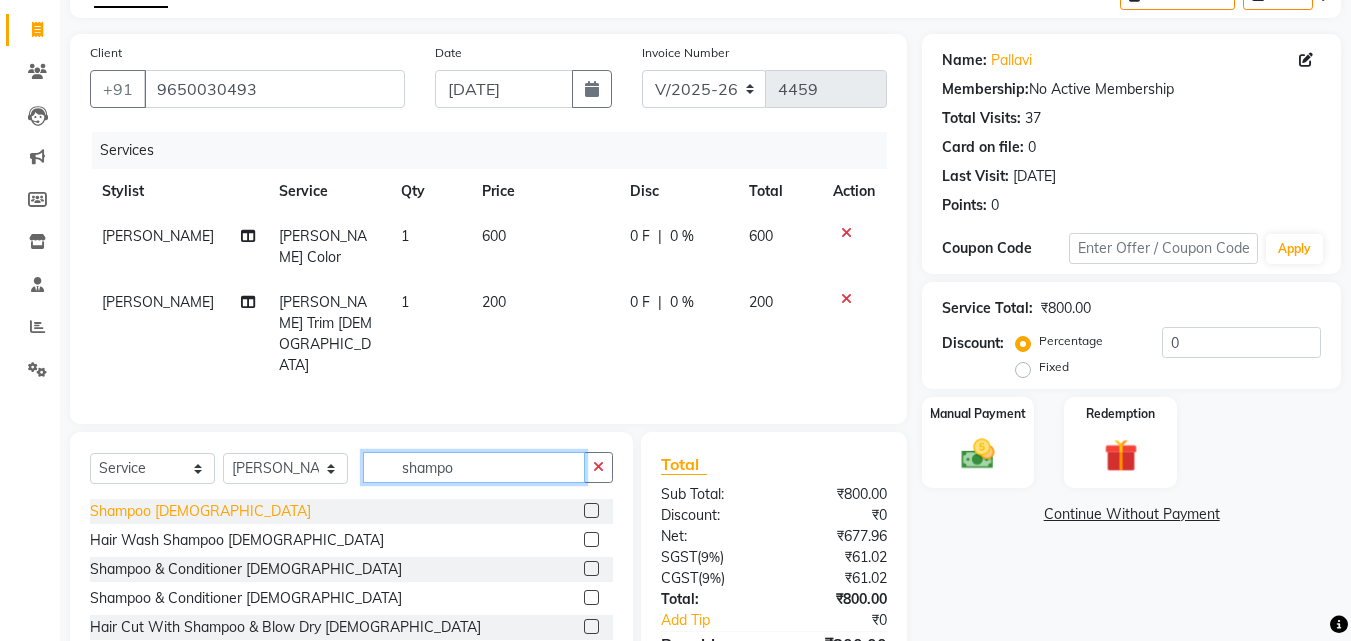 type on "shampo" 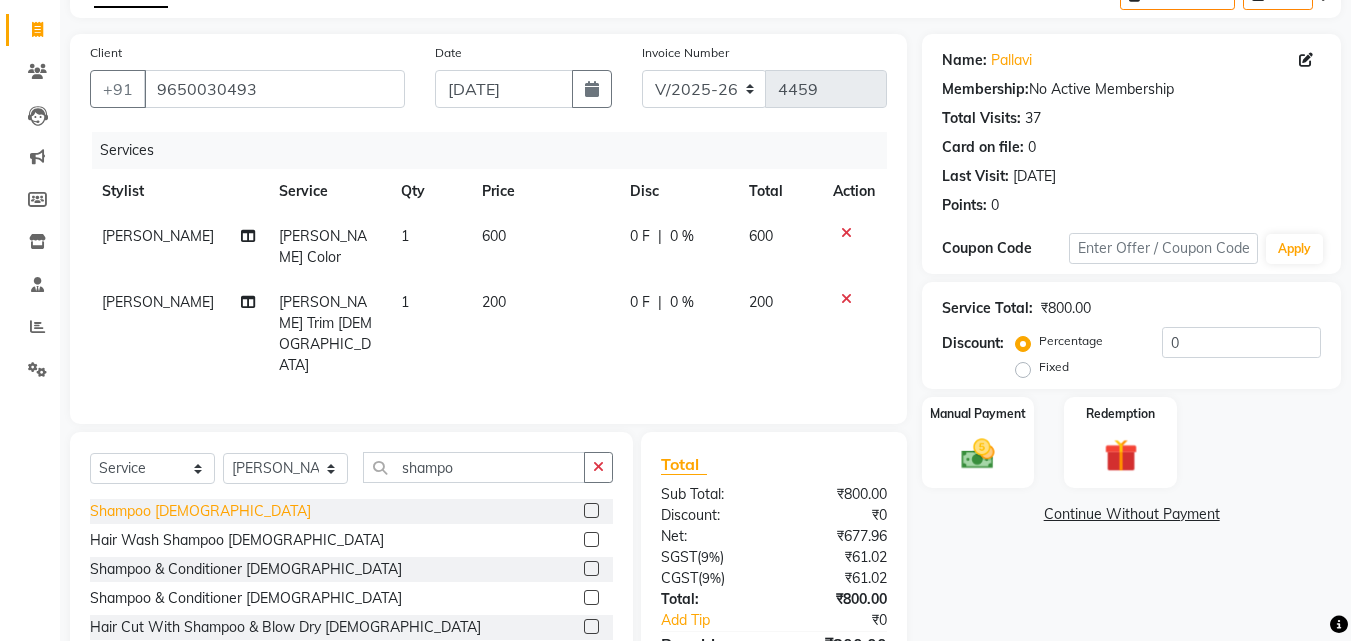 click on "Shampoo Male" 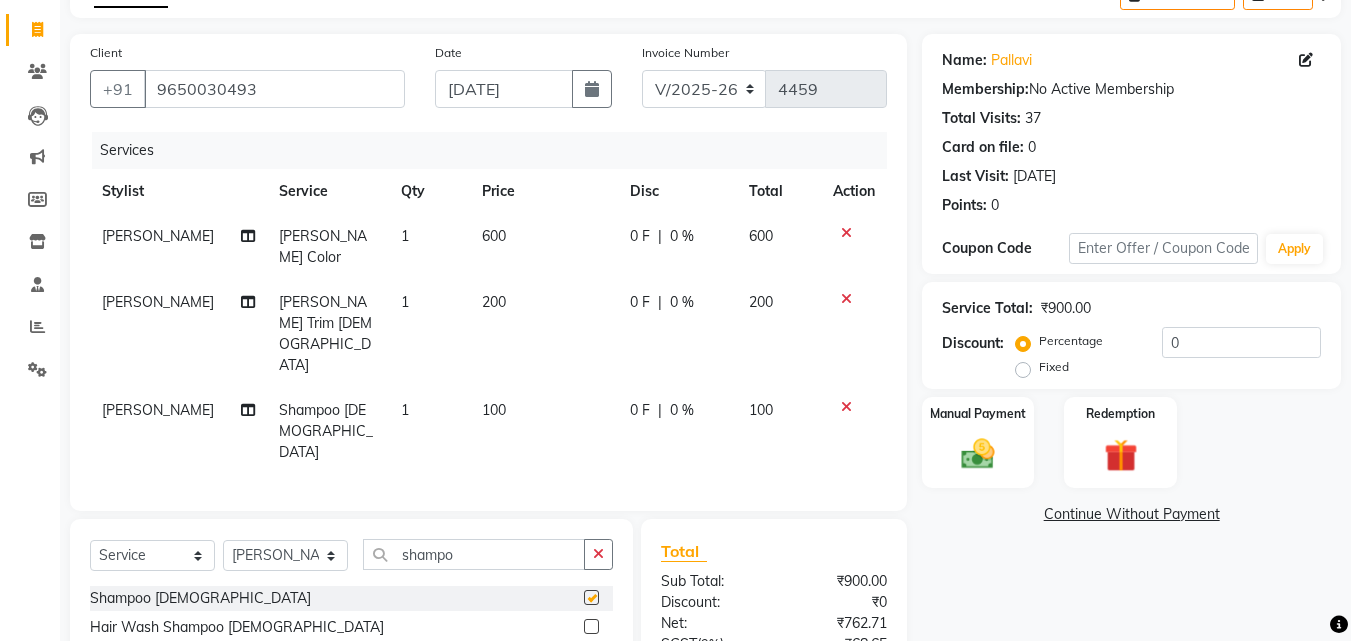 checkbox on "false" 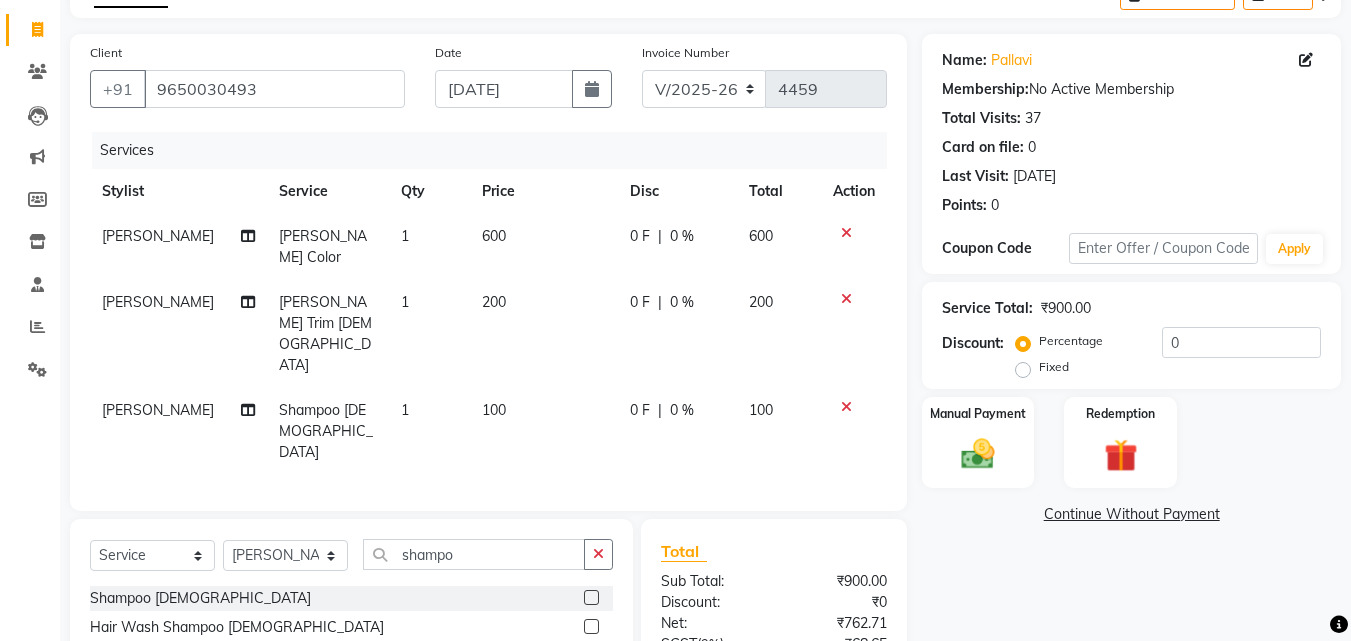scroll, scrollTop: 165, scrollLeft: 0, axis: vertical 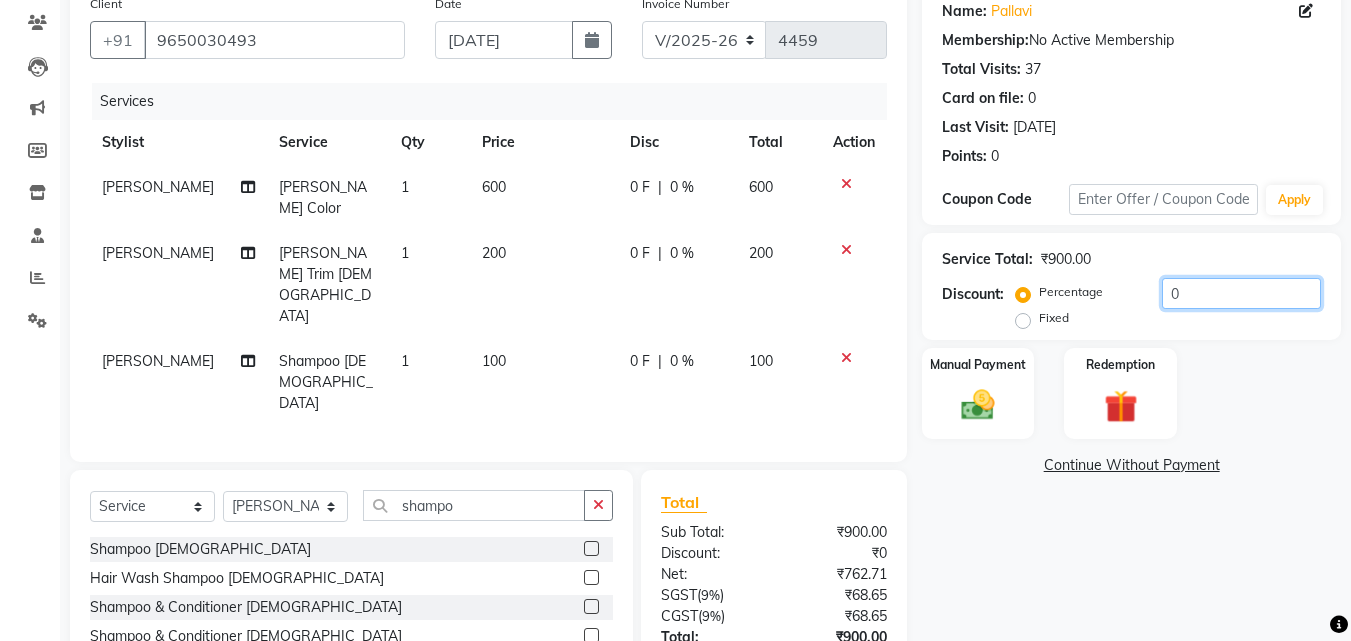 click on "0" 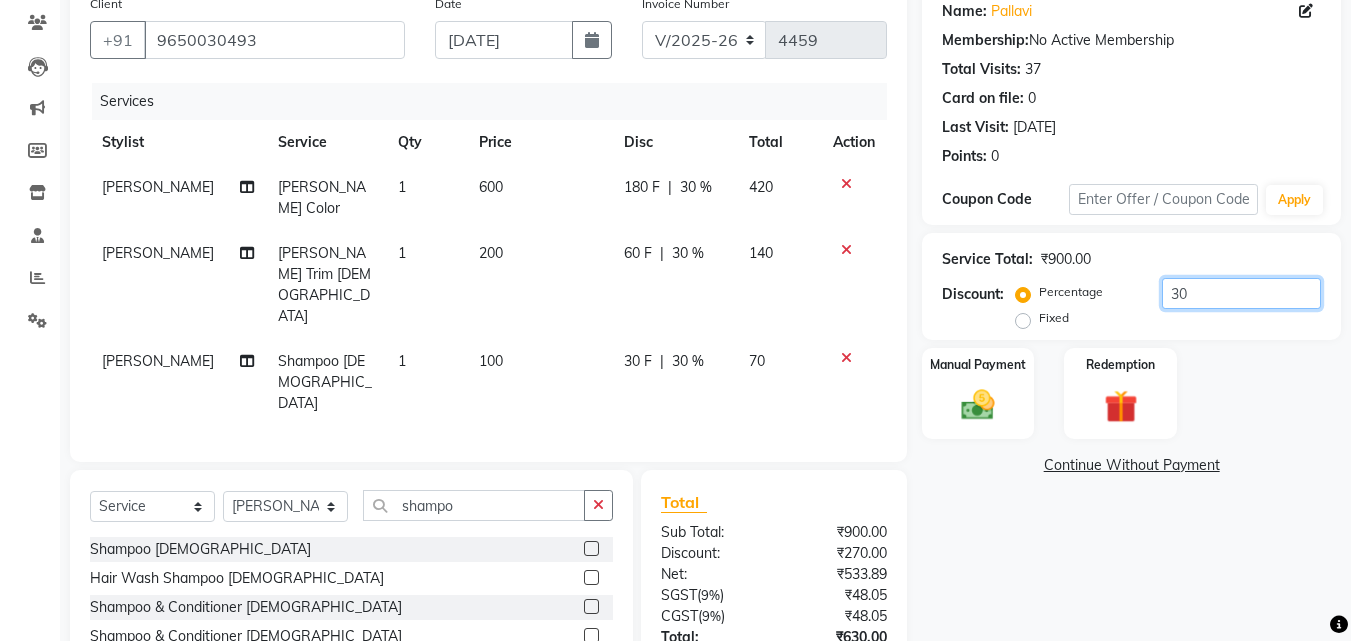 type on "30" 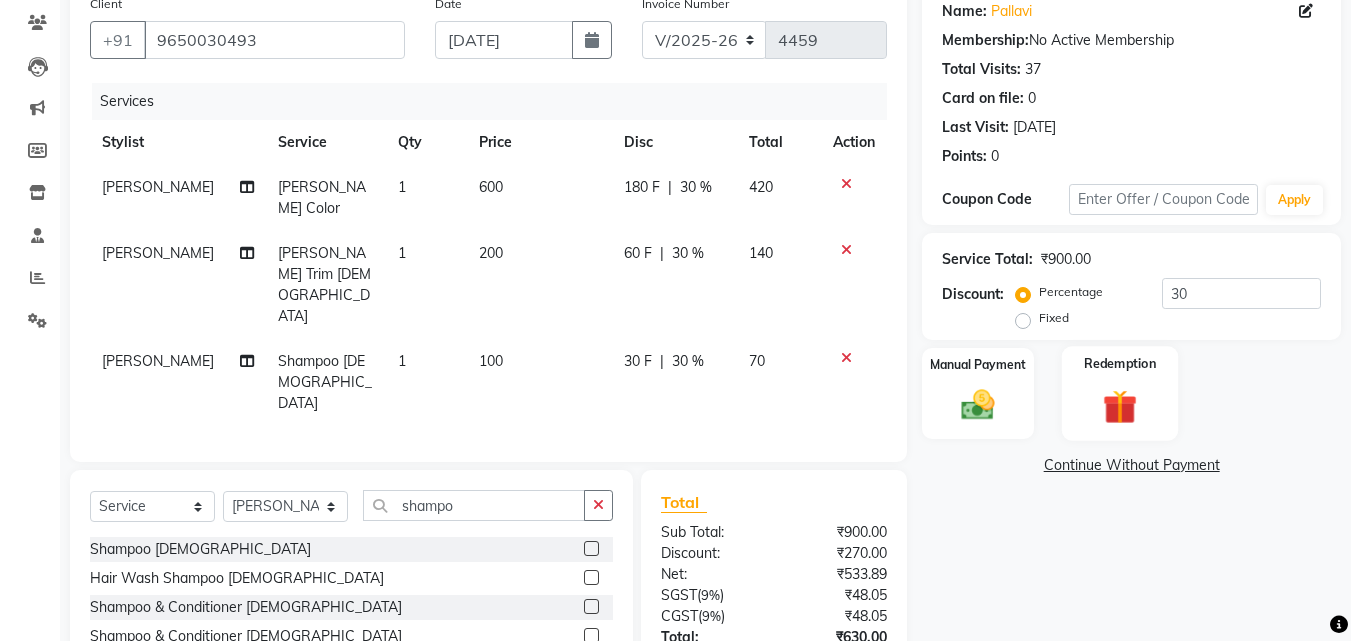 click on "Redemption" 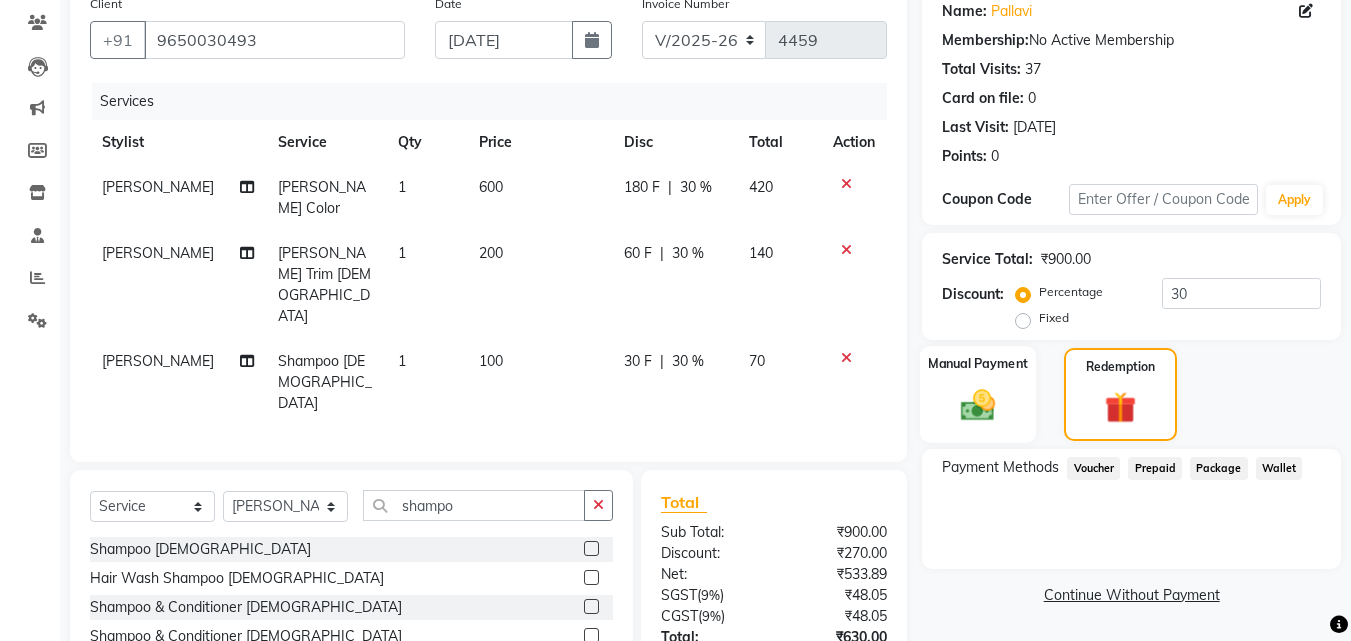click on "Manual Payment" 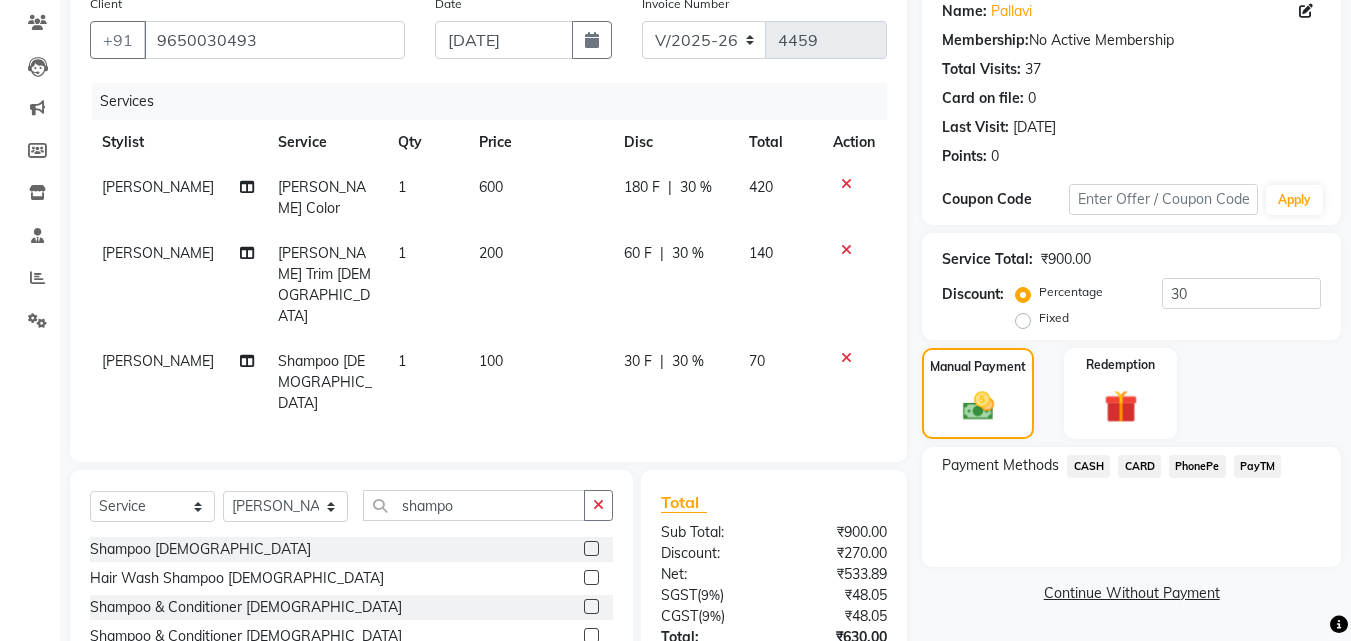 scroll, scrollTop: 228, scrollLeft: 0, axis: vertical 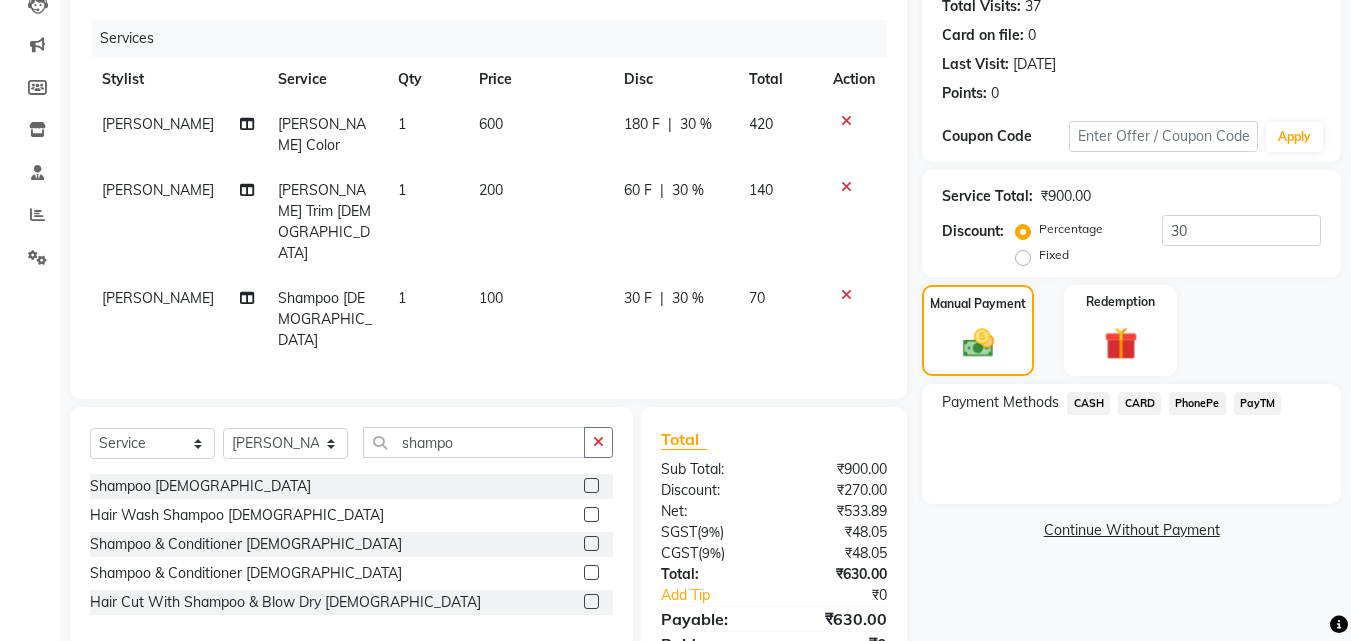 drag, startPoint x: 1281, startPoint y: 391, endPoint x: 1276, endPoint y: 403, distance: 13 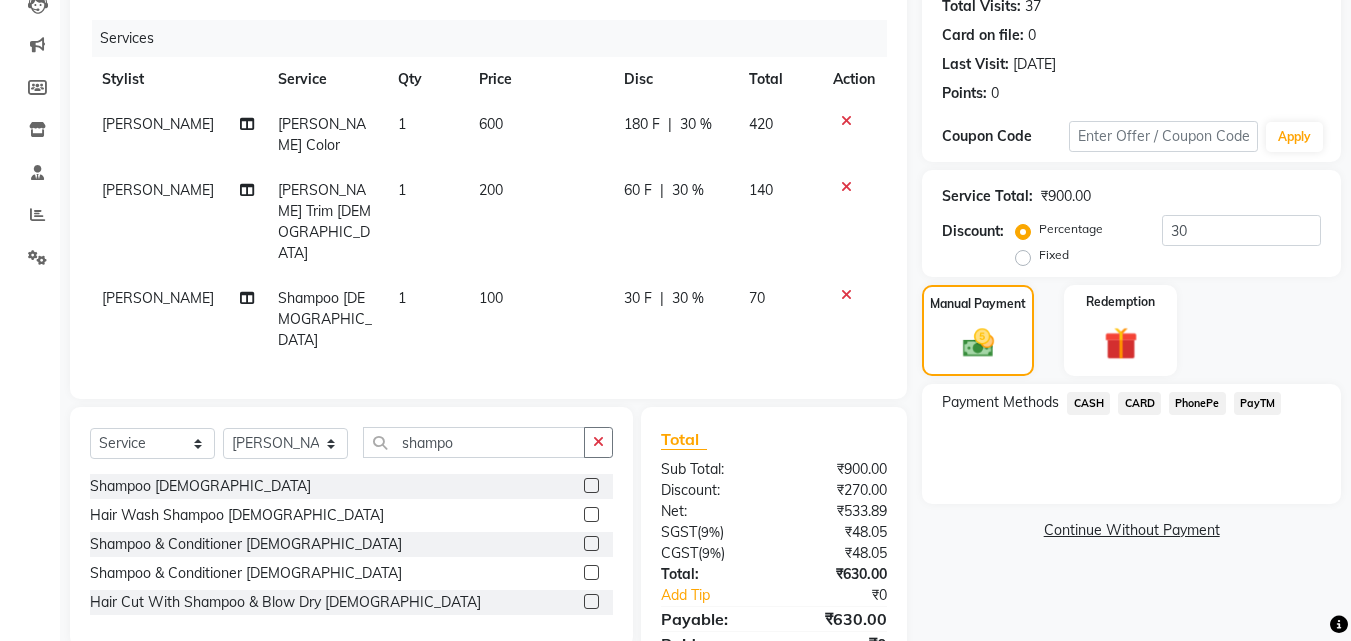 click on "PayTM" 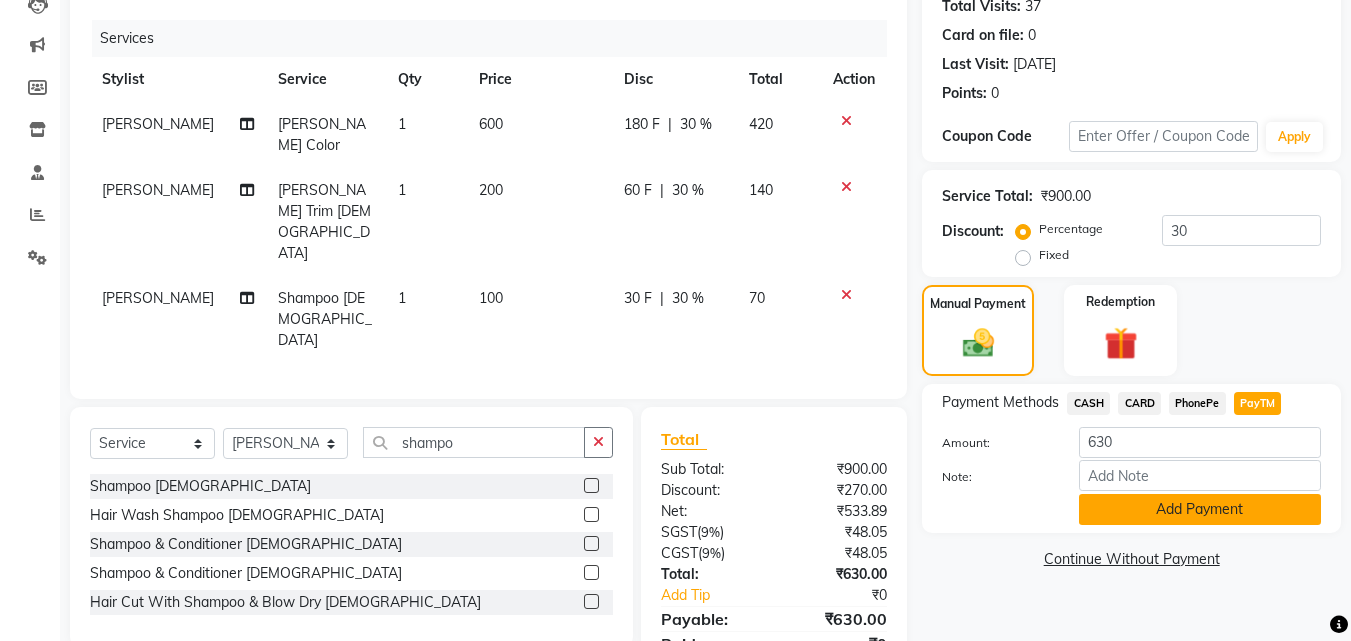 click on "Add Payment" 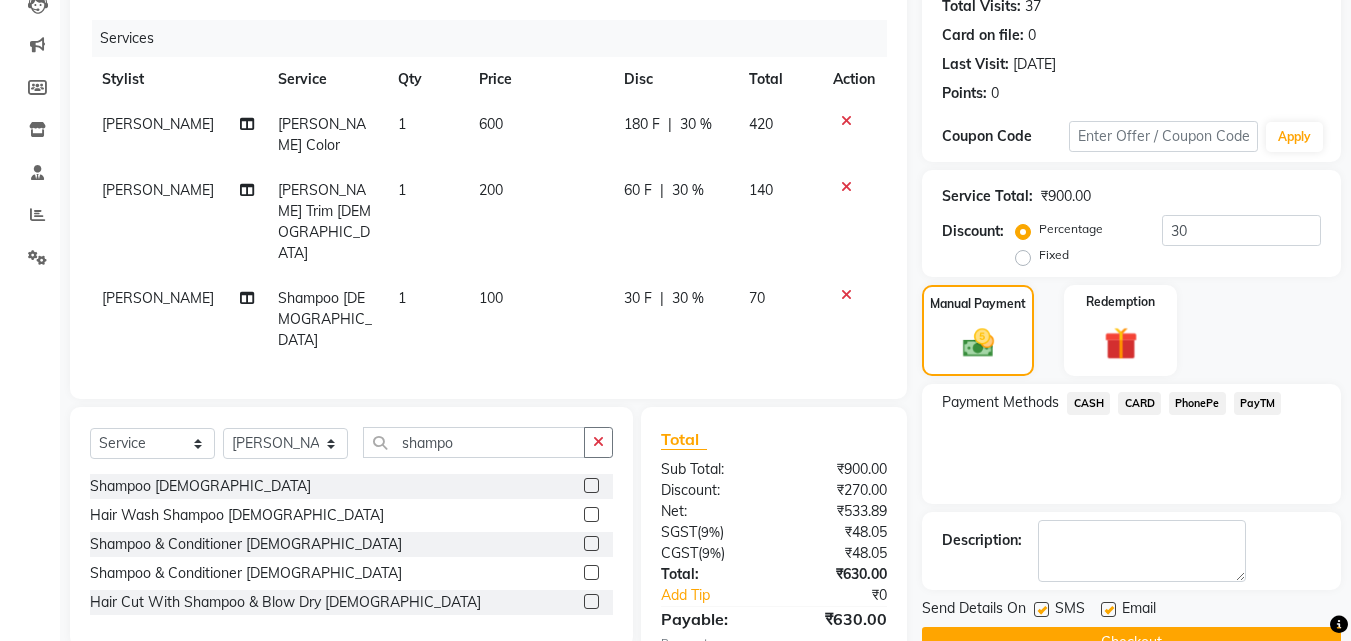 scroll, scrollTop: 275, scrollLeft: 0, axis: vertical 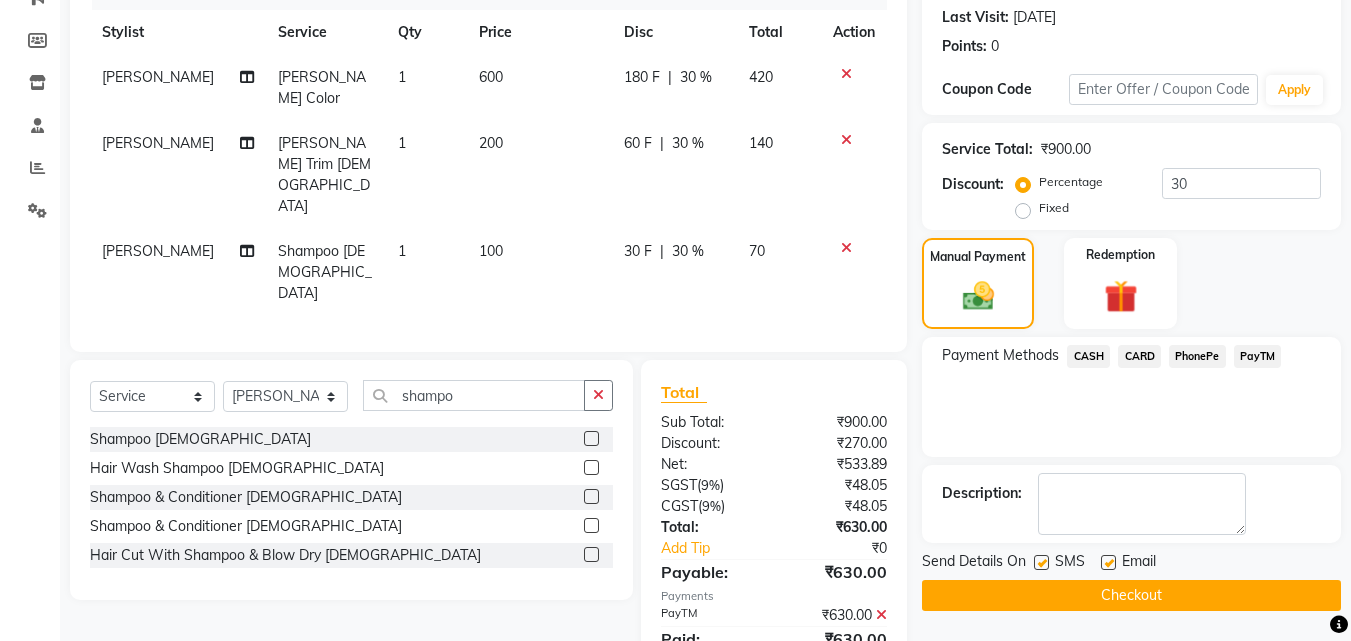 click on "Checkout" 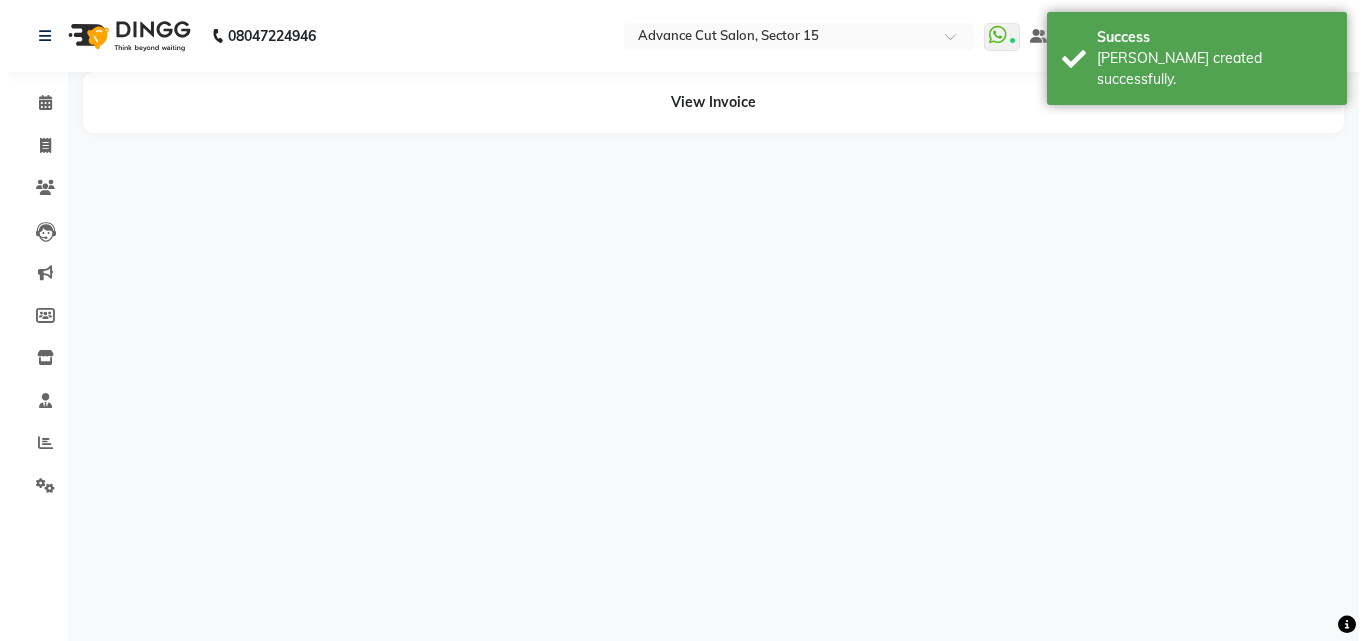 scroll, scrollTop: 0, scrollLeft: 0, axis: both 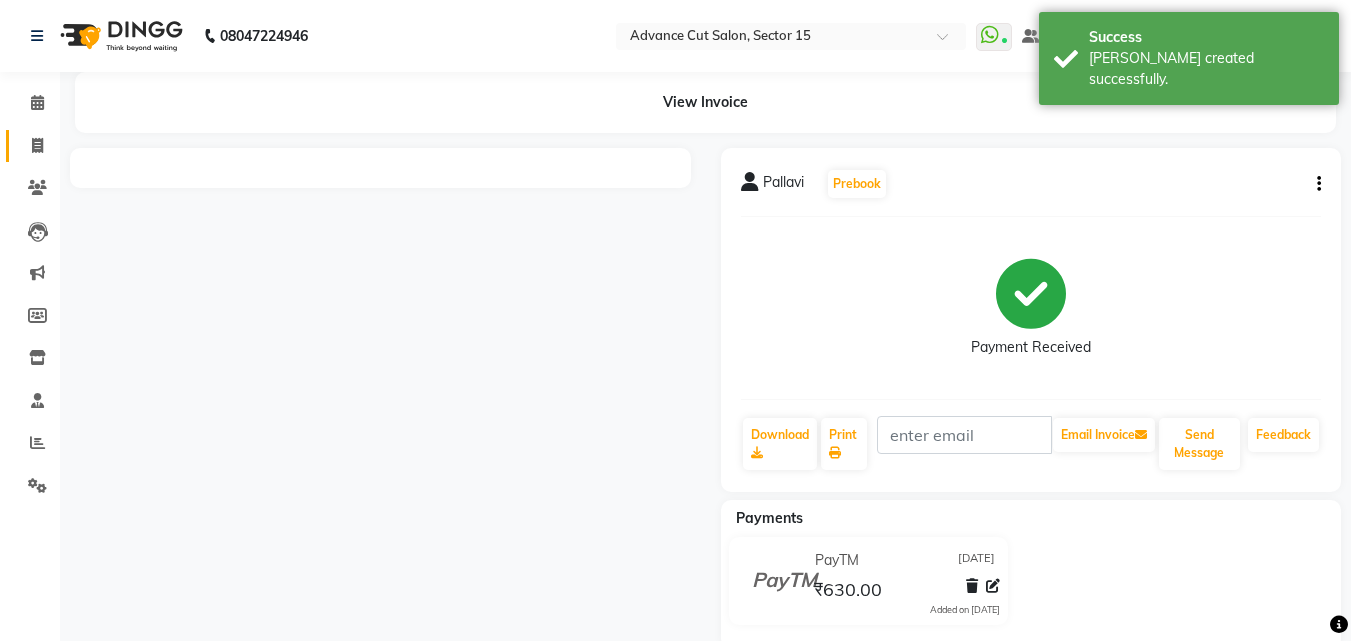 click on "Invoice" 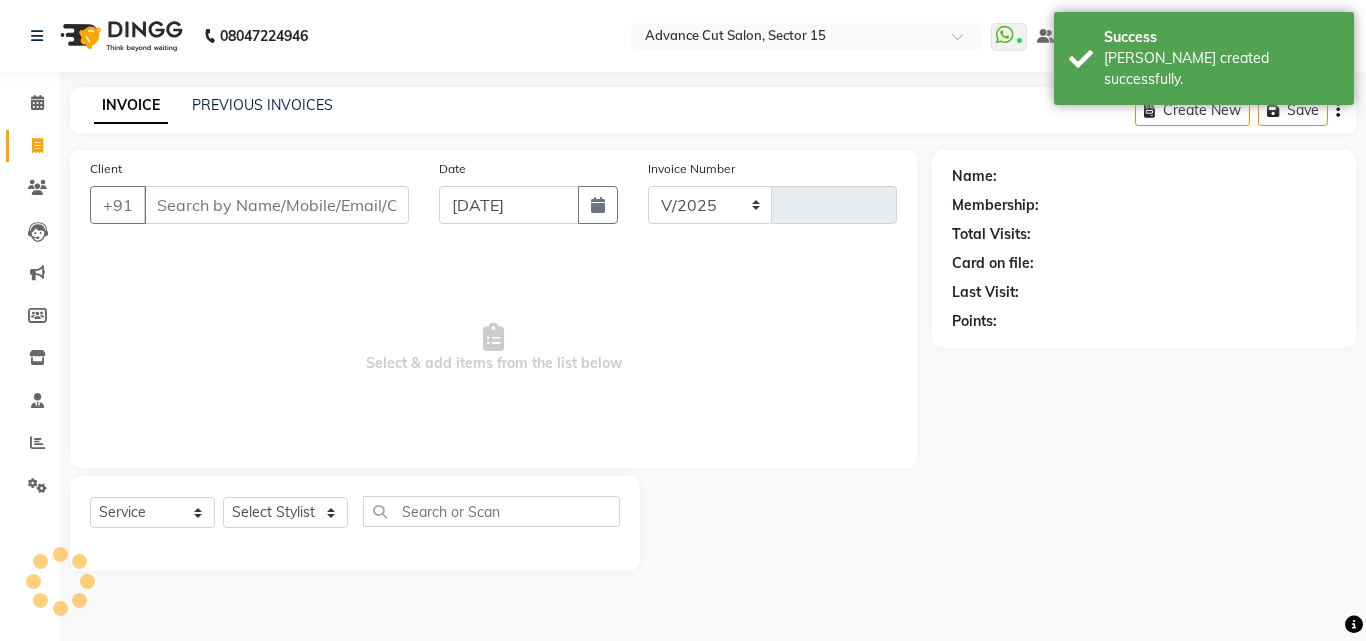 select on "6255" 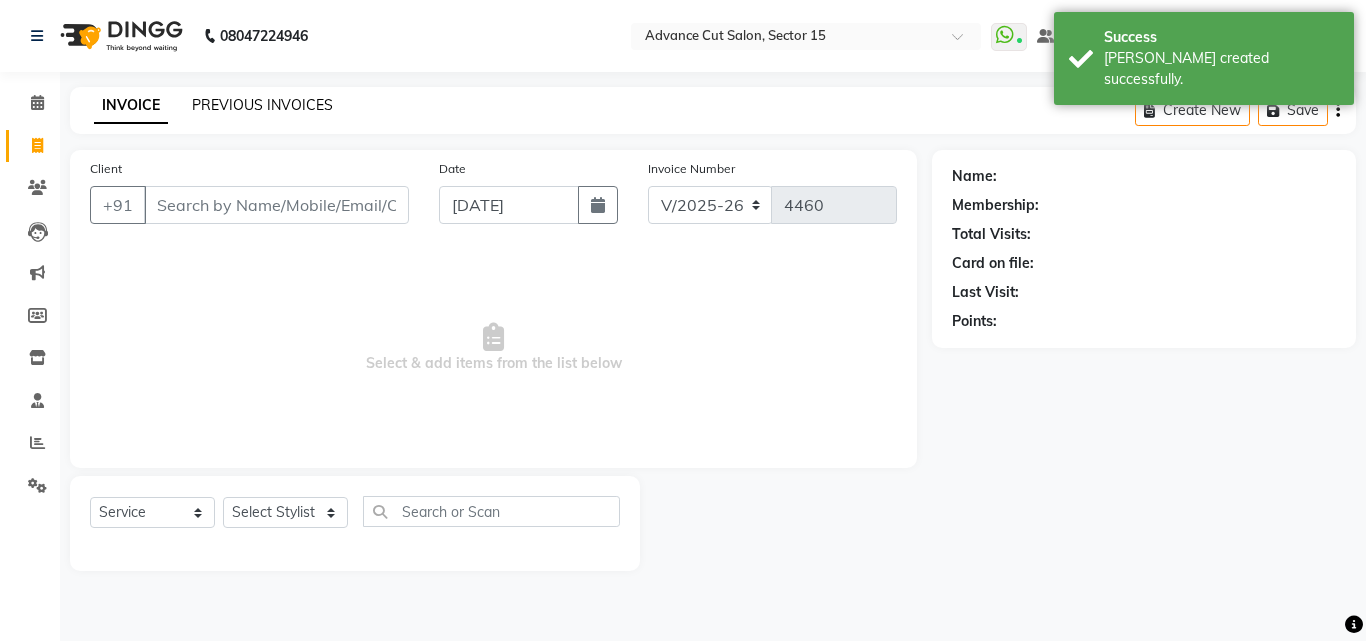 click on "PREVIOUS INVOICES" 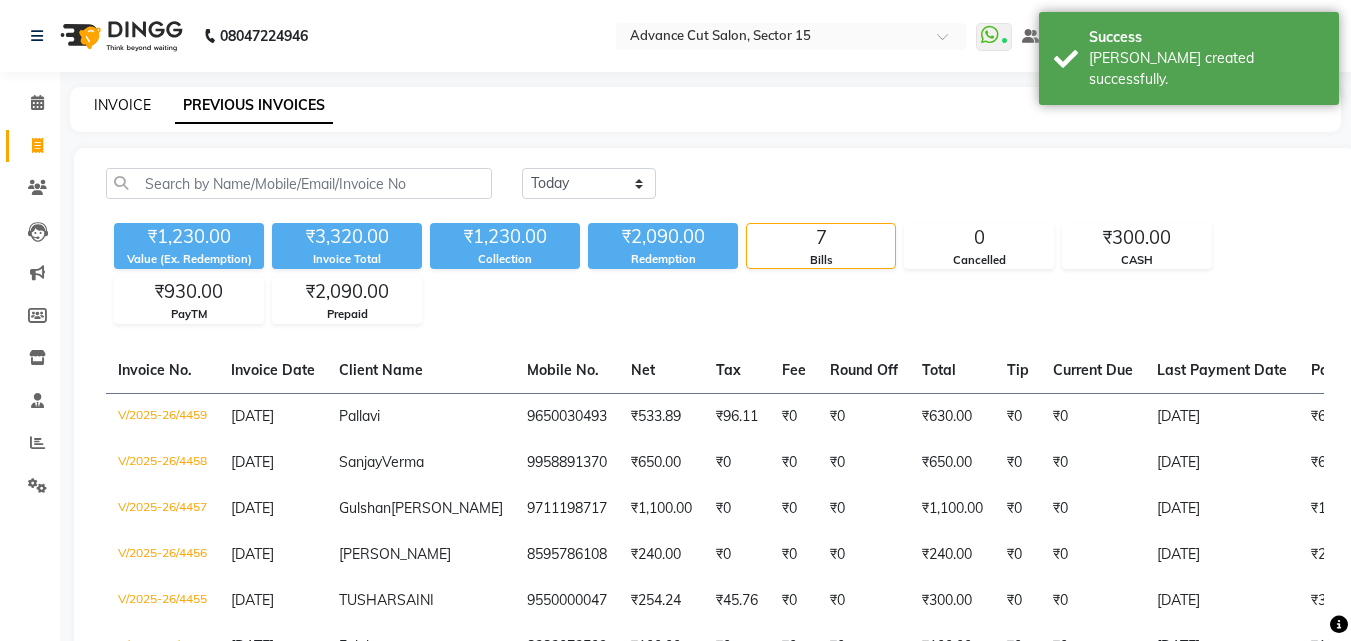 click on "INVOICE" 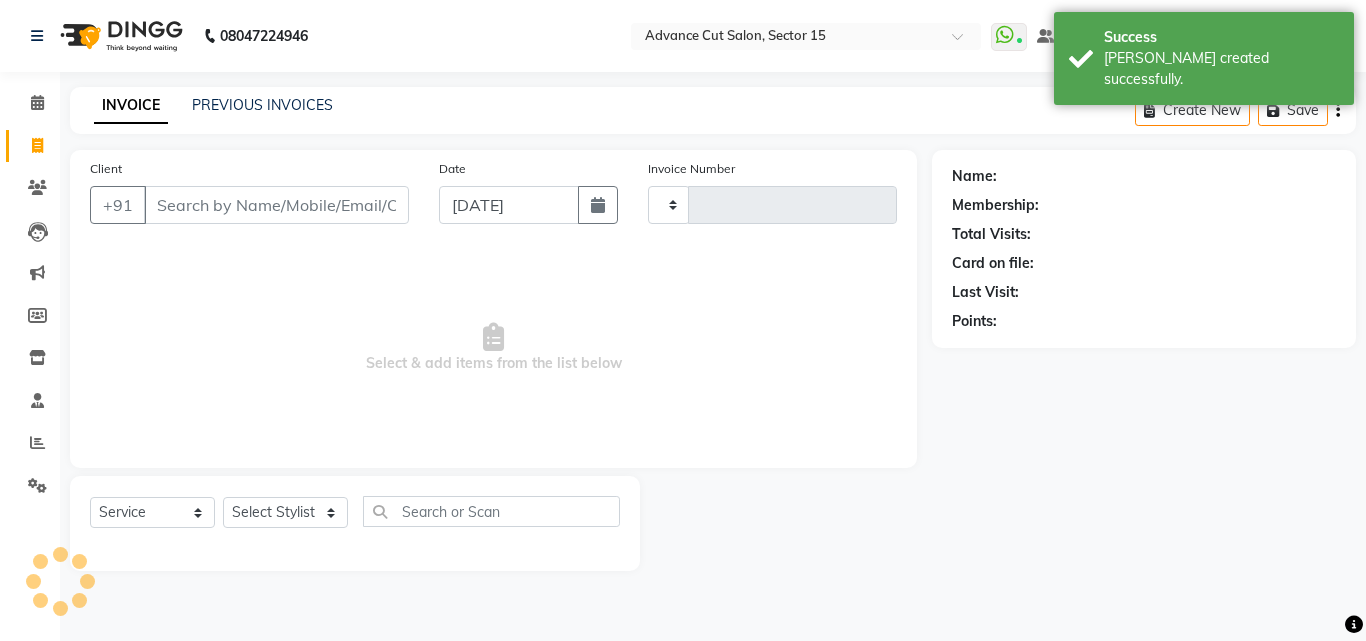 type on "4460" 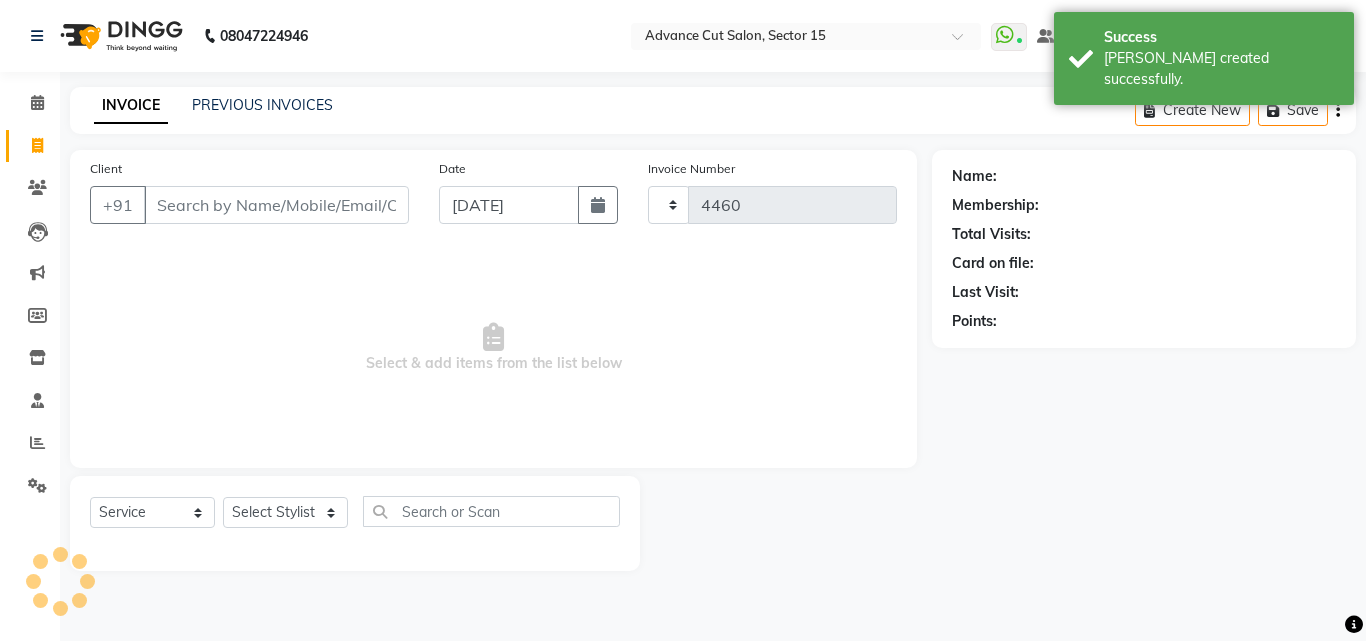 select on "6255" 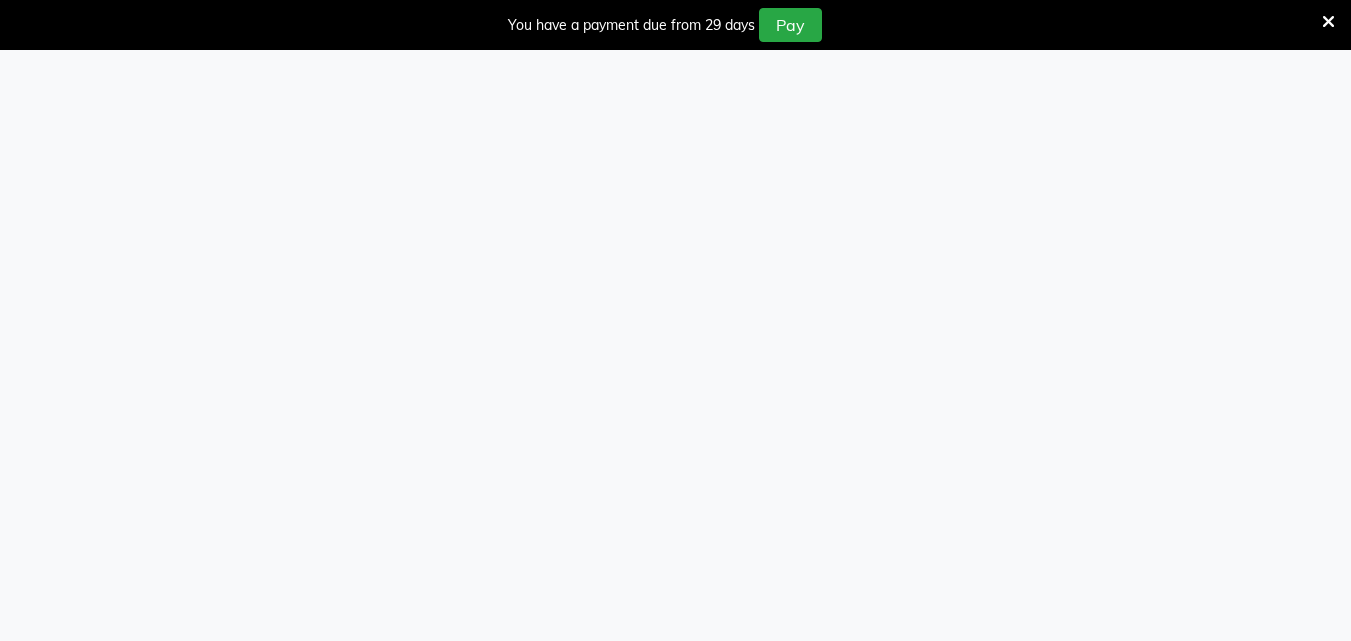 select on "6255" 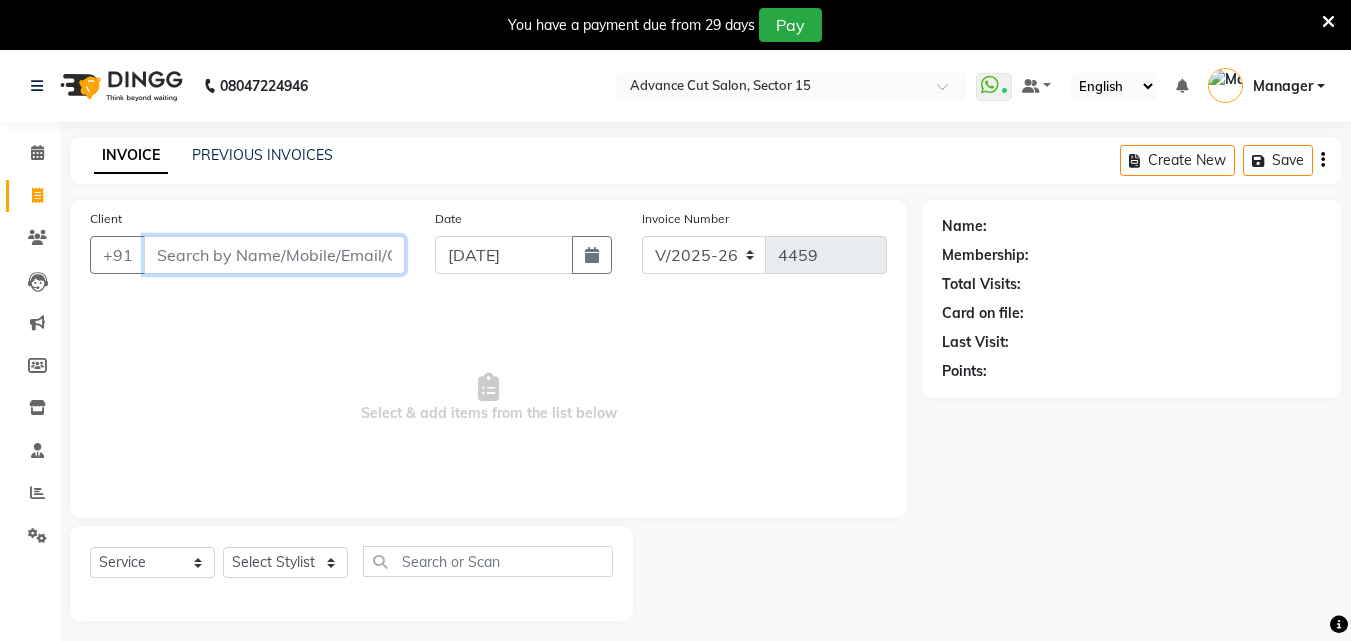 scroll, scrollTop: 0, scrollLeft: 0, axis: both 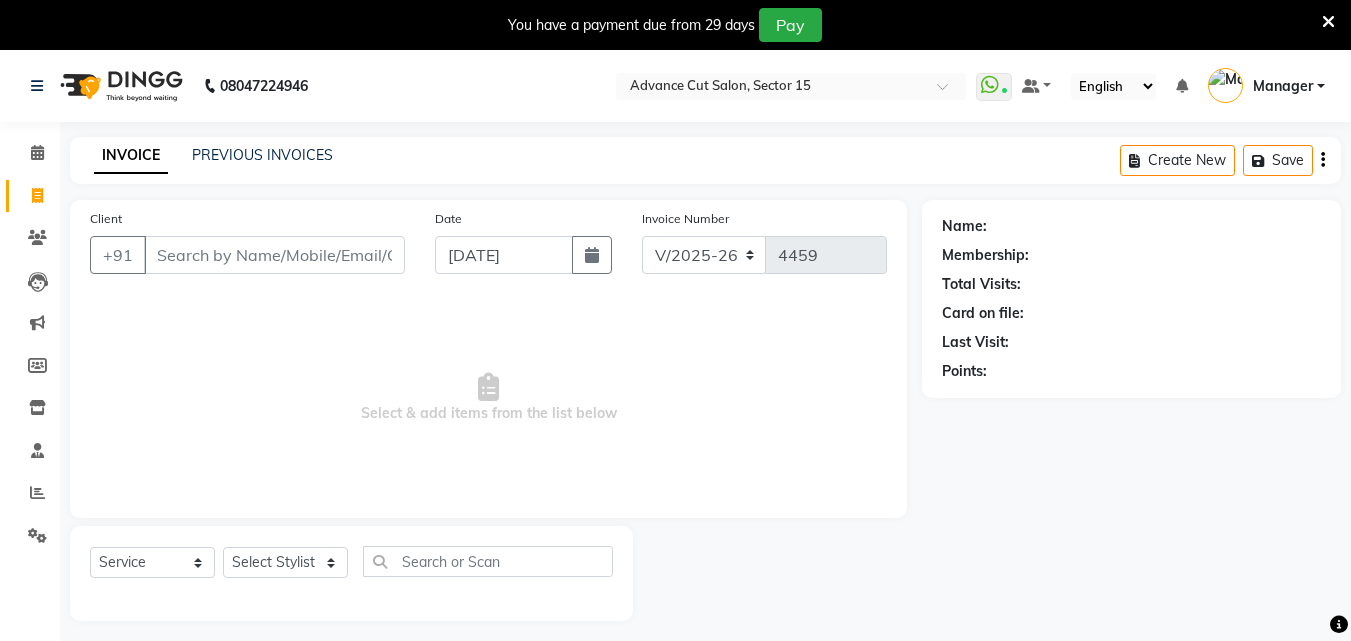 click at bounding box center [1328, 22] 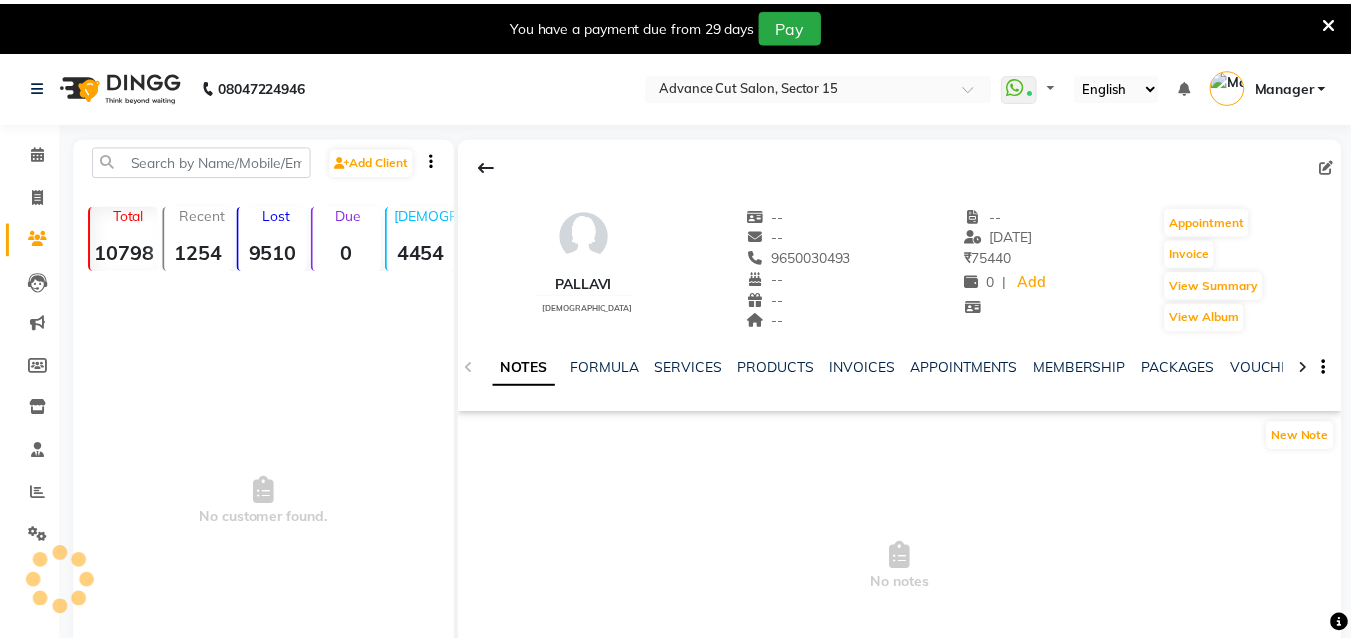 scroll, scrollTop: 0, scrollLeft: 0, axis: both 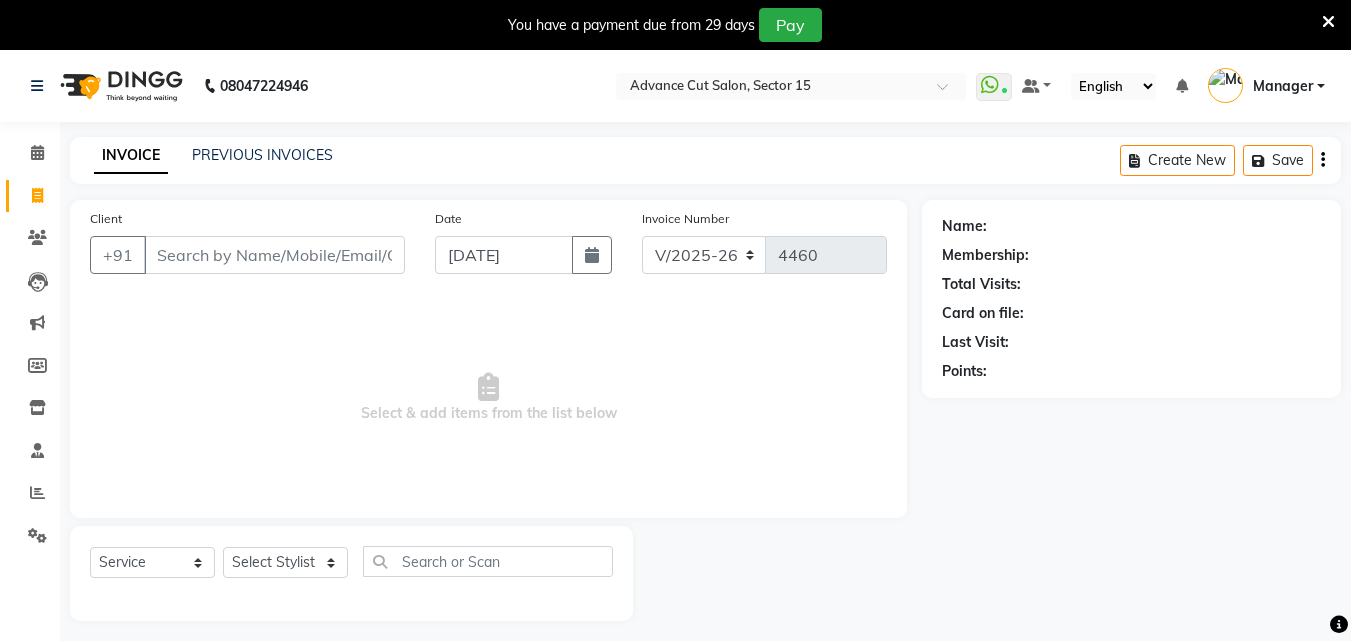 select on "6255" 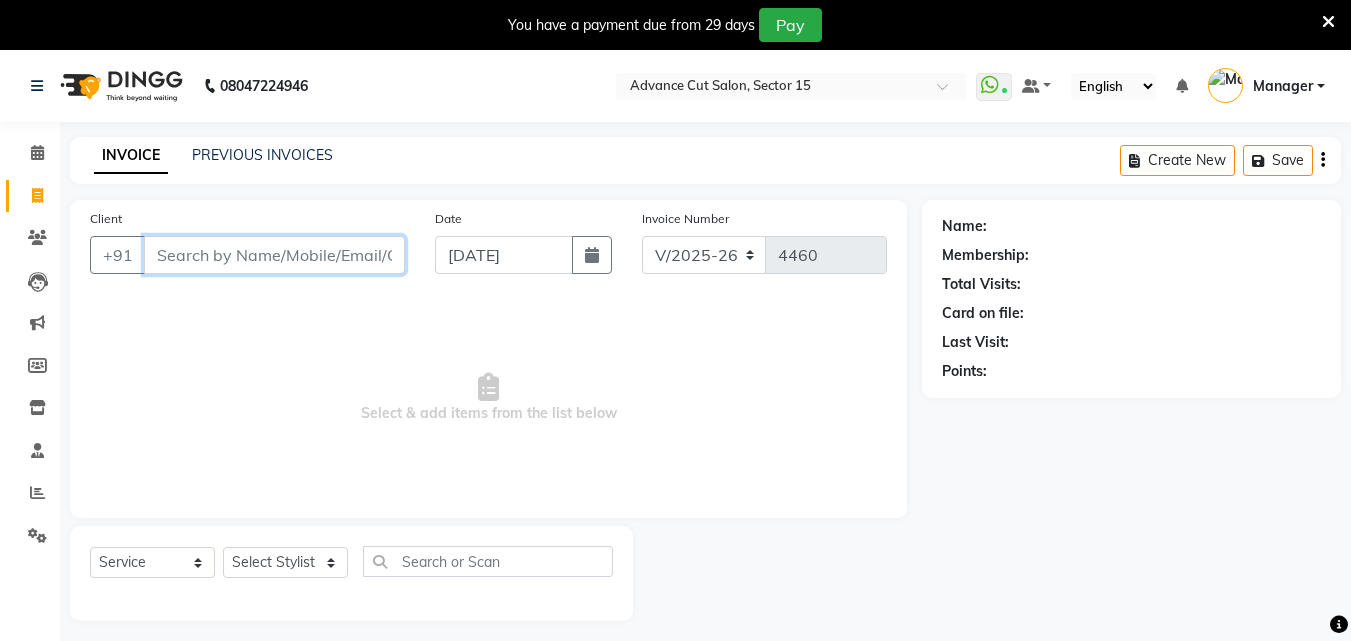 scroll, scrollTop: 0, scrollLeft: 0, axis: both 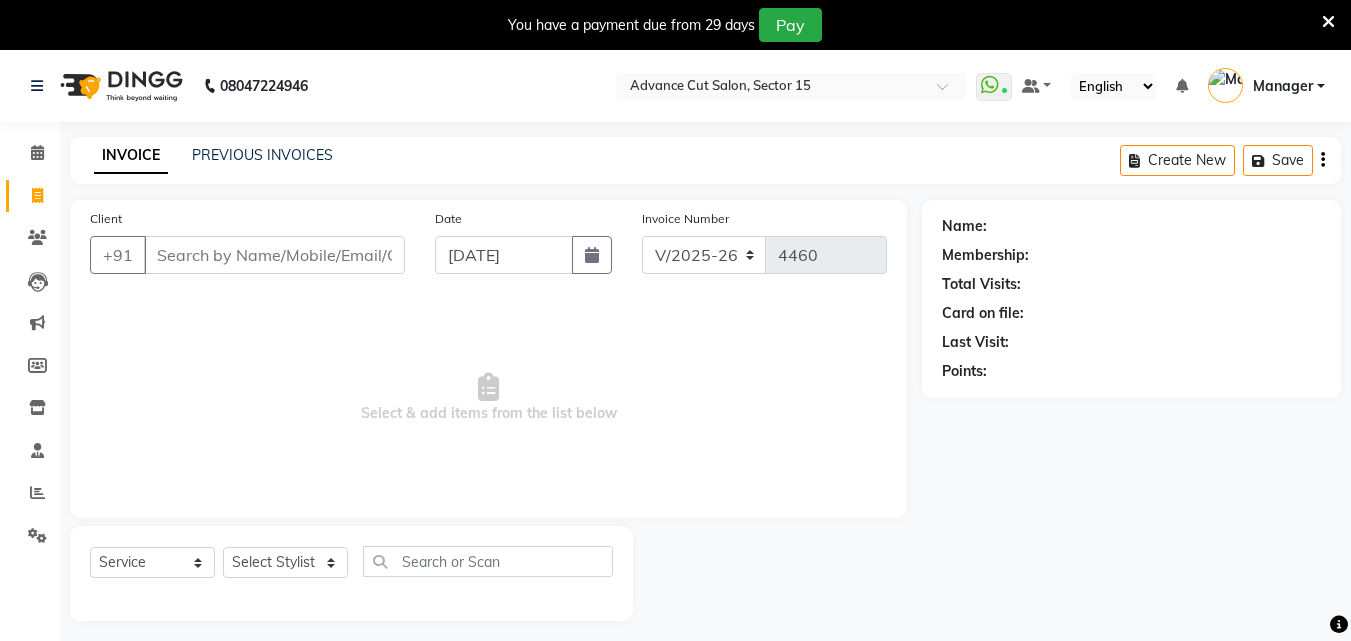 click at bounding box center (1328, 22) 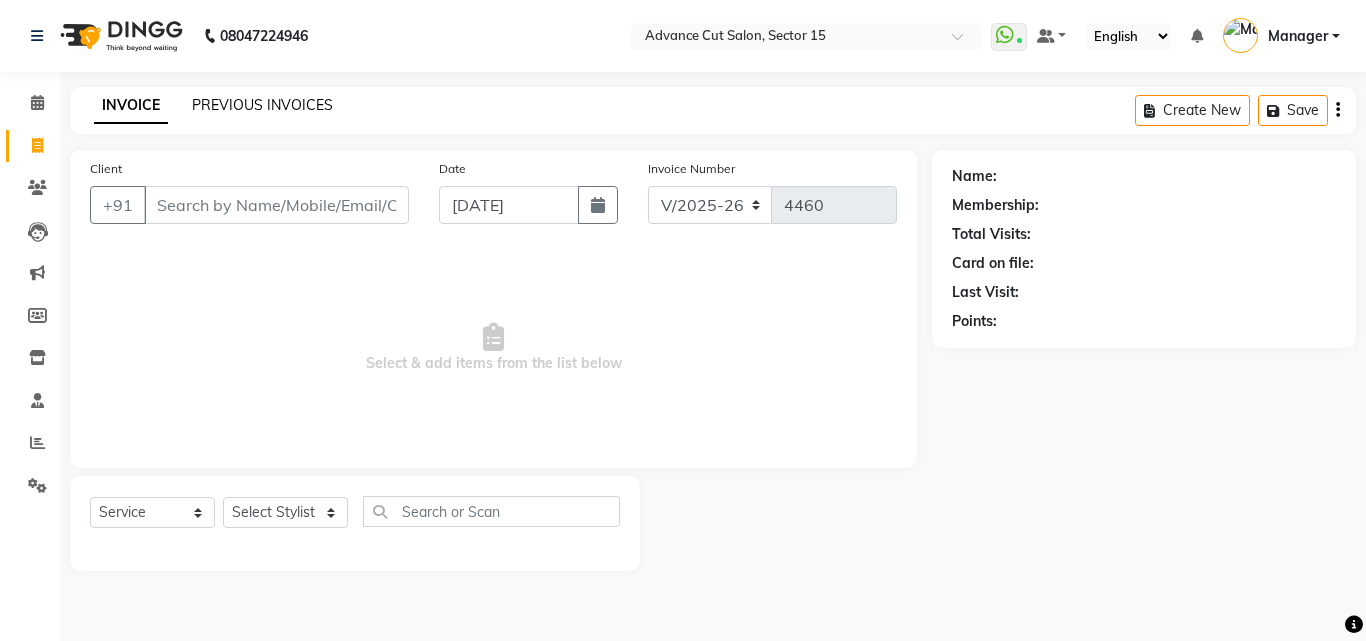 click on "PREVIOUS INVOICES" 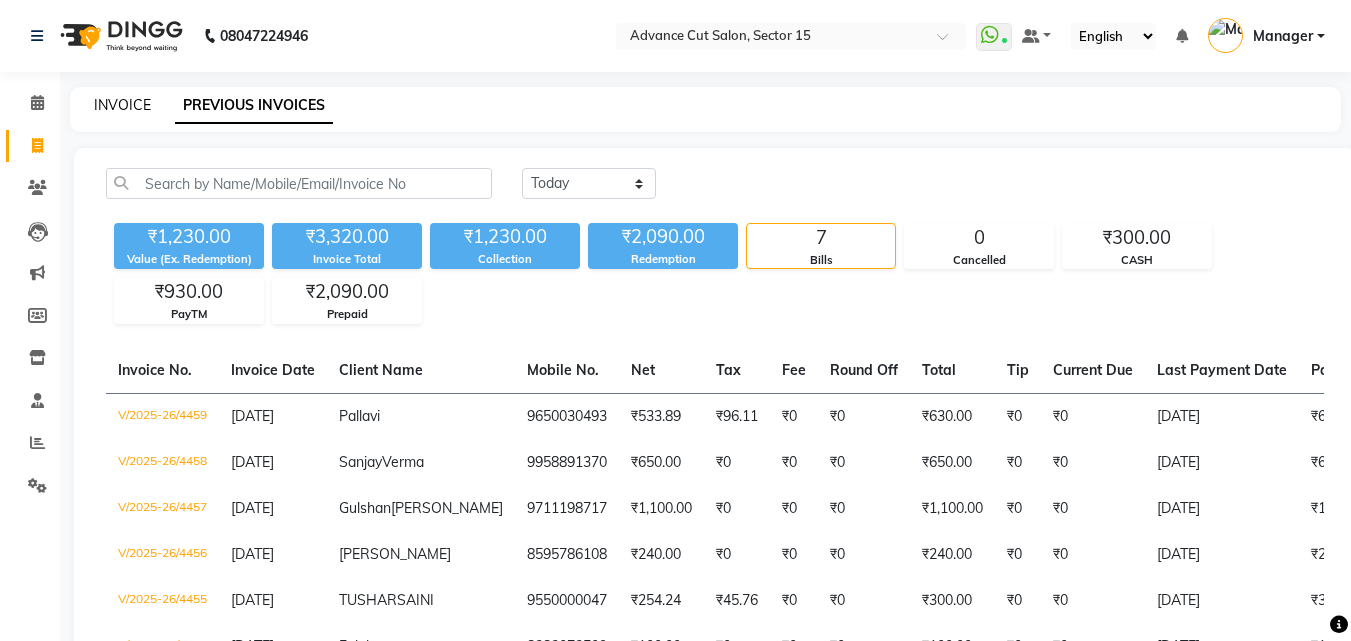 click on "INVOICE" 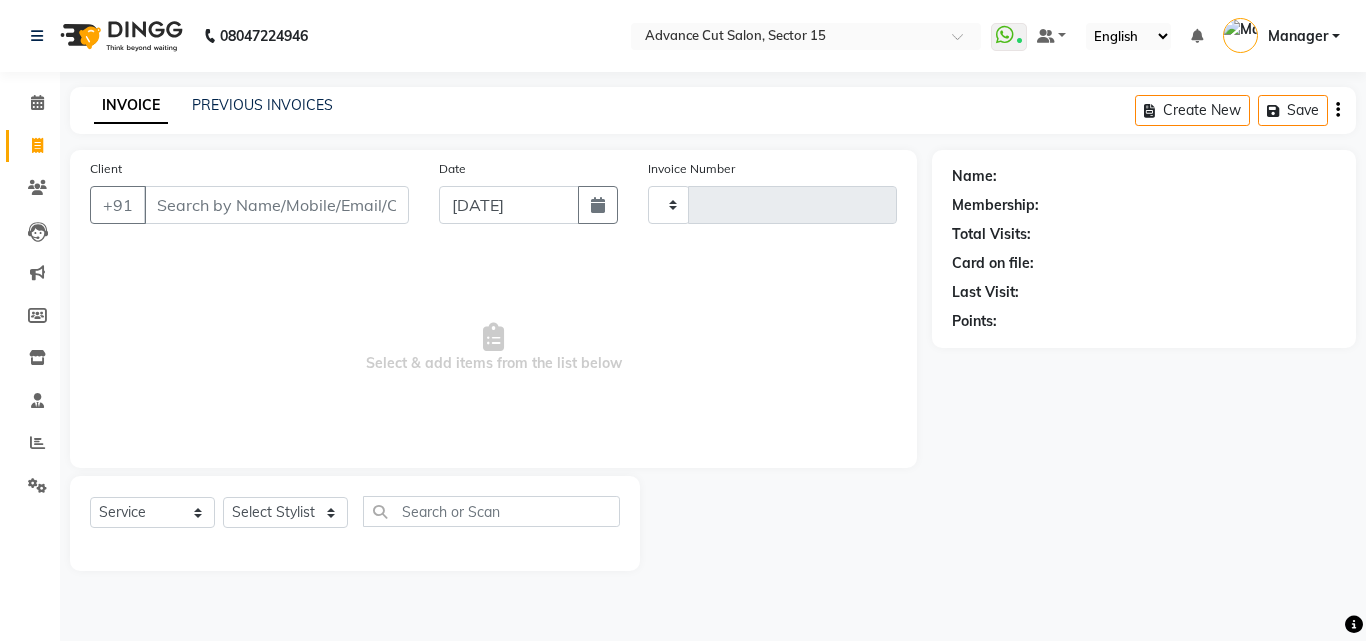 type on "4460" 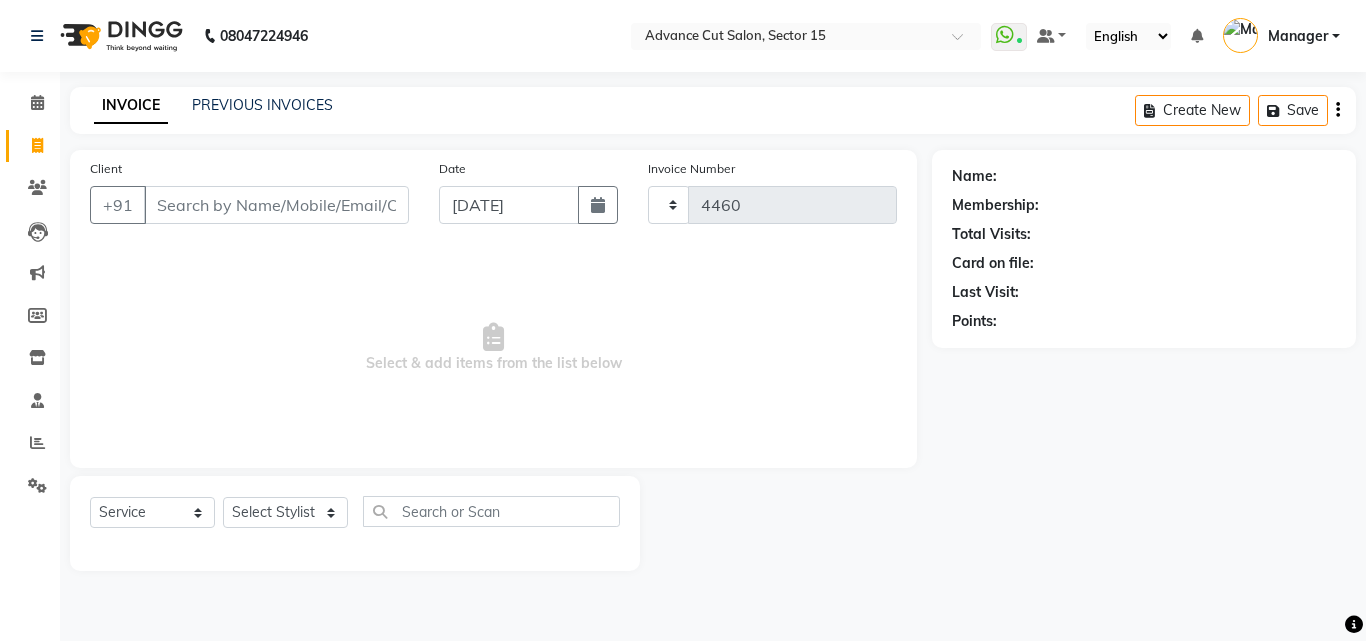select on "6255" 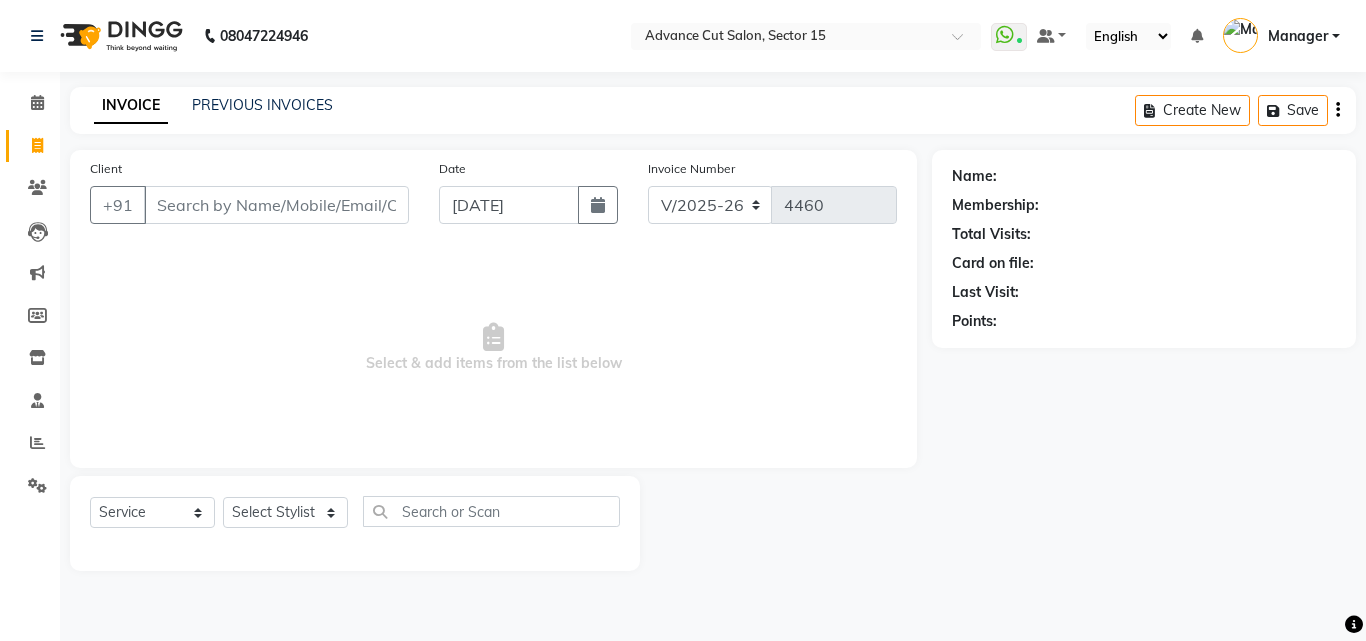 click on "Client" at bounding box center [276, 205] 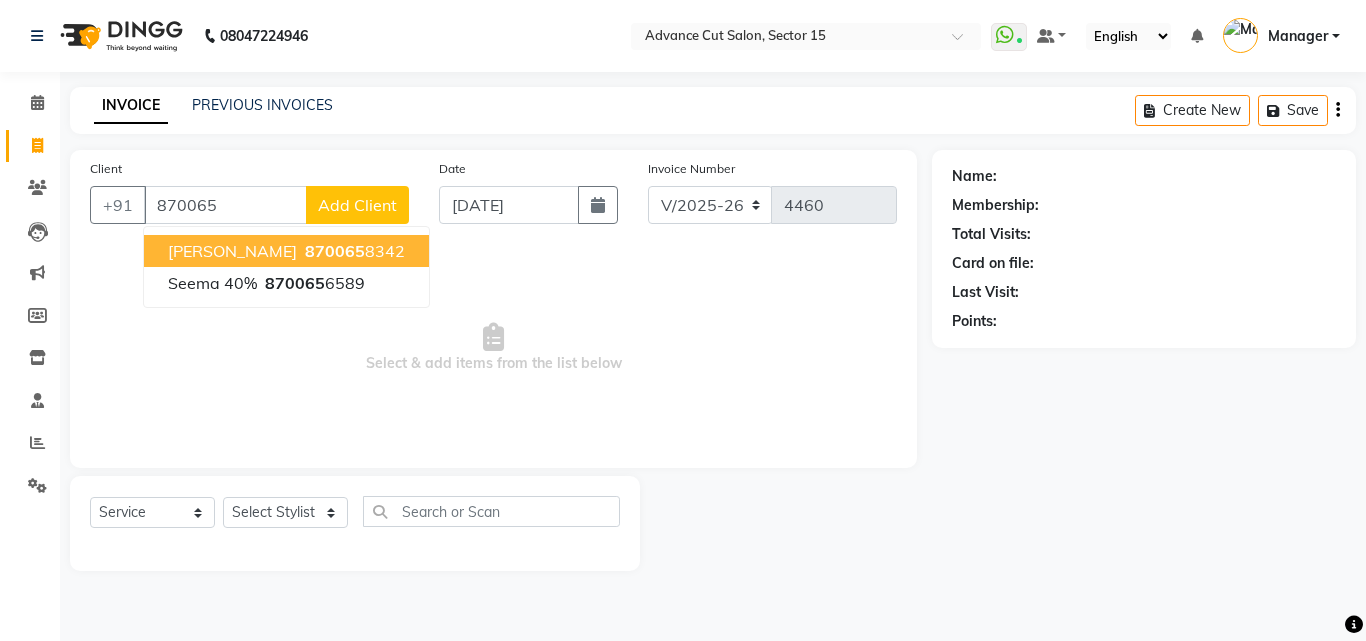 click on "870065" at bounding box center (335, 251) 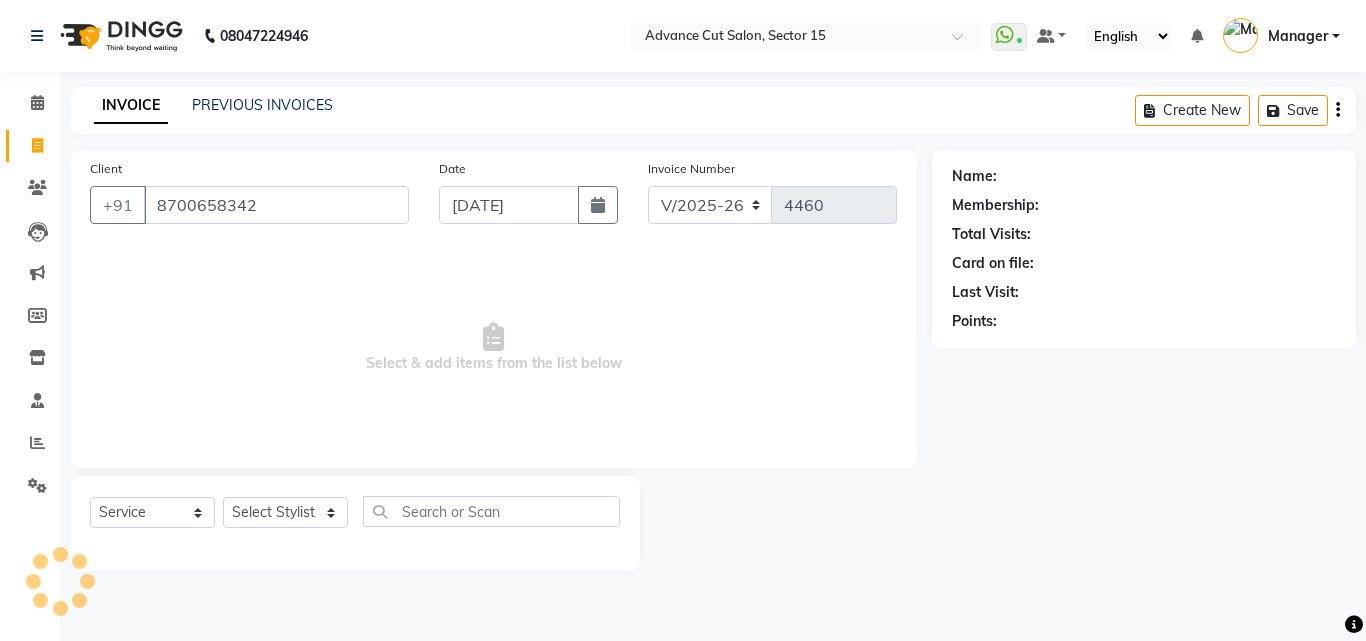 type on "8700658342" 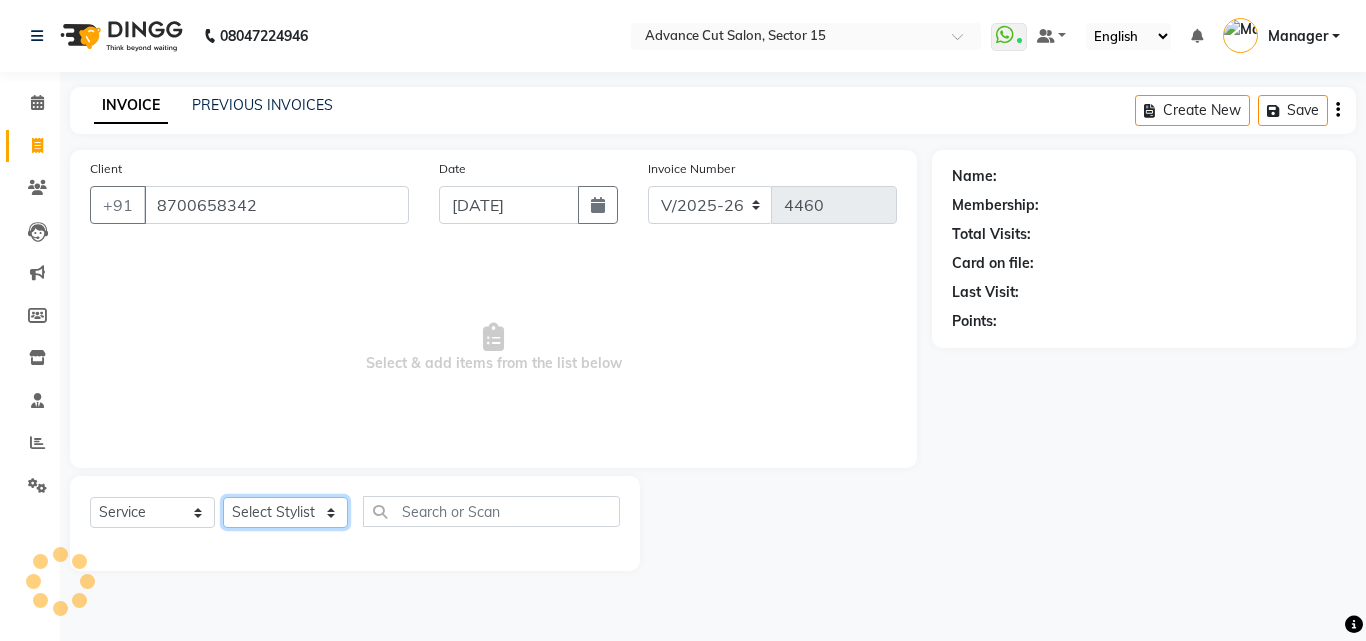 click on "Select Stylist Advance Cut  [PERSON_NAME] [PERSON_NAME] [PERSON_NAME] LUCKY Manager [PERSON_NAME] [PERSON_NAME] Pooja  [PERSON_NAME] RANI [PERSON_NAME] [PERSON_NAME] [PERSON_NAME] [PERSON_NAME] [PERSON_NAME]" 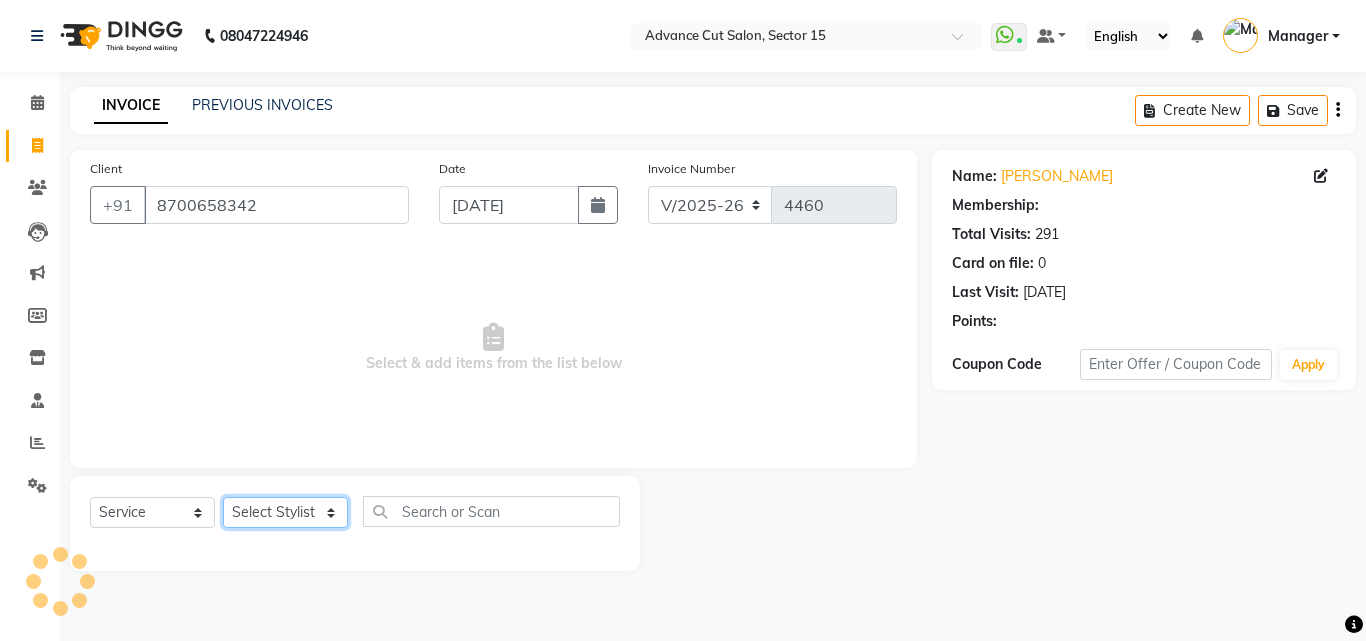 click on "Select Stylist Advance Cut  [PERSON_NAME] [PERSON_NAME] [PERSON_NAME] LUCKY Manager [PERSON_NAME] [PERSON_NAME] Pooja  [PERSON_NAME] RANI [PERSON_NAME] [PERSON_NAME] [PERSON_NAME] [PERSON_NAME] [PERSON_NAME]" 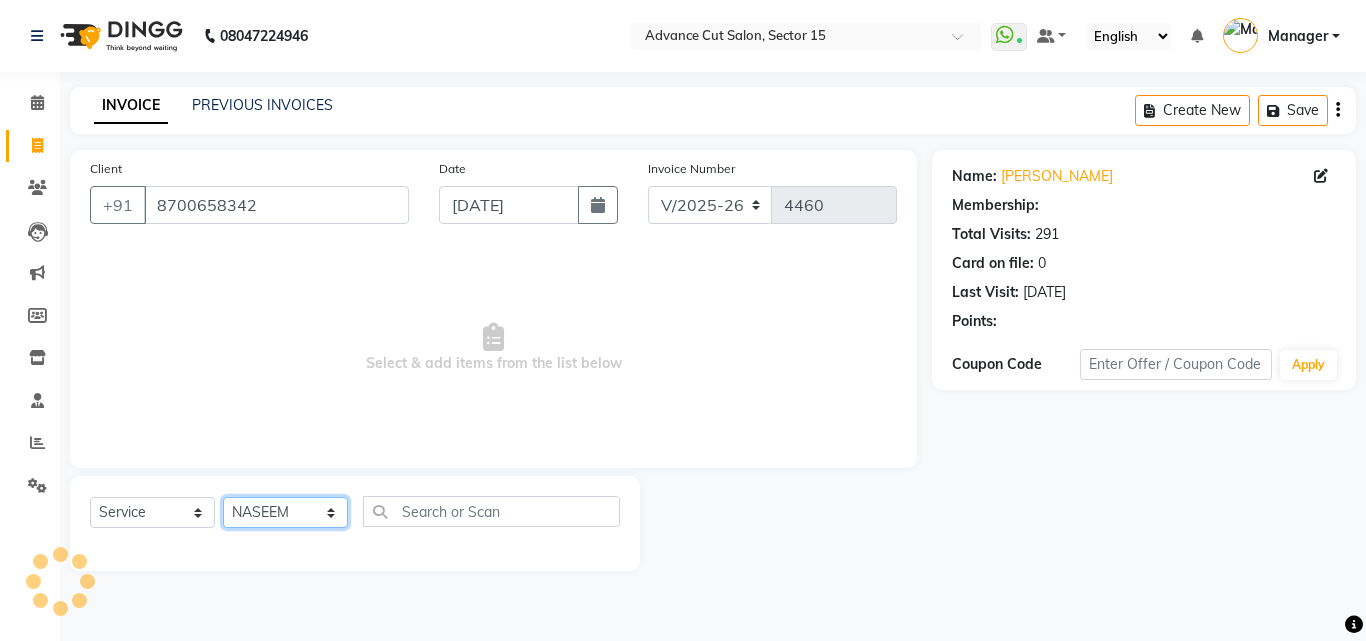 click on "Select Stylist Advance Cut  [PERSON_NAME] [PERSON_NAME] [PERSON_NAME] LUCKY Manager [PERSON_NAME] [PERSON_NAME] Pooja  [PERSON_NAME] RANI [PERSON_NAME] [PERSON_NAME] [PERSON_NAME] [PERSON_NAME] [PERSON_NAME]" 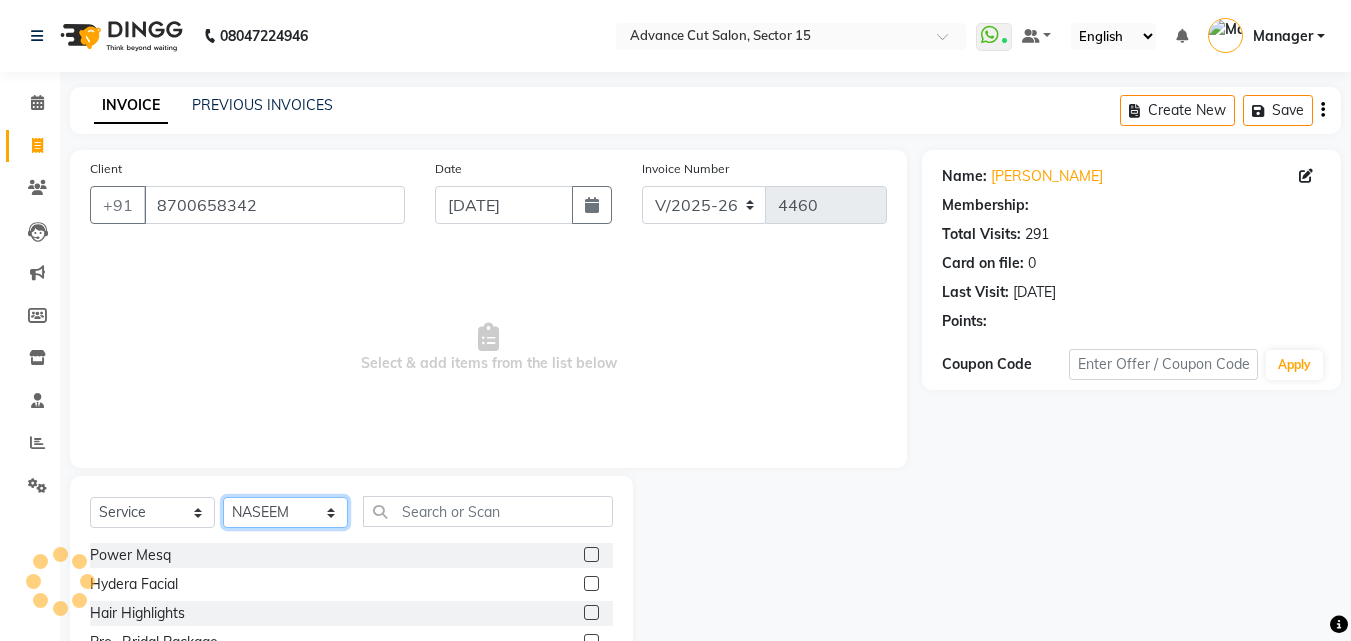 drag, startPoint x: 301, startPoint y: 509, endPoint x: 297, endPoint y: 498, distance: 11.7046995 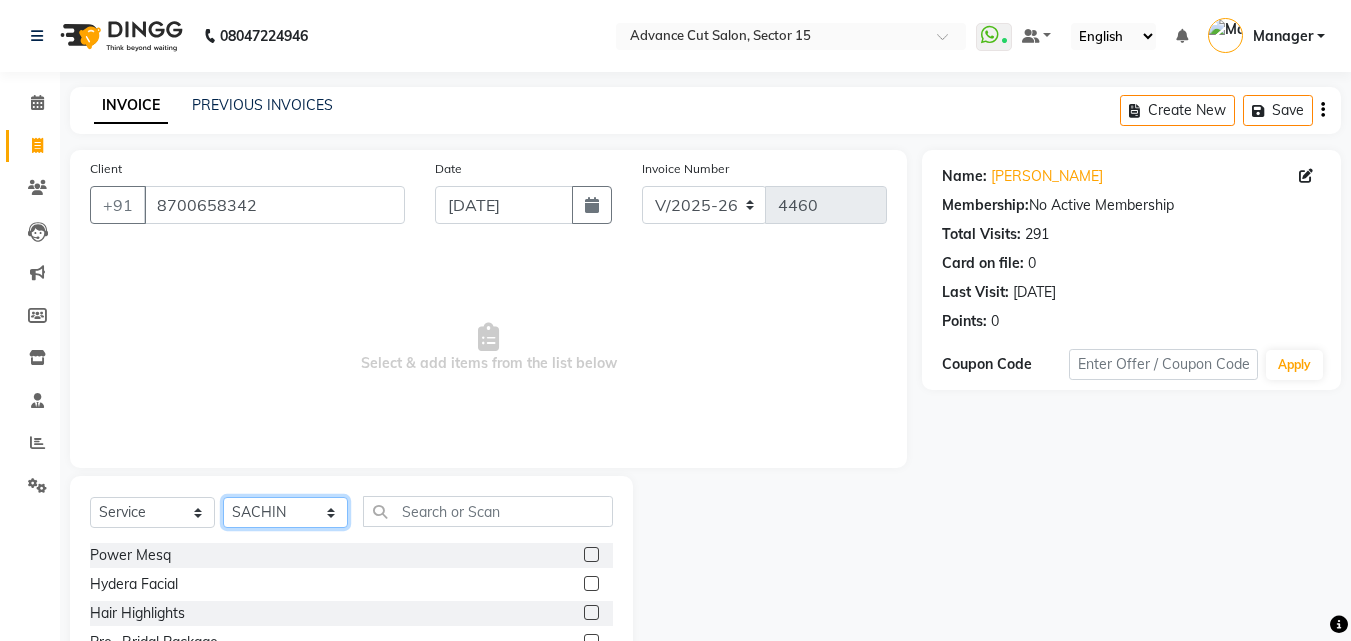 click on "Select Stylist Advance Cut  [PERSON_NAME] [PERSON_NAME] [PERSON_NAME] LUCKY Manager [PERSON_NAME] [PERSON_NAME] Pooja  [PERSON_NAME] RANI [PERSON_NAME] [PERSON_NAME] [PERSON_NAME] [PERSON_NAME] [PERSON_NAME]" 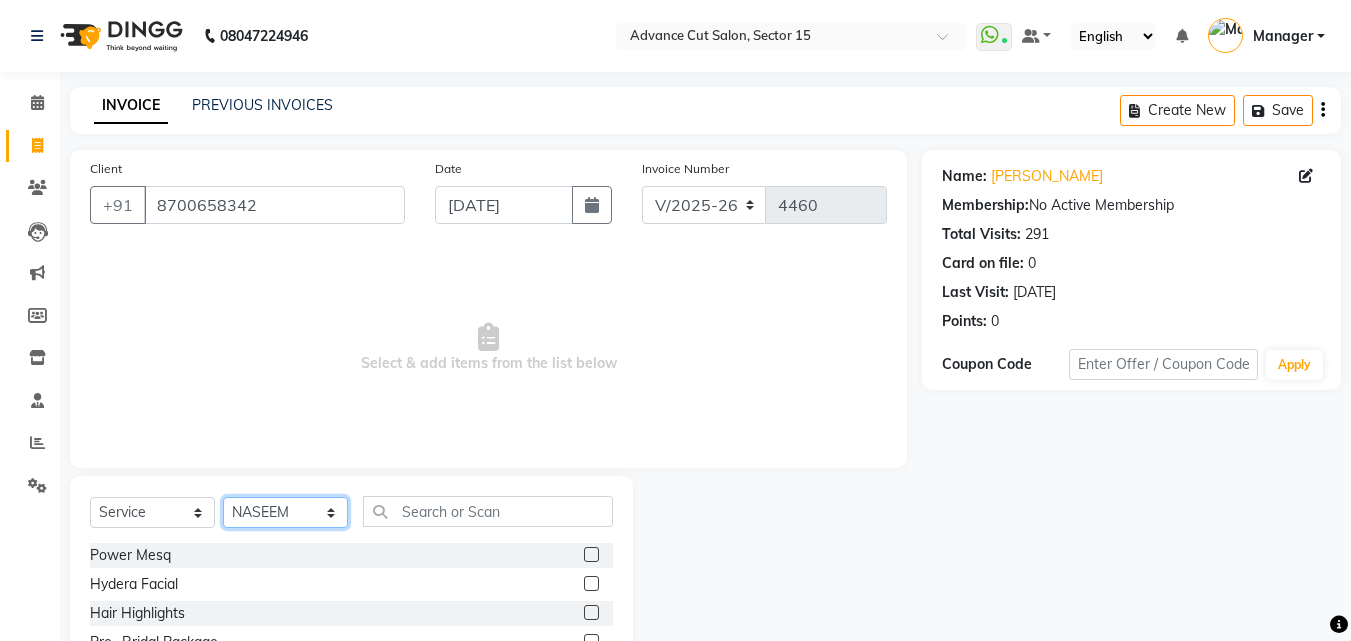 select on "46509" 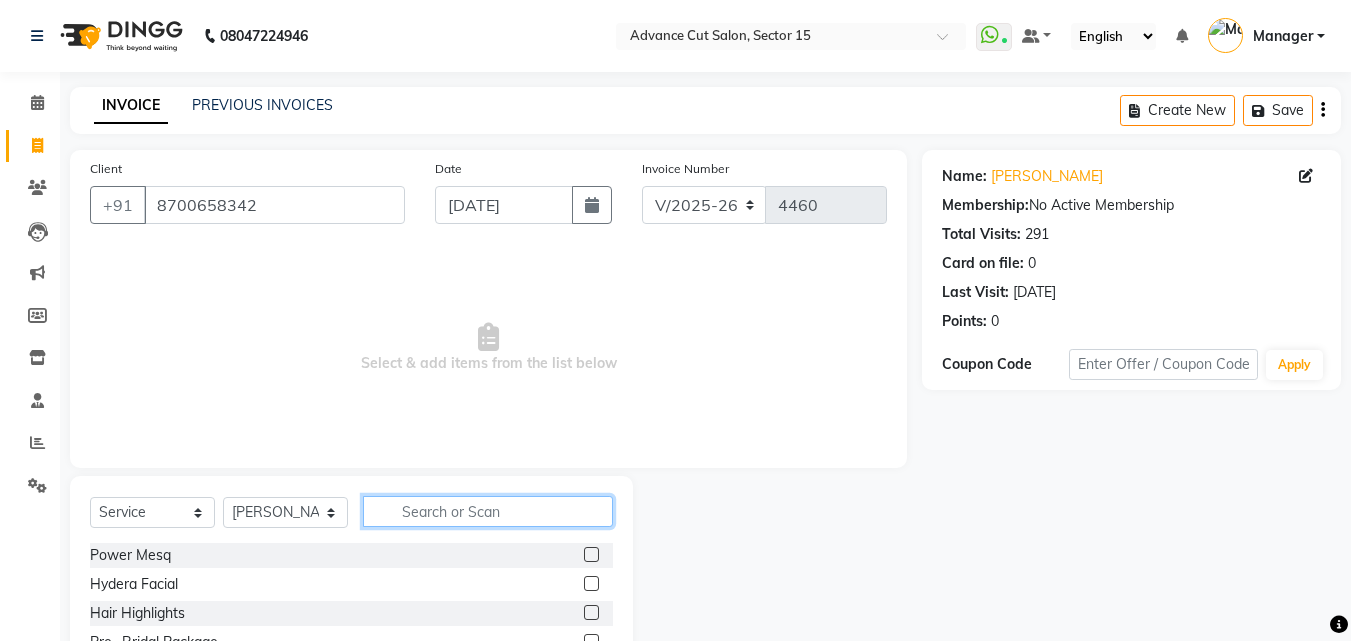 click 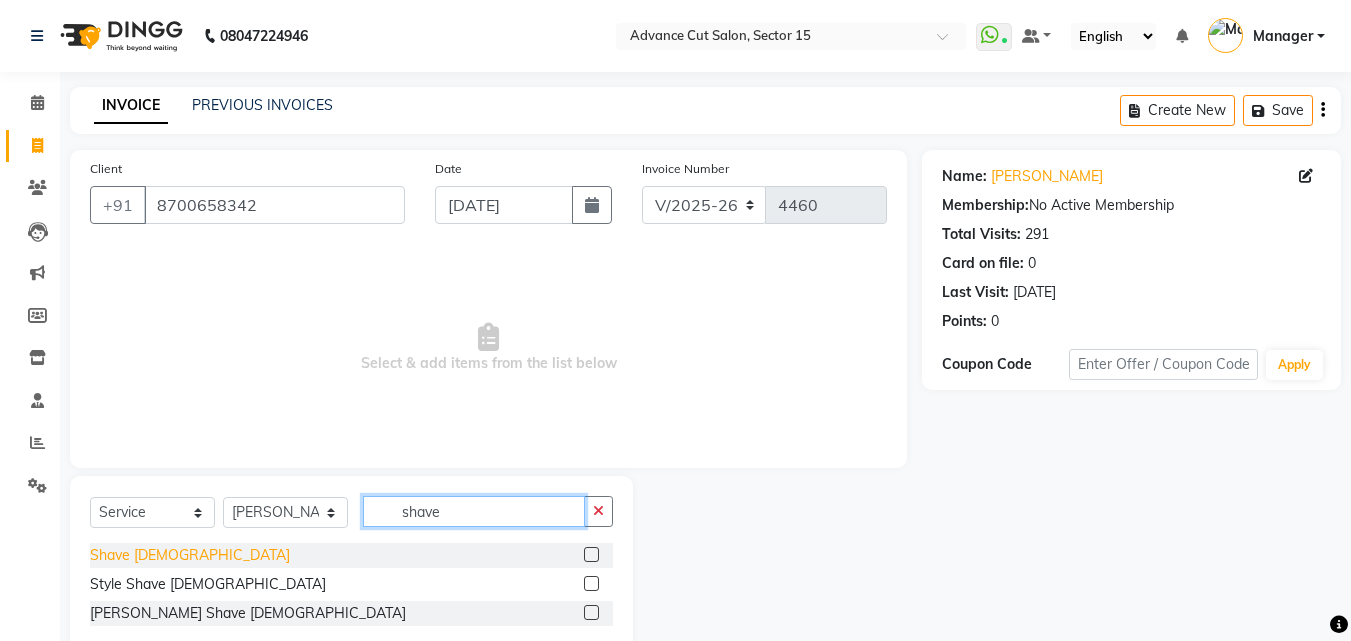 type on "shave" 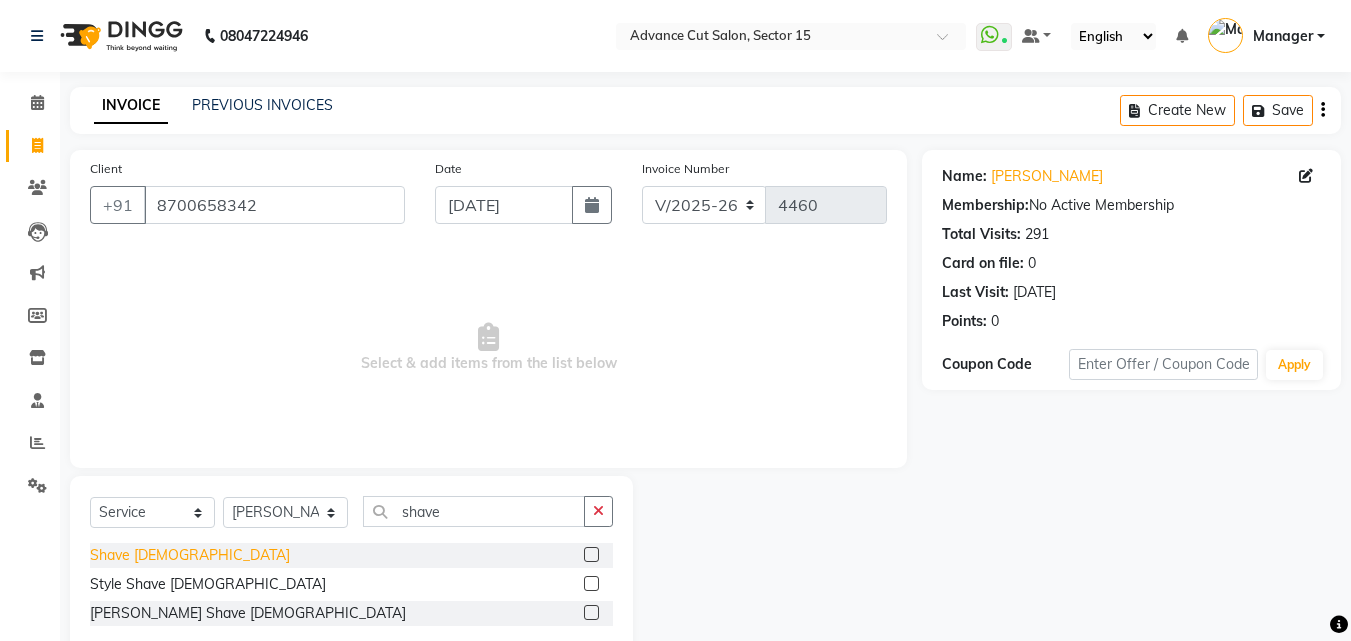click on "Shave [DEMOGRAPHIC_DATA]" 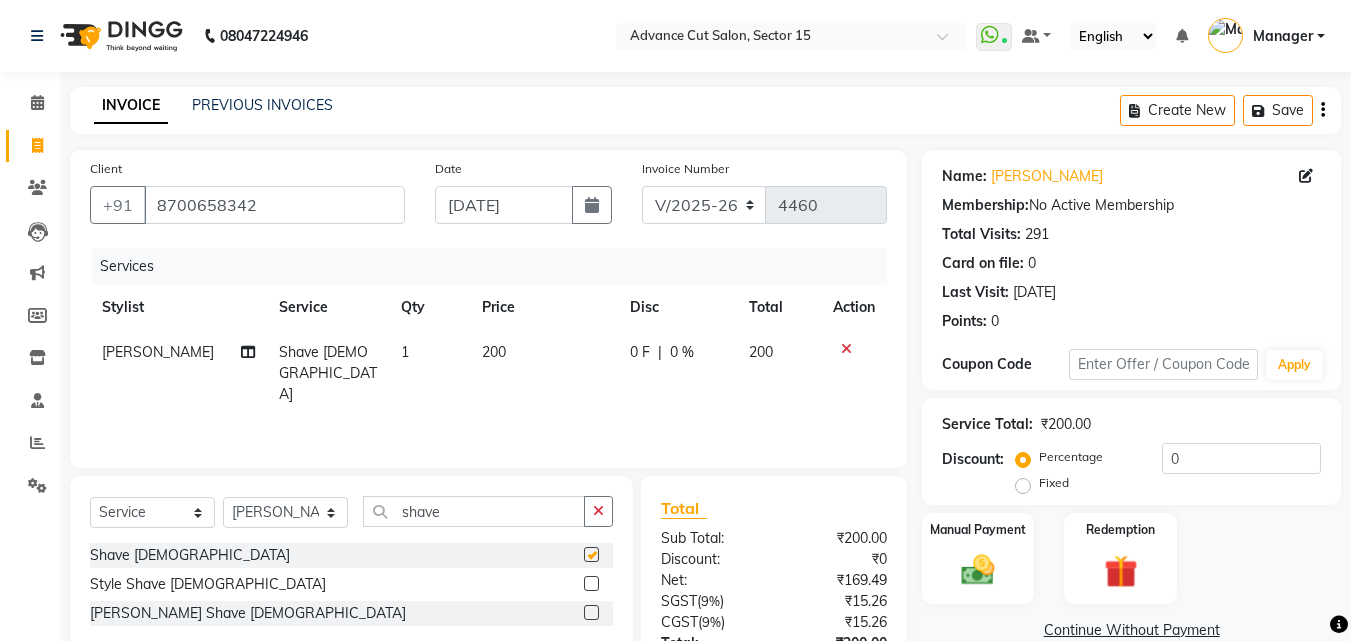checkbox on "false" 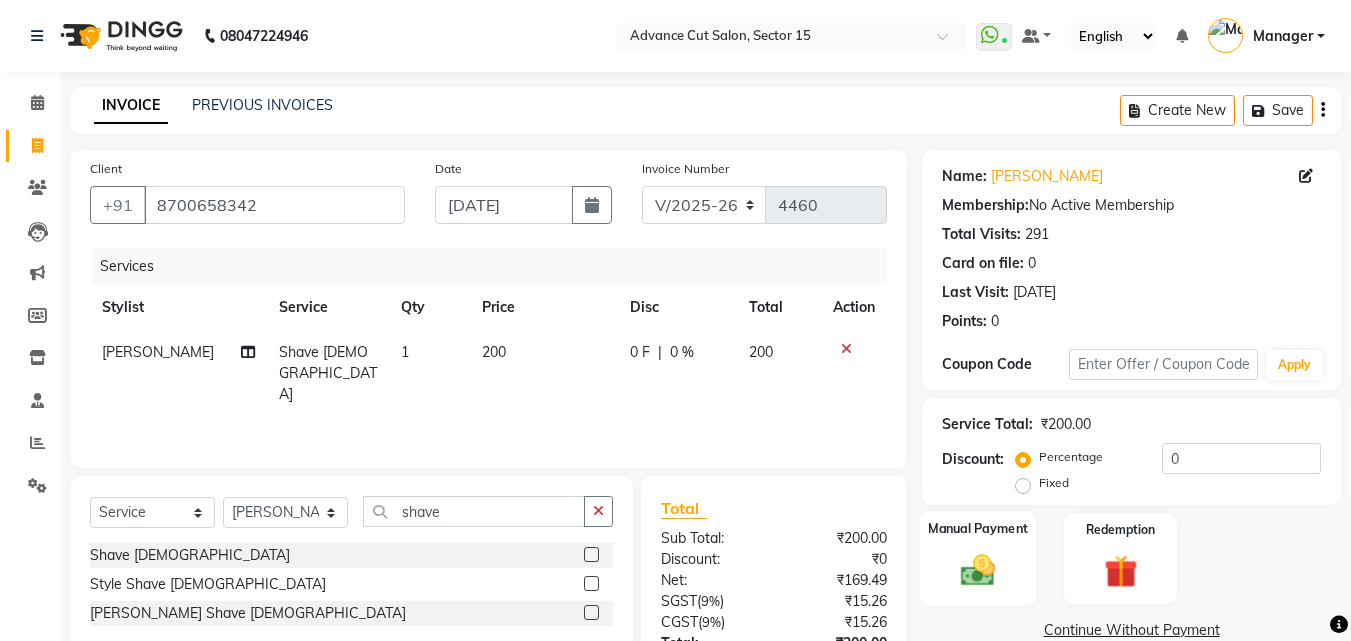 click on "Manual Payment" 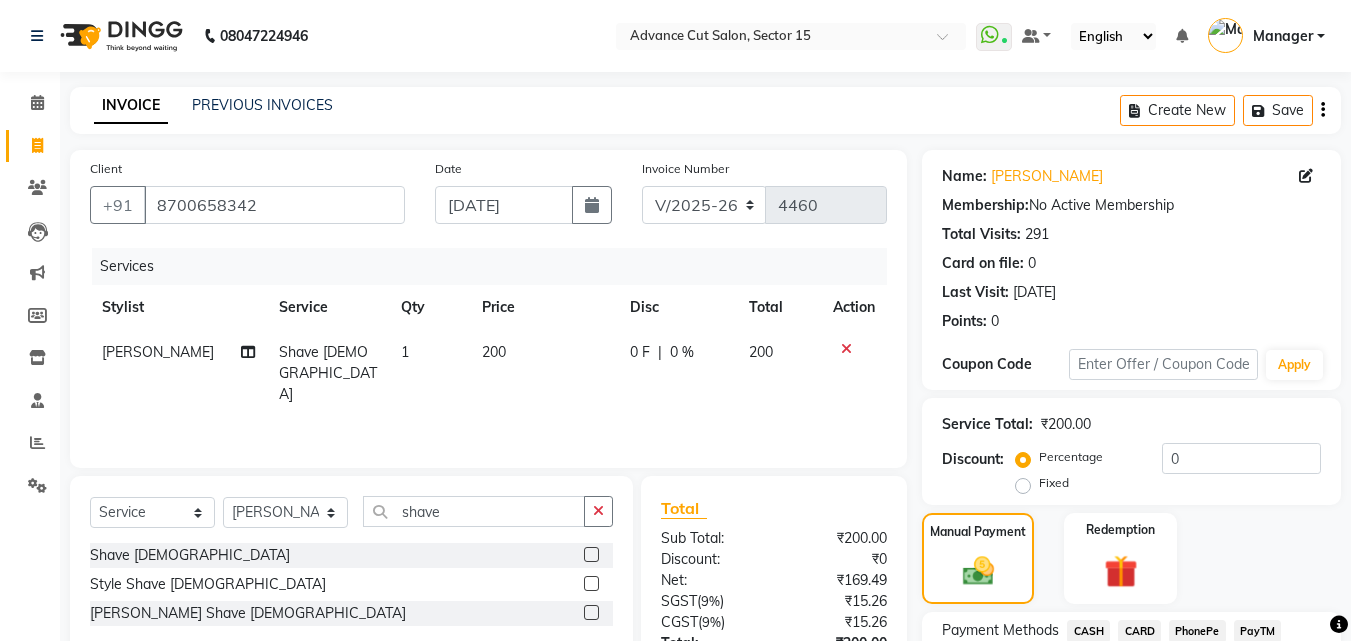 scroll, scrollTop: 158, scrollLeft: 0, axis: vertical 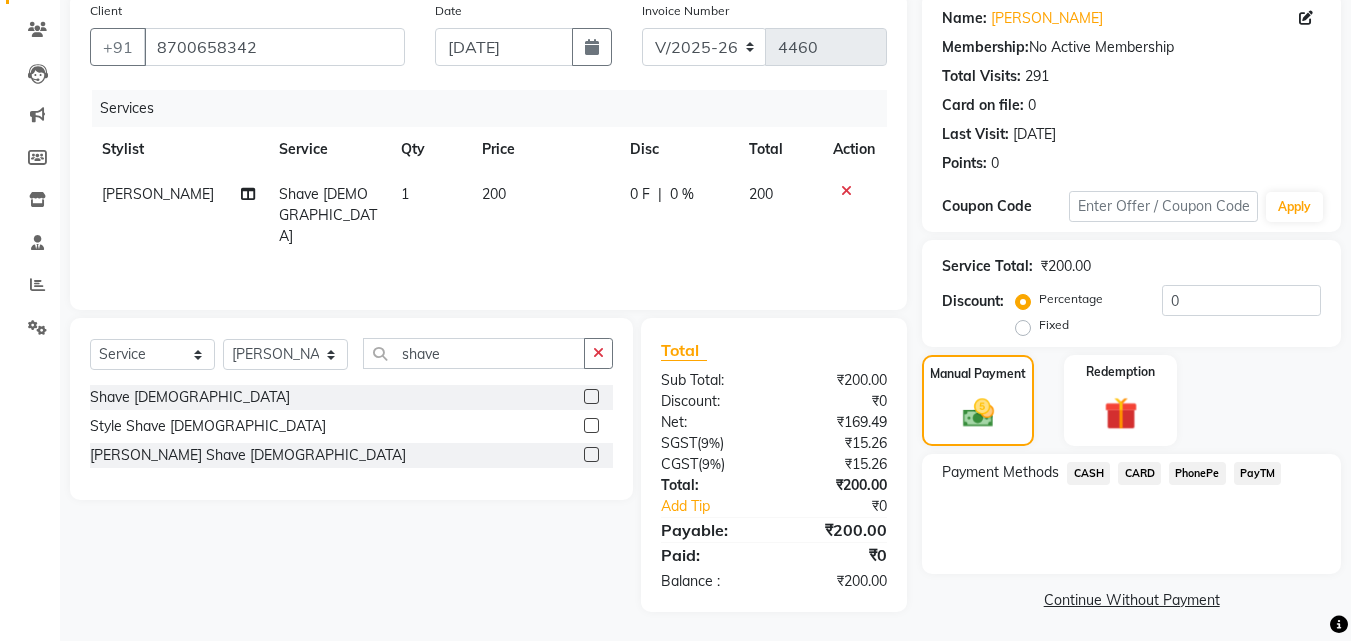 click on "CASH" 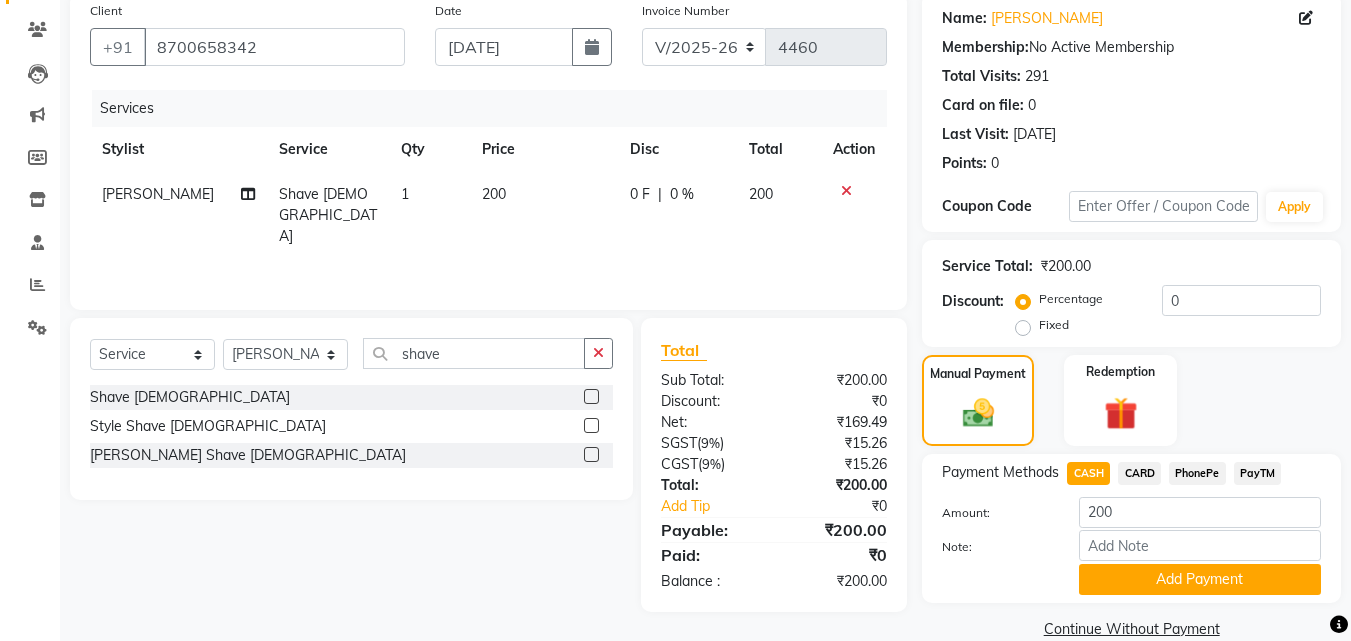 drag, startPoint x: 1179, startPoint y: 583, endPoint x: 1365, endPoint y: 496, distance: 205.34119 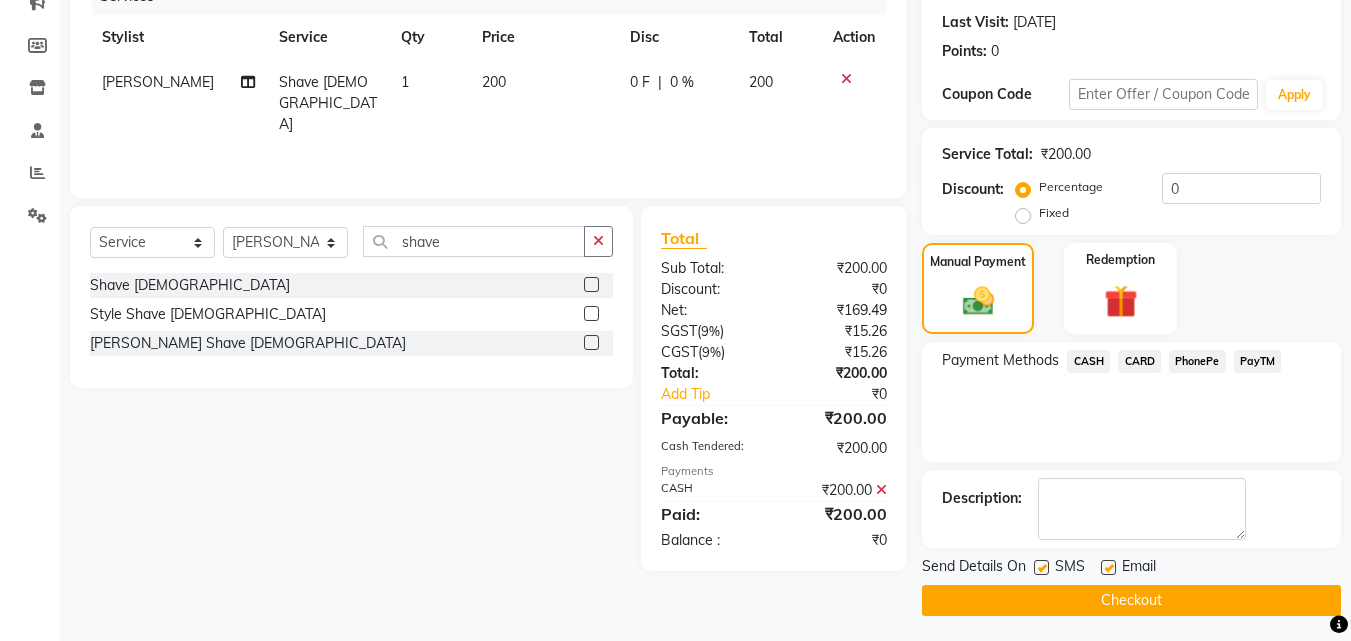 scroll, scrollTop: 275, scrollLeft: 0, axis: vertical 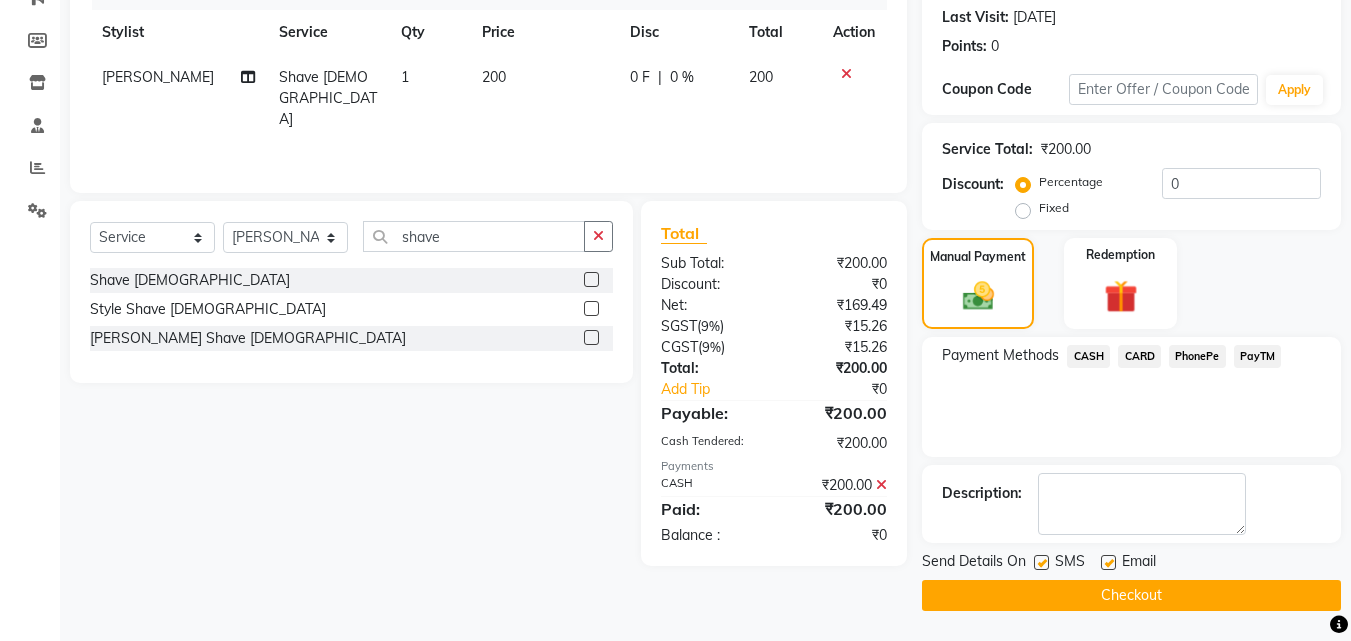 click on "Checkout" 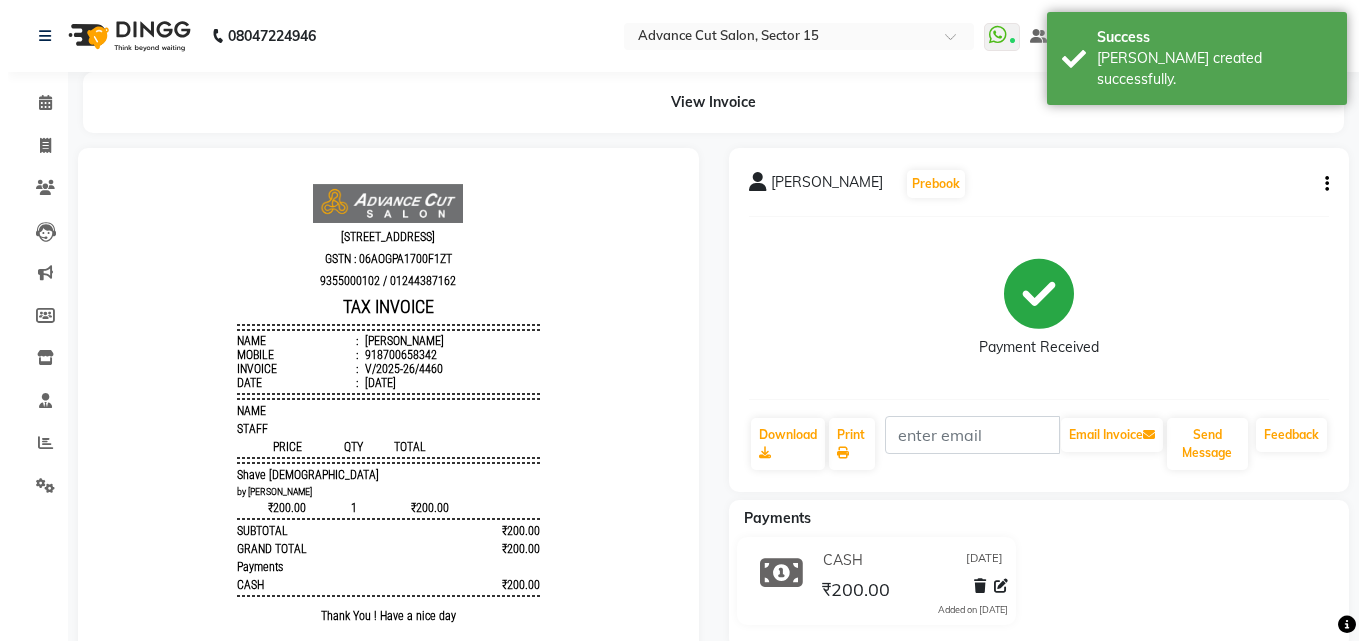 scroll, scrollTop: 0, scrollLeft: 0, axis: both 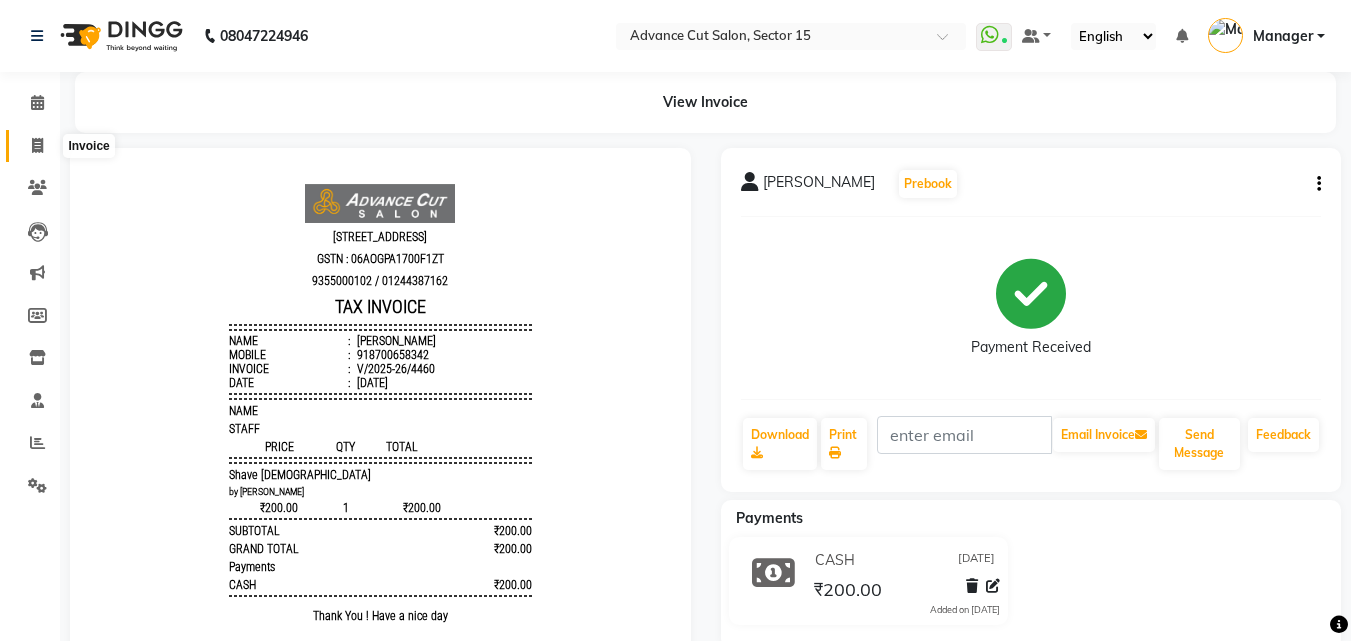 click 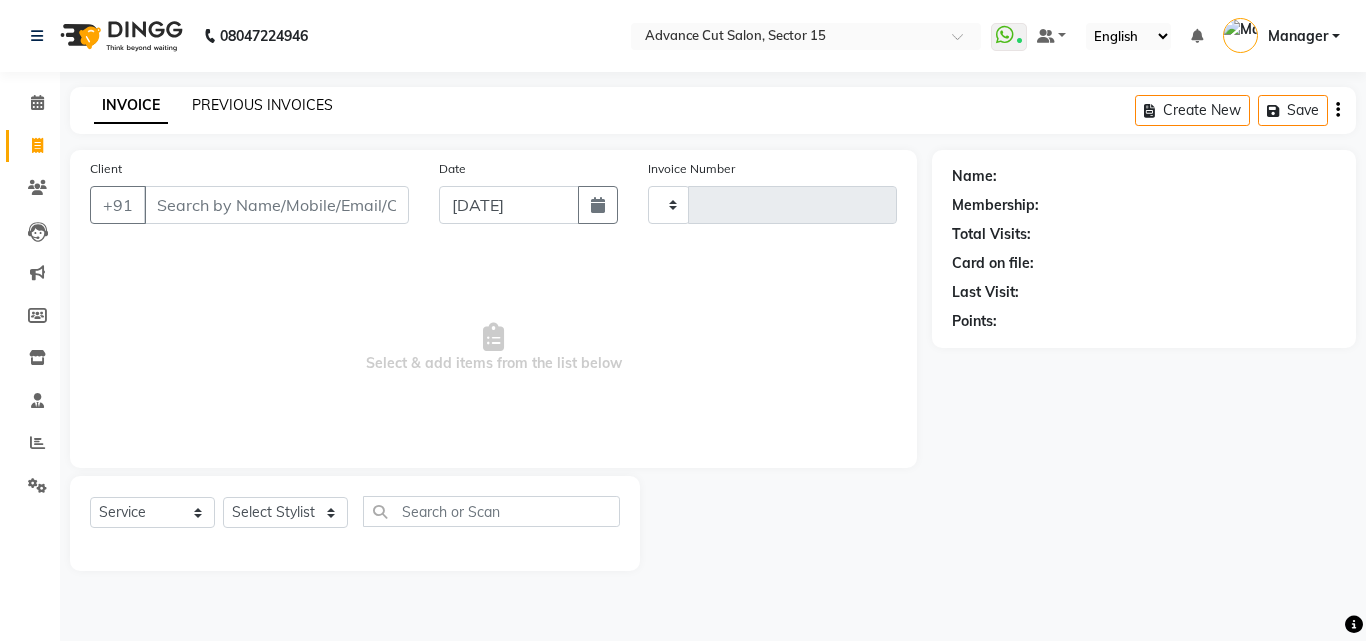 click on "PREVIOUS INVOICES" 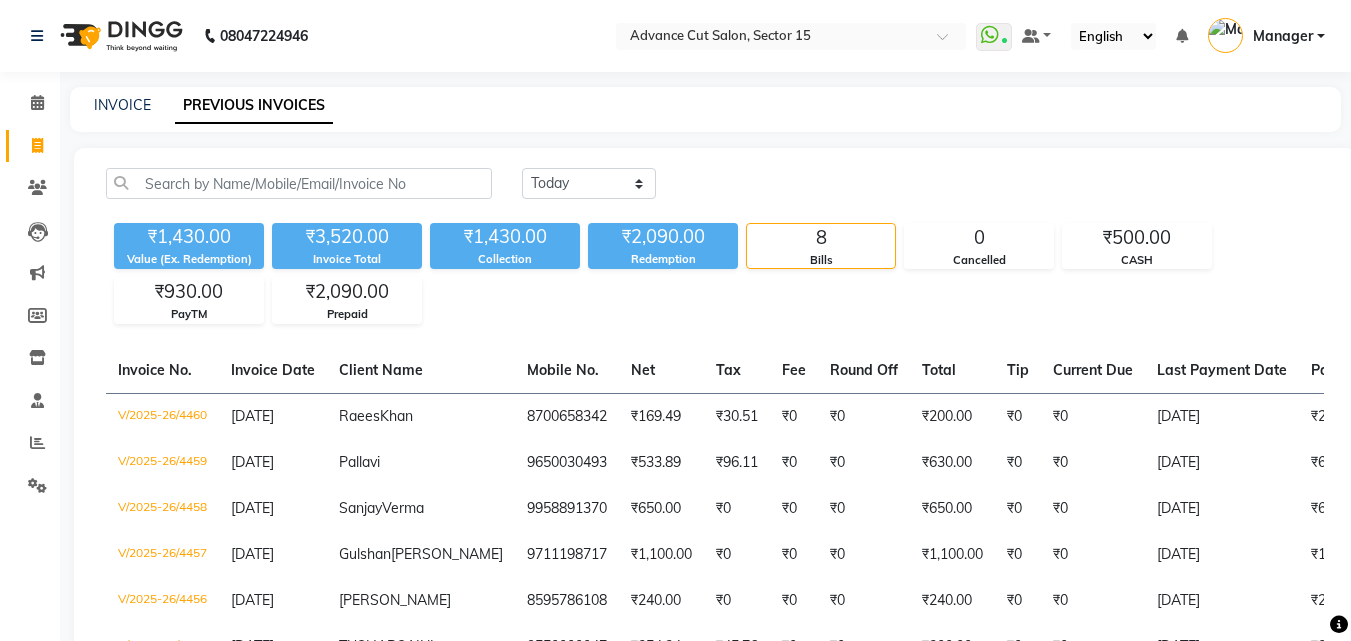 click on "INVOICE PREVIOUS INVOICES" 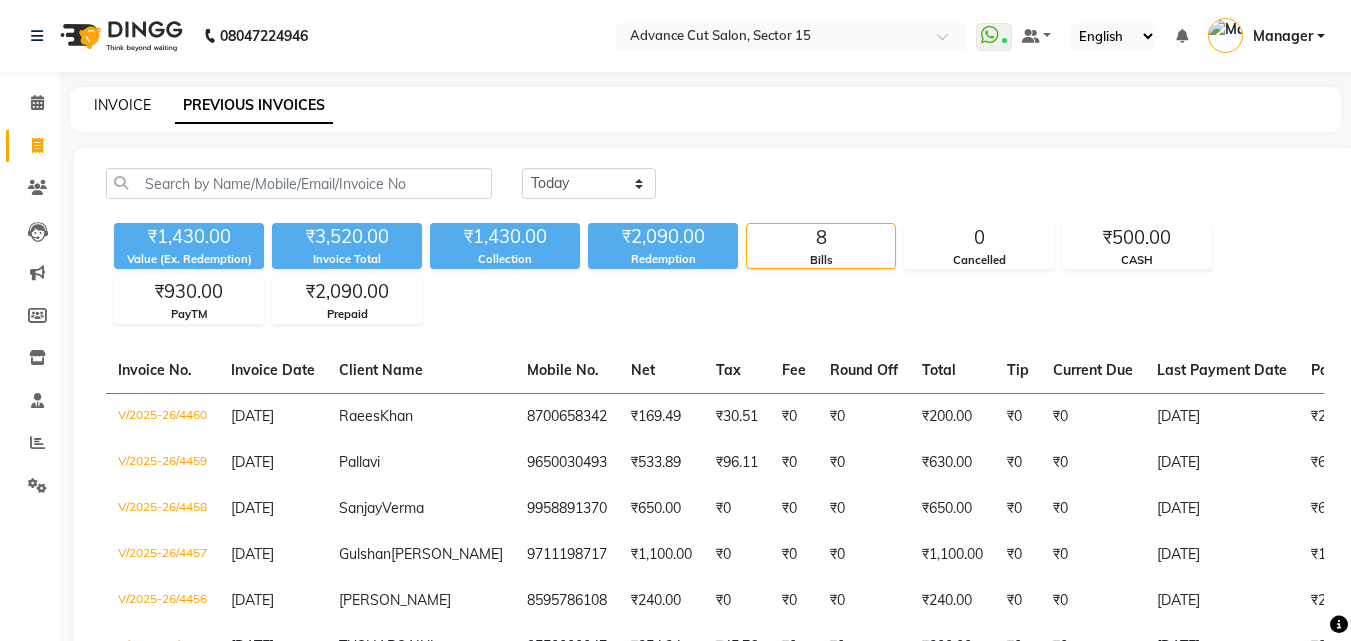 click on "INVOICE" 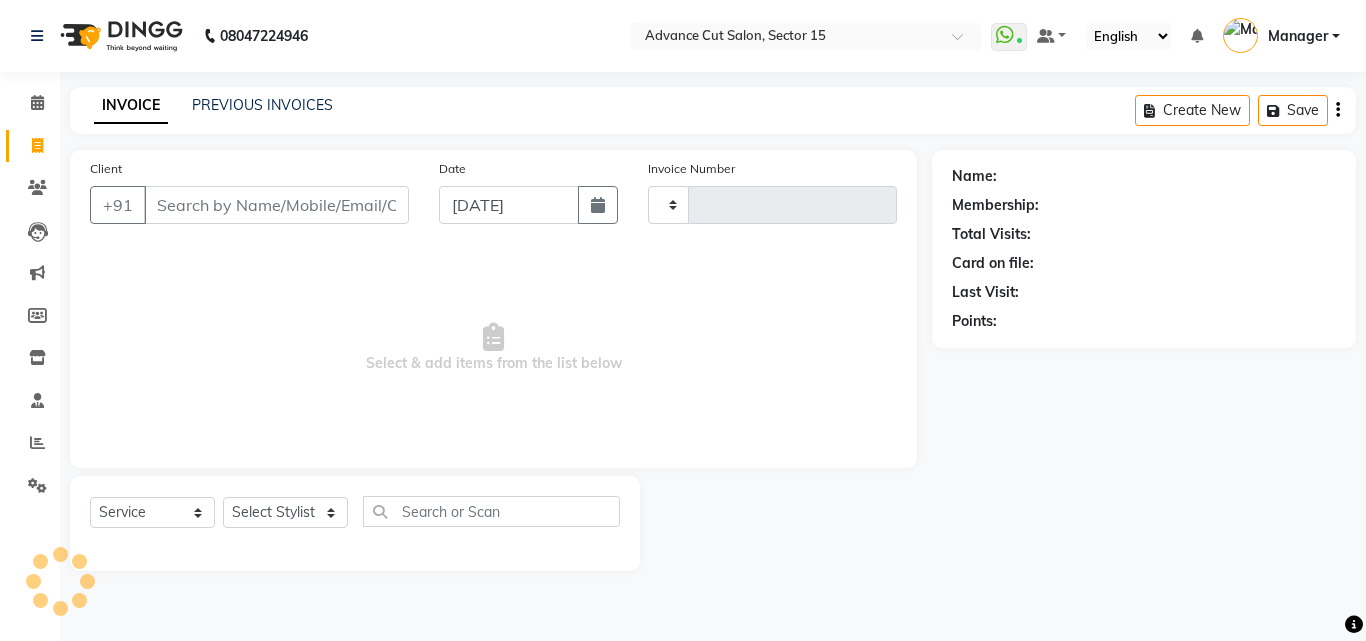 type on "4461" 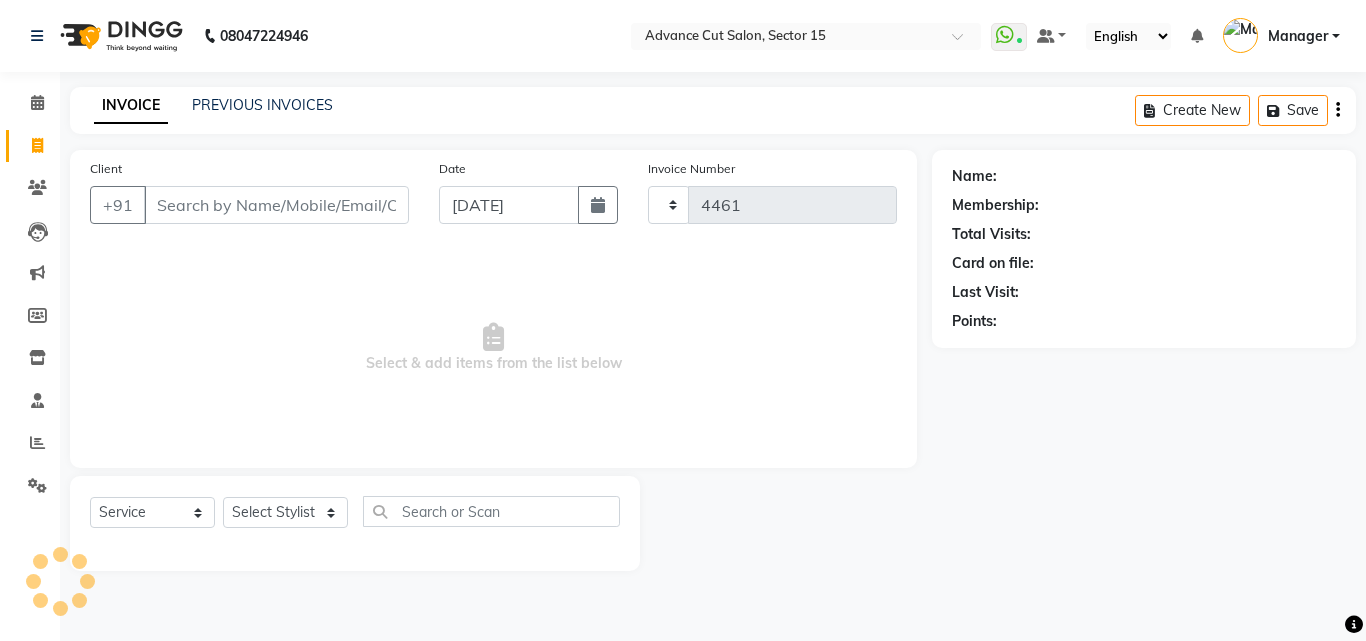 select on "6255" 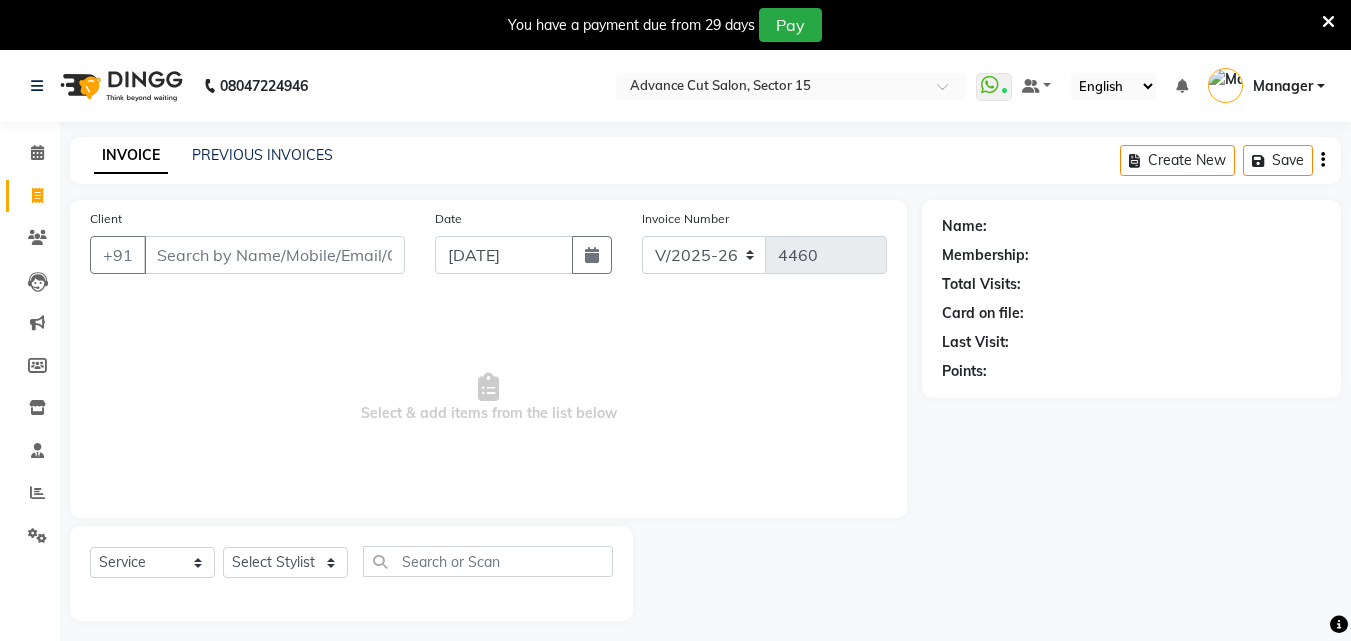 select on "6255" 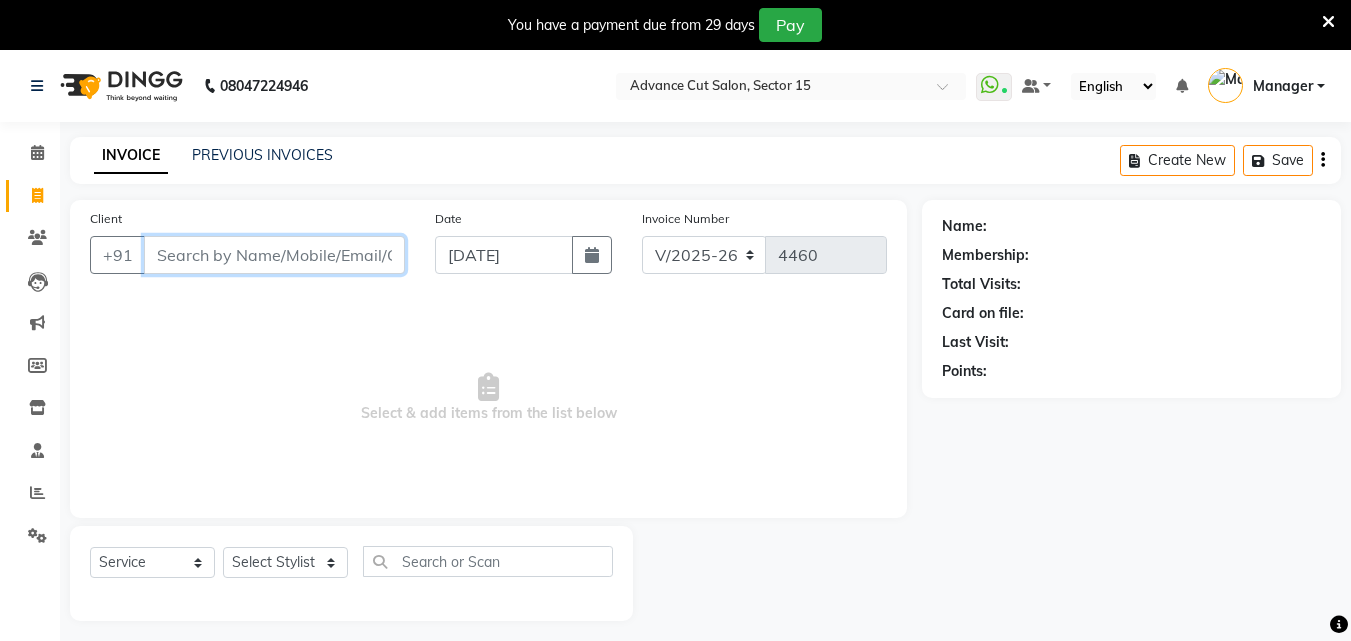 scroll, scrollTop: 0, scrollLeft: 0, axis: both 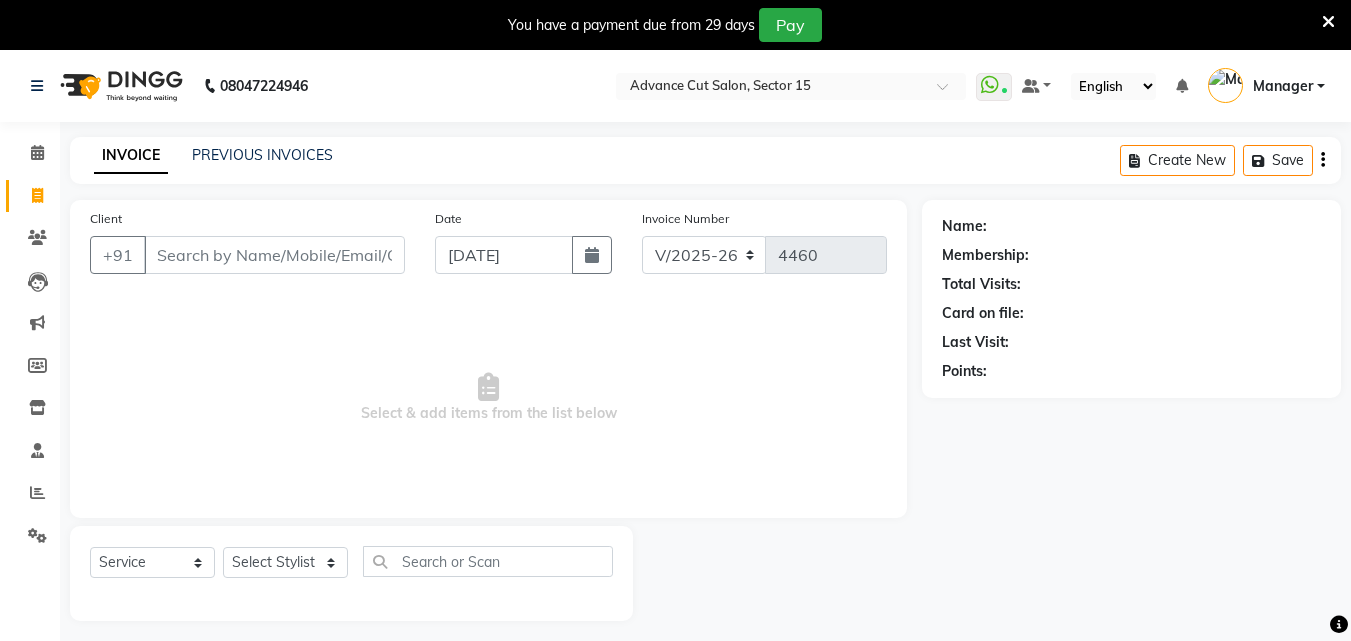 click on "You have a payment due from 29 days   Pay" at bounding box center (665, 25) 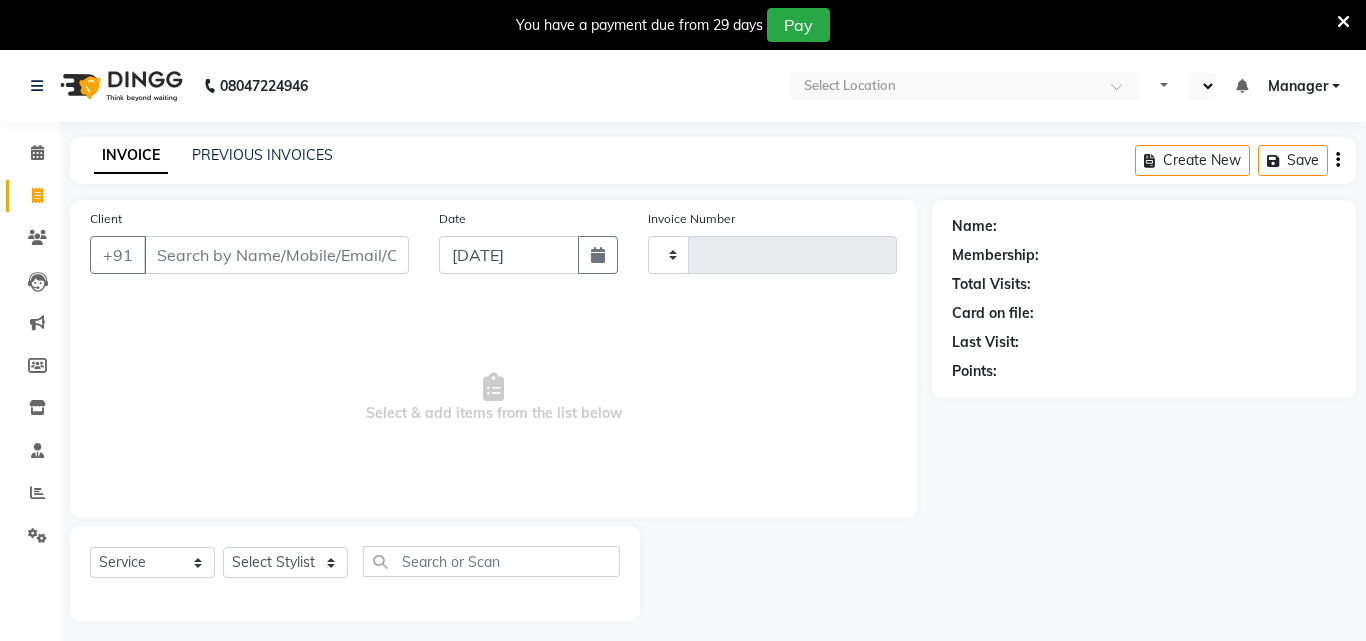 select on "service" 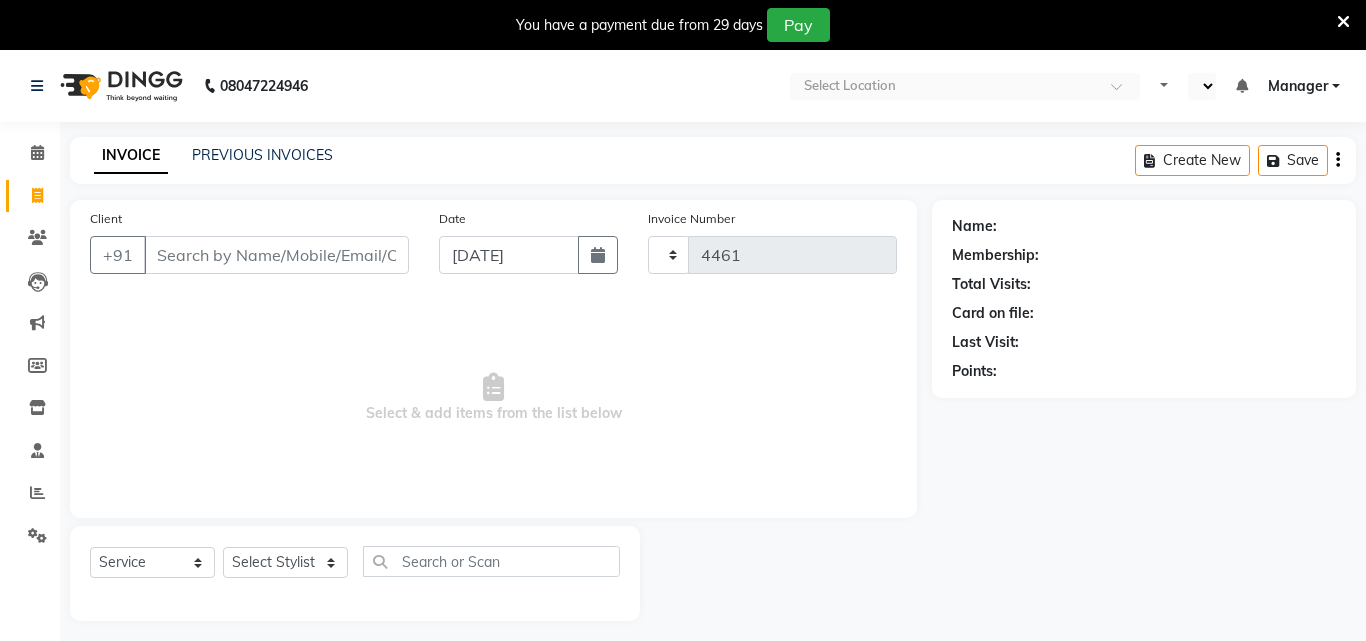 select on "en" 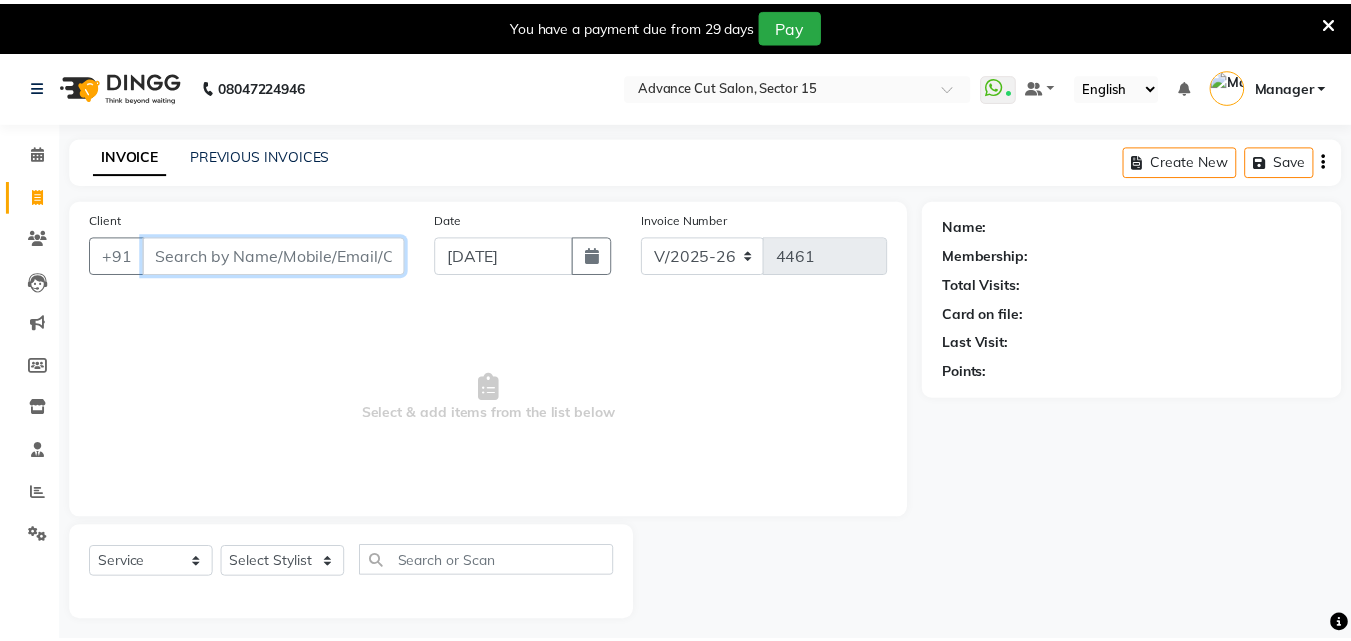 scroll, scrollTop: 0, scrollLeft: 0, axis: both 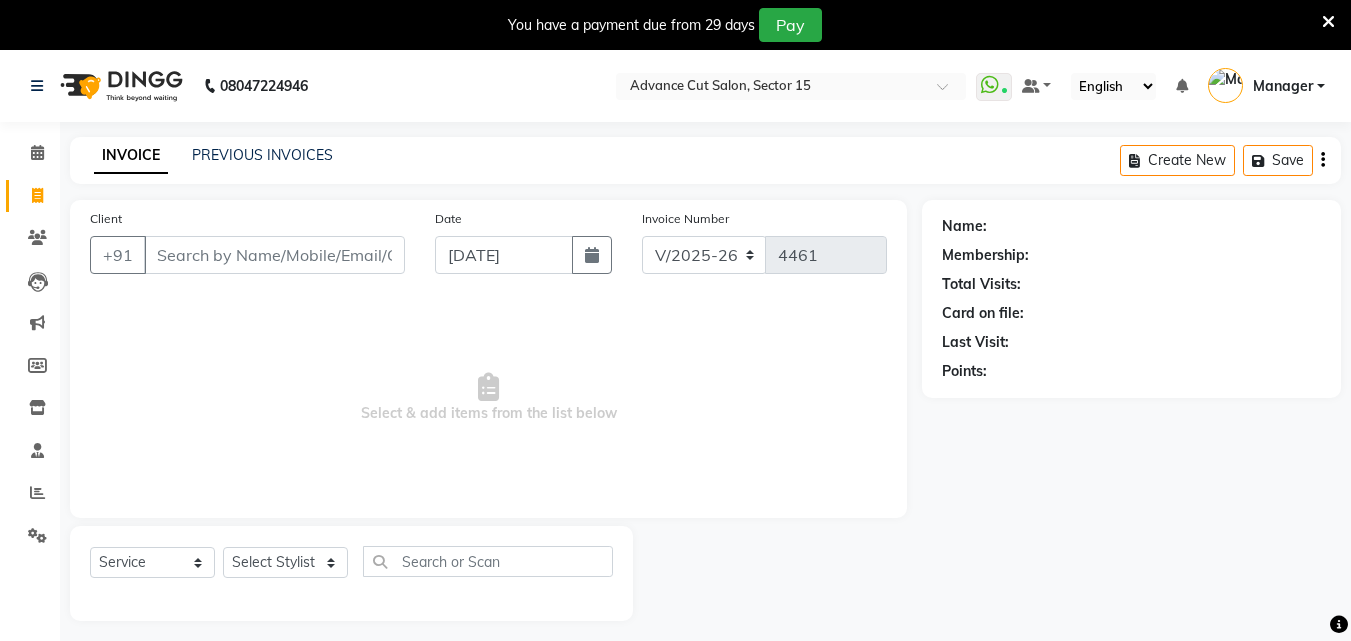 click at bounding box center (1328, 22) 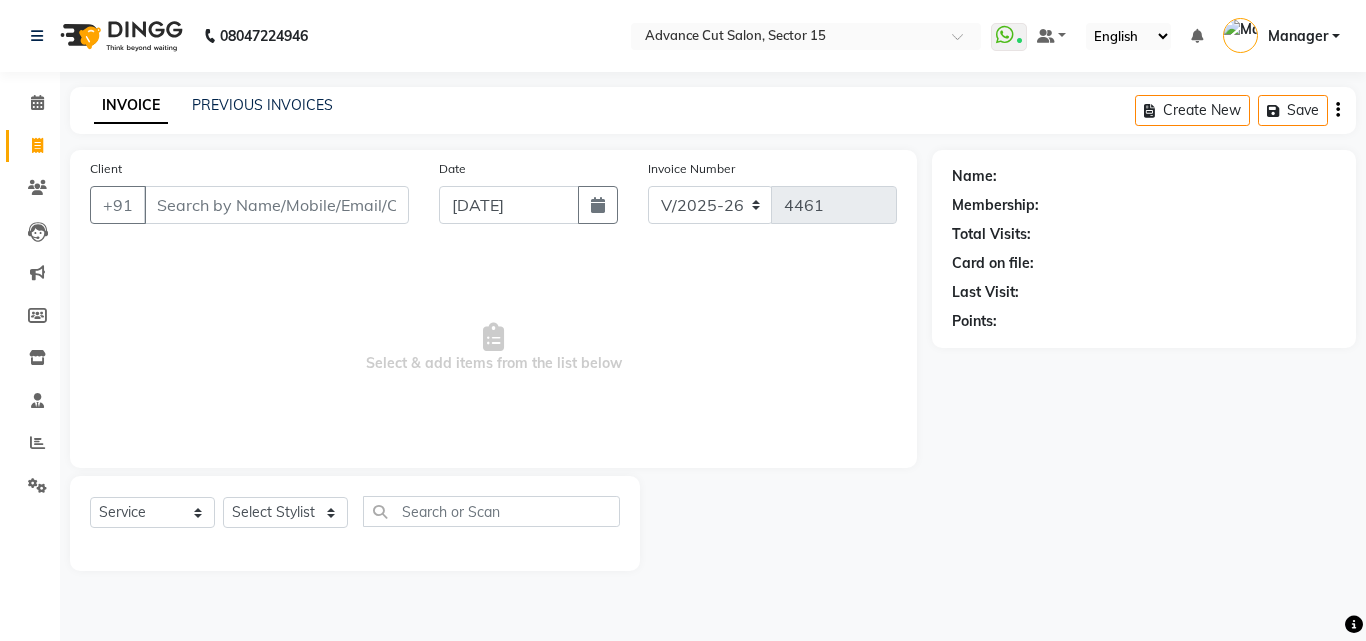 click on "INVOICE PREVIOUS INVOICES Create New   Save" 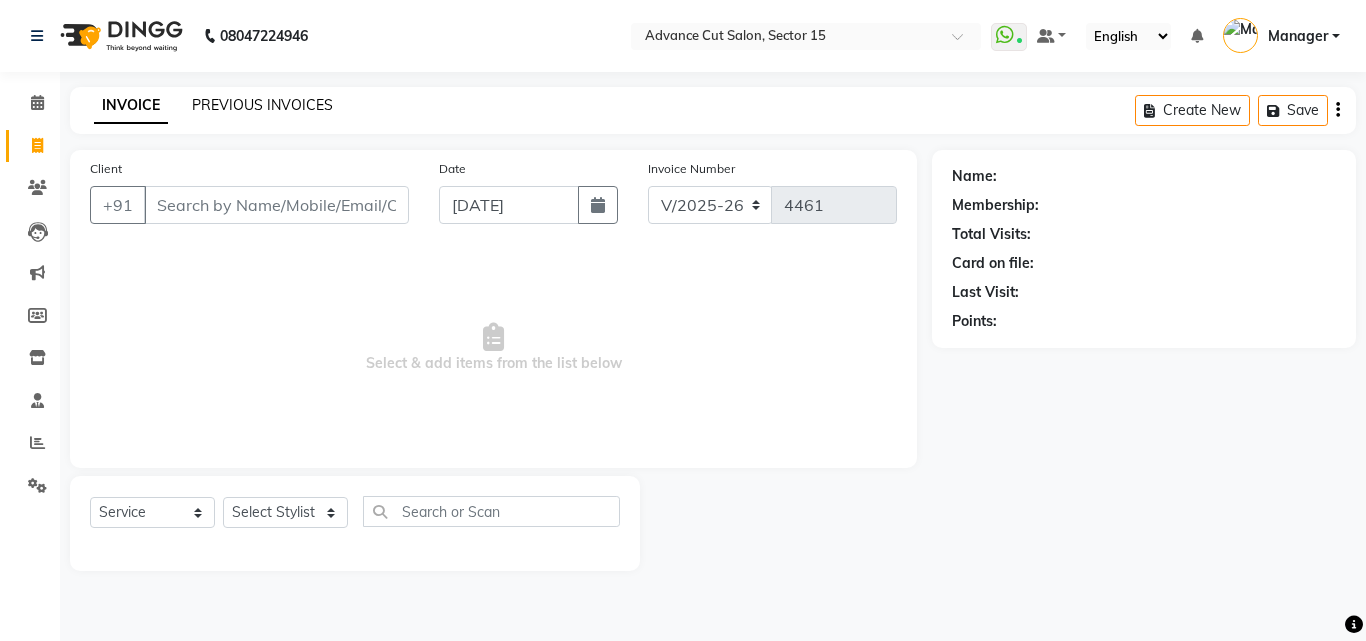 click on "PREVIOUS INVOICES" 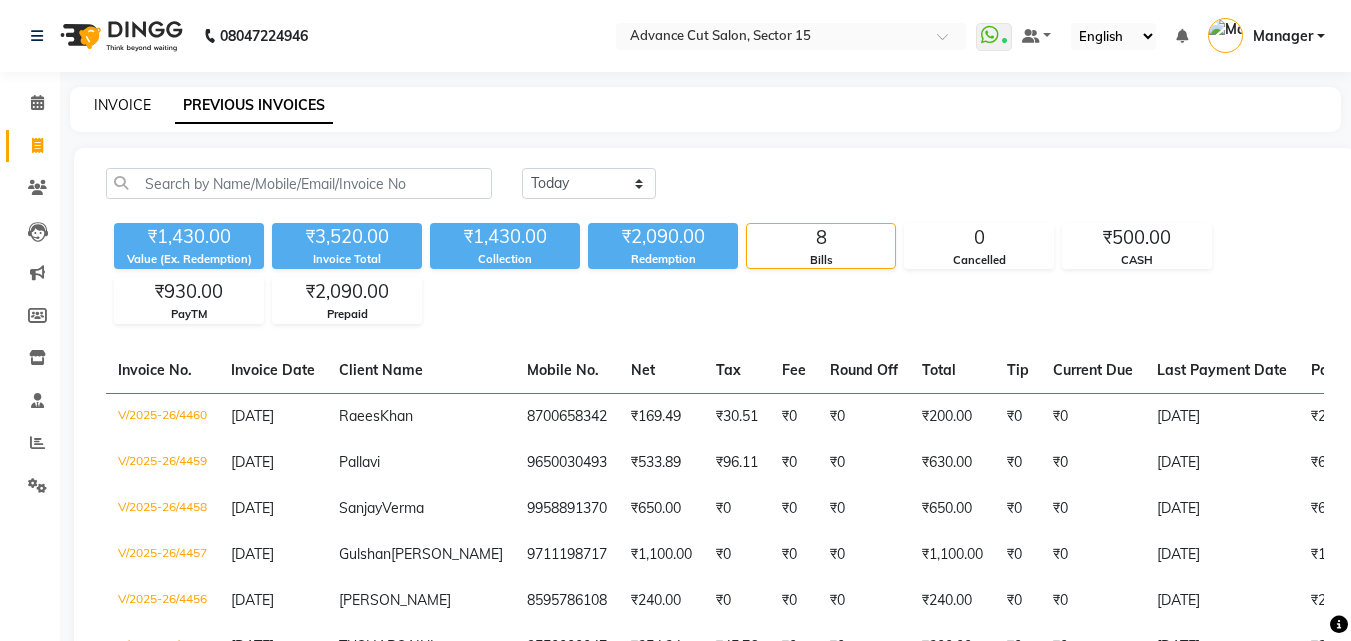 click on "INVOICE" 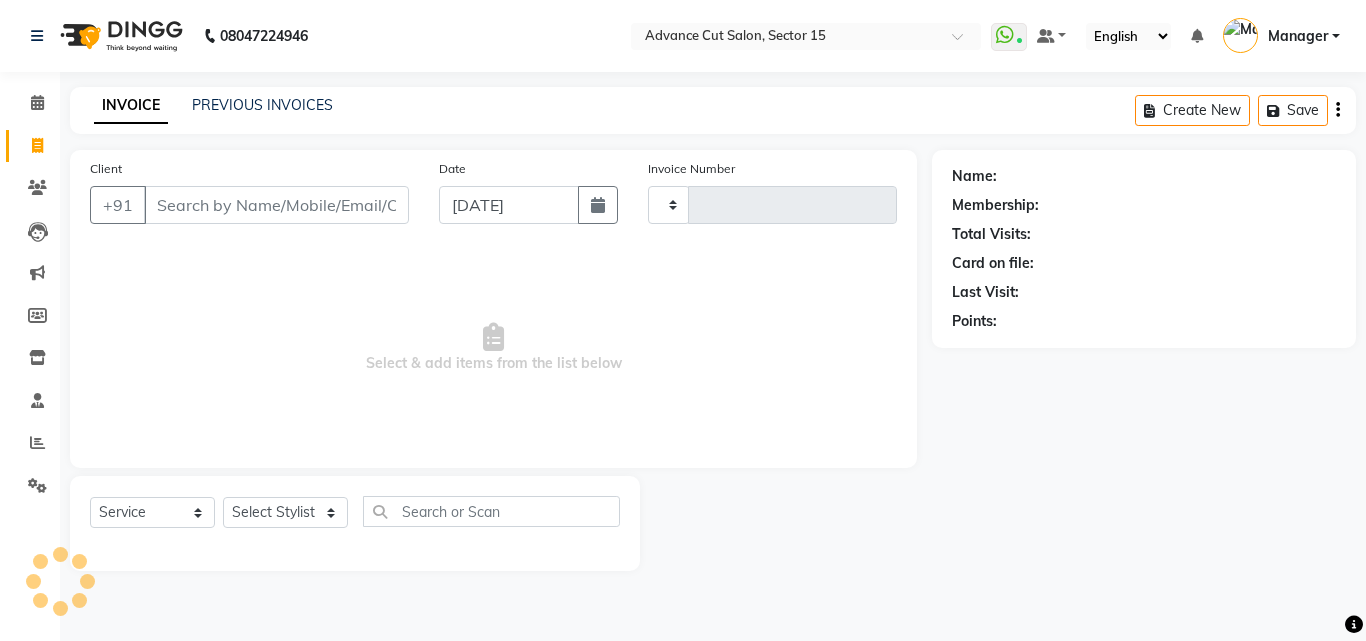 type on "4461" 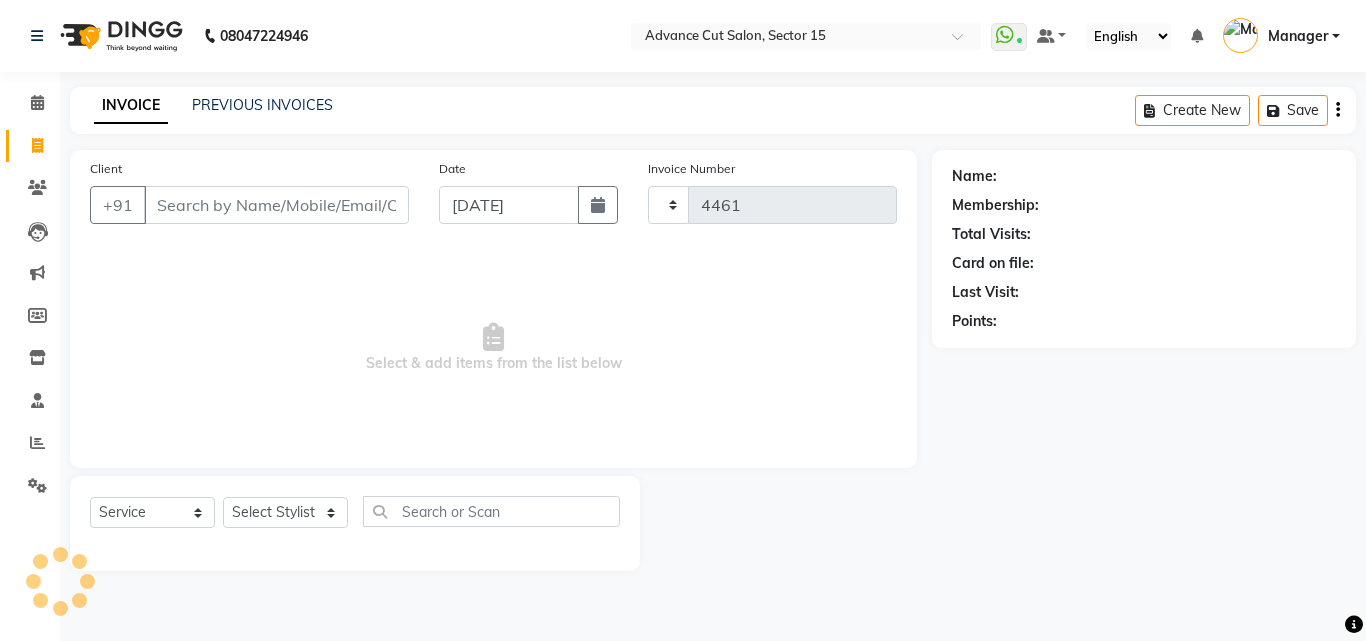 select on "6255" 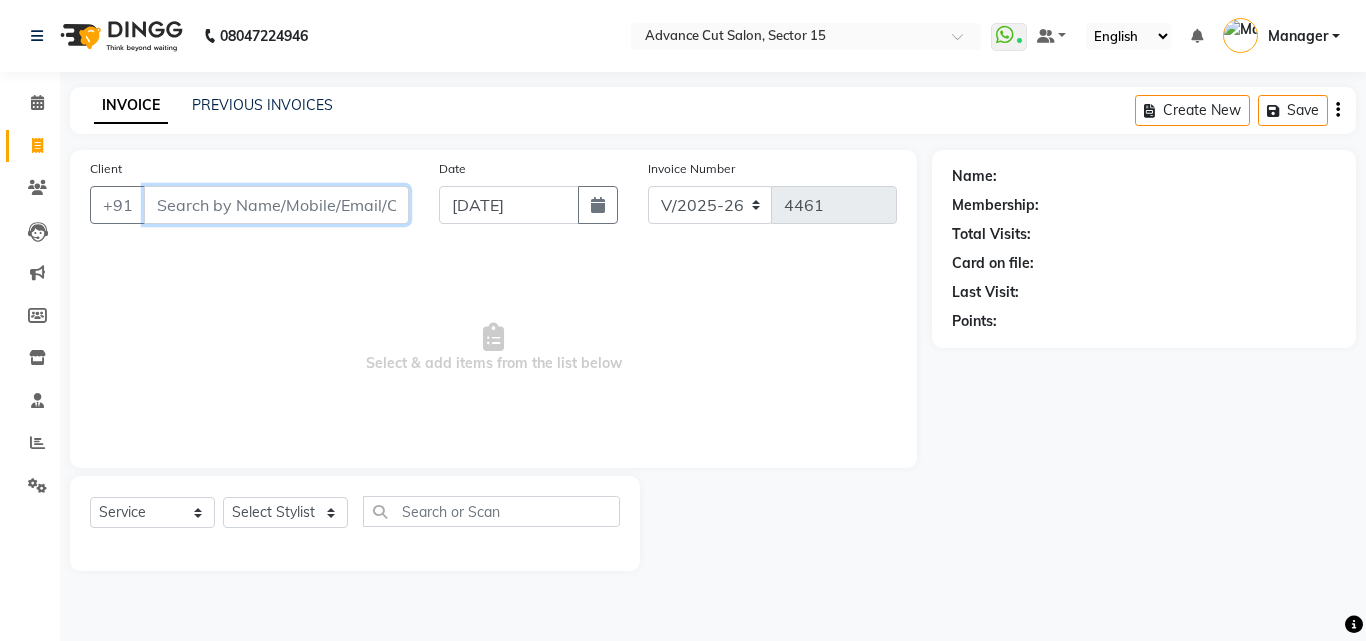 click on "Client" at bounding box center (276, 205) 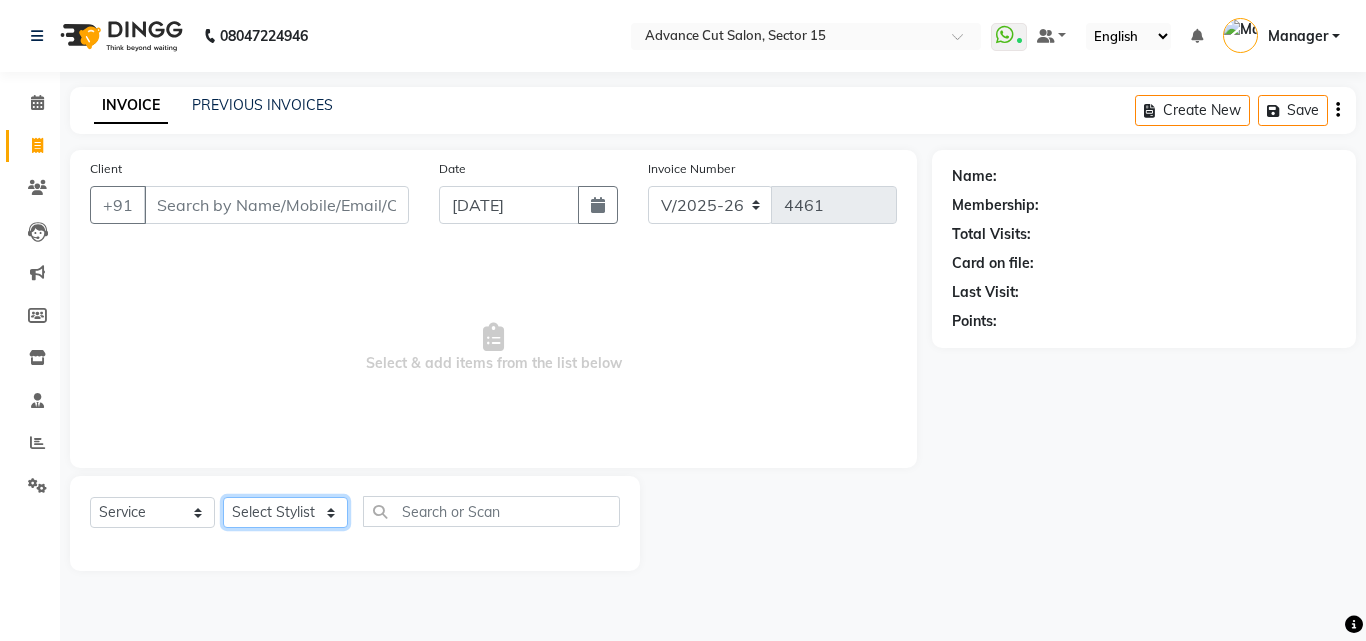 click on "Select Stylist Advance Cut  [PERSON_NAME] [PERSON_NAME] [PERSON_NAME] LUCKY Manager [PERSON_NAME] [PERSON_NAME] Pooja  [PERSON_NAME] RANI [PERSON_NAME] [PERSON_NAME] [PERSON_NAME] [PERSON_NAME] [PERSON_NAME]" 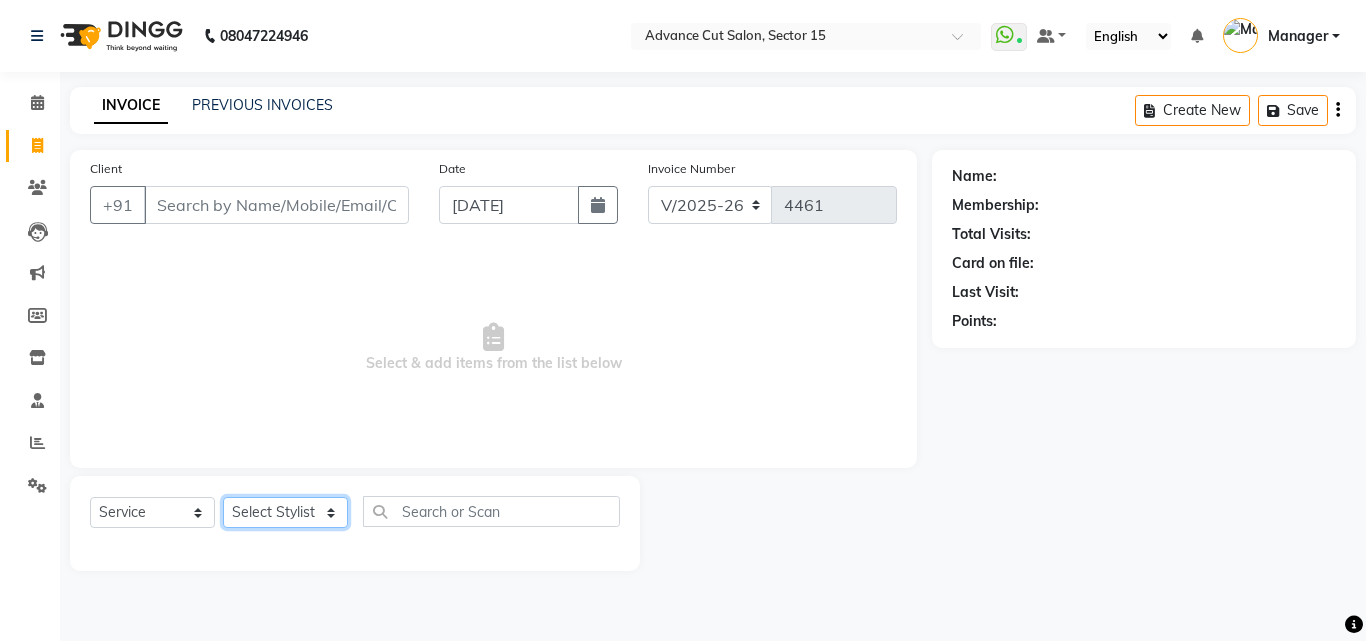 select on "46503" 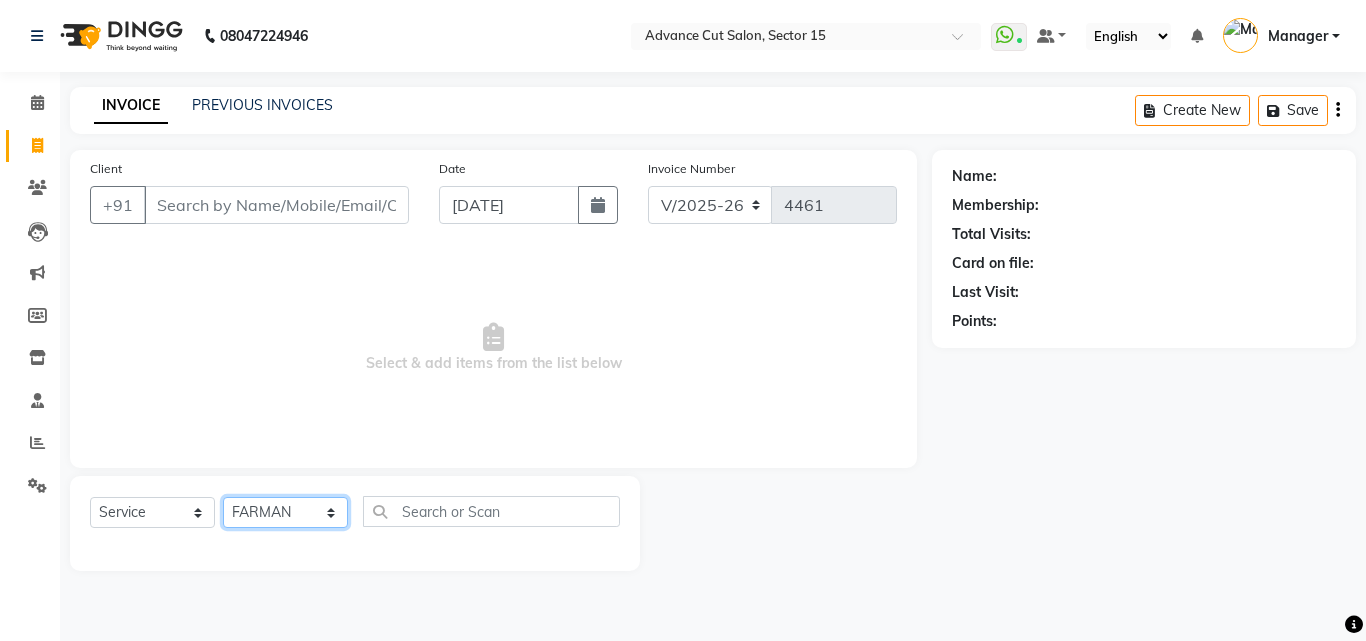 click on "Select Stylist Advance Cut  [PERSON_NAME] [PERSON_NAME] [PERSON_NAME] LUCKY Manager [PERSON_NAME] [PERSON_NAME] Pooja  [PERSON_NAME] RANI [PERSON_NAME] [PERSON_NAME] [PERSON_NAME] [PERSON_NAME] [PERSON_NAME]" 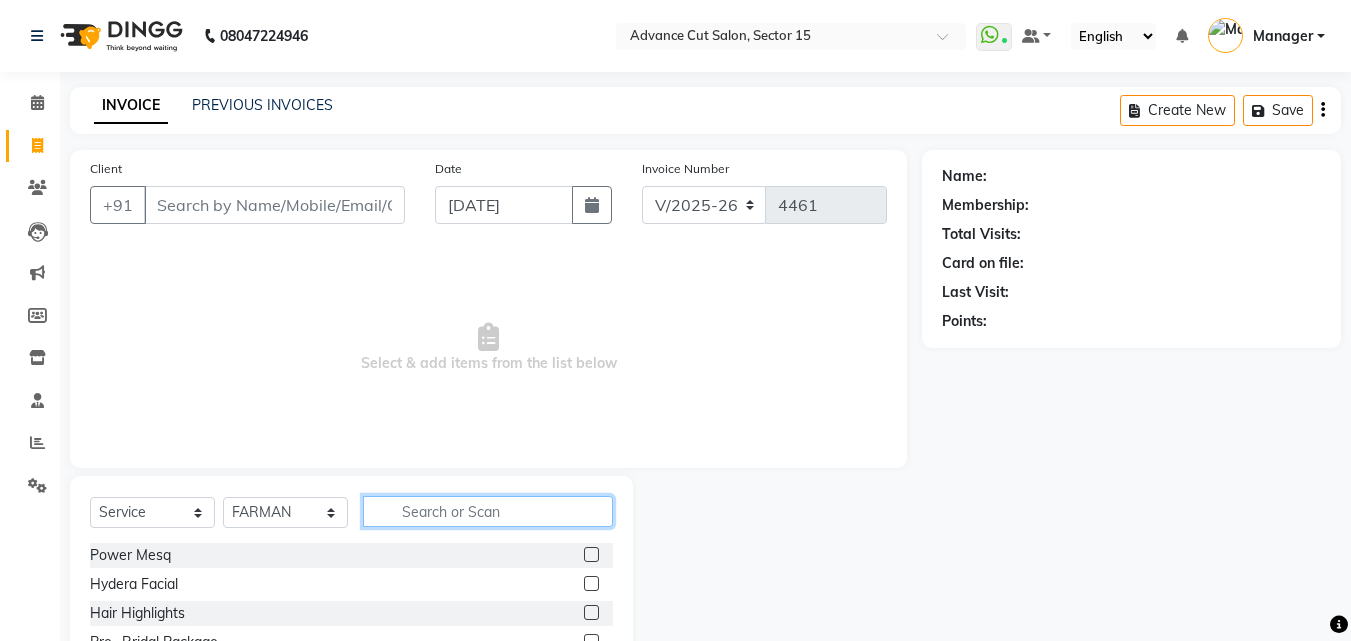 click 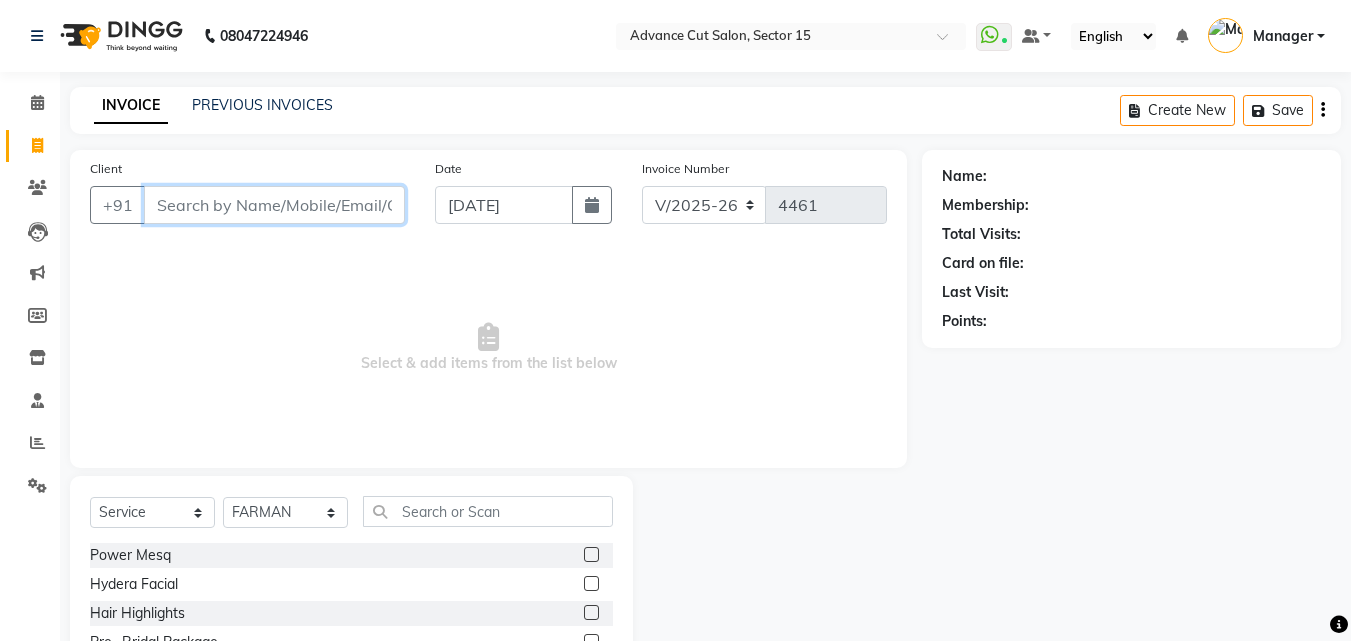click on "Client" at bounding box center [274, 205] 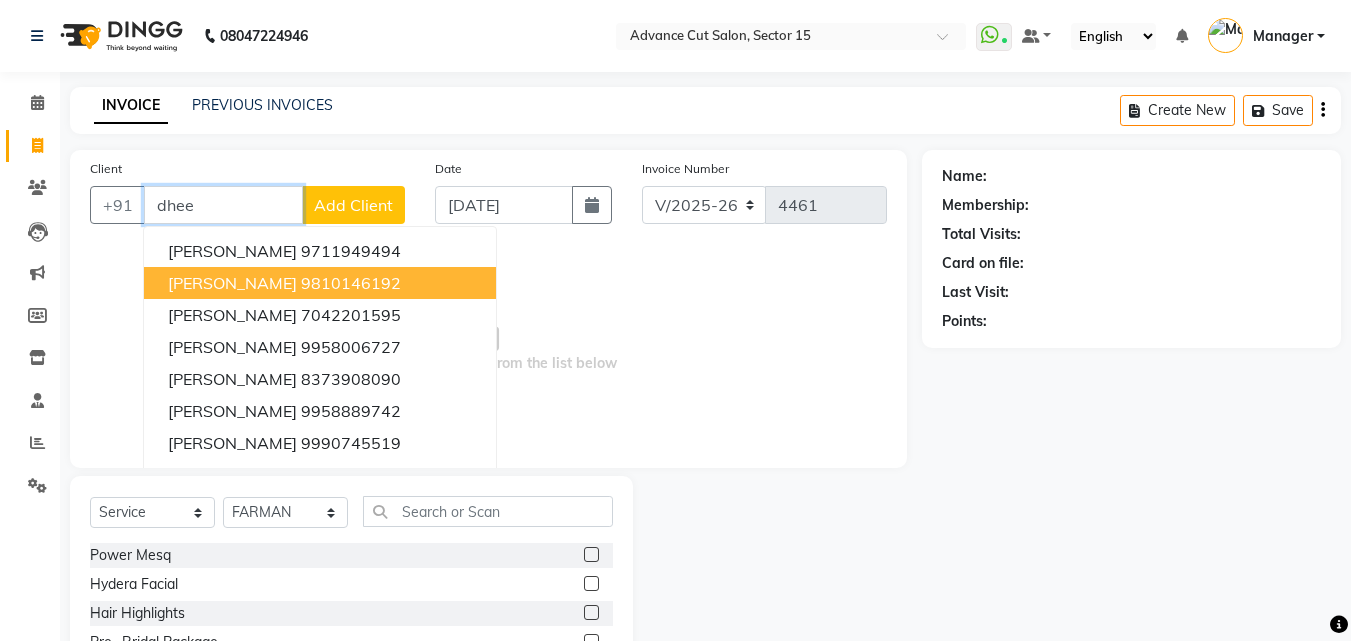 click on "9810146192" at bounding box center (351, 283) 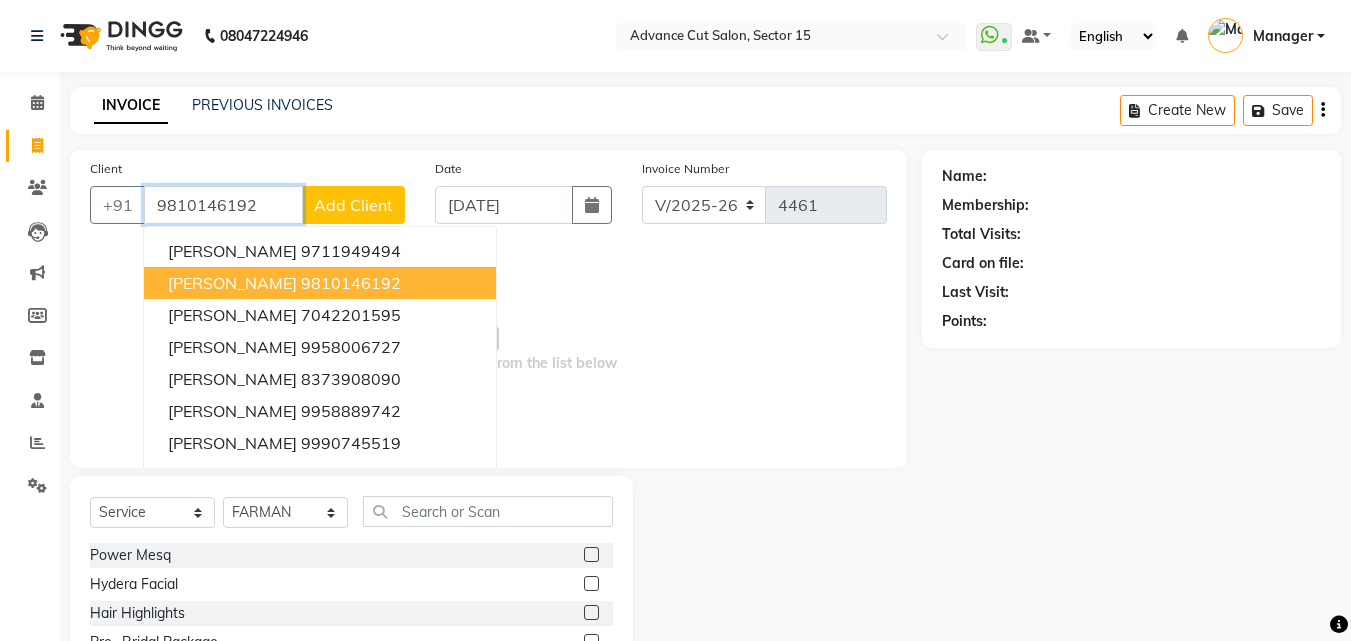 type on "9810146192" 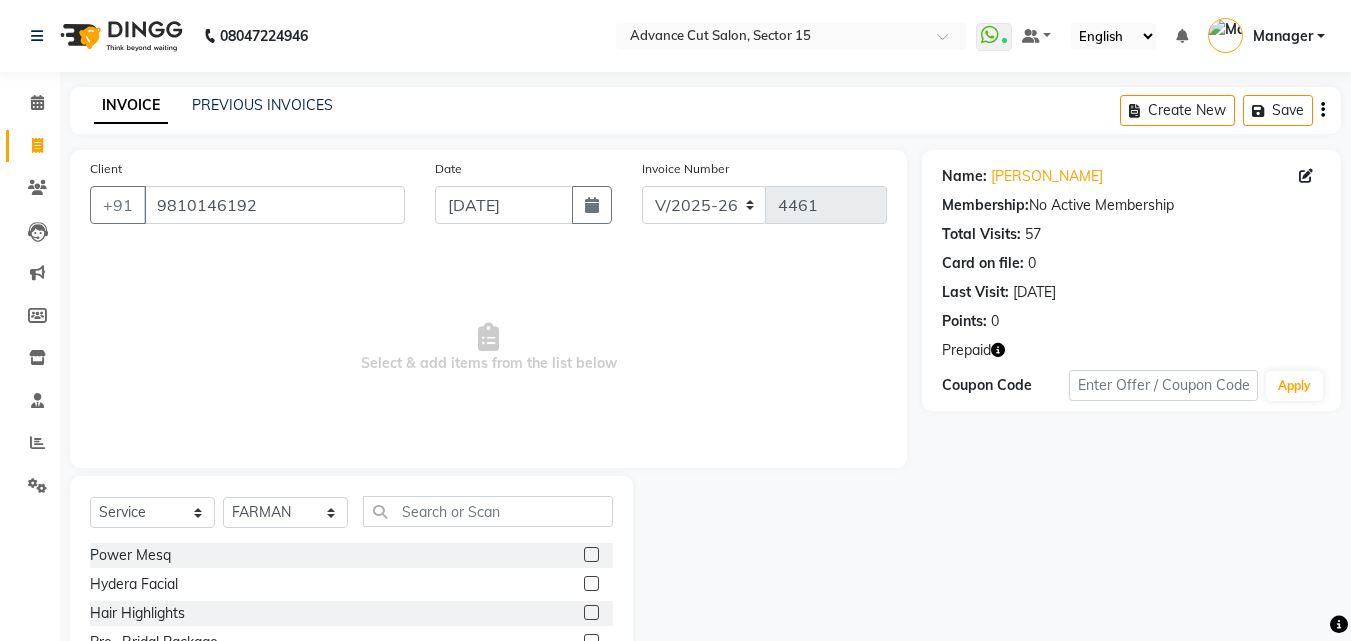 click 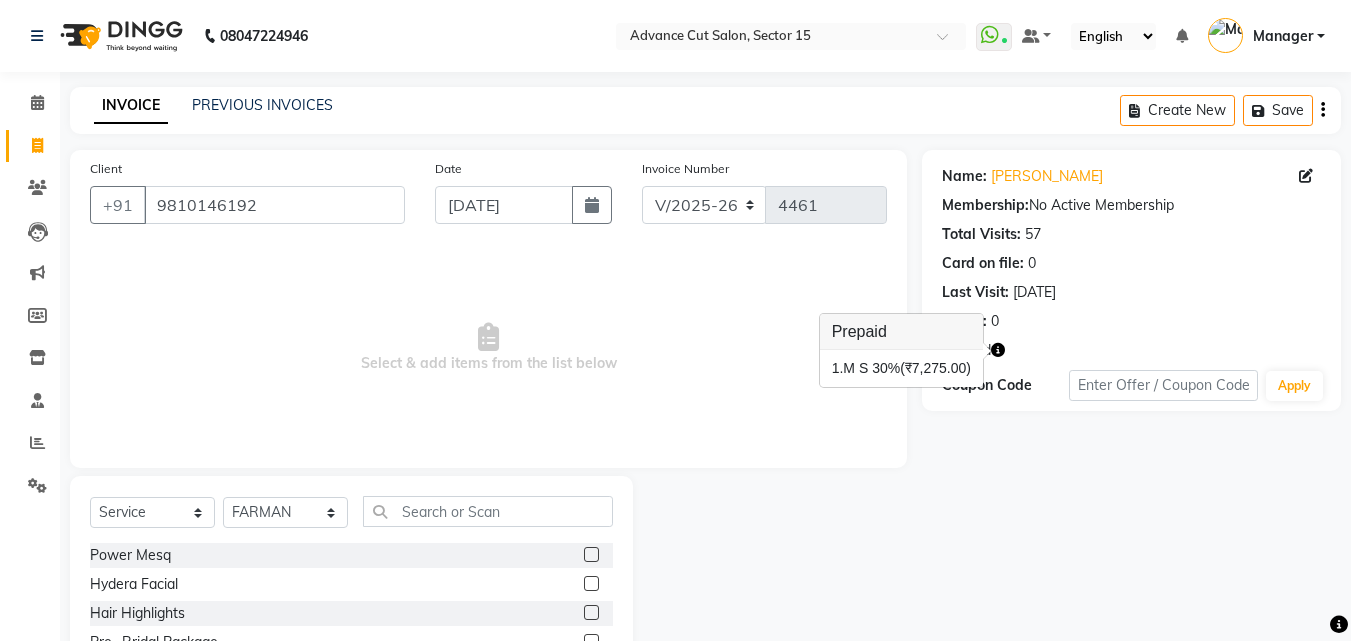 type 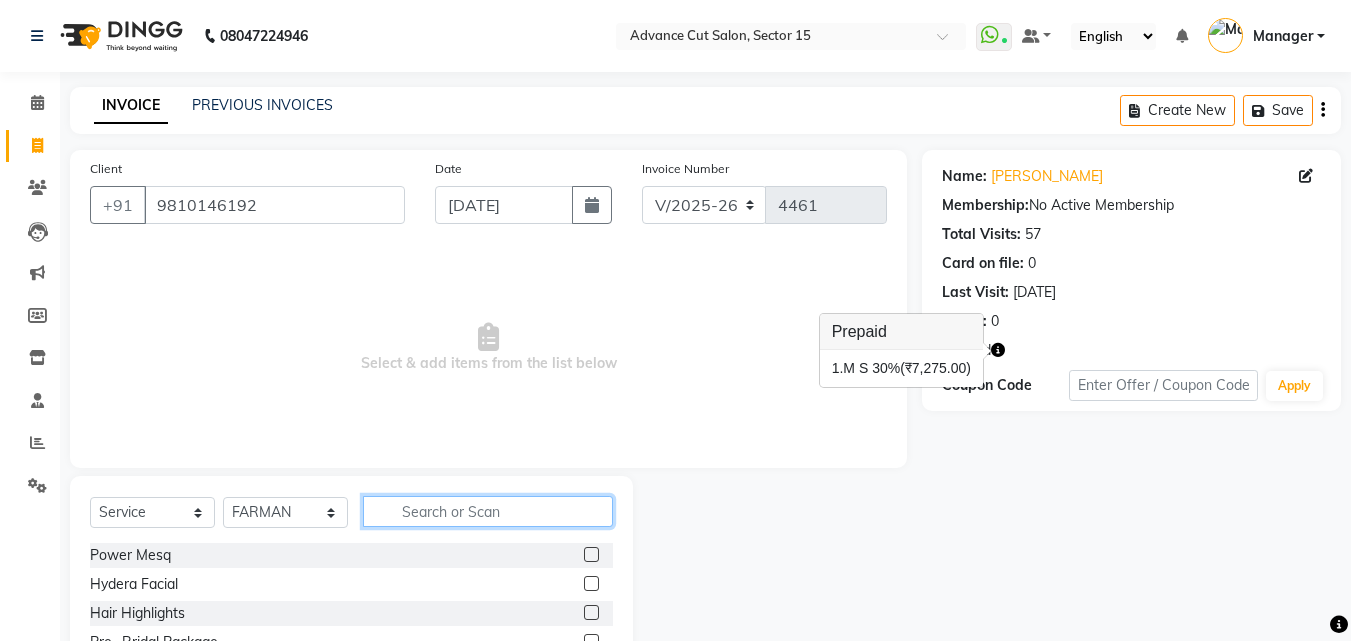click 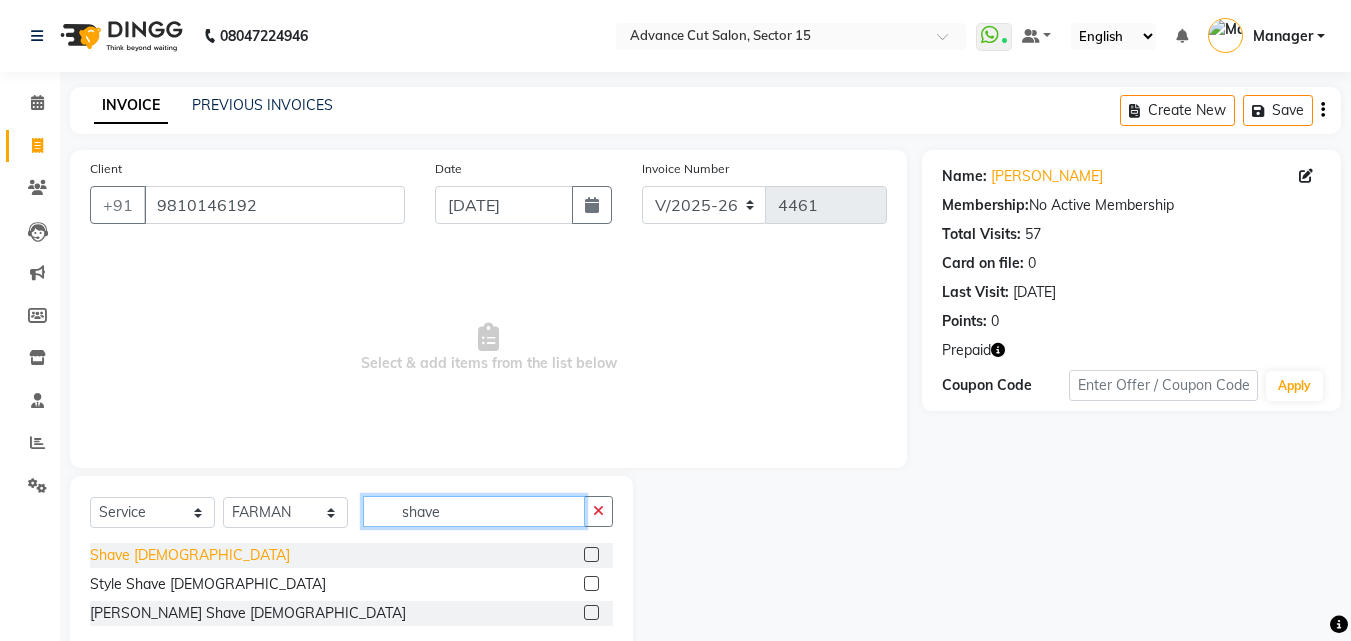 type on "shave" 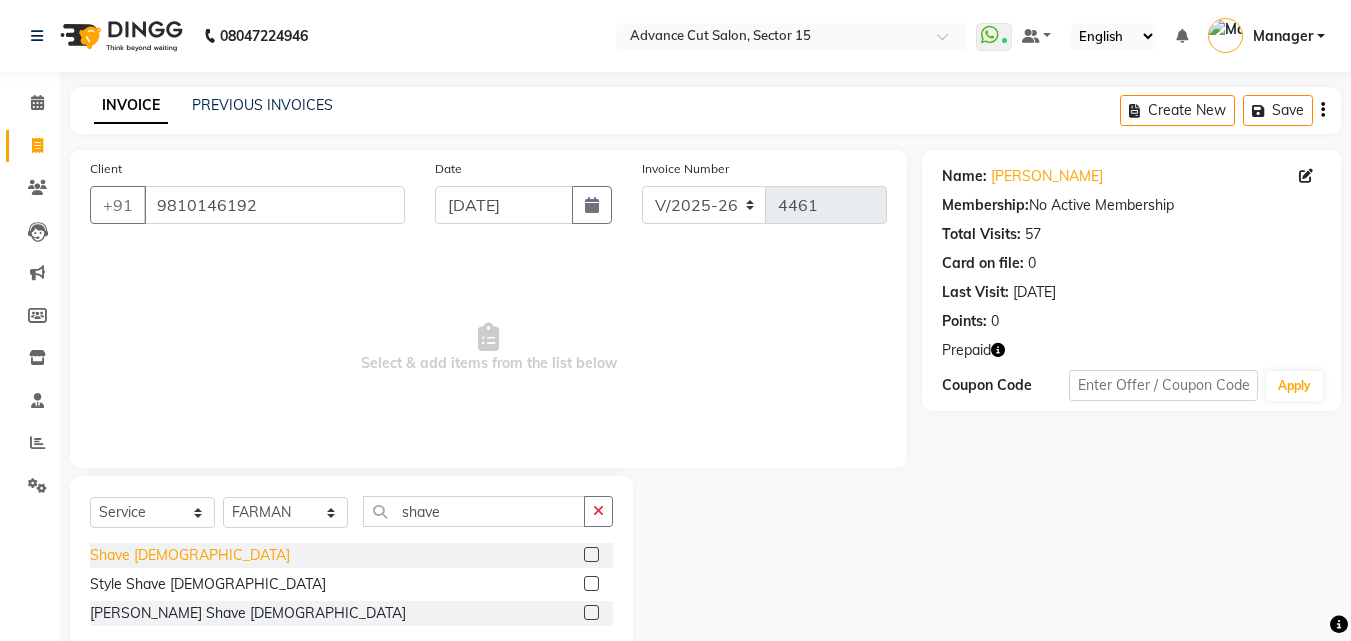 click on "Shave [DEMOGRAPHIC_DATA]" 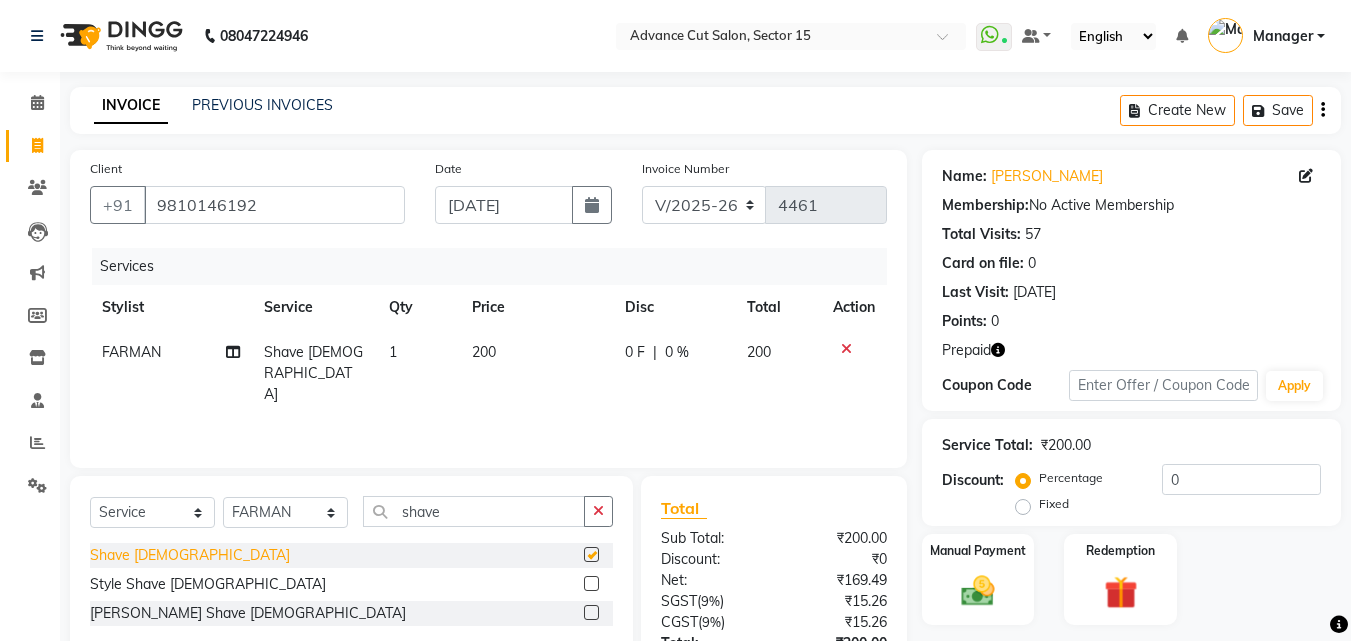 checkbox on "false" 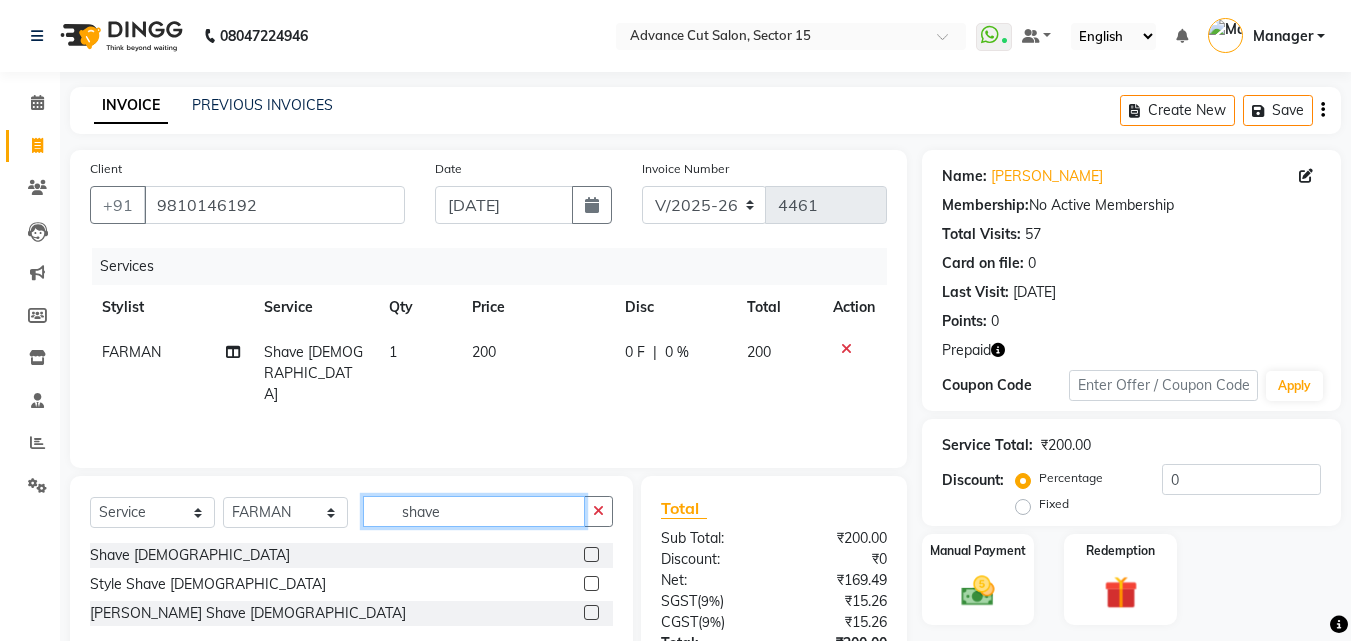 click on "shave" 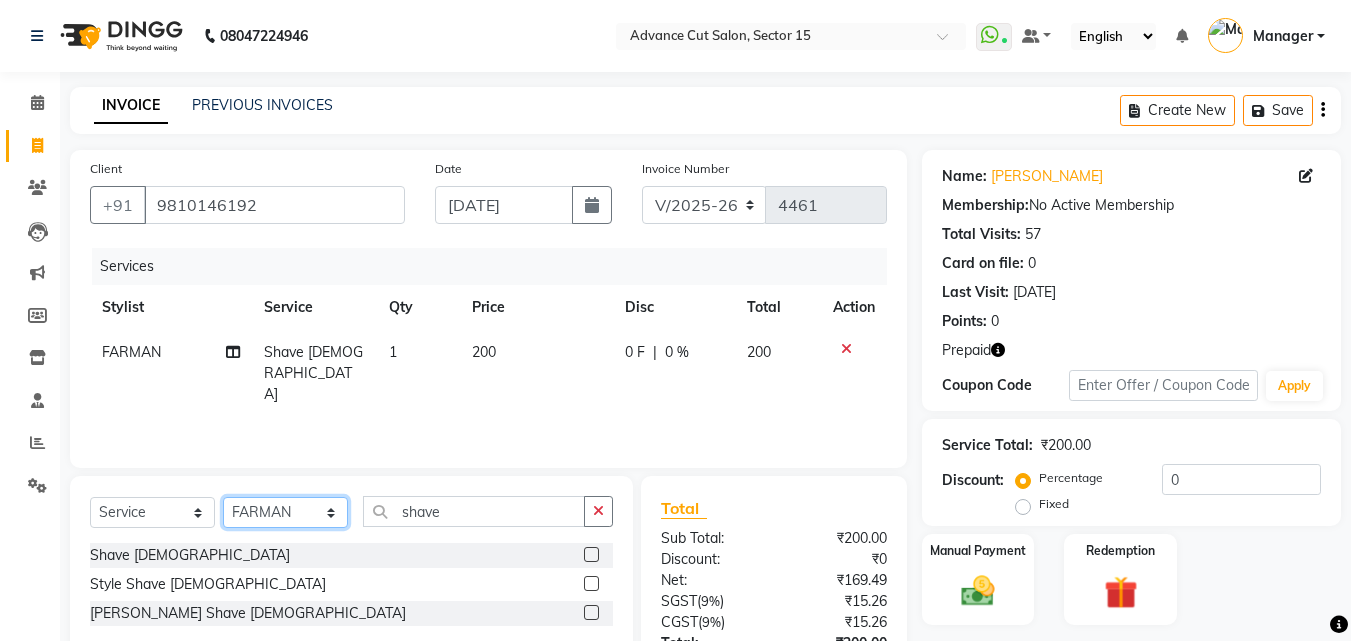 click on "Select Stylist Advance Cut  [PERSON_NAME] [PERSON_NAME] [PERSON_NAME] LUCKY Manager [PERSON_NAME] [PERSON_NAME] Pooja  [PERSON_NAME] RANI [PERSON_NAME] [PERSON_NAME] [PERSON_NAME] [PERSON_NAME] [PERSON_NAME]" 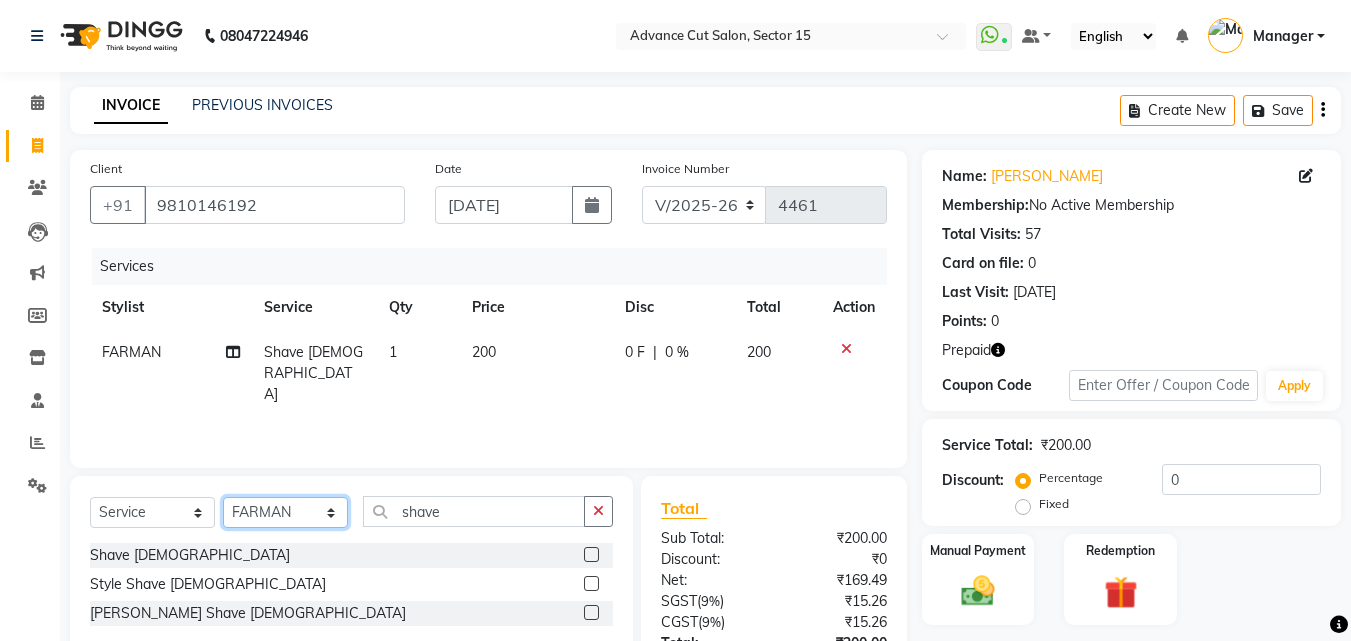 select on "46505" 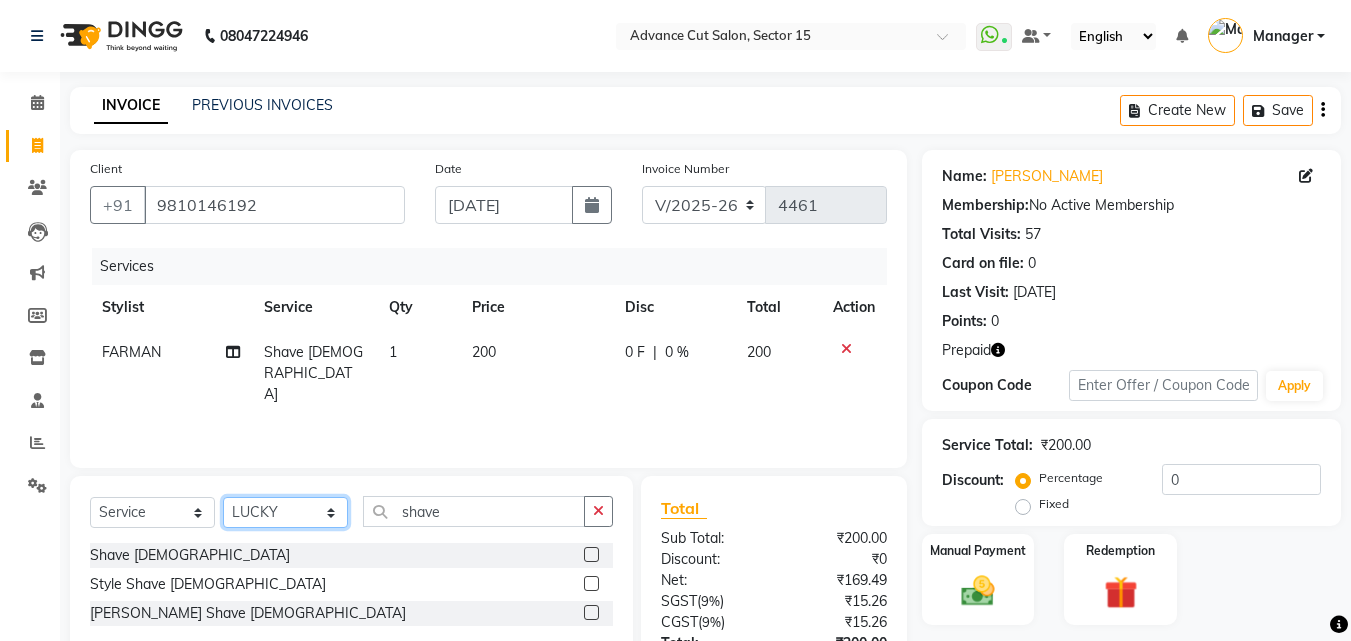 click on "Select Stylist Advance Cut  [PERSON_NAME] [PERSON_NAME] [PERSON_NAME] LUCKY Manager [PERSON_NAME] [PERSON_NAME] Pooja  [PERSON_NAME] RANI [PERSON_NAME] [PERSON_NAME] [PERSON_NAME] [PERSON_NAME] [PERSON_NAME]" 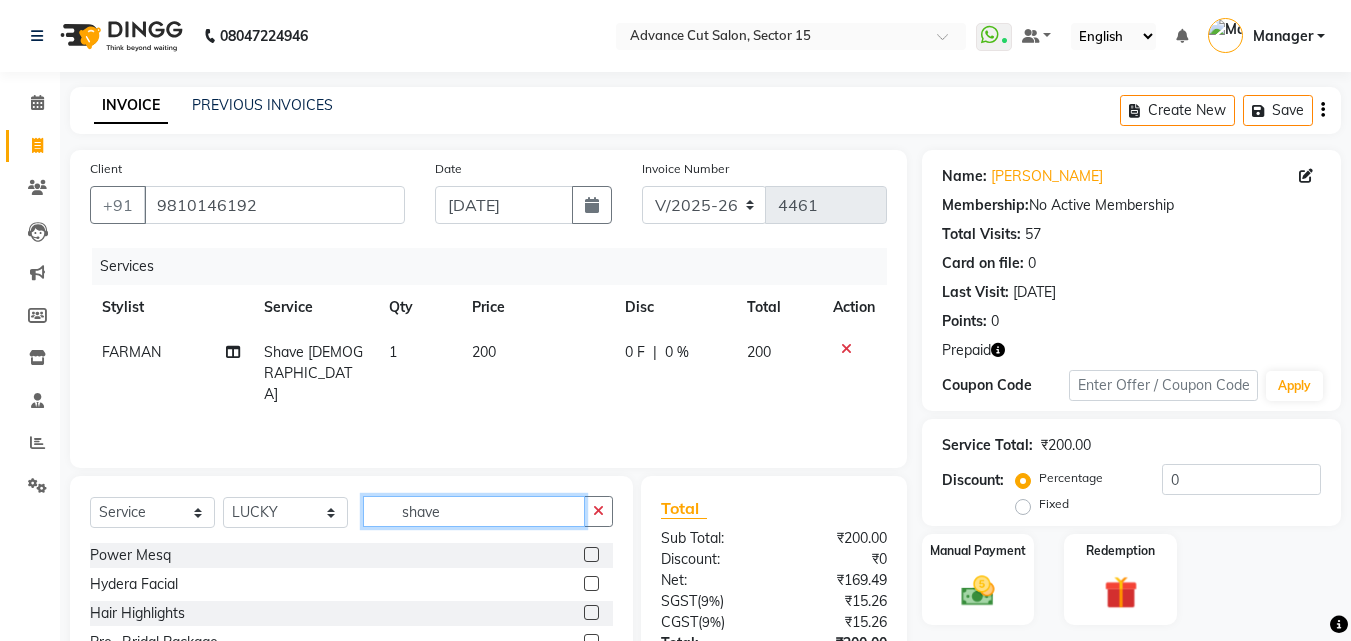 click on "shave" 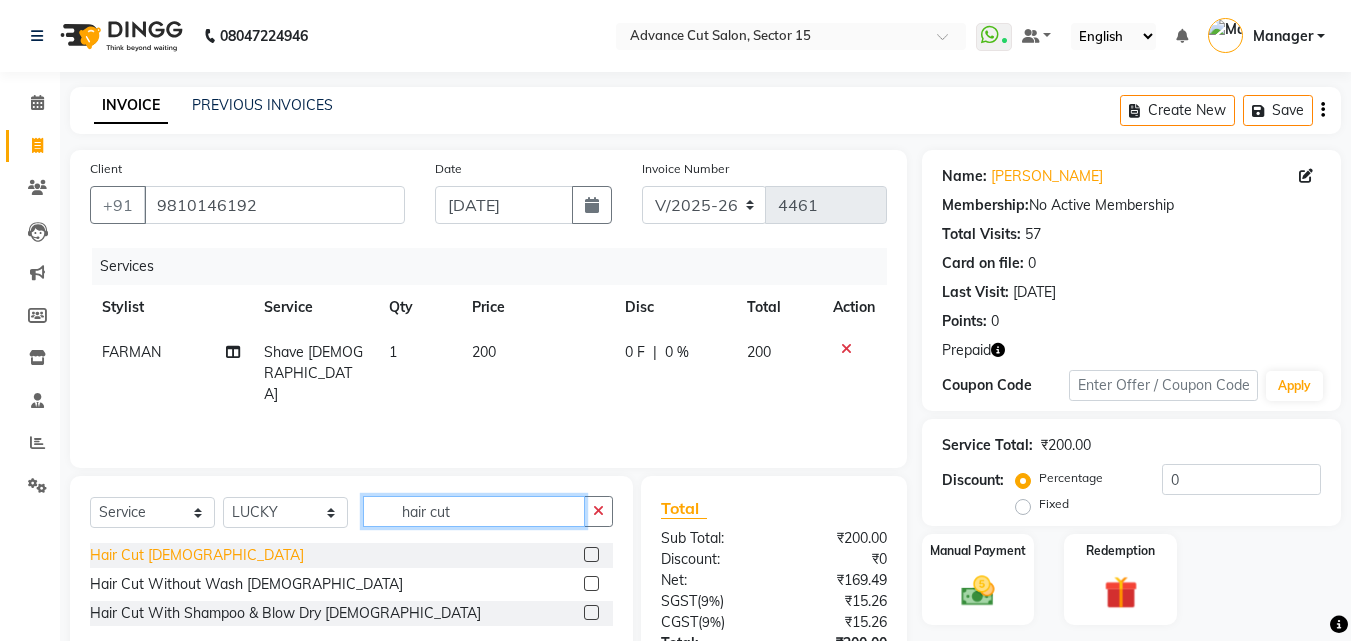 type on "hair cut" 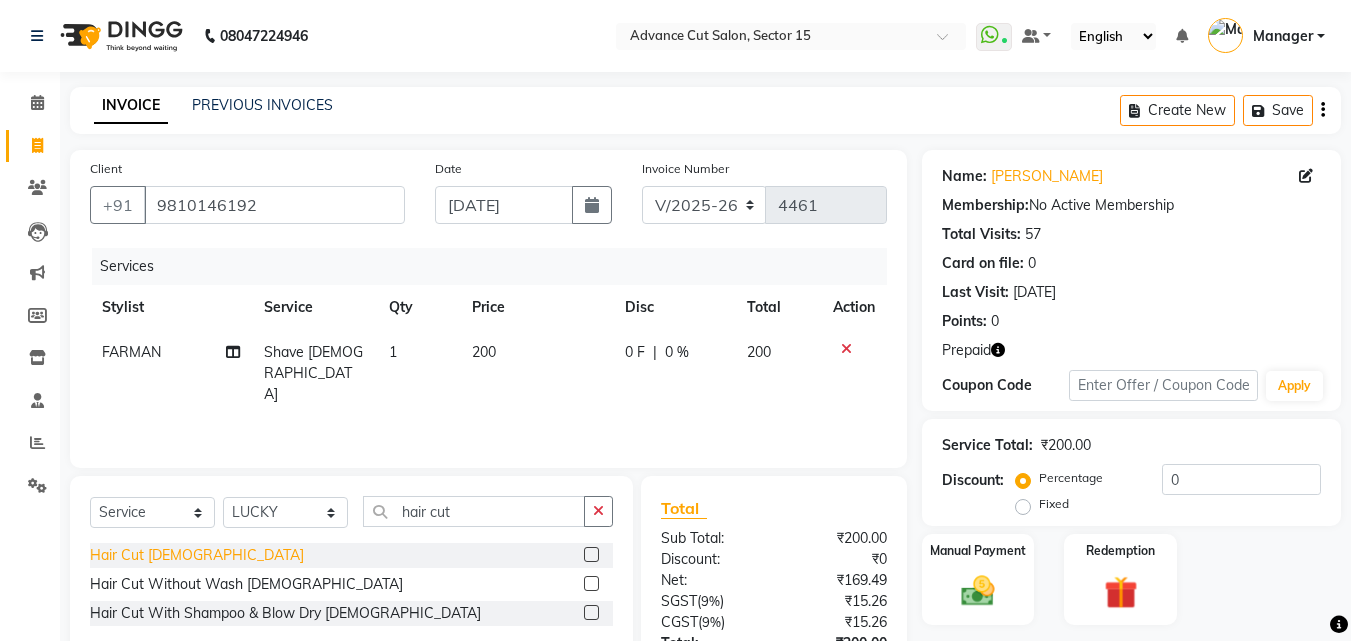 click on "Hair Cut  [DEMOGRAPHIC_DATA]" 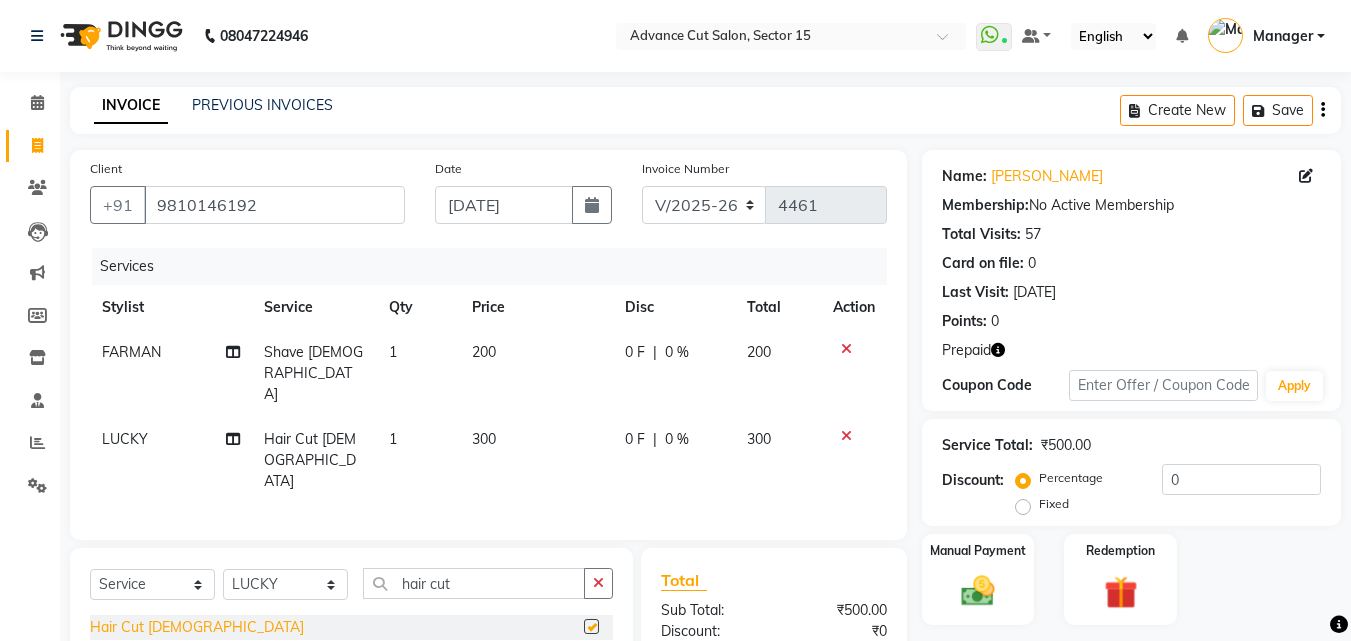 checkbox on "false" 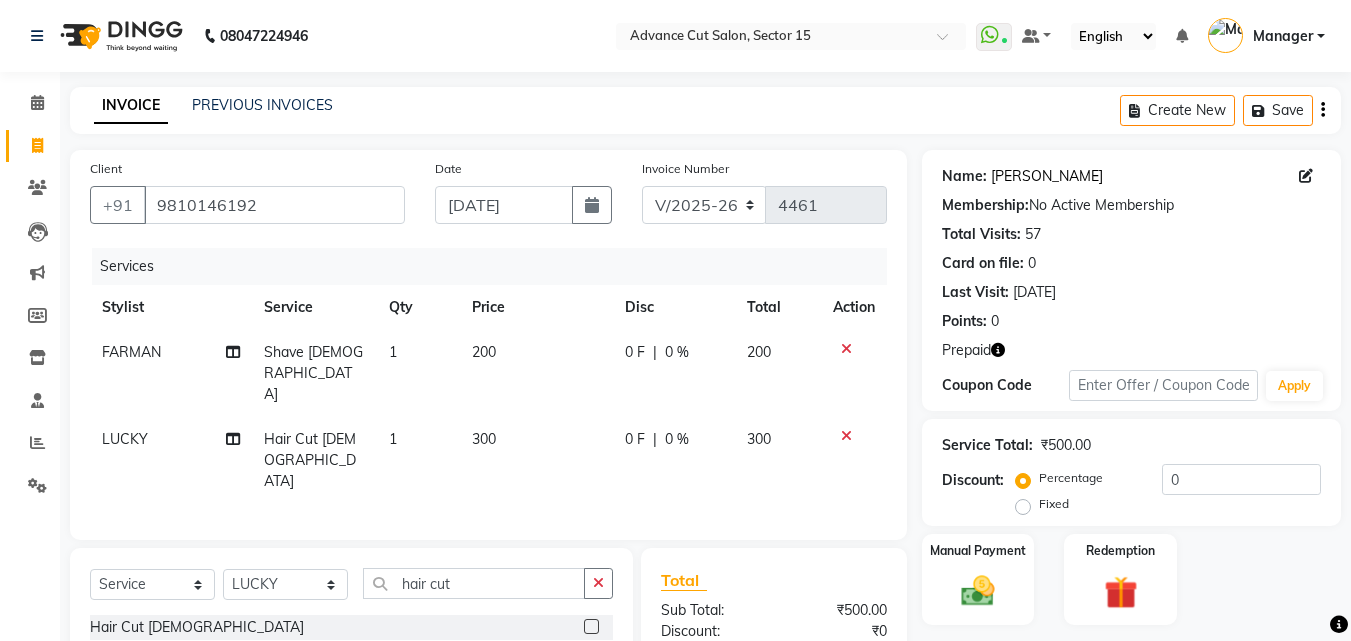 click on "[PERSON_NAME]" 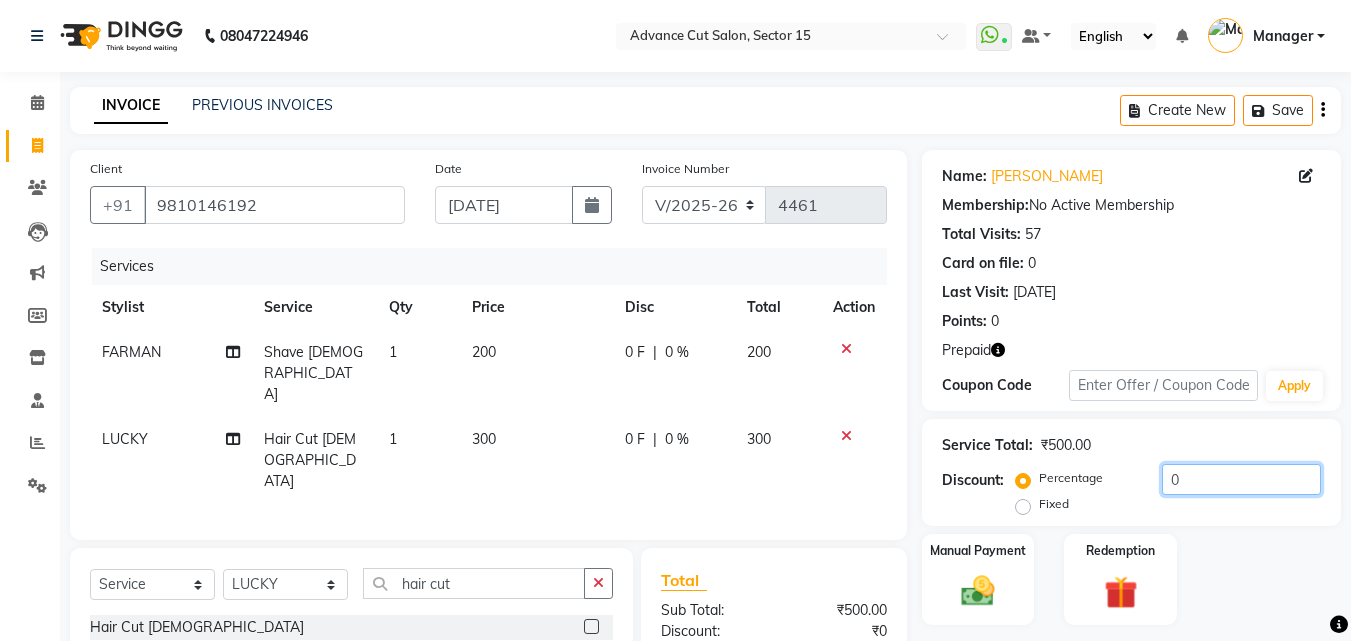click on "0" 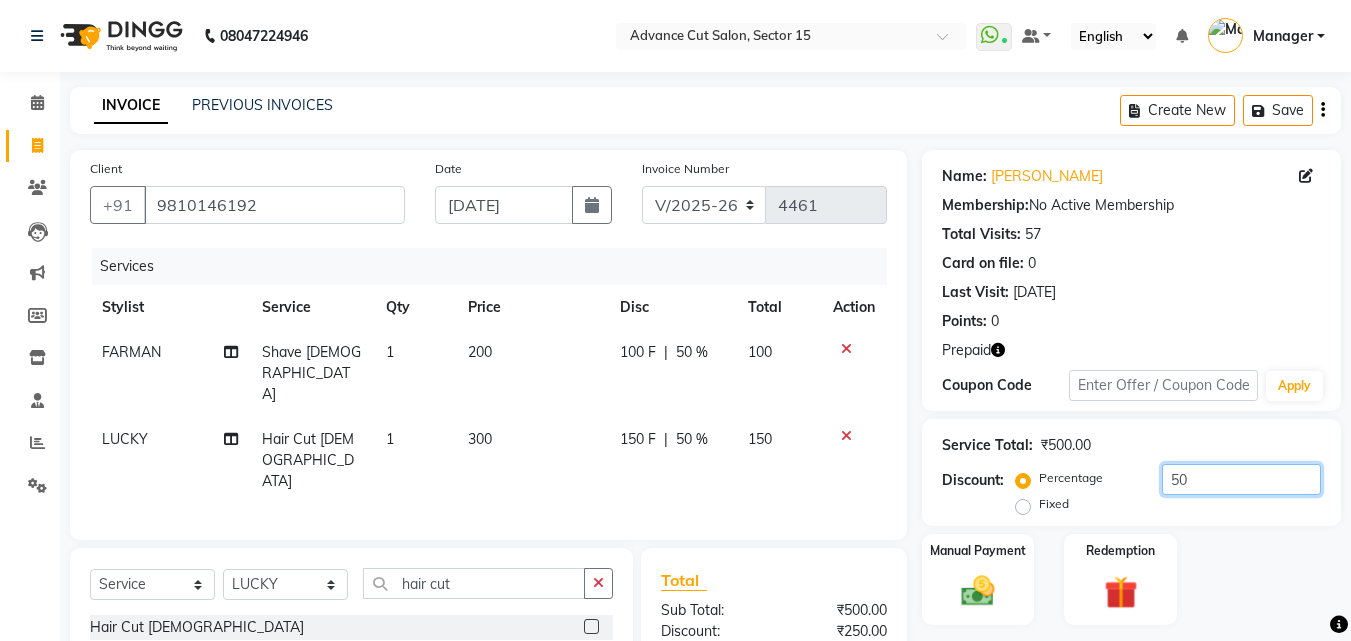 scroll, scrollTop: 162, scrollLeft: 0, axis: vertical 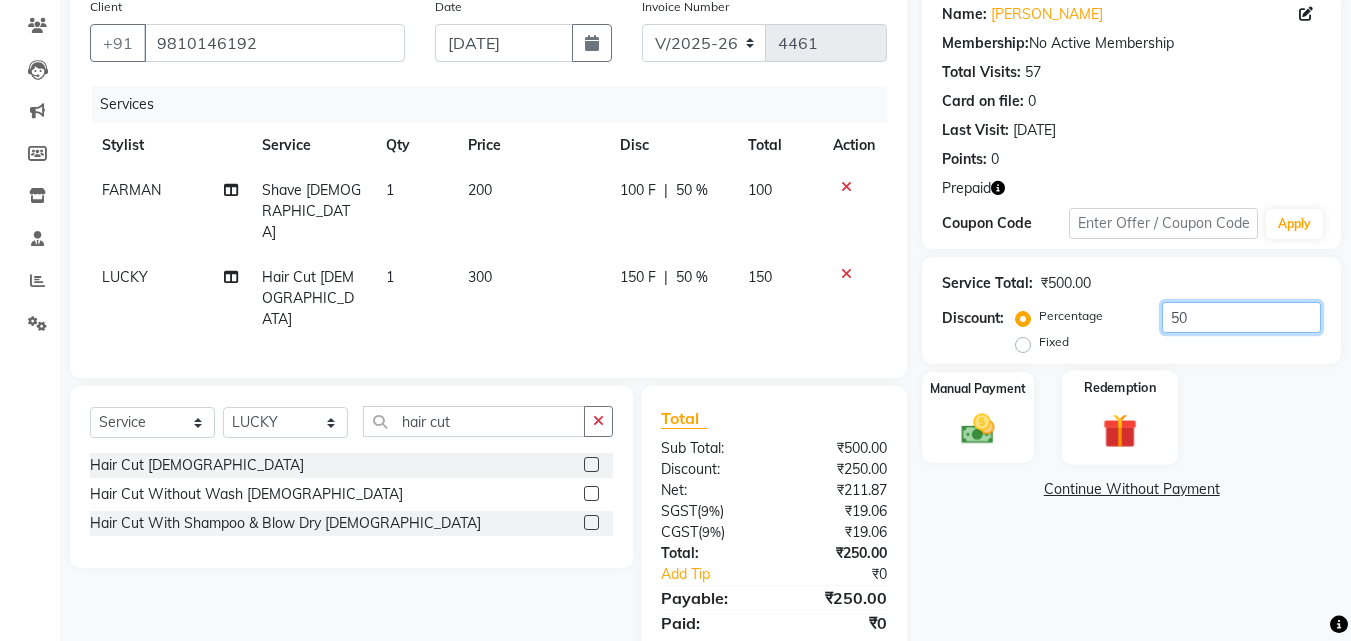 type on "50" 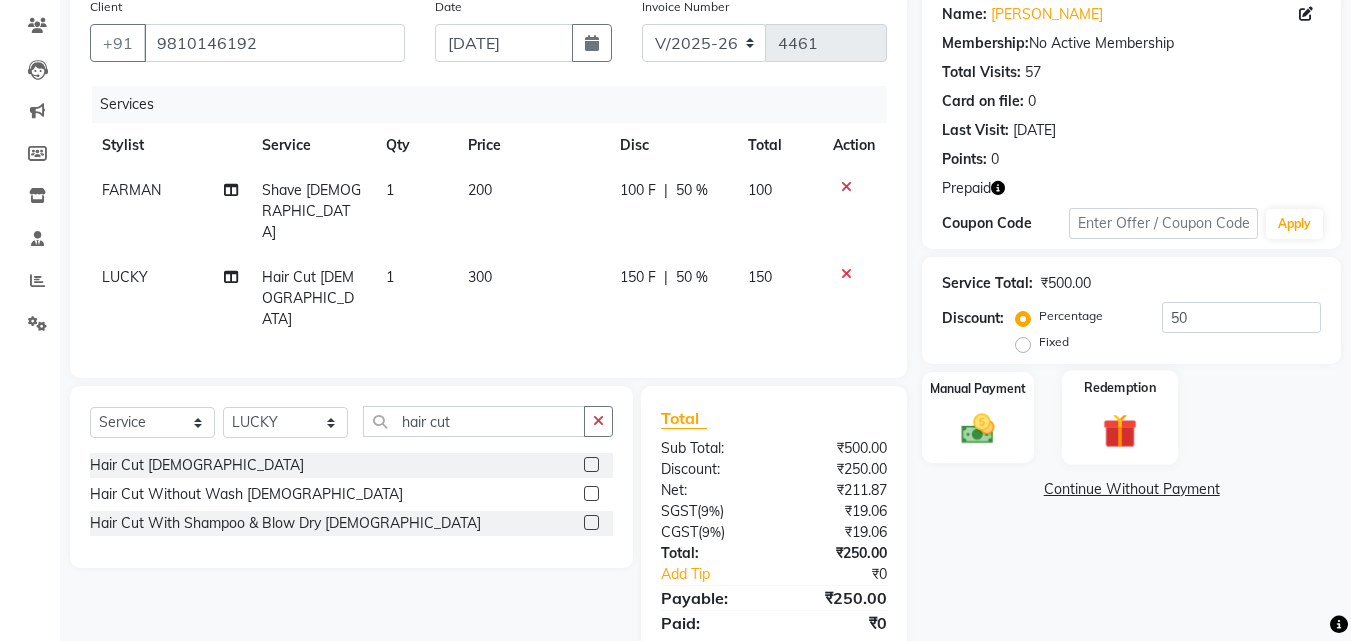 click 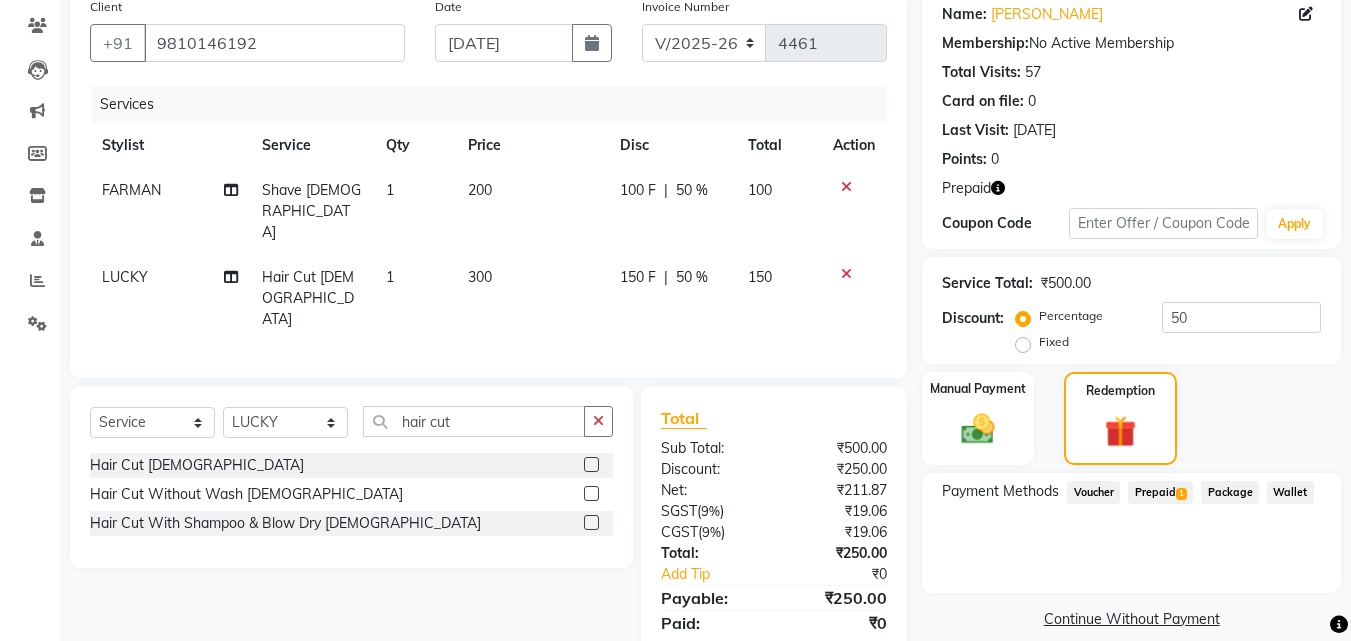 click on "Prepaid  1" 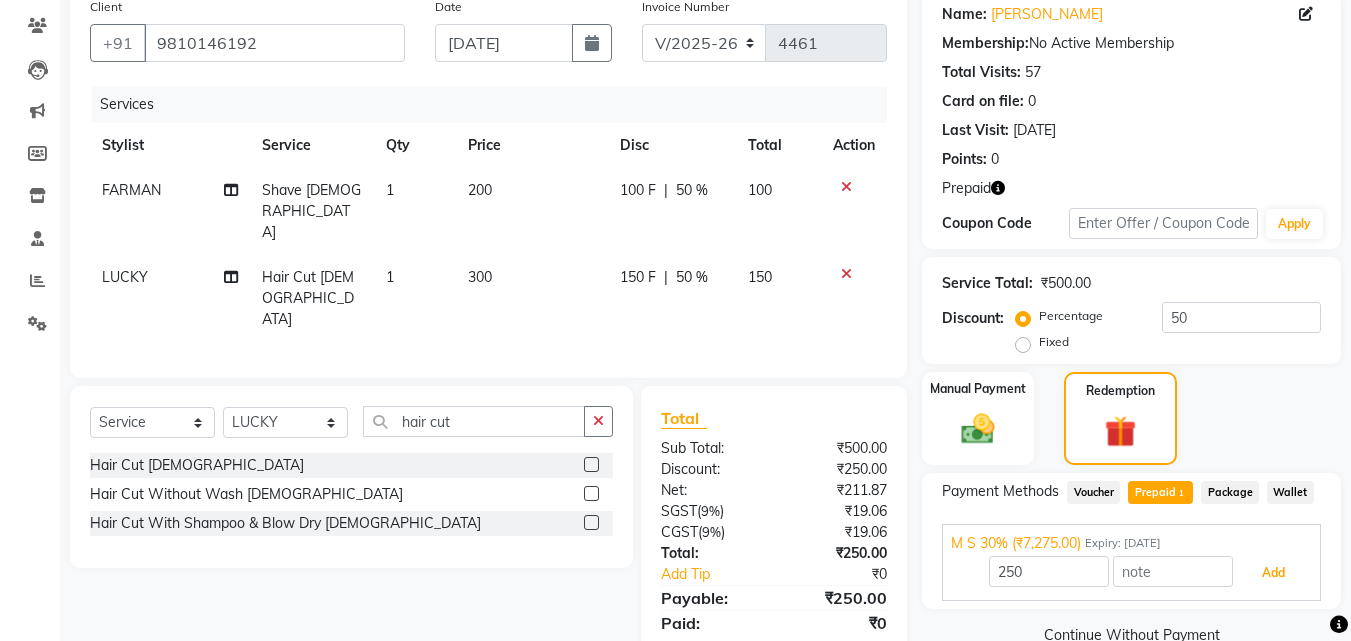 click on "Add" at bounding box center (1273, 573) 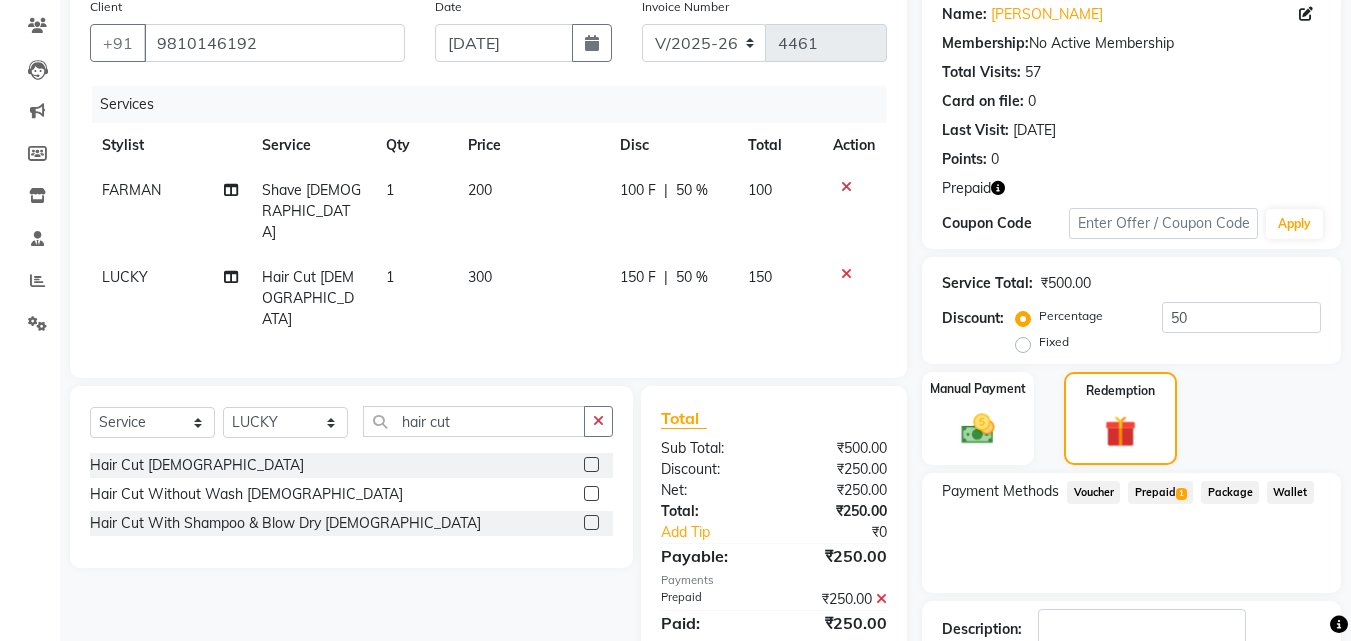 scroll, scrollTop: 298, scrollLeft: 0, axis: vertical 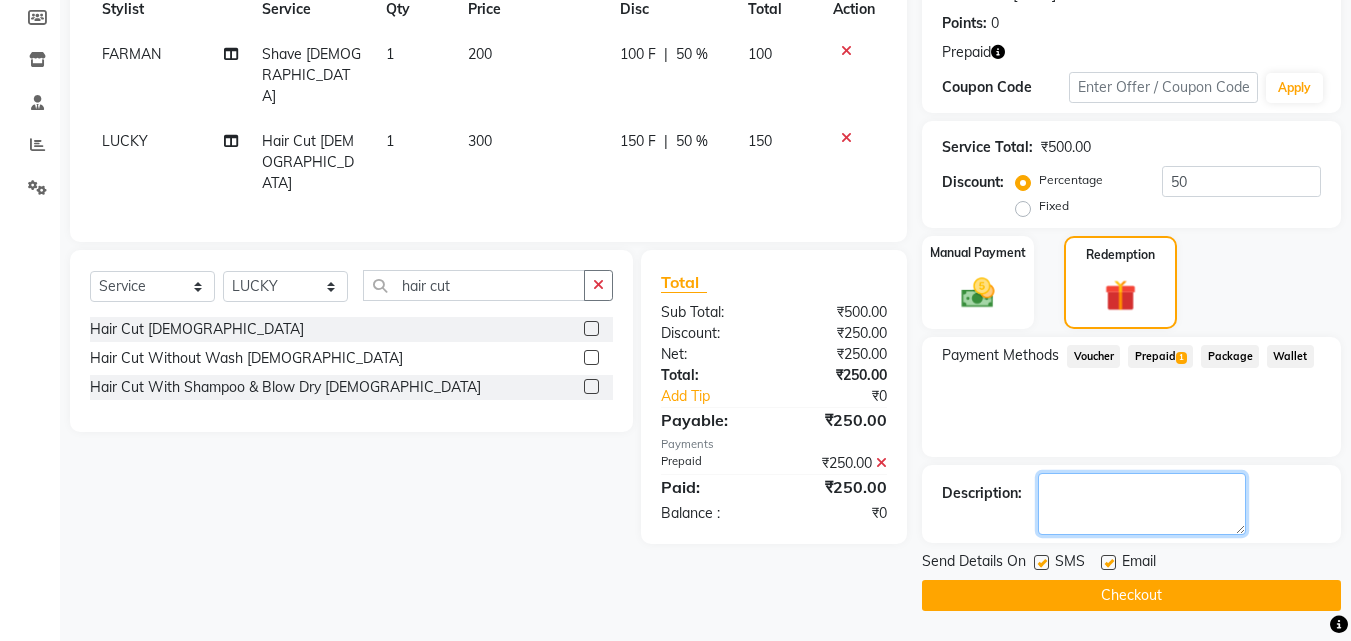 click 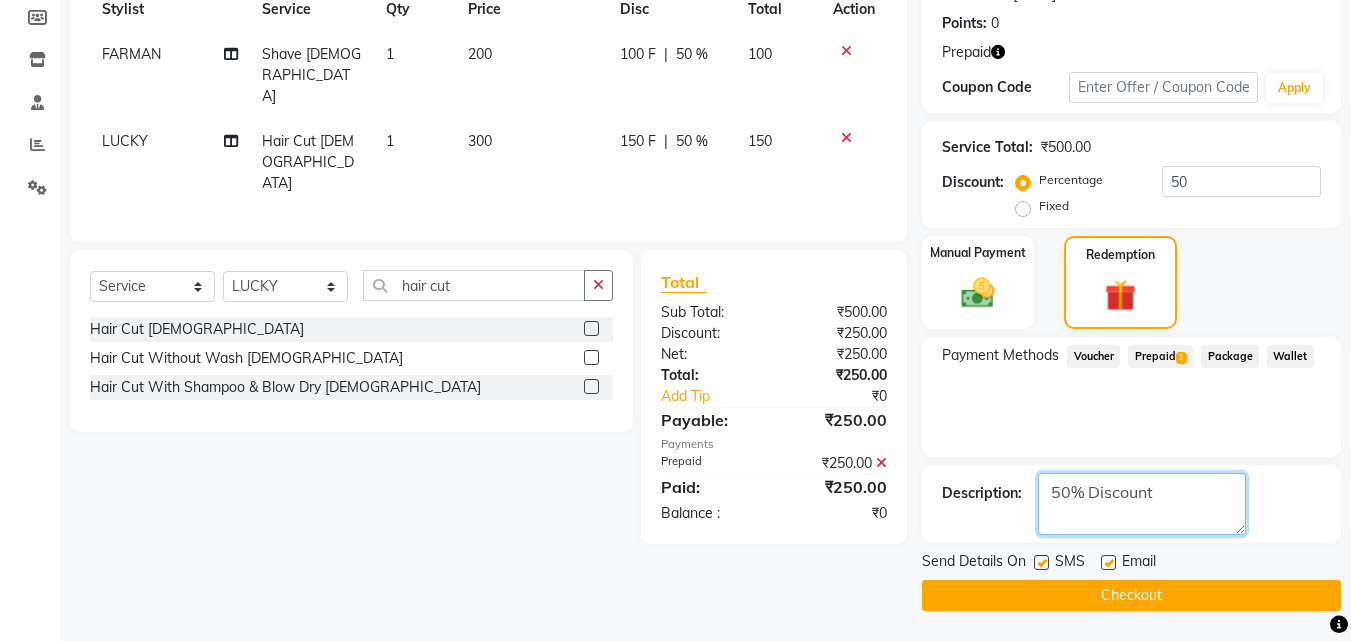 type on "50% Discount" 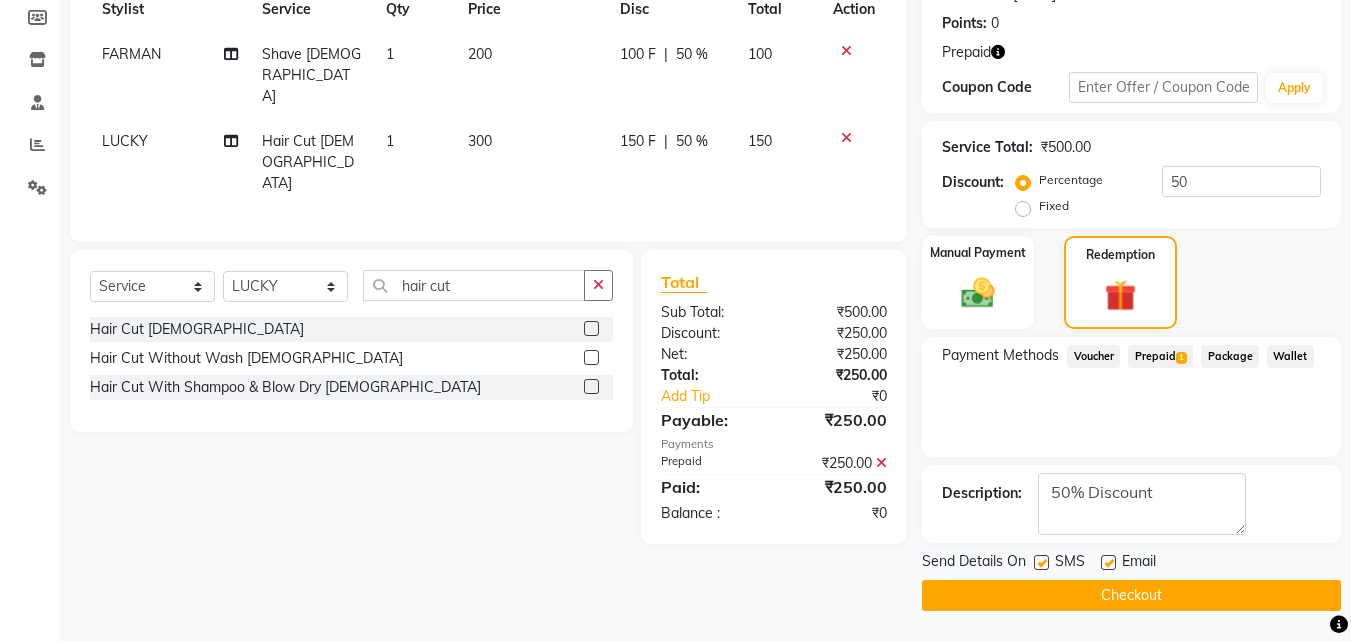 click on "Checkout" 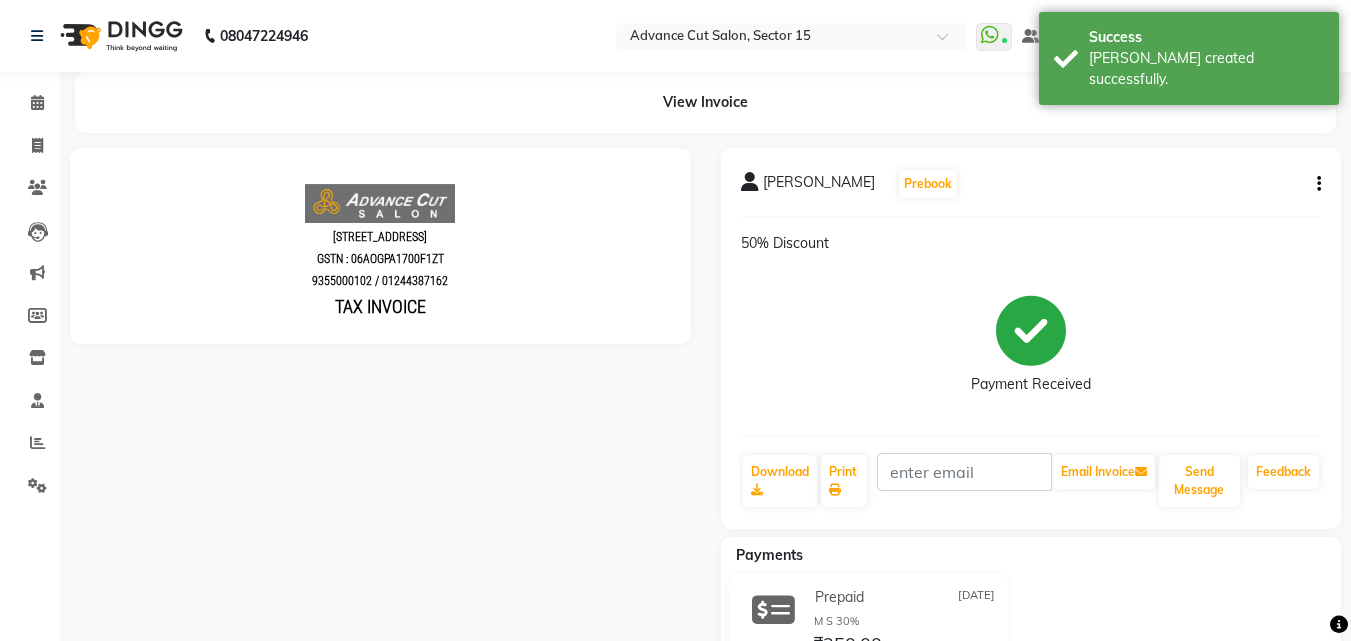 scroll, scrollTop: 0, scrollLeft: 0, axis: both 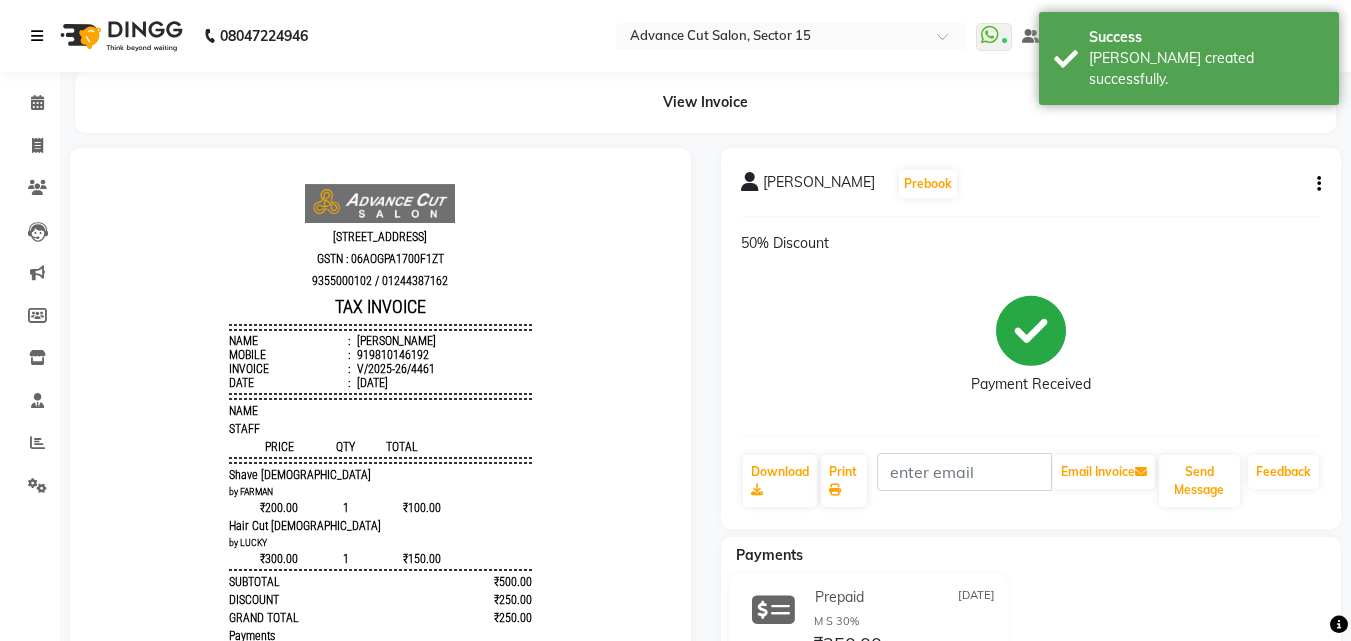 click at bounding box center (37, 36) 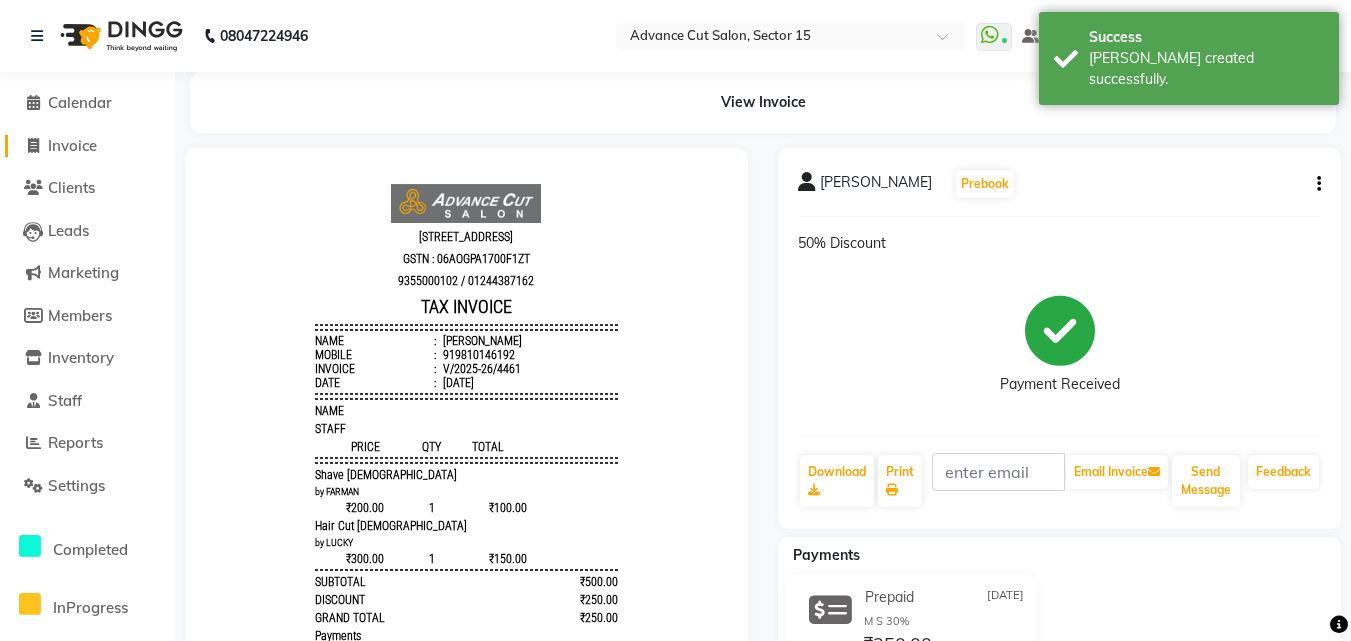 click on "Invoice" 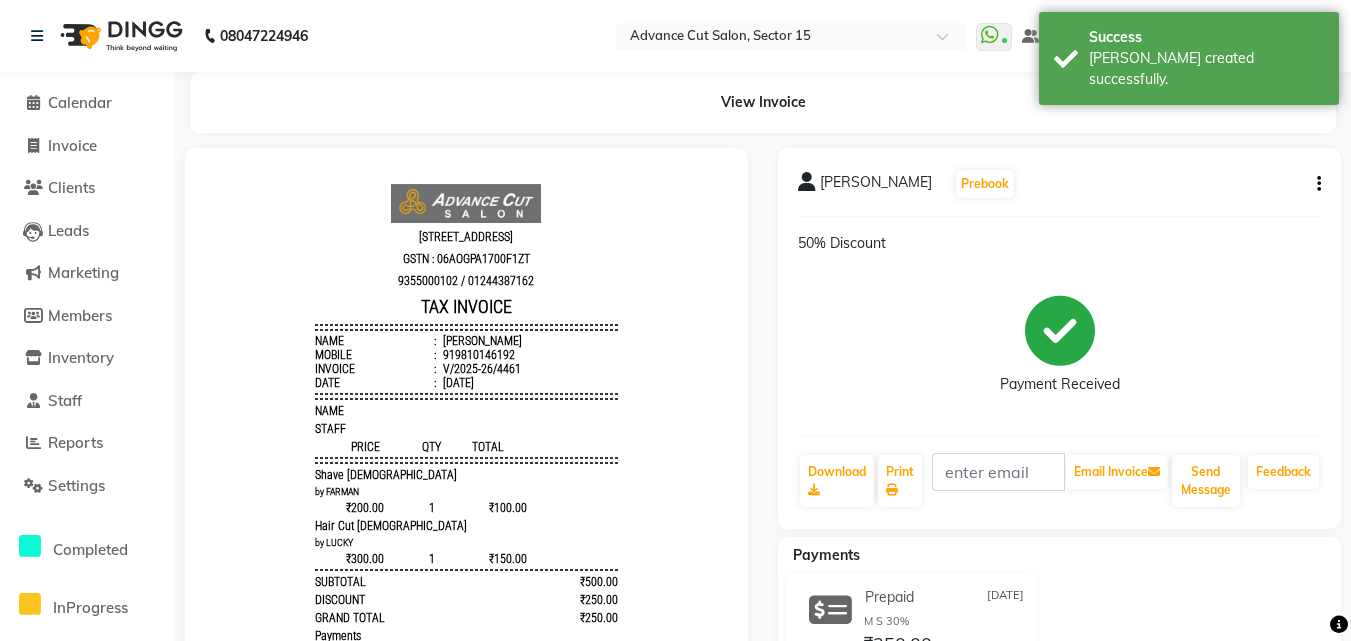 select on "service" 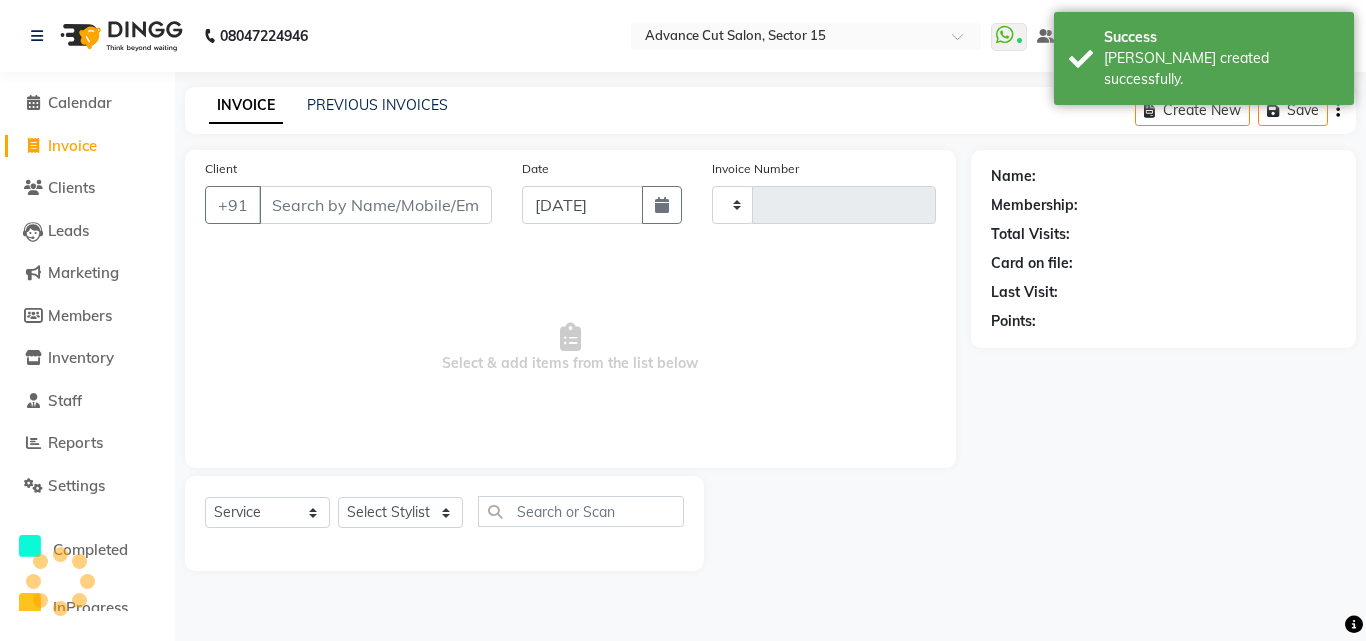 type on "4462" 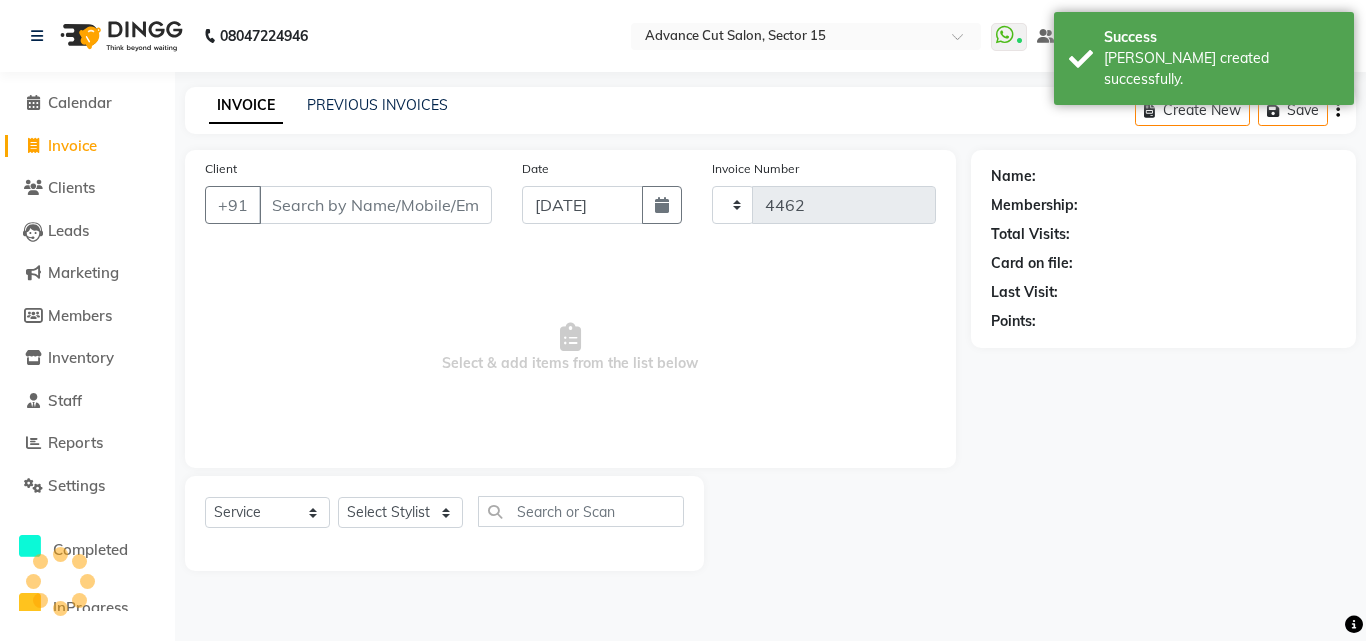 select on "6255" 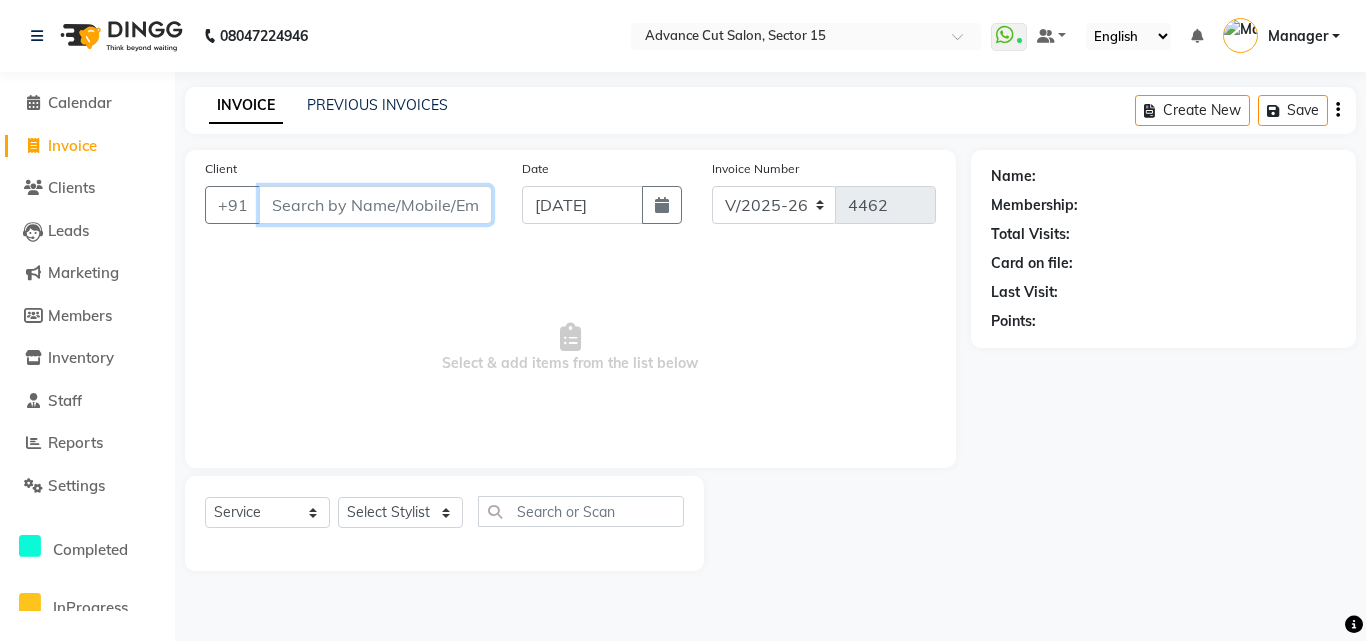 click on "Client" at bounding box center (375, 205) 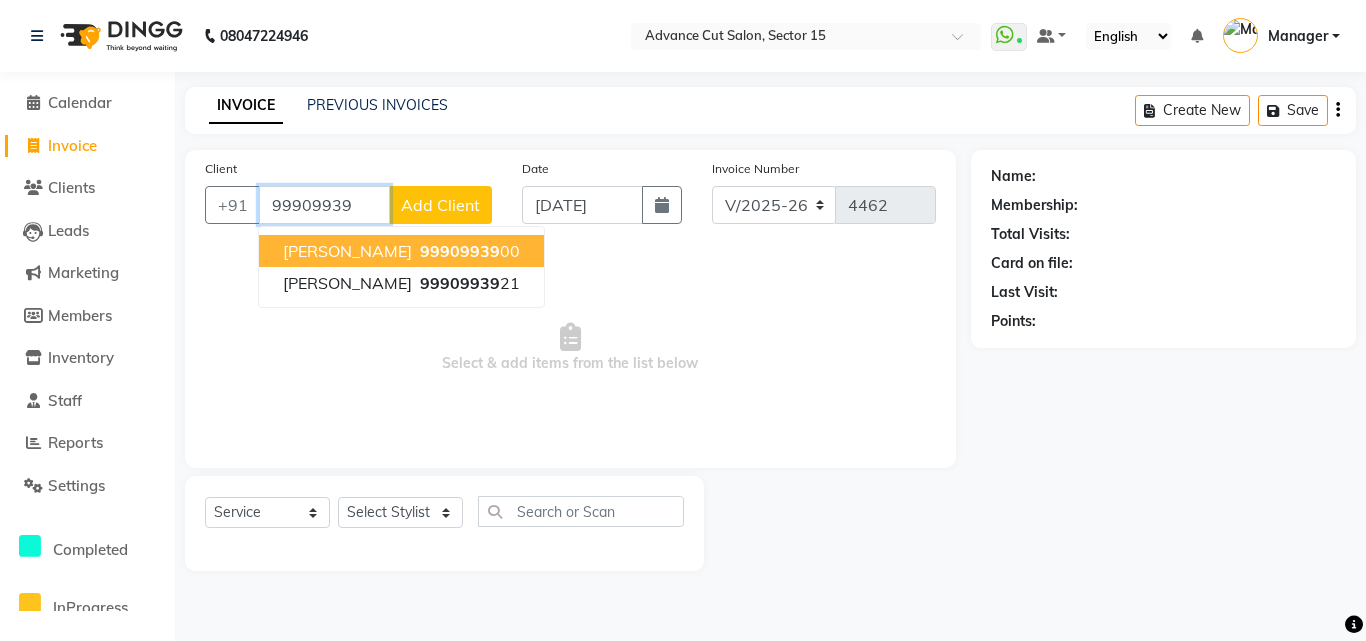 click on "99909939" at bounding box center (460, 251) 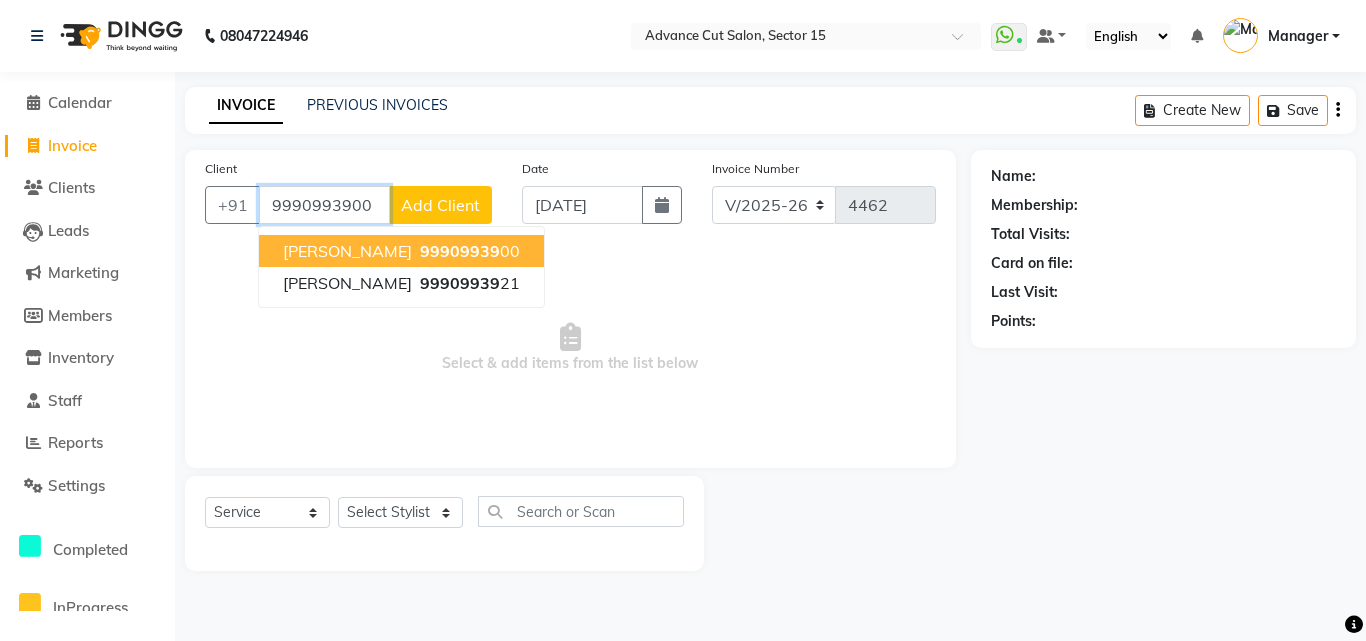 type on "9990993900" 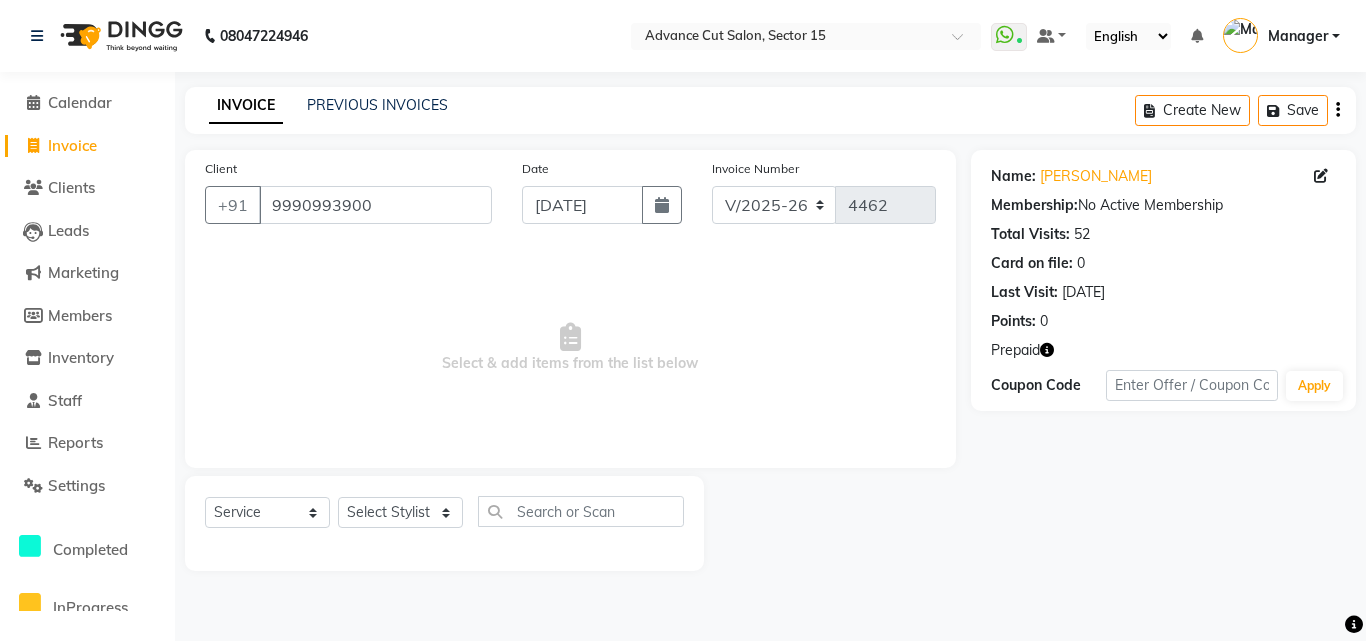 click 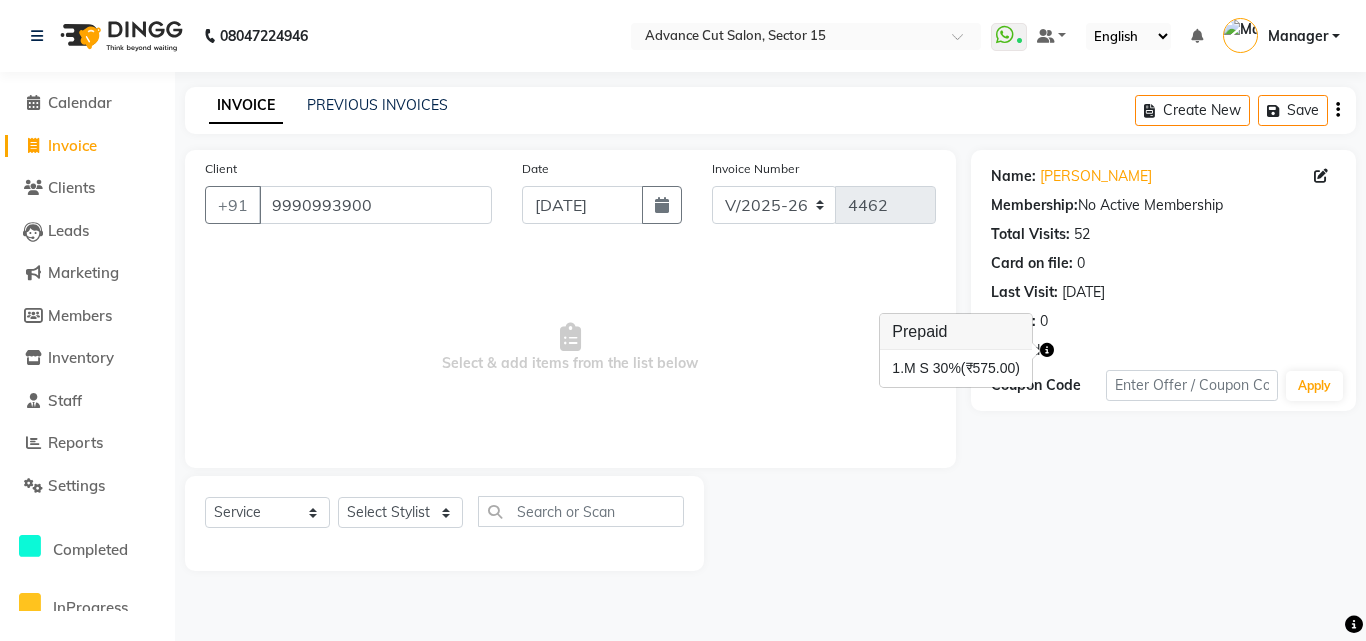 click on "Name: Ayush  Membership:  No Active Membership  Total Visits:  52 Card on file:  0 Last Visit:   06-07-2025 Points:   0  Prepaid Coupon Code Apply" 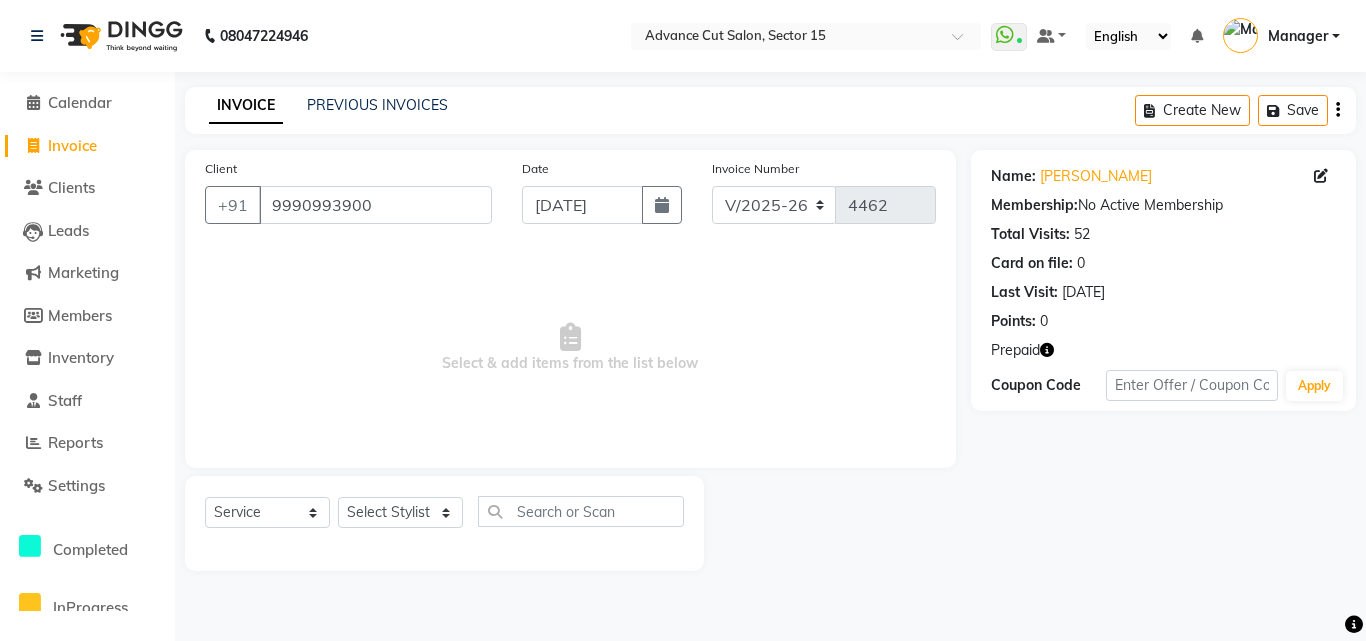 click 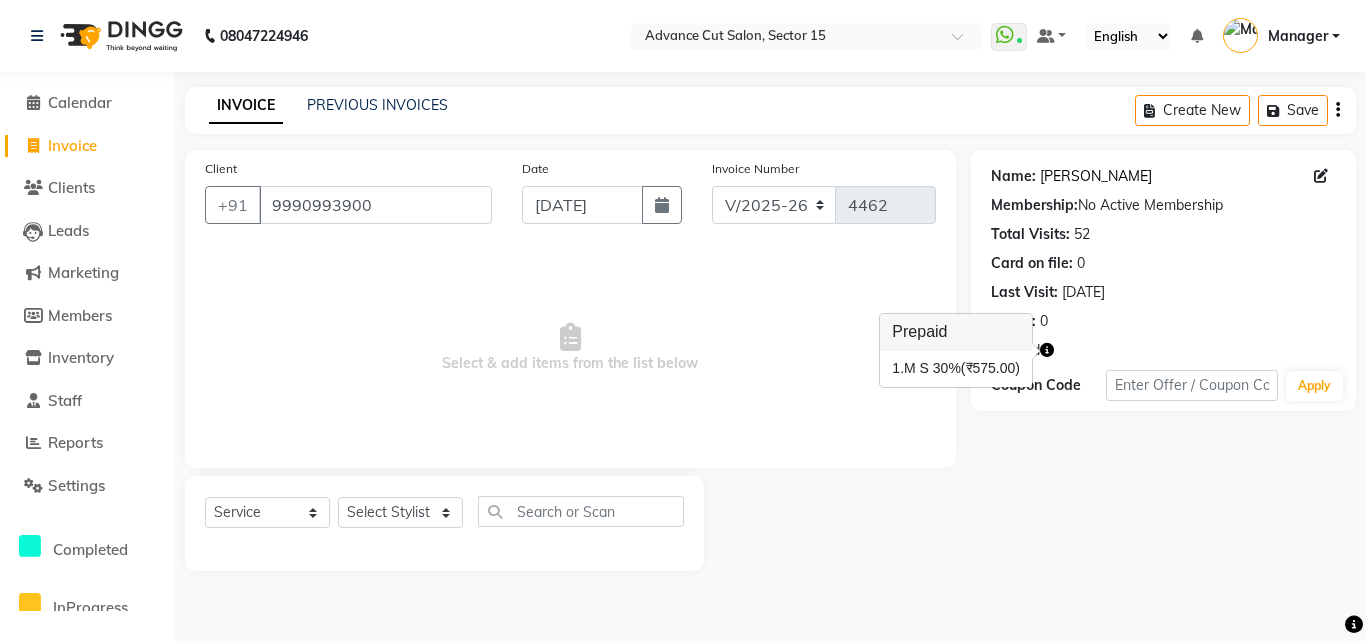 click on "Ayush" 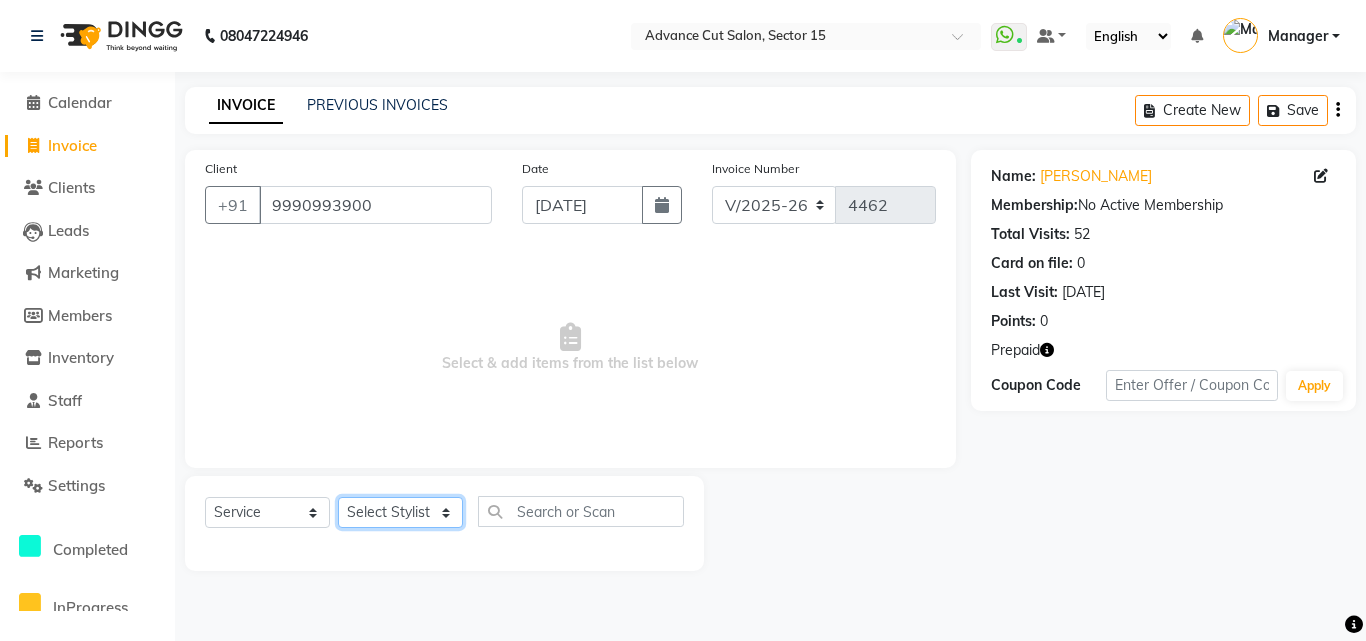 click on "Select Stylist Advance Cut  ASIF FARMAN HAIDER Iqbal KASHISH LUCKY Manager MANOJ NASEEM NASIR Nidhi Pooja  PRIYA RAEES RANI RASHID RIZWAN SACHIN SALMAN SANJAY Shahjad Shankar shuaib SONI" 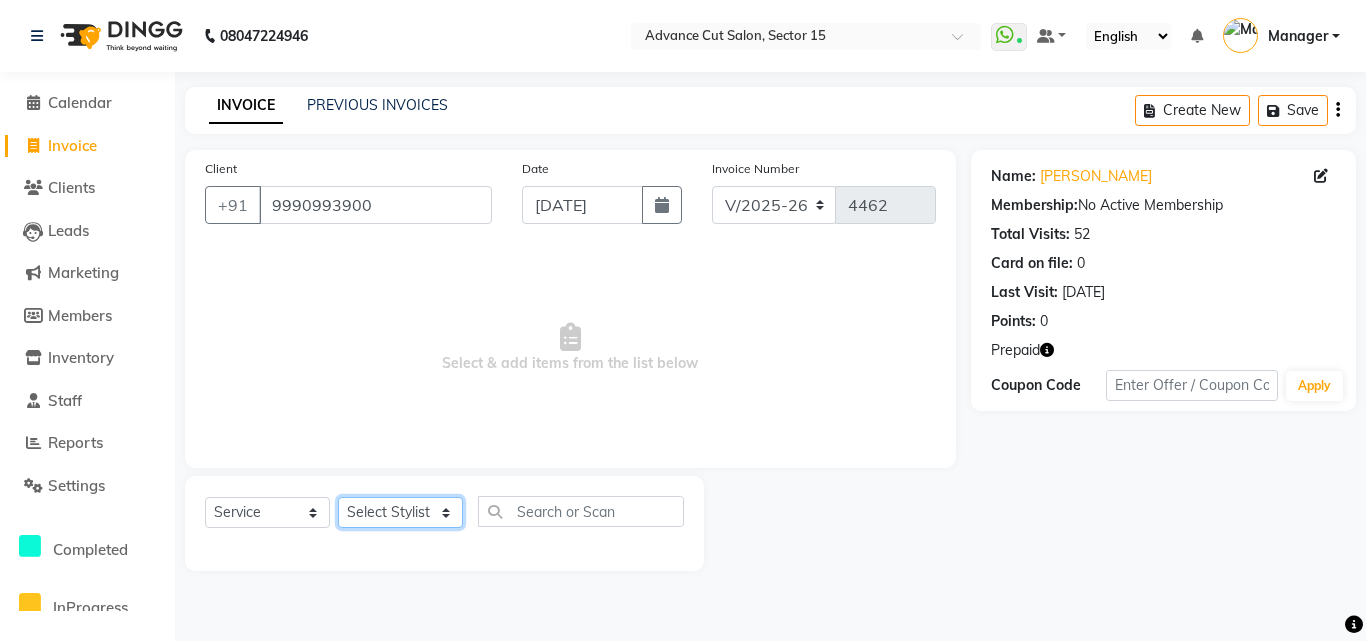 select on "46502" 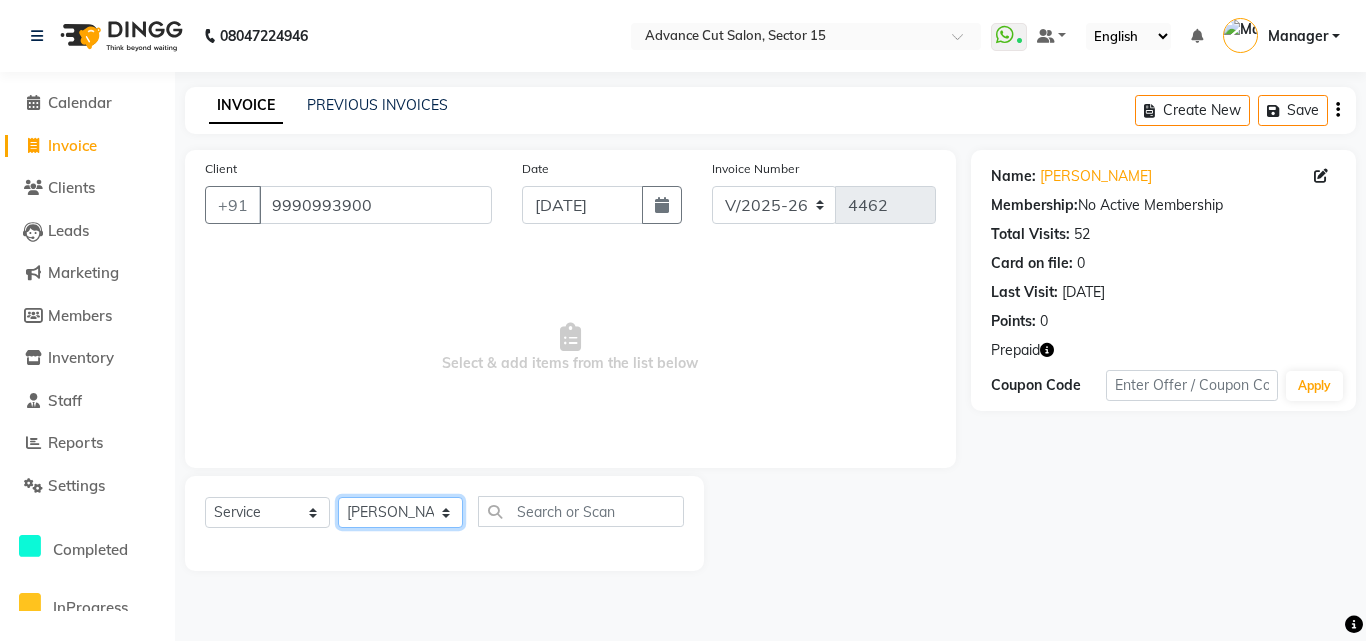 click on "Select Stylist Advance Cut  ASIF FARMAN HAIDER Iqbal KASHISH LUCKY Manager MANOJ NASEEM NASIR Nidhi Pooja  PRIYA RAEES RANI RASHID RIZWAN SACHIN SALMAN SANJAY Shahjad Shankar shuaib SONI" 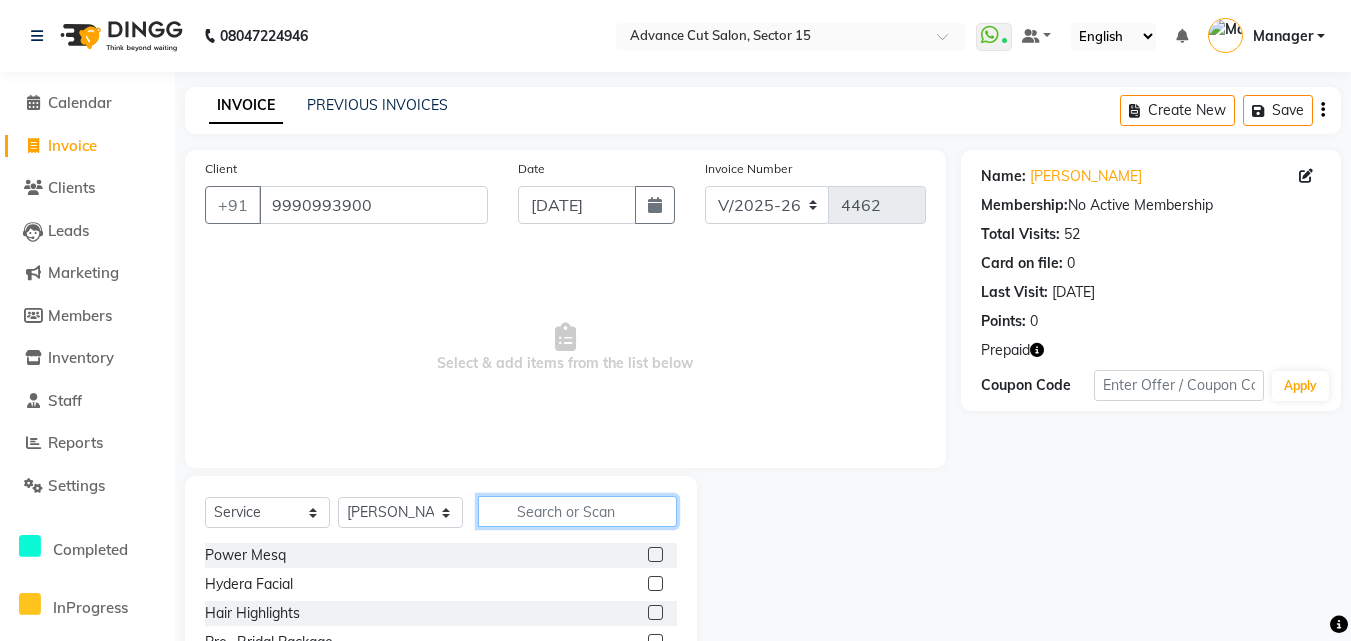 click 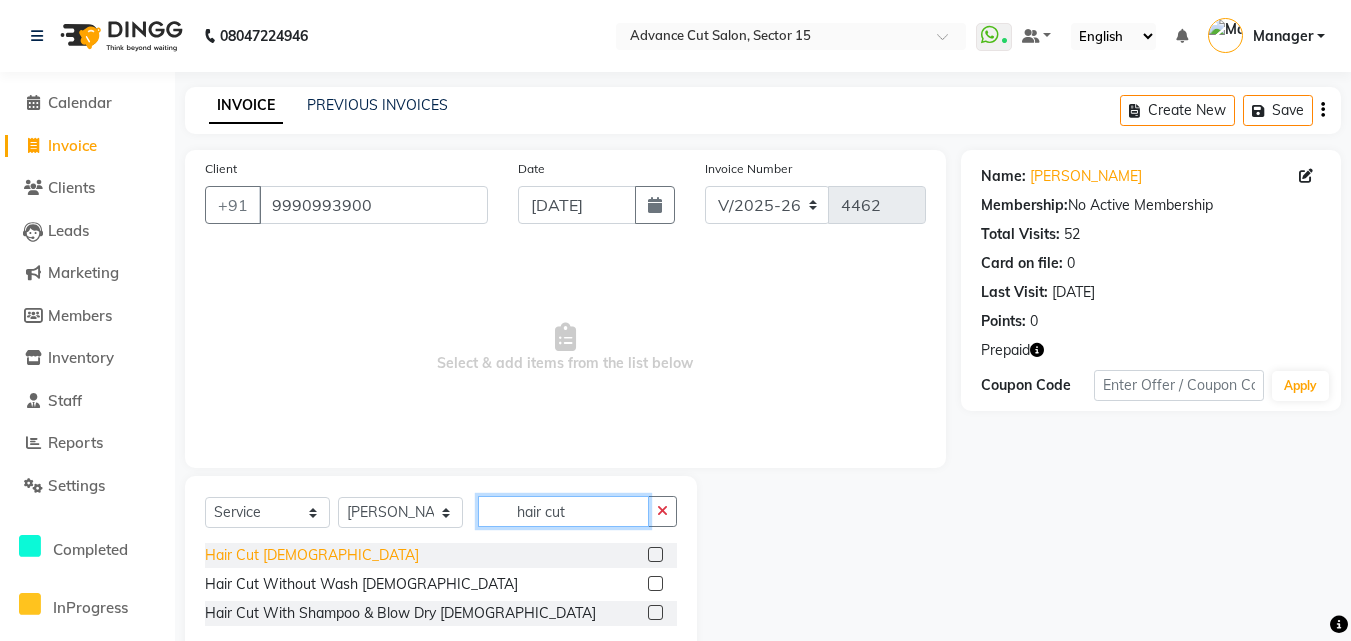 type on "hair cut" 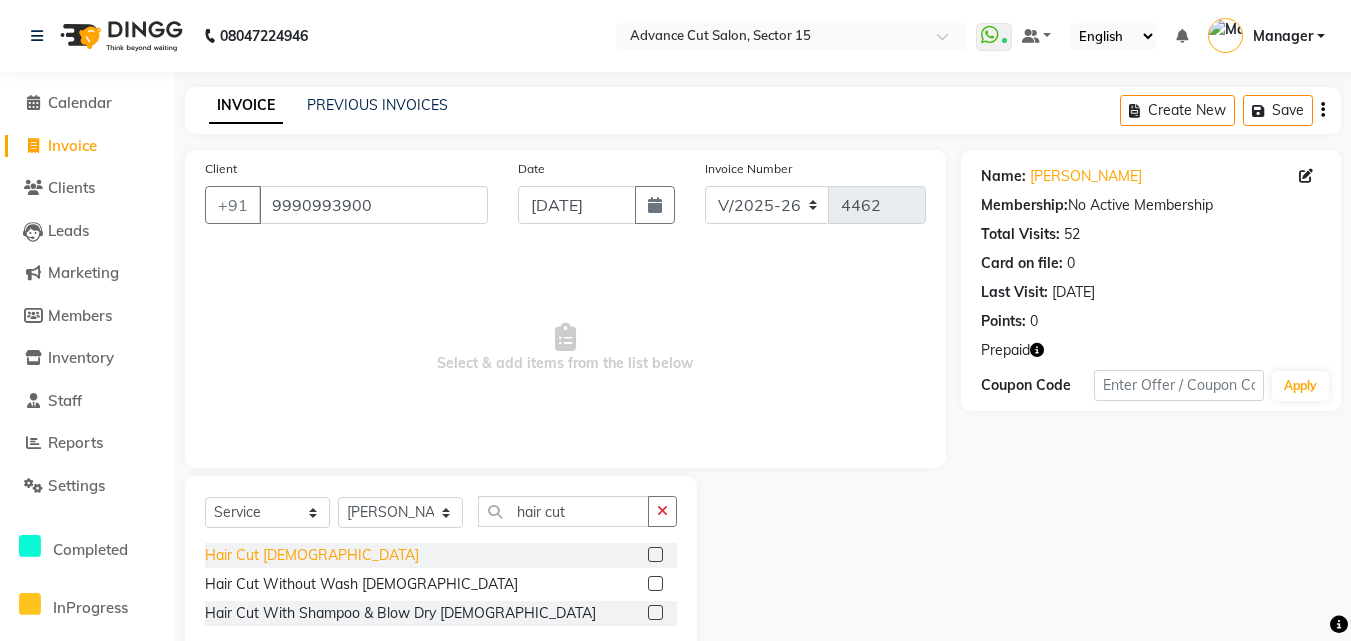 click on "Hair Cut  Male" 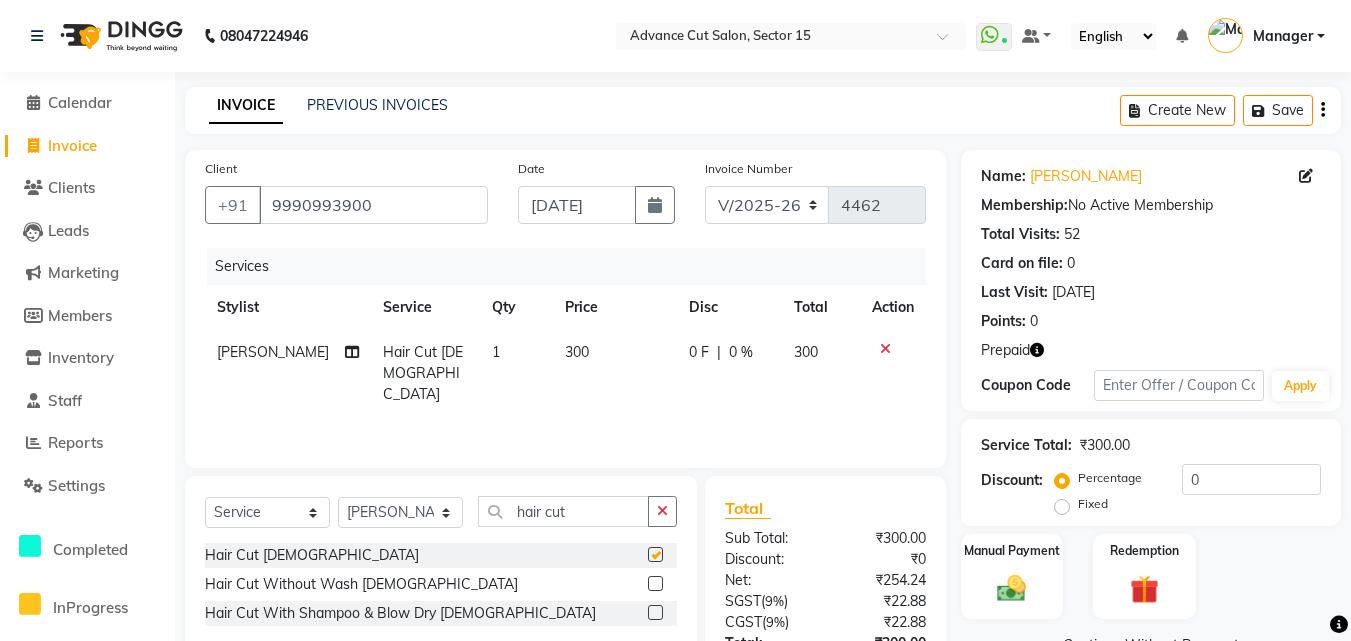 checkbox on "false" 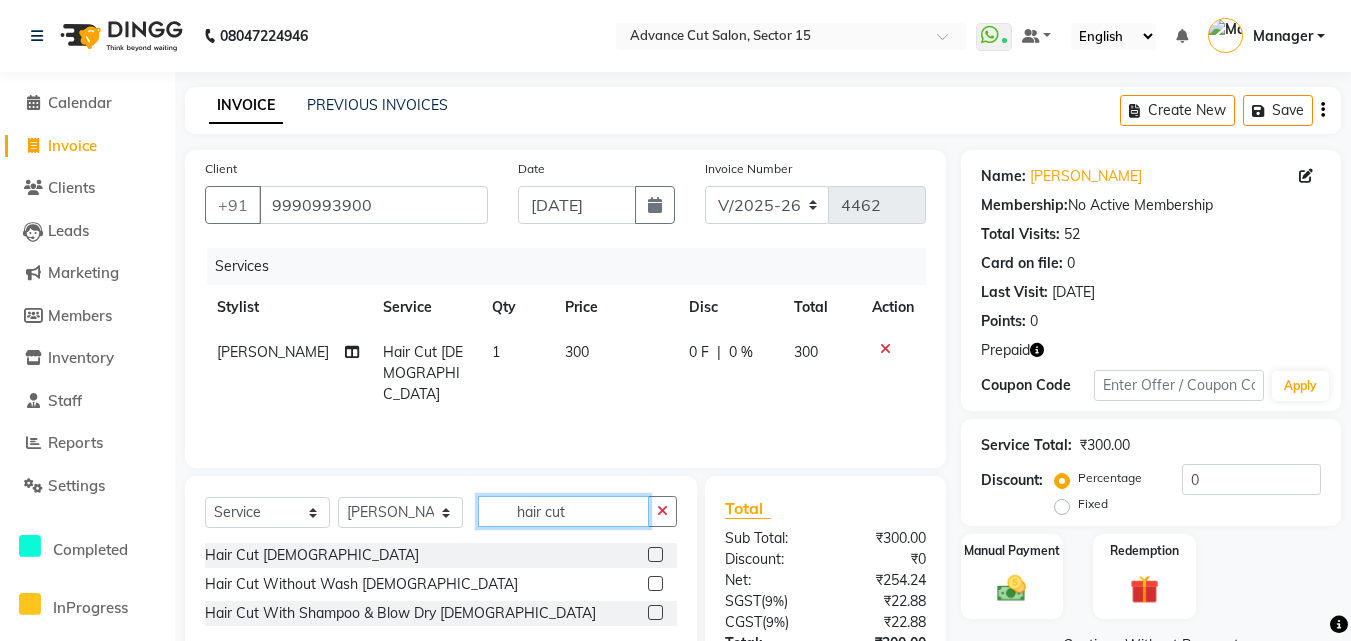 click on "hair cut" 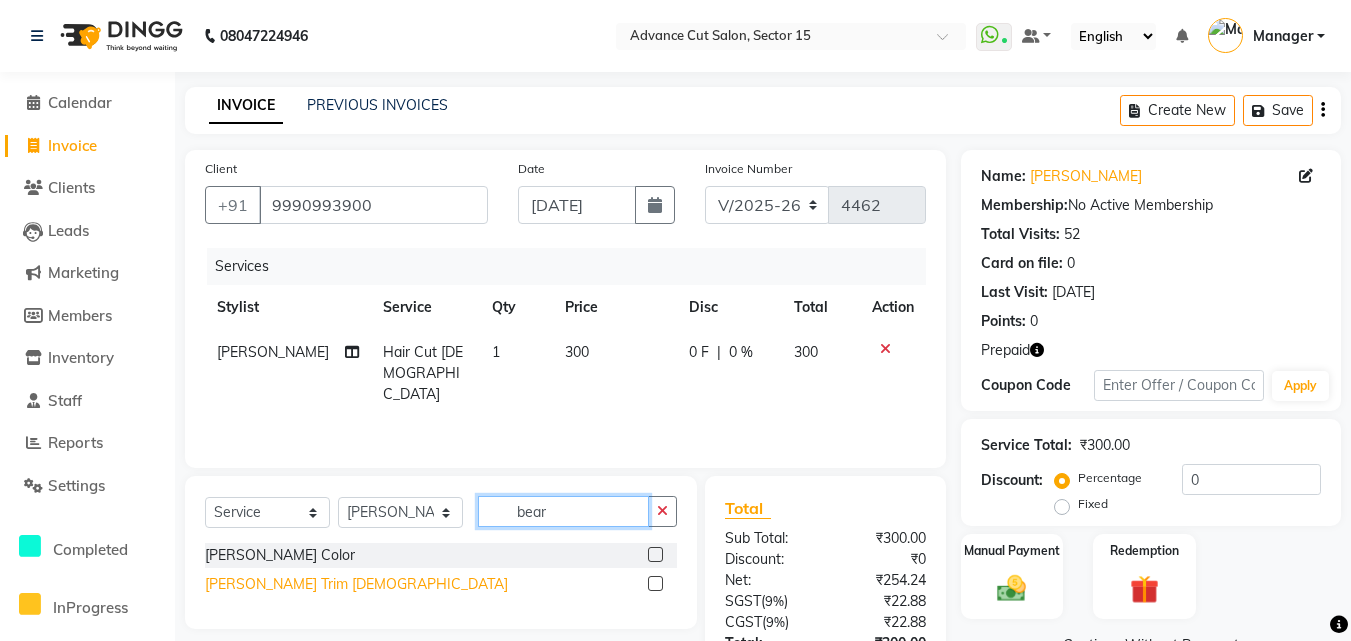 type on "bear" 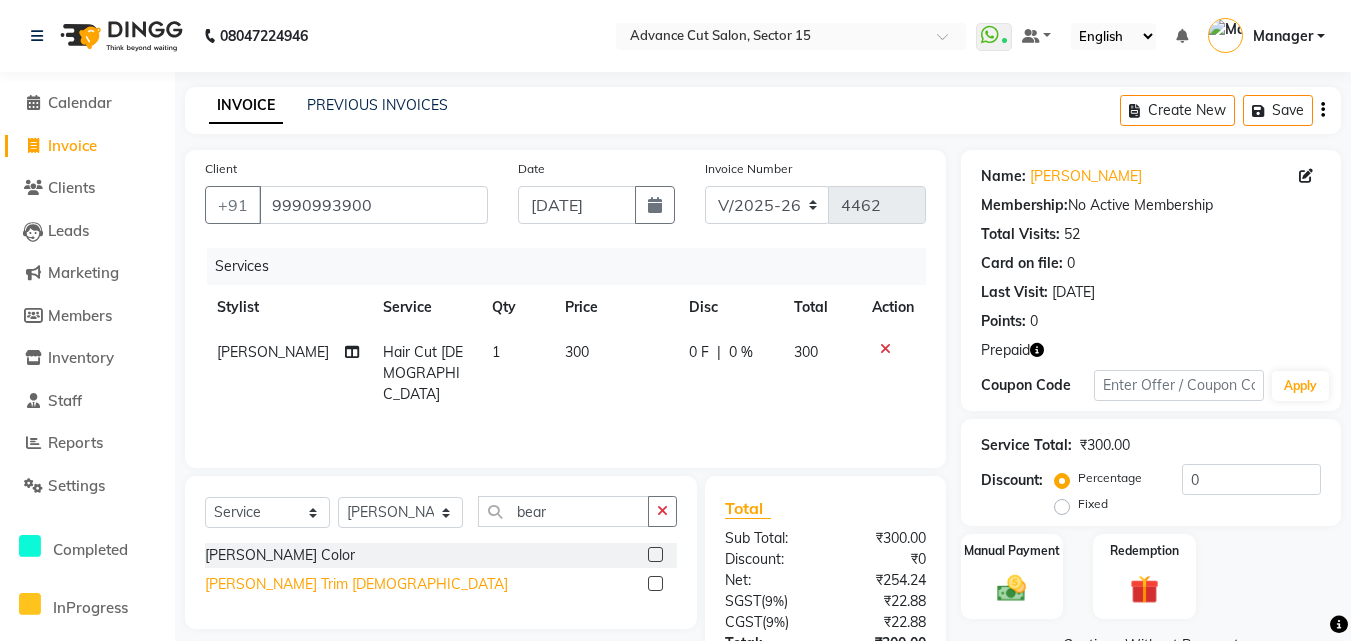 click on "Beard Trim Male" 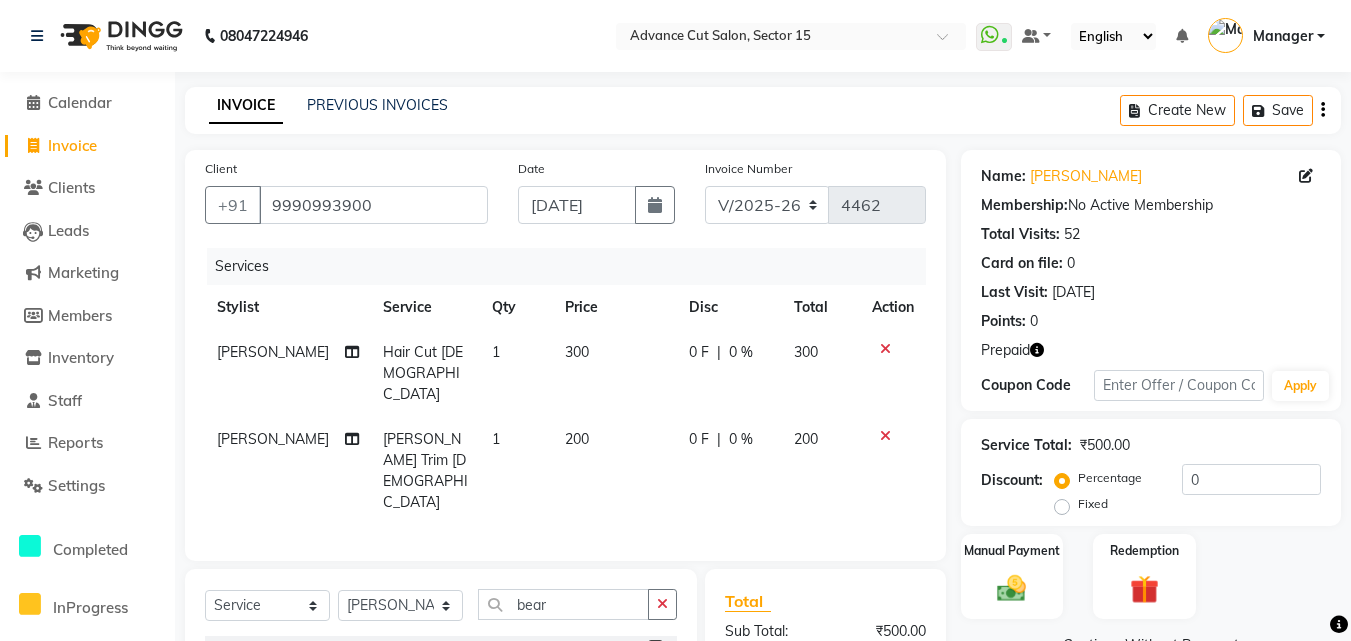 checkbox on "false" 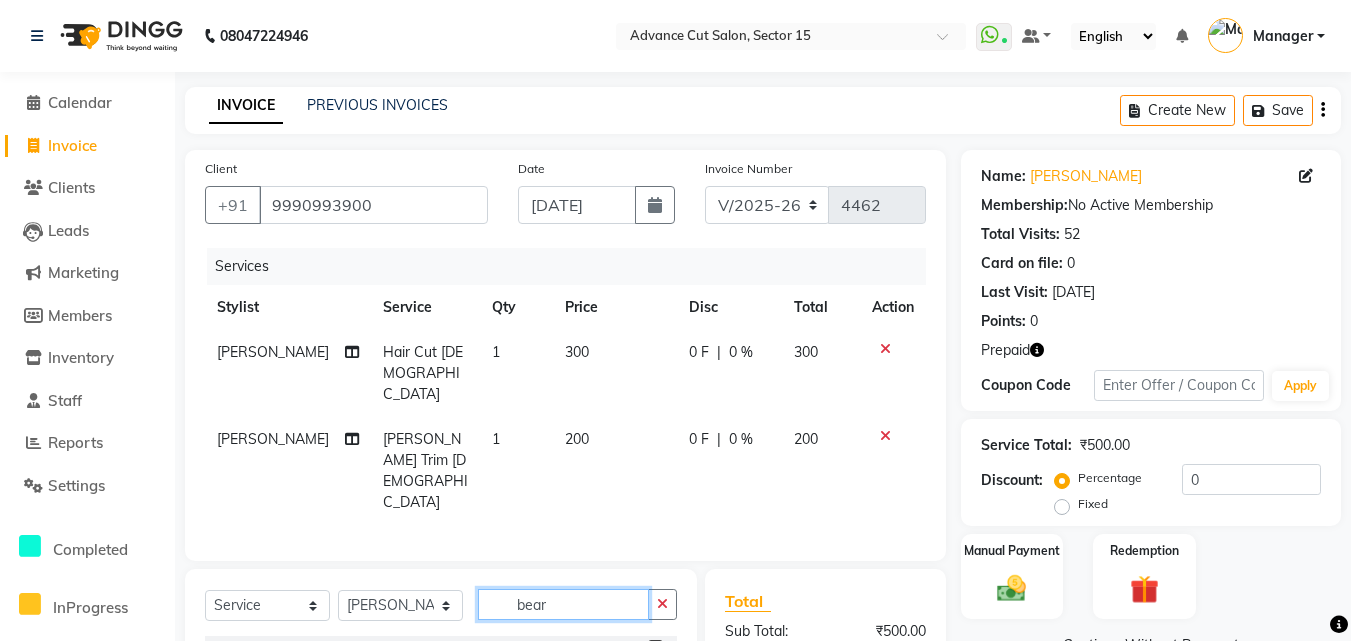click on "bear" 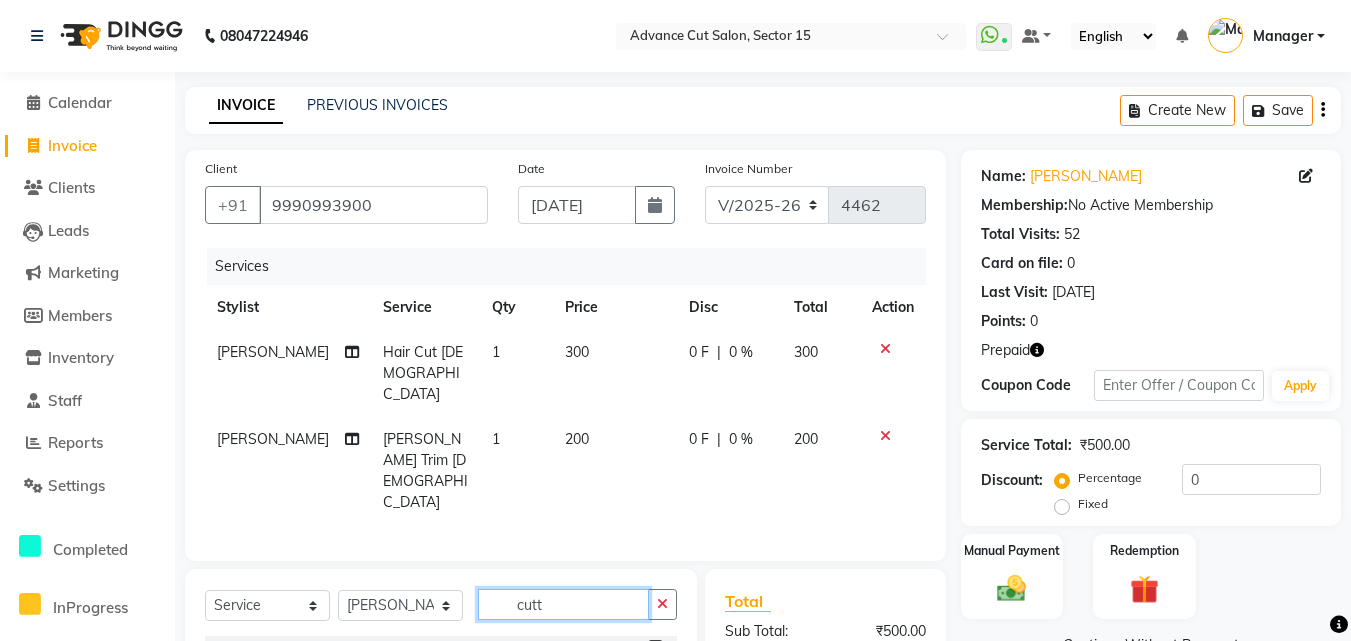 type on "cutt" 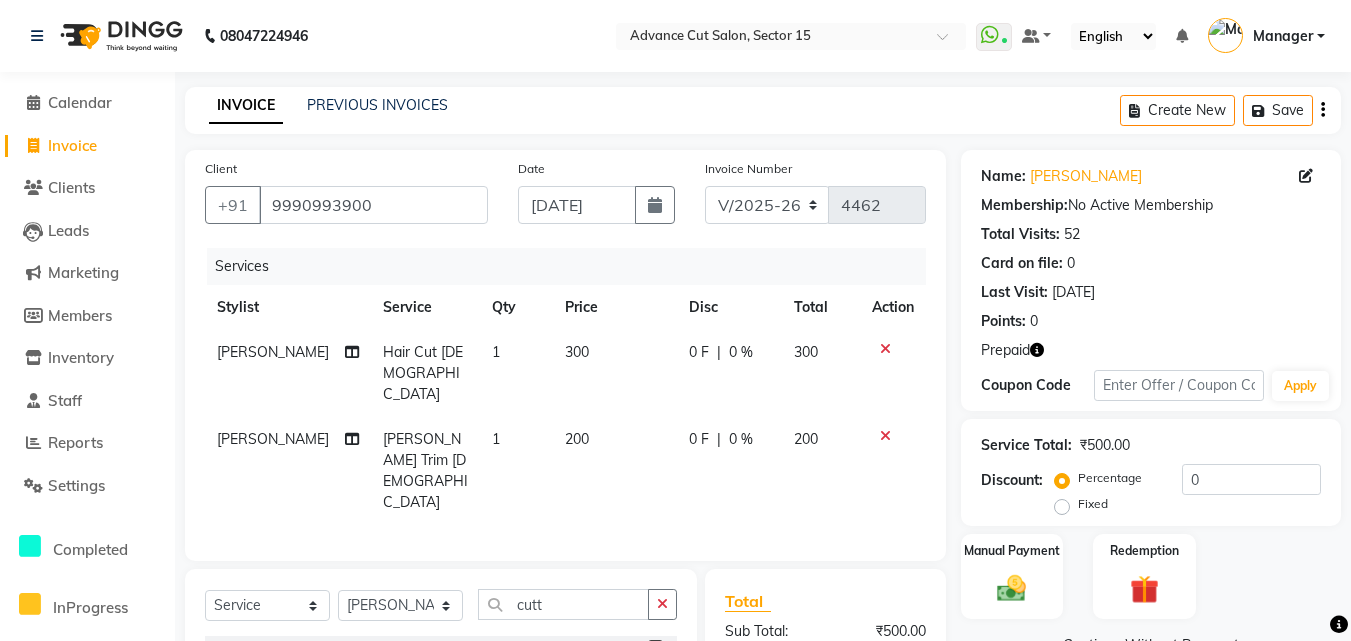 click on "Cutting, Filling" 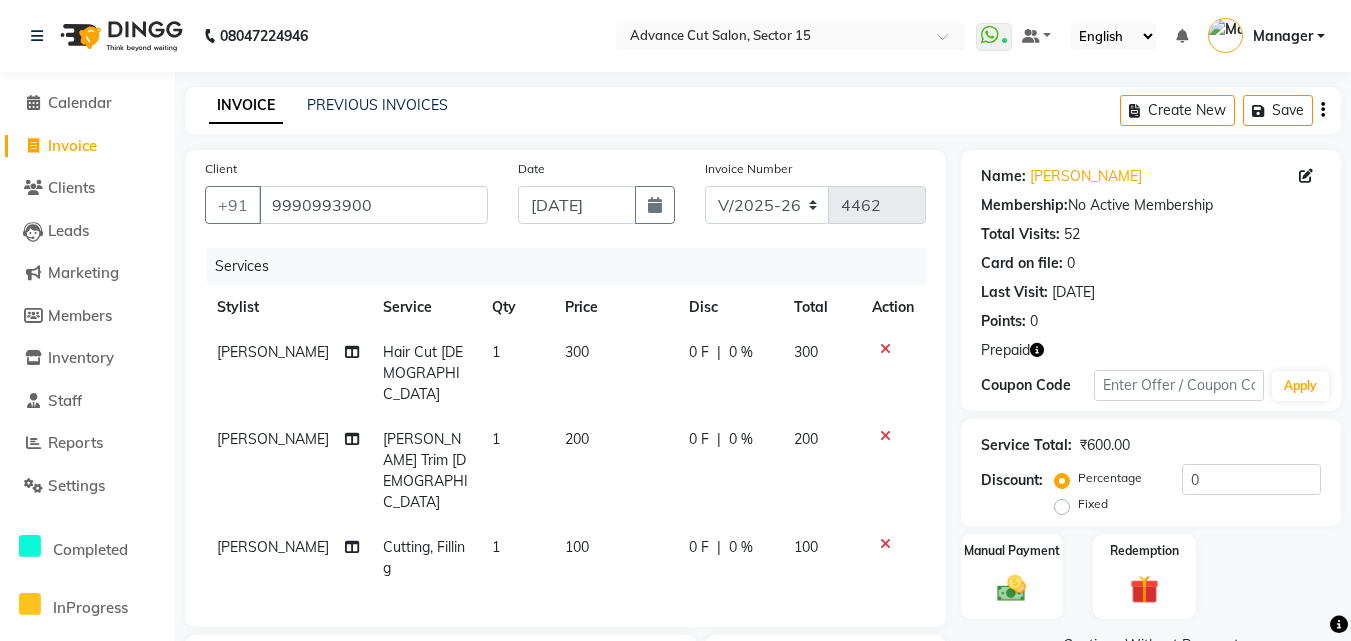 checkbox on "false" 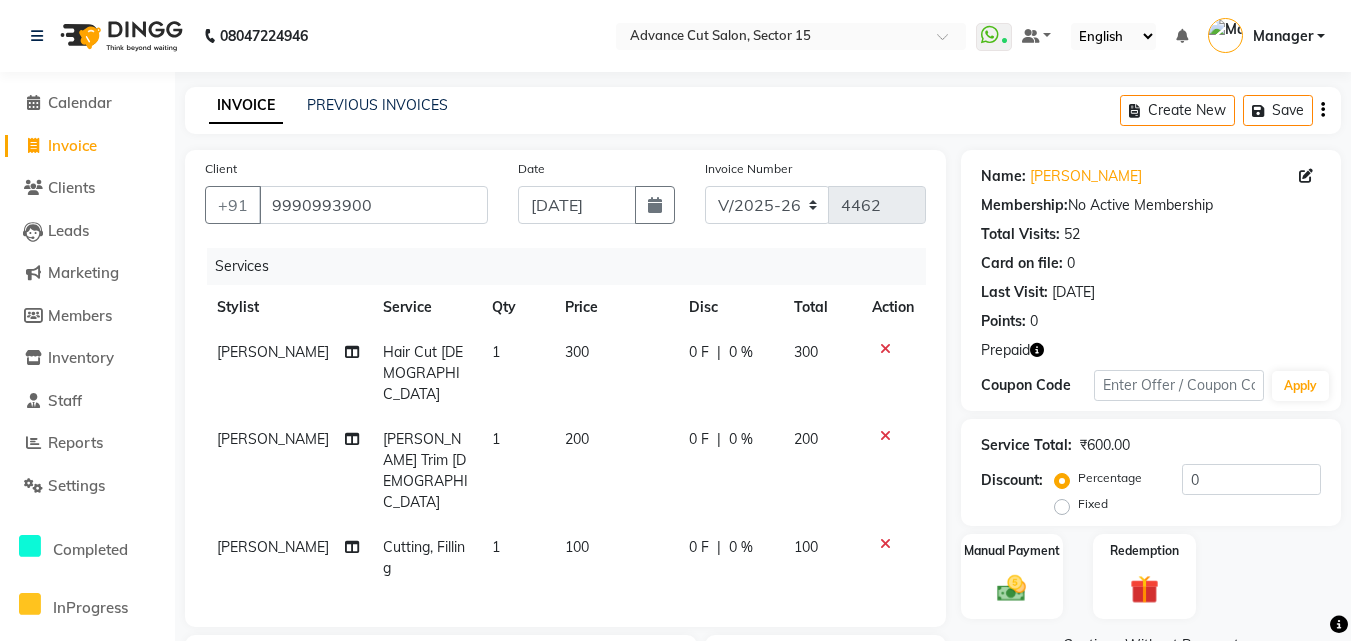 scroll, scrollTop: 249, scrollLeft: 0, axis: vertical 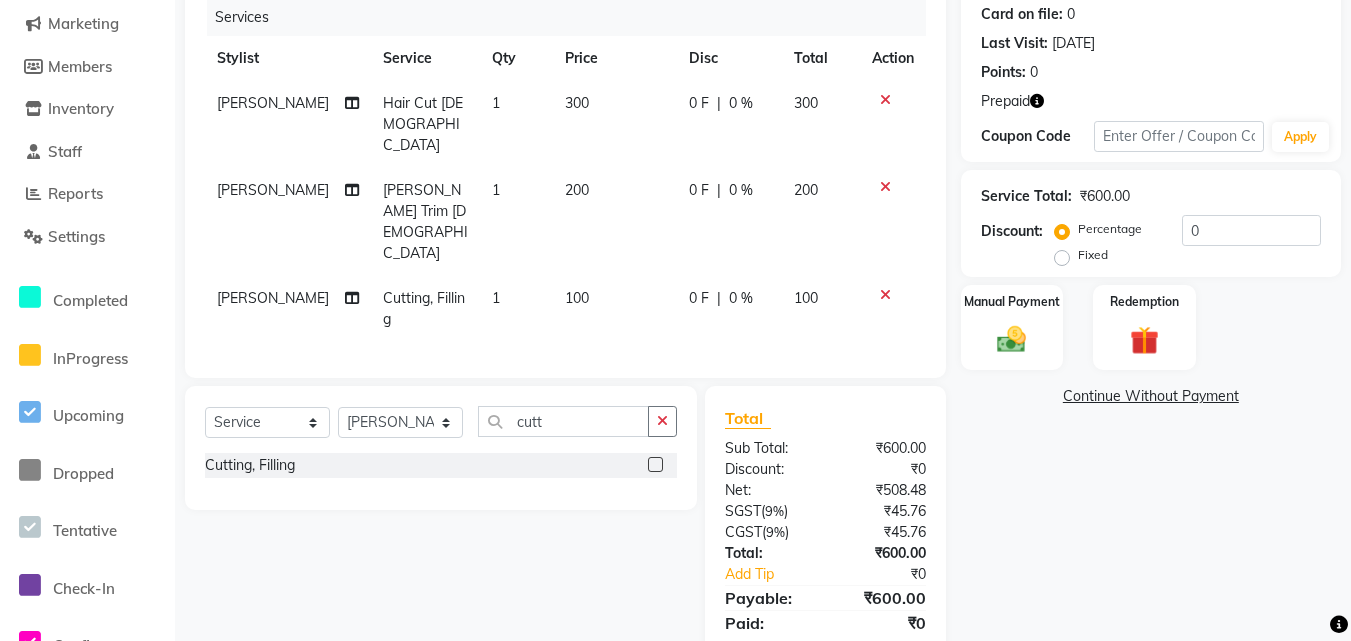click 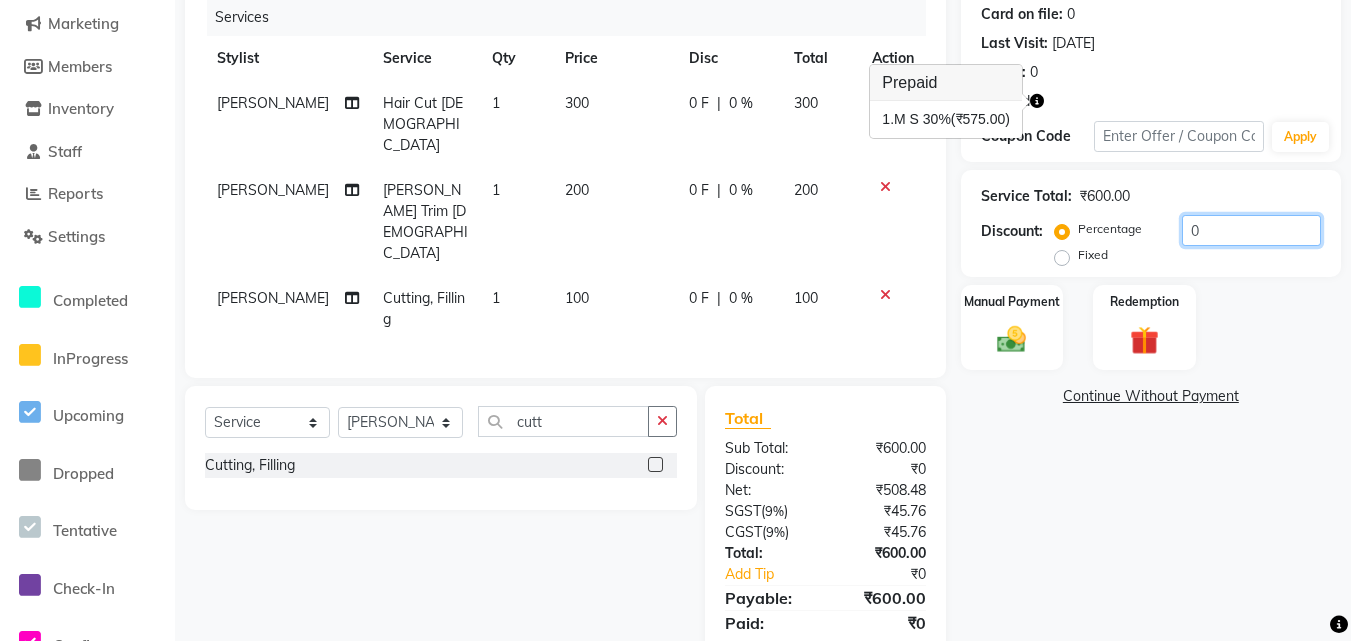 click on "0" 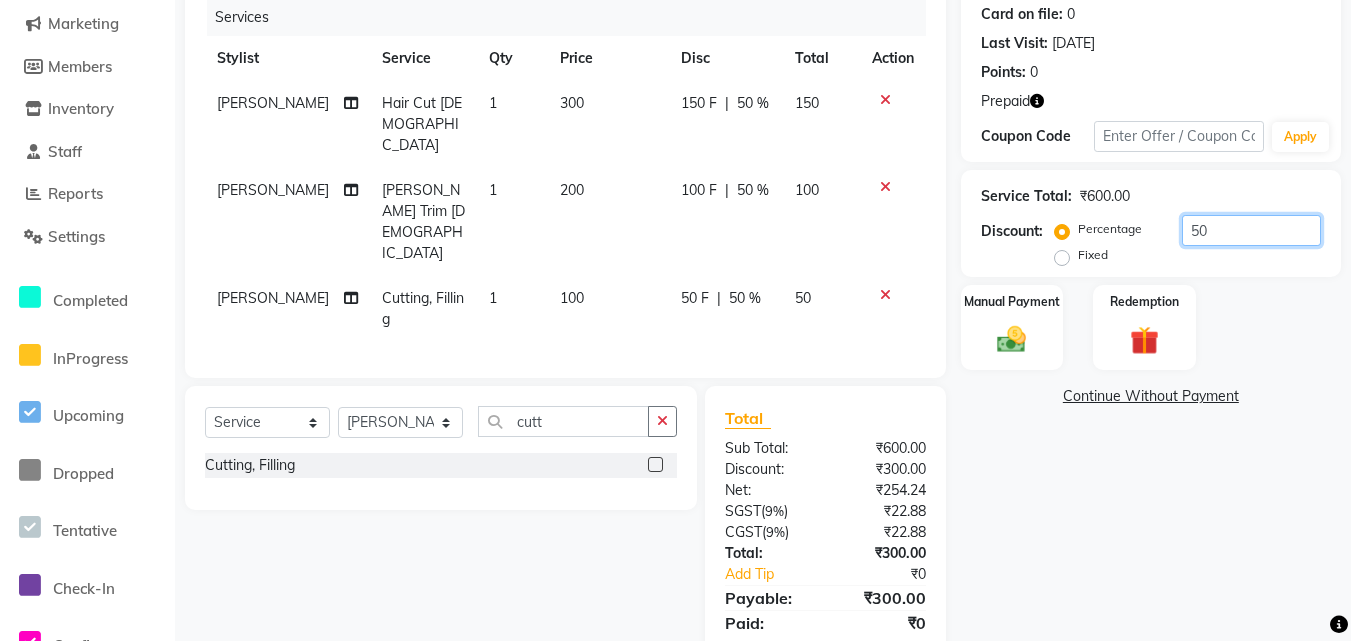scroll, scrollTop: 270, scrollLeft: 0, axis: vertical 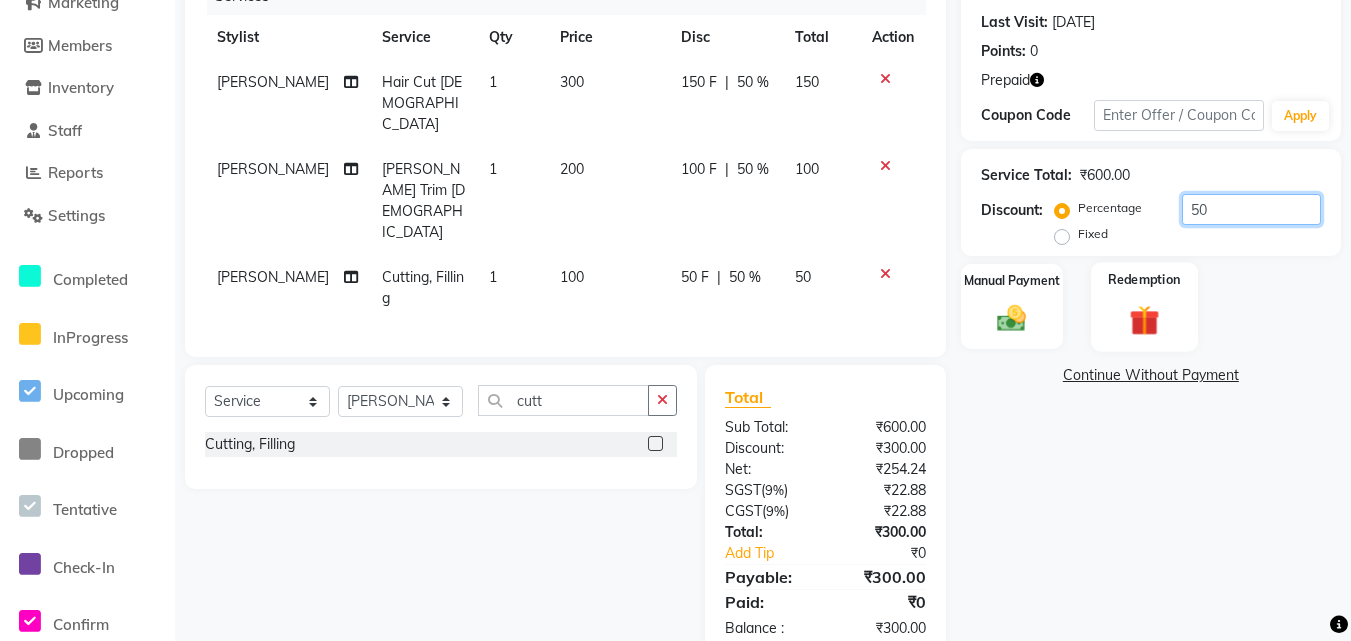 type on "50" 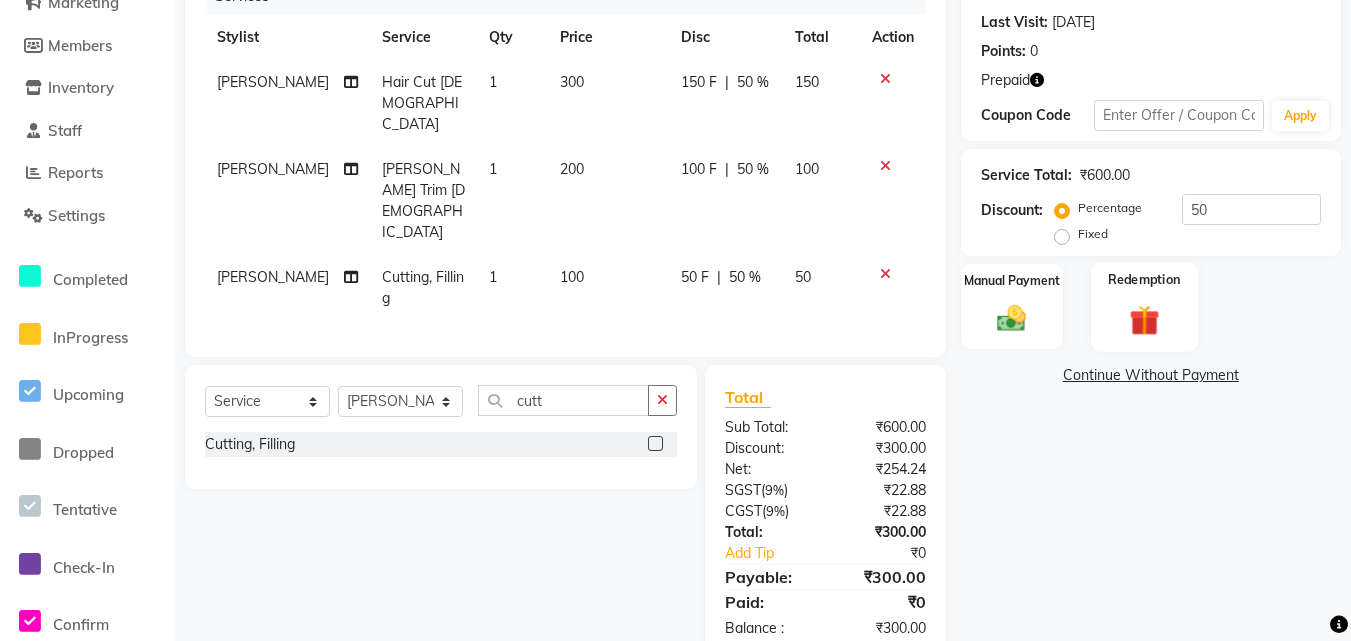 click 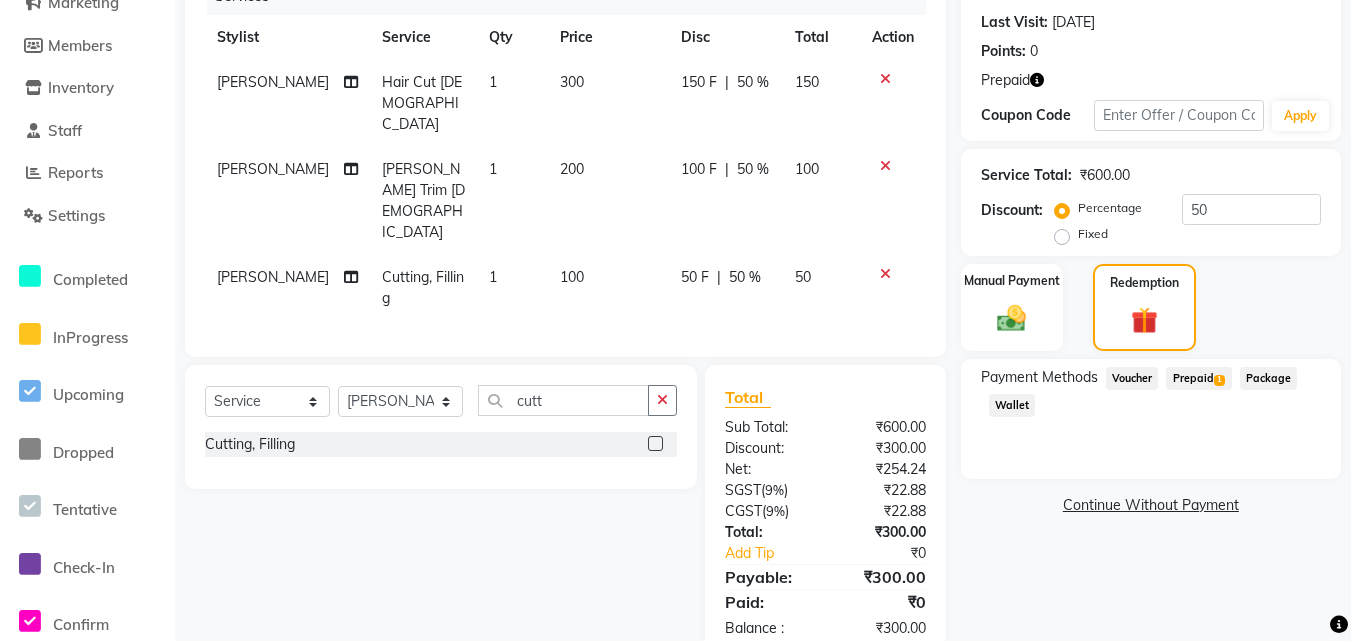 click on "1" 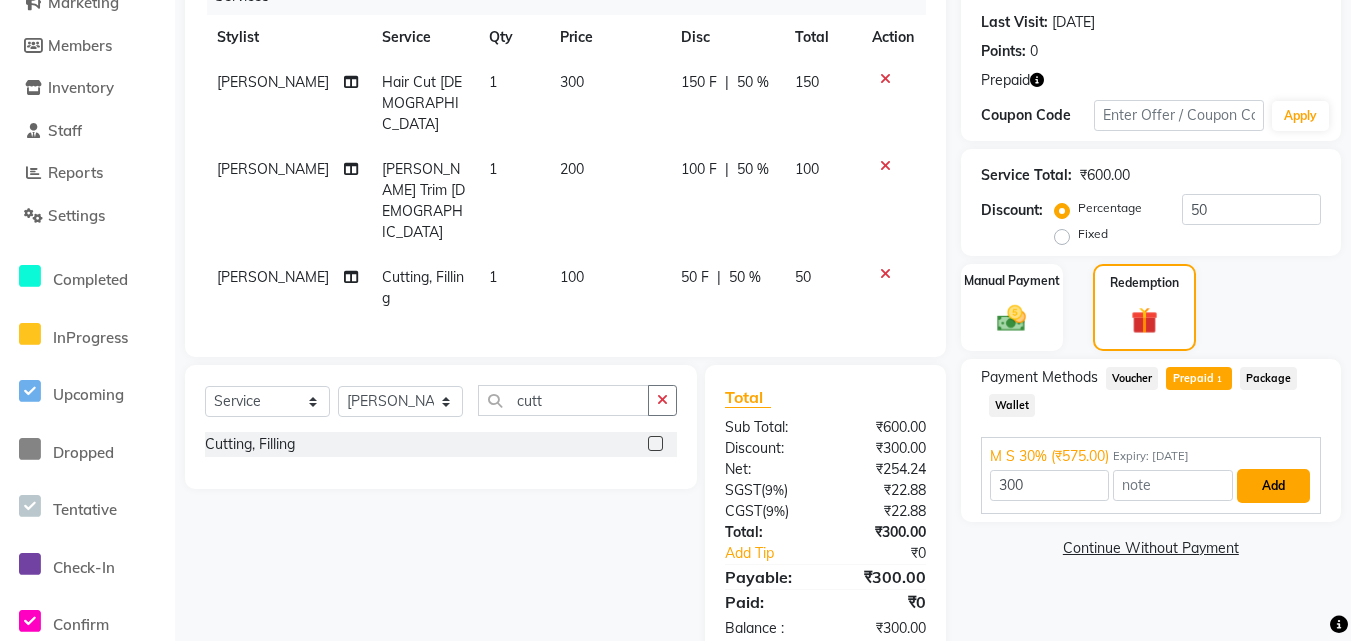 click on "Add" at bounding box center (1273, 486) 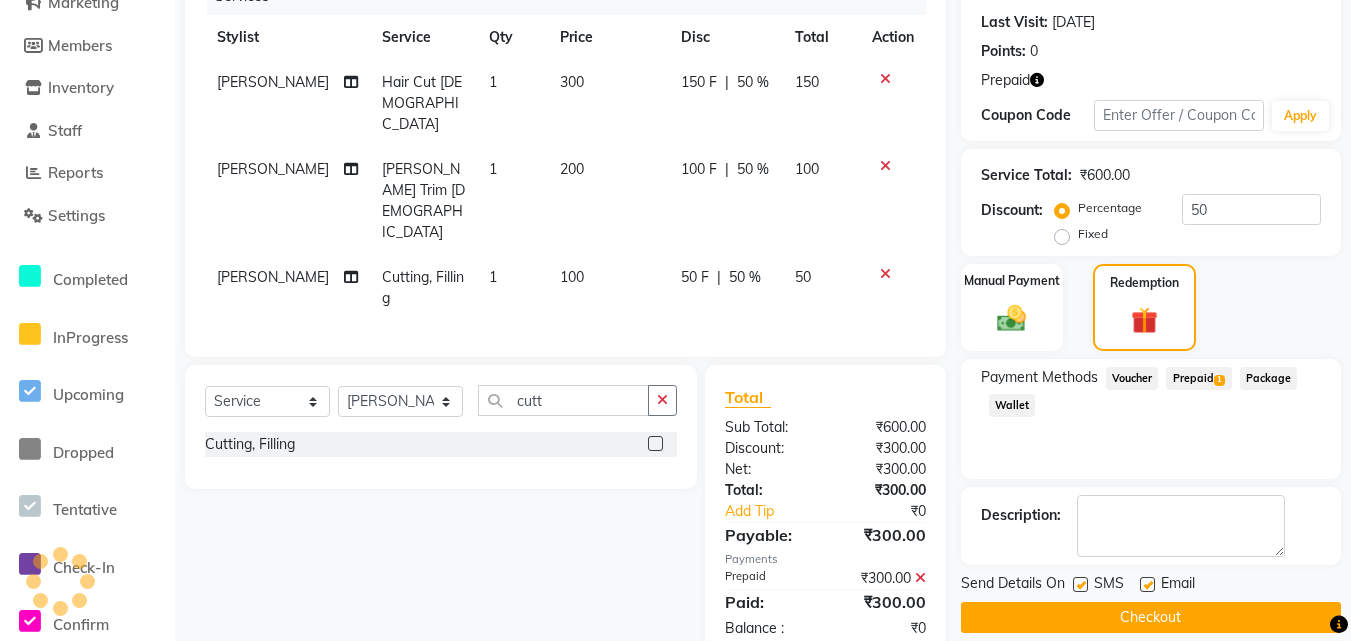 scroll, scrollTop: 292, scrollLeft: 0, axis: vertical 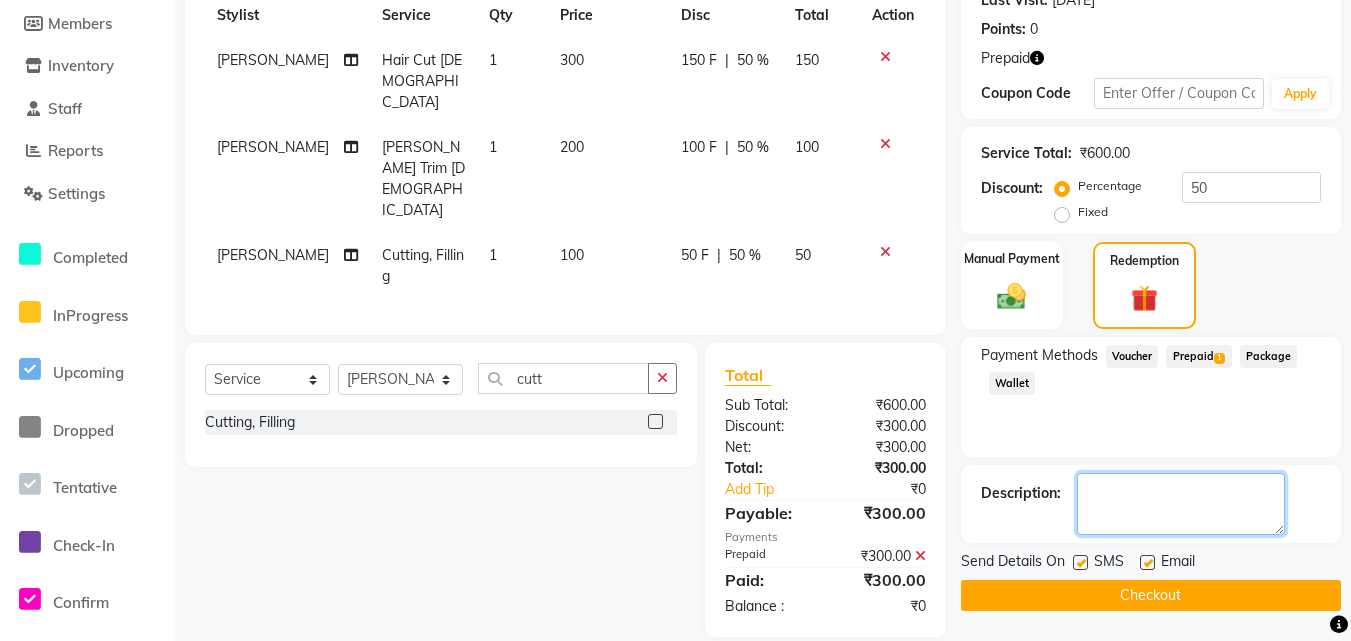click 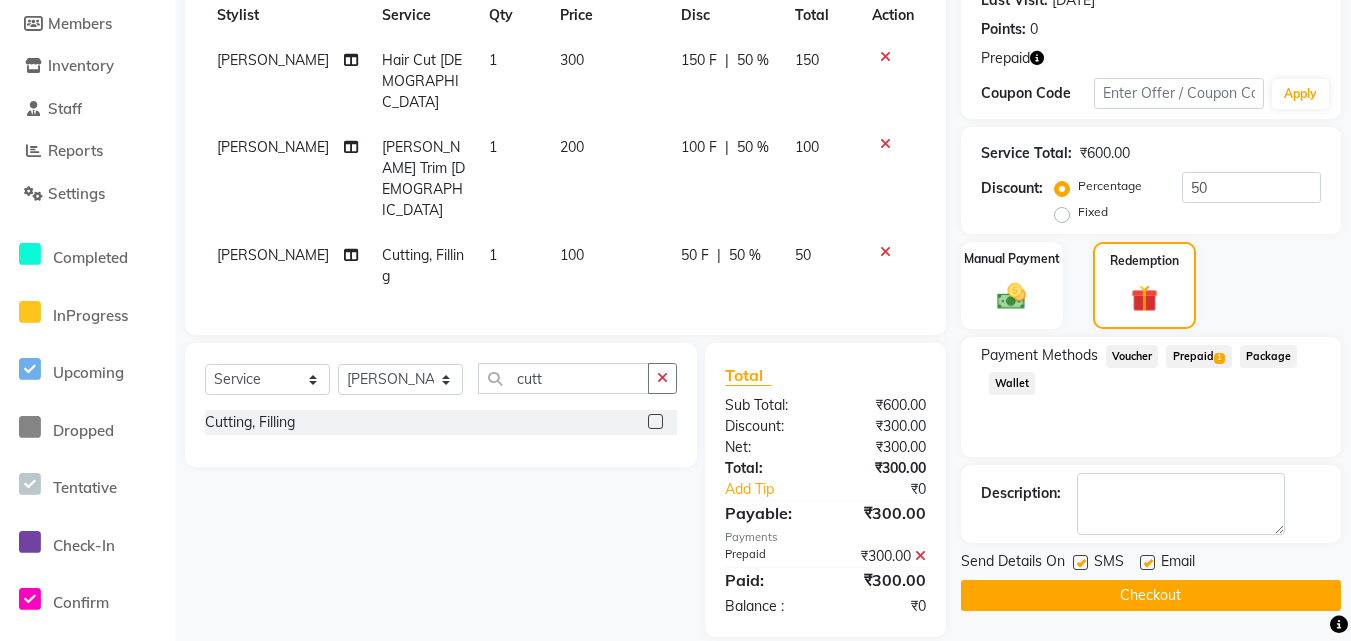 click 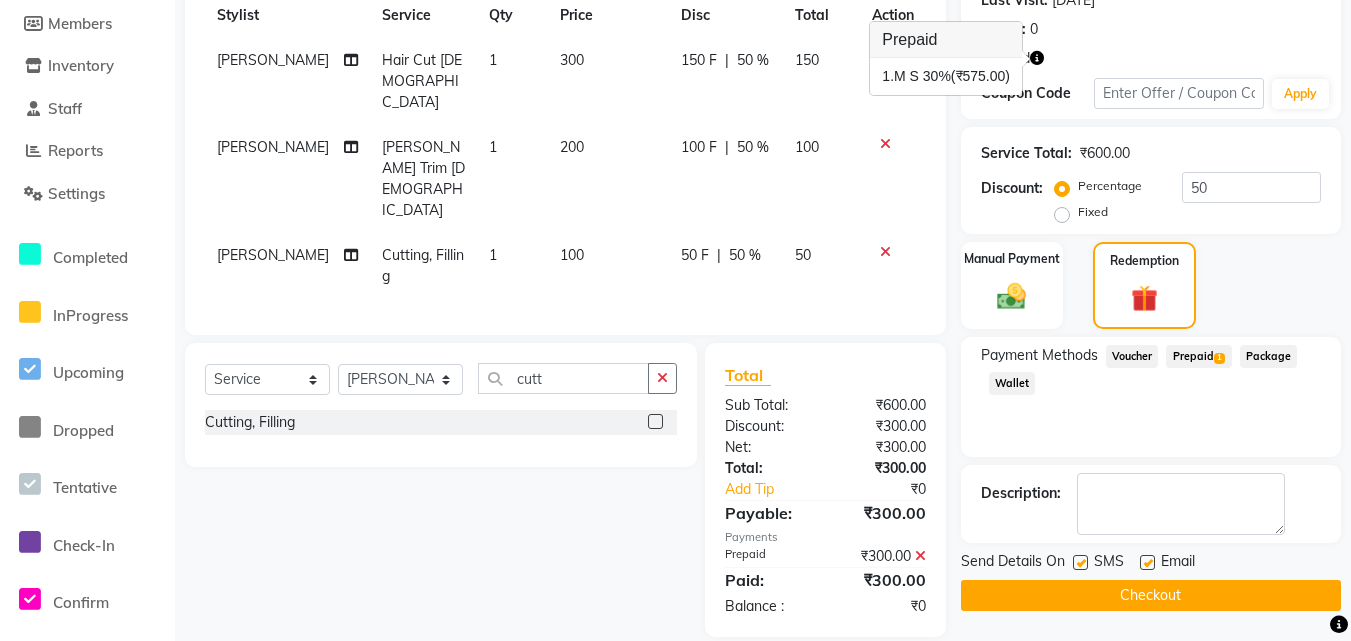 click on "Checkout" 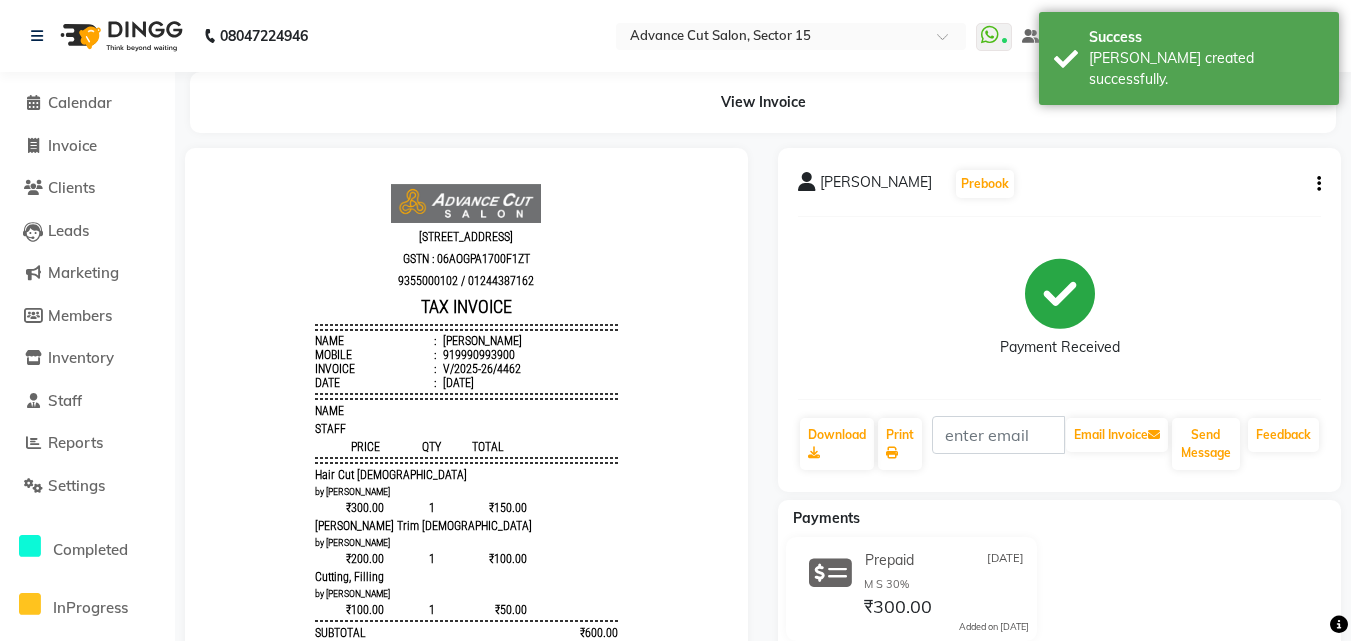 scroll, scrollTop: 0, scrollLeft: 0, axis: both 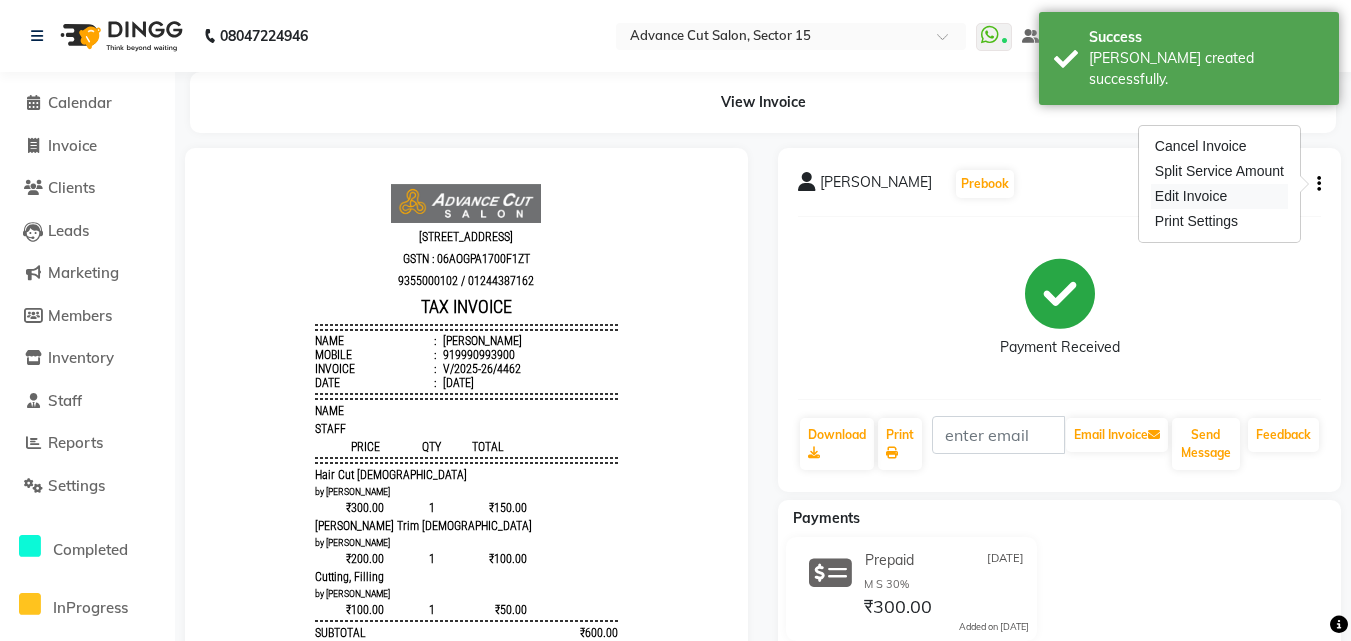 click on "Edit Invoice" at bounding box center (1219, 196) 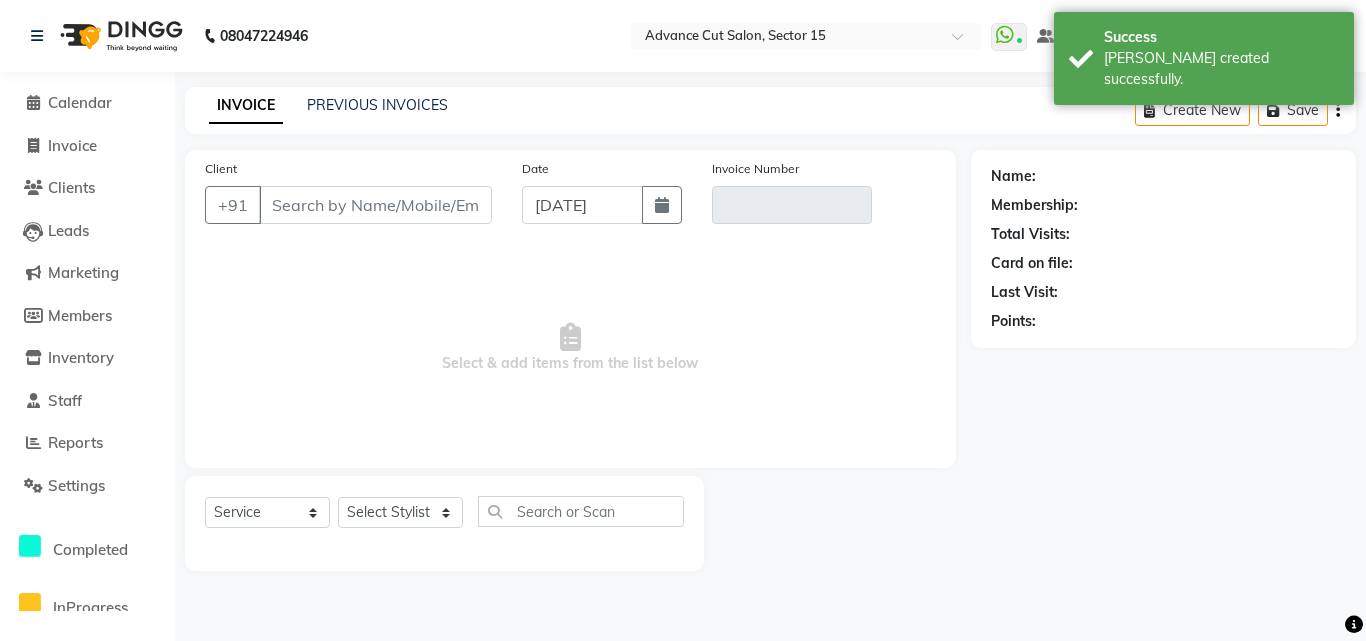 type on "9990993900" 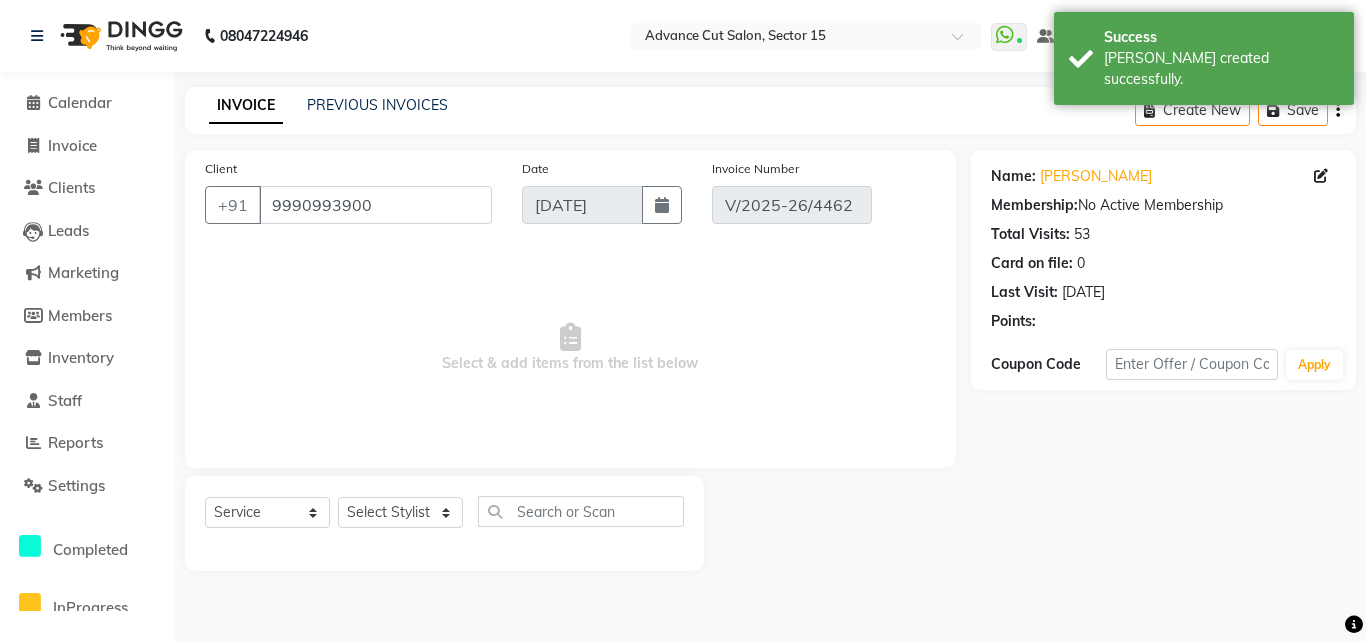 select on "select" 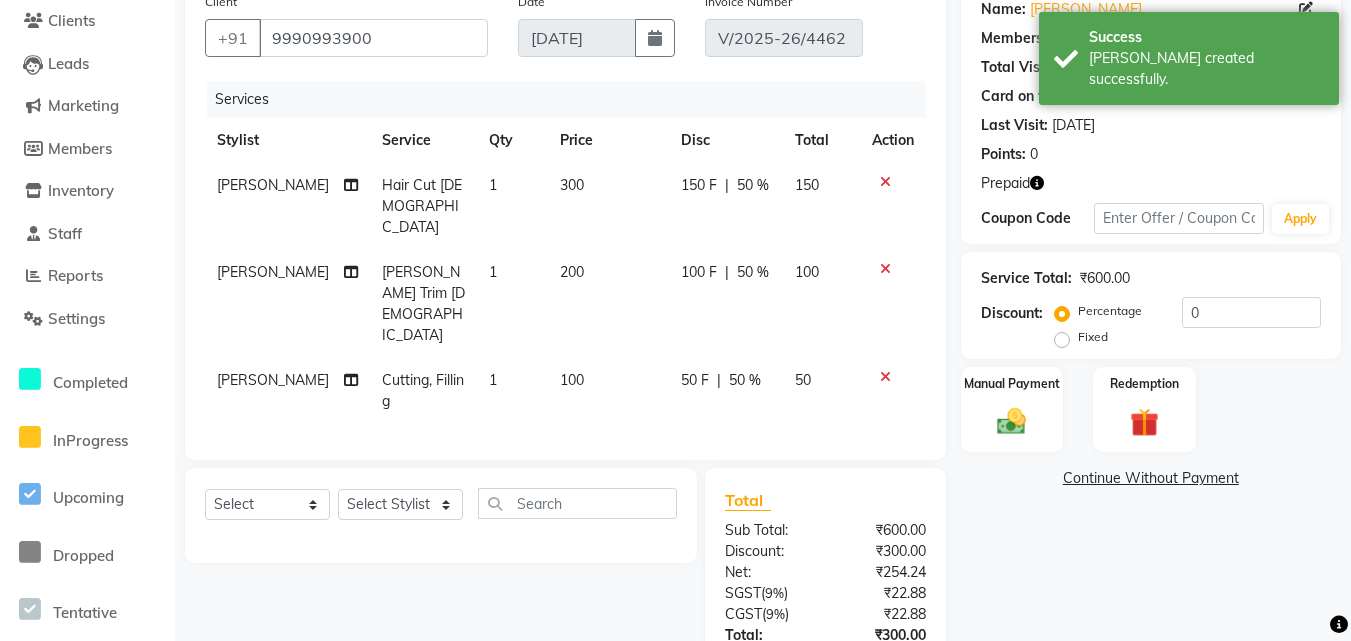 scroll, scrollTop: 270, scrollLeft: 0, axis: vertical 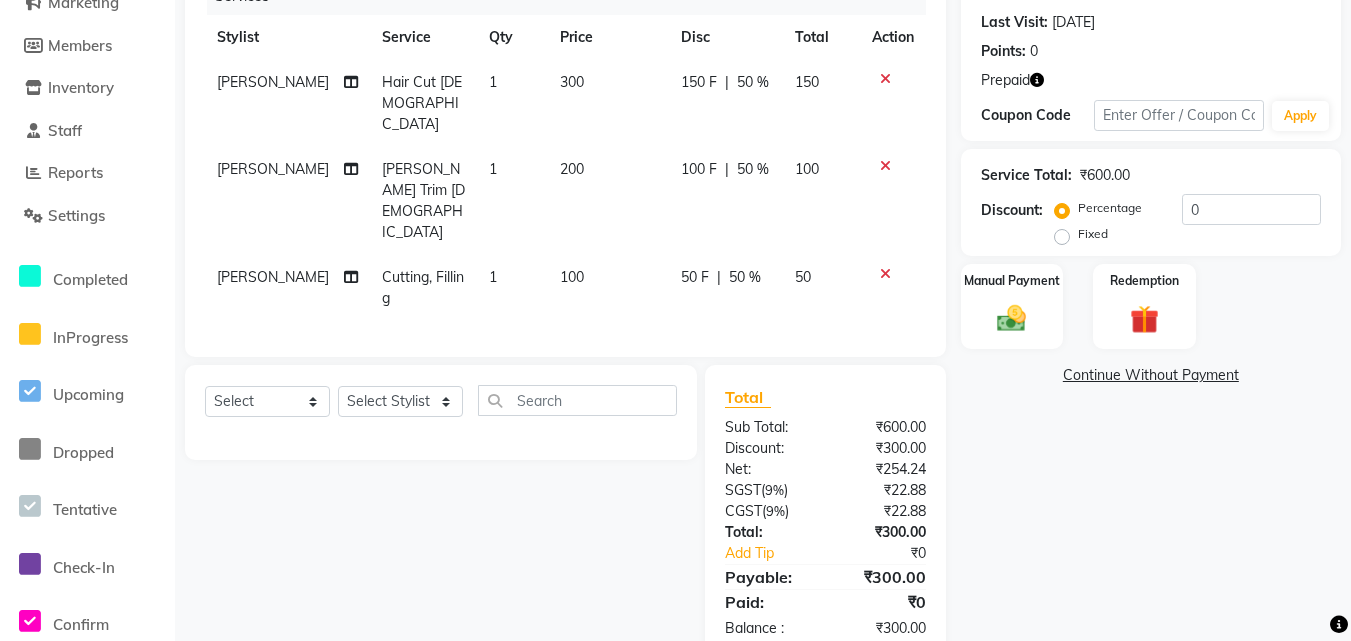 click on "SALMAN" 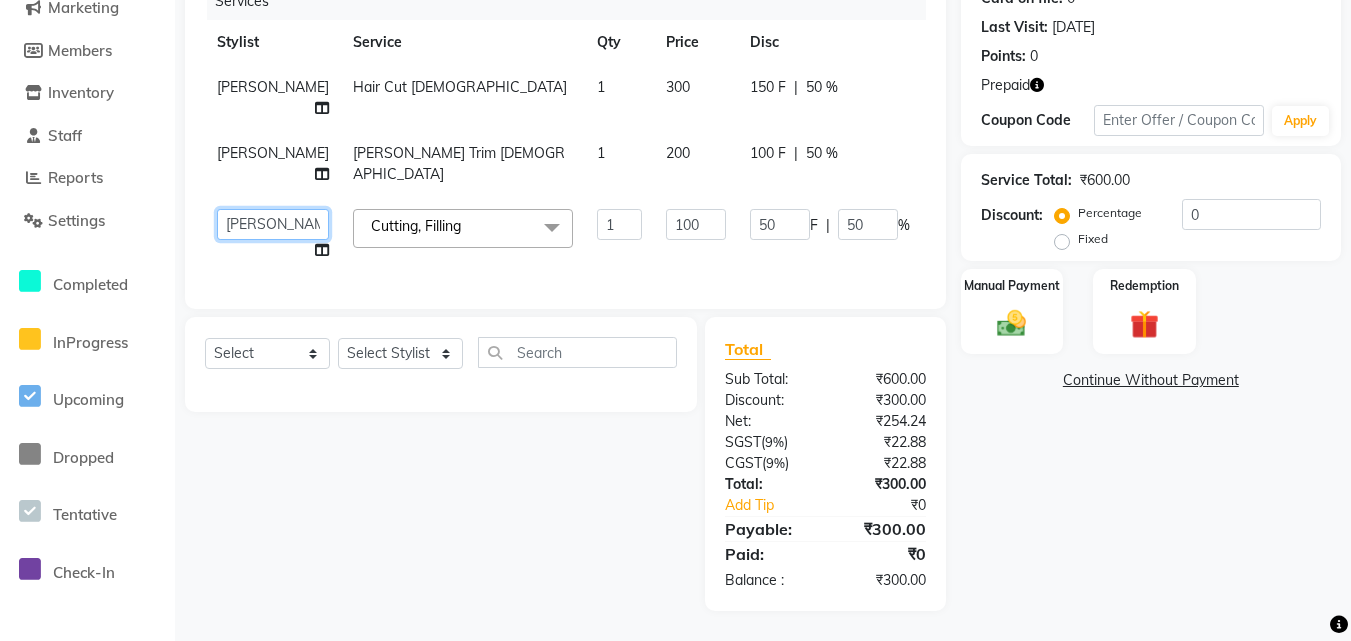 click on "Advance Cut    ASIF   FARMAN   HAIDER   Iqbal   KASHISH   LUCKY   Manager   MANOJ   NASEEM   NASIR   Nidhi   Pooja    PRIYA   RAEES   RANI   RASHID   RIZWAN   SACHIN   SALMAN   SANJAY   Shahjad   Shankar   shuaib   SONI" 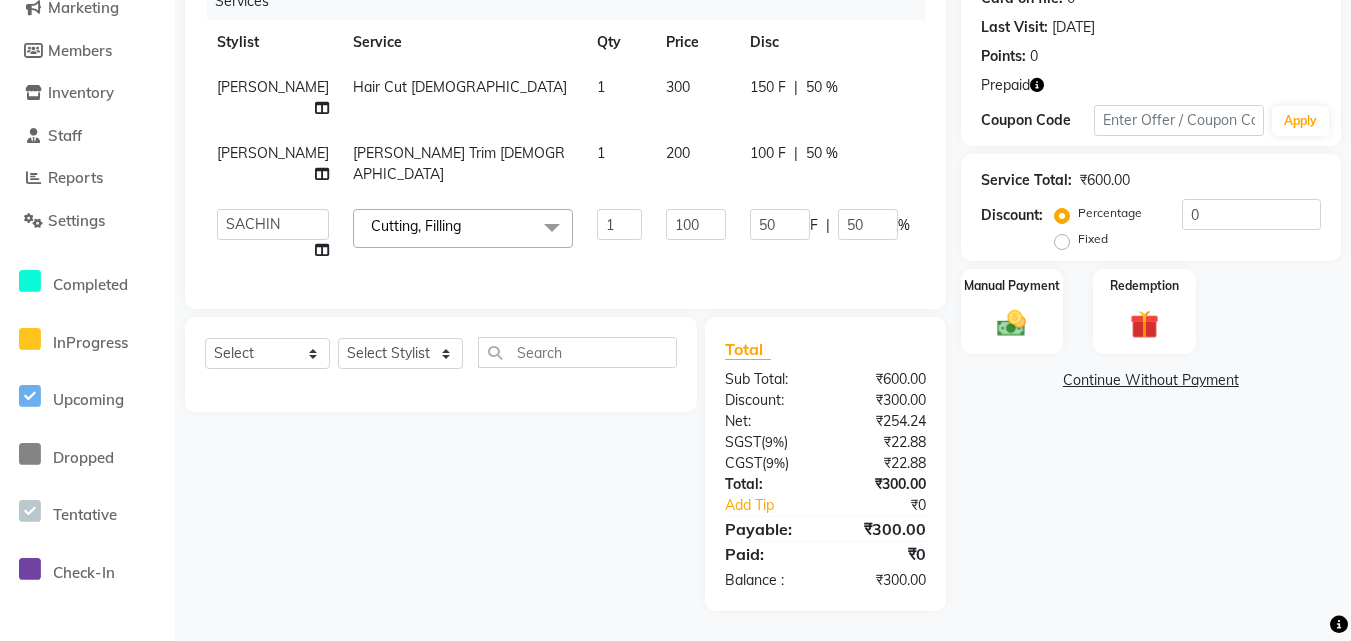 select on "46515" 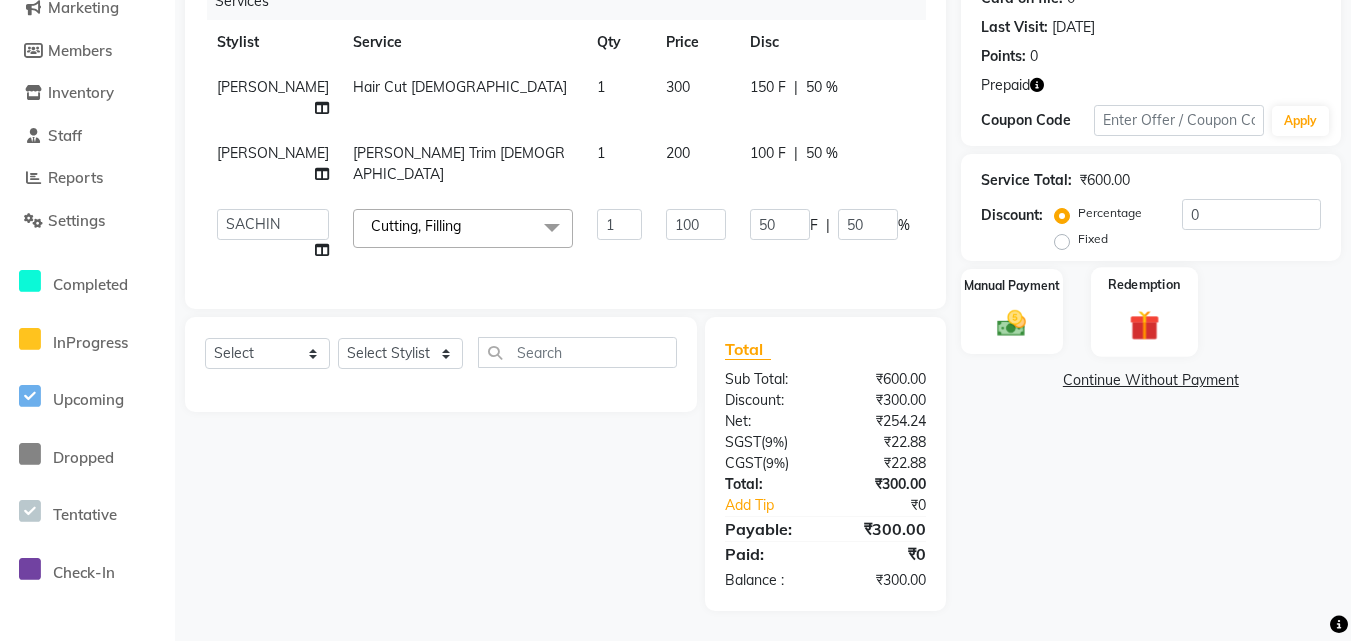 click 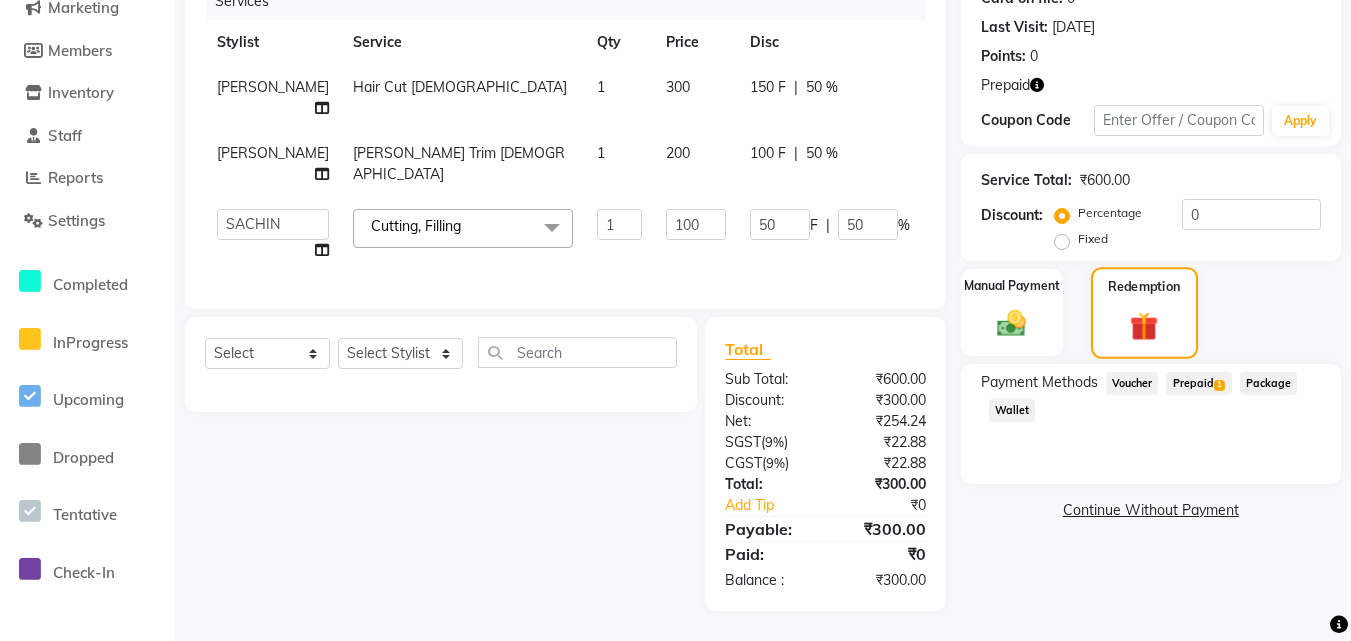 click 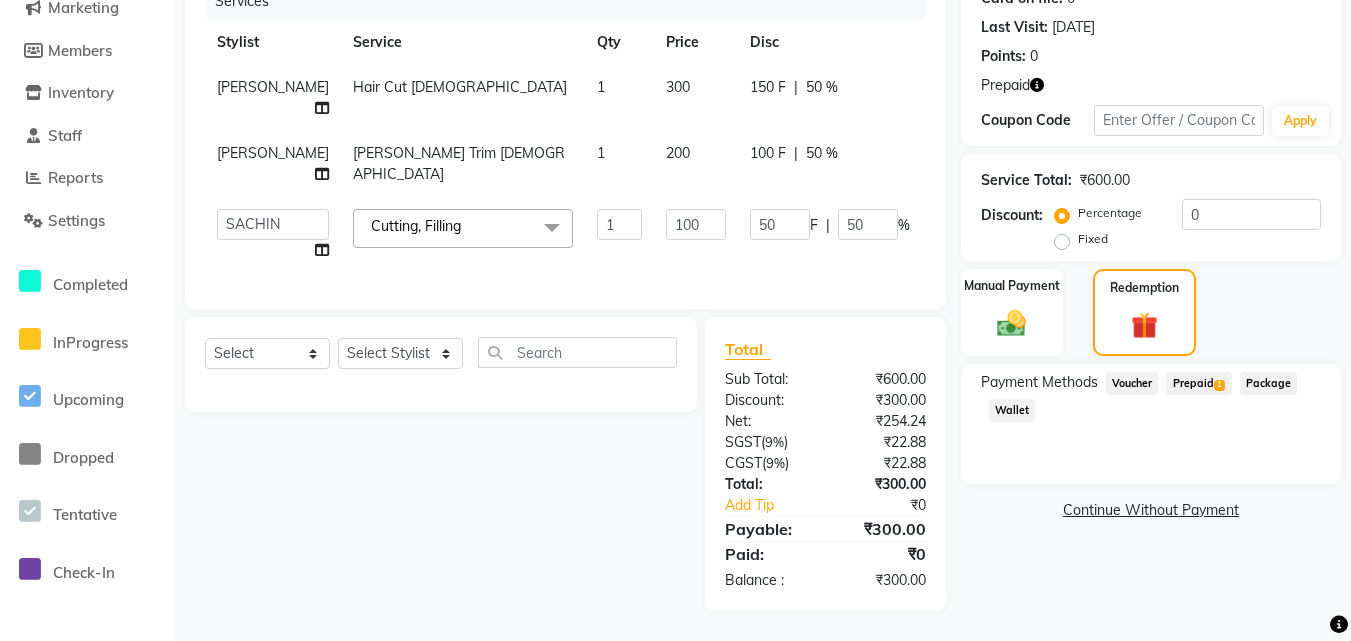 click on "Prepaid  1" 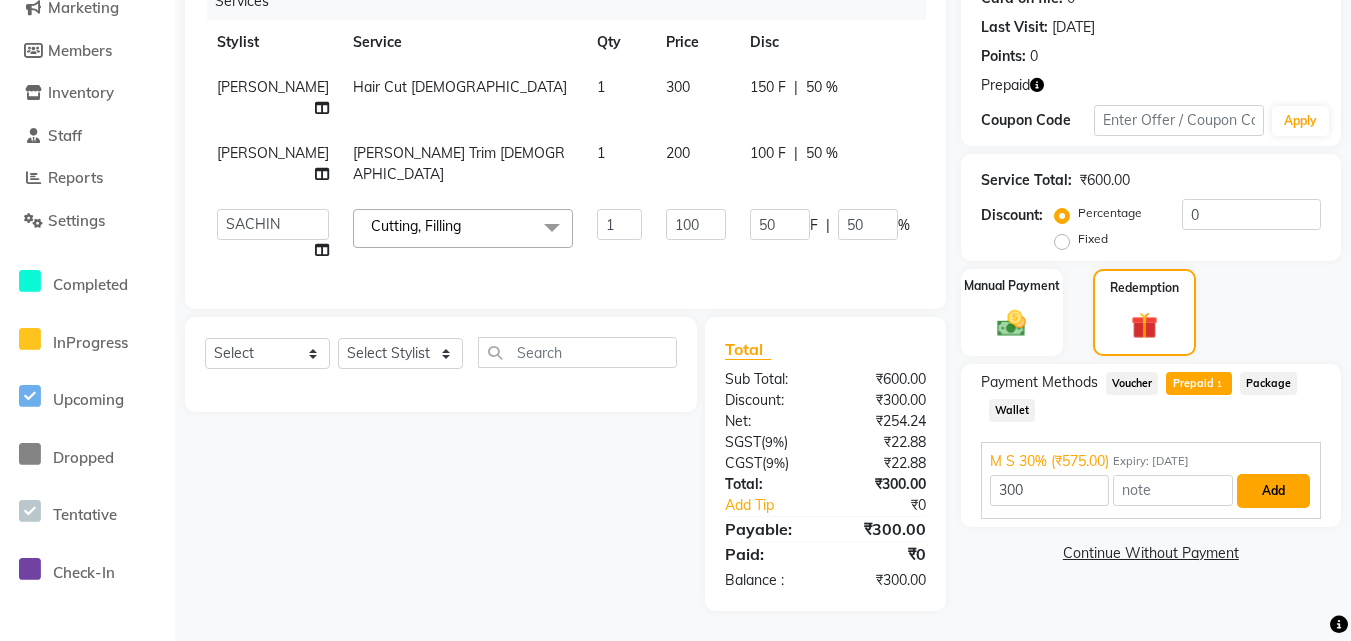 click on "Add" at bounding box center [1273, 491] 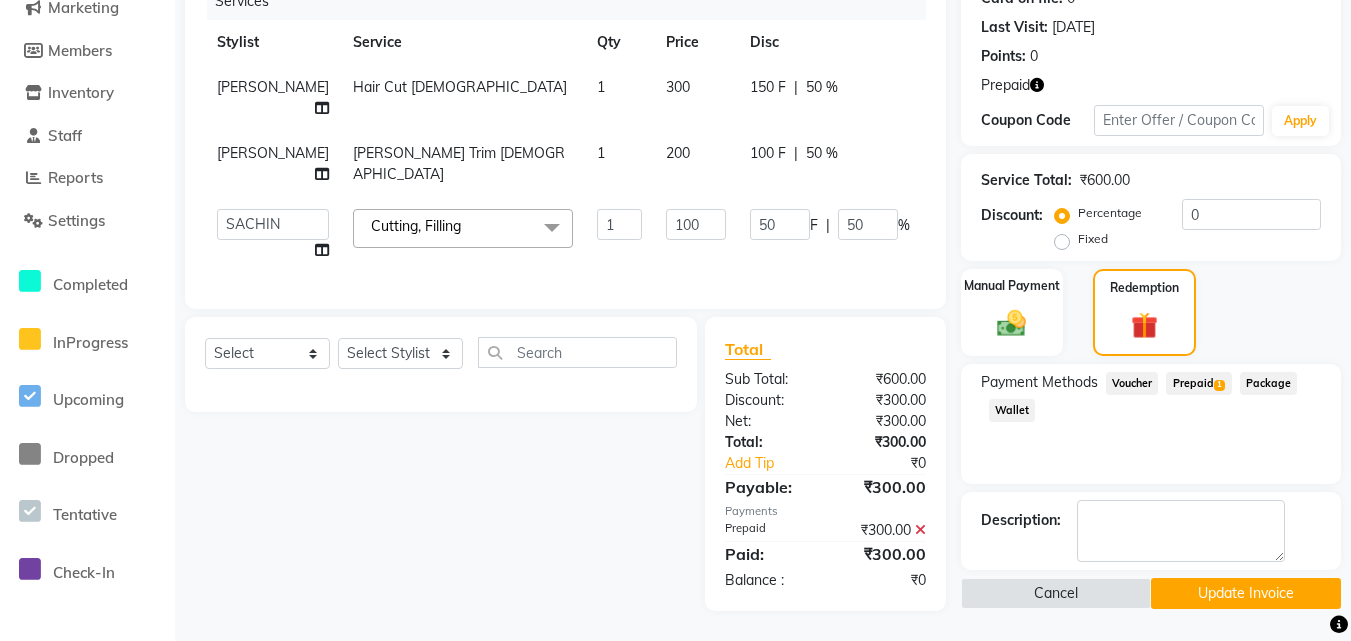 scroll, scrollTop: 280, scrollLeft: 0, axis: vertical 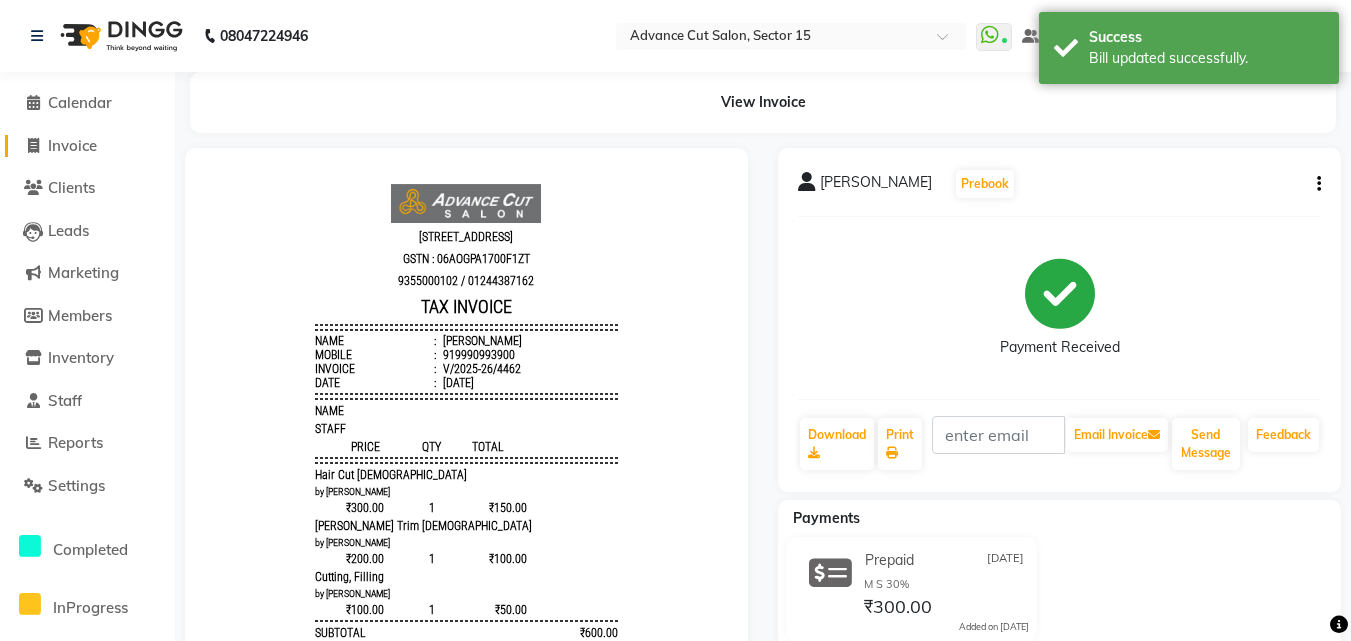 click on "Invoice" 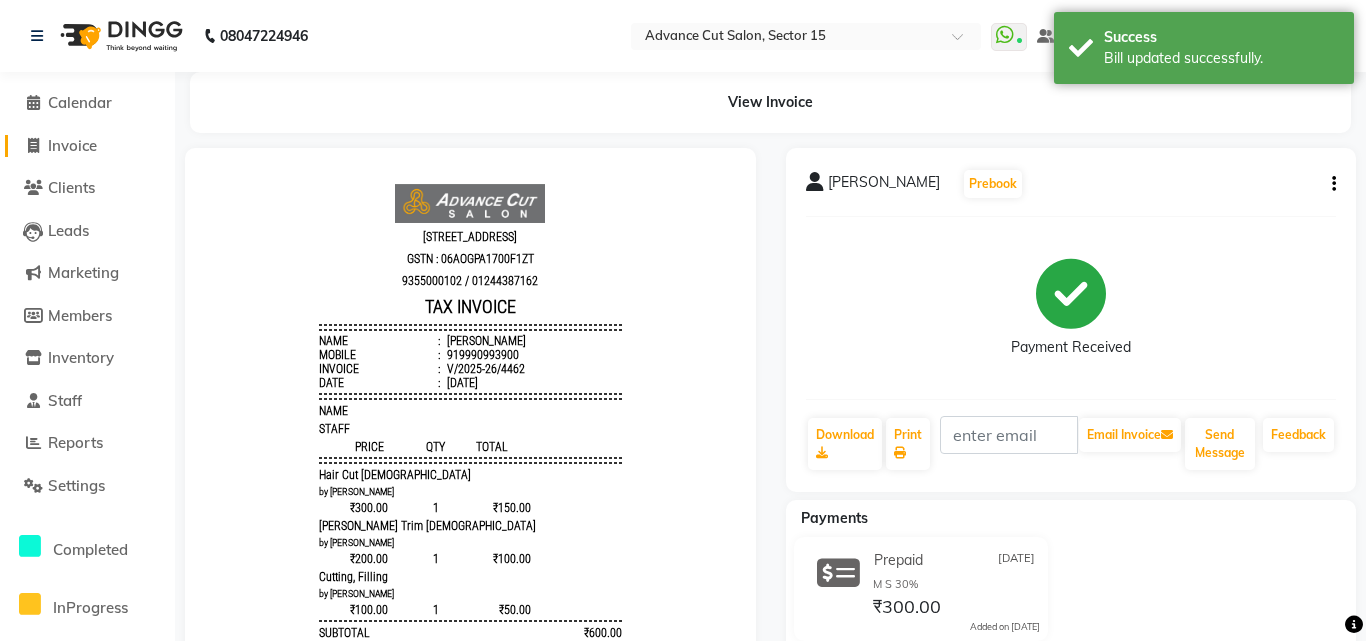 select on "service" 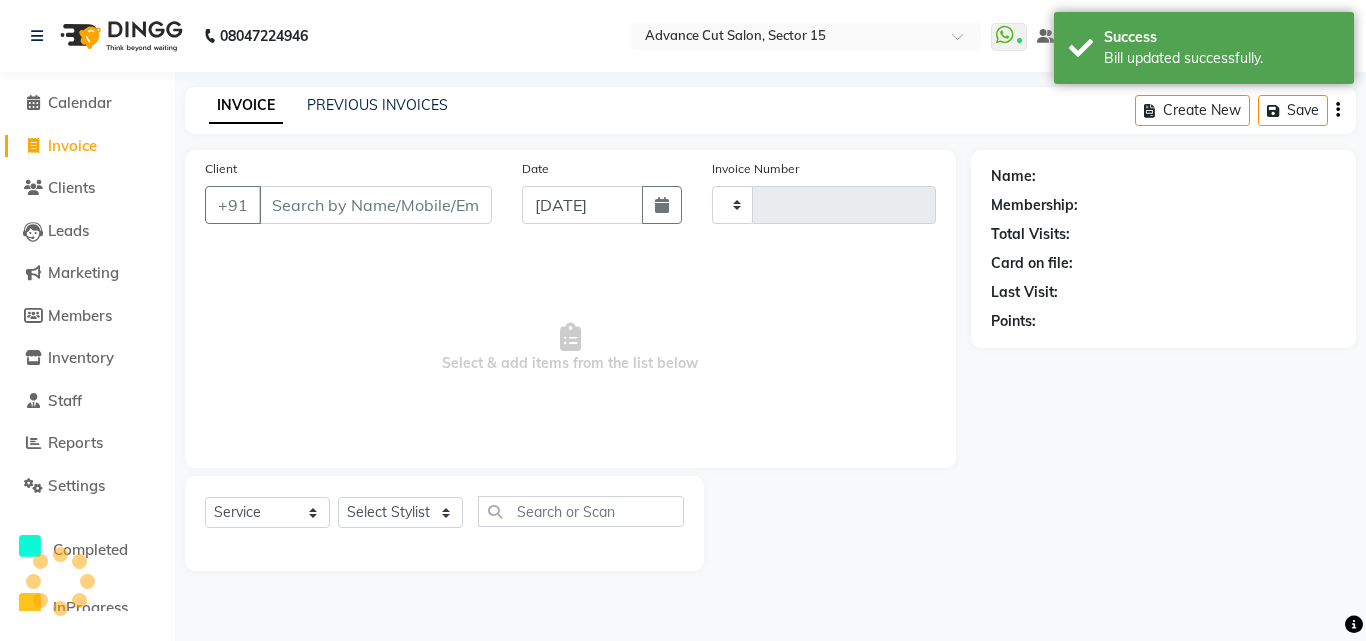 type on "4463" 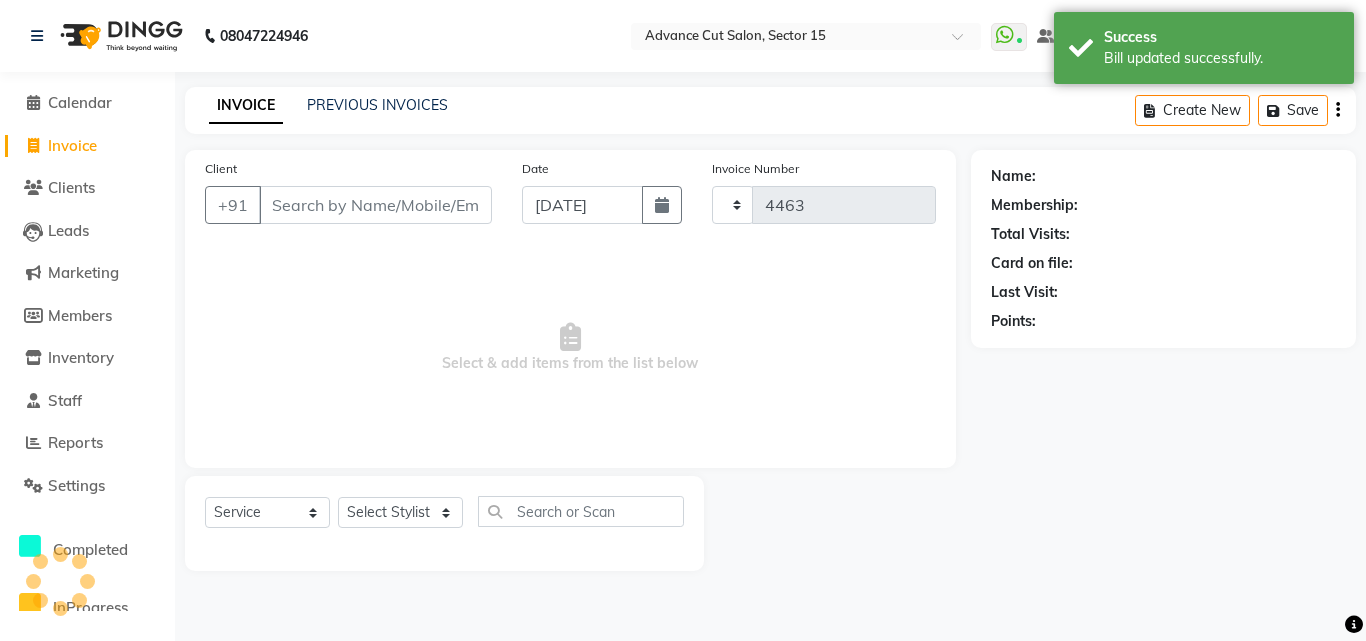 select on "6255" 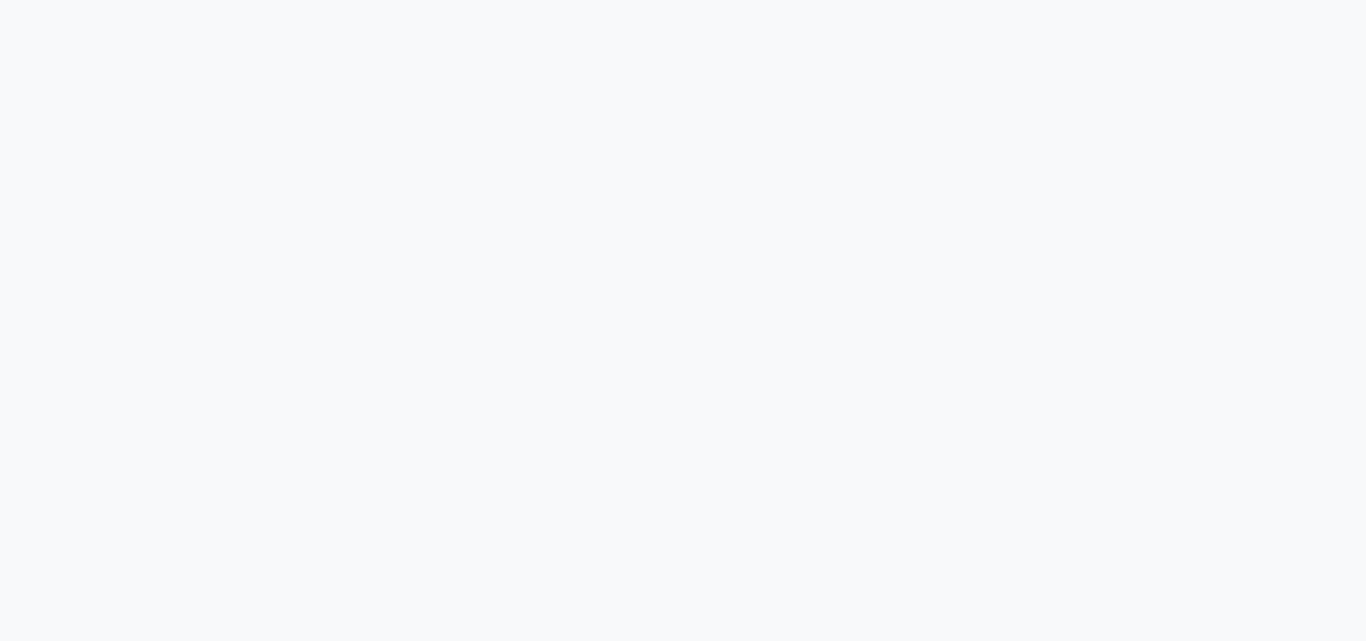 select on "6255" 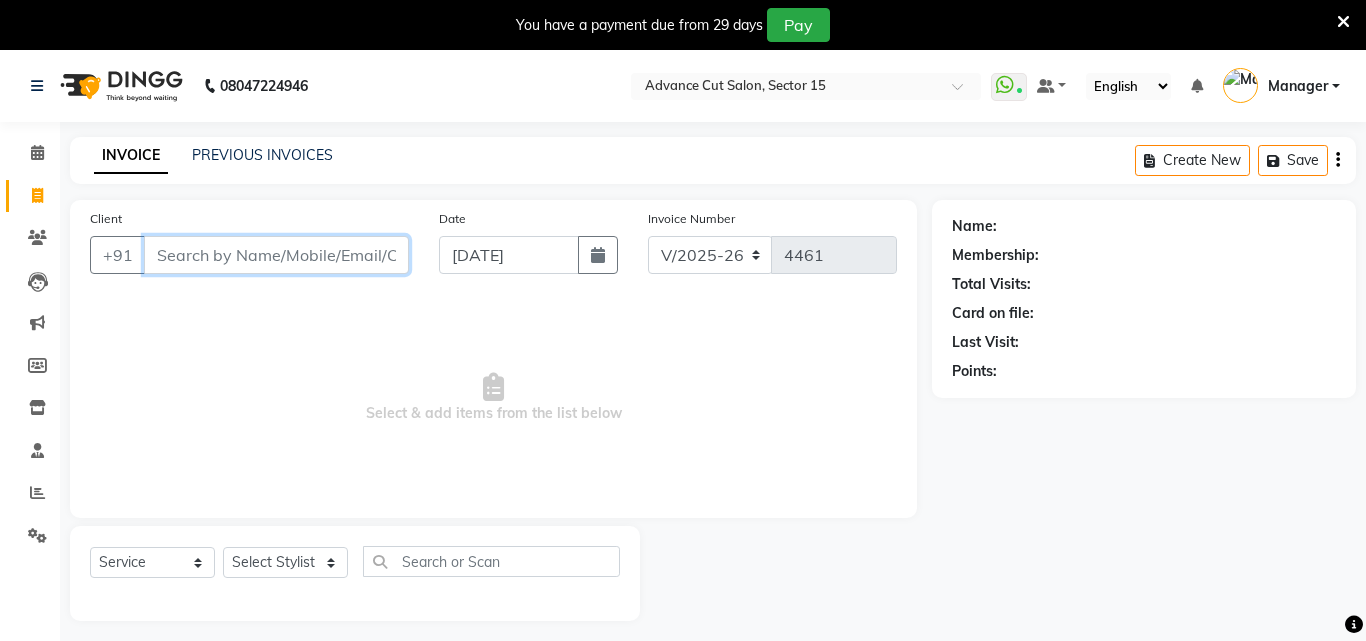 scroll, scrollTop: 0, scrollLeft: 0, axis: both 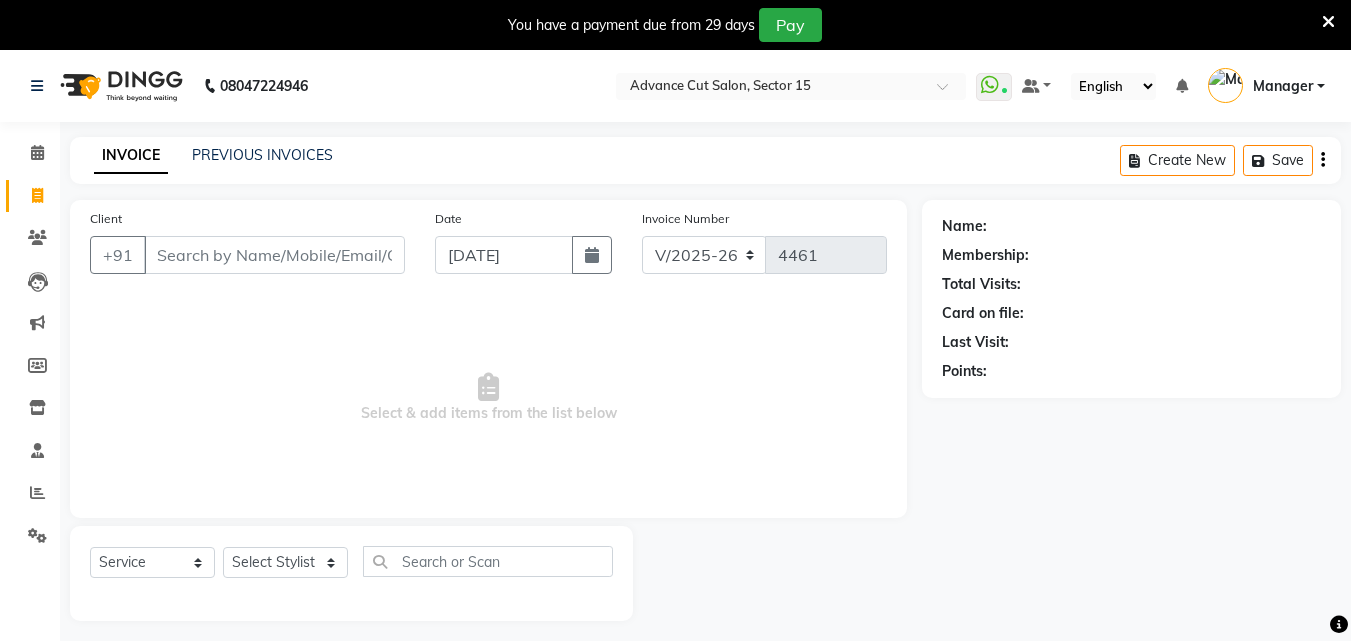 click at bounding box center [1328, 22] 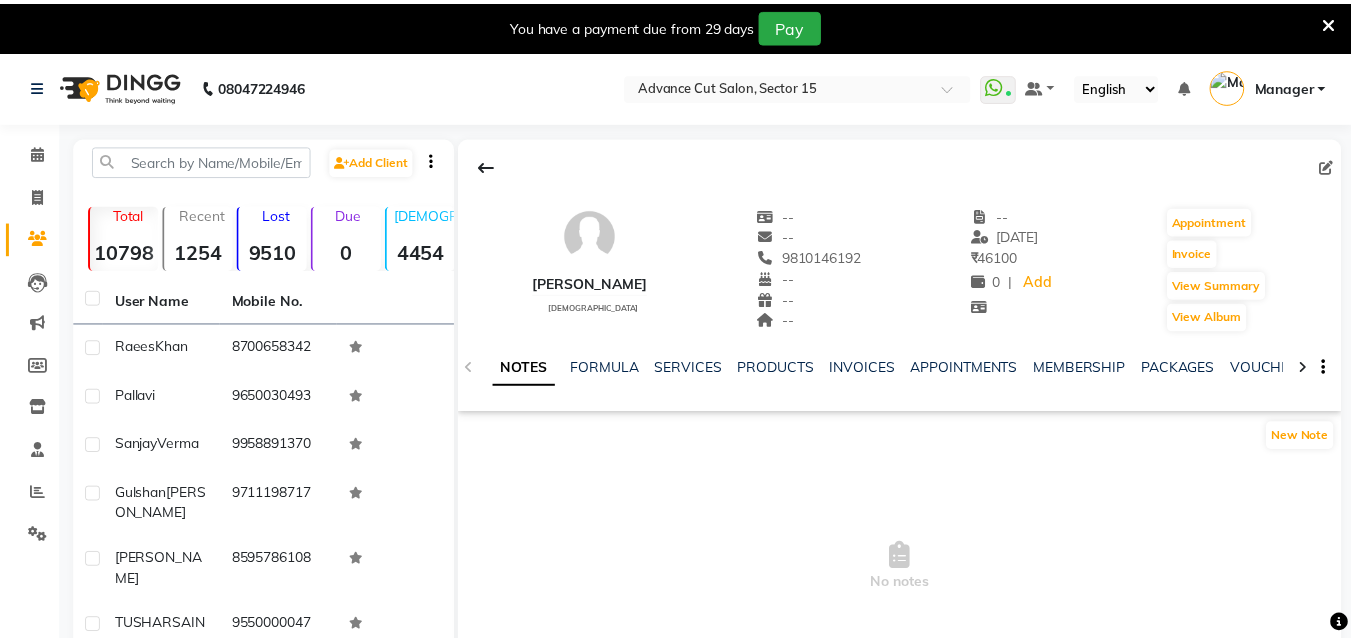 scroll, scrollTop: 0, scrollLeft: 0, axis: both 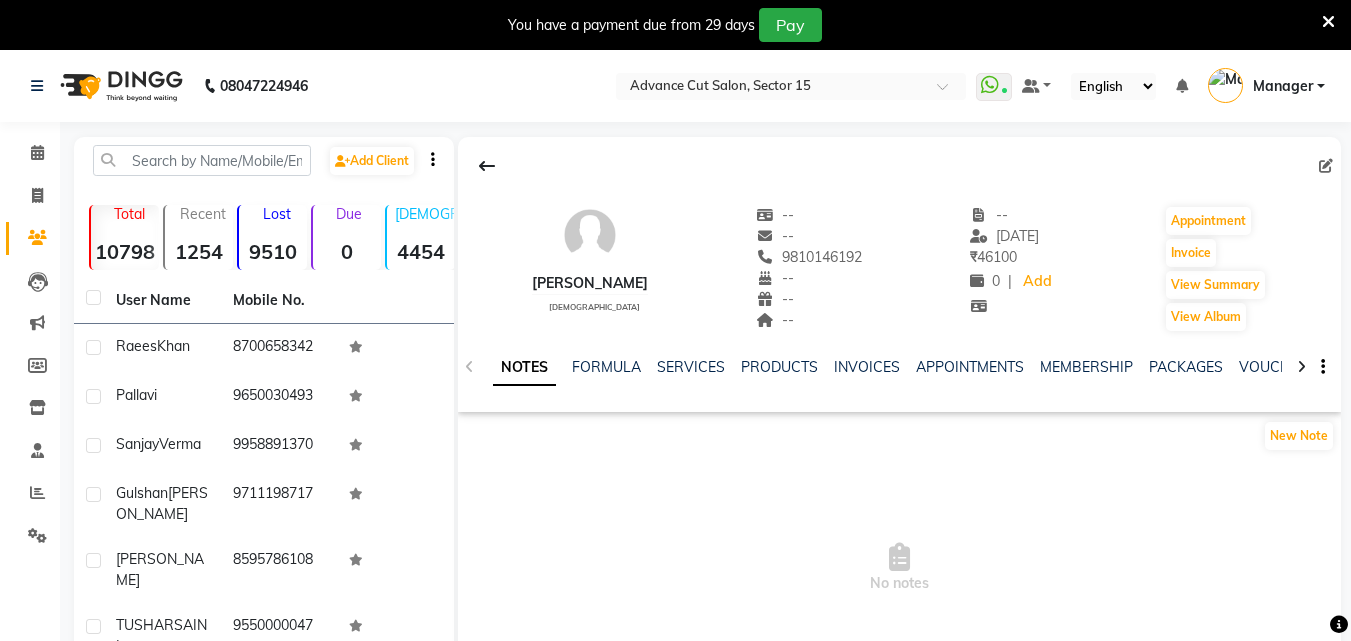 click 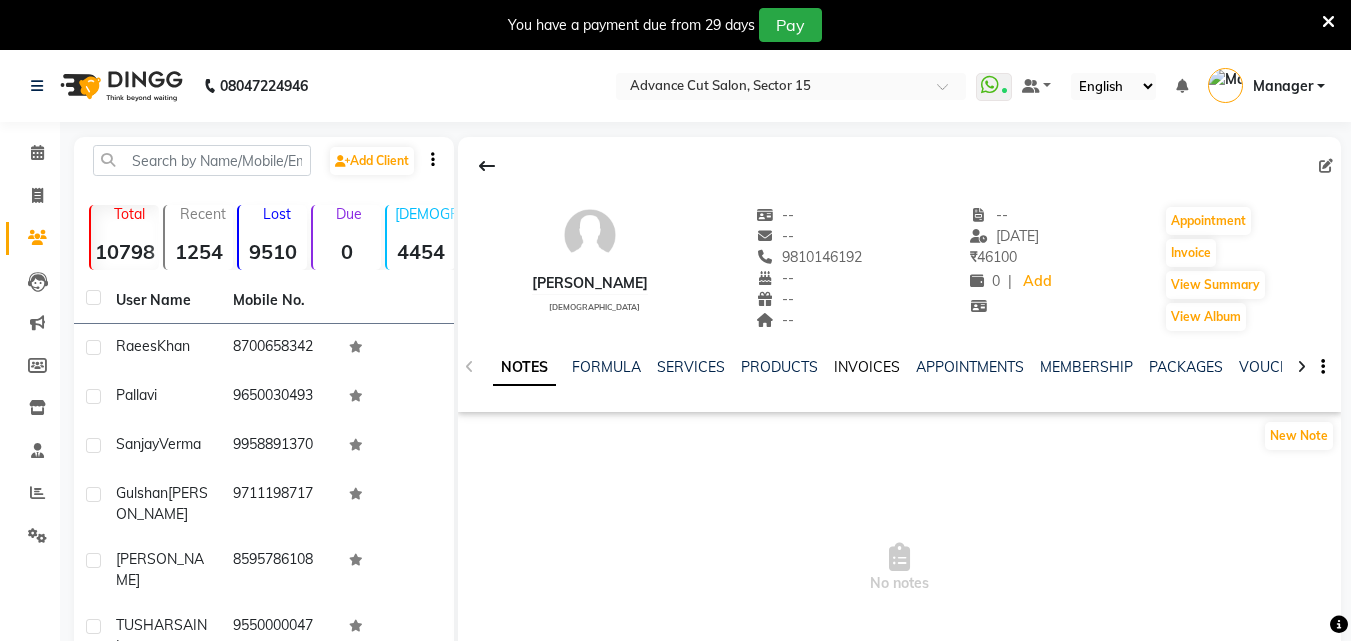 click on "INVOICES" 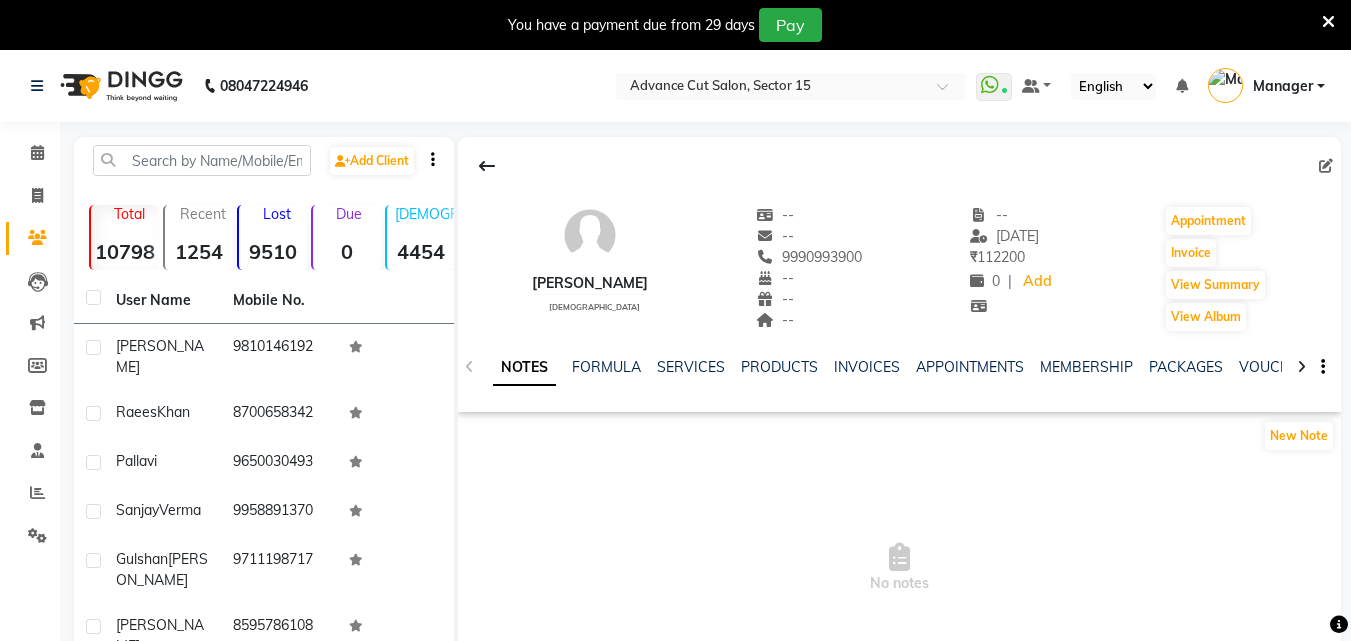 scroll, scrollTop: 0, scrollLeft: 0, axis: both 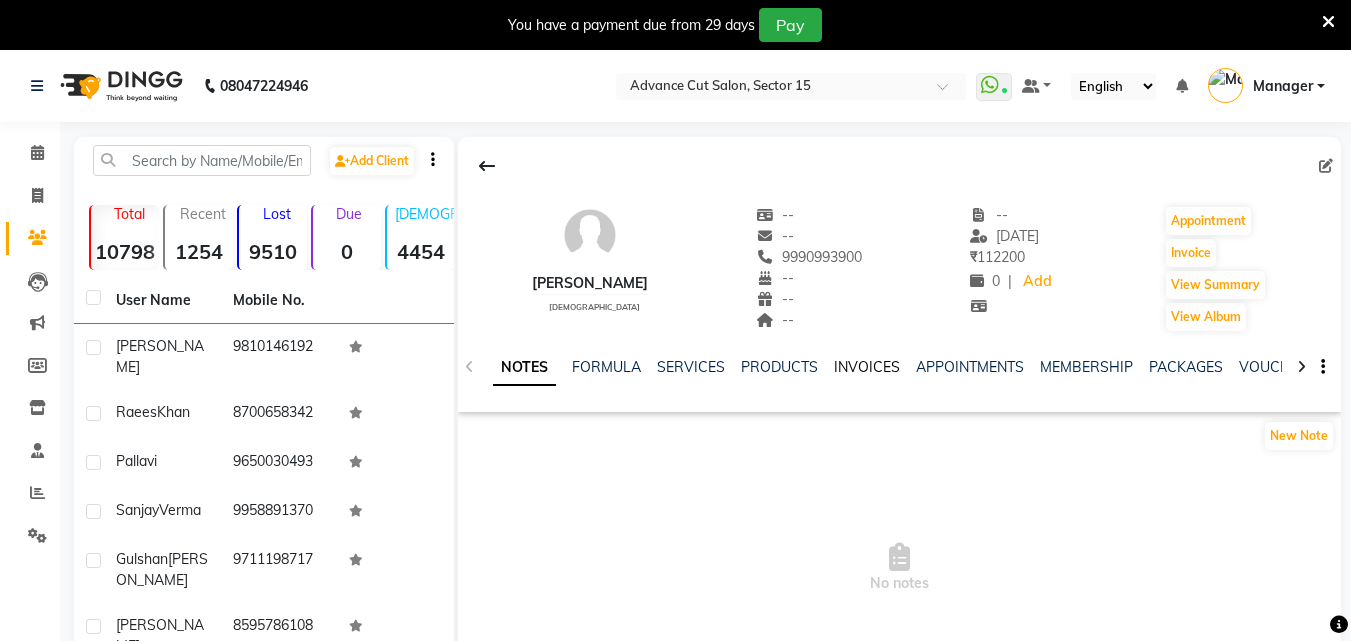 drag, startPoint x: 856, startPoint y: 368, endPoint x: 865, endPoint y: 382, distance: 16.643316 